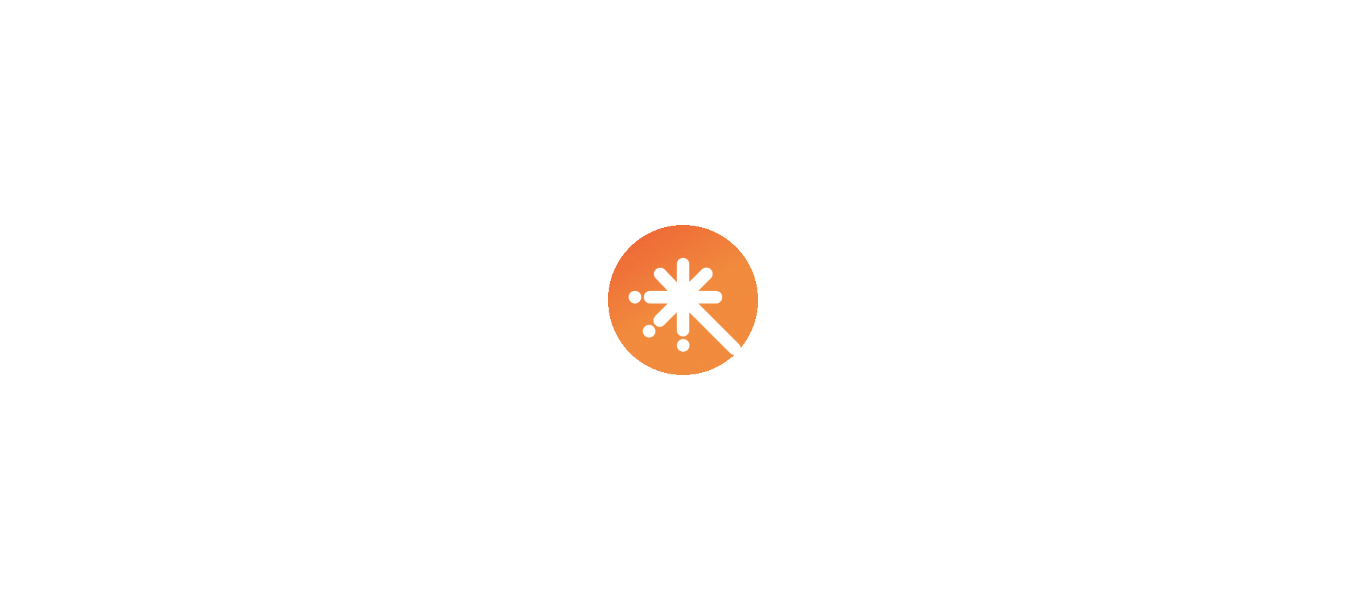 scroll, scrollTop: 0, scrollLeft: 0, axis: both 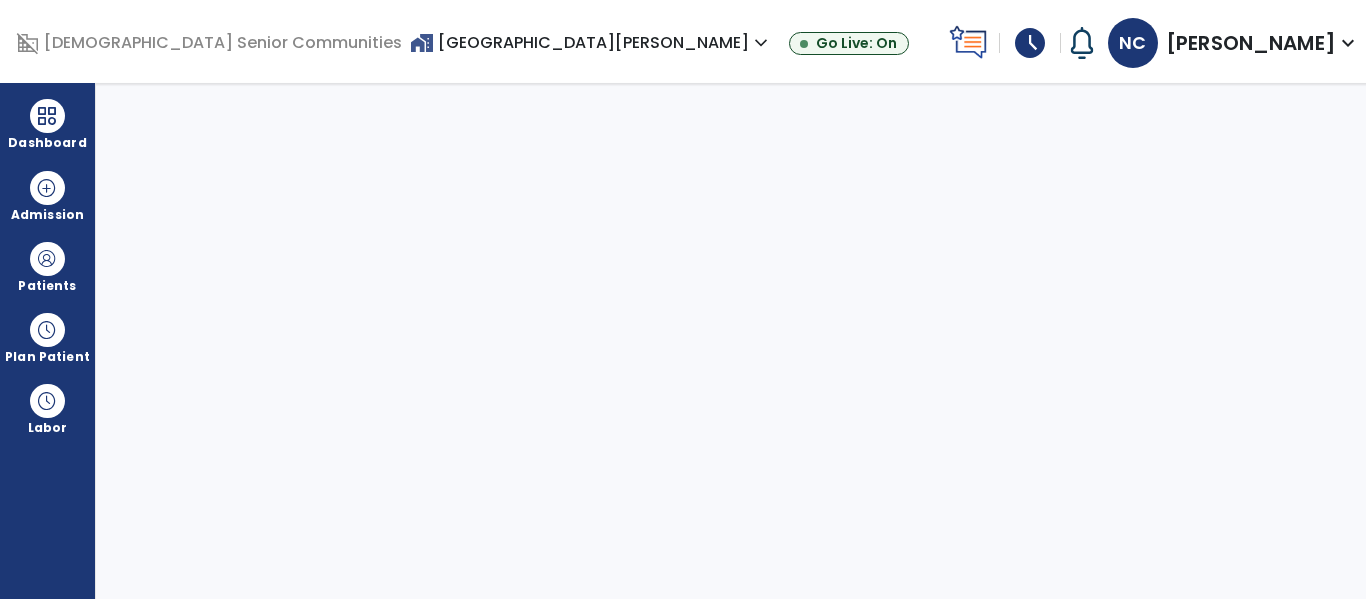 select on "****" 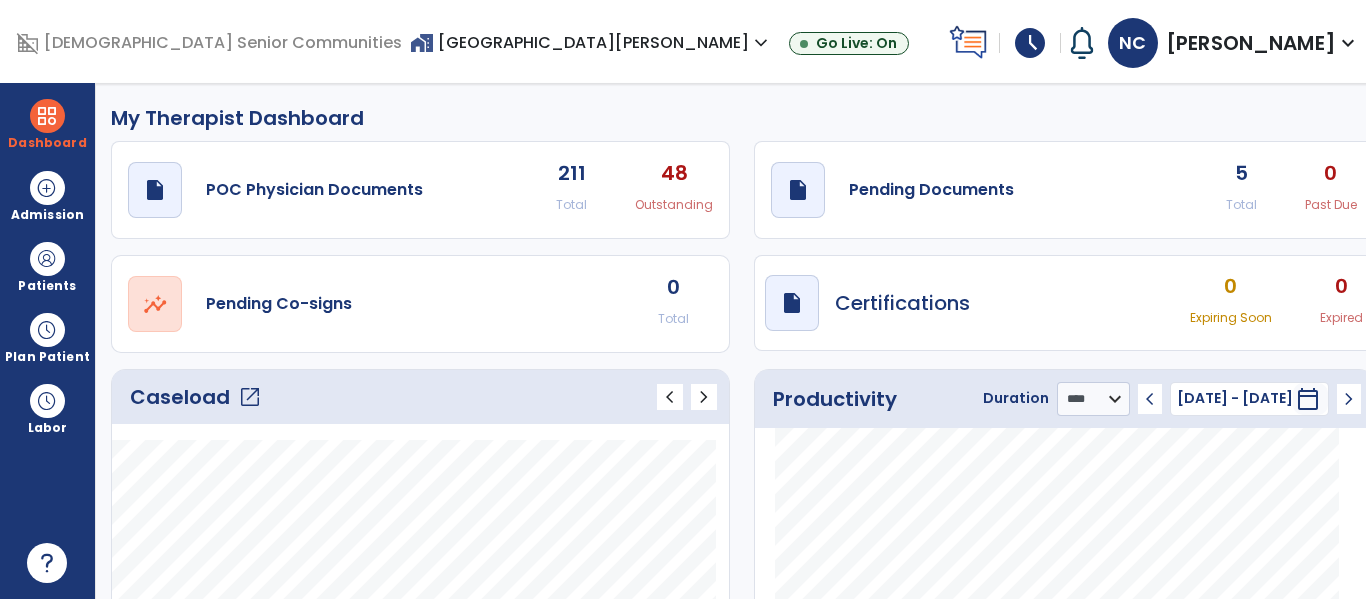 click on "open_in_new" 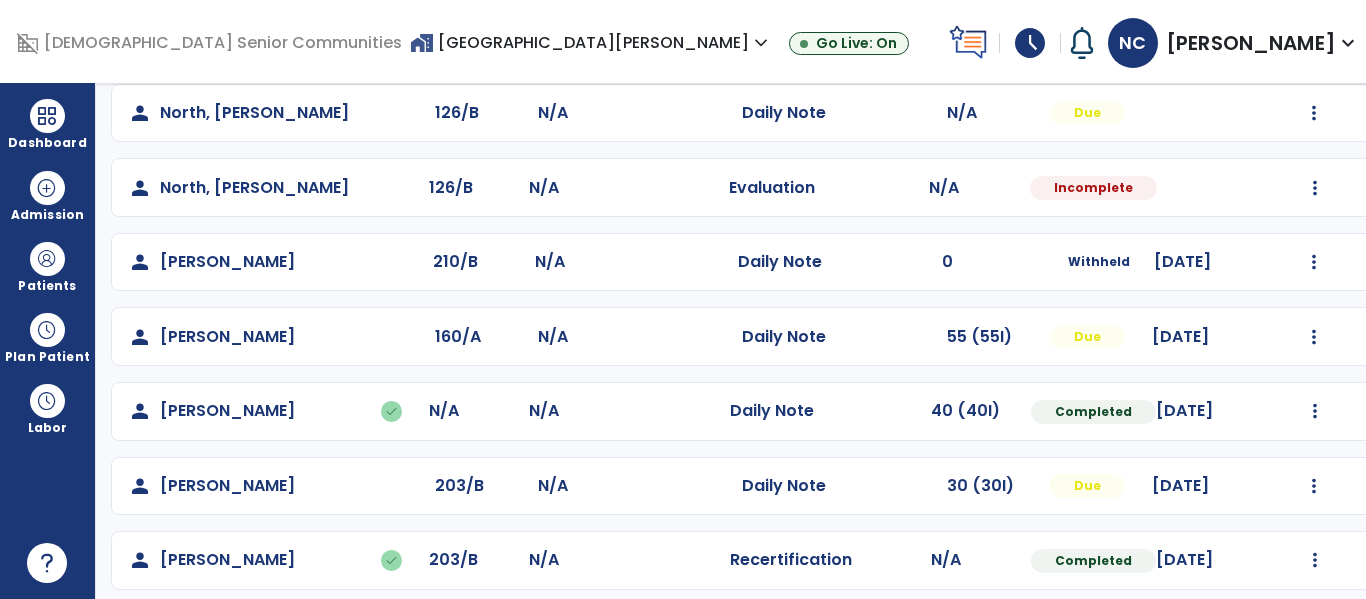 scroll, scrollTop: 846, scrollLeft: 0, axis: vertical 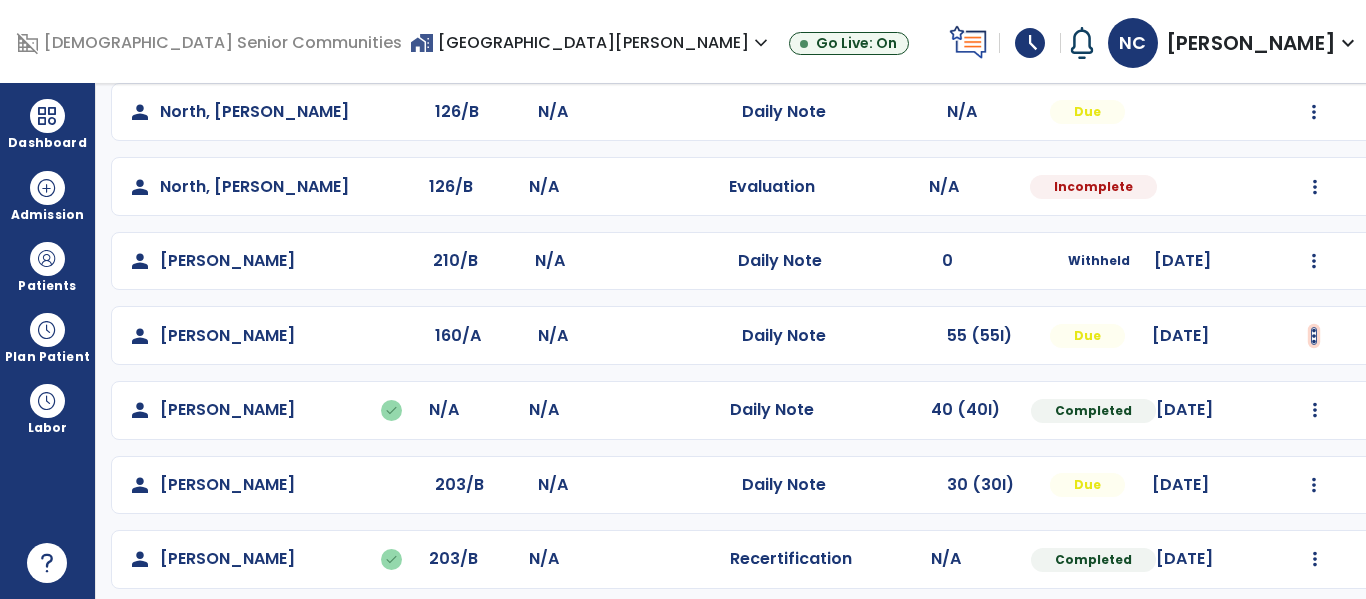 click at bounding box center [1314, -558] 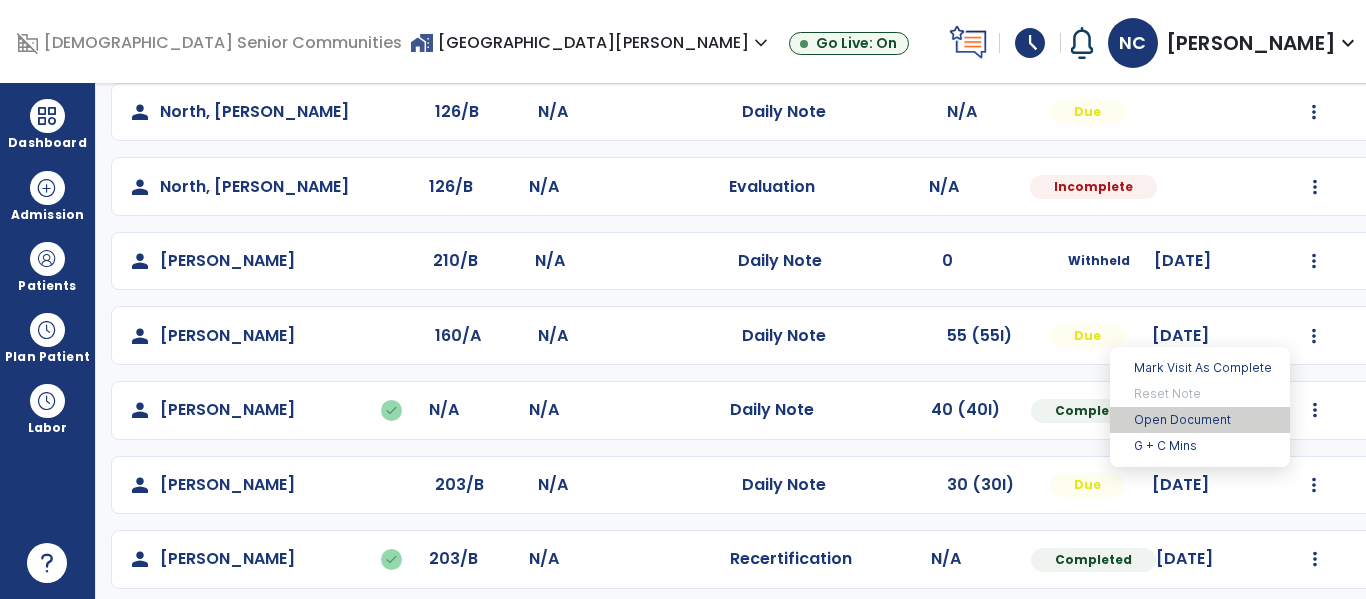 click on "Open Document" at bounding box center (1200, 420) 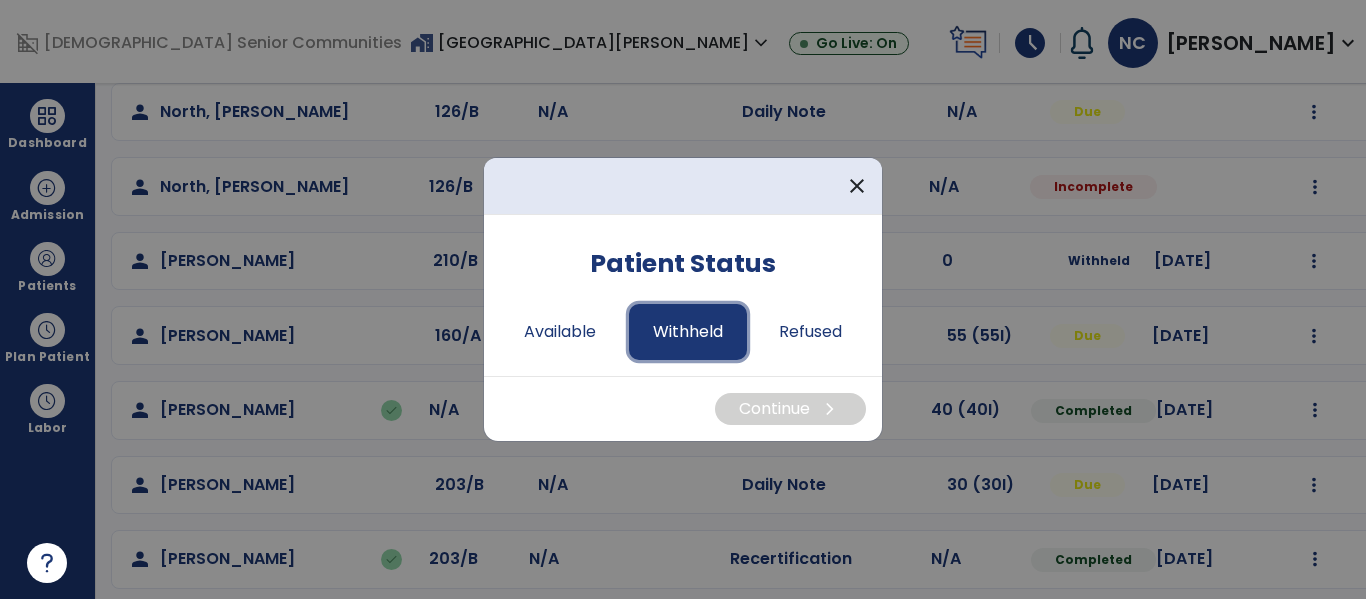 click on "Withheld" at bounding box center (688, 332) 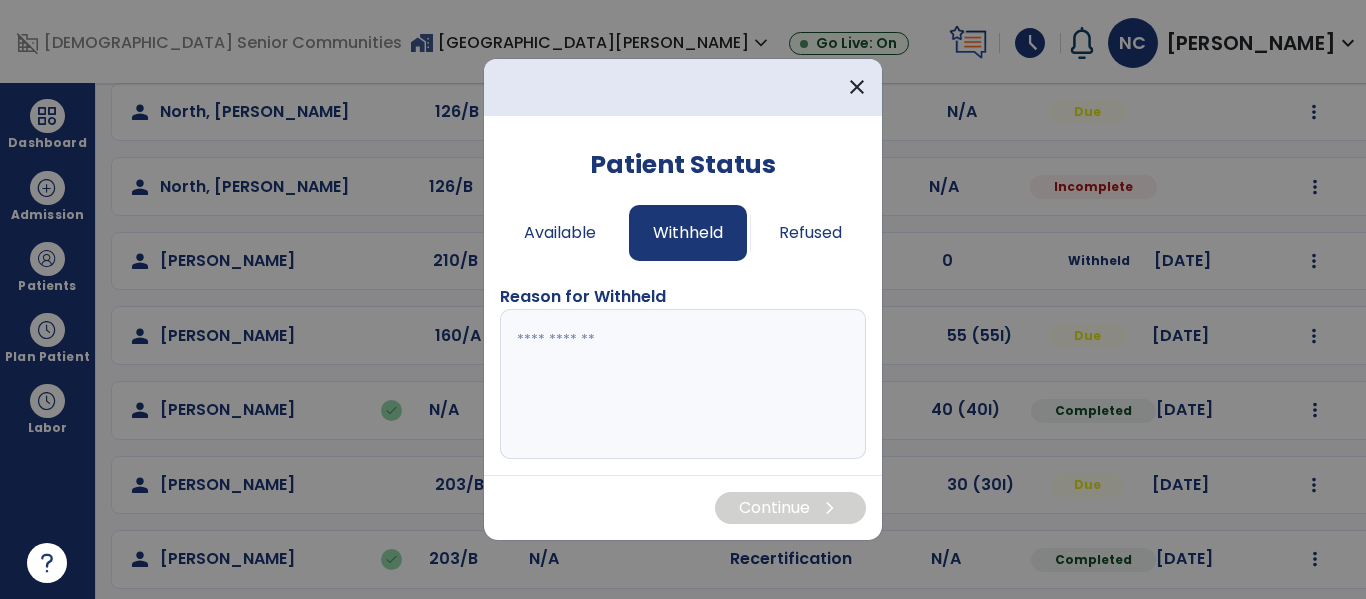 click at bounding box center [683, 384] 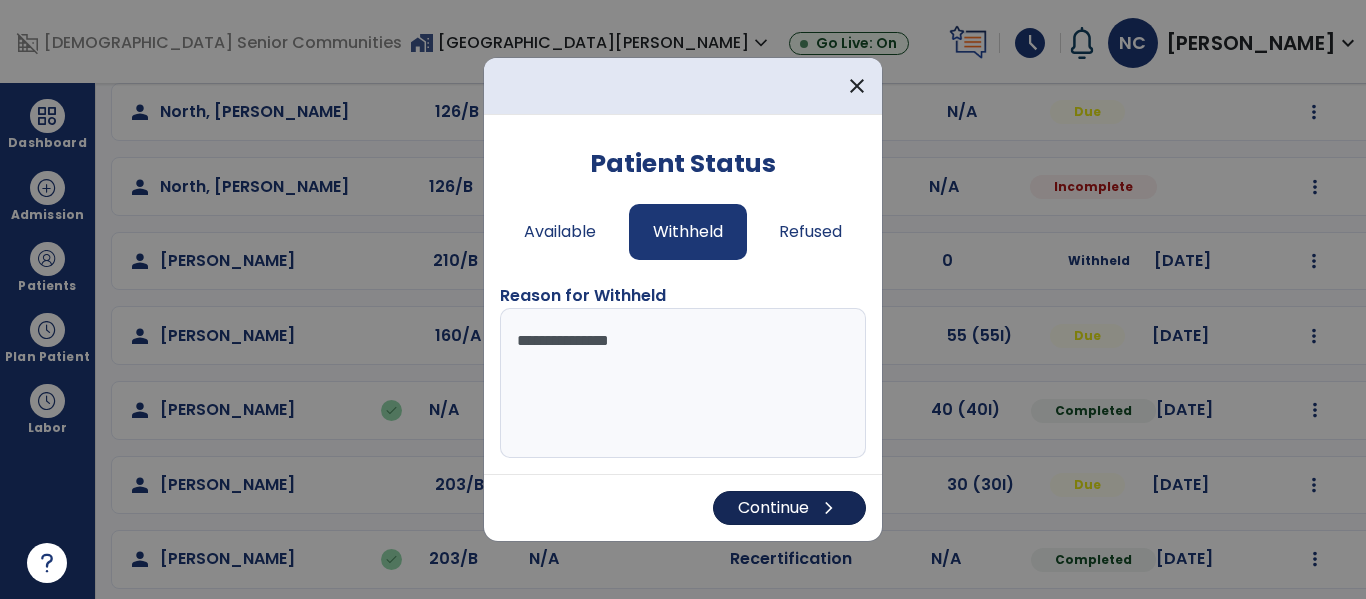 type on "**********" 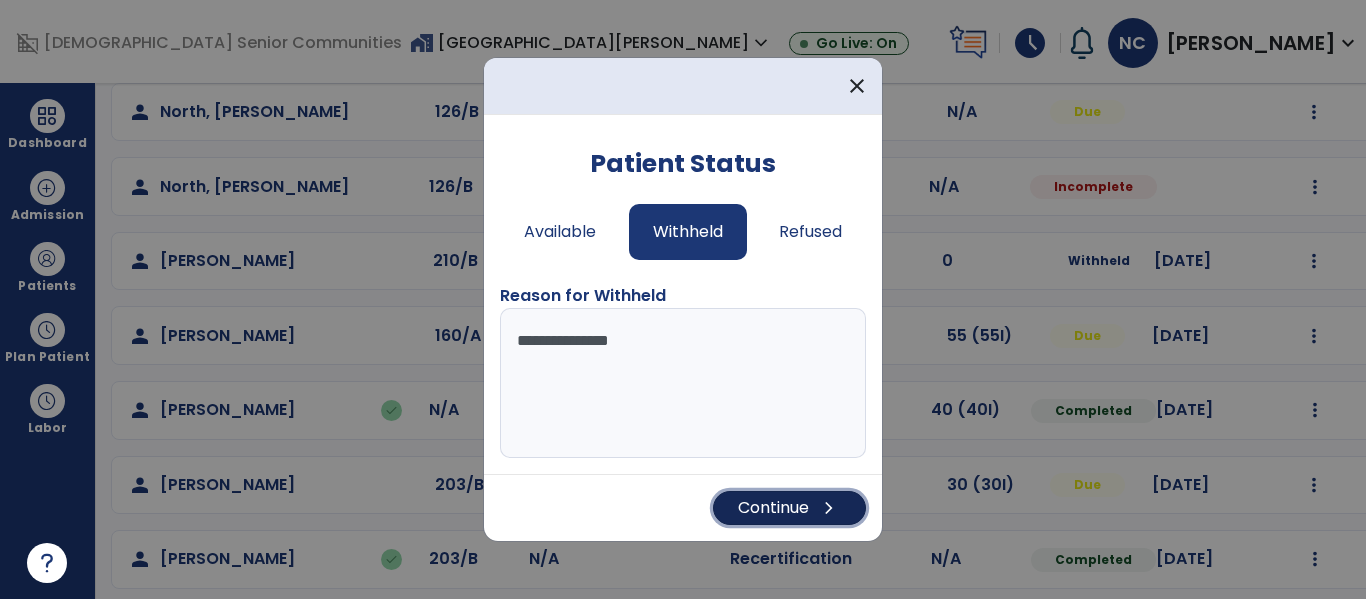 click on "Continue   chevron_right" at bounding box center [789, 508] 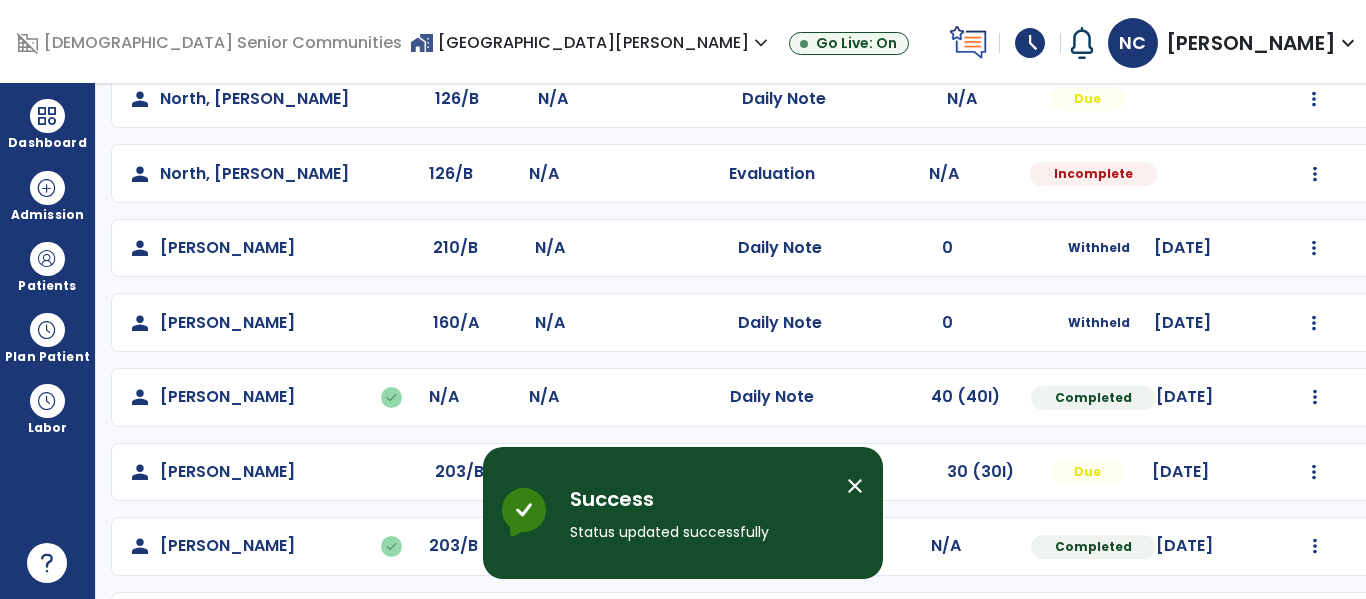 scroll, scrollTop: 934, scrollLeft: 0, axis: vertical 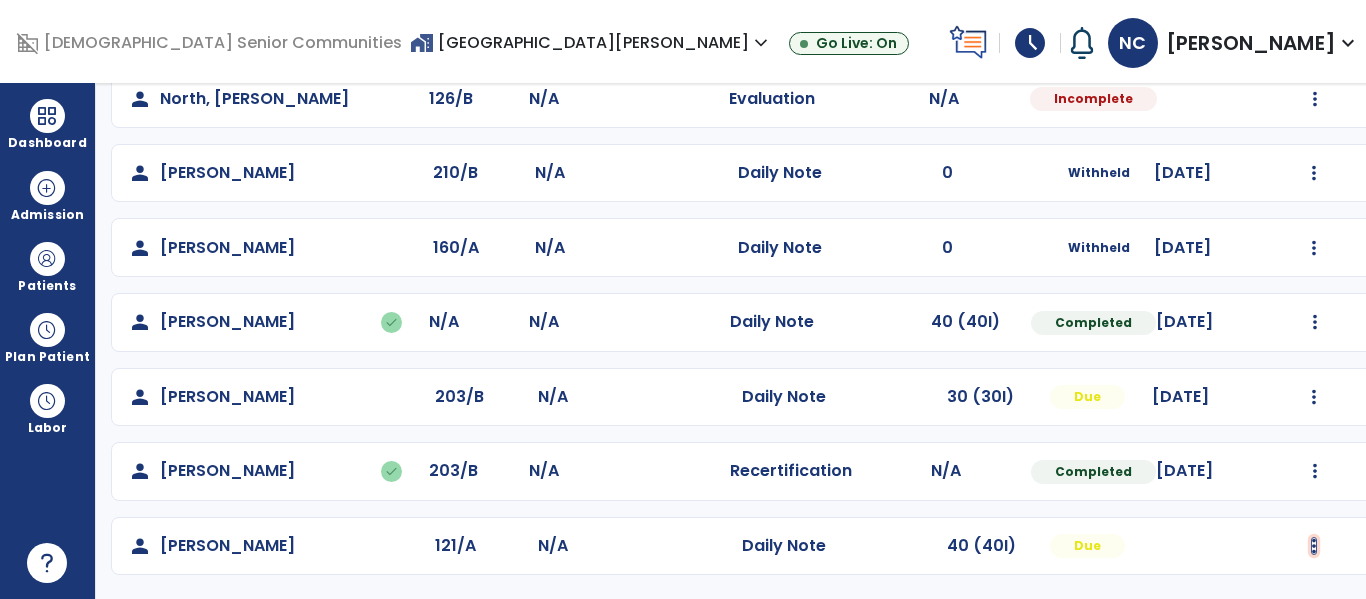 click at bounding box center [1314, -646] 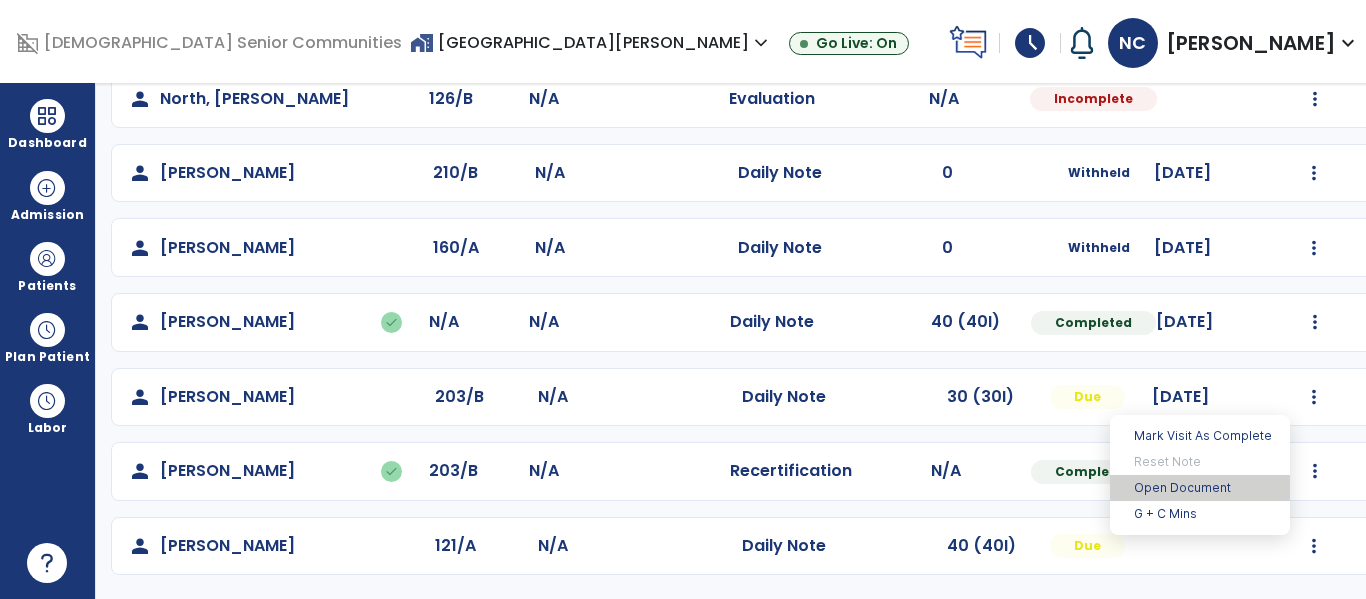 click on "Open Document" at bounding box center (1200, 488) 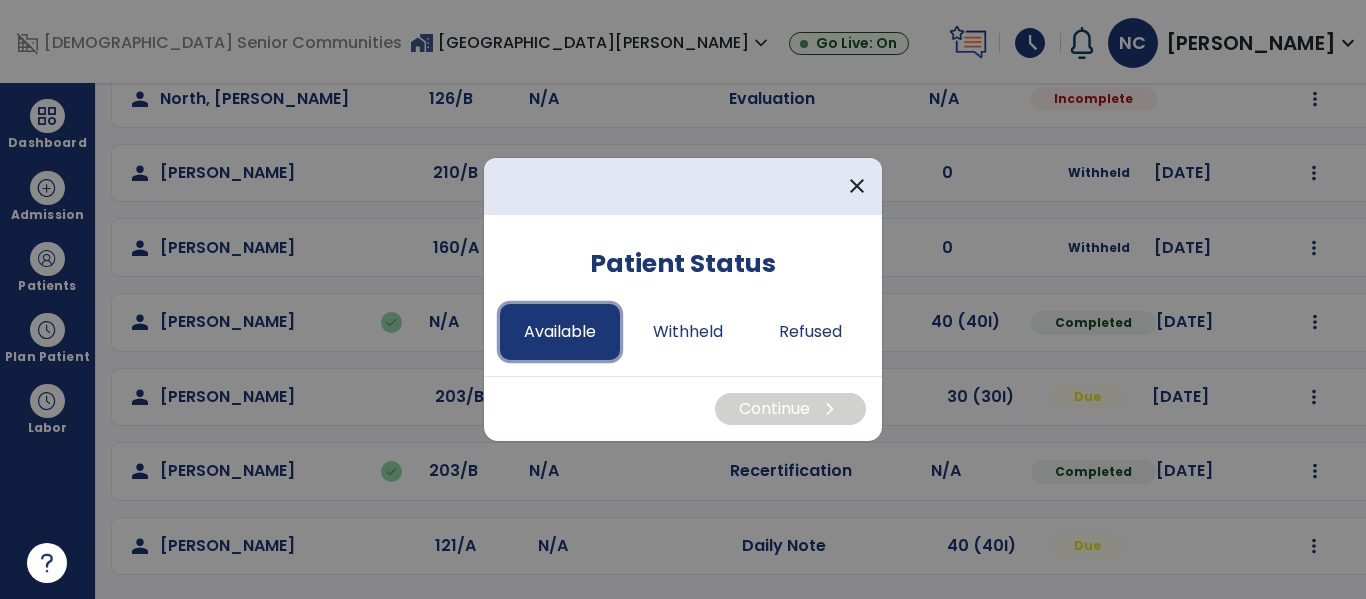 click on "Available" at bounding box center [560, 332] 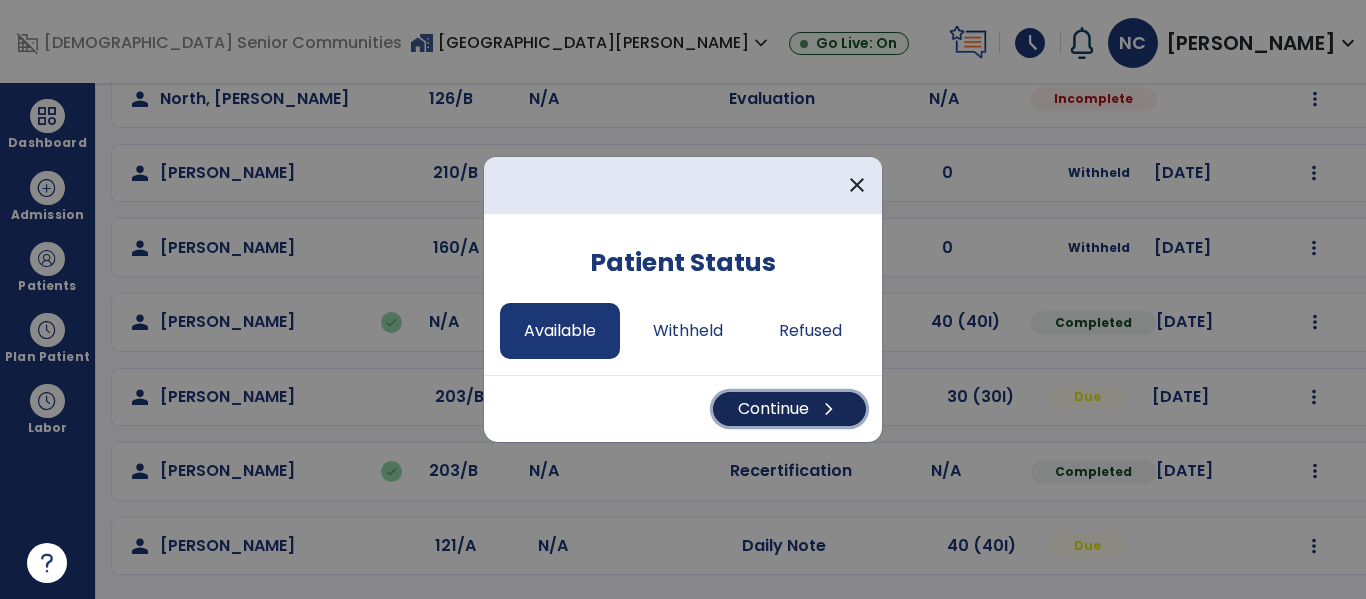 click on "Continue   chevron_right" at bounding box center [789, 409] 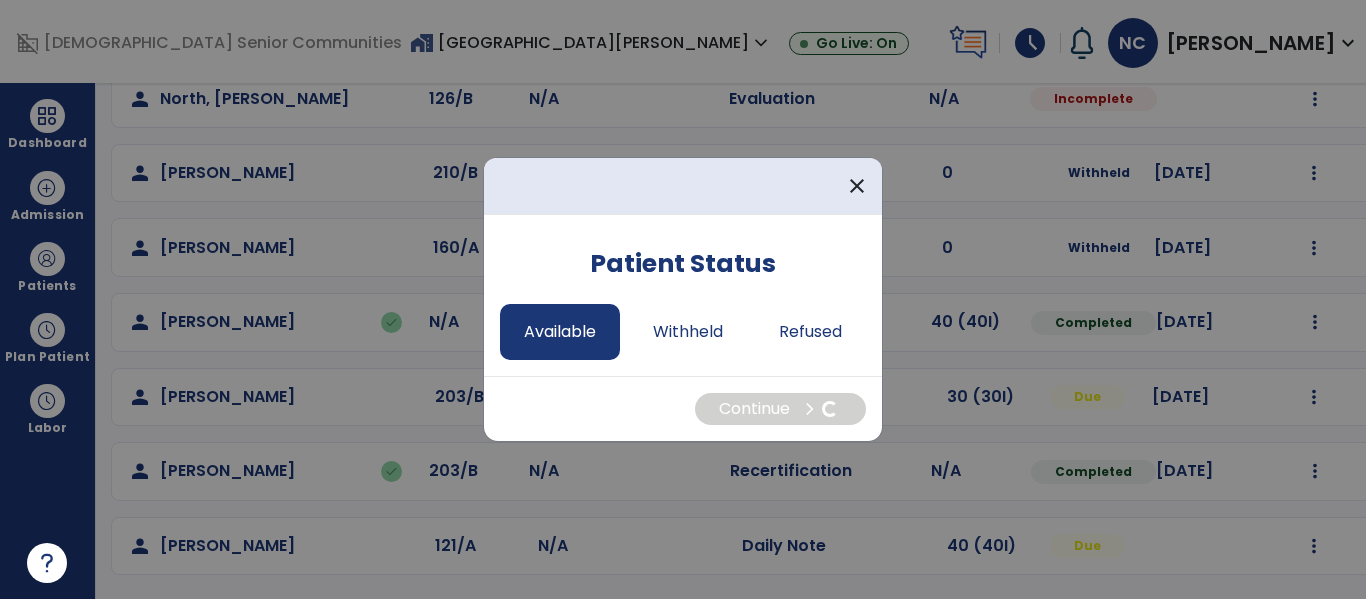 select on "*" 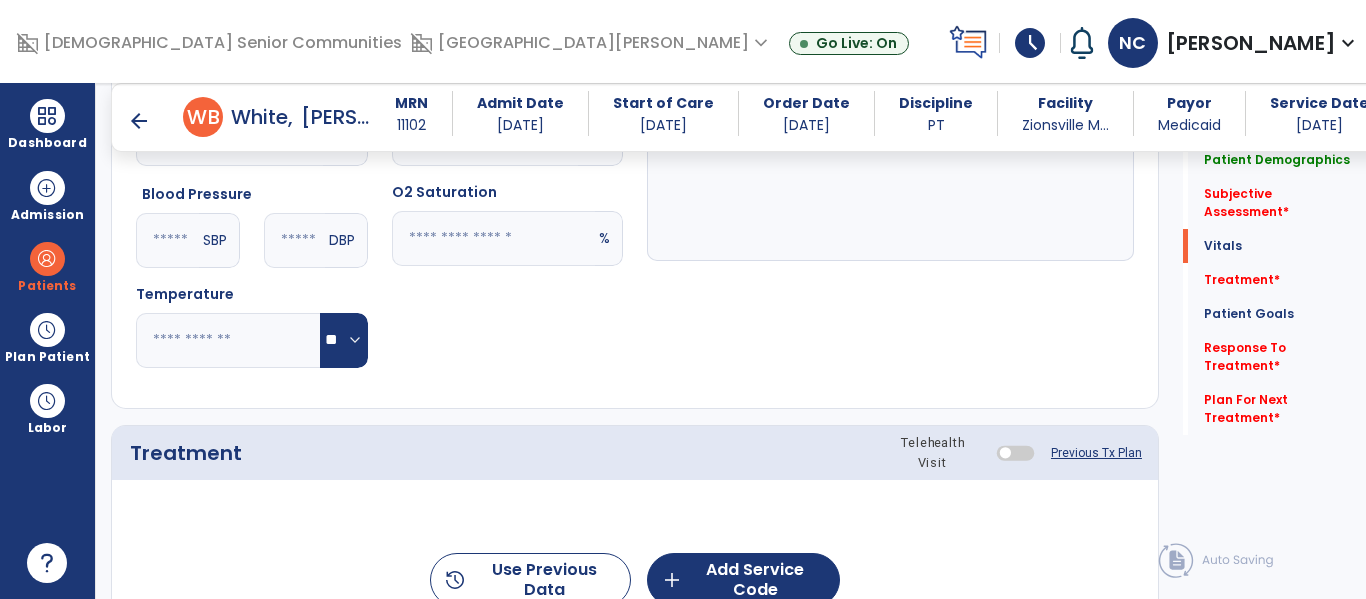 scroll, scrollTop: 929, scrollLeft: 0, axis: vertical 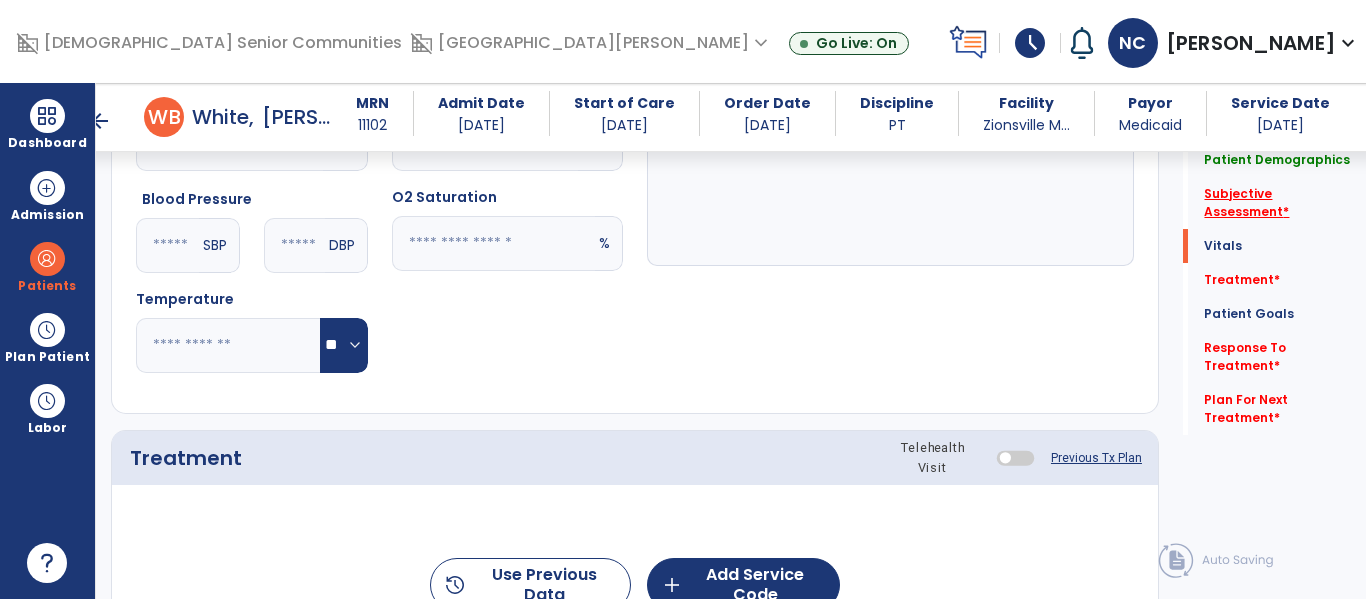 click on "Subjective Assessment   *" 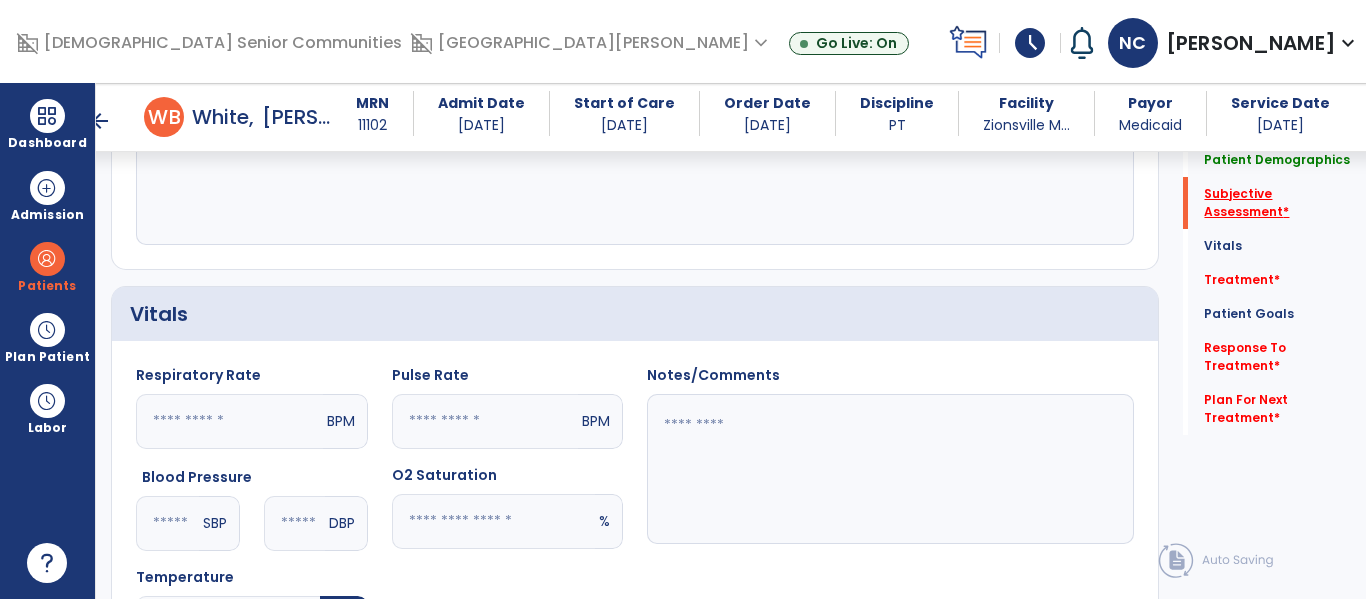 scroll, scrollTop: 438, scrollLeft: 0, axis: vertical 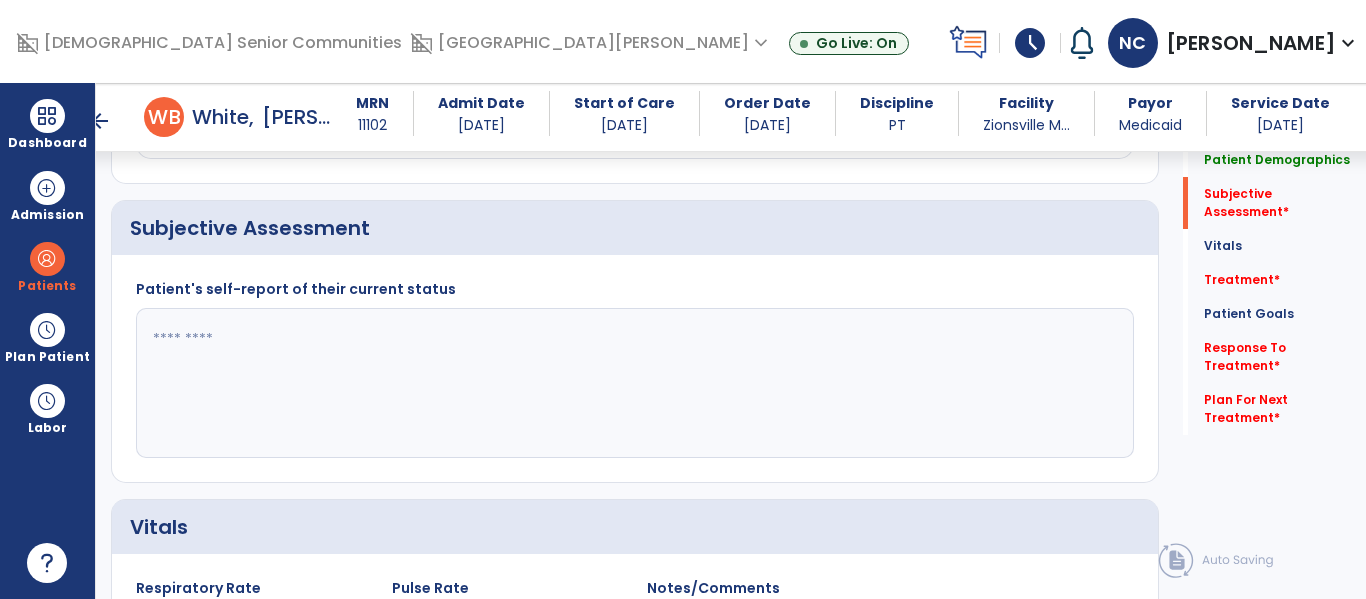 click 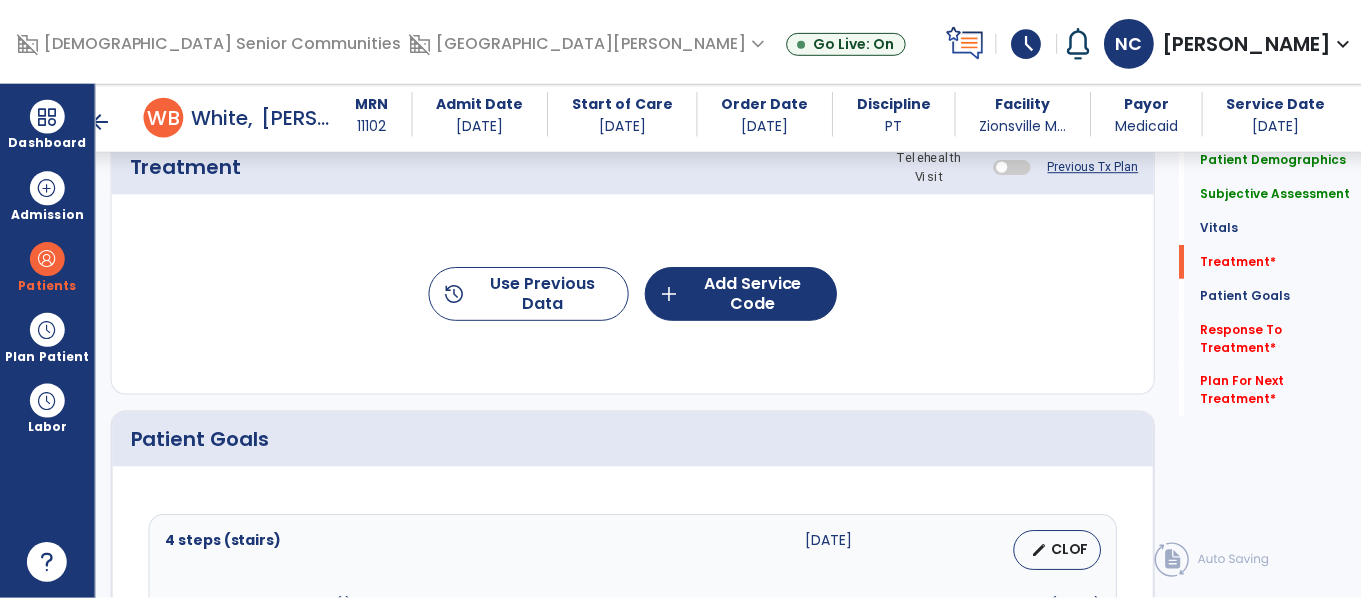 scroll, scrollTop: 1229, scrollLeft: 0, axis: vertical 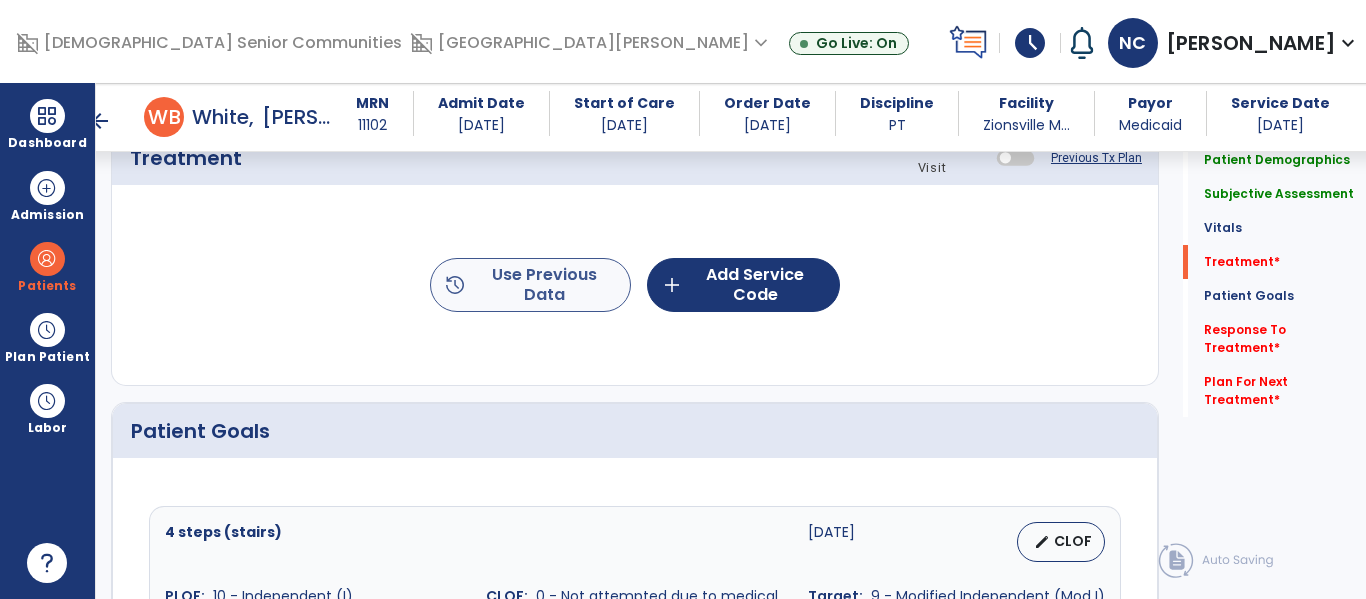 type on "**********" 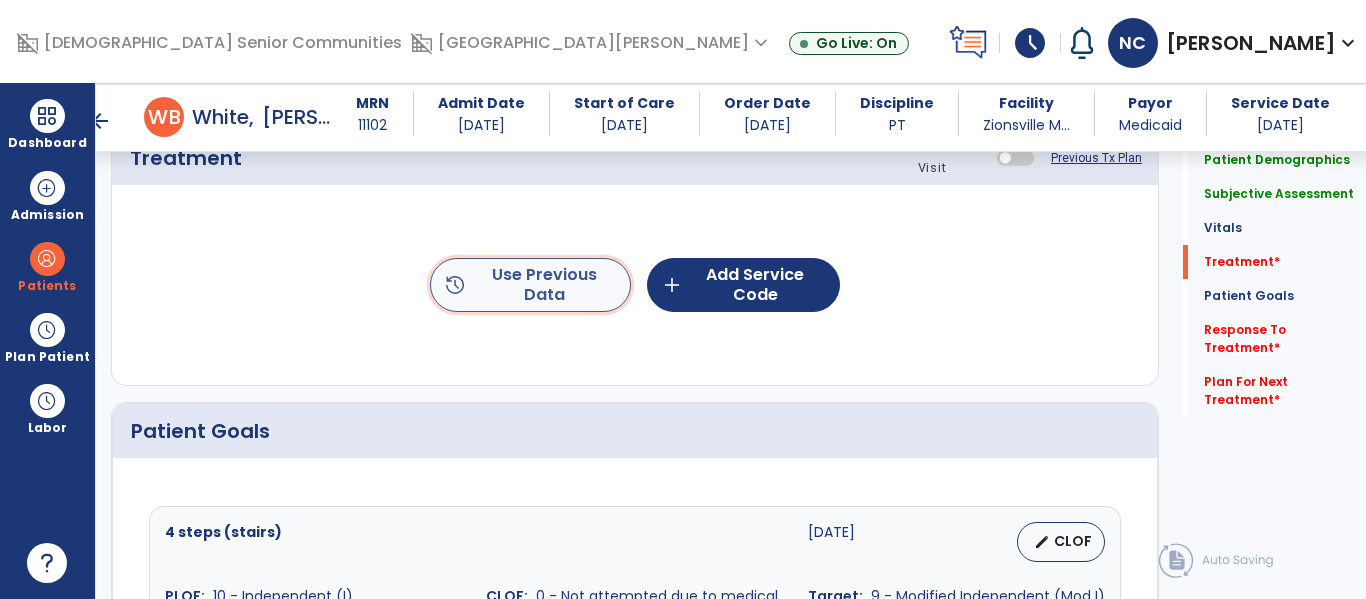 click on "history  Use Previous Data" 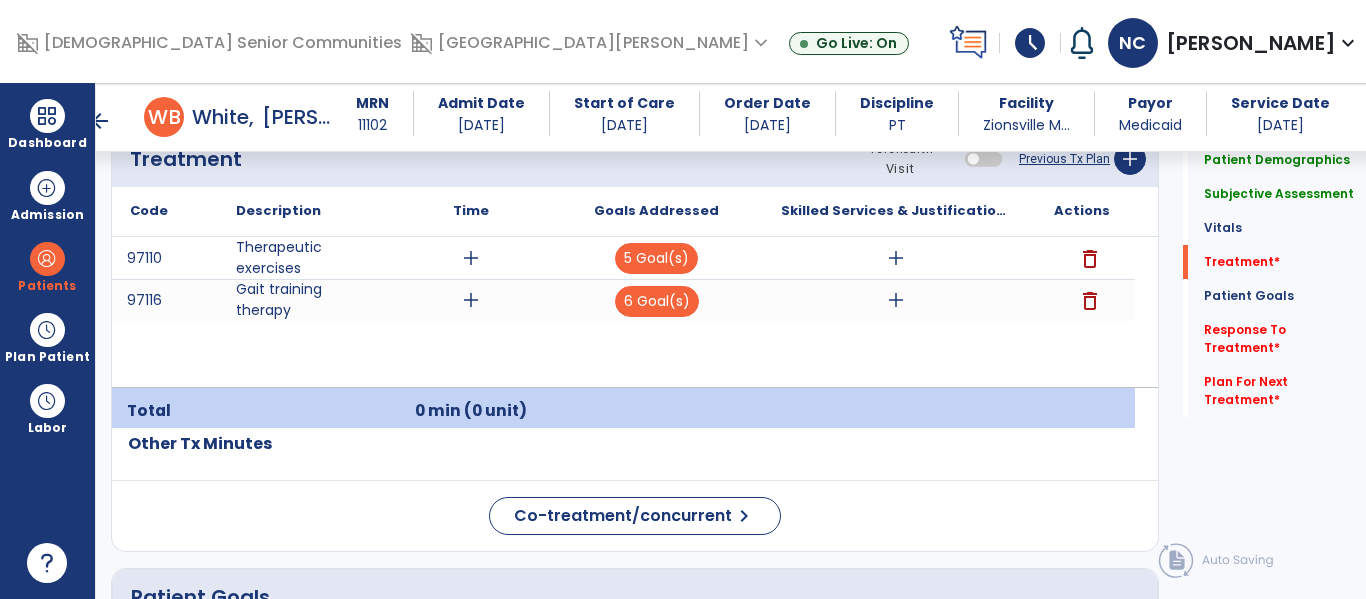 click on "add" at bounding box center [896, 300] 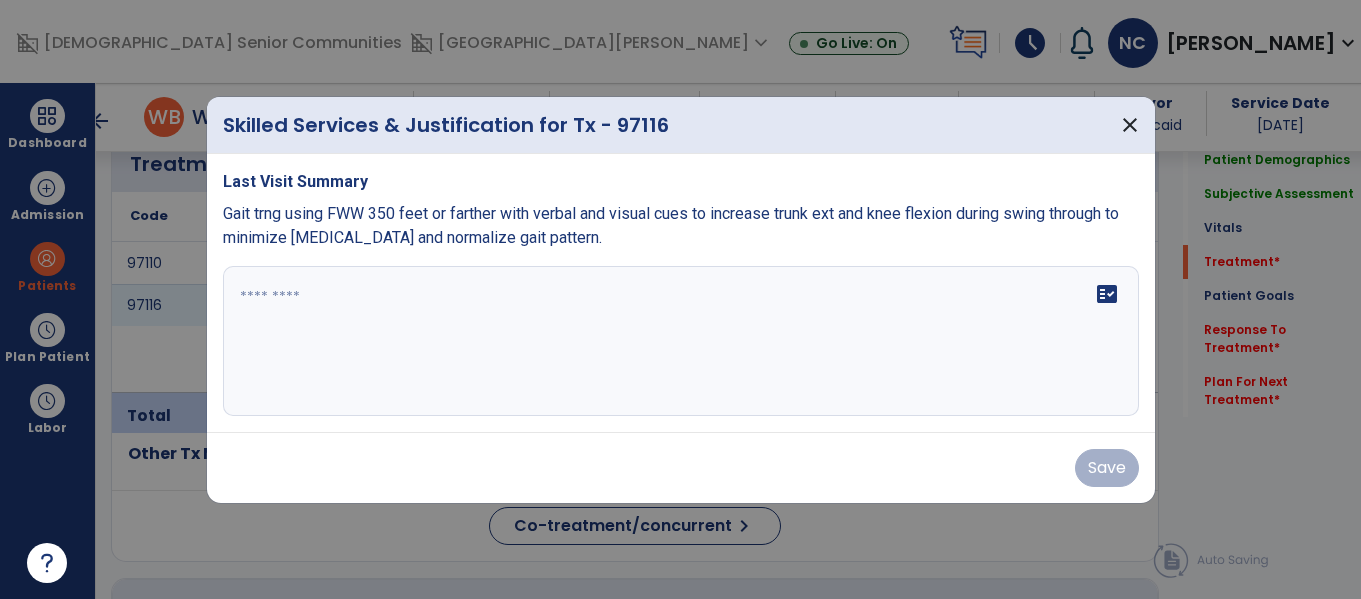 scroll, scrollTop: 1229, scrollLeft: 0, axis: vertical 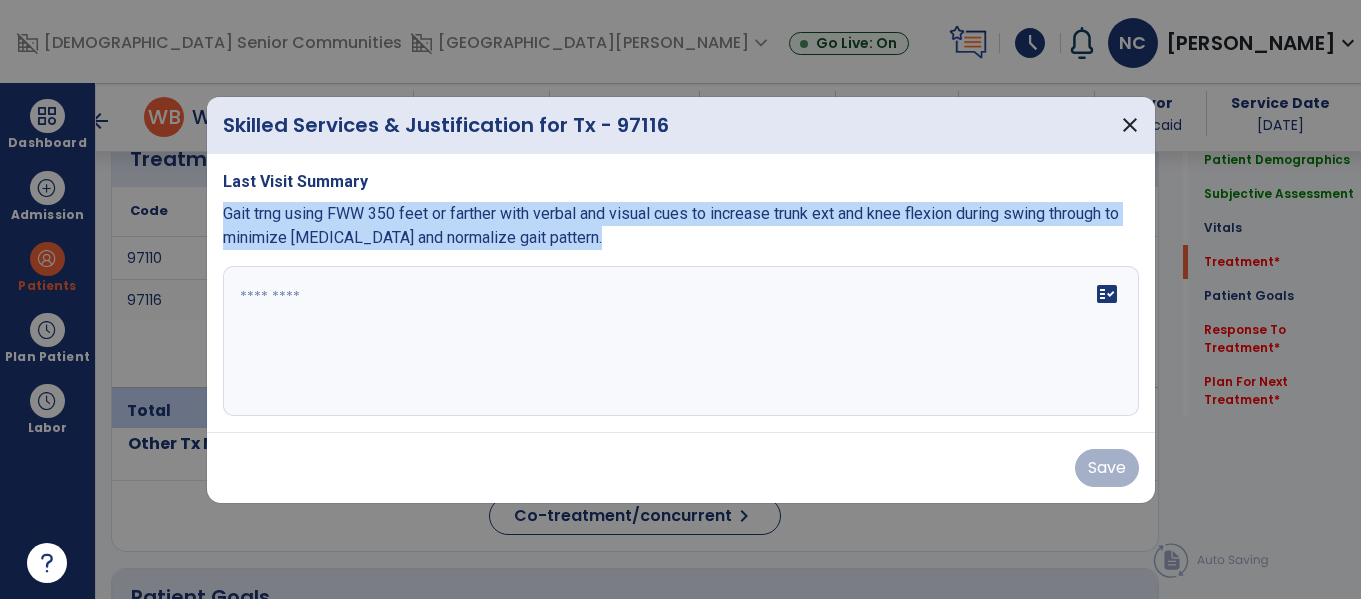 copy on "Gait trng using FWW 350 feet or farther with verbal and visual cues to increase trunk ext and knee flexion during swing through to minimize [MEDICAL_DATA] and normalize gait pattern." 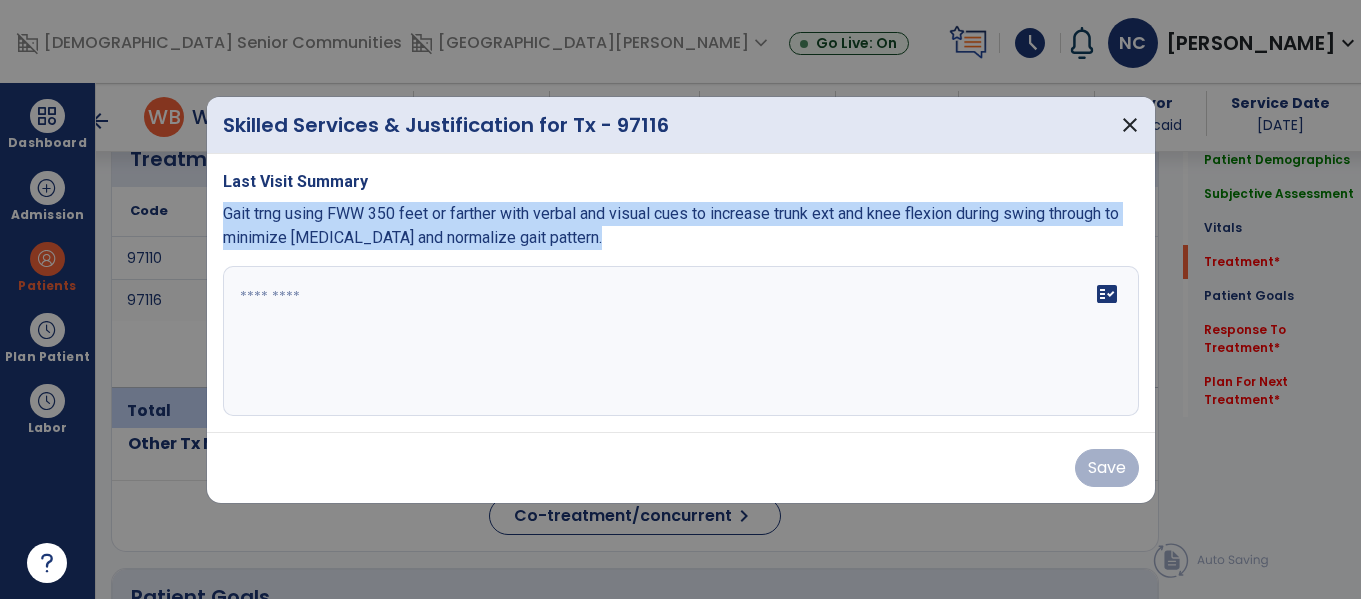 click at bounding box center [681, 341] 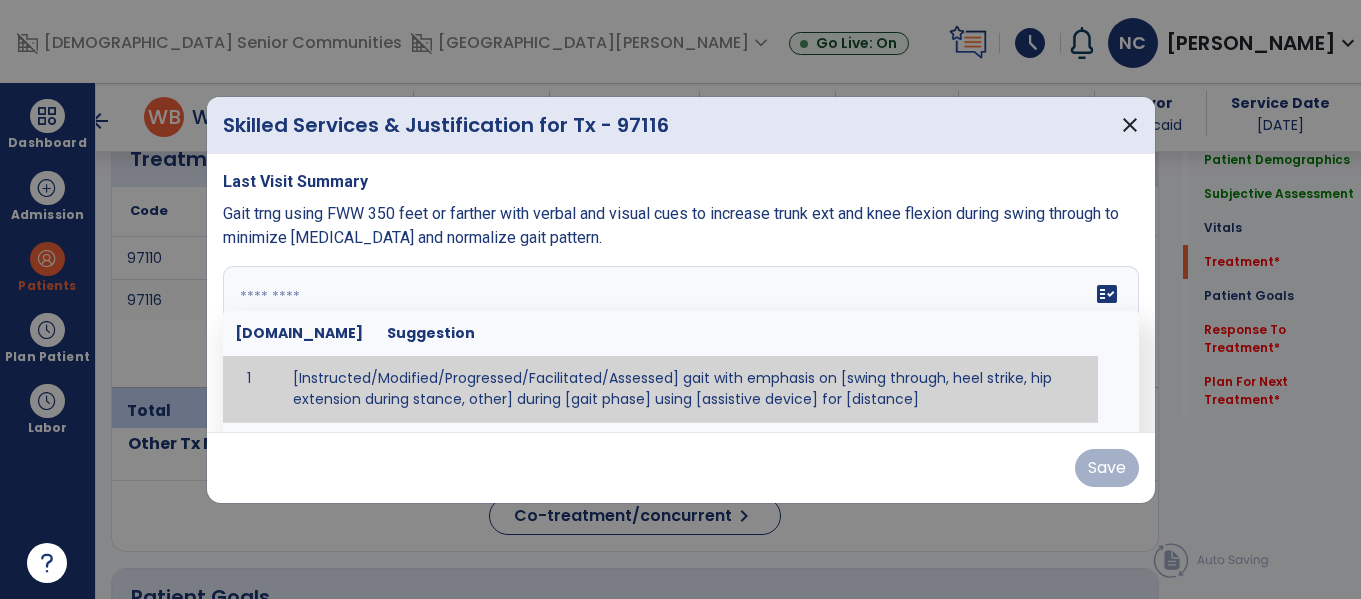 click at bounding box center [678, 341] 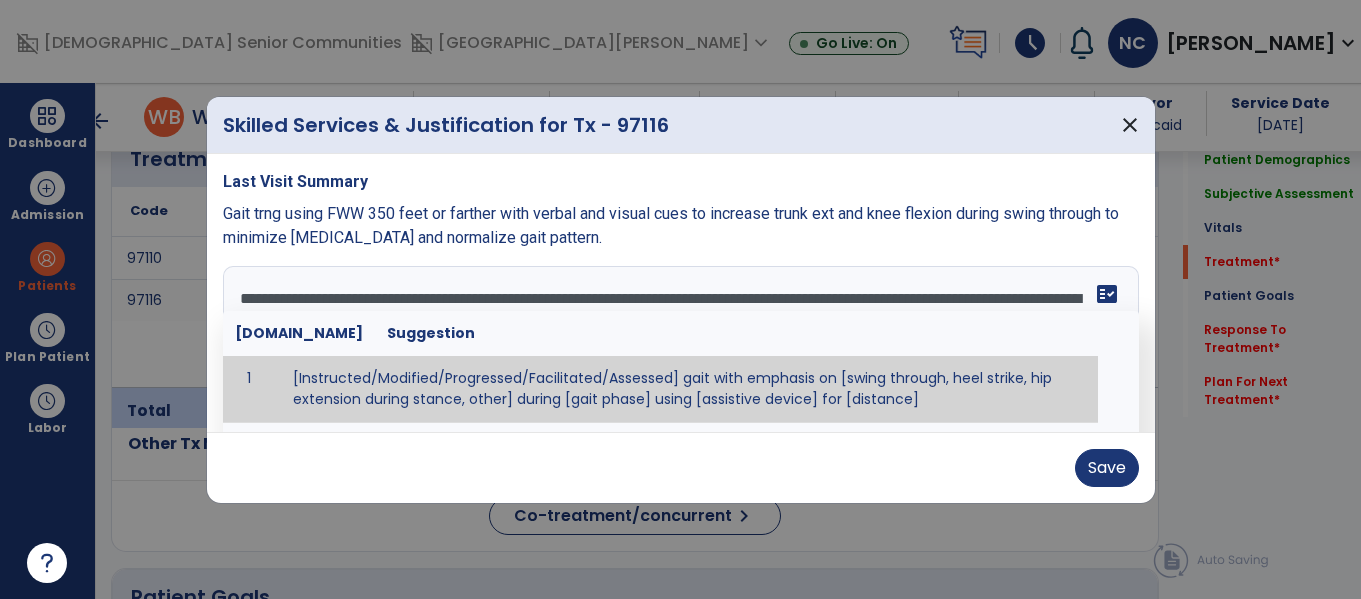 click on "**********" at bounding box center [678, 341] 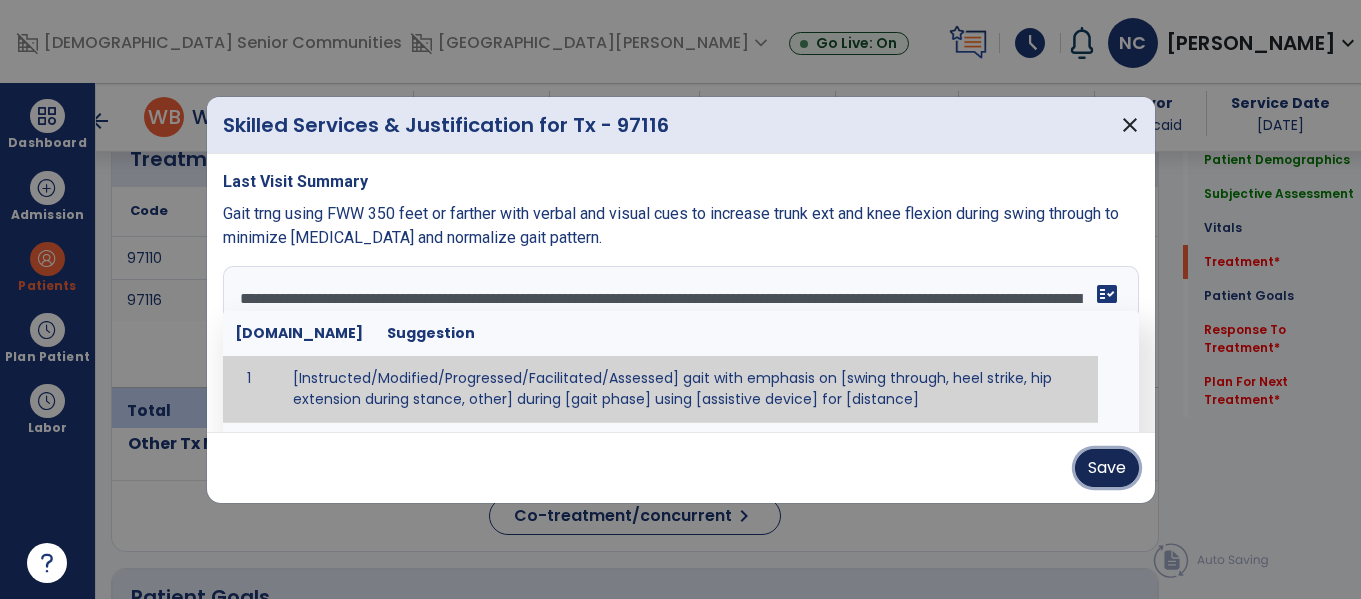 click on "Save" at bounding box center (1107, 468) 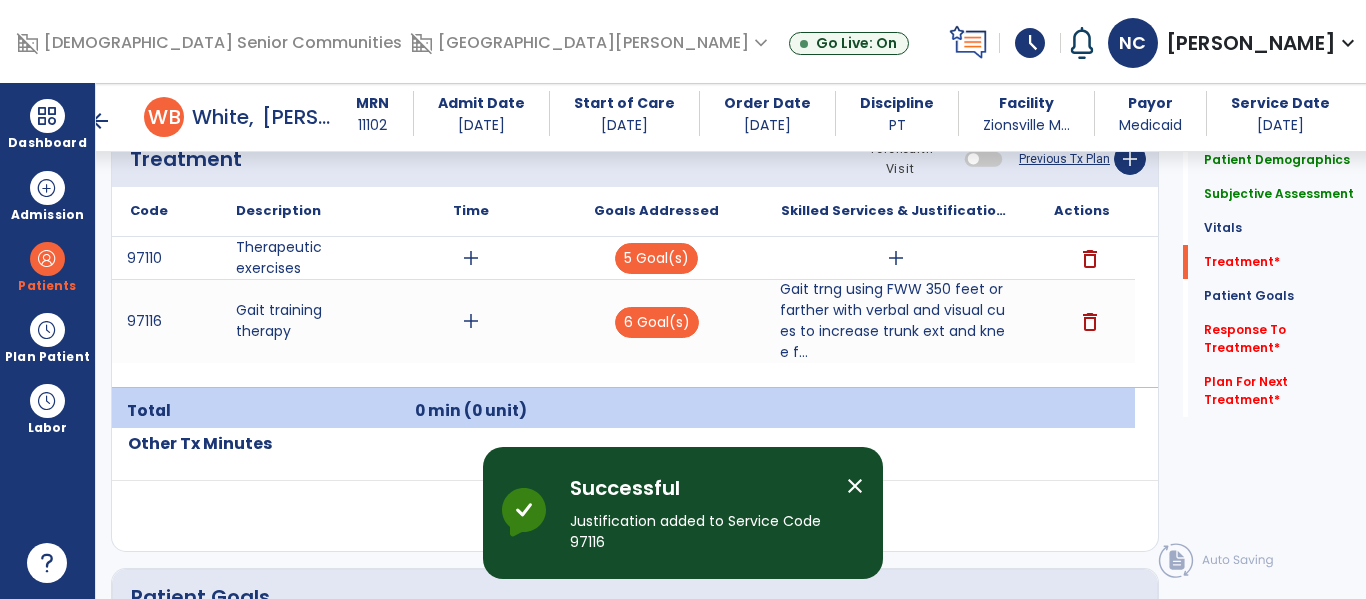 click on "Gait trng using FWW 350 feet or farther with verbal and visual cues to increase trunk ext and knee f..." at bounding box center (896, 321) 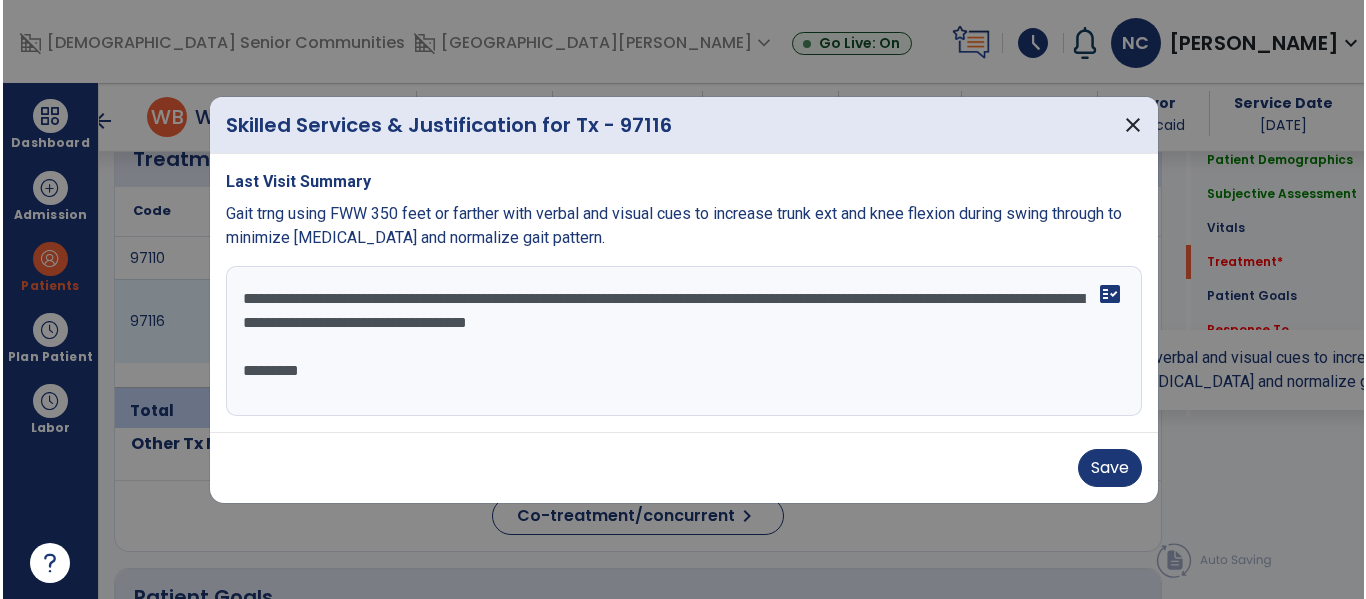 scroll, scrollTop: 1229, scrollLeft: 0, axis: vertical 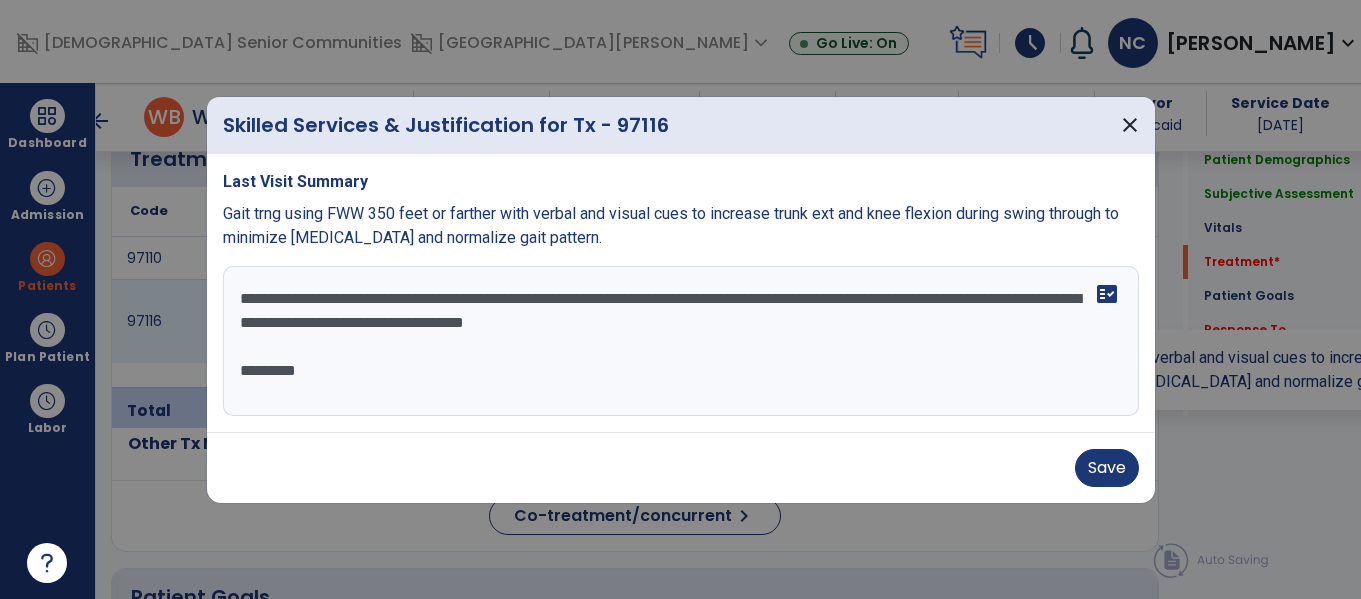 click on "**********" at bounding box center [681, 341] 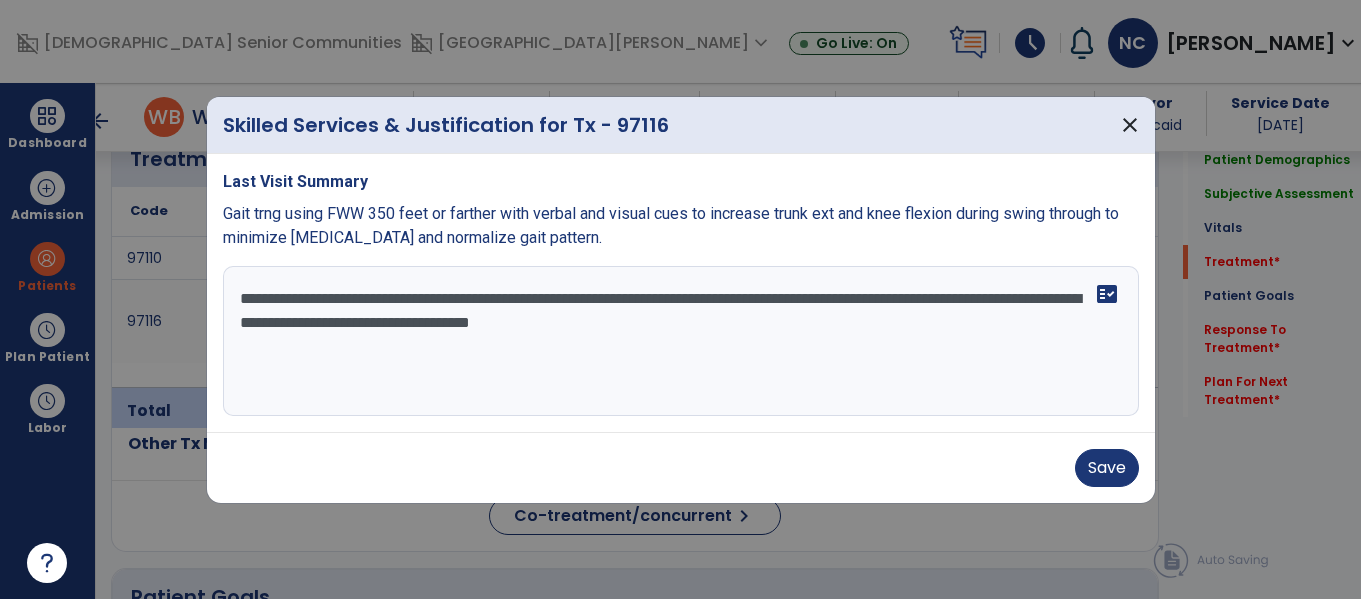 click on "**********" at bounding box center (681, 341) 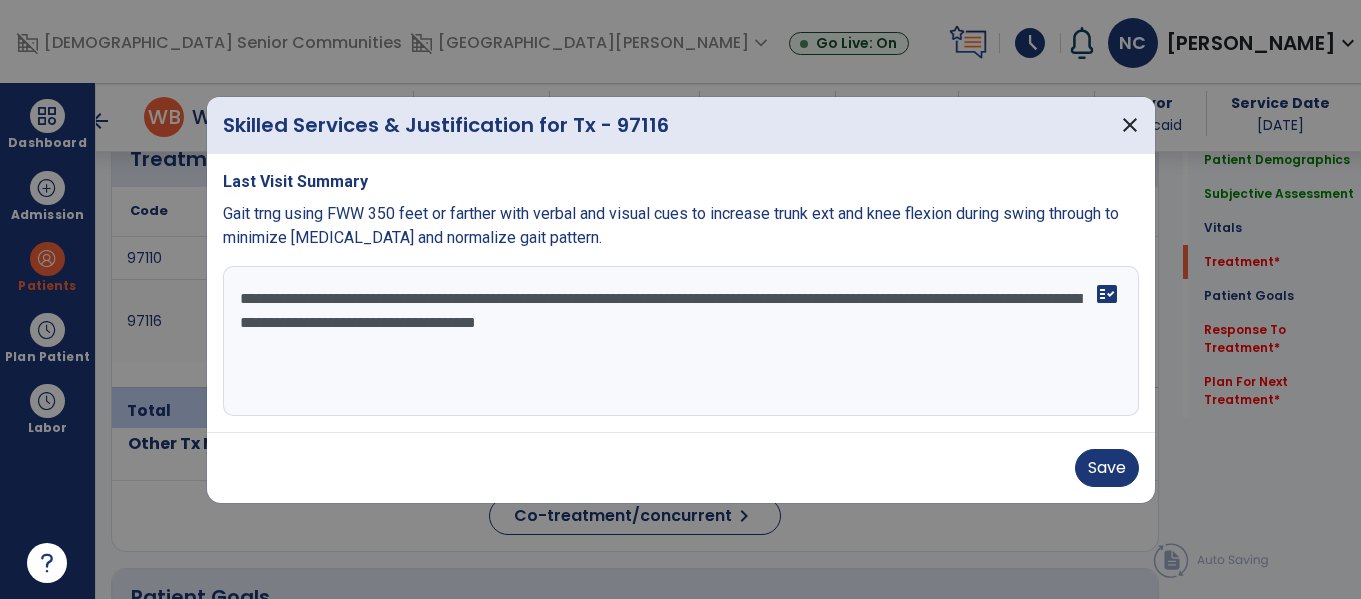click on "**********" at bounding box center (681, 341) 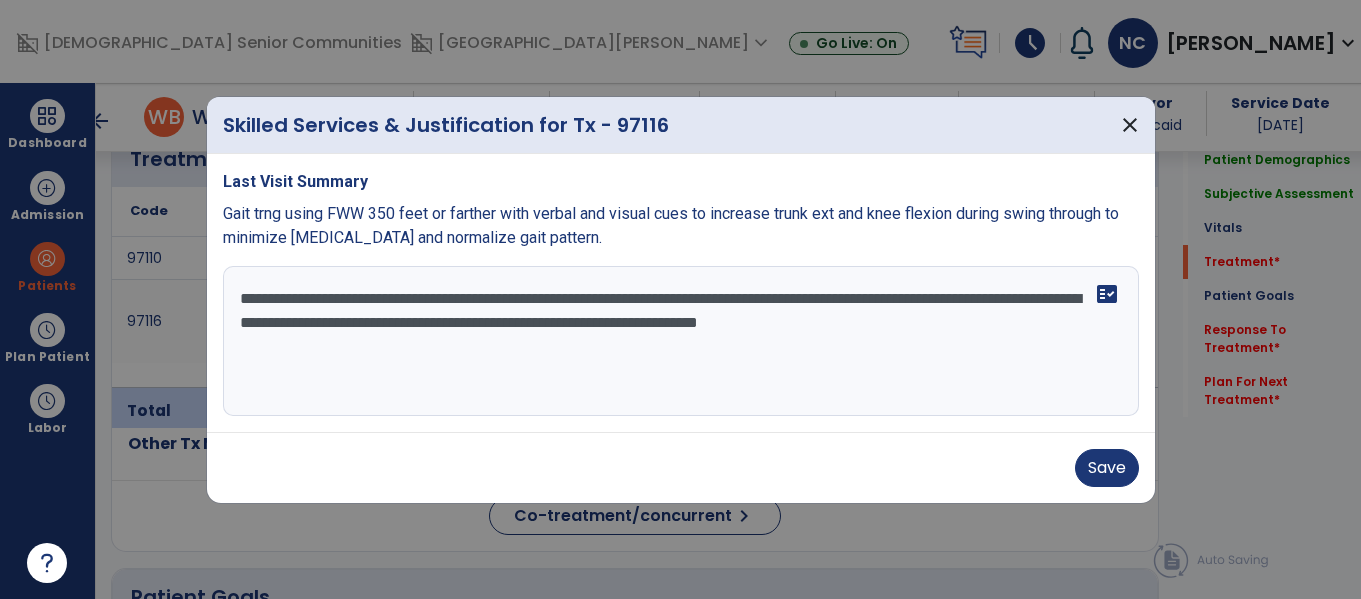 click on "**********" at bounding box center (681, 341) 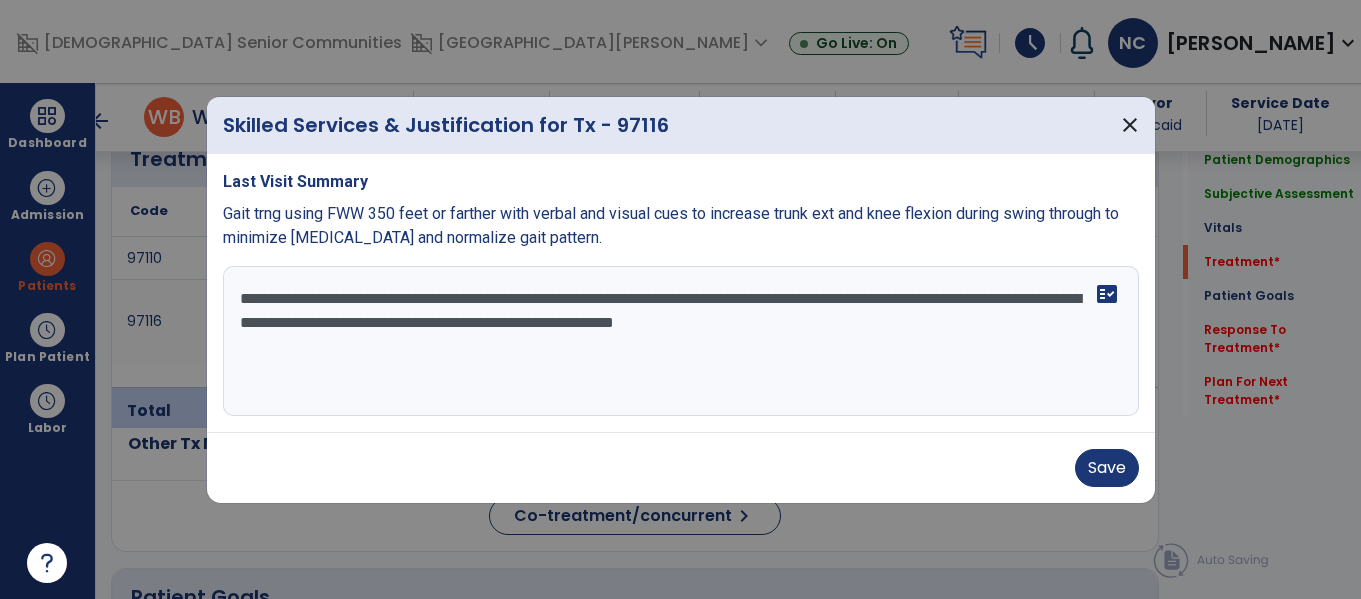 click on "**********" at bounding box center [681, 341] 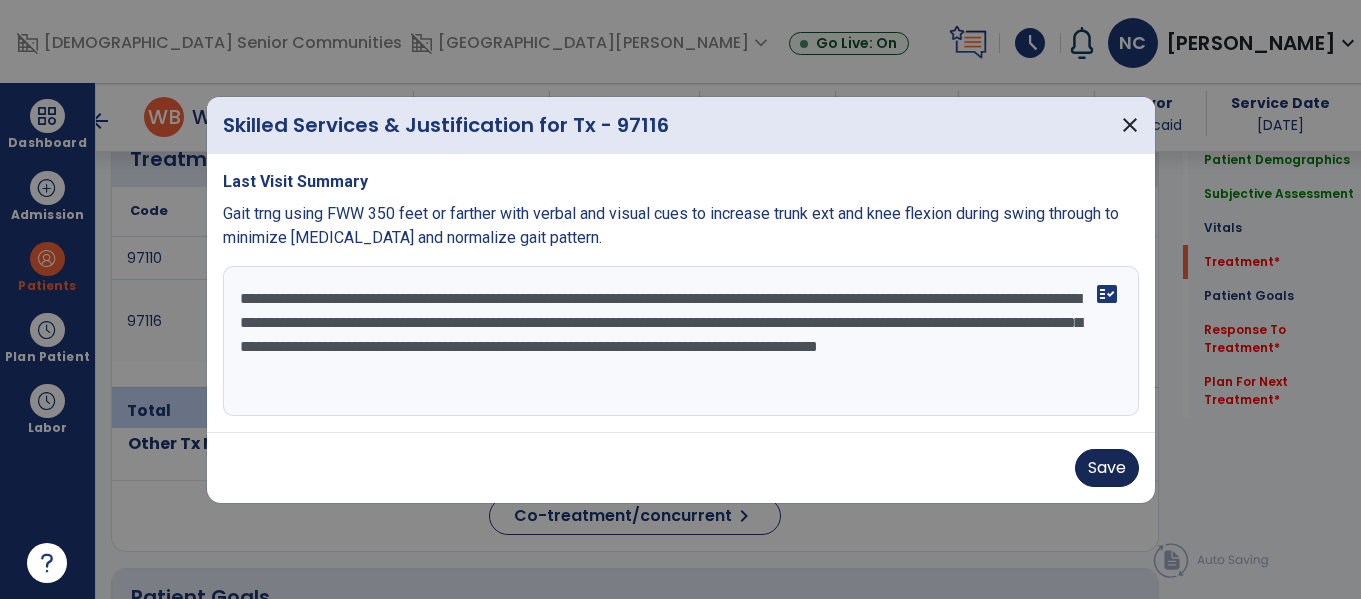type on "**********" 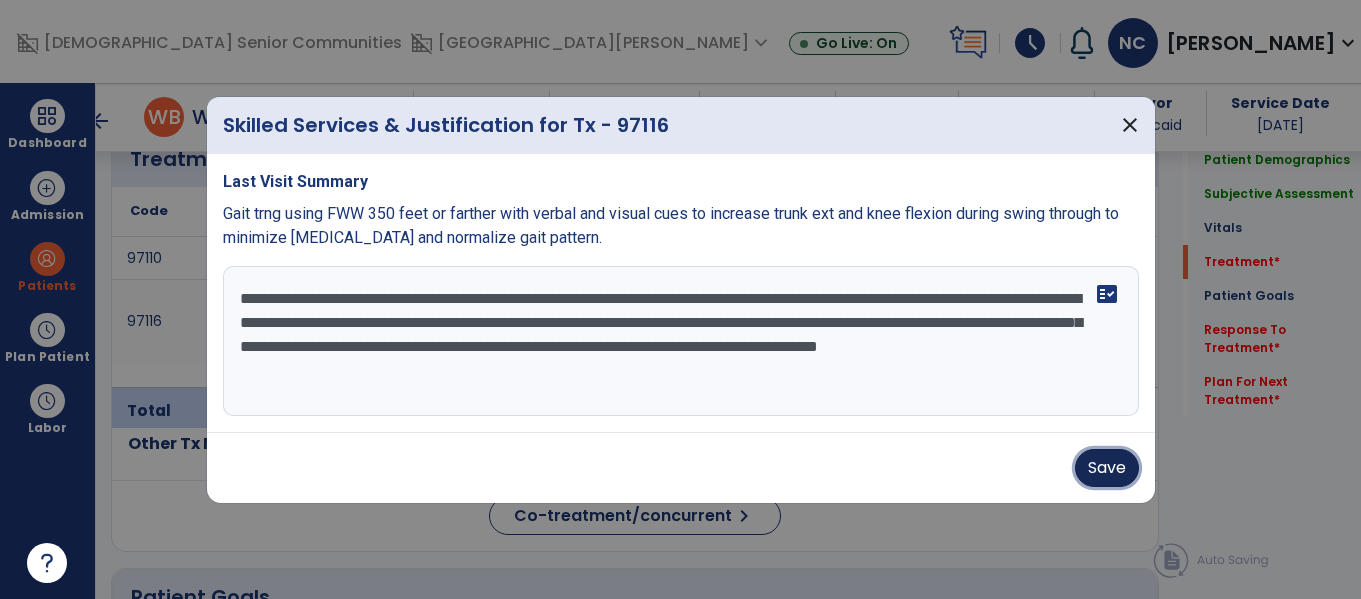 click on "Save" at bounding box center (1107, 468) 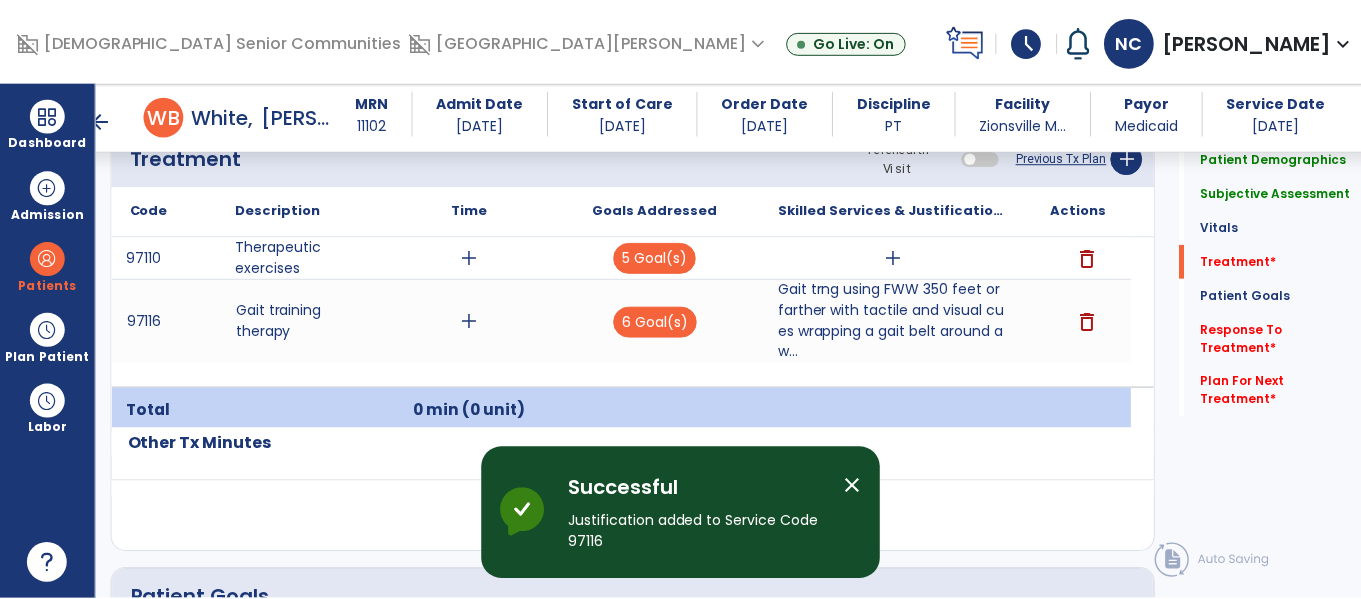 scroll, scrollTop: 1230, scrollLeft: 0, axis: vertical 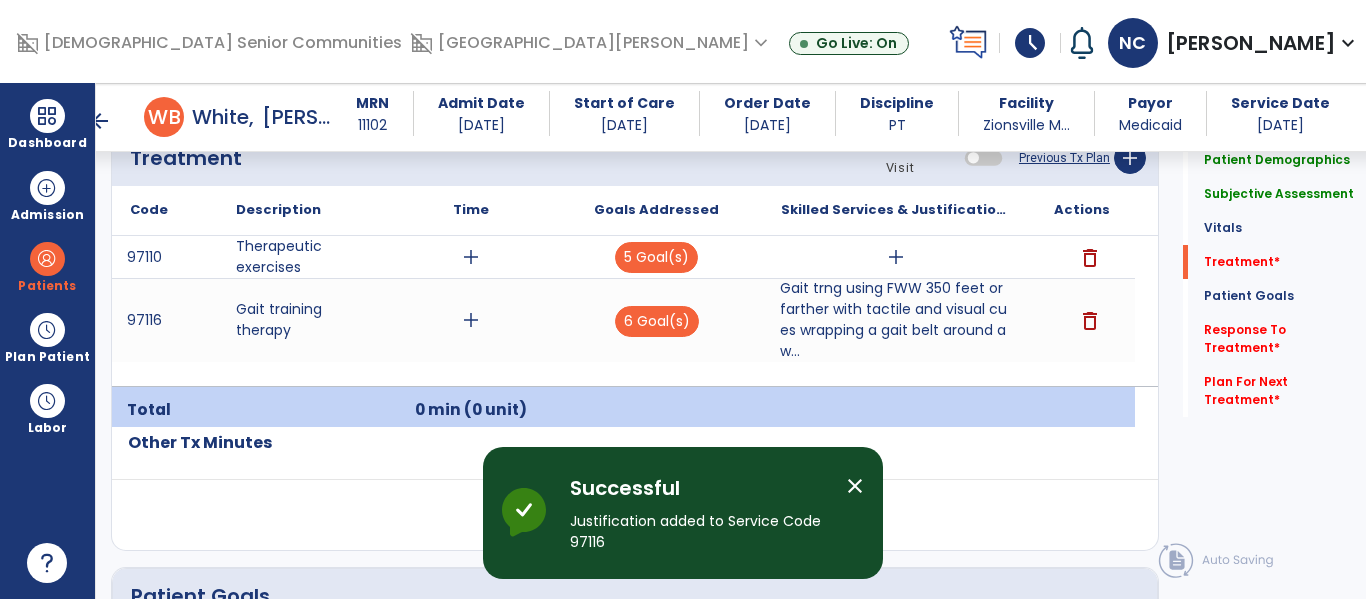 click on "add" at bounding box center [896, 257] 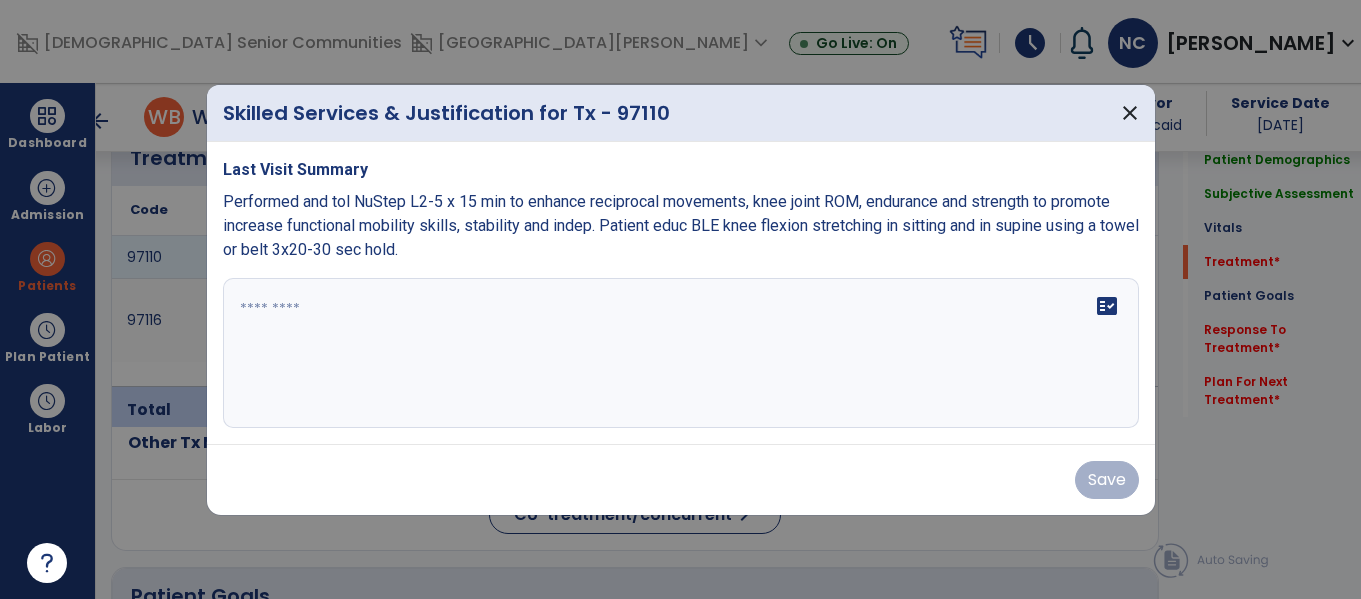 scroll, scrollTop: 1230, scrollLeft: 0, axis: vertical 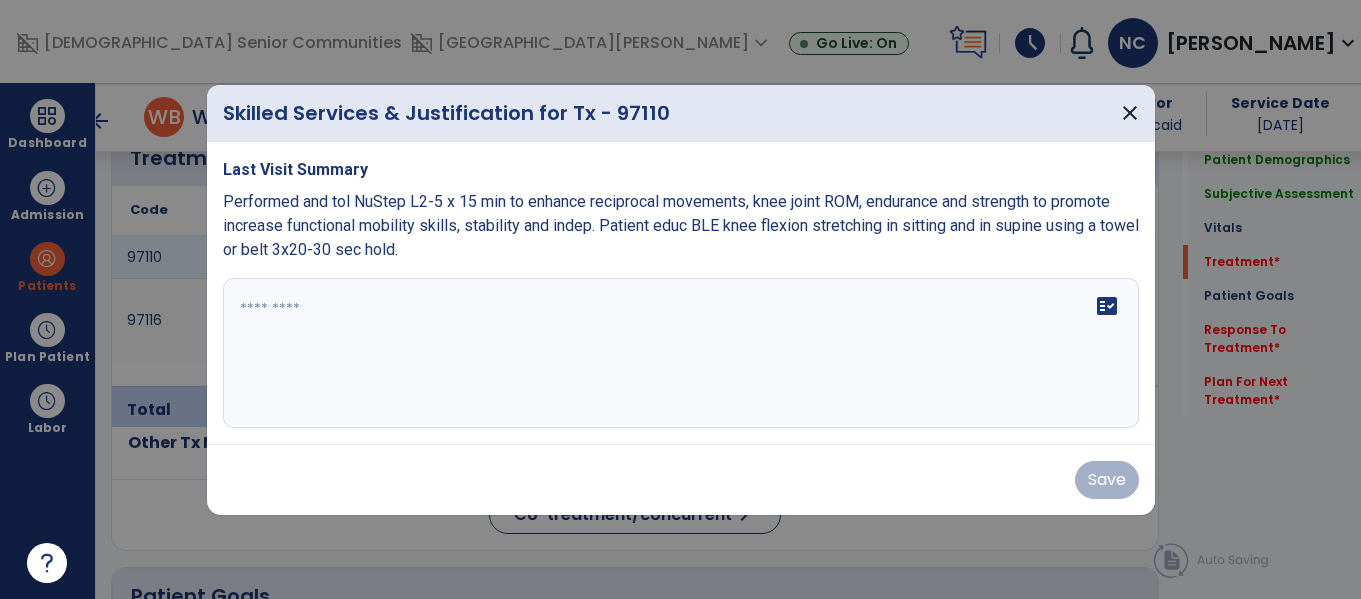 click on "Performed and tol NuStep L2-5 x 15 min to enhance reciprocal movements, knee joint ROM, endurance and strength to promote increase functional mobility skills, stability and indep. Patient educ BLE knee flexion stretching in sitting and in supine using a towel or belt 3x20-30 sec hold." at bounding box center (681, 225) 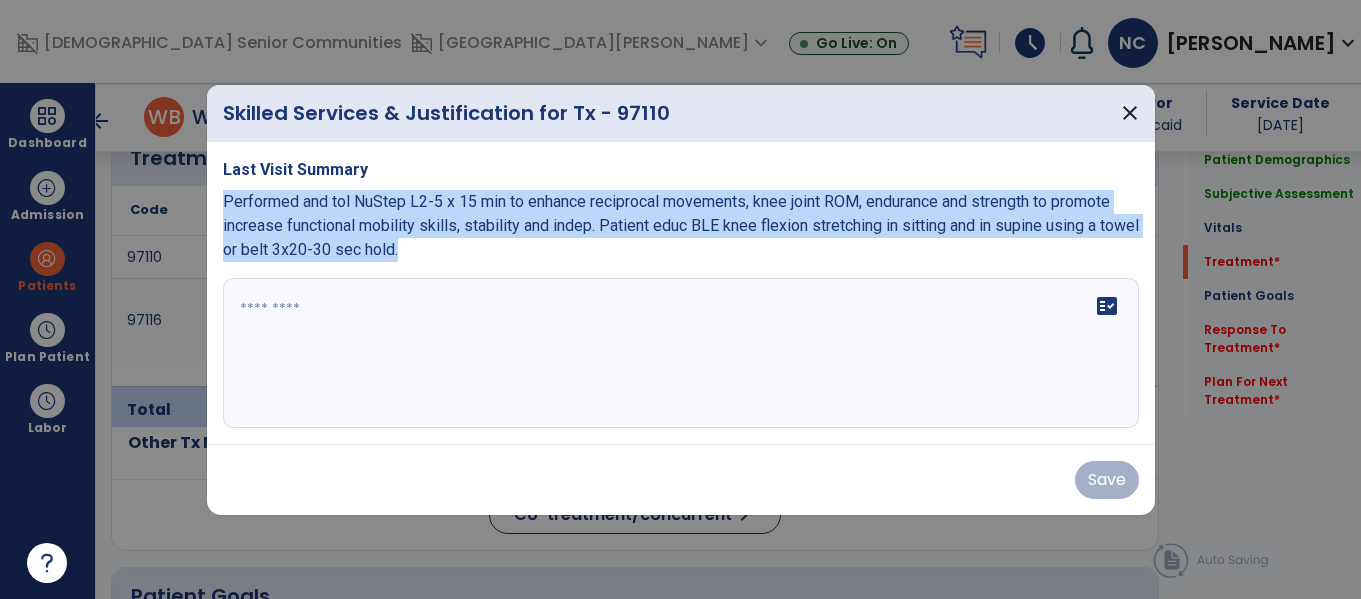 copy on "Performed and tol NuStep L2-5 x 15 min to enhance reciprocal movements, knee joint ROM, endurance and strength to promote increase functional mobility skills, stability and indep. Patient educ BLE knee flexion stretching in sitting and in supine using a towel or belt 3x20-30 sec hold." 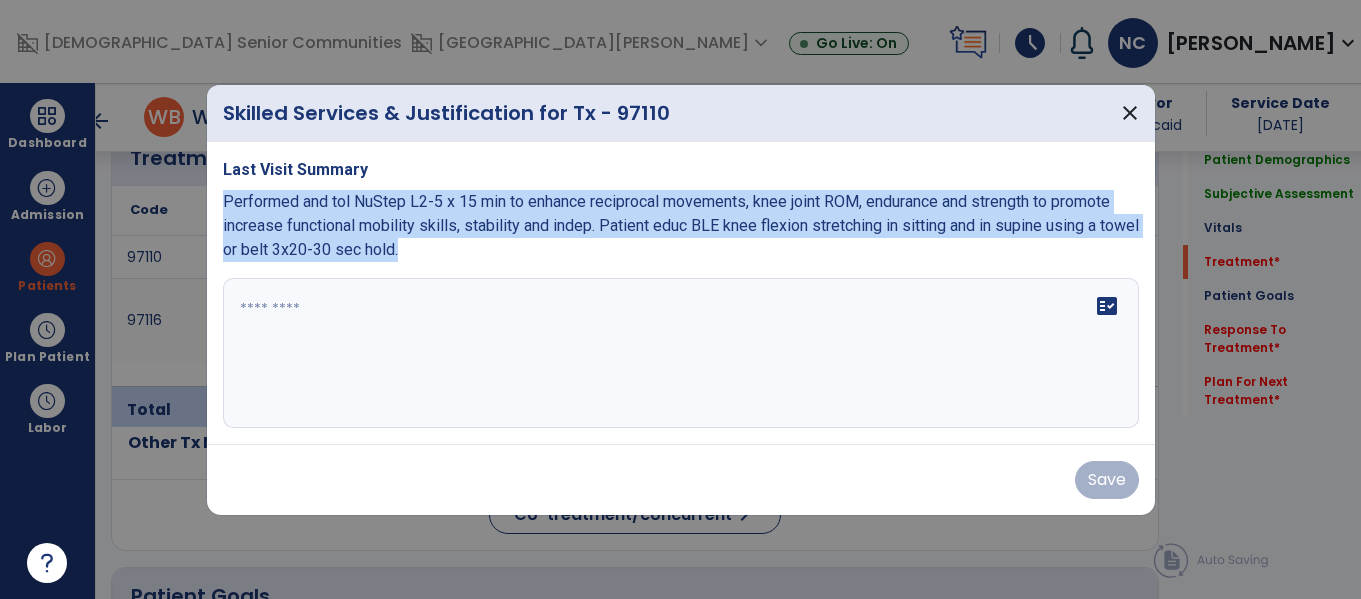 click on "fact_check" at bounding box center [681, 353] 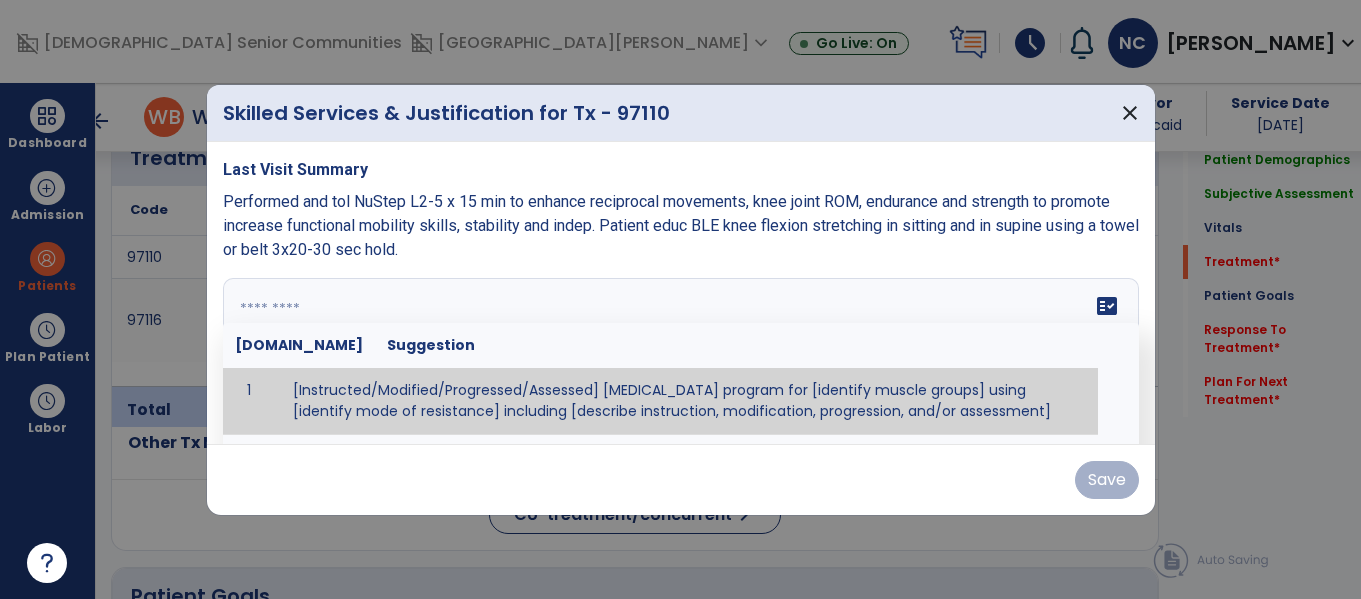 click at bounding box center [678, 353] 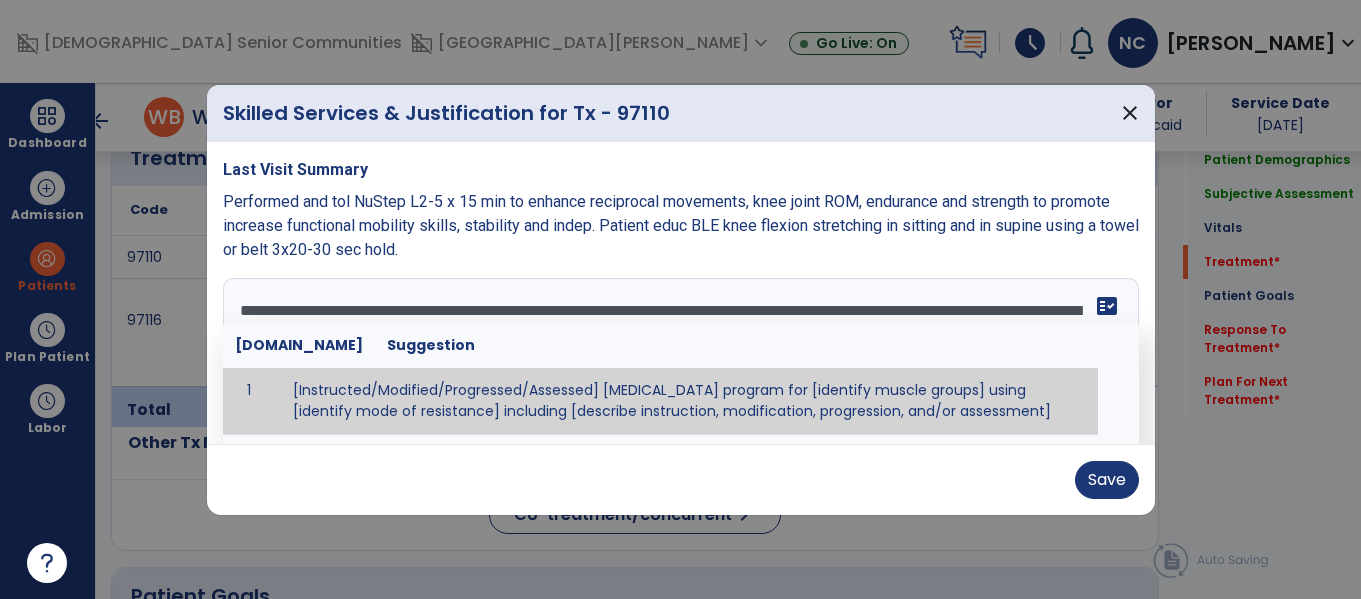 scroll, scrollTop: 16, scrollLeft: 0, axis: vertical 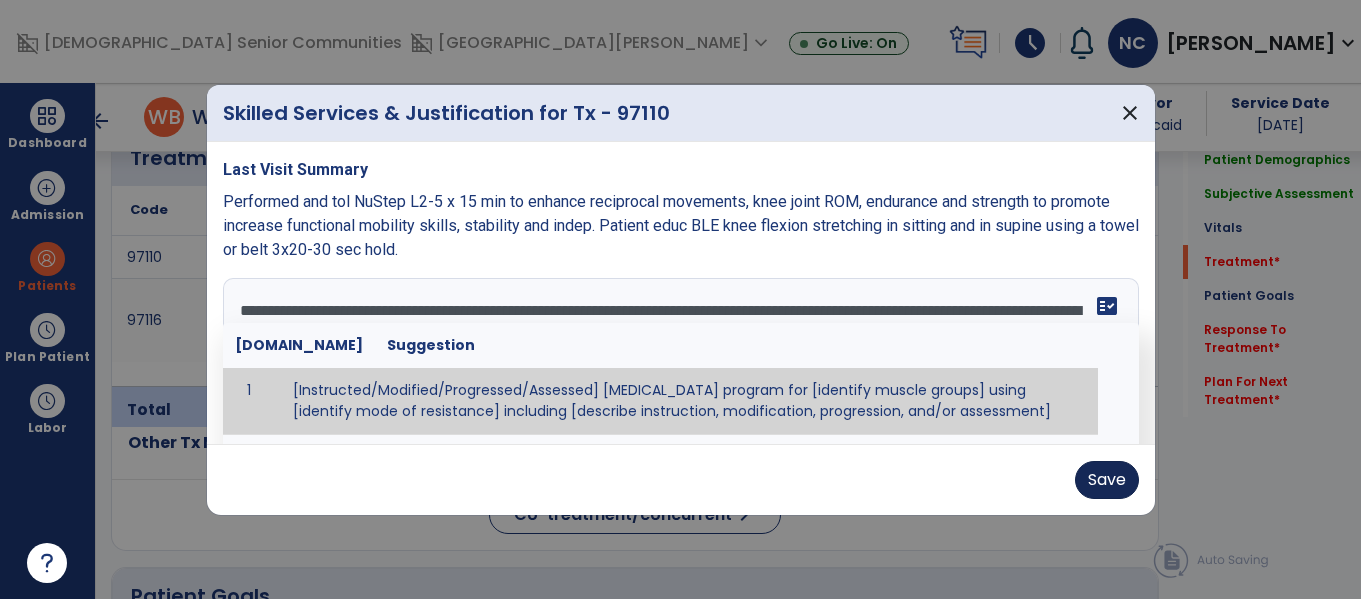 type on "**********" 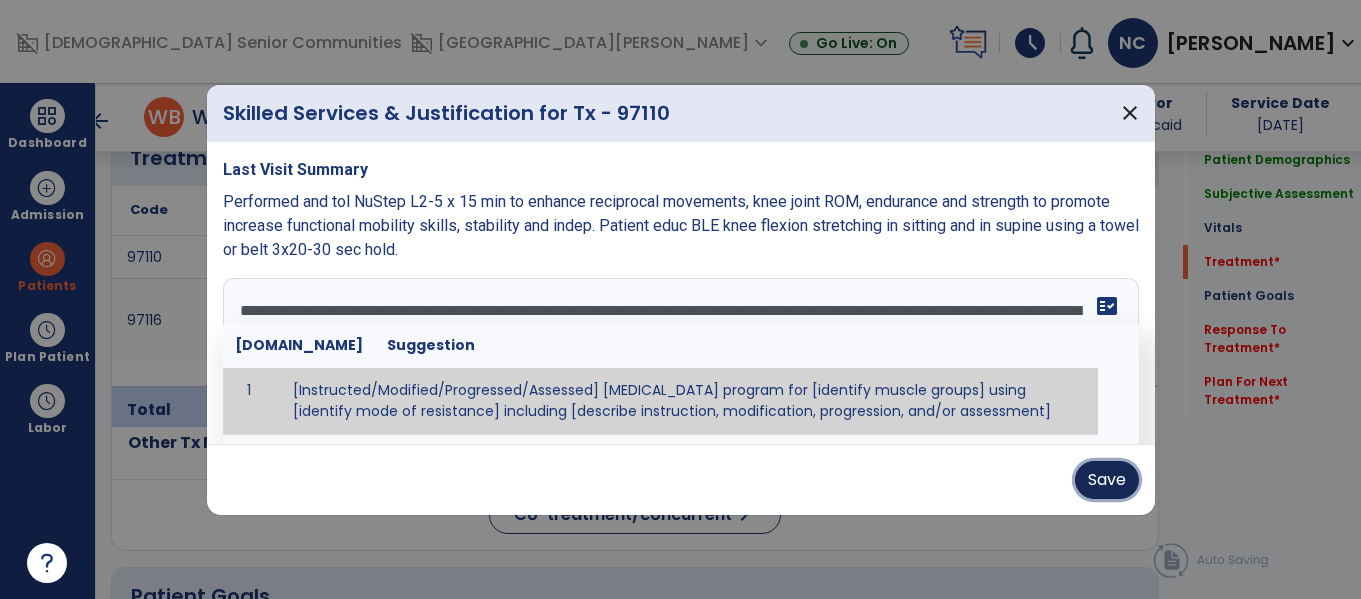 click on "Save" at bounding box center (1107, 480) 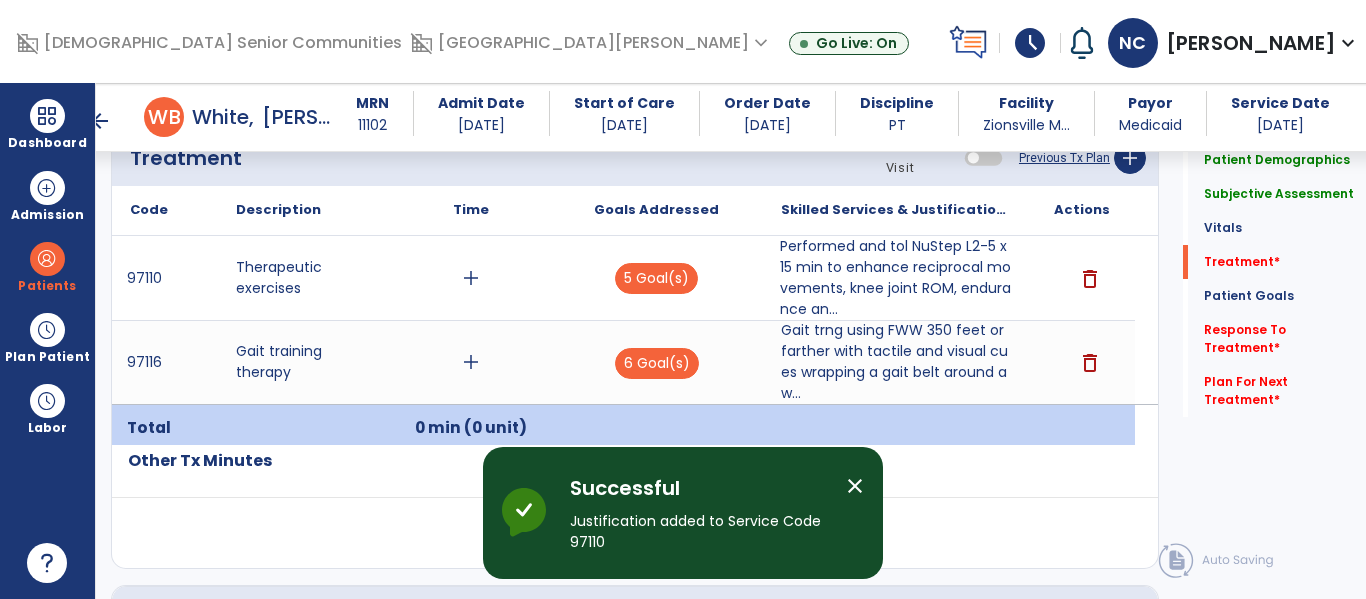 click on "Performed and tol NuStep L2-5 x 15 min to enhance reciprocal movements, knee joint ROM, endurance an..." at bounding box center [896, 278] 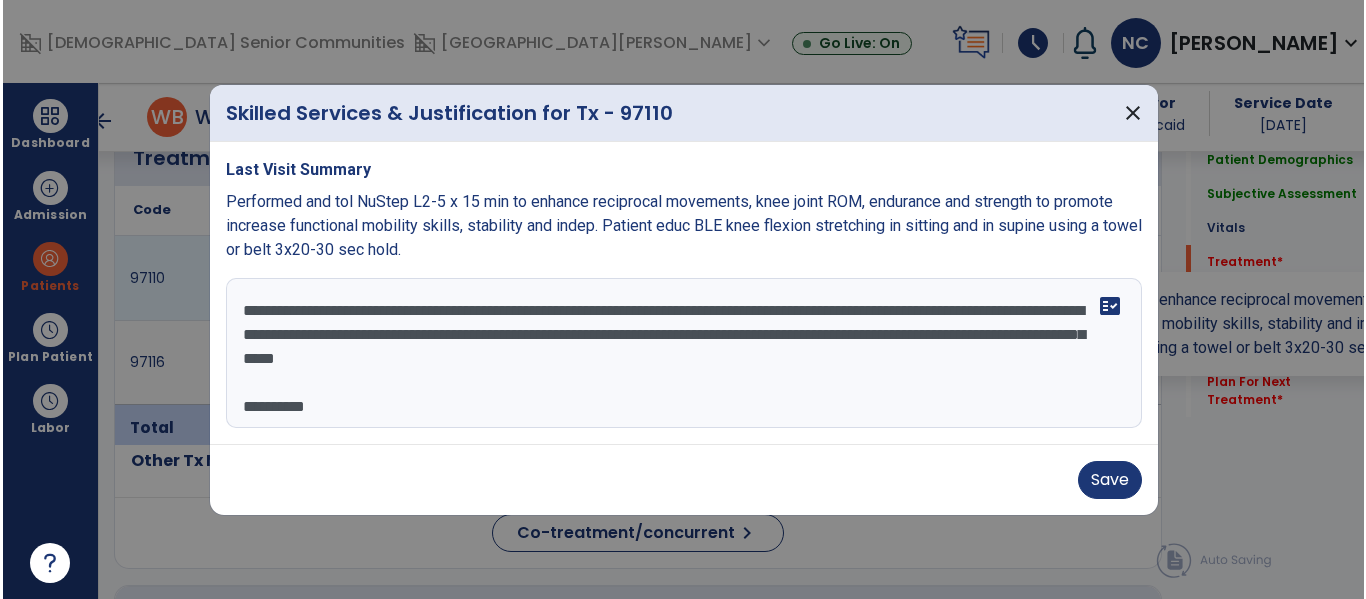 scroll, scrollTop: 1230, scrollLeft: 0, axis: vertical 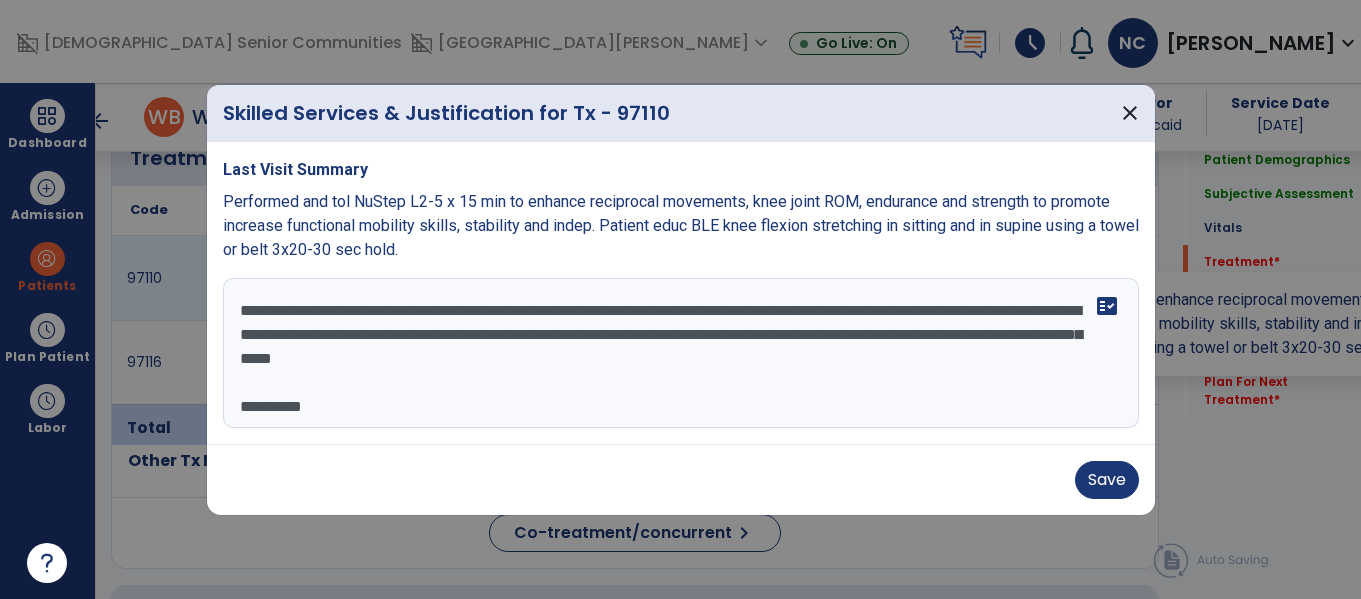 click on "**********" at bounding box center [681, 353] 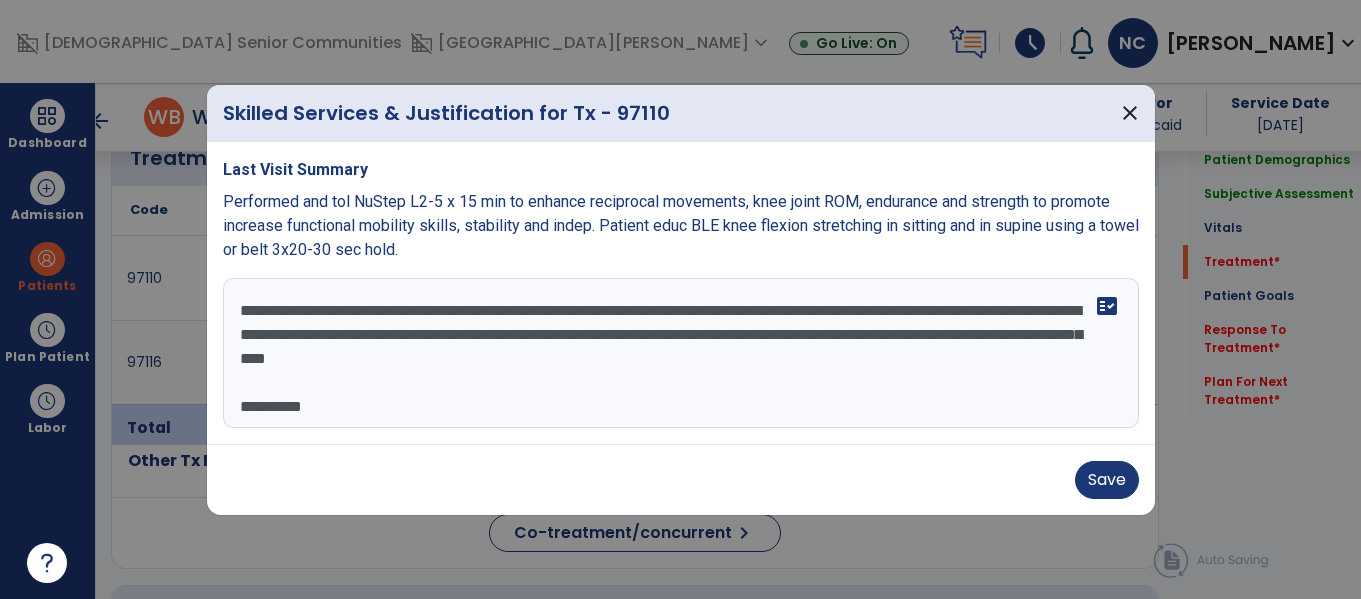 click on "**********" at bounding box center [681, 353] 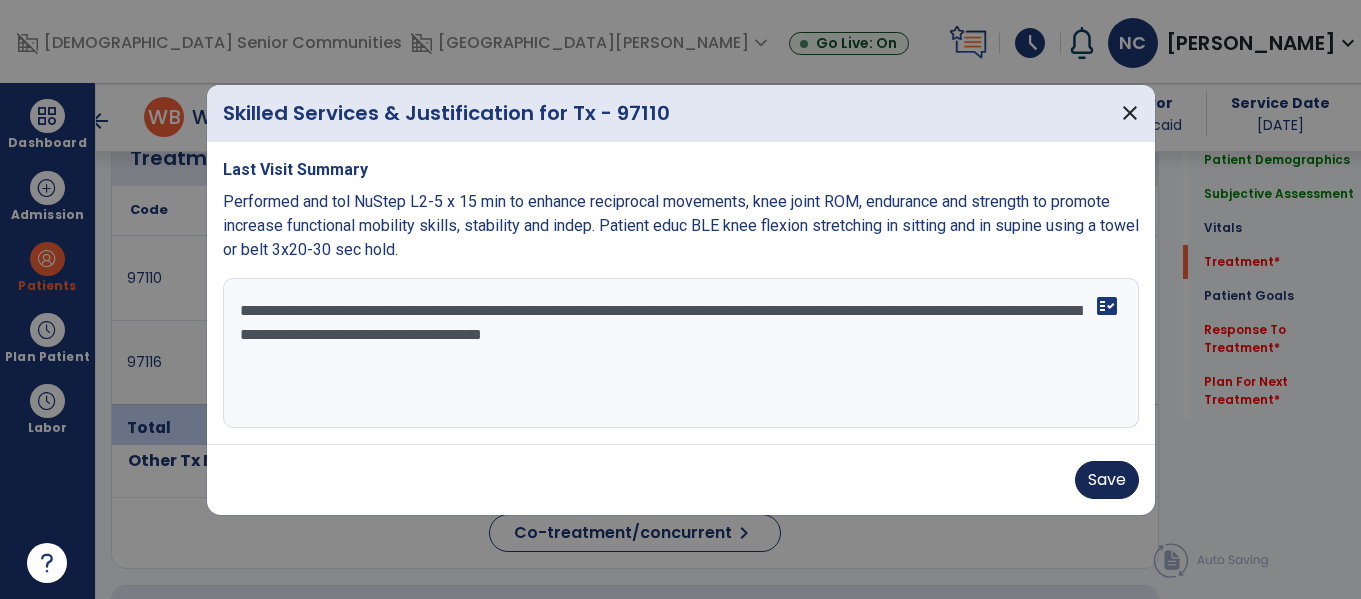 type on "**********" 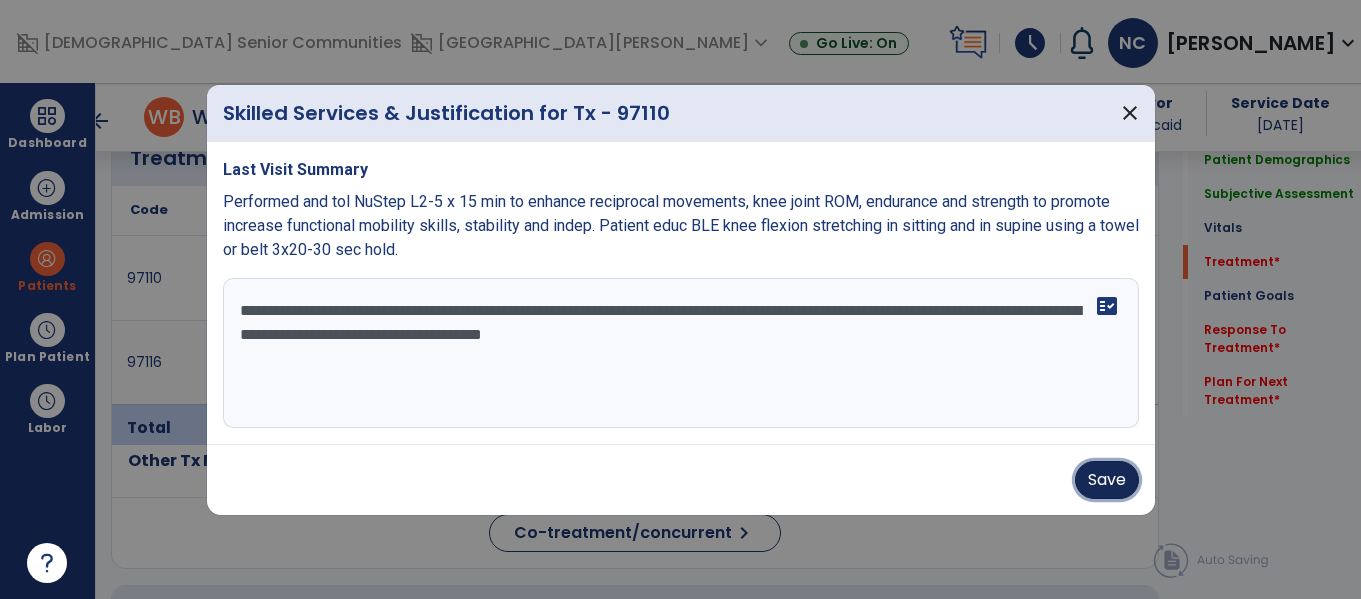 click on "Save" at bounding box center (1107, 480) 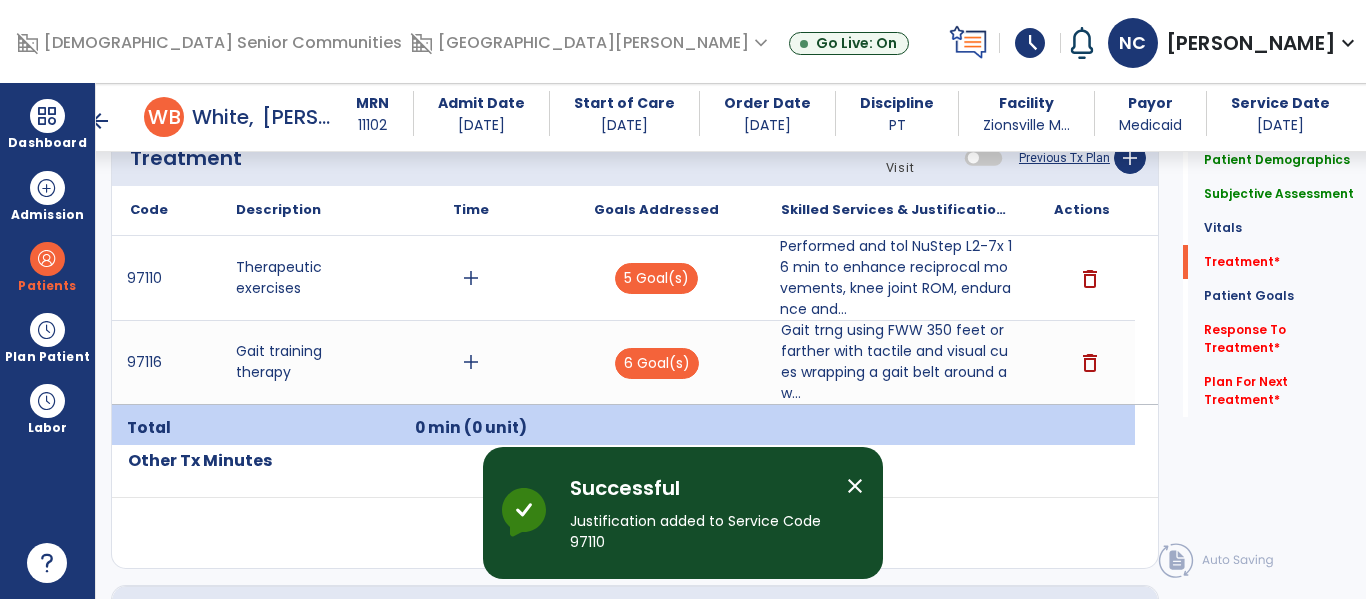 click on "add" at bounding box center [471, 278] 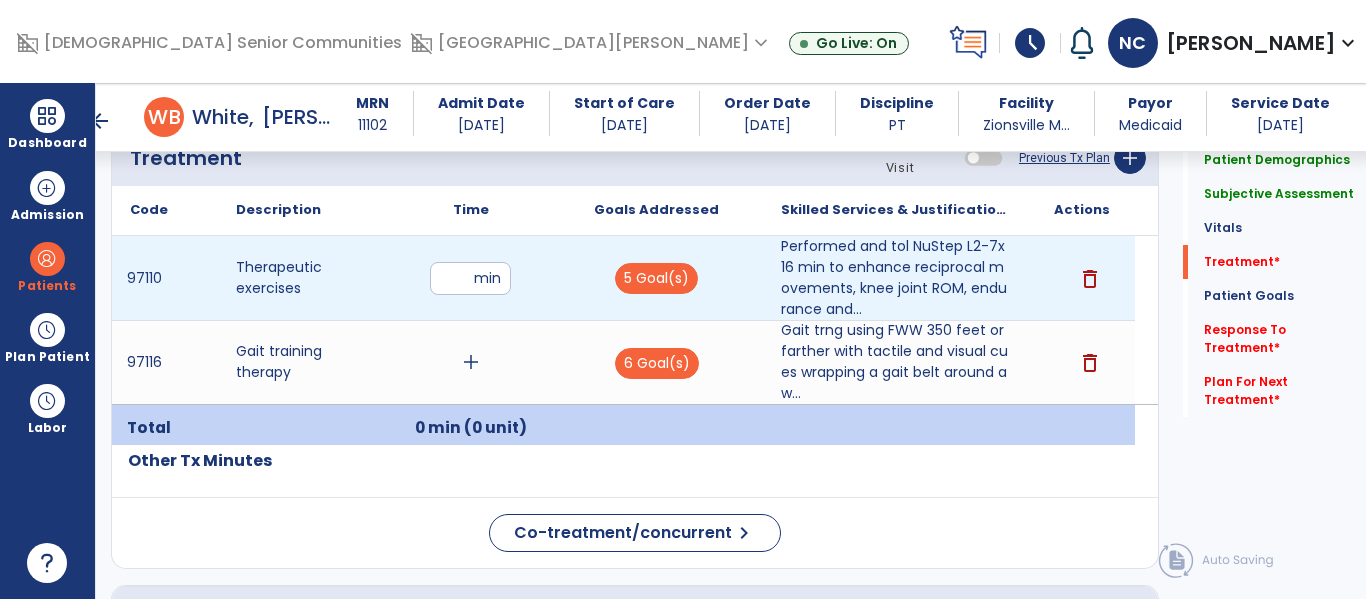 type on "**" 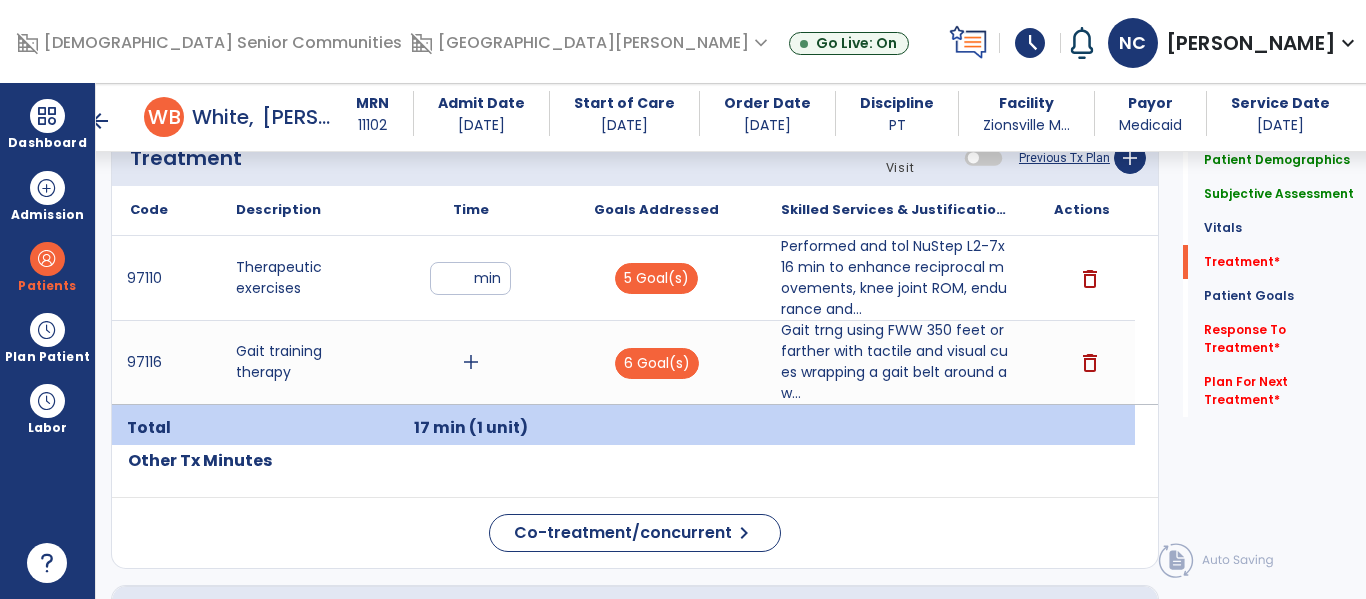 click on "add" at bounding box center [471, 362] 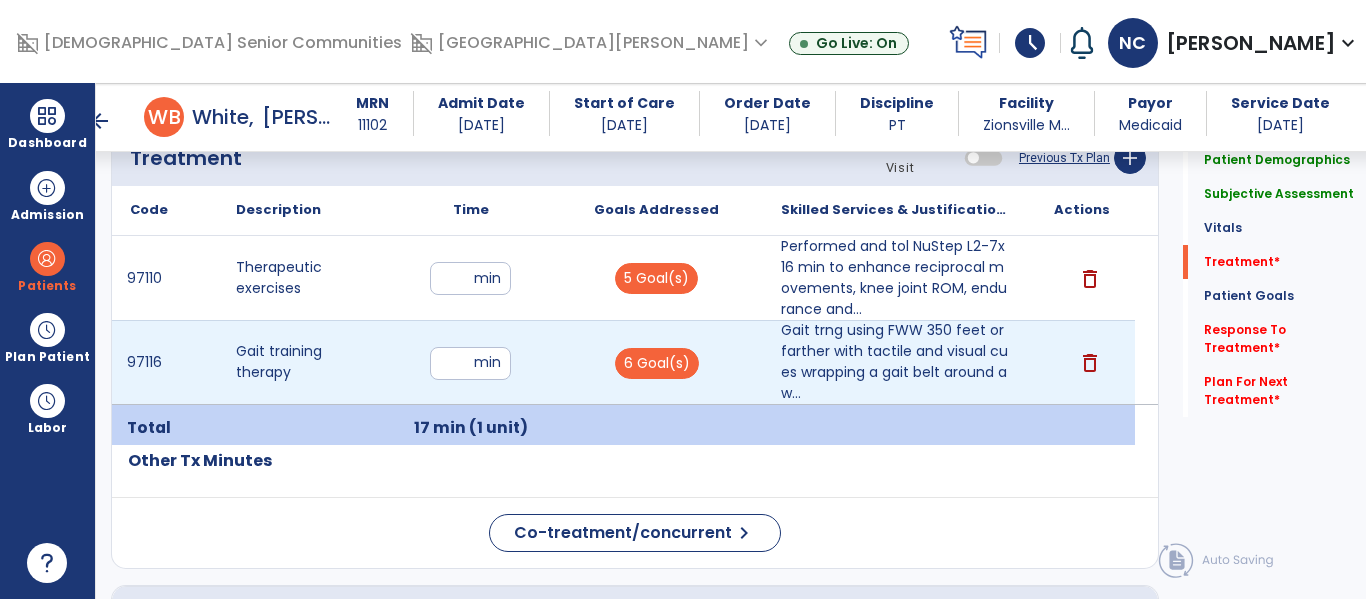 type on "**" 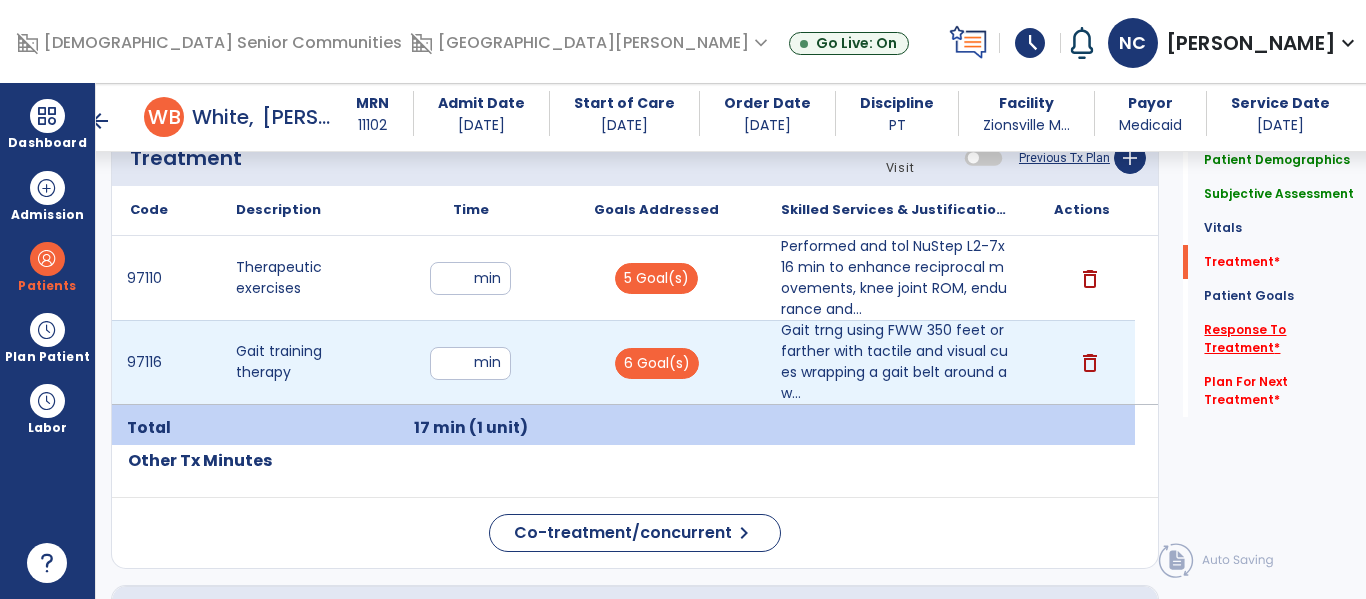 click on "Response To Treatment   *" 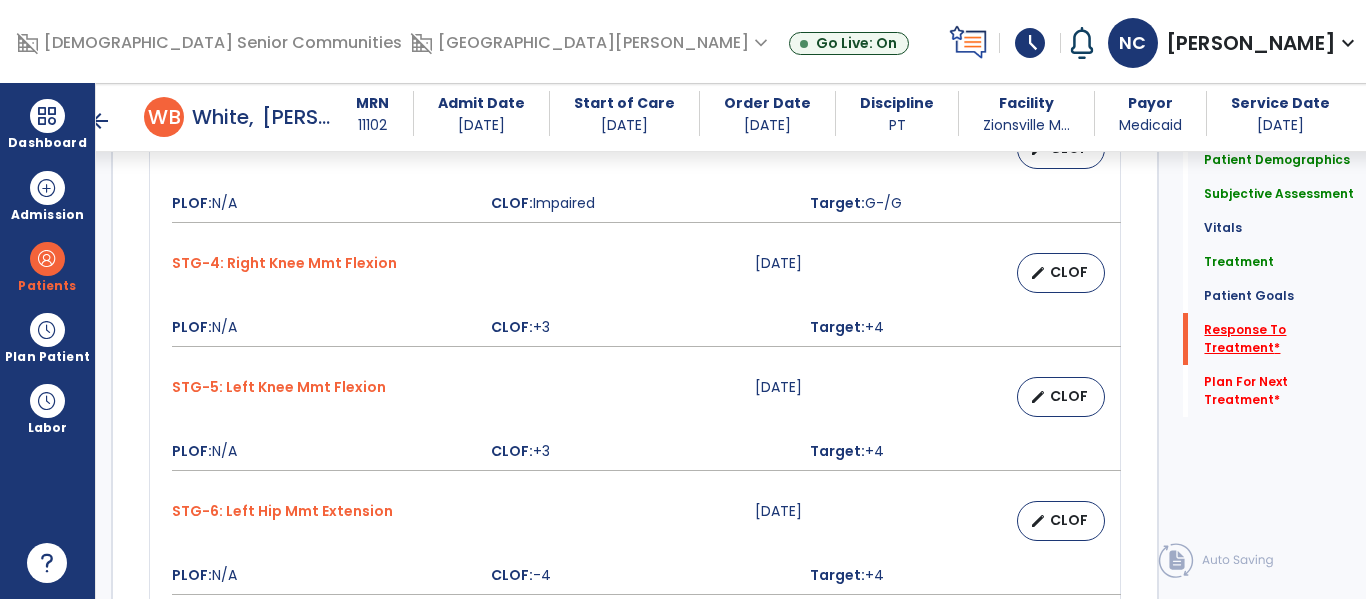 scroll, scrollTop: 3555, scrollLeft: 0, axis: vertical 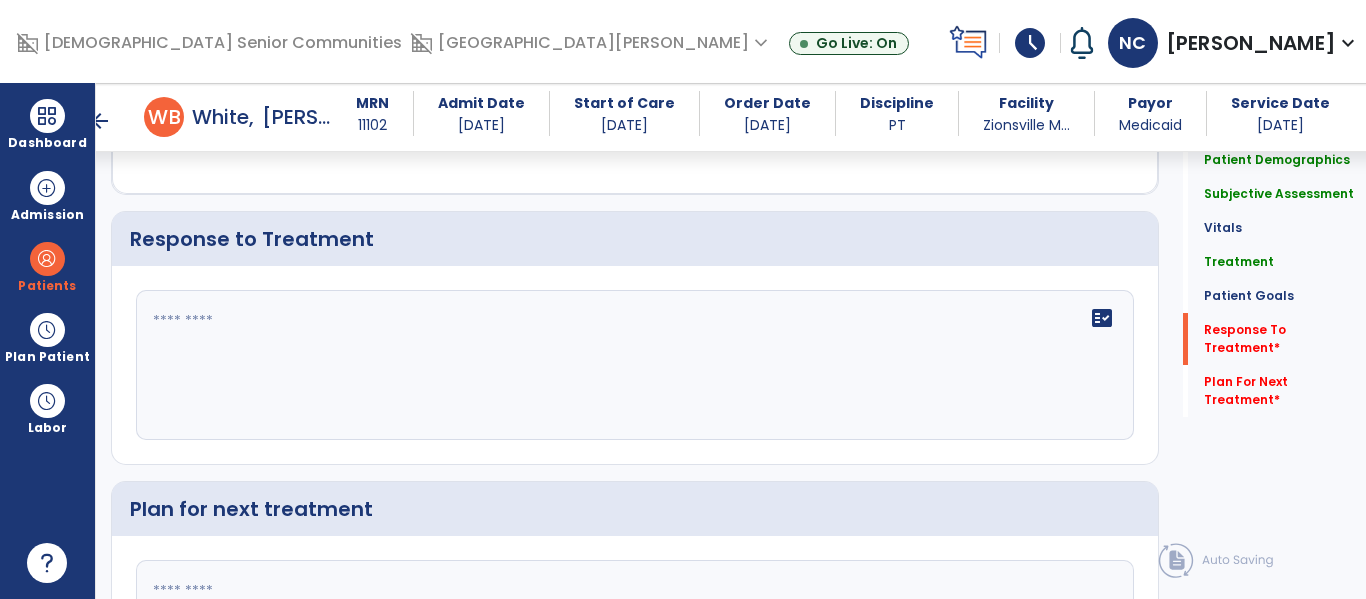 click on "fact_check" 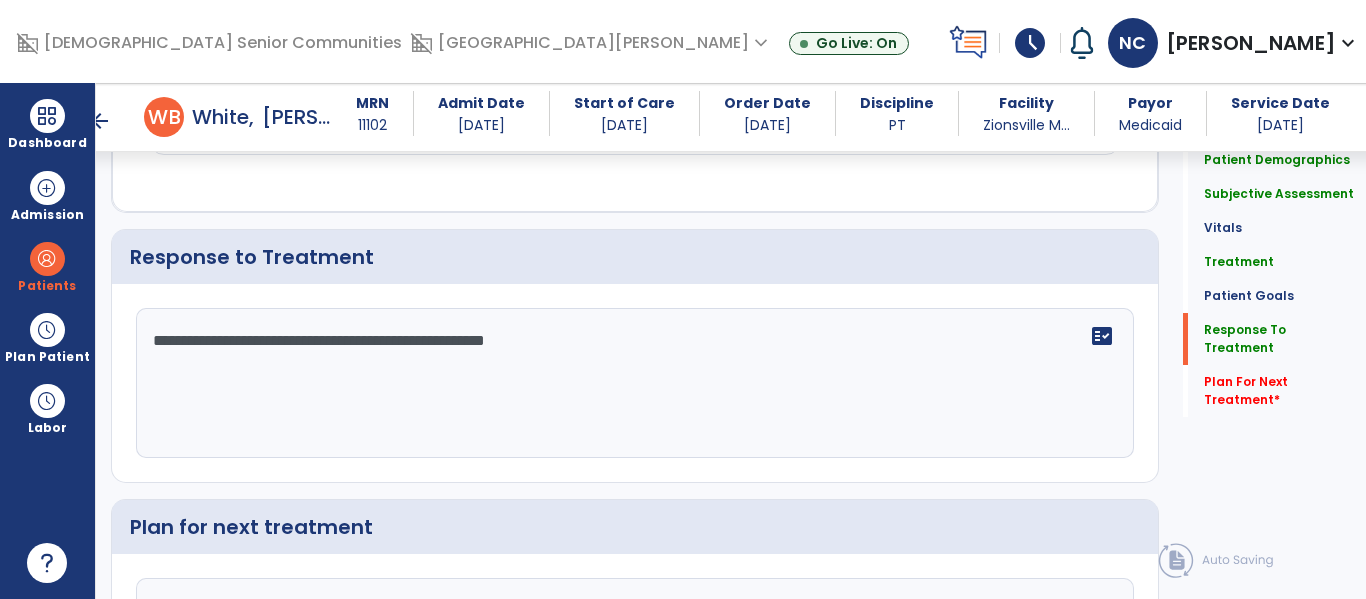 scroll, scrollTop: 3555, scrollLeft: 0, axis: vertical 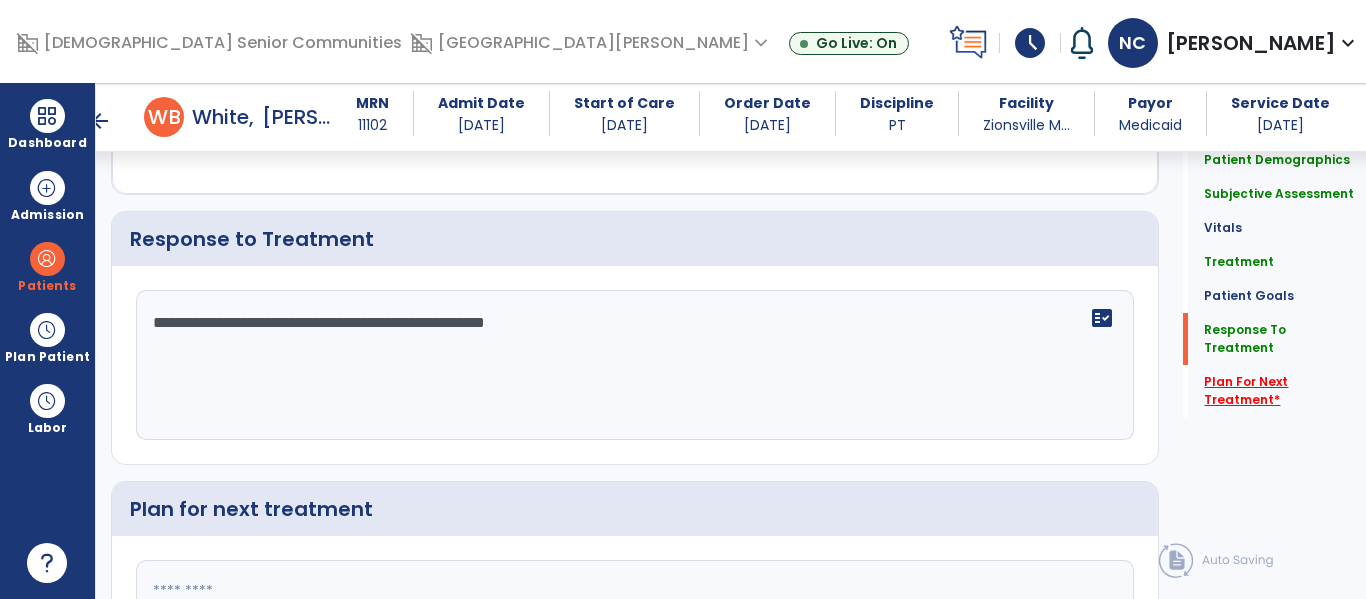 type on "**********" 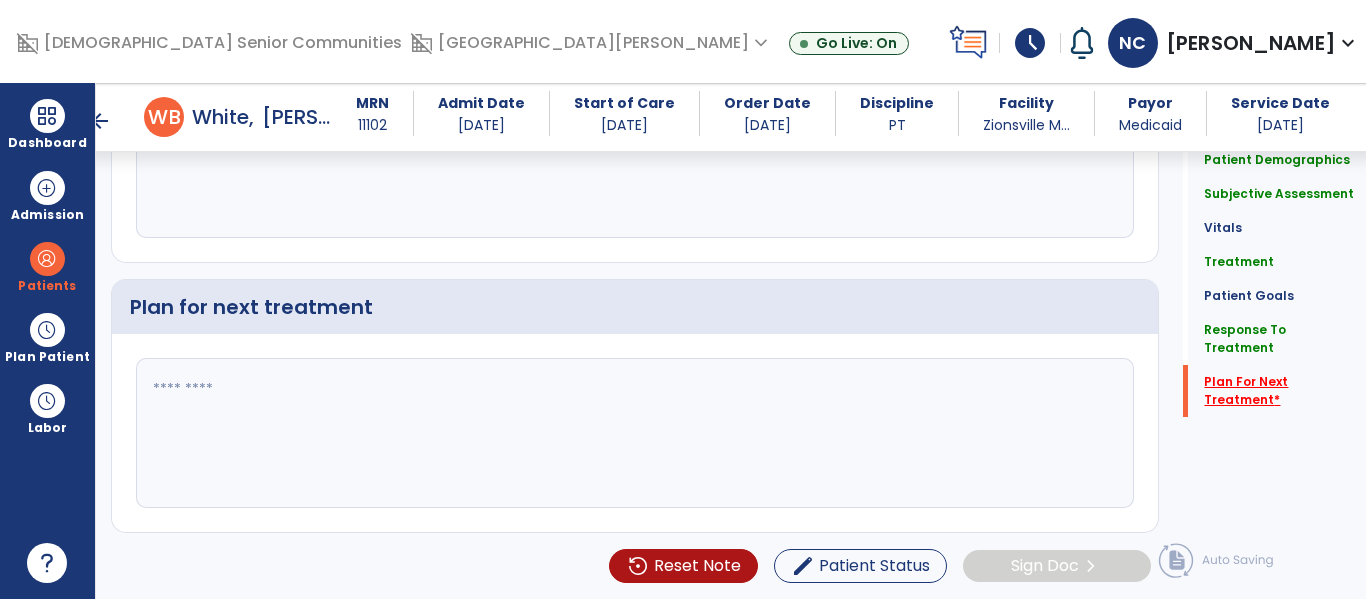 scroll, scrollTop: 3778, scrollLeft: 0, axis: vertical 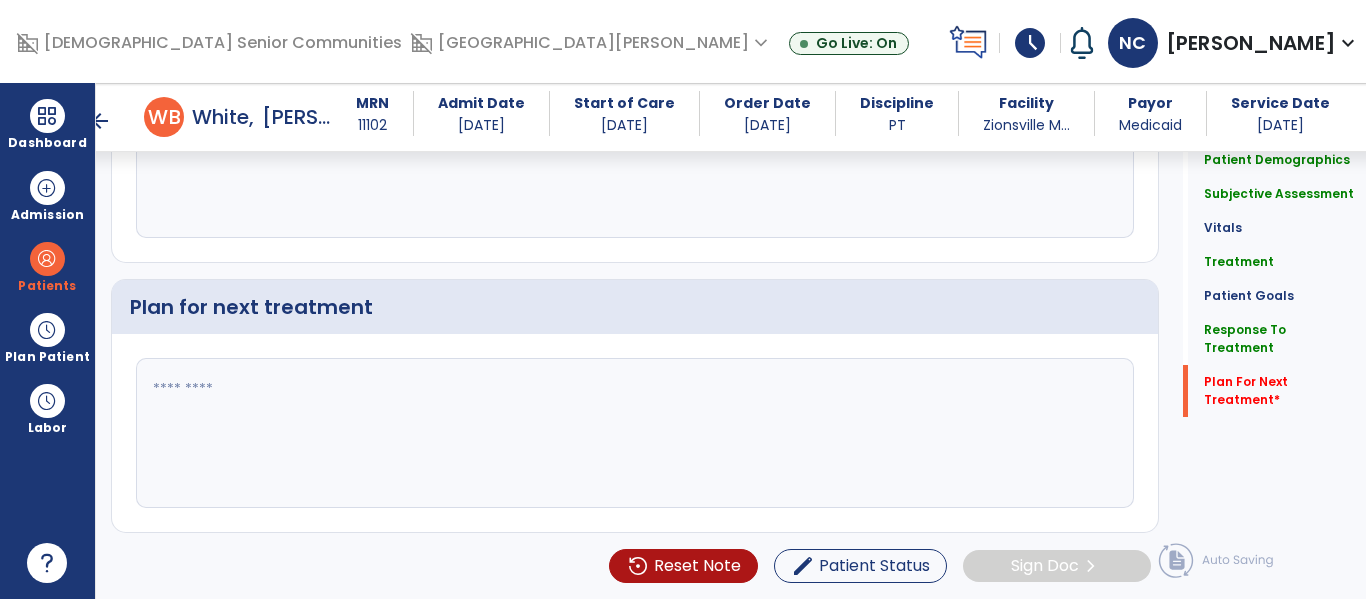click 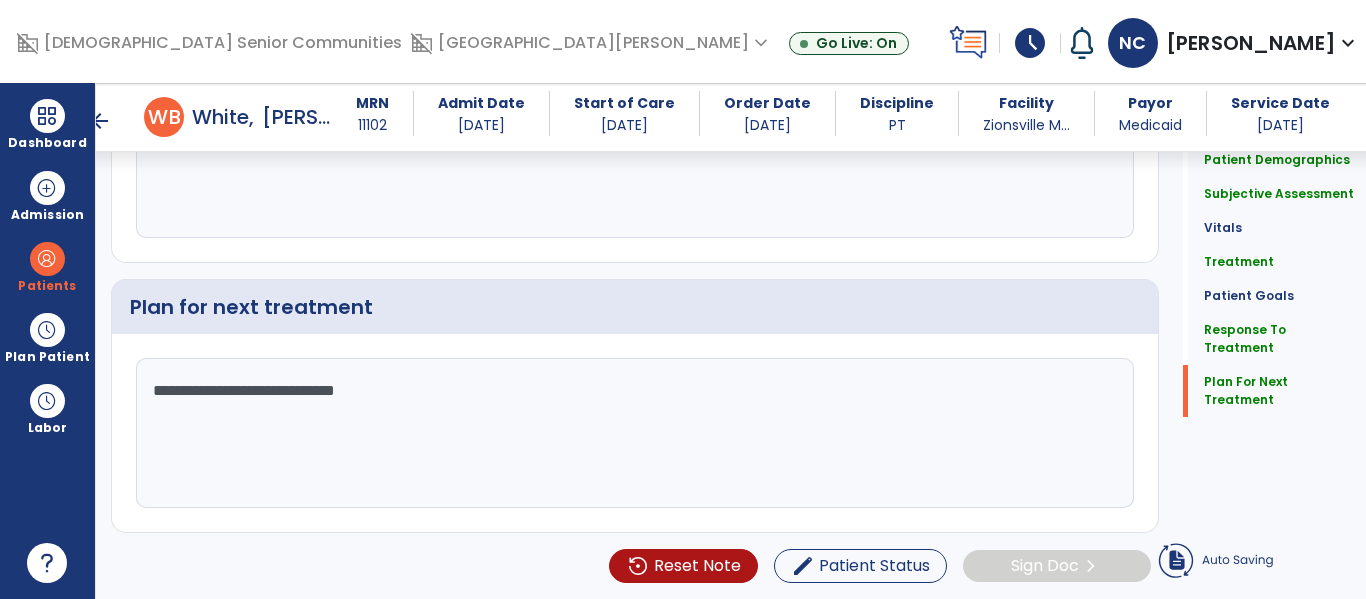 scroll, scrollTop: 3760, scrollLeft: 0, axis: vertical 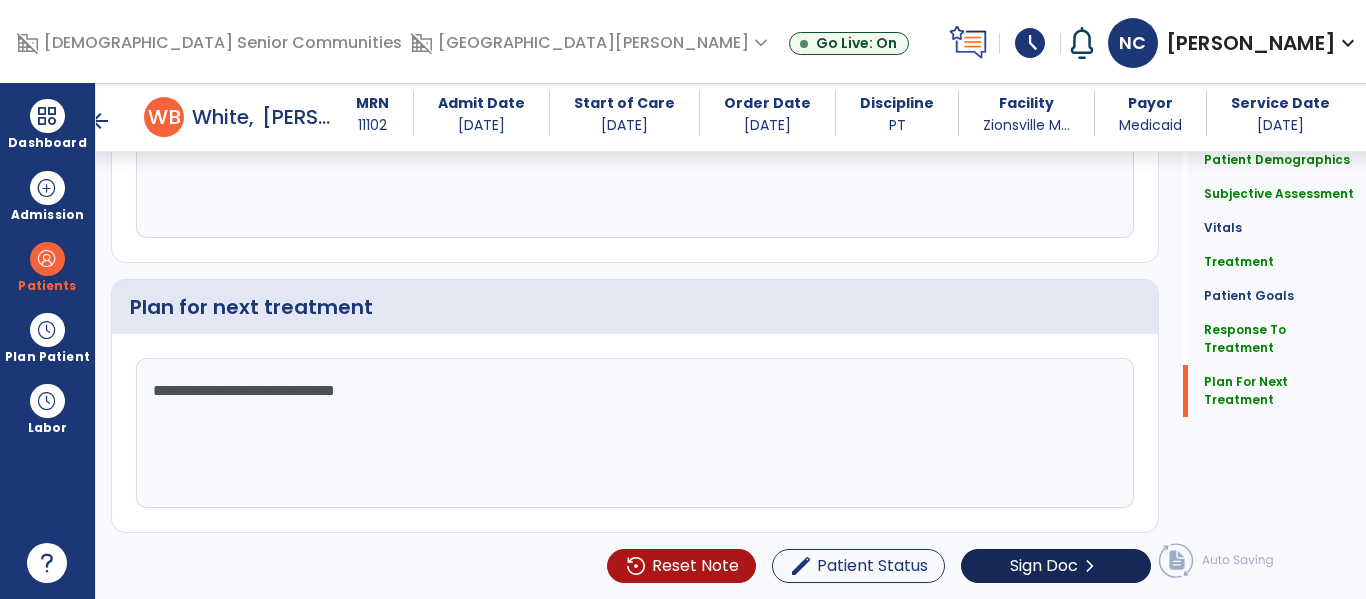 type on "**********" 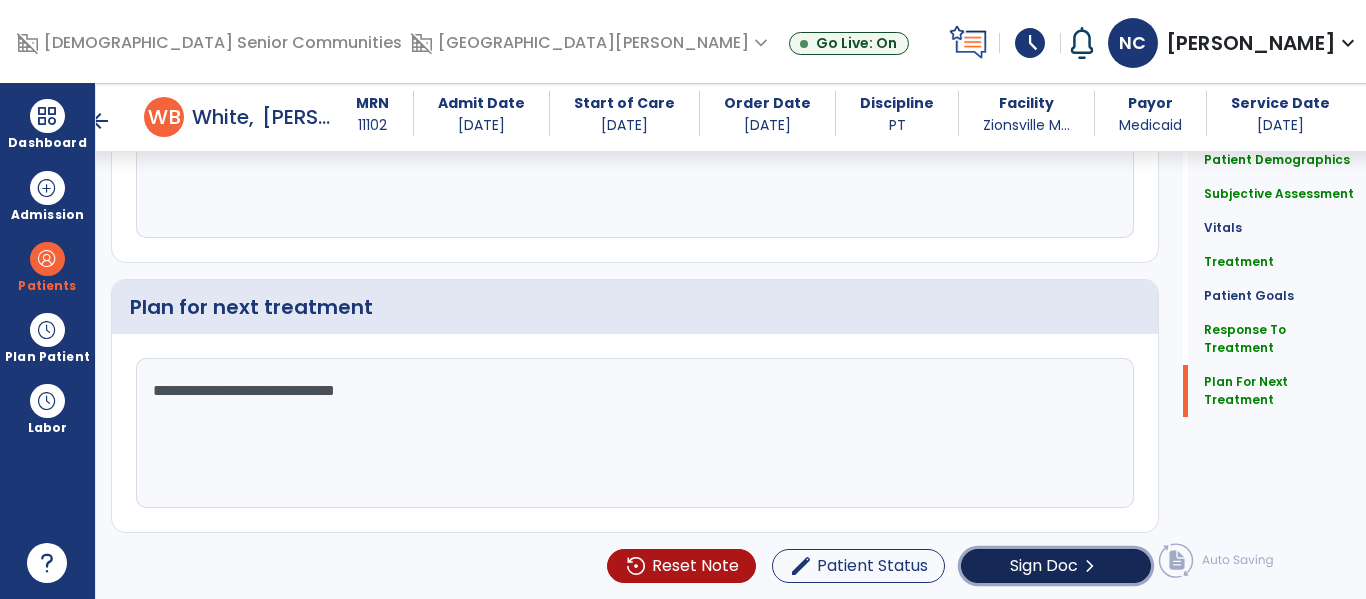 click on "chevron_right" 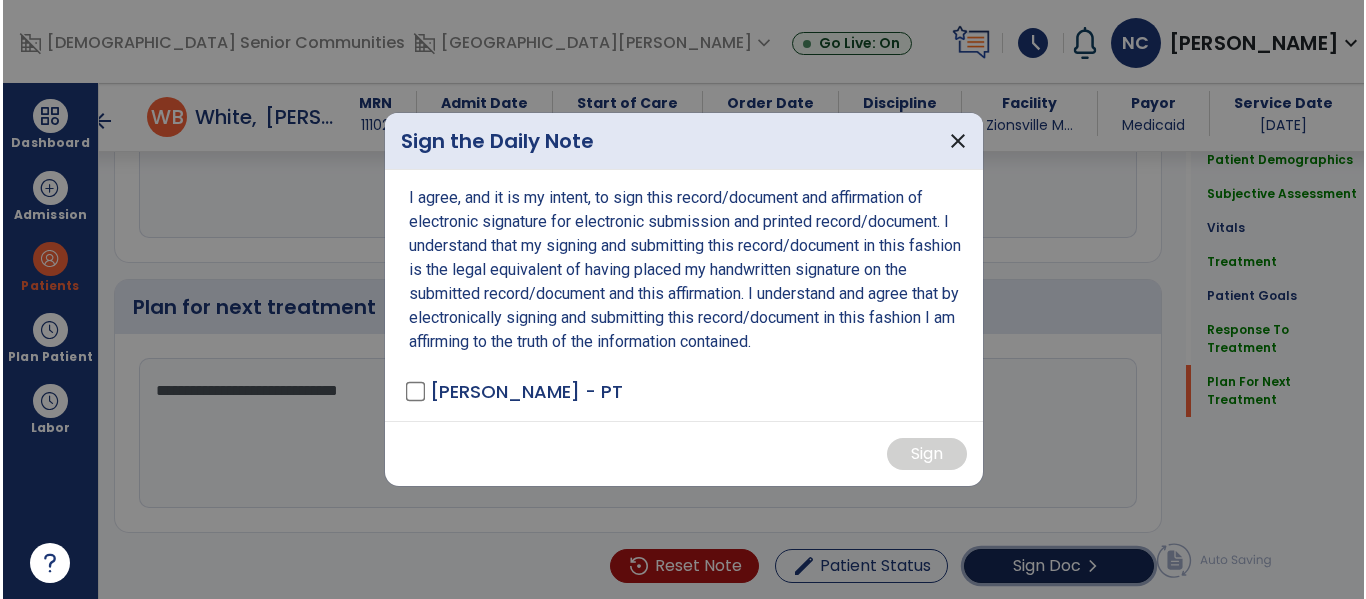 scroll, scrollTop: 3799, scrollLeft: 0, axis: vertical 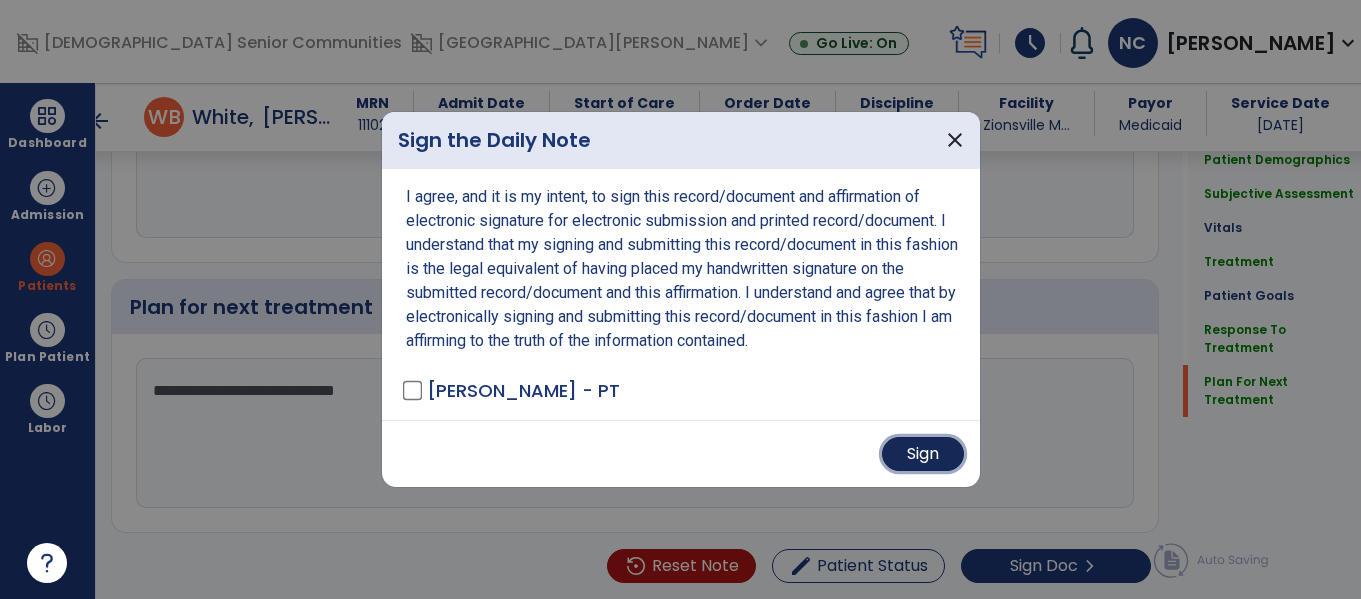 click on "Sign" at bounding box center (923, 454) 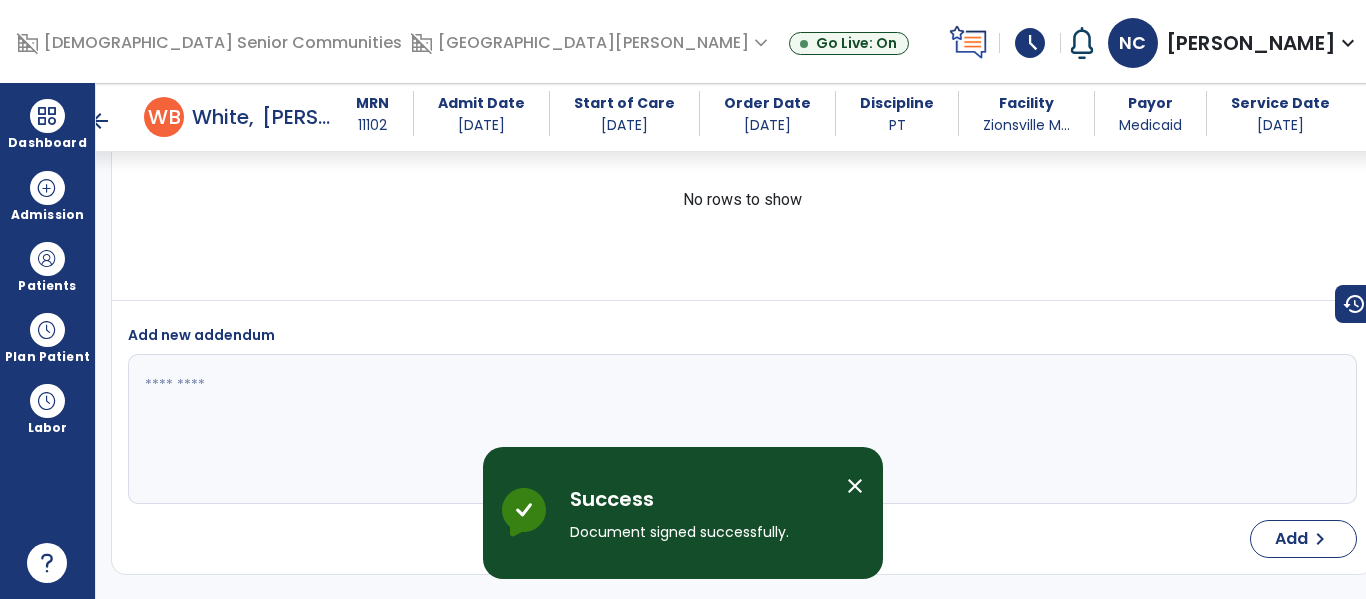 scroll, scrollTop: 5812, scrollLeft: 0, axis: vertical 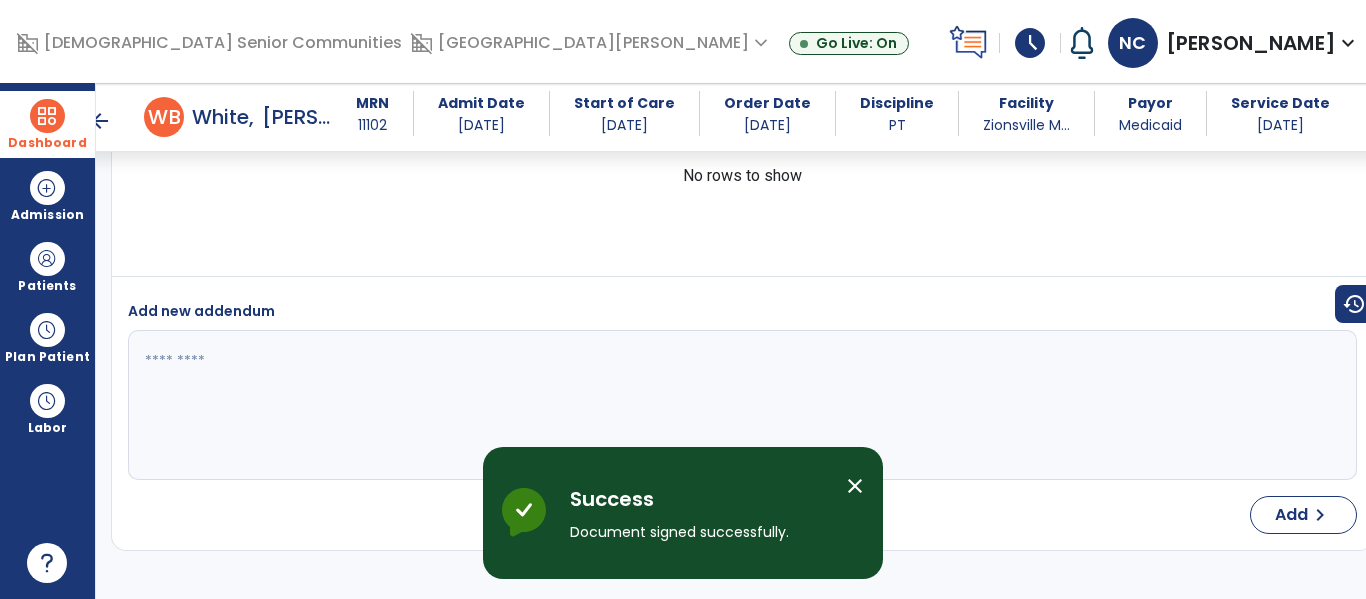 click at bounding box center (47, 116) 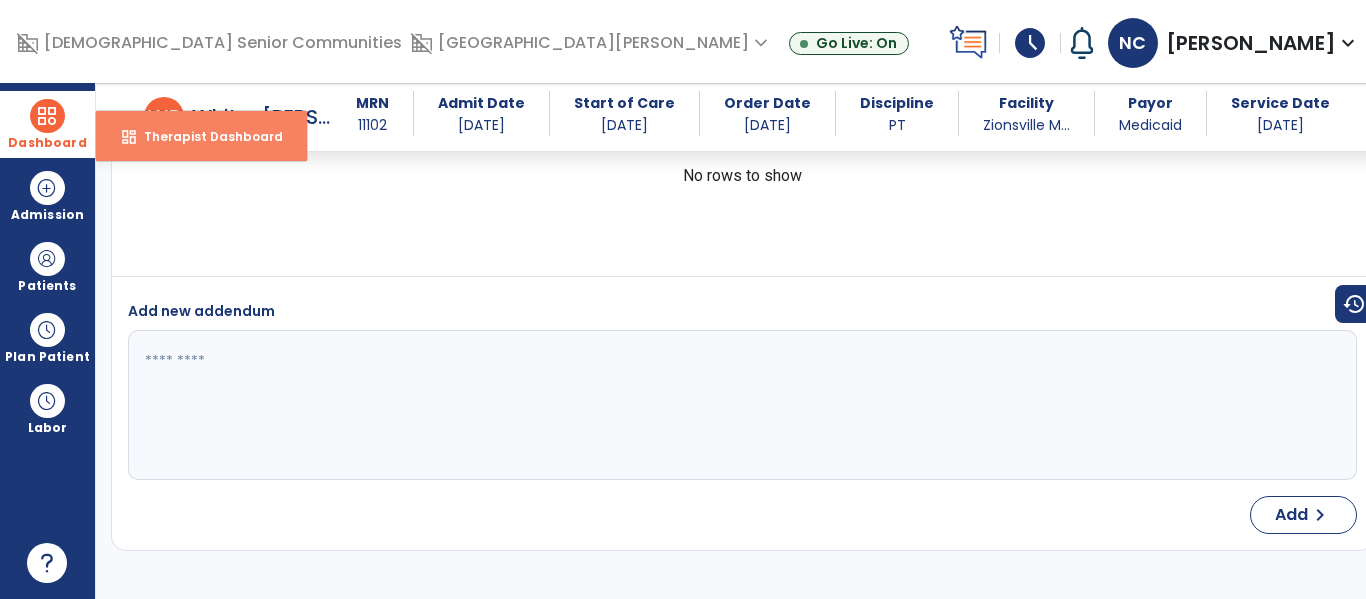 click on "Therapist Dashboard" at bounding box center [205, 136] 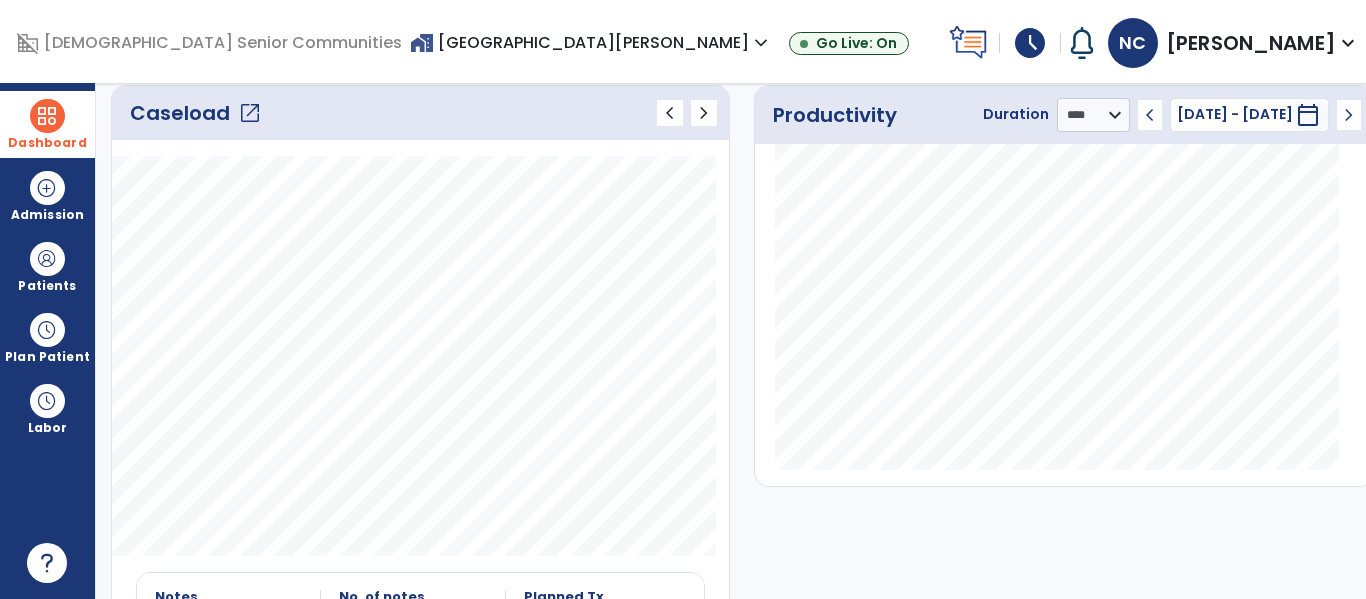scroll, scrollTop: 285, scrollLeft: 0, axis: vertical 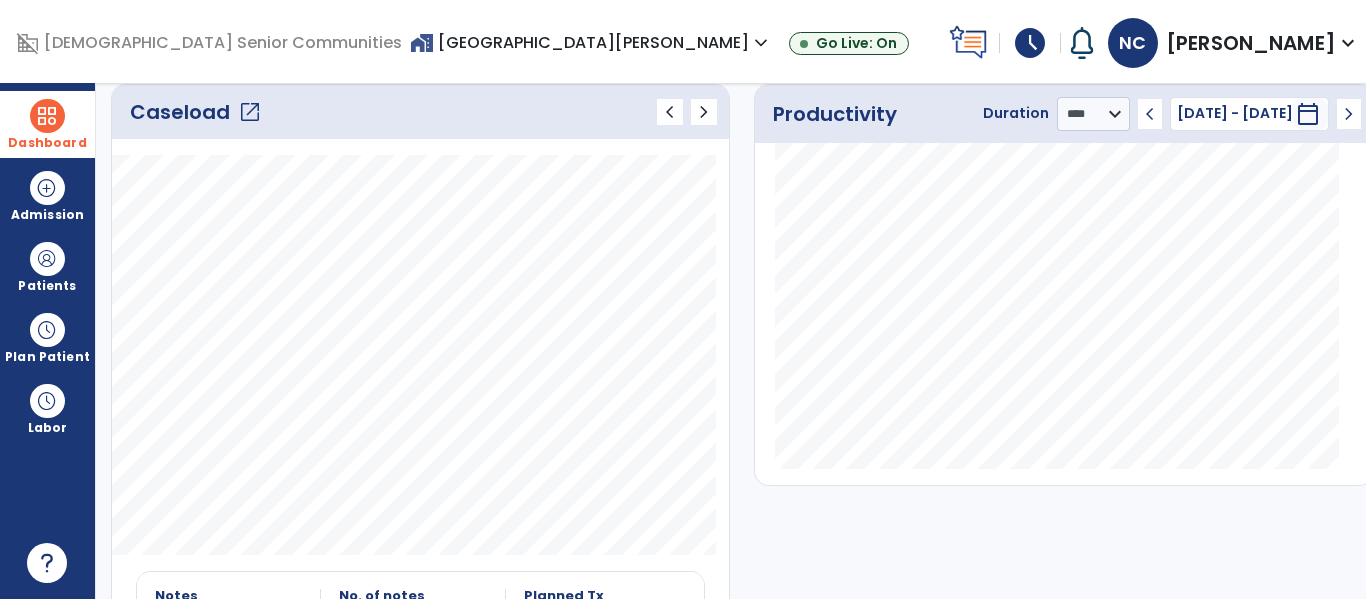 click on "open_in_new" 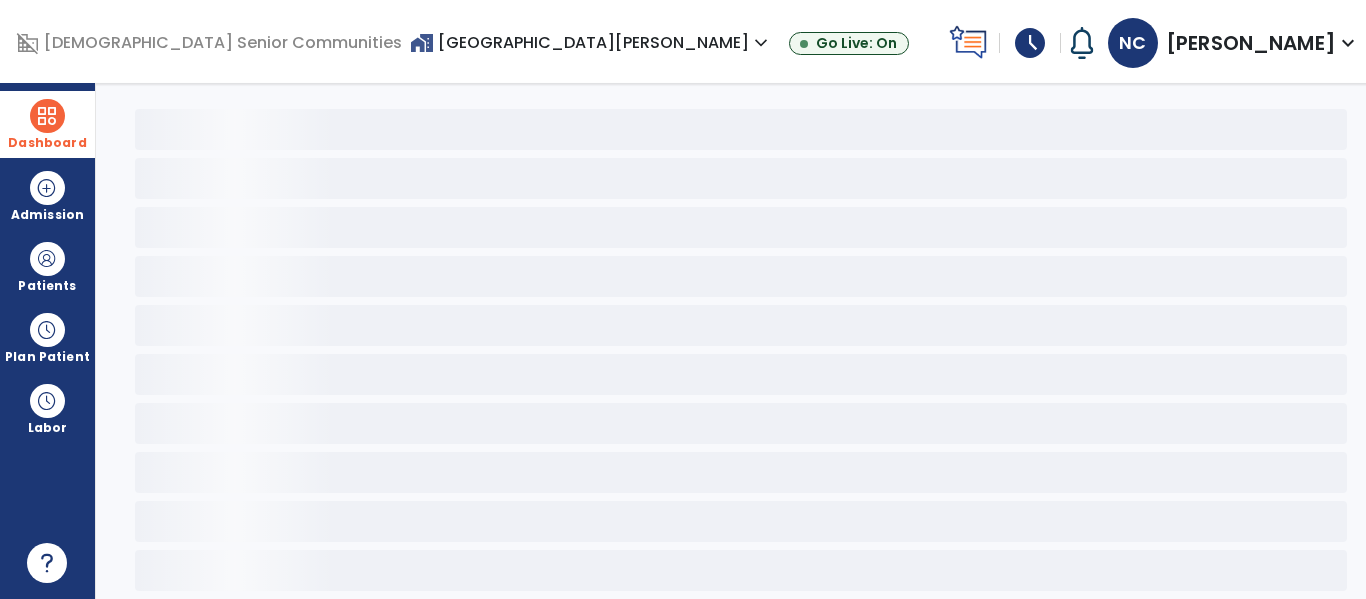 scroll, scrollTop: 78, scrollLeft: 0, axis: vertical 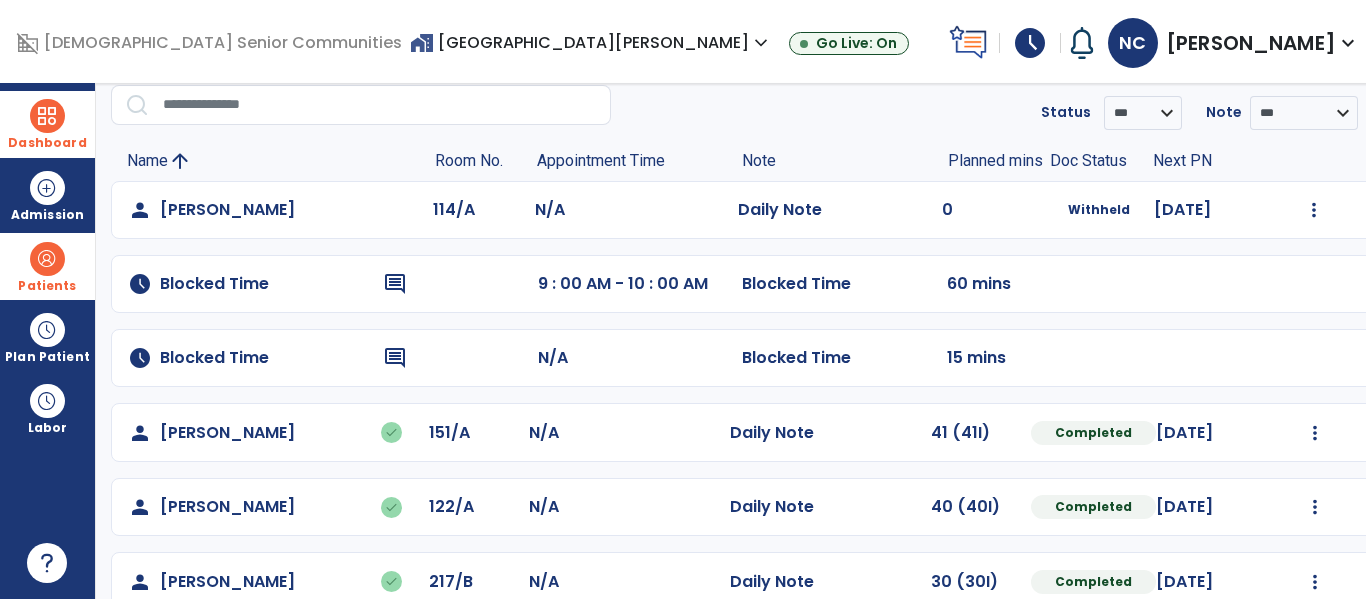 click at bounding box center (47, 259) 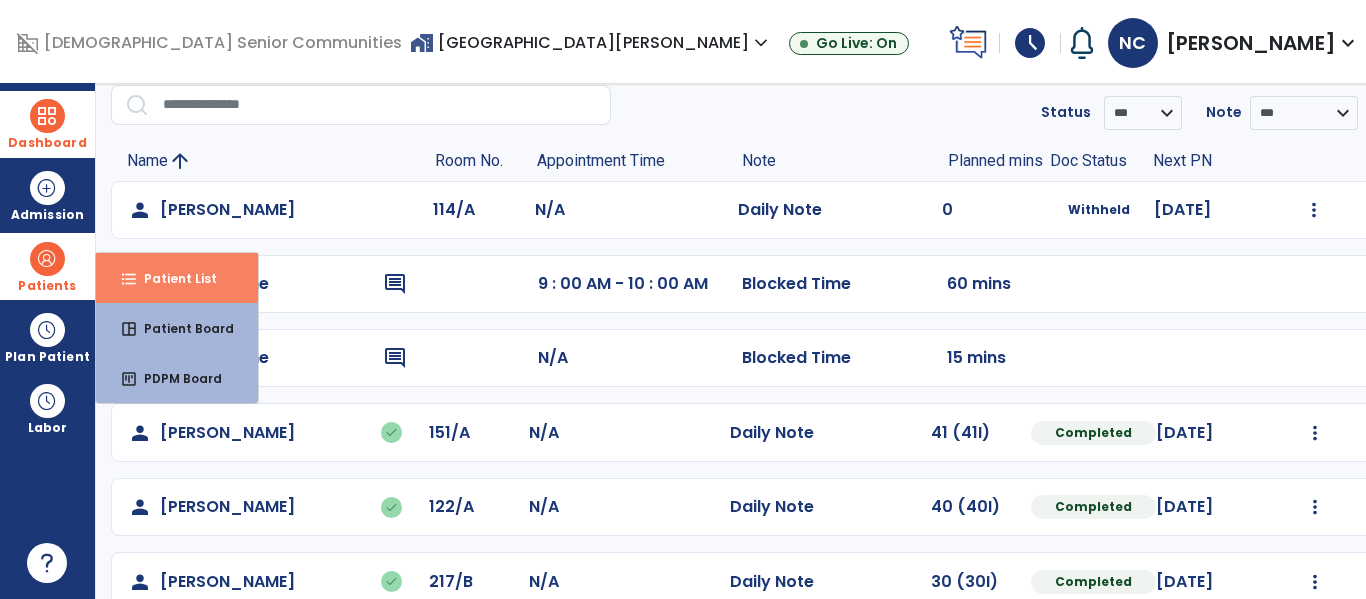 click on "Patient List" at bounding box center [172, 278] 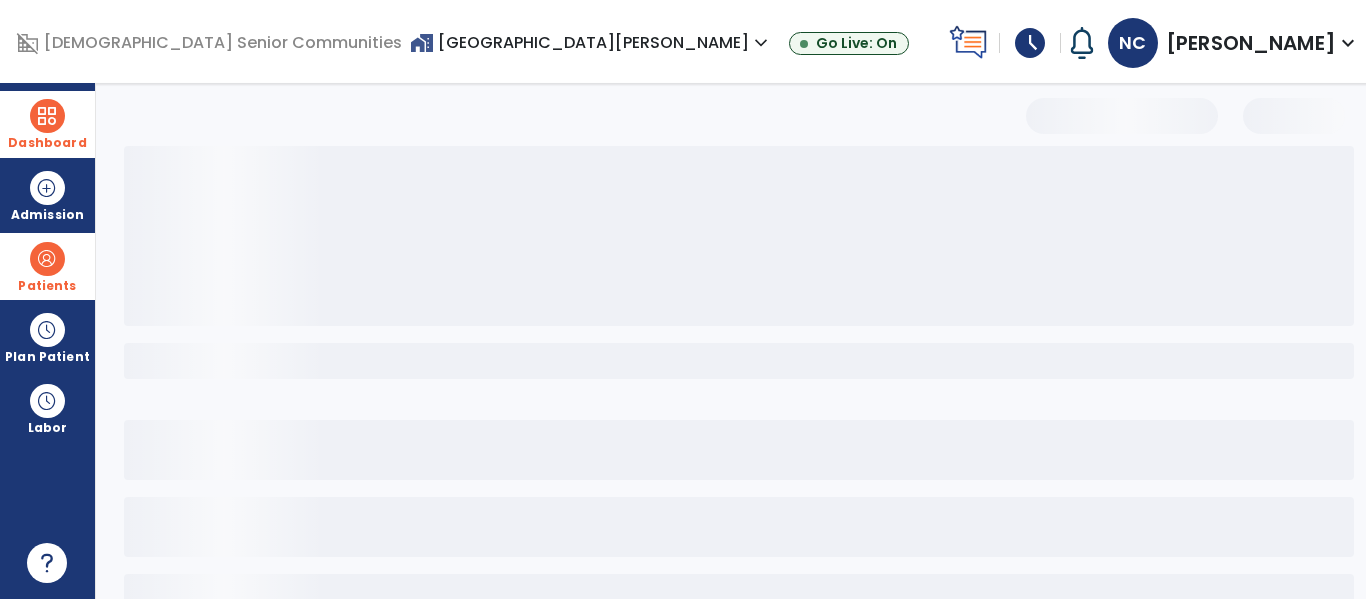 select on "***" 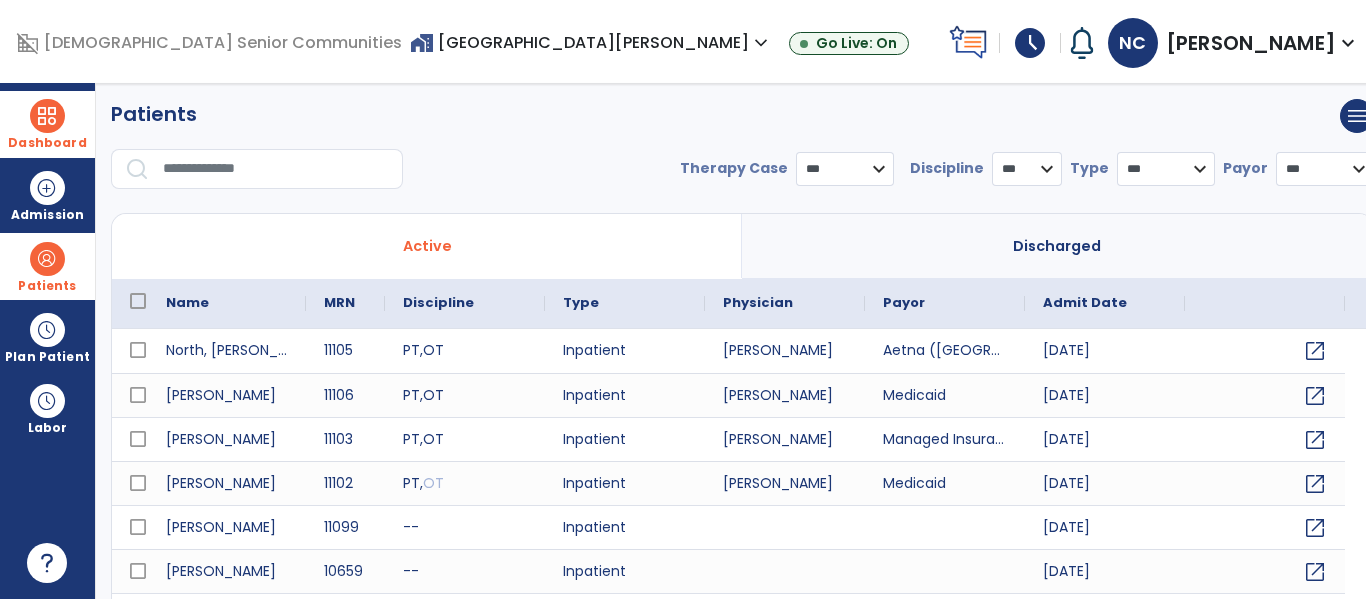 scroll, scrollTop: 0, scrollLeft: 0, axis: both 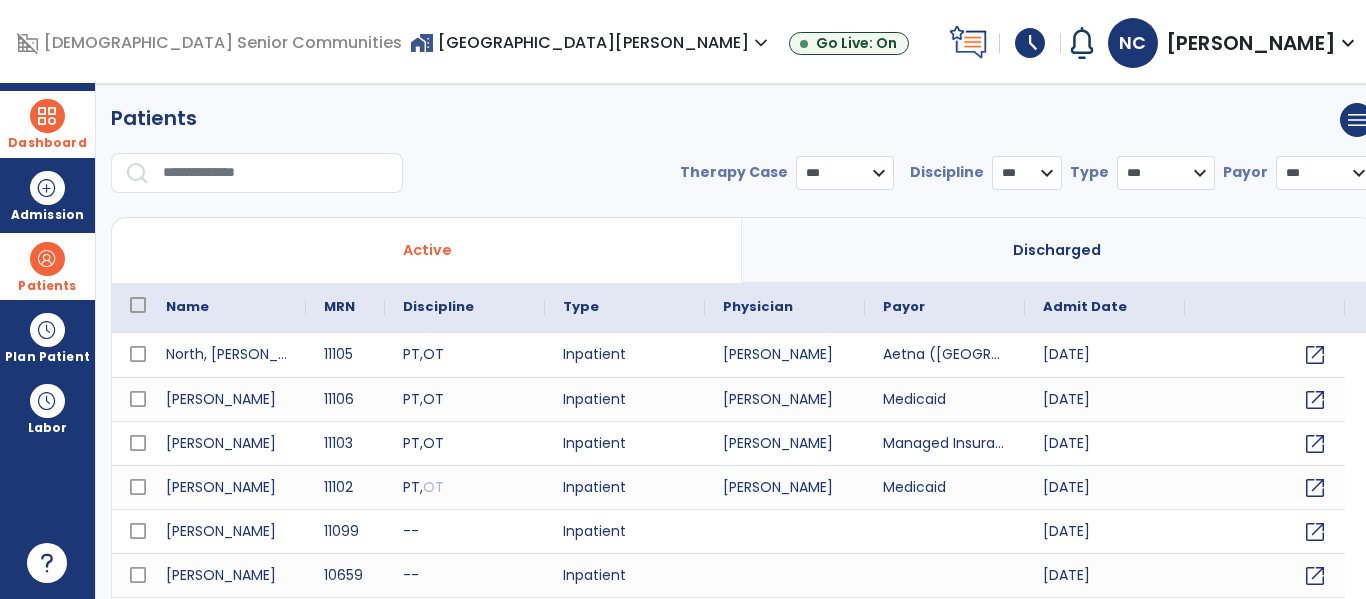 click at bounding box center [276, 173] 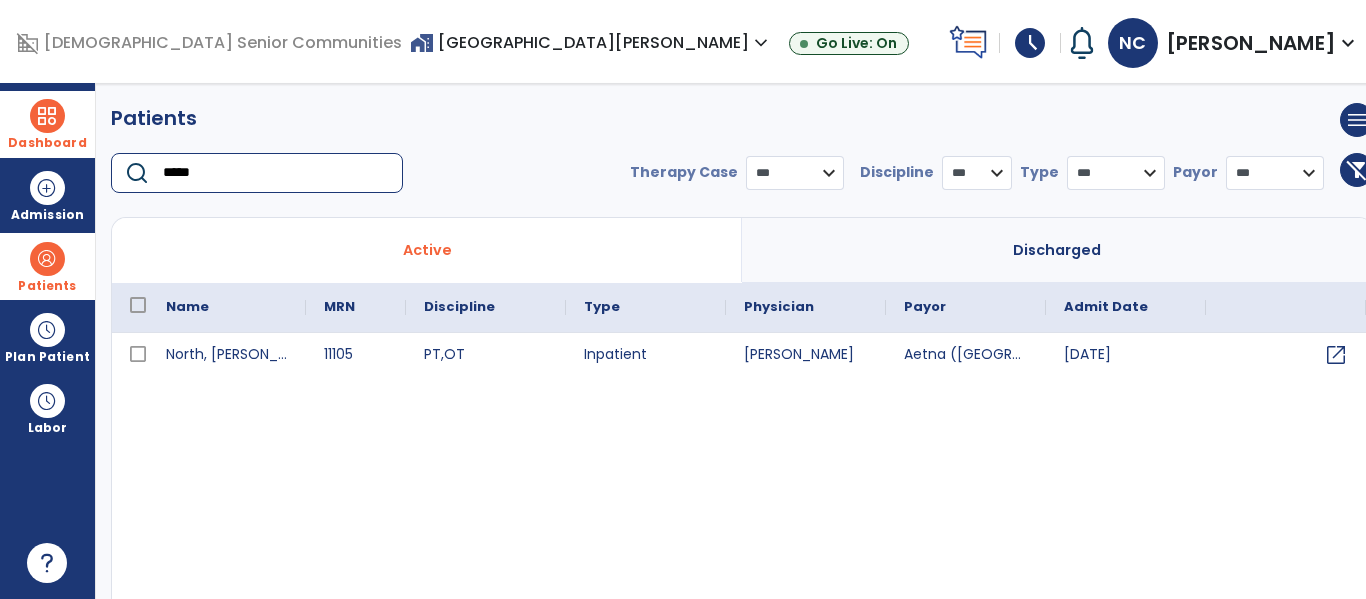 type on "*****" 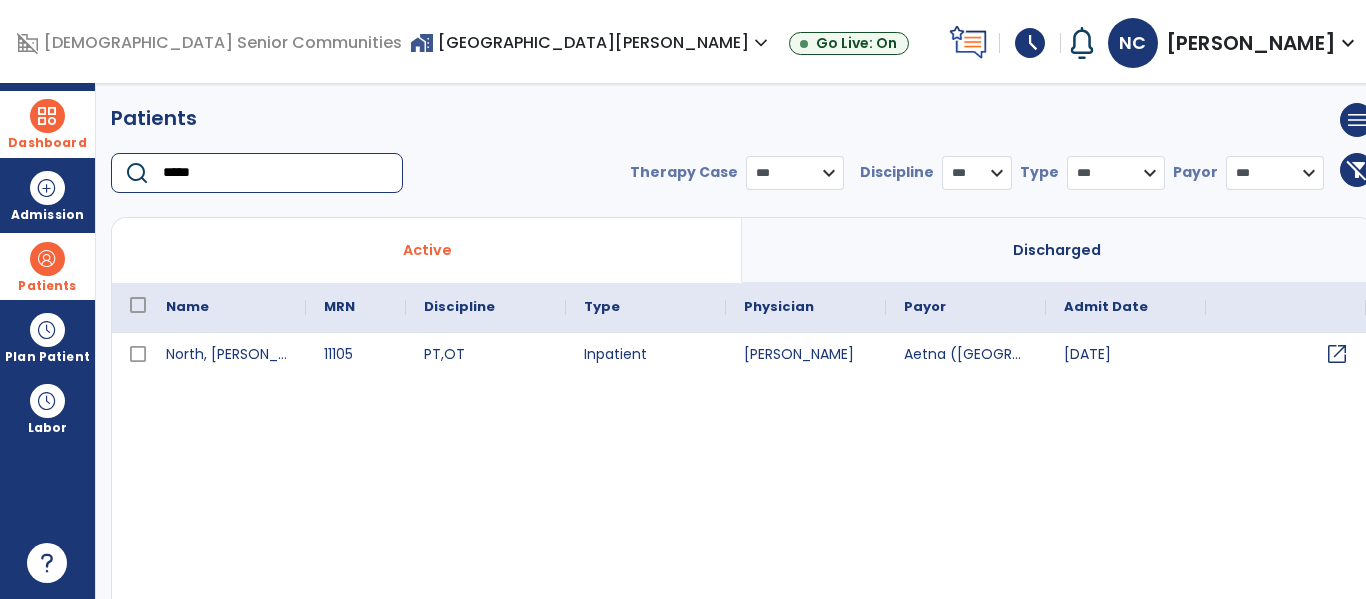click on "open_in_new" at bounding box center (1337, 354) 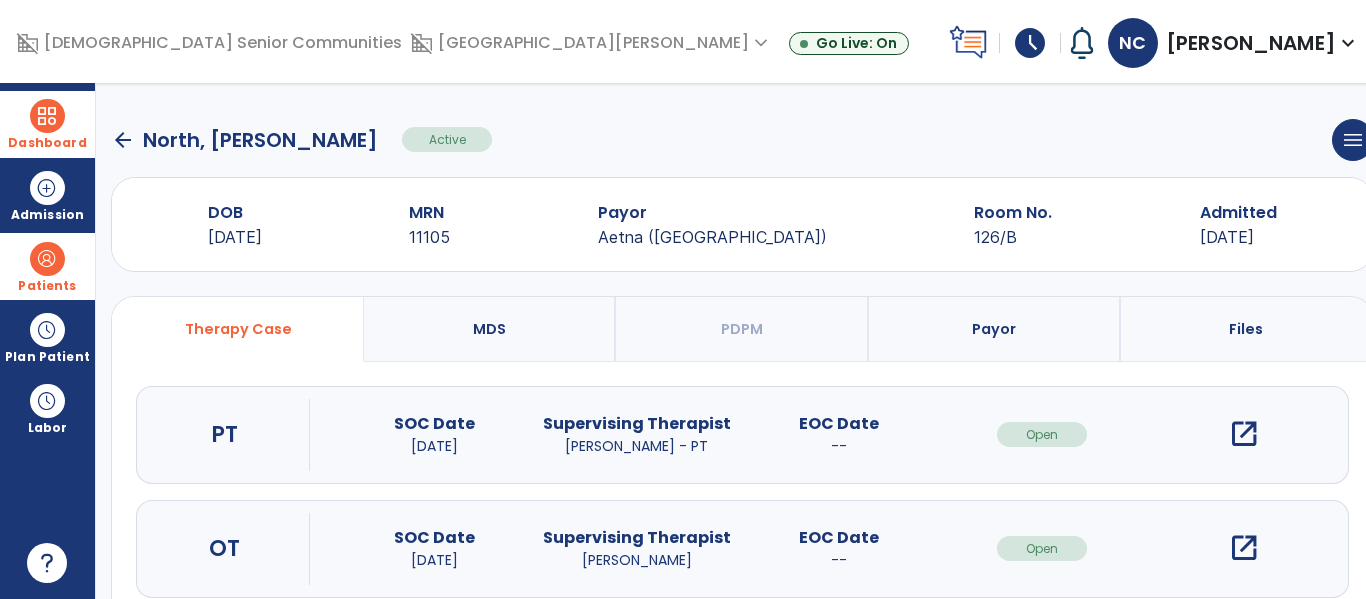 click on "open_in_new" at bounding box center [1244, 548] 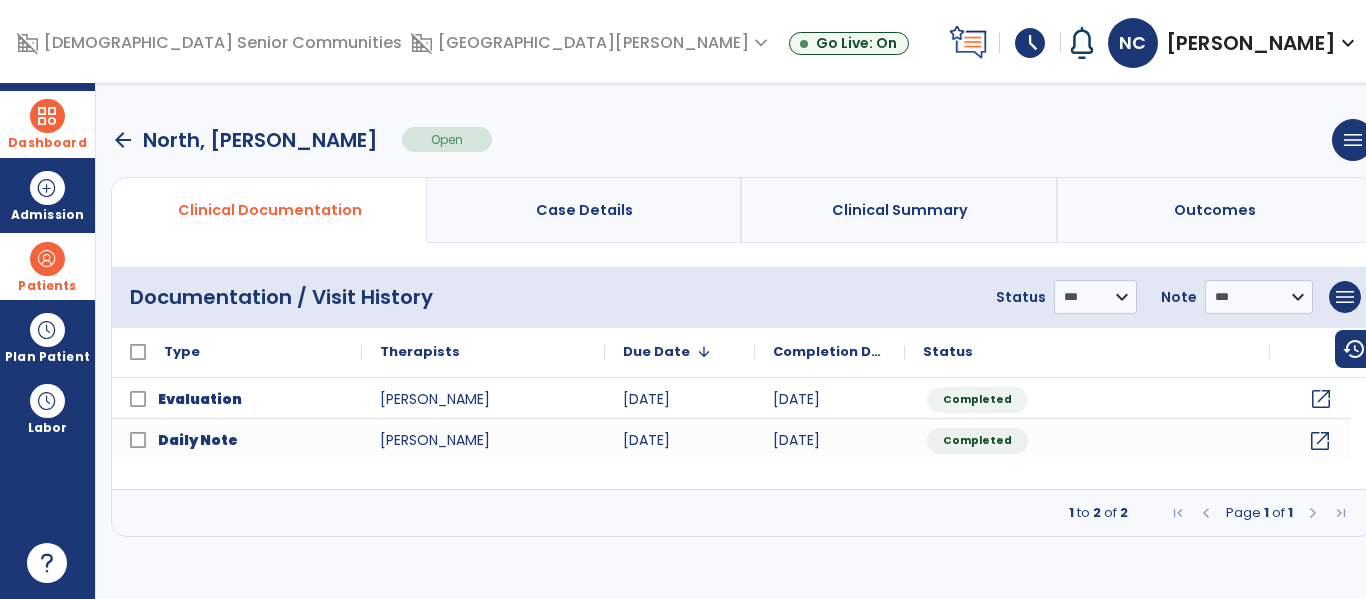 click on "open_in_new" 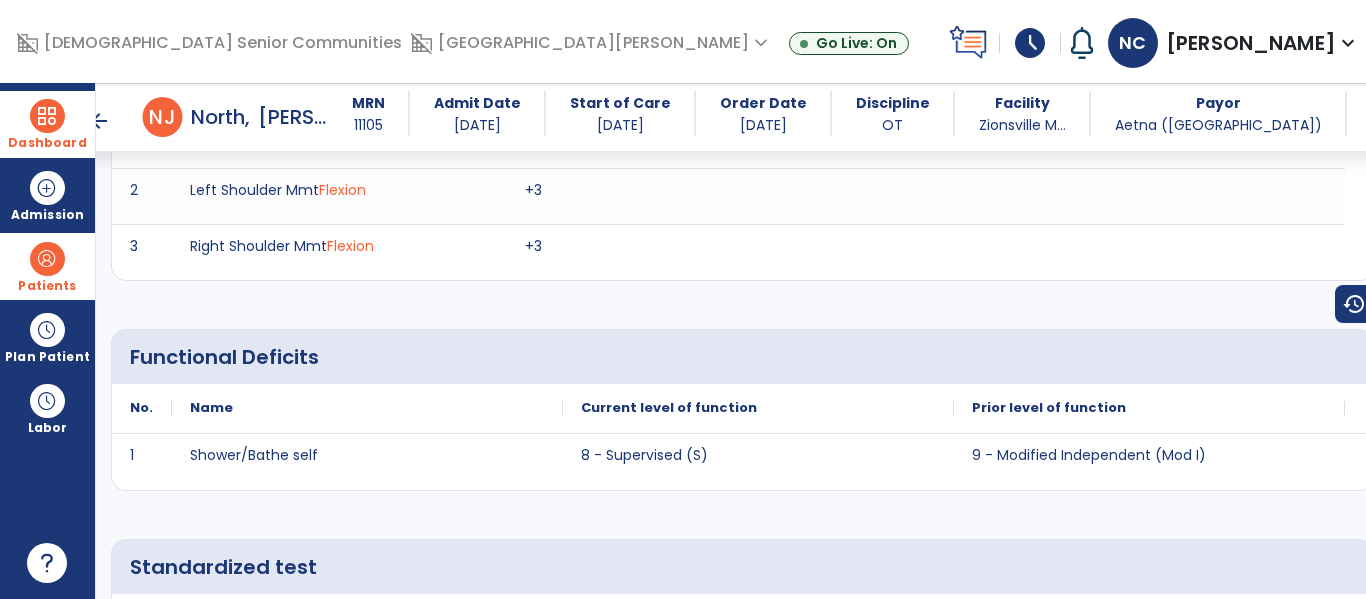scroll, scrollTop: 2330, scrollLeft: 0, axis: vertical 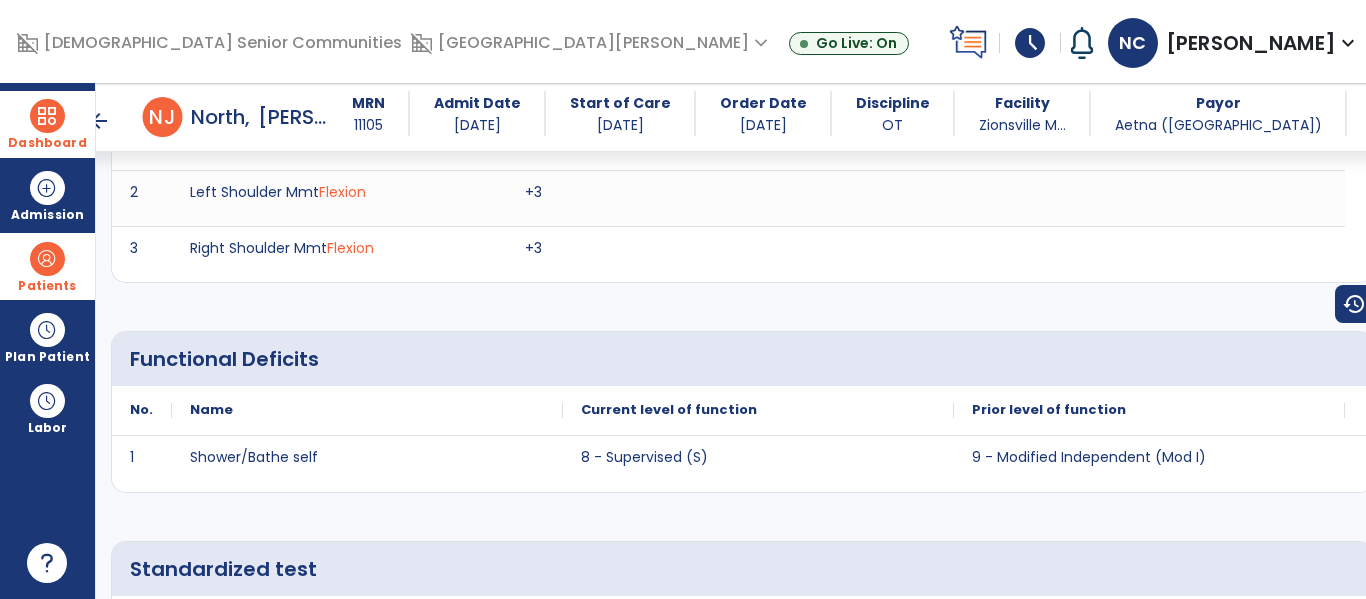 click on "Standardized test
No.
Name
Score
1" at bounding box center (742, 598) 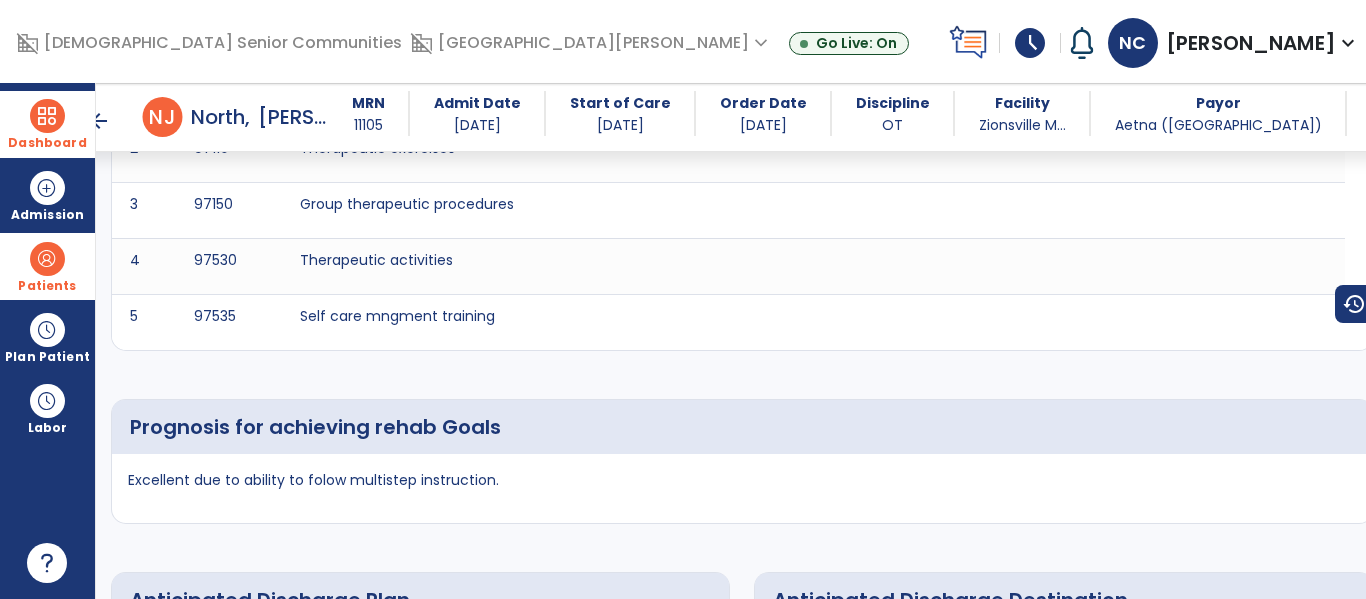 scroll, scrollTop: 4952, scrollLeft: 0, axis: vertical 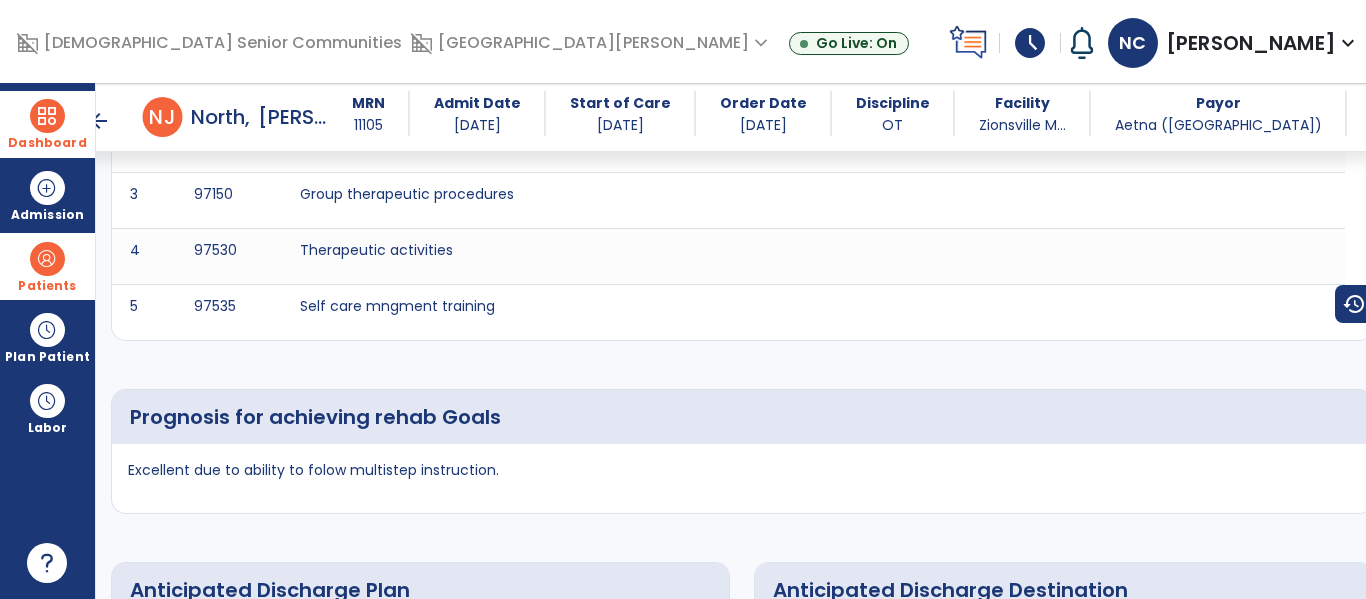 click at bounding box center (47, 116) 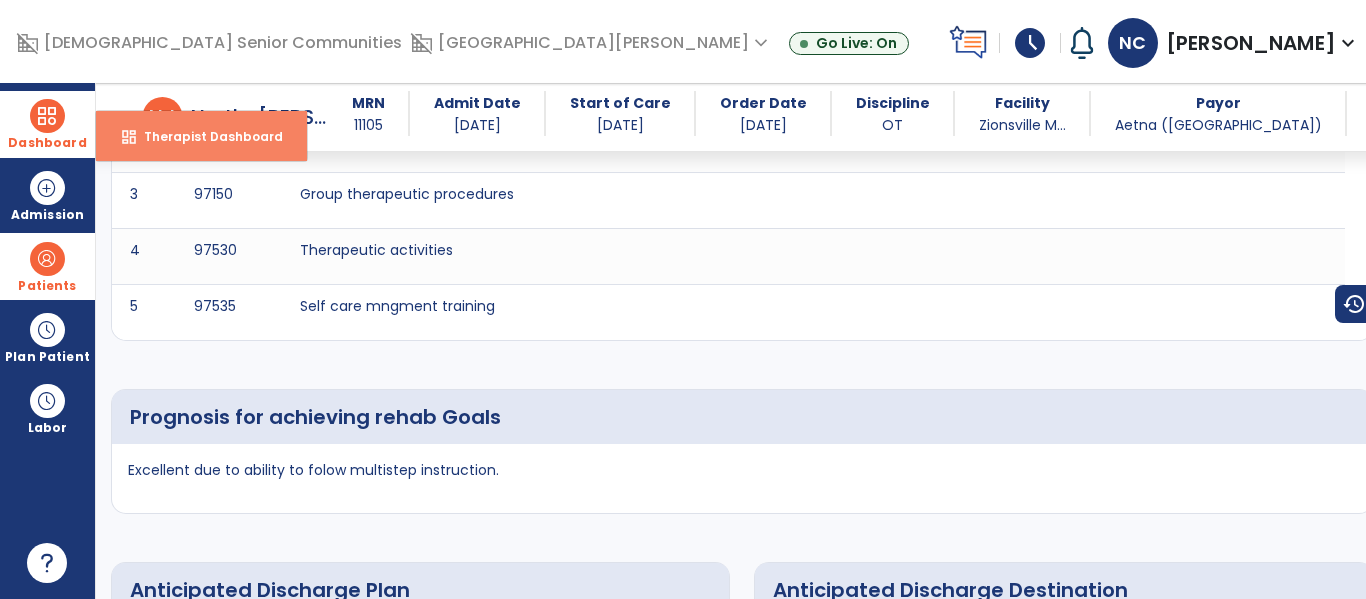 click on "dashboard  Therapist Dashboard" at bounding box center [201, 136] 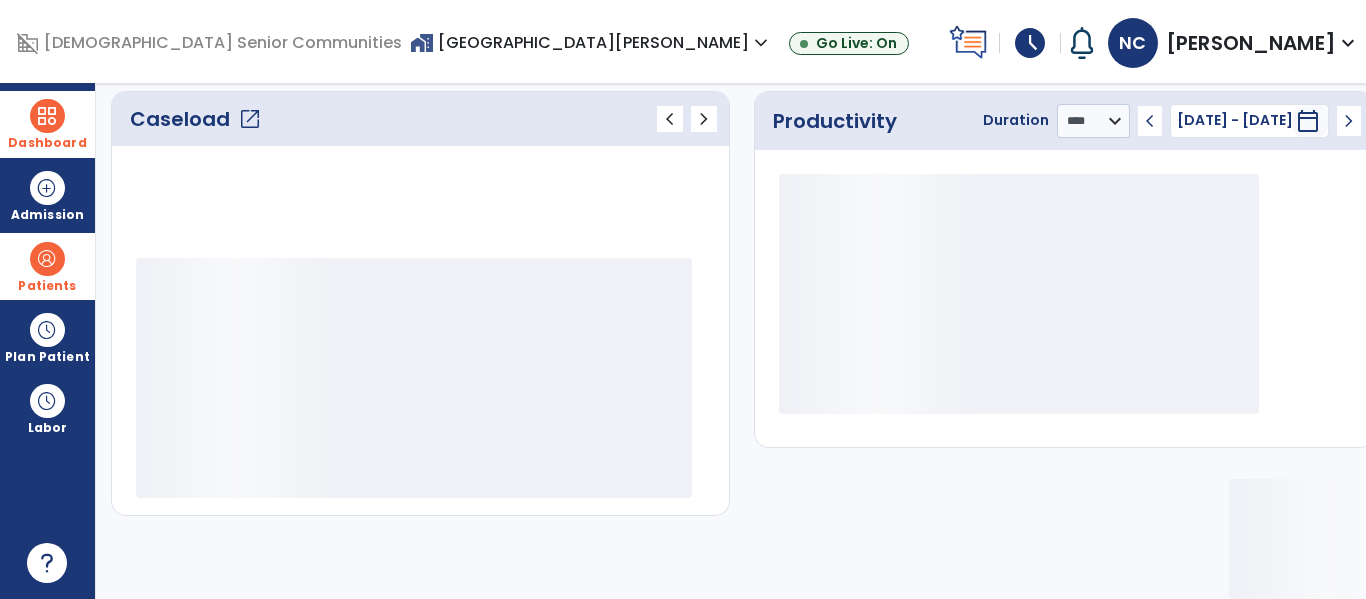scroll, scrollTop: 278, scrollLeft: 0, axis: vertical 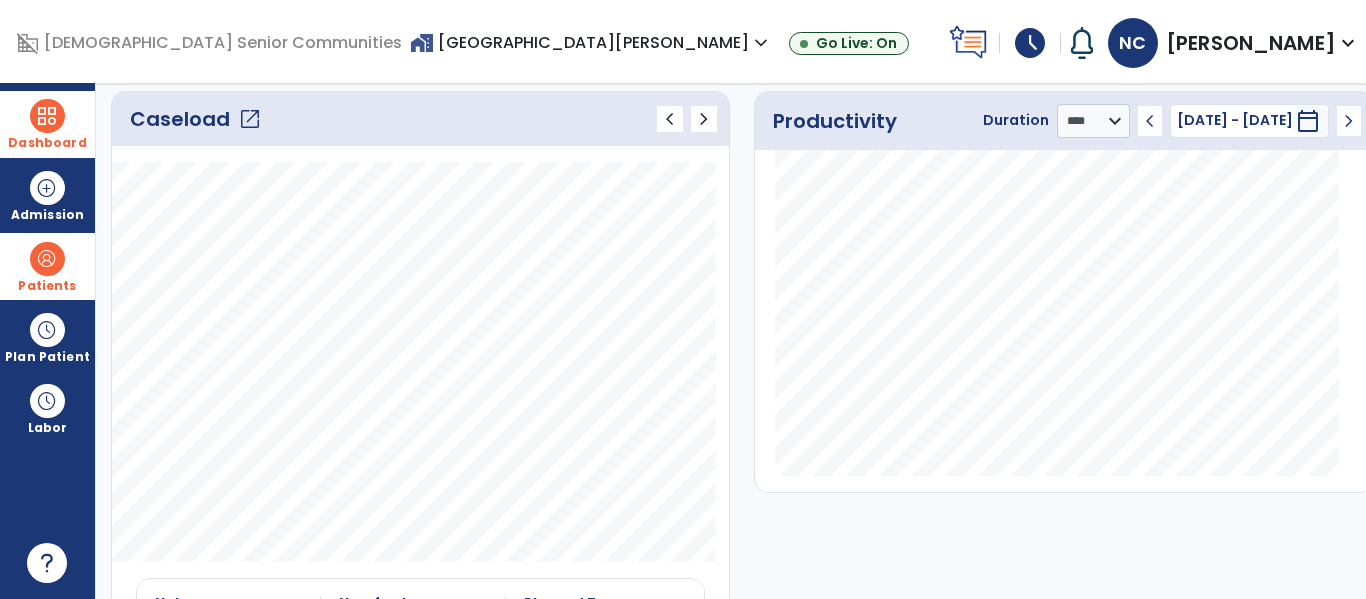 click on "open_in_new" 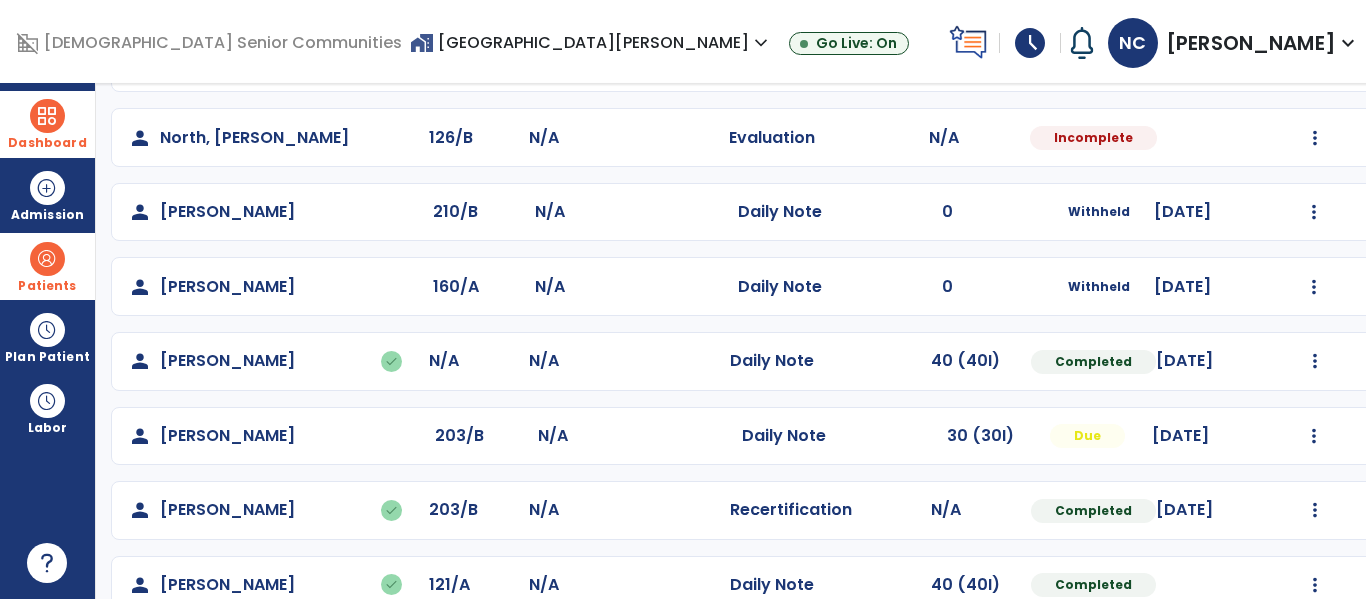 scroll, scrollTop: 889, scrollLeft: 0, axis: vertical 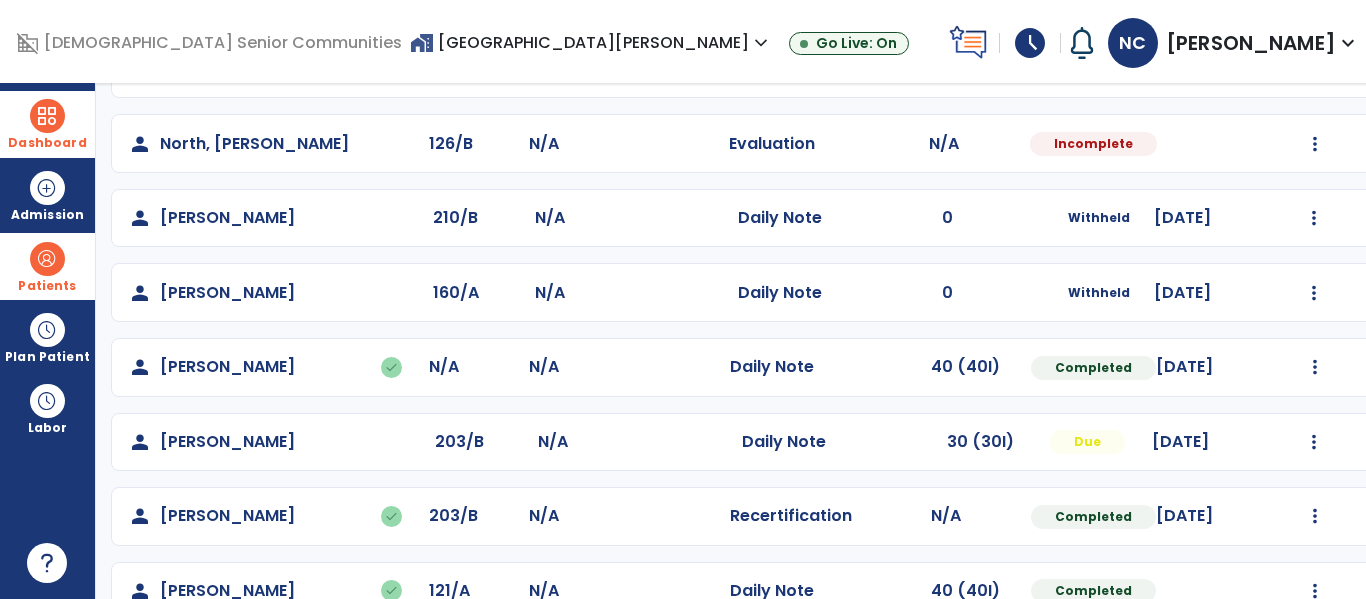 click at bounding box center [47, 259] 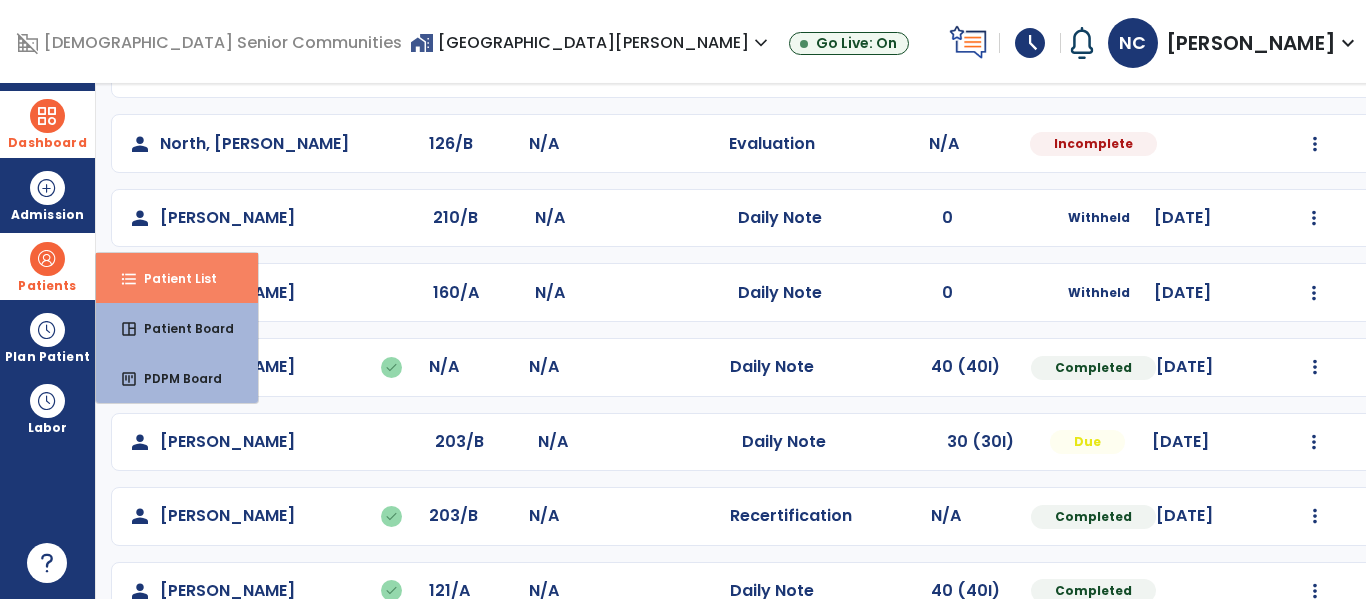 click on "Patient List" at bounding box center (172, 278) 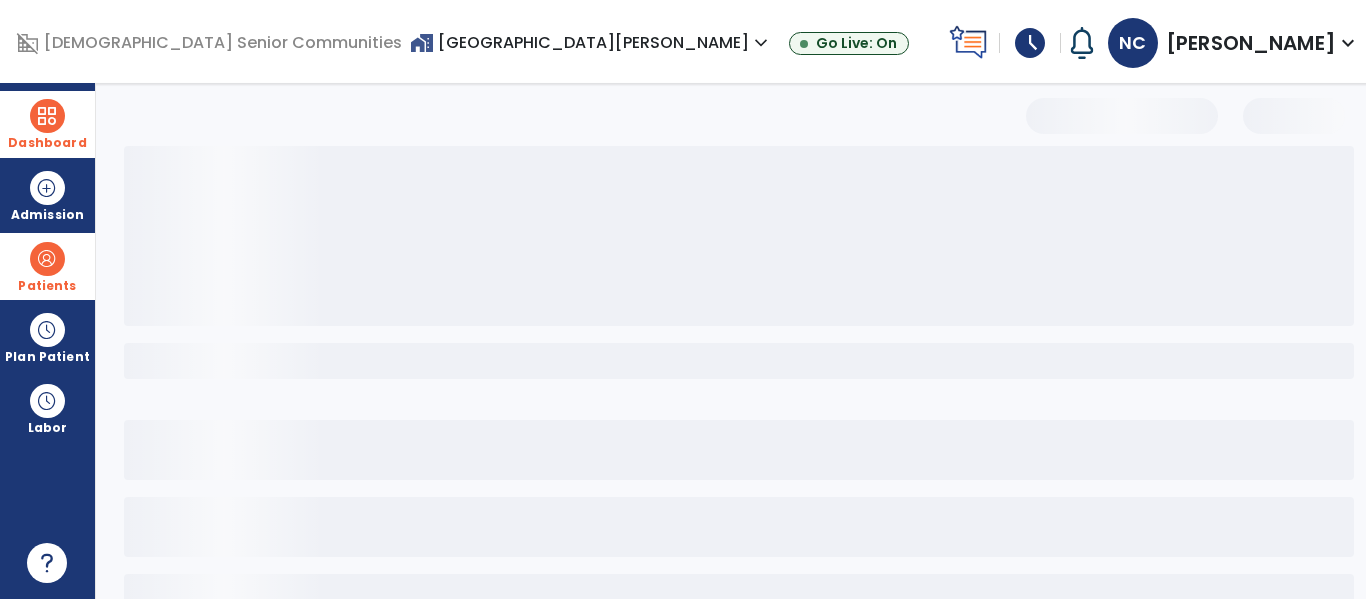 scroll, scrollTop: 144, scrollLeft: 0, axis: vertical 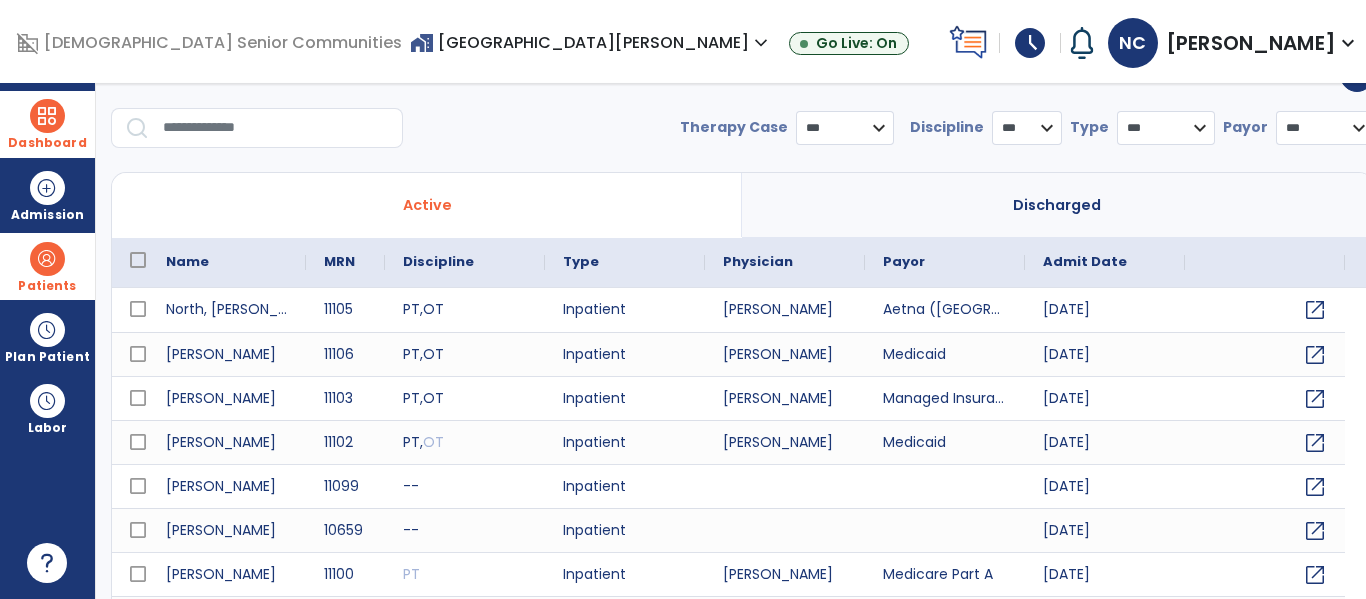 click at bounding box center (276, 128) 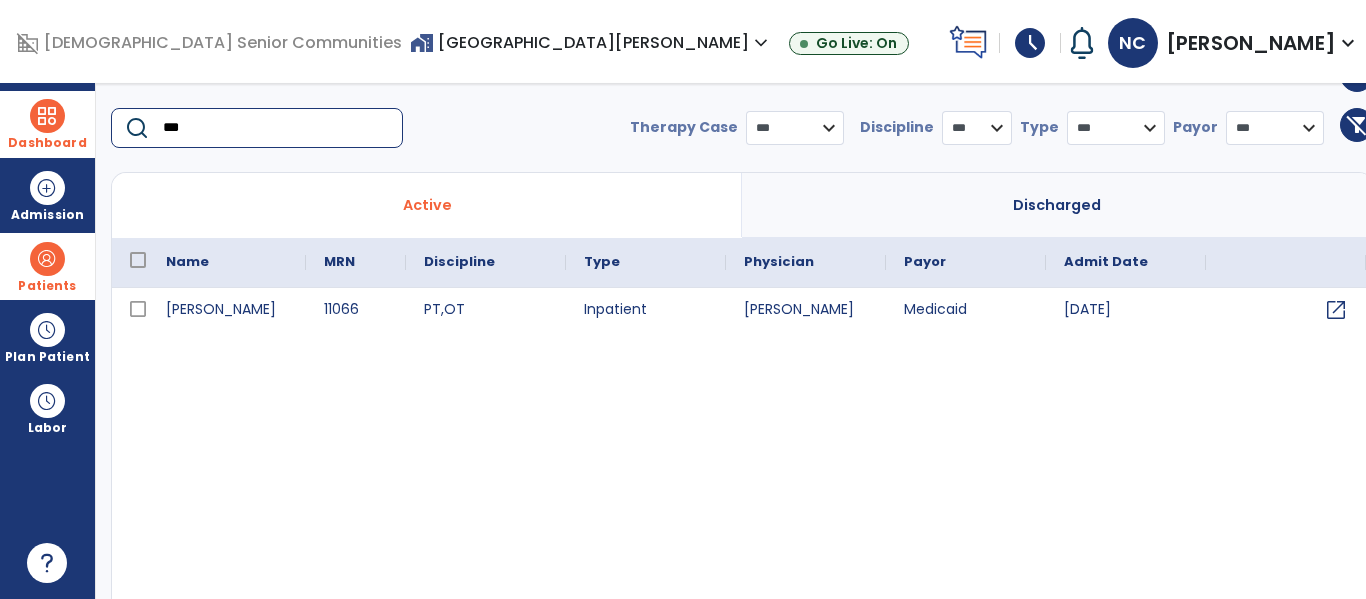type on "***" 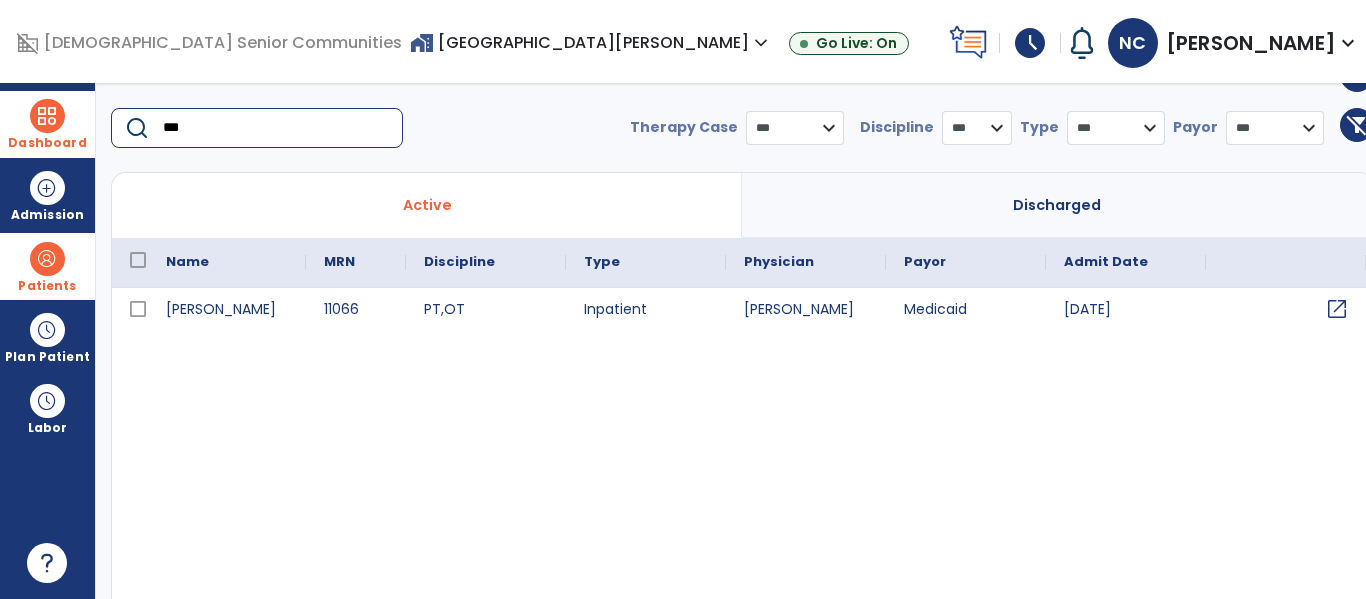 click on "open_in_new" at bounding box center (1337, 309) 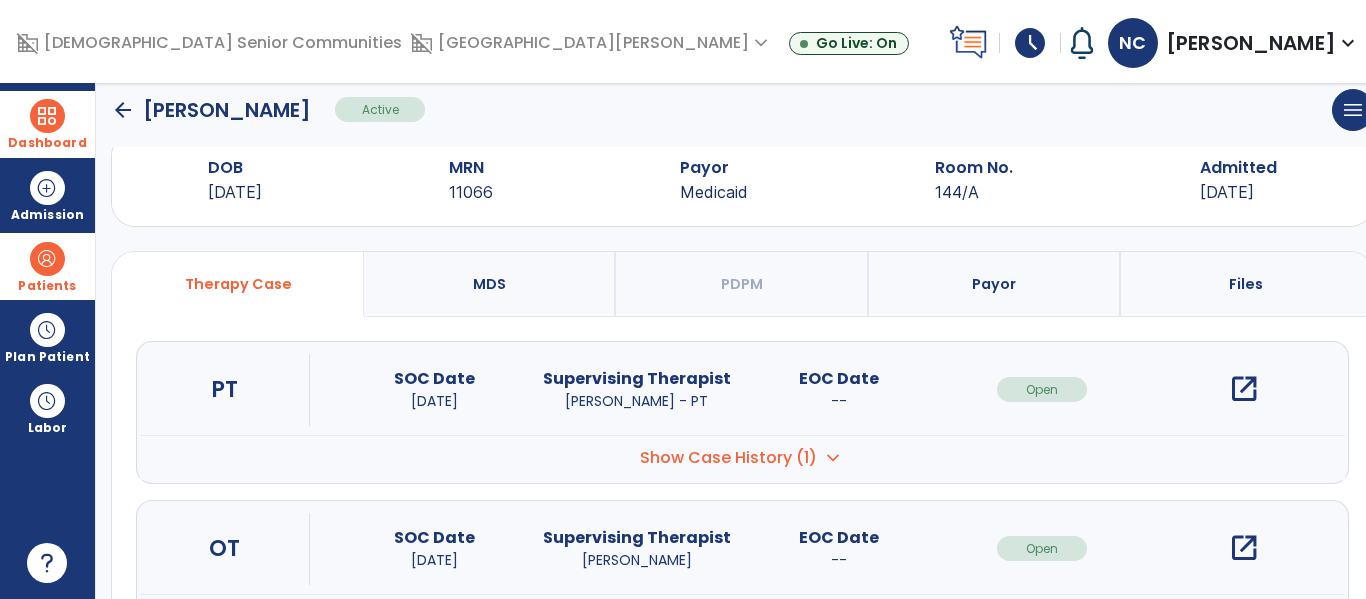 click on "open_in_new" at bounding box center (1244, 389) 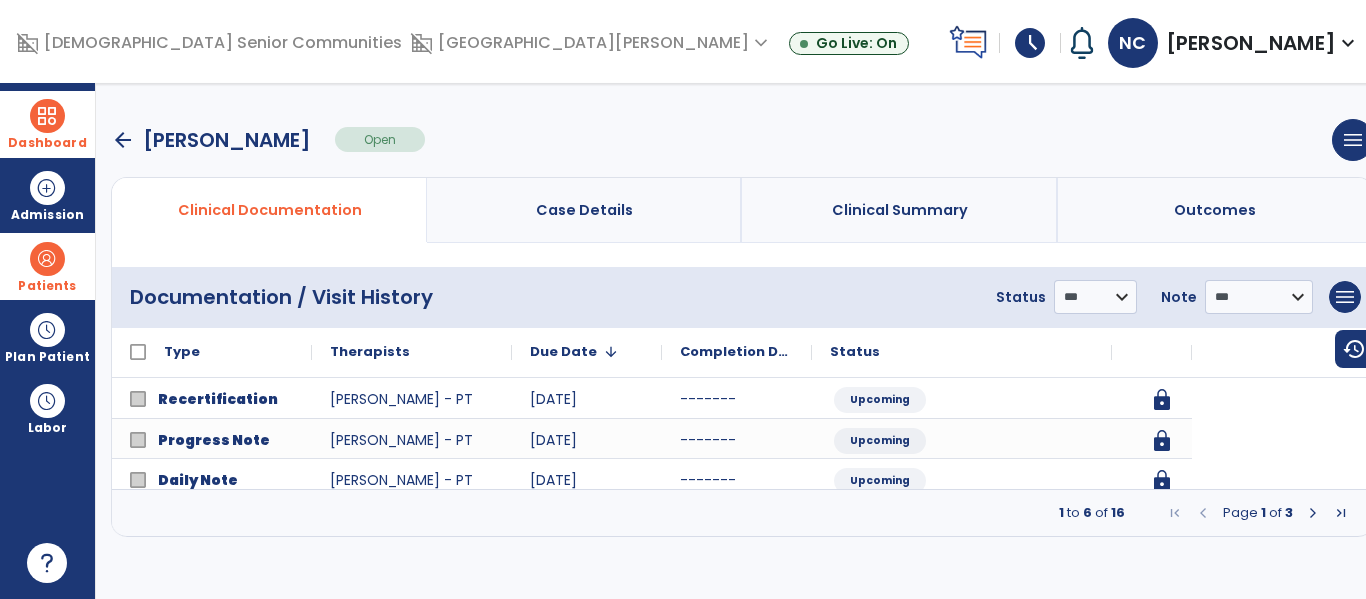 scroll, scrollTop: 0, scrollLeft: 0, axis: both 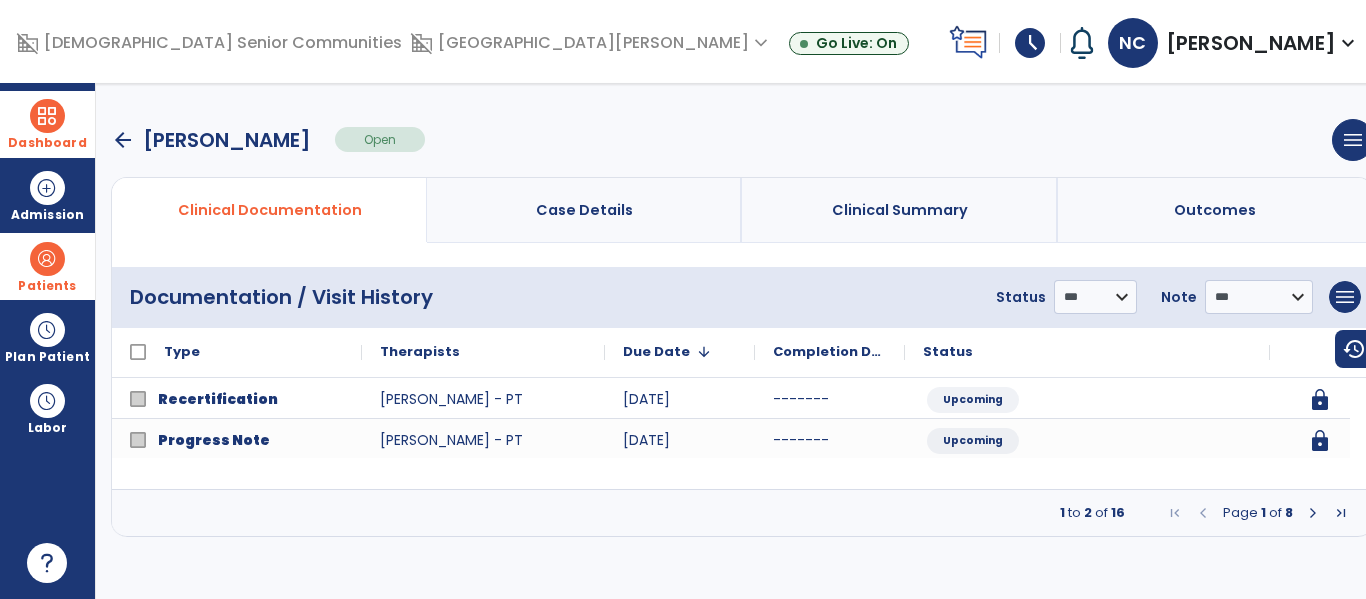 click at bounding box center [1313, 513] 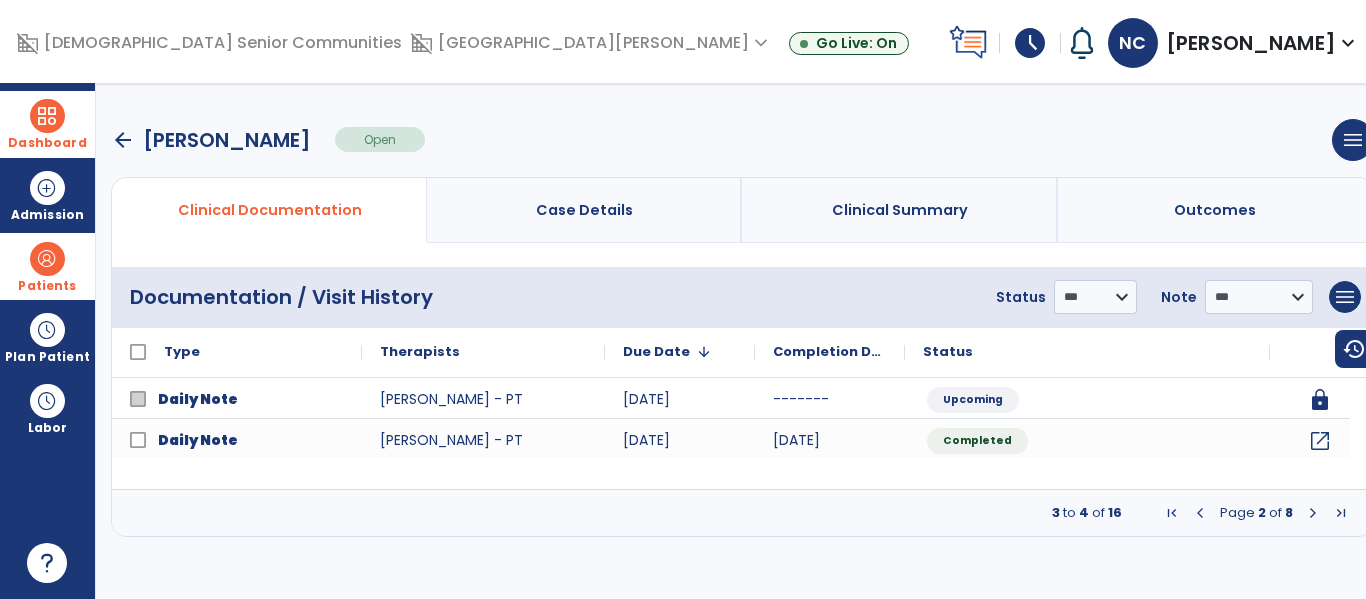 click at bounding box center (1313, 513) 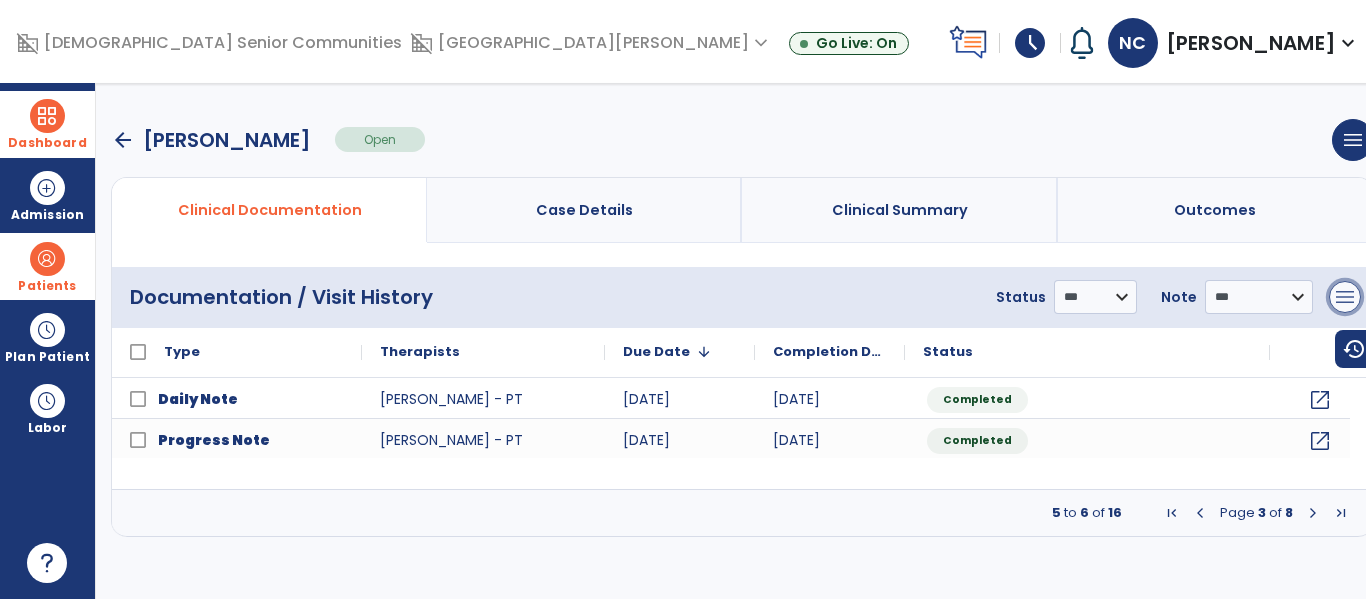 click on "menu" at bounding box center (1345, 297) 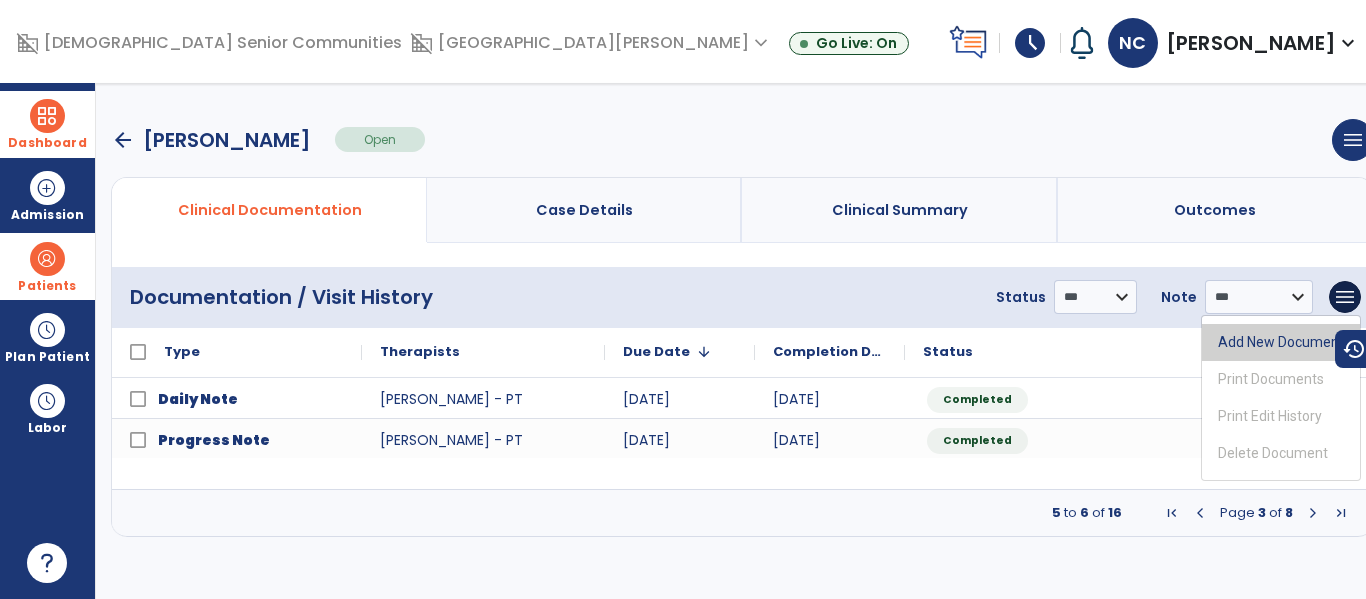click on "Add New Document" at bounding box center (1281, 342) 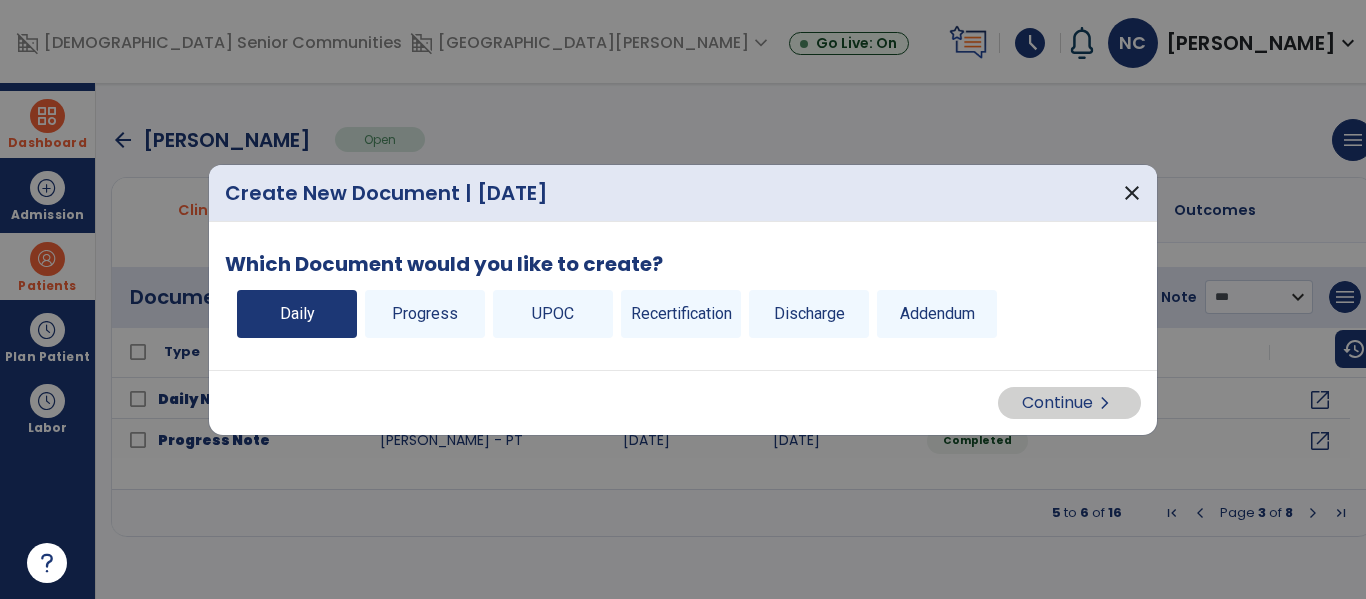 click on "Daily" at bounding box center [297, 314] 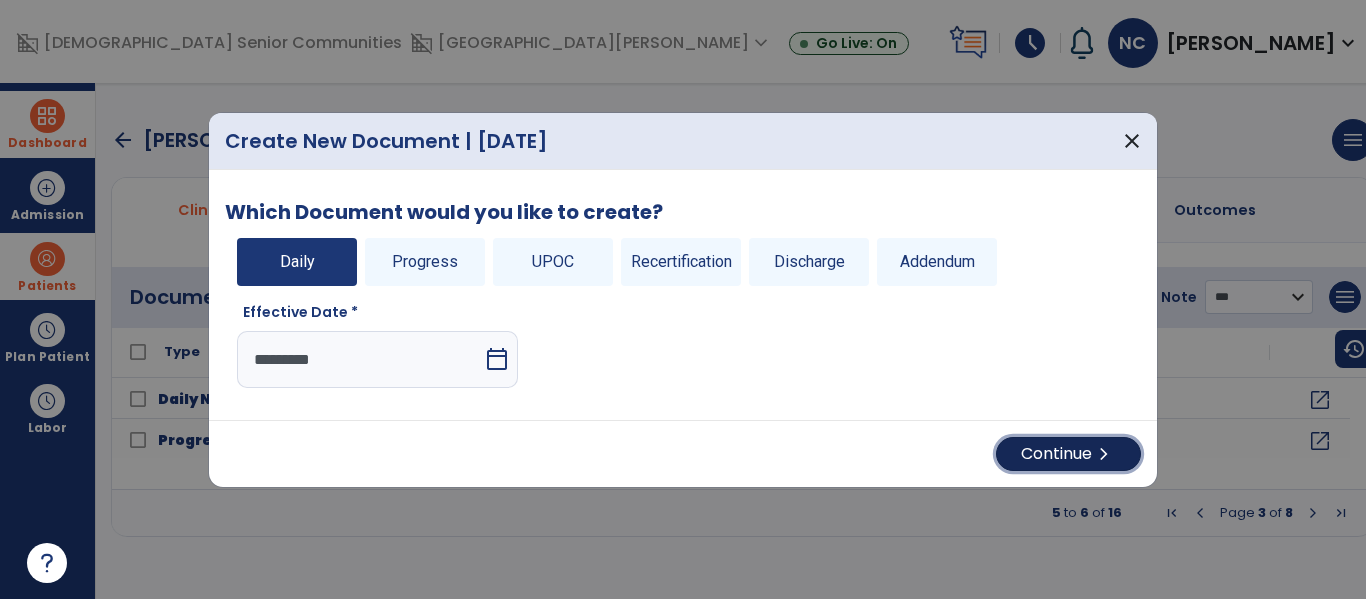 click on "chevron_right" at bounding box center [1104, 454] 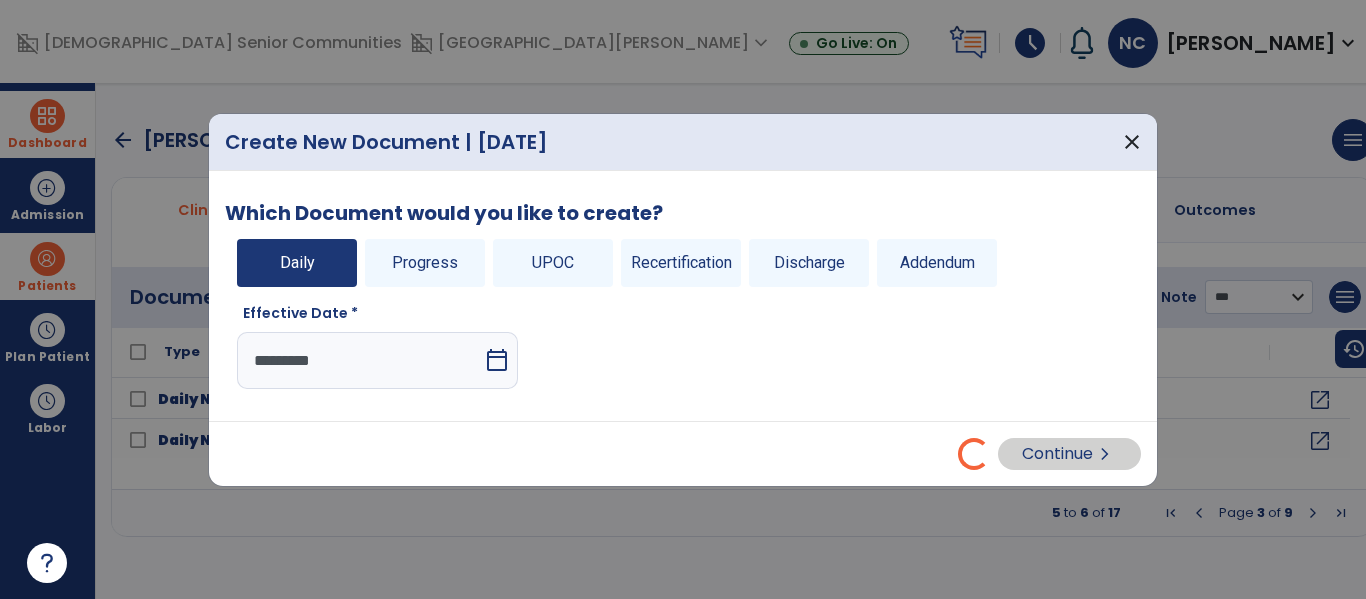 select on "*" 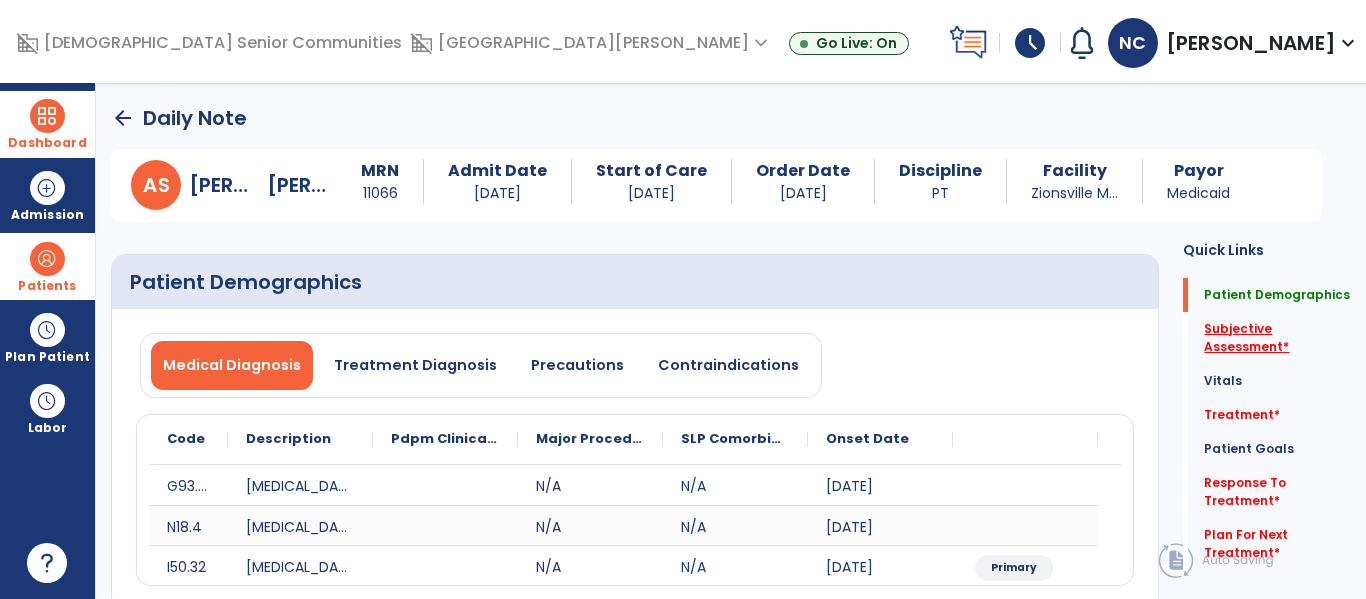 click on "Subjective Assessment   *" 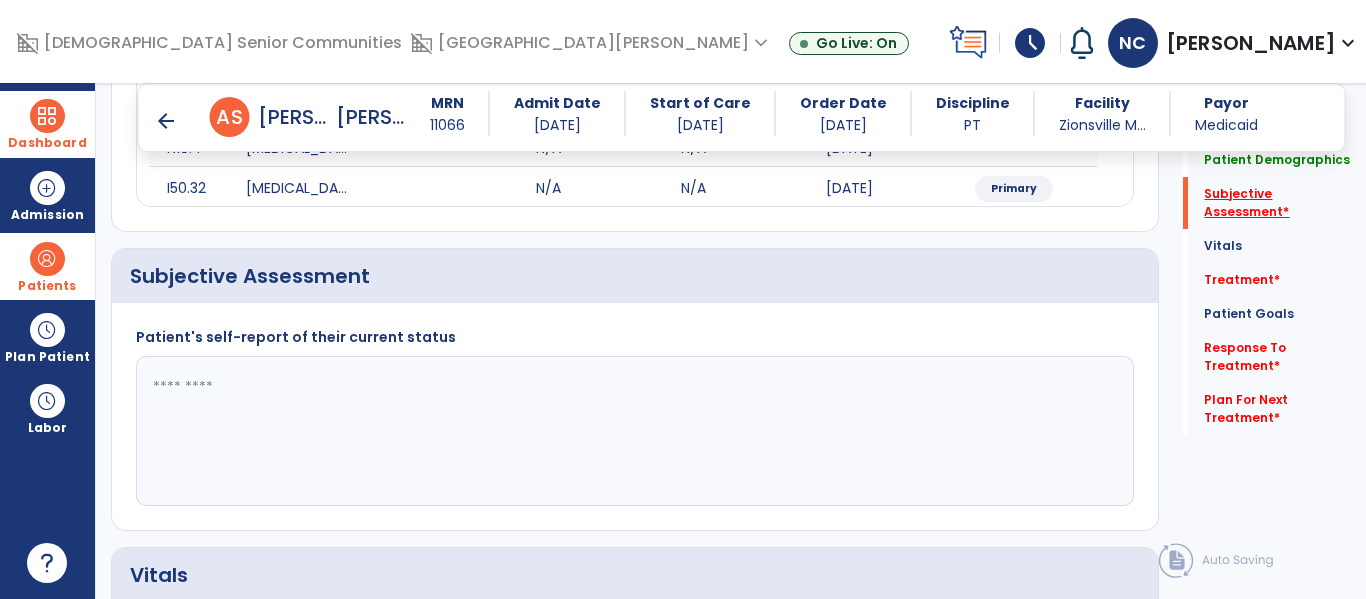 scroll, scrollTop: 427, scrollLeft: 0, axis: vertical 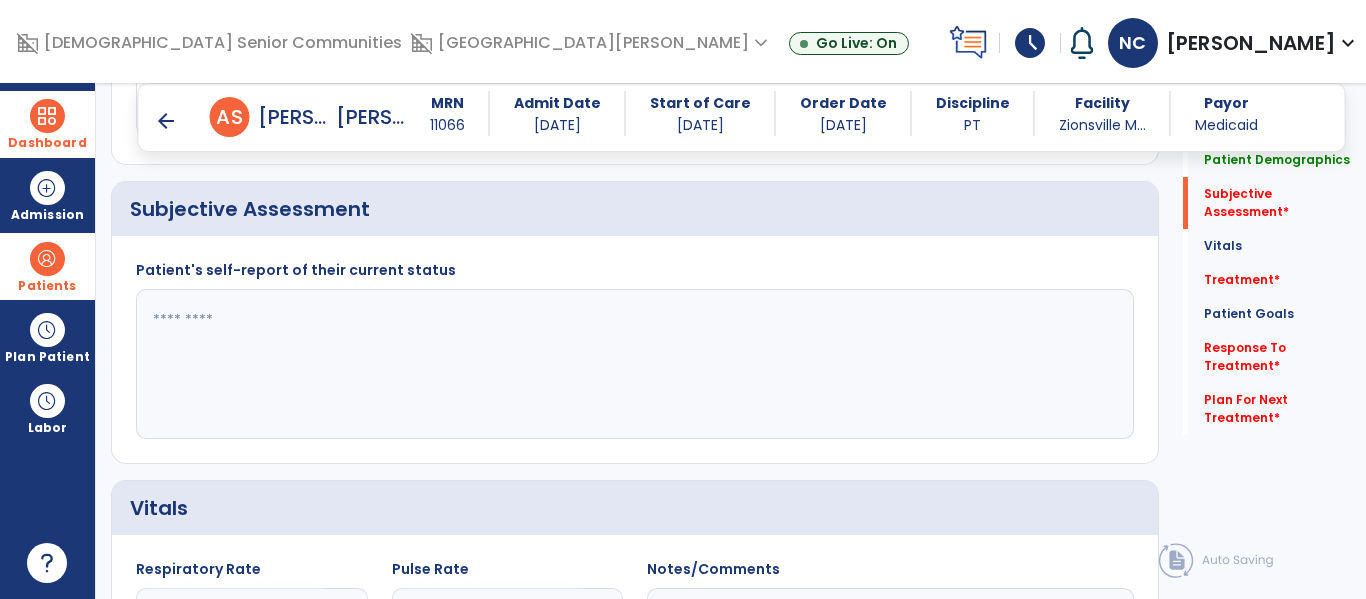 click 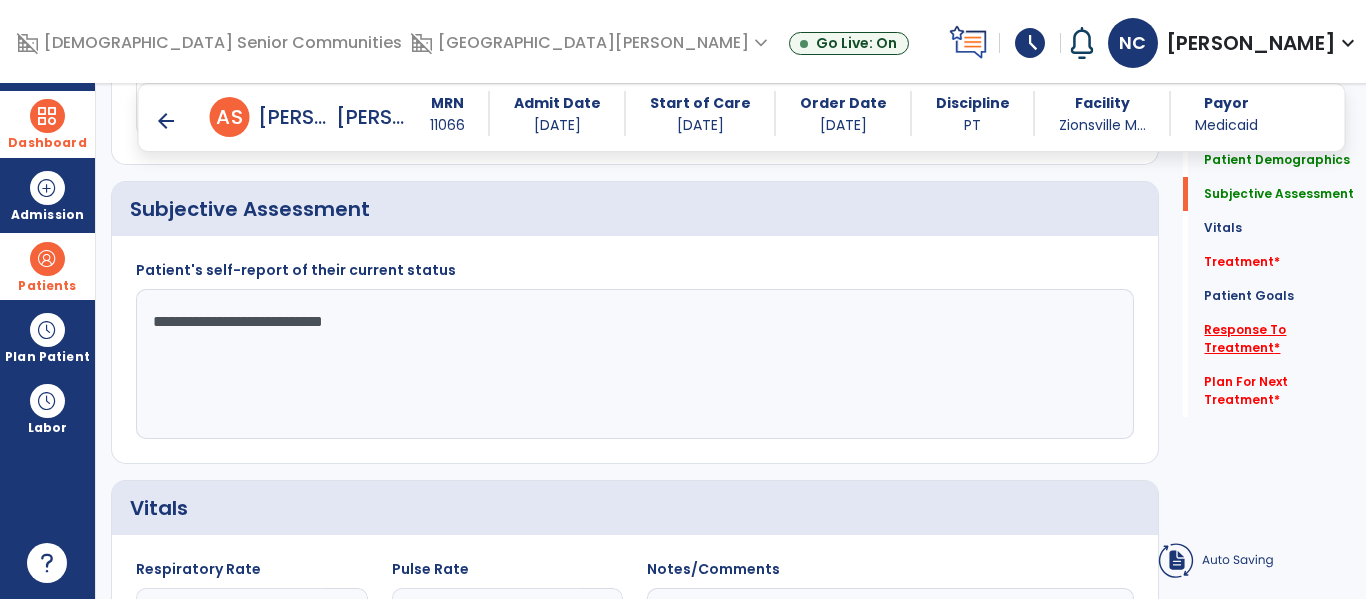 type on "**********" 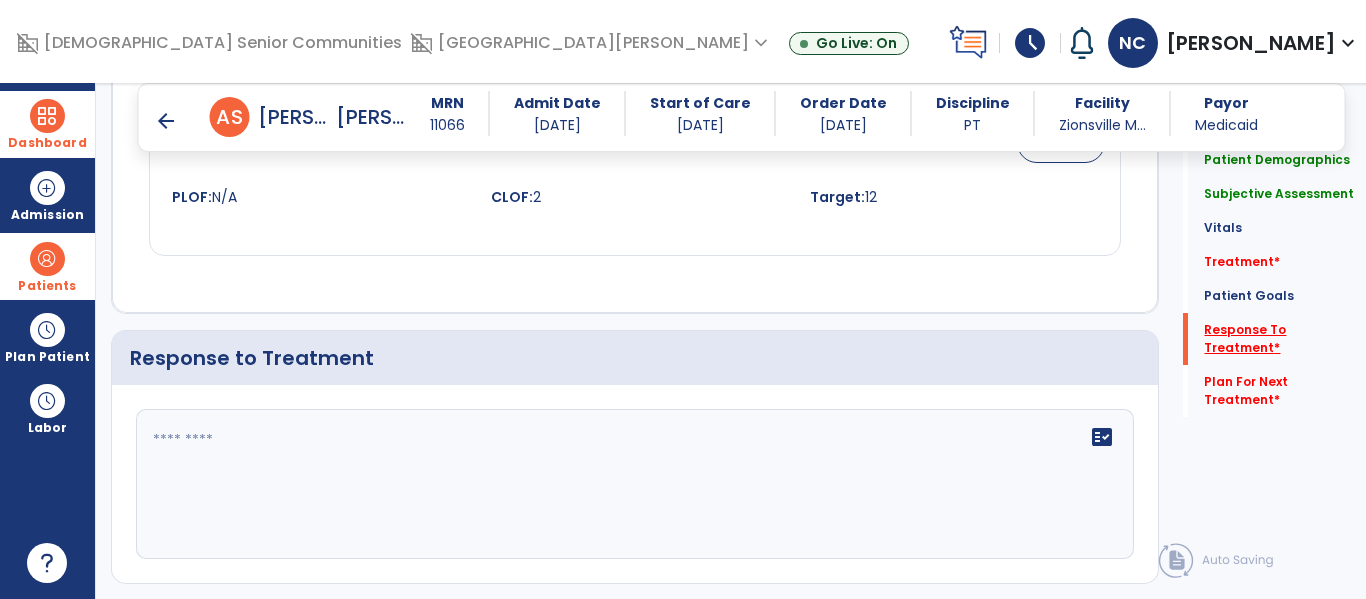 scroll, scrollTop: 3201, scrollLeft: 0, axis: vertical 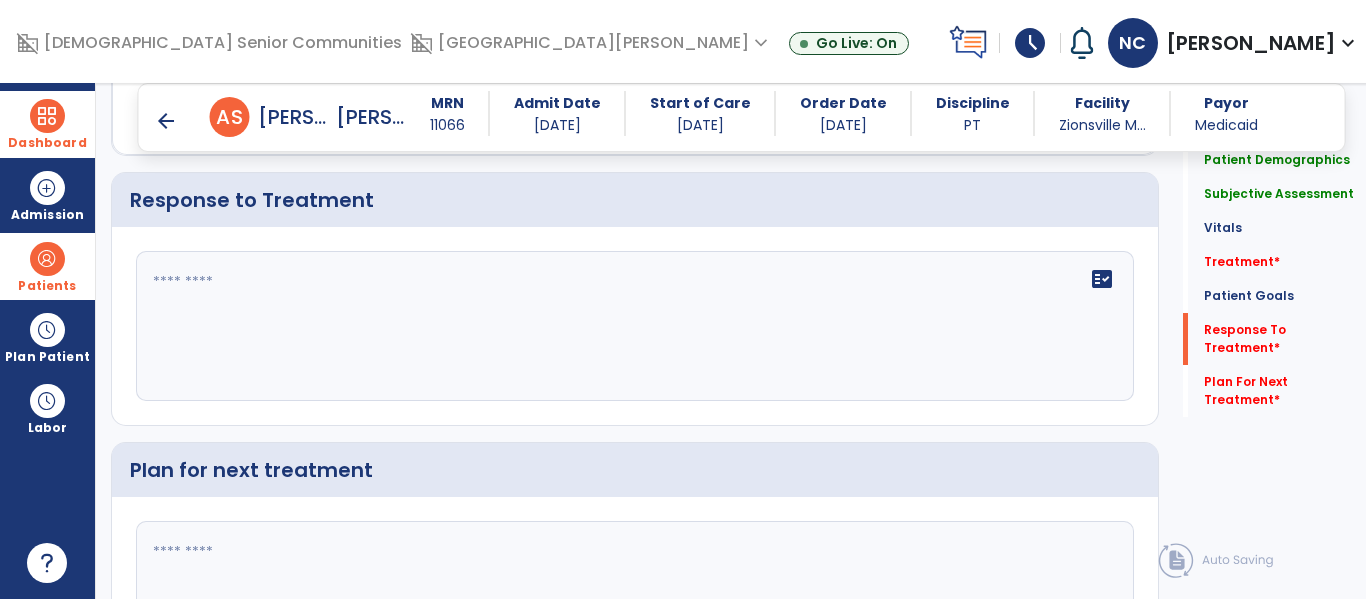 click 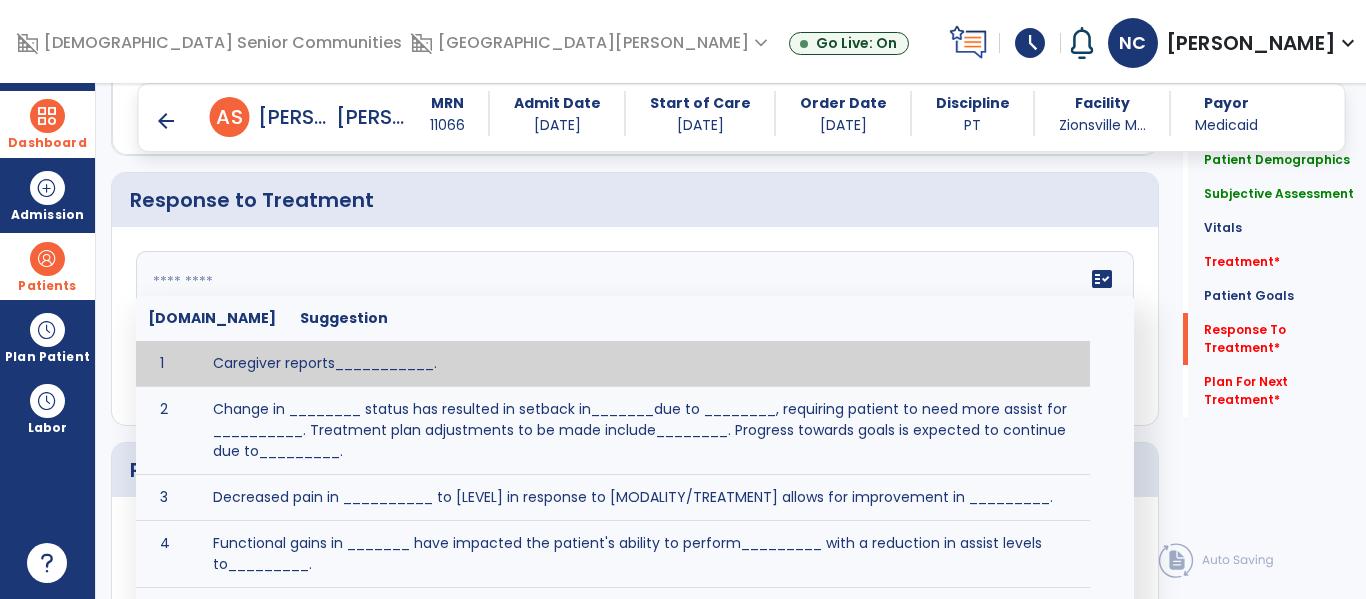 type on "*" 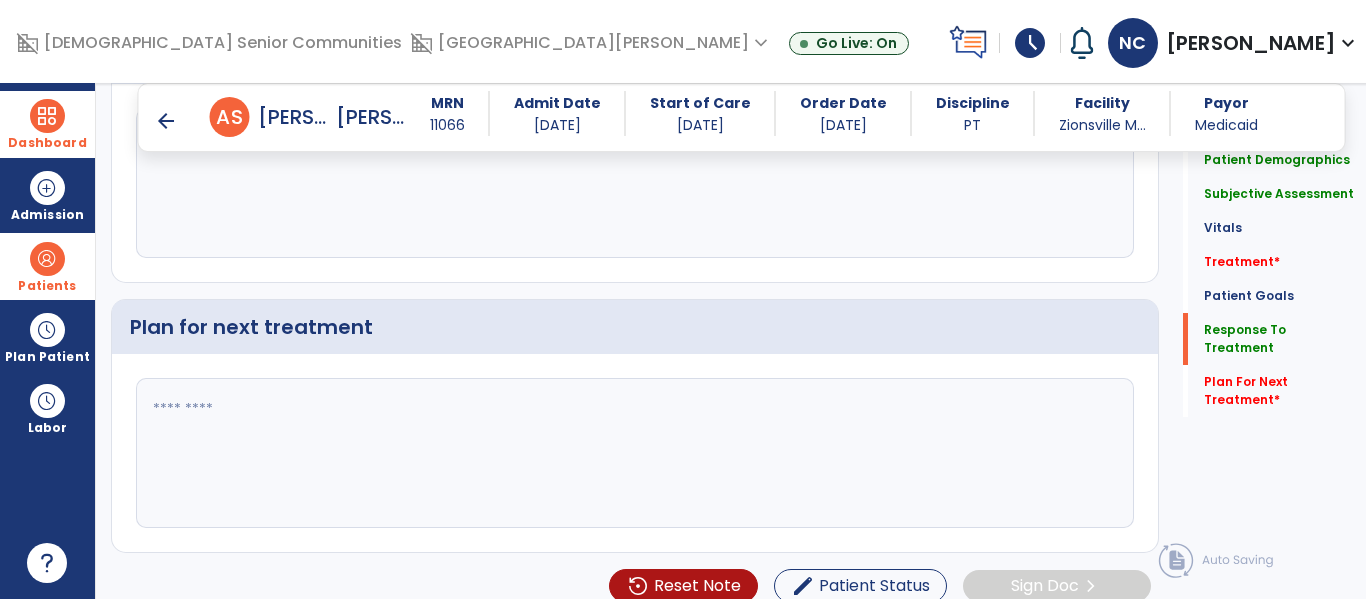 scroll, scrollTop: 3360, scrollLeft: 0, axis: vertical 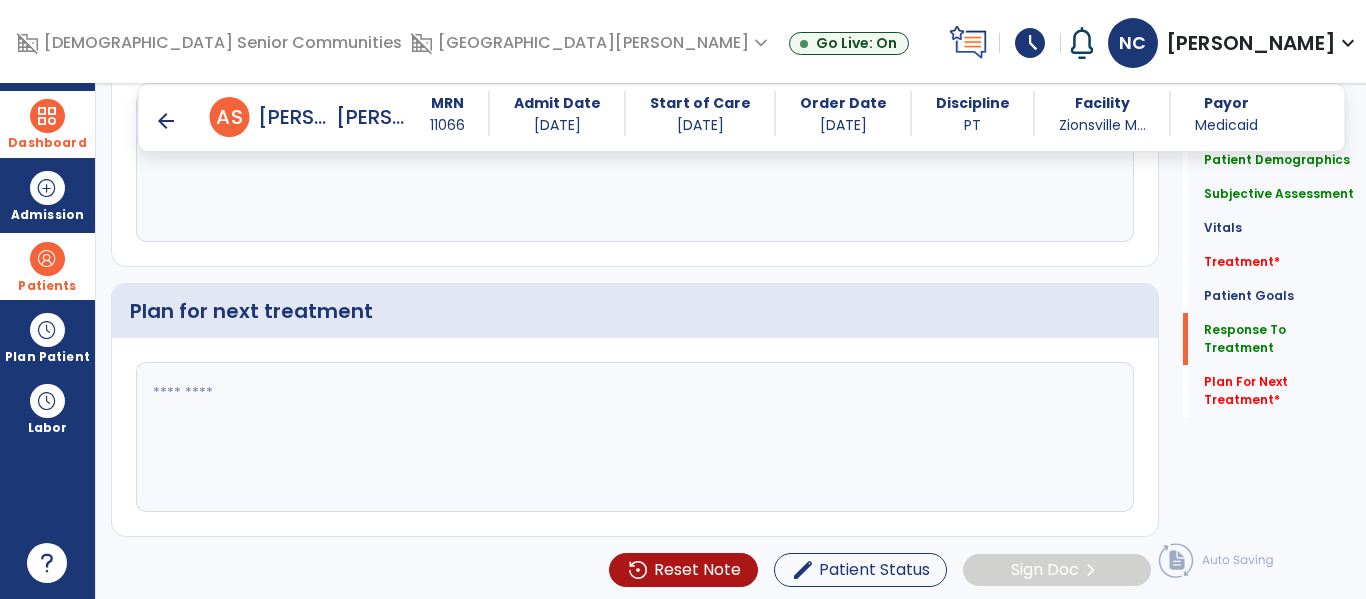 click 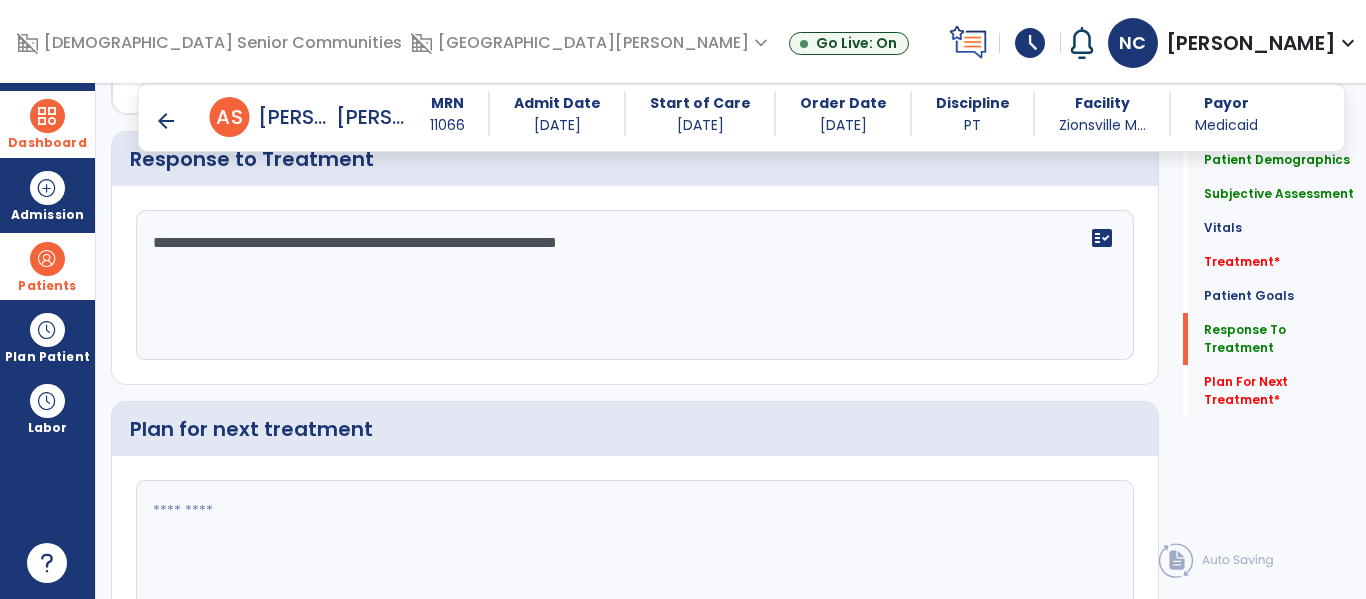 scroll, scrollTop: 3241, scrollLeft: 0, axis: vertical 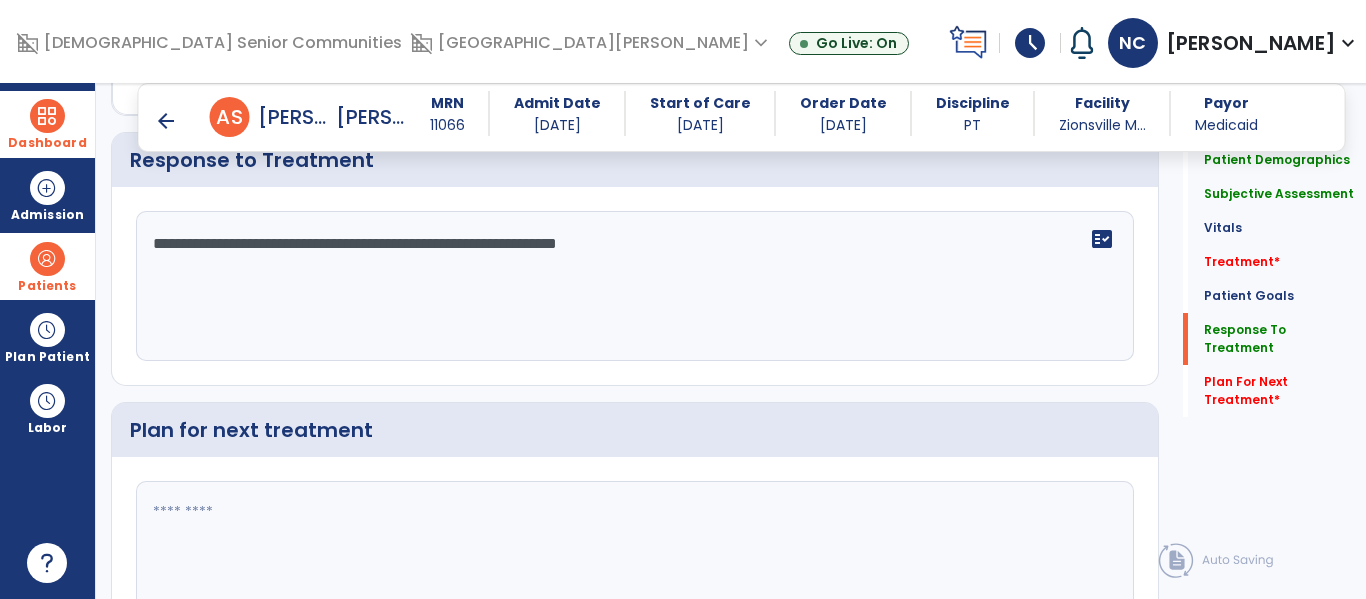 click on "**********" 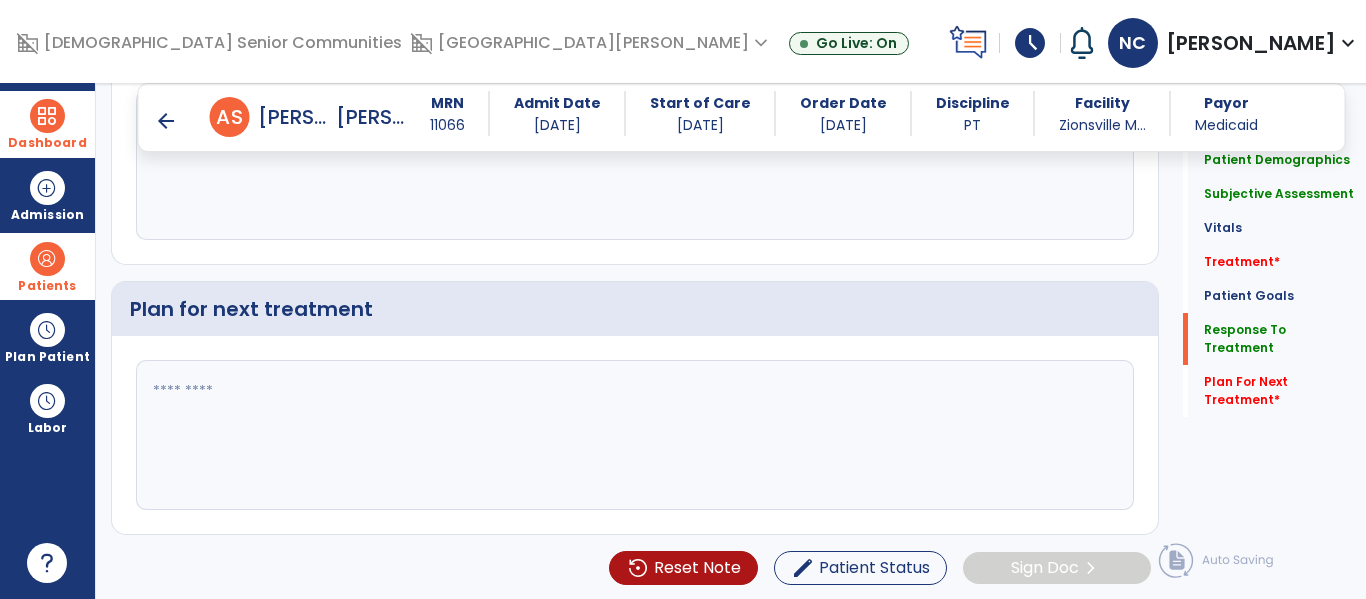 scroll, scrollTop: 3362, scrollLeft: 0, axis: vertical 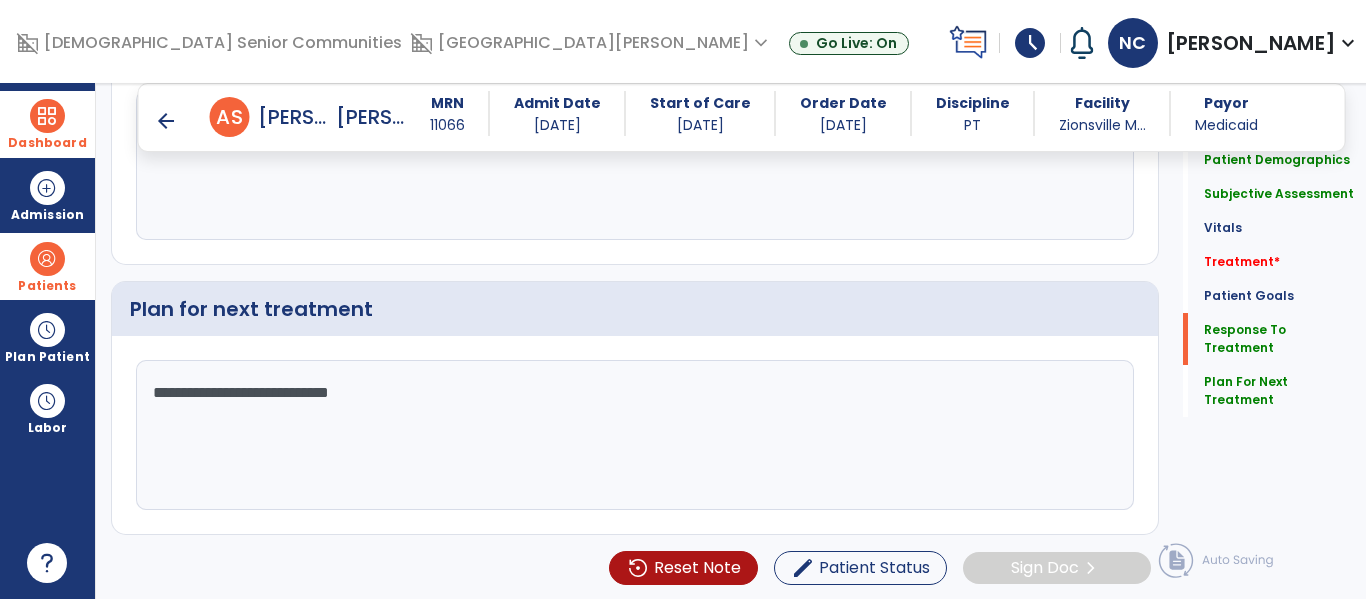 click on "**********" 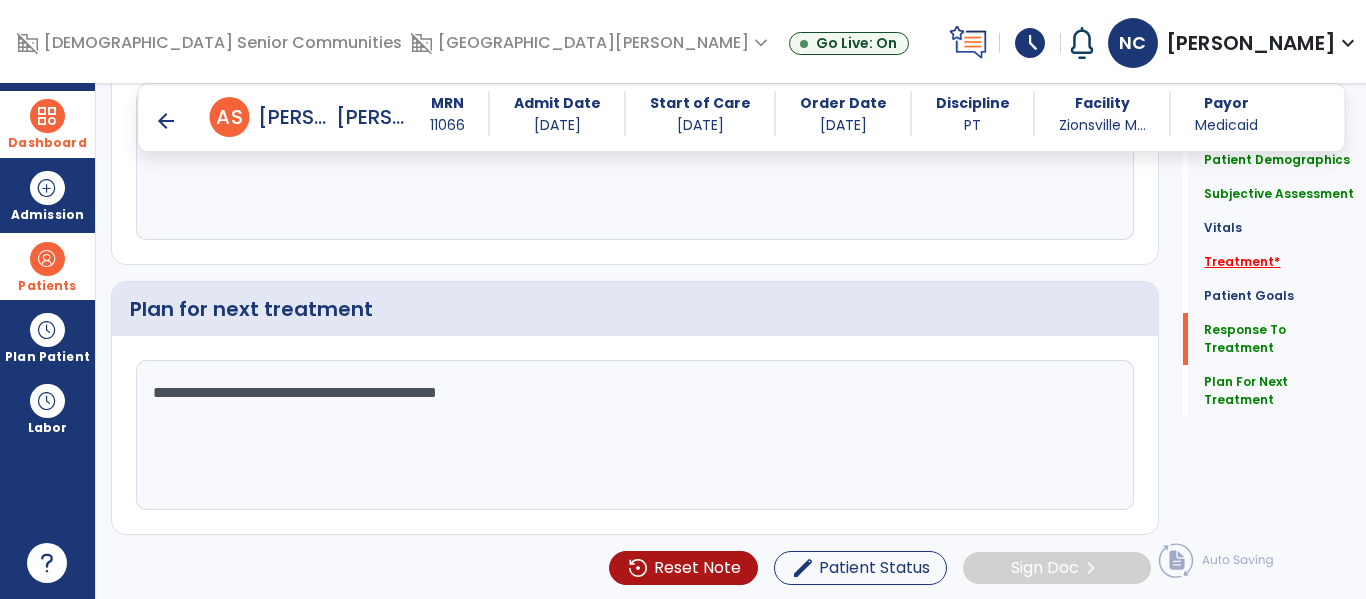 type on "**********" 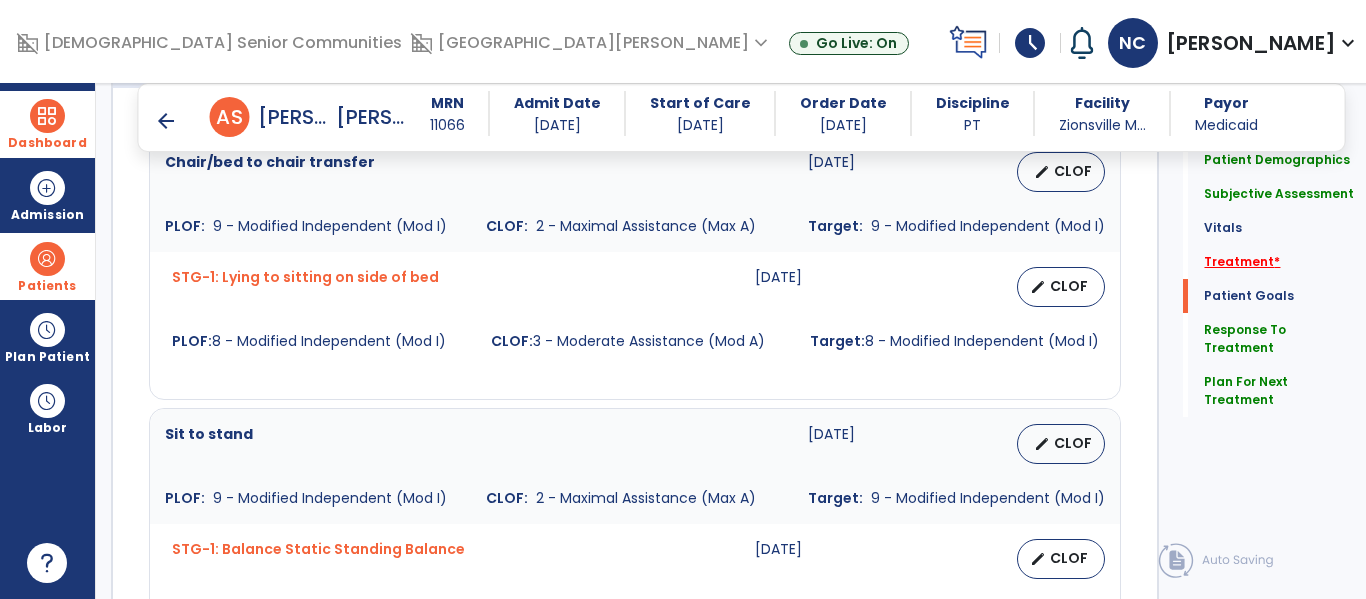 scroll, scrollTop: 1116, scrollLeft: 0, axis: vertical 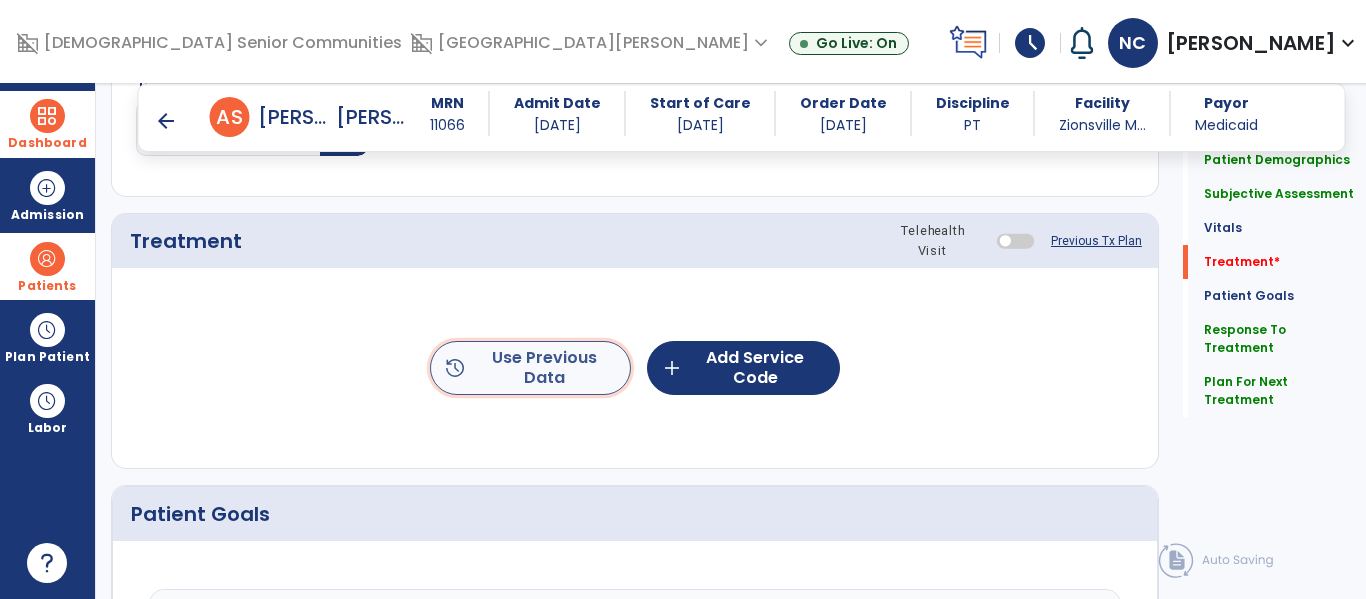 click on "history  Use Previous Data" 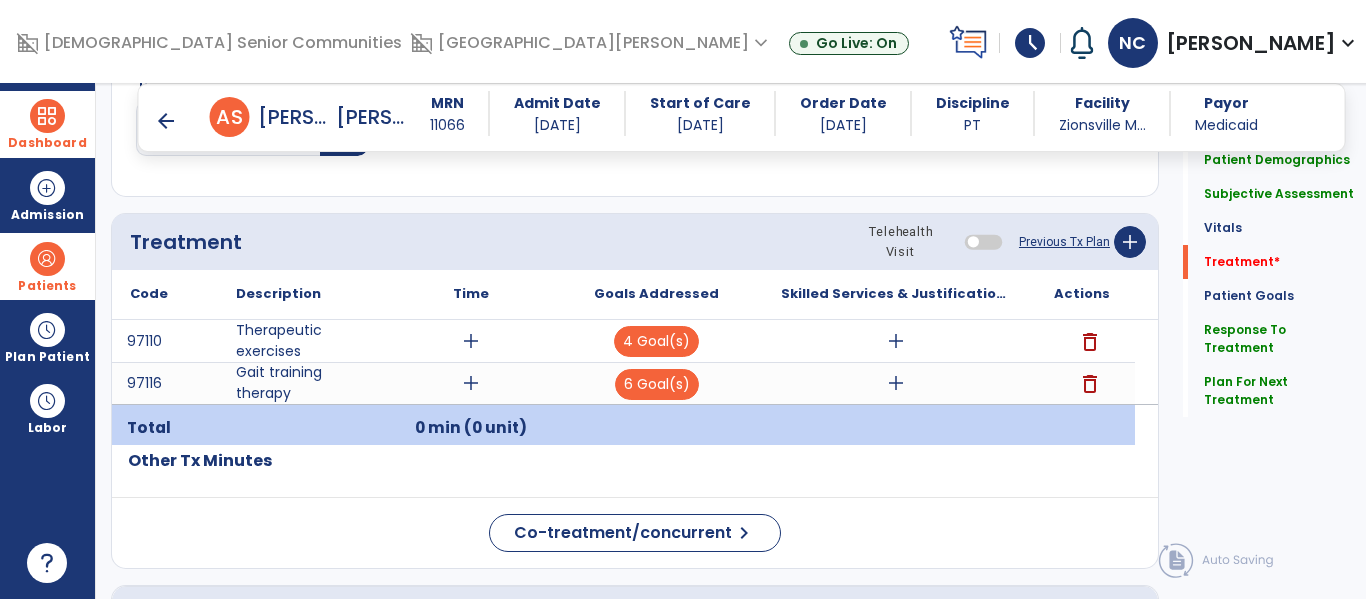 click on "add" at bounding box center [896, 341] 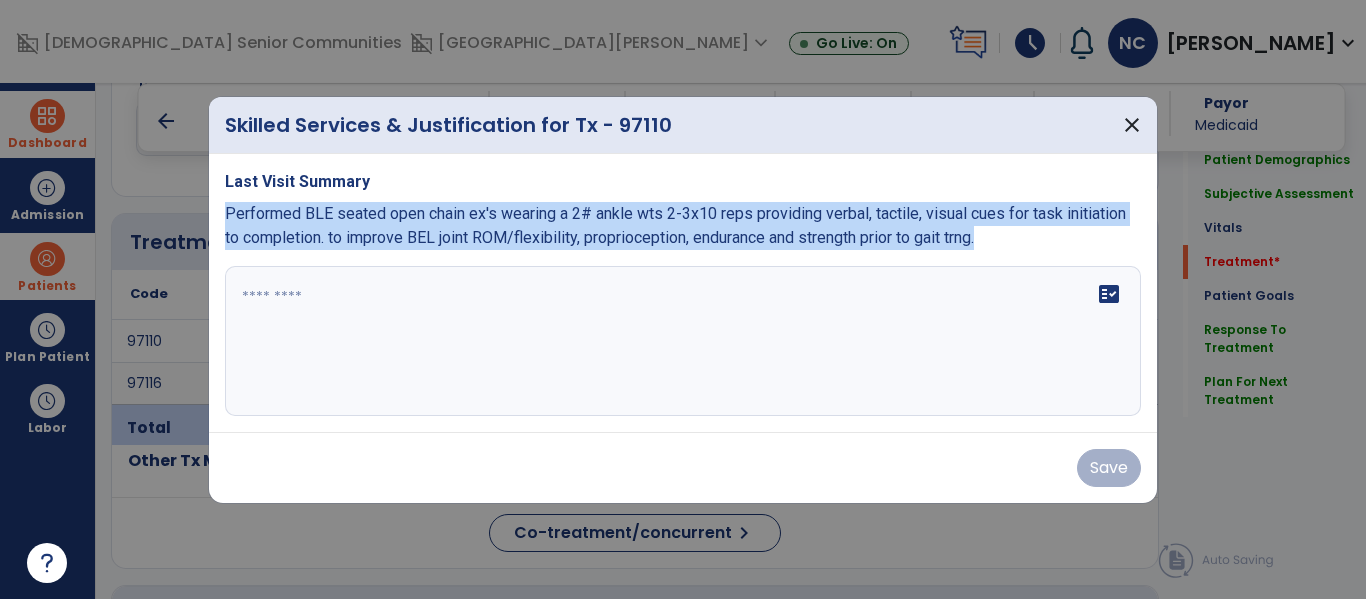 copy on "Performed BLE seated open chain ex's wearing a 2# ankle wts 2-3x10 reps providing verbal, tactile, visual cues for task initiation to completion. to improve BEL joint ROM/flexibility, proprioception, endurance and strength prior to gait trng." 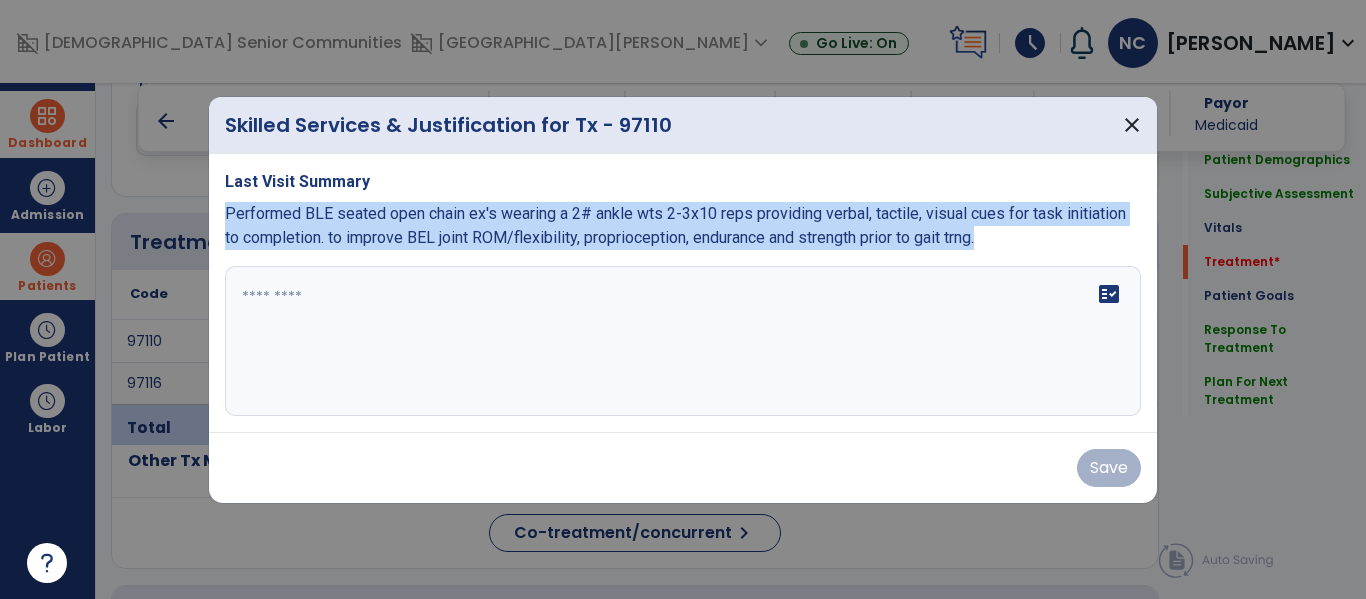 click at bounding box center [683, 341] 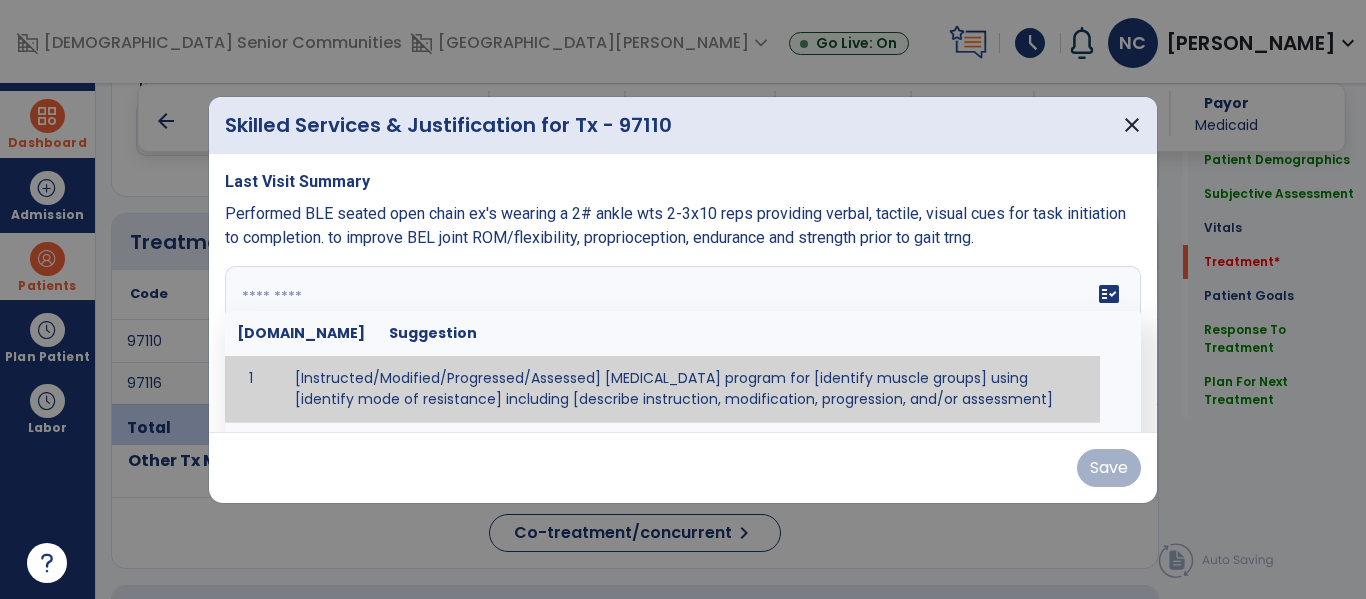 click at bounding box center (680, 341) 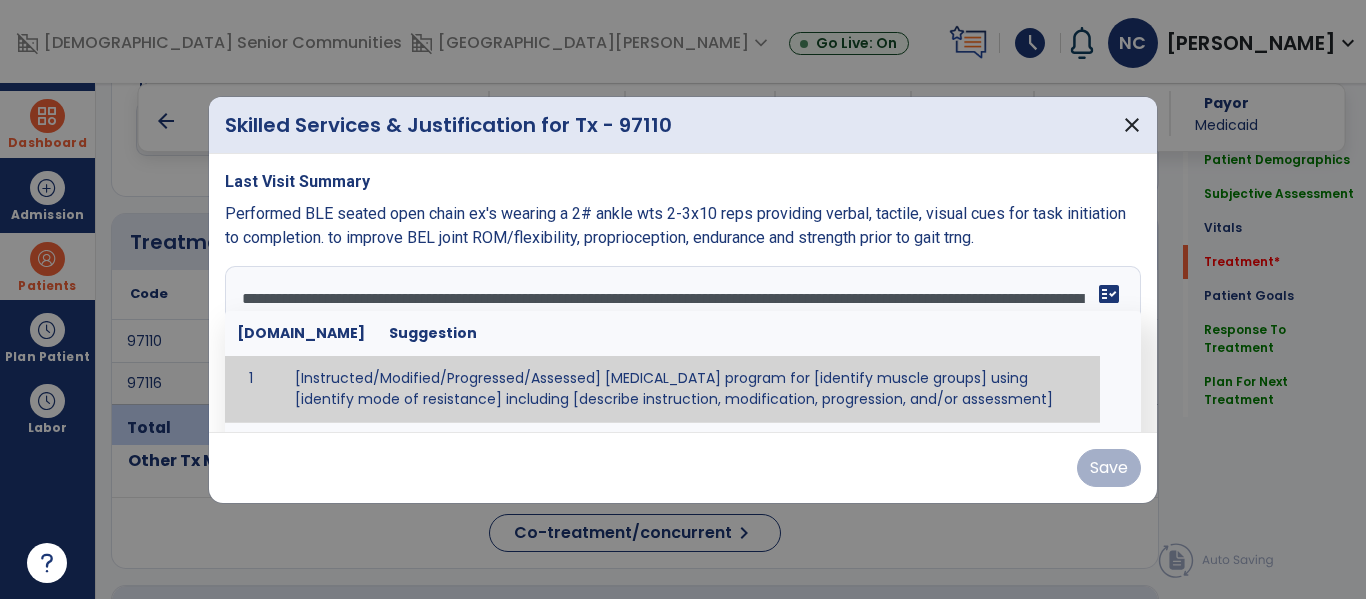 scroll, scrollTop: 16, scrollLeft: 0, axis: vertical 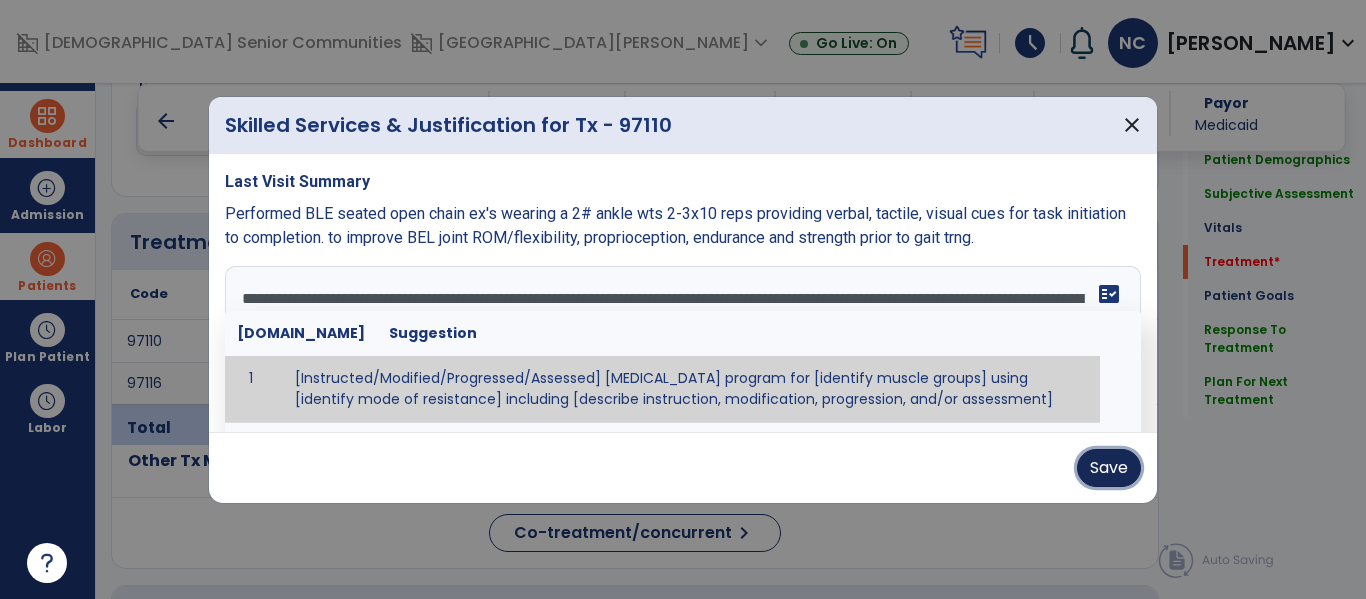 click on "Save" at bounding box center (1109, 468) 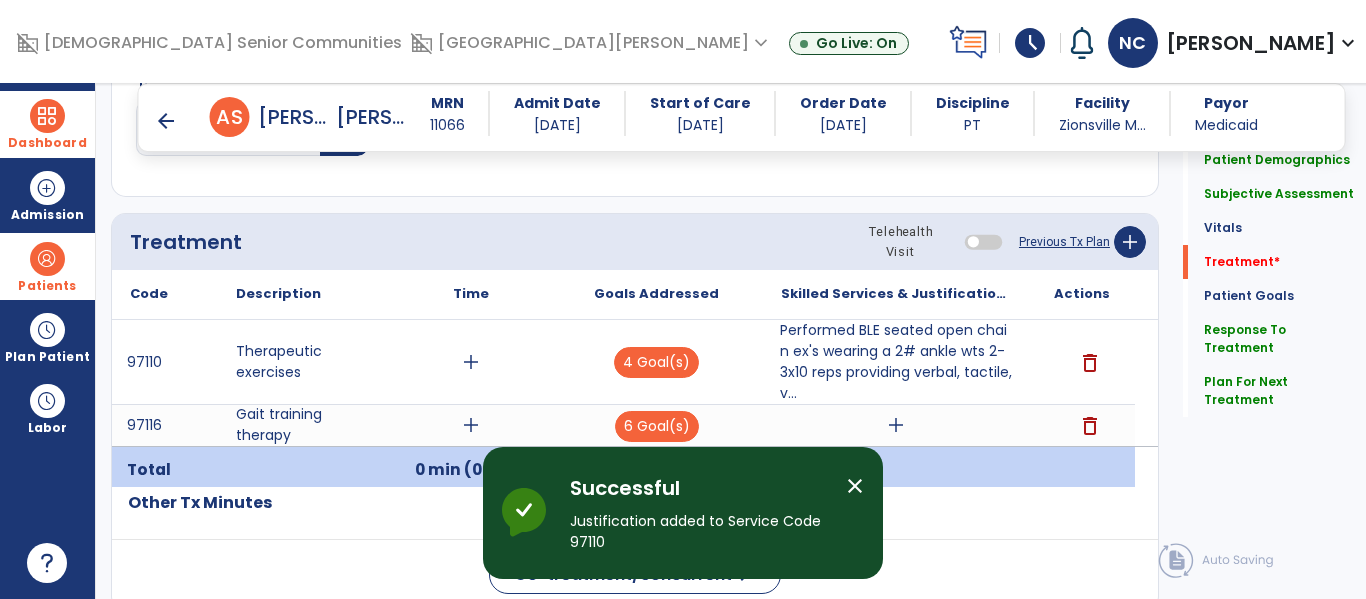 click on "Performed BLE seated open chain ex's wearing a 2# ankle wts 2-3x10 reps providing verbal, tactile, v..." at bounding box center (896, 362) 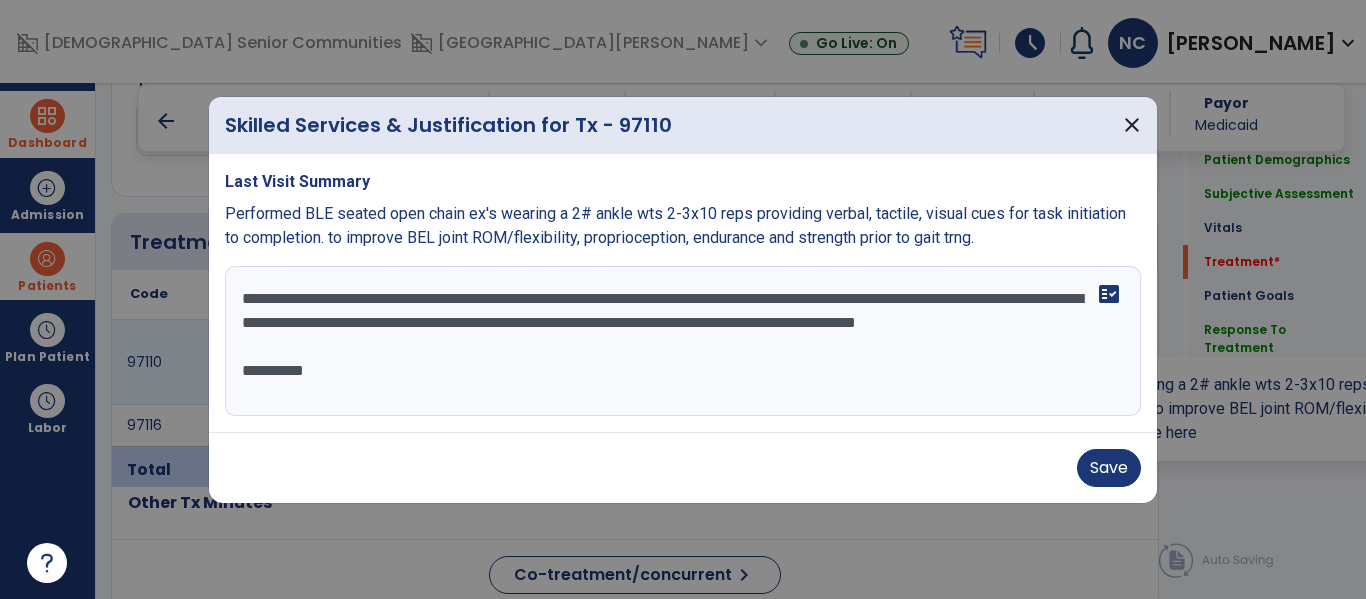 click on "**********" at bounding box center [683, 293] 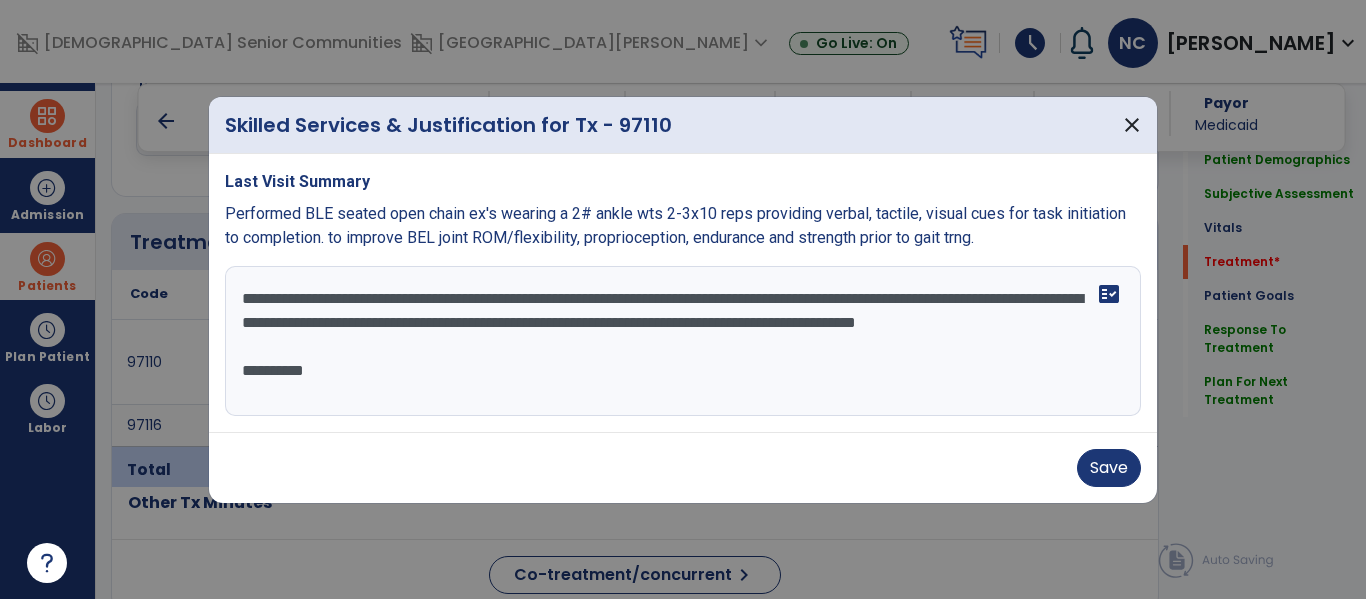 click on "**********" at bounding box center [683, 341] 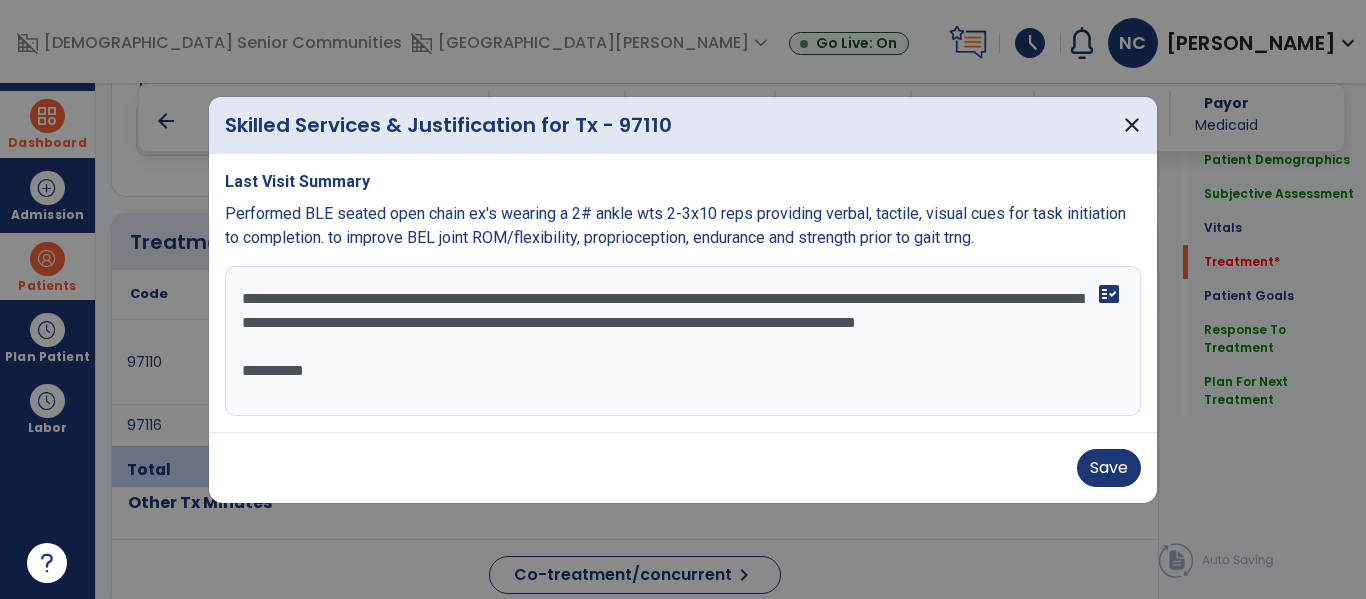 click on "**********" at bounding box center [683, 341] 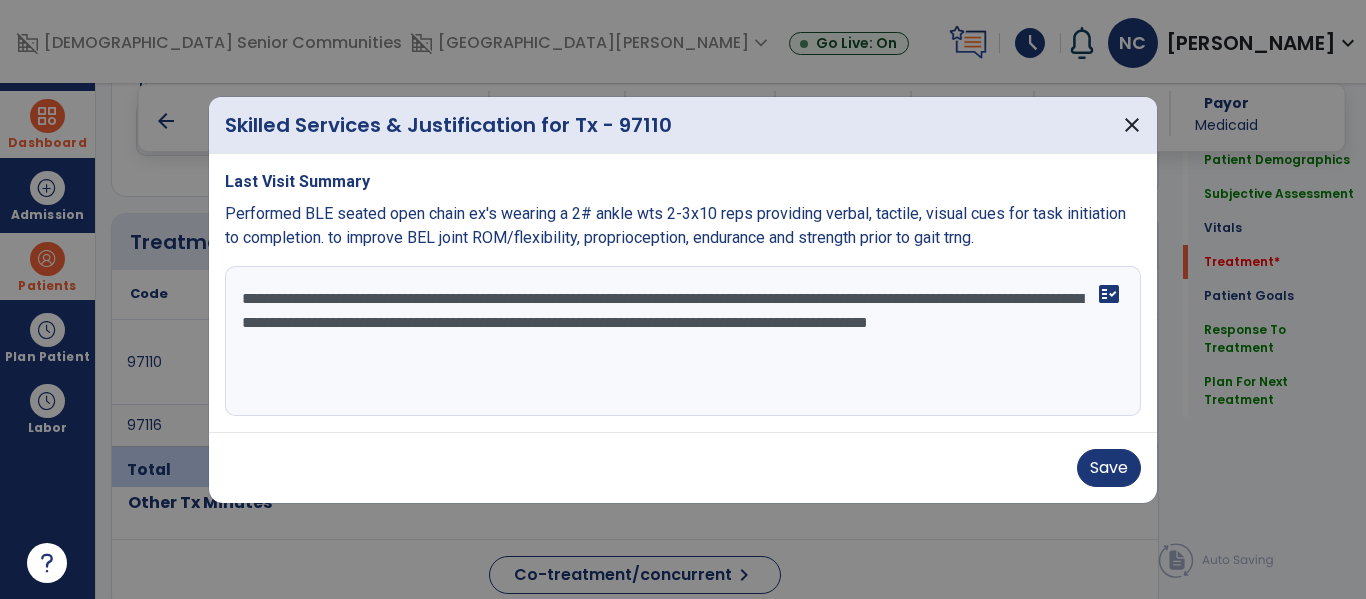 type on "**********" 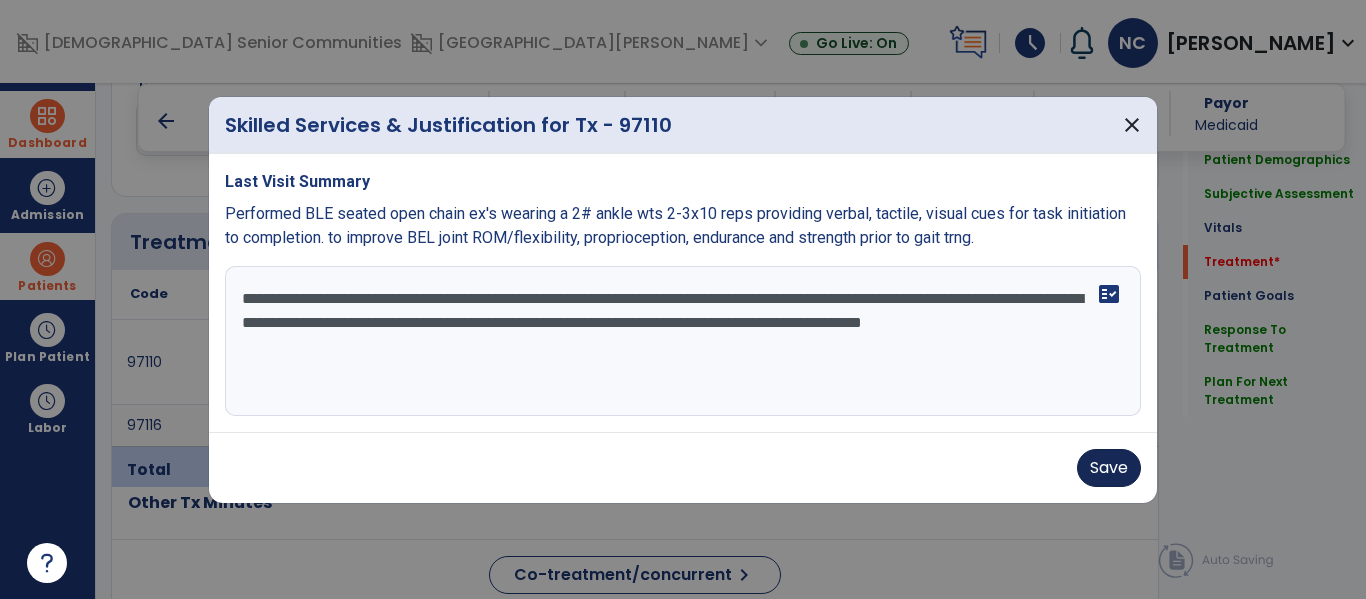 click on "Save" at bounding box center (1109, 468) 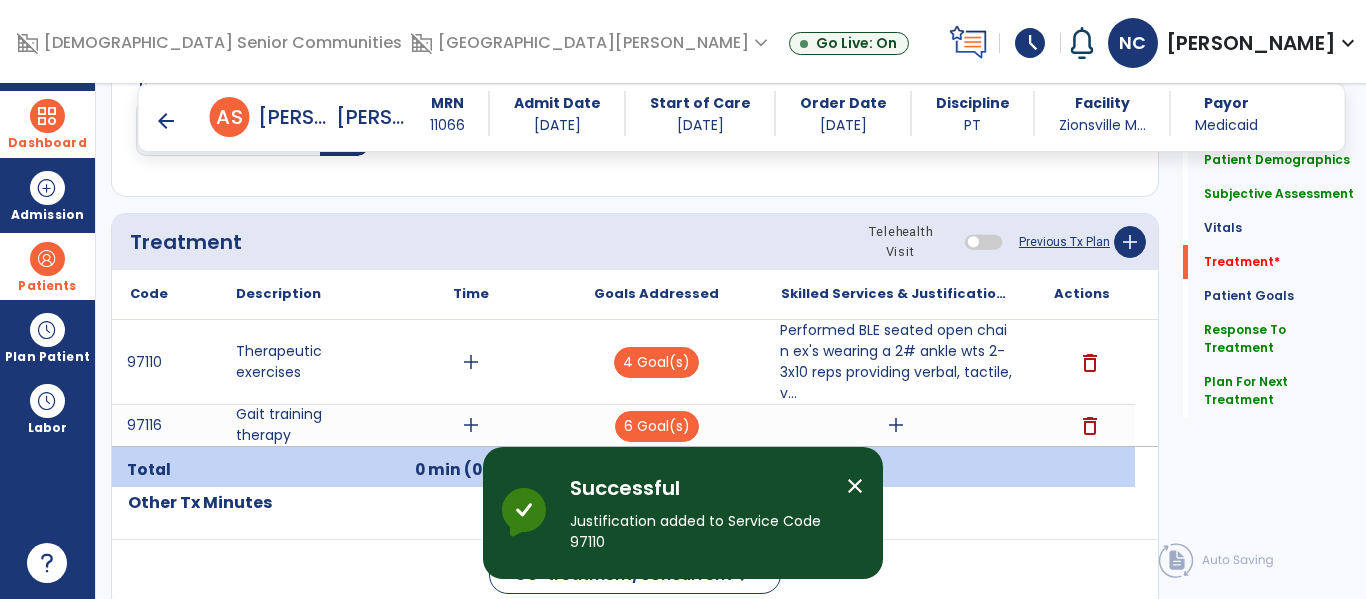 click on "add" at bounding box center (896, 425) 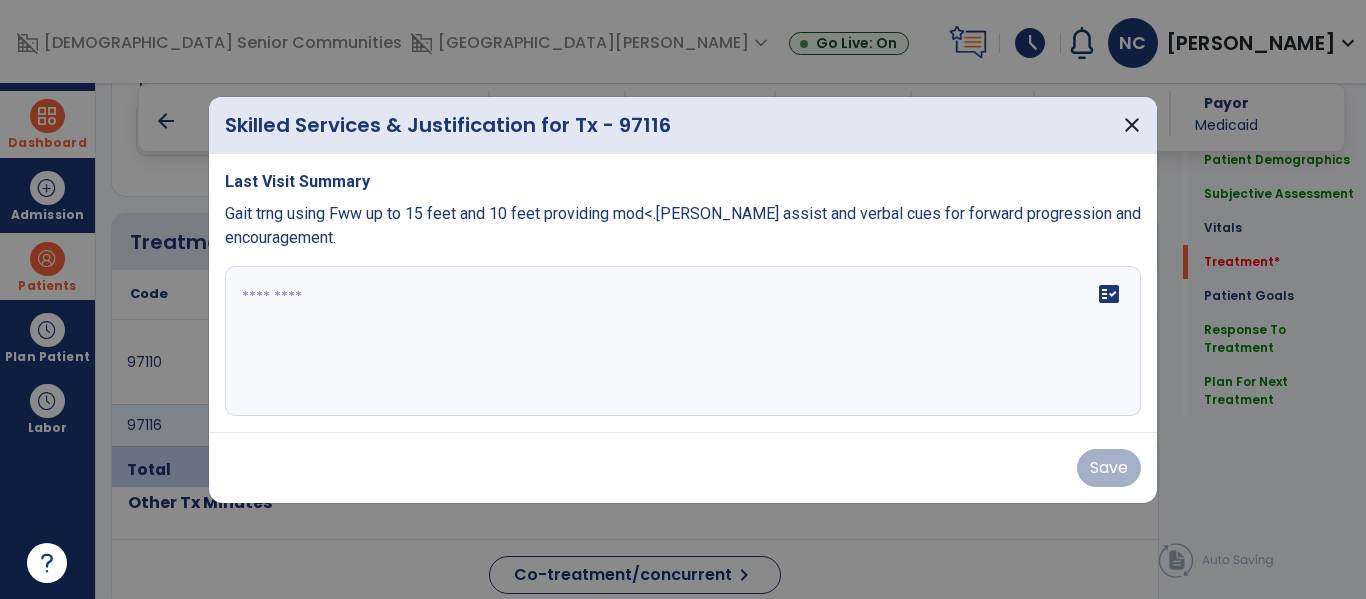 click on "Last Visit Summary Gait trng using Fww up to 15 feet and 10 feet providing mod<.[PERSON_NAME] assist and verbal cues for forward progression and encouragement.   fact_check" at bounding box center (683, 293) 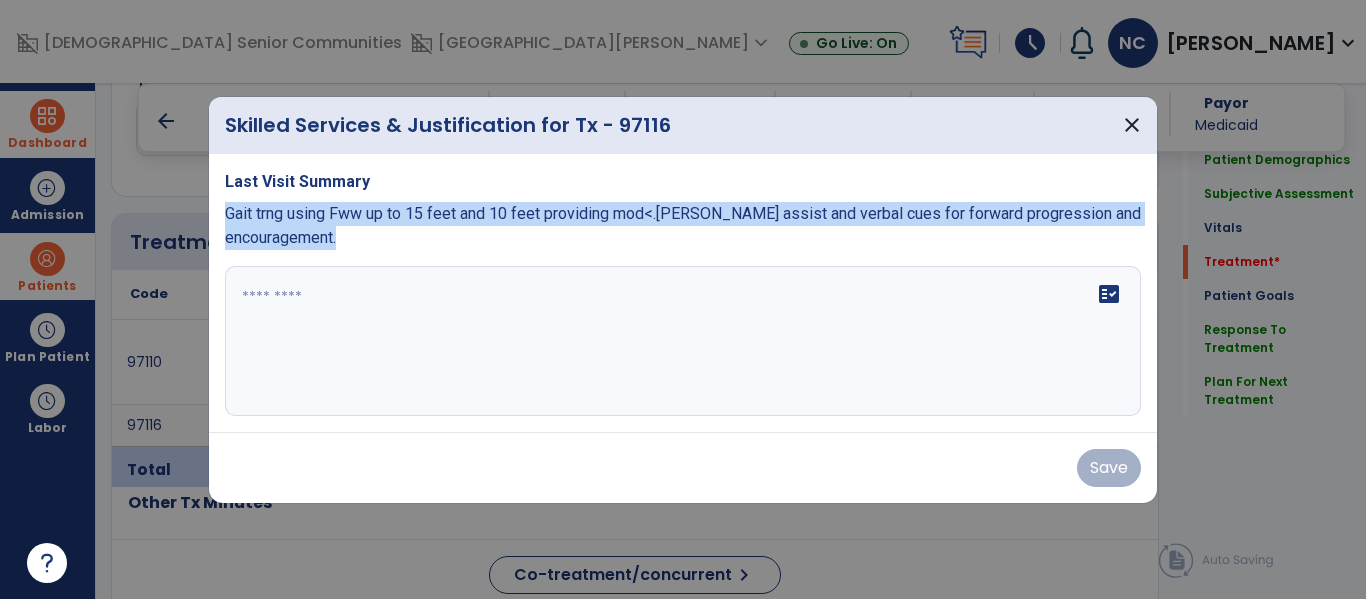 copy on "Gait trng using Fww up to 15 feet and 10 feet providing mod<.[PERSON_NAME] assist and verbal cues for forward progression and encouragement." 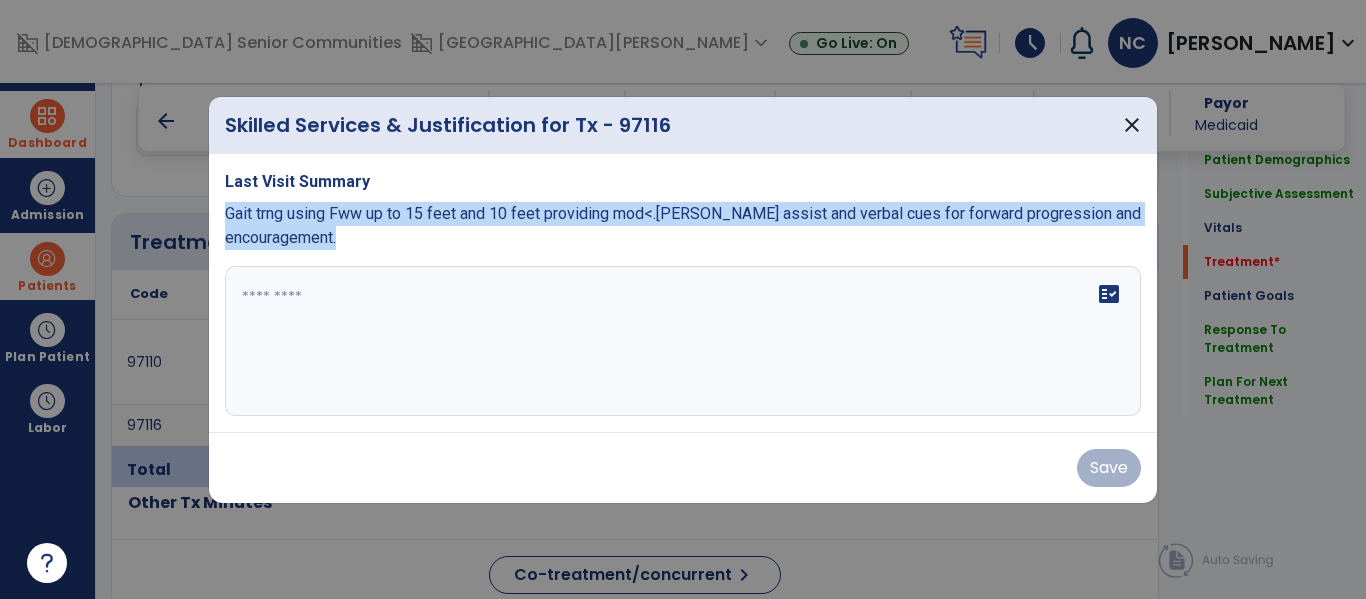 click on "fact_check" at bounding box center (683, 341) 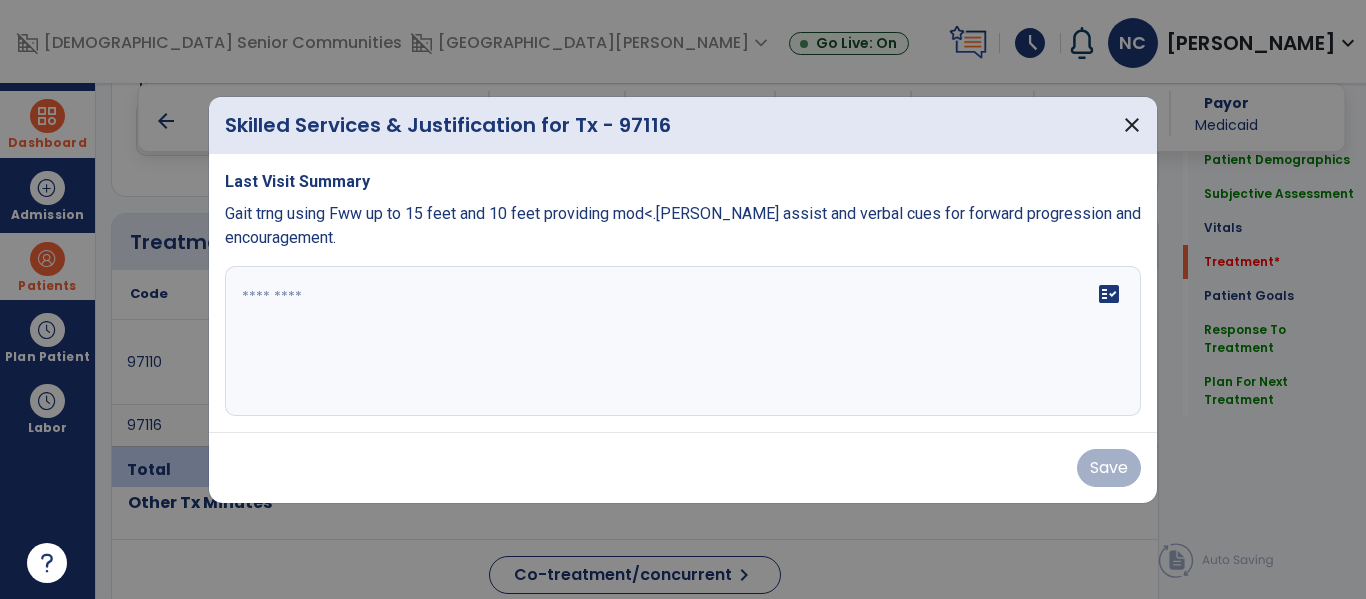 click at bounding box center [683, 341] 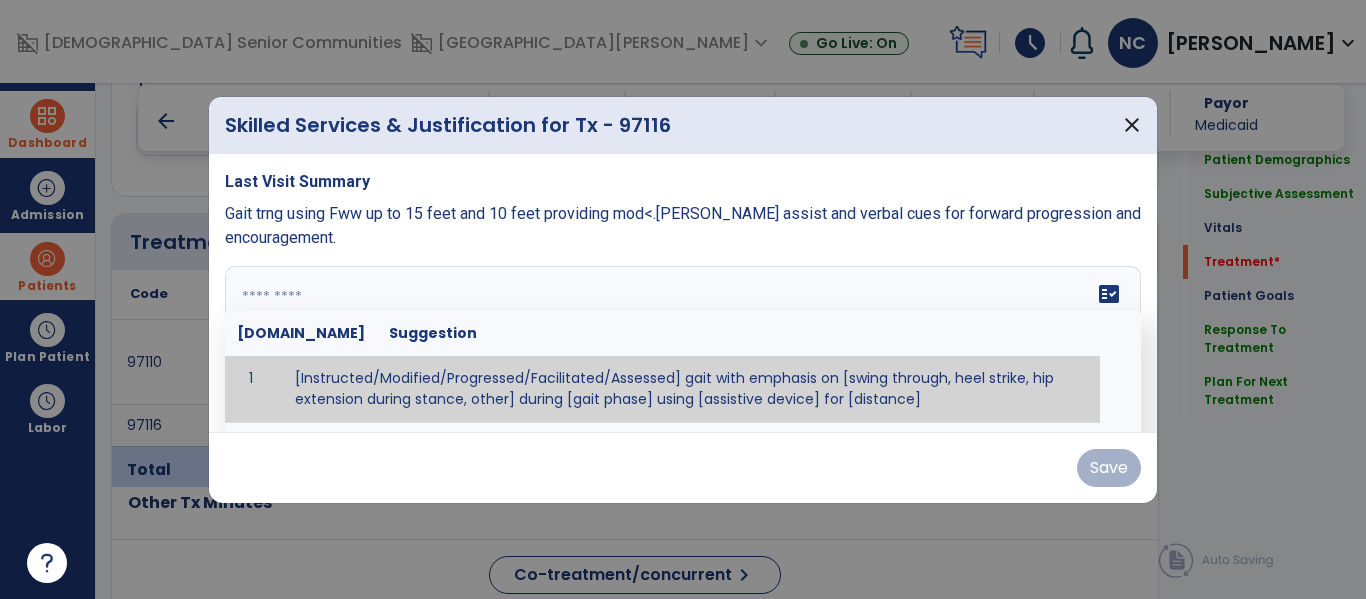 paste on "**********" 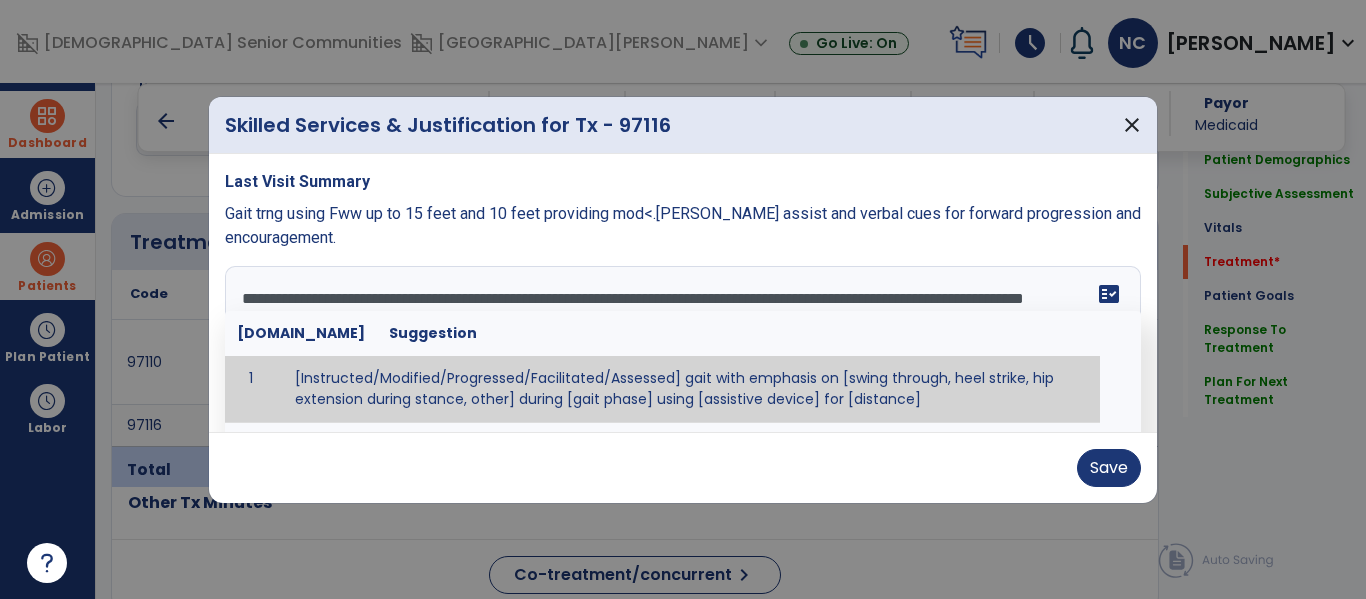 click on "**********" at bounding box center (680, 341) 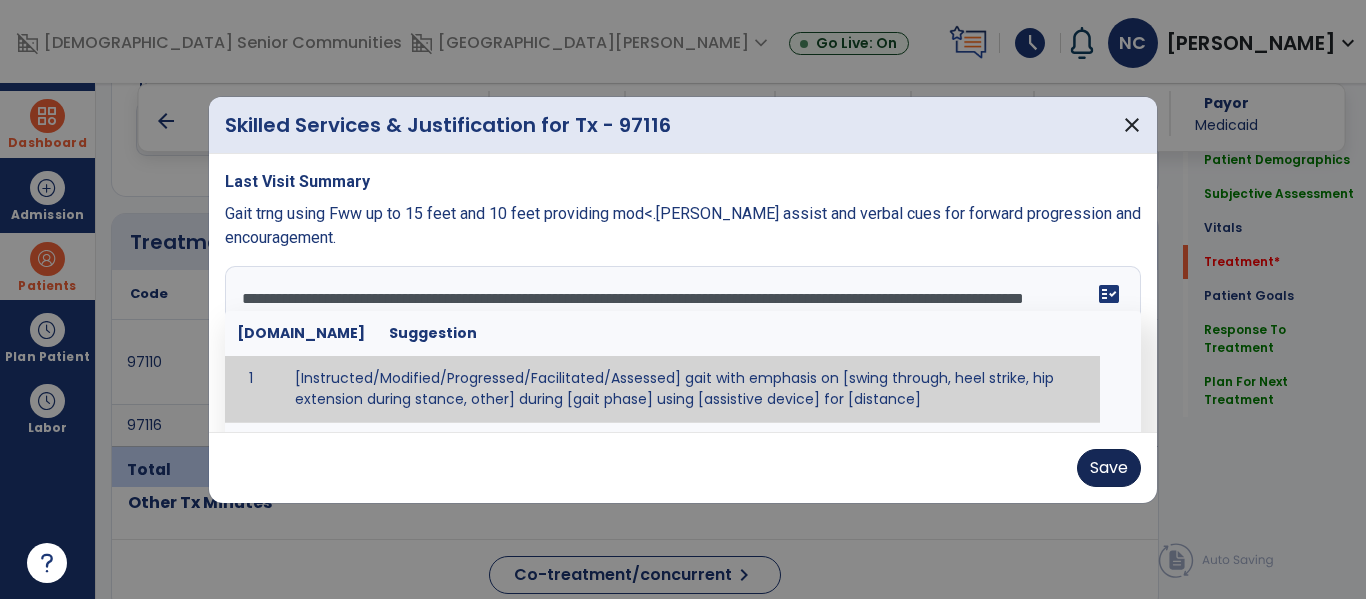 type on "**********" 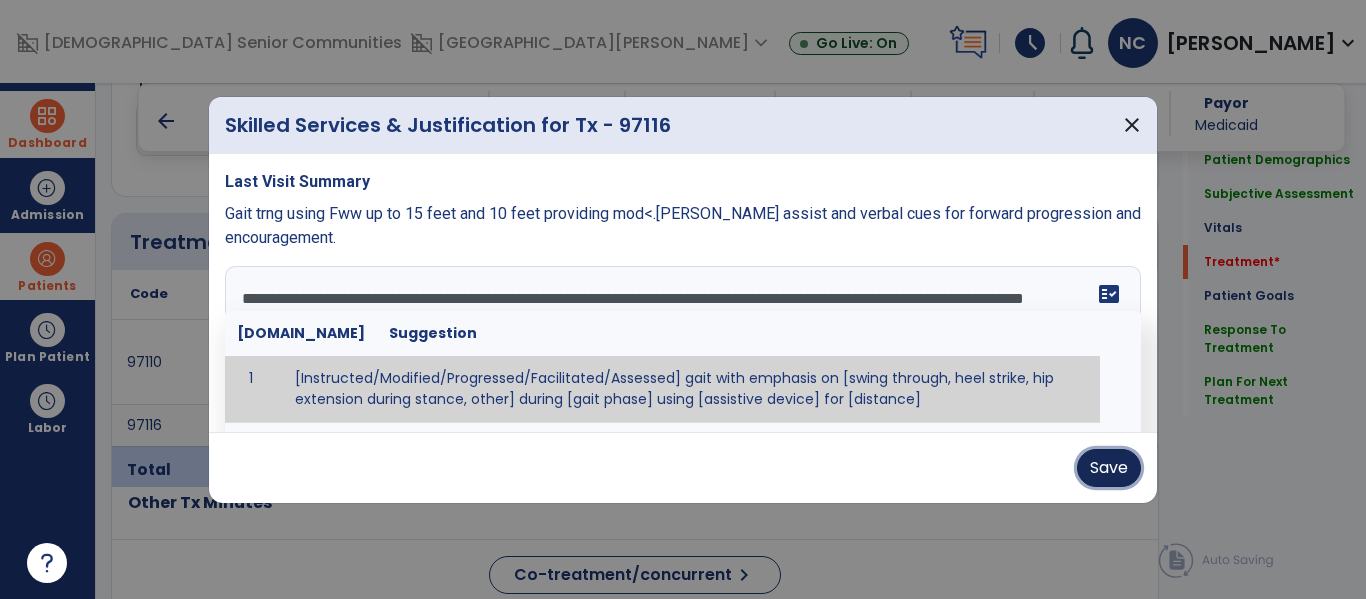 click on "Save" at bounding box center (1109, 468) 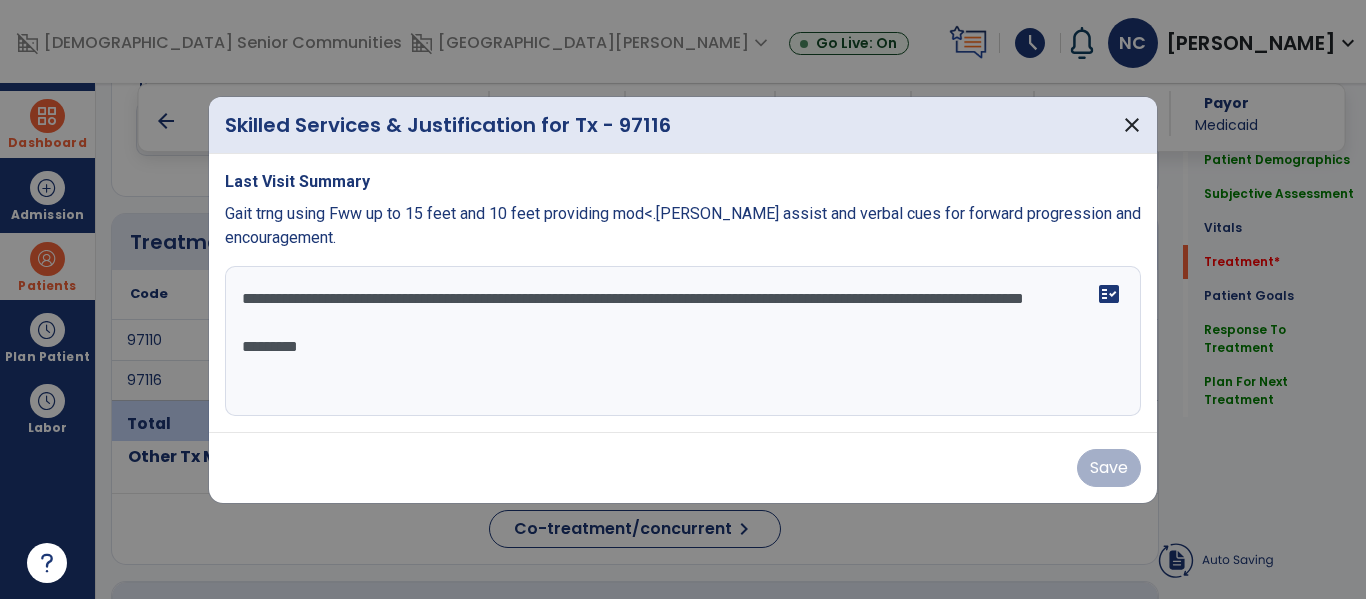 click on "Code
Description
Time" 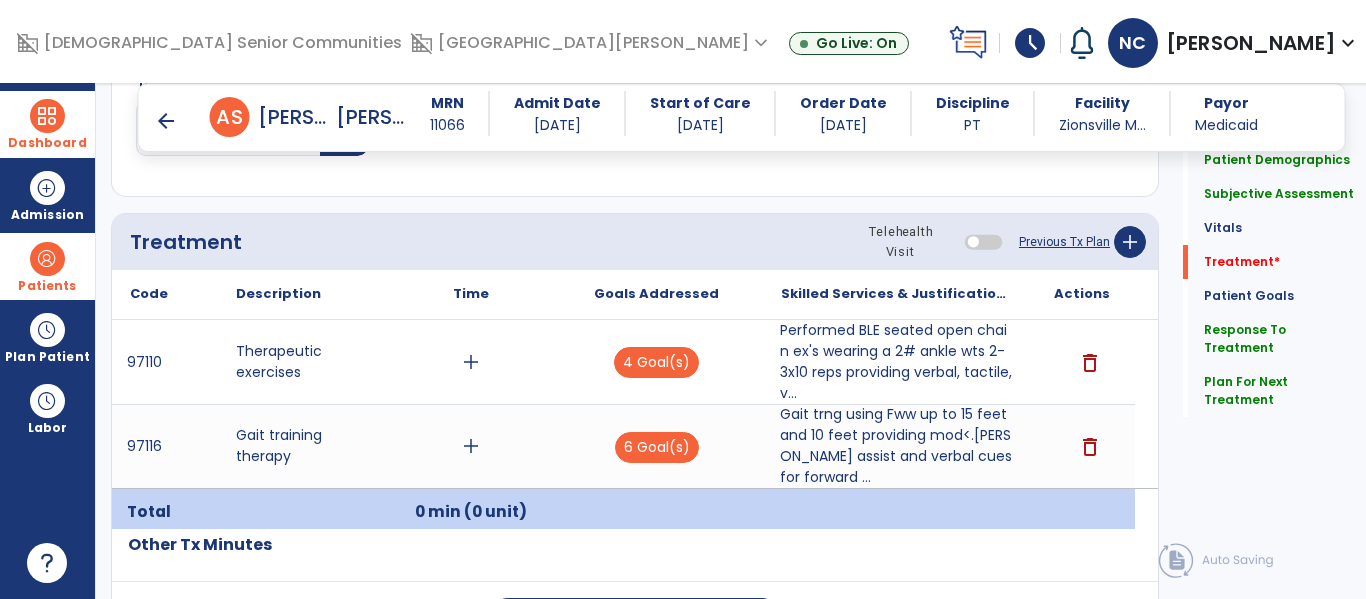 click on "Performed BLE seated open chain ex's wearing a 2# ankle wts 2-3x10 reps providing verbal, tactile, v..." at bounding box center (896, 362) 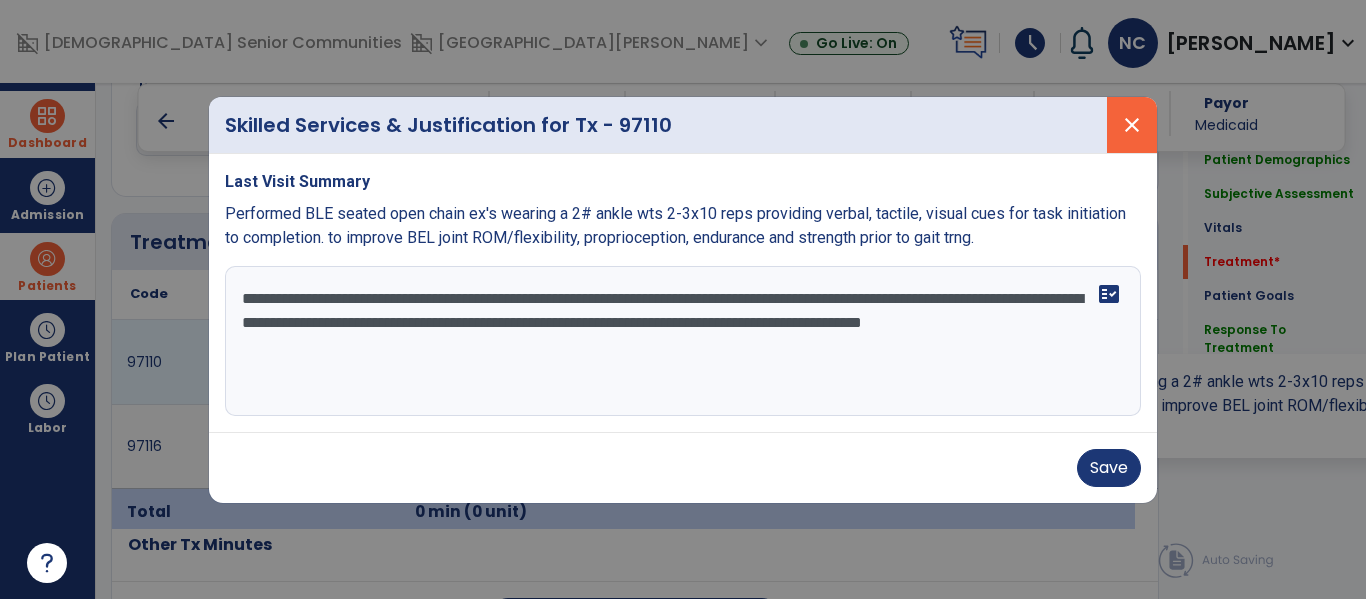 click on "close" at bounding box center [1132, 125] 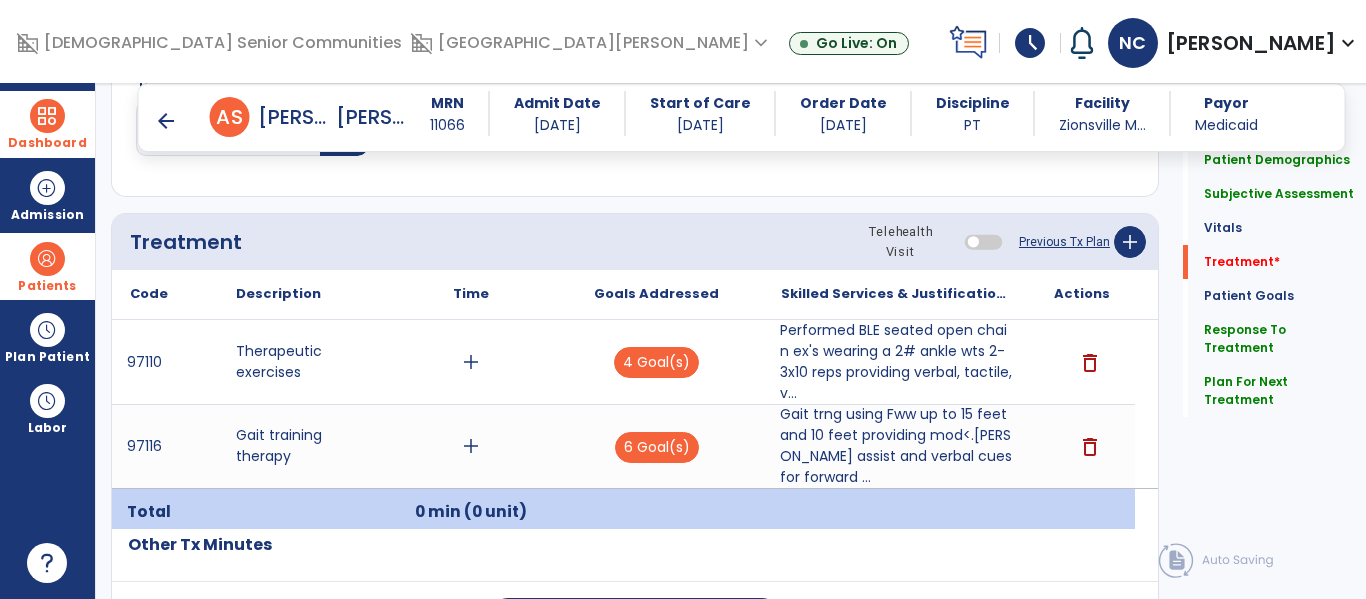 click on "Gait trng using Fww up to 15 feet and 10 feet providing mod<.[PERSON_NAME] assist and verbal cues for forward ..." at bounding box center [896, 446] 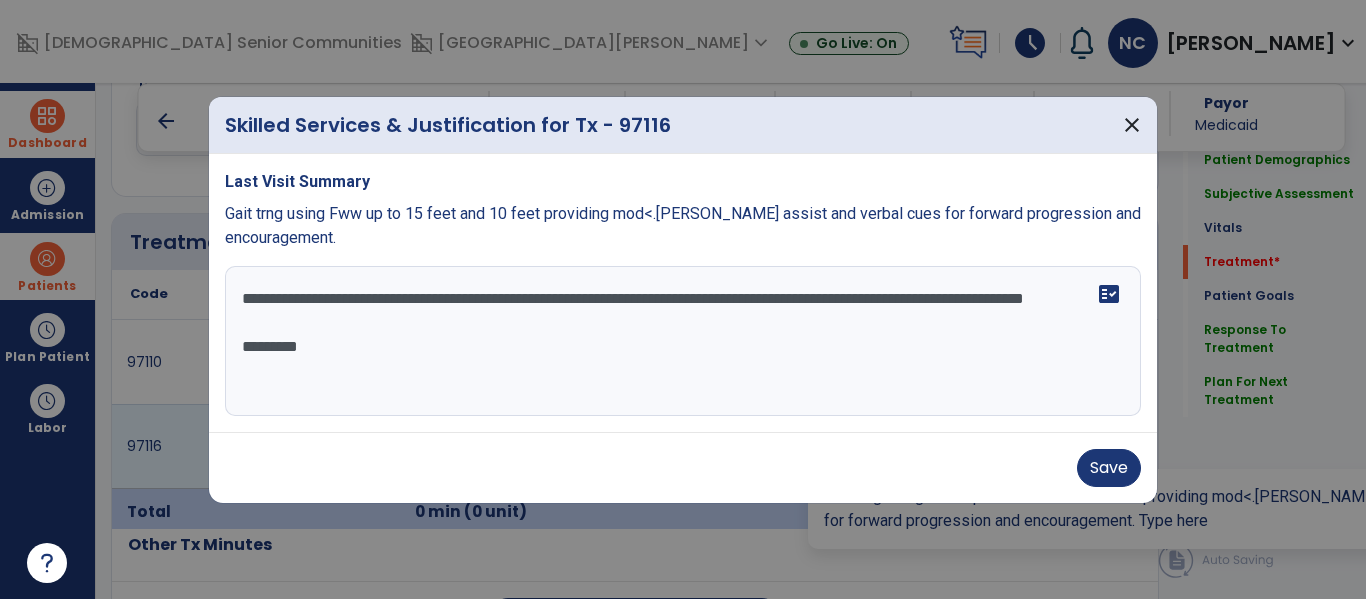 click on "**********" at bounding box center [683, 341] 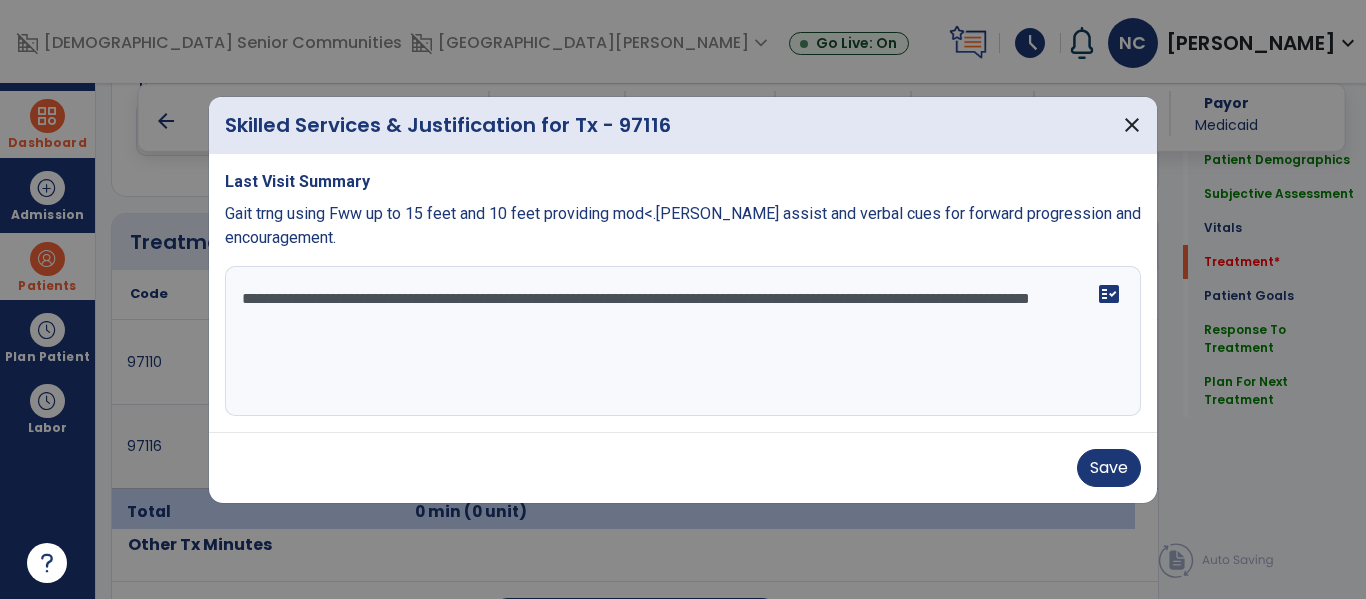 click on "**********" at bounding box center (683, 341) 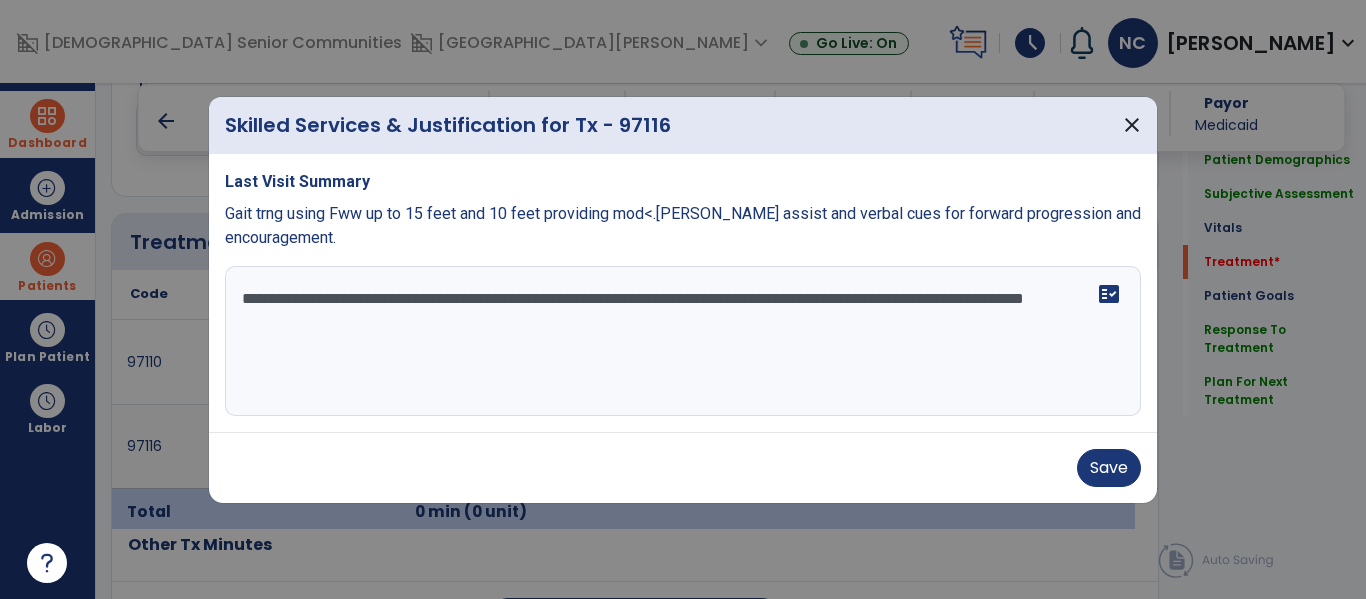 click on "**********" at bounding box center [683, 341] 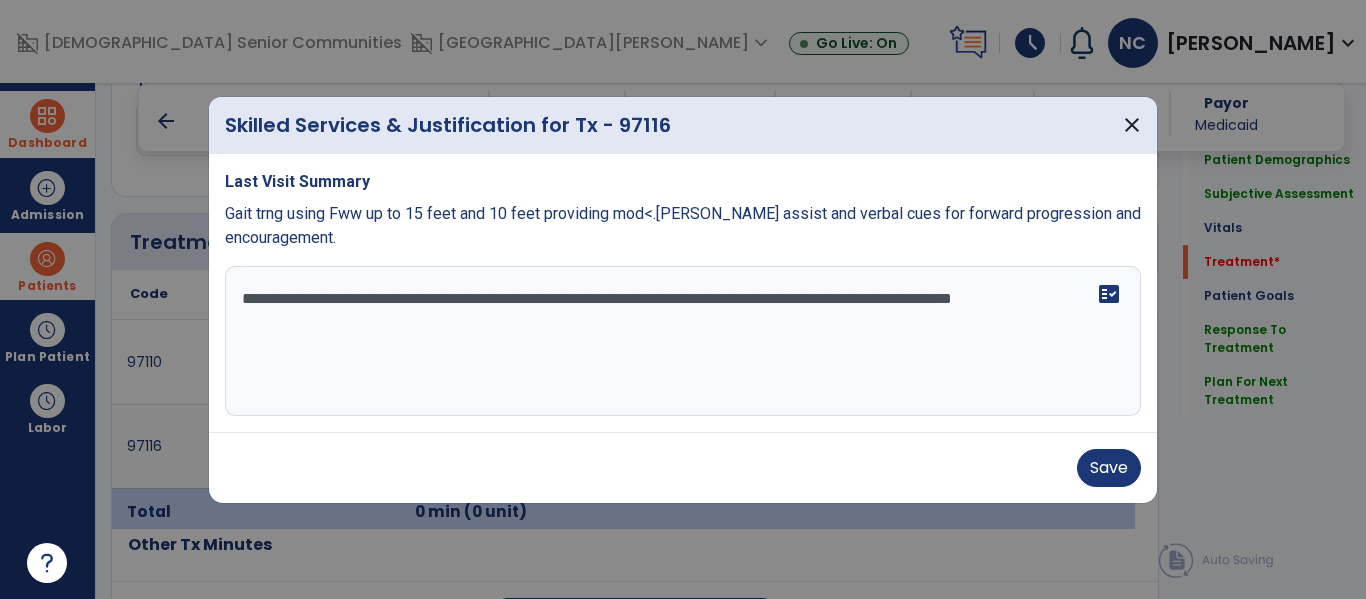 click on "**********" at bounding box center [683, 341] 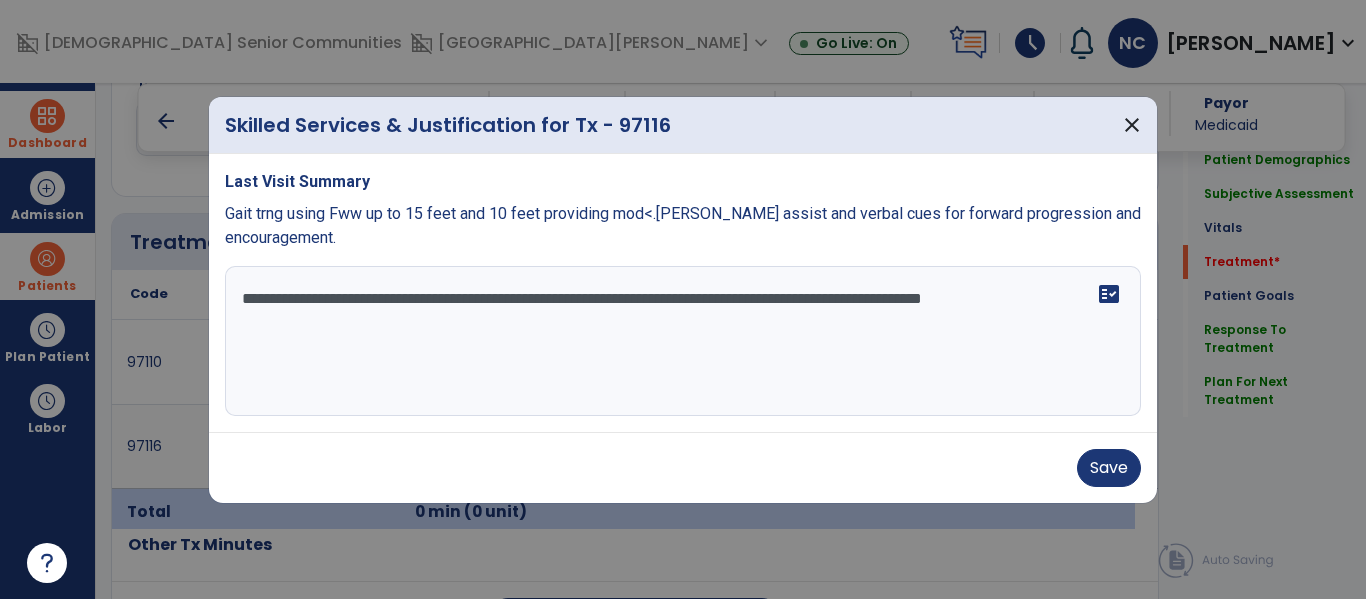 click on "**********" at bounding box center [683, 341] 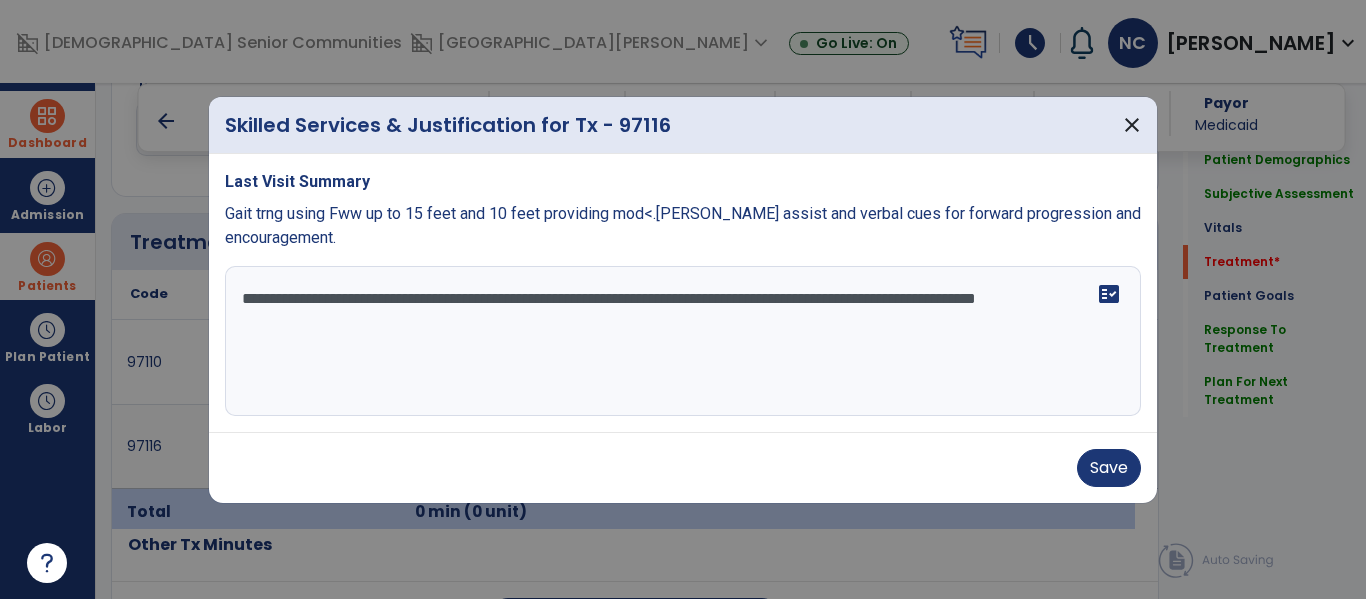 click on "**********" at bounding box center (683, 341) 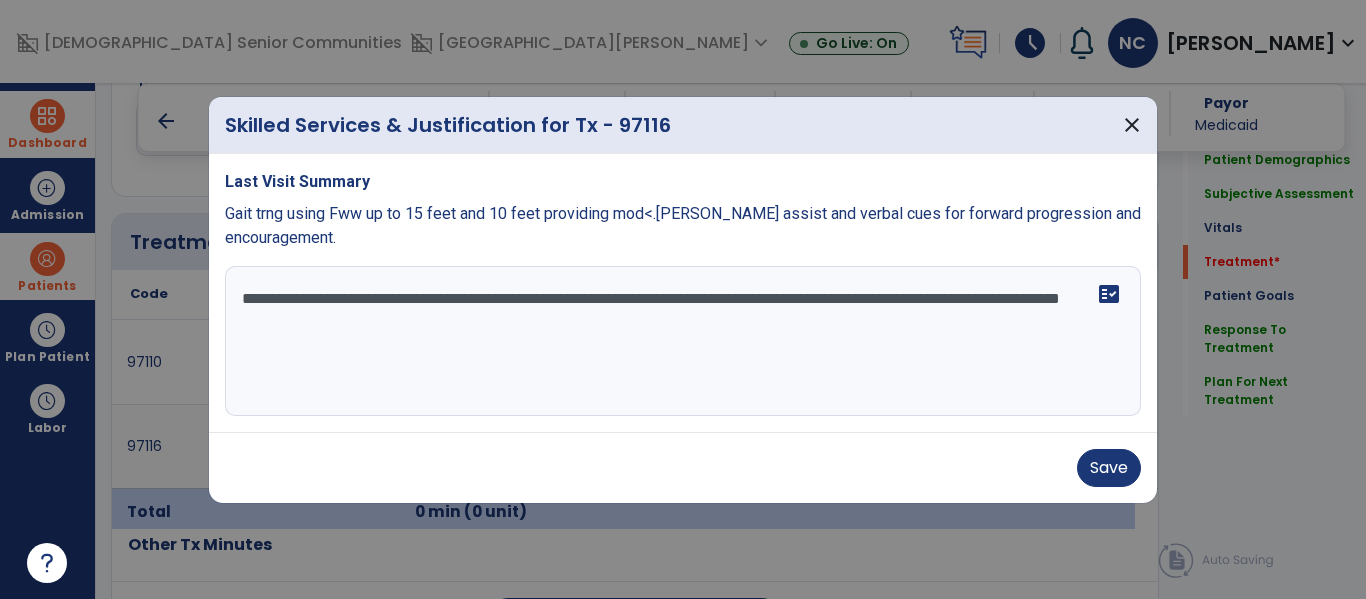click on "**********" at bounding box center [683, 341] 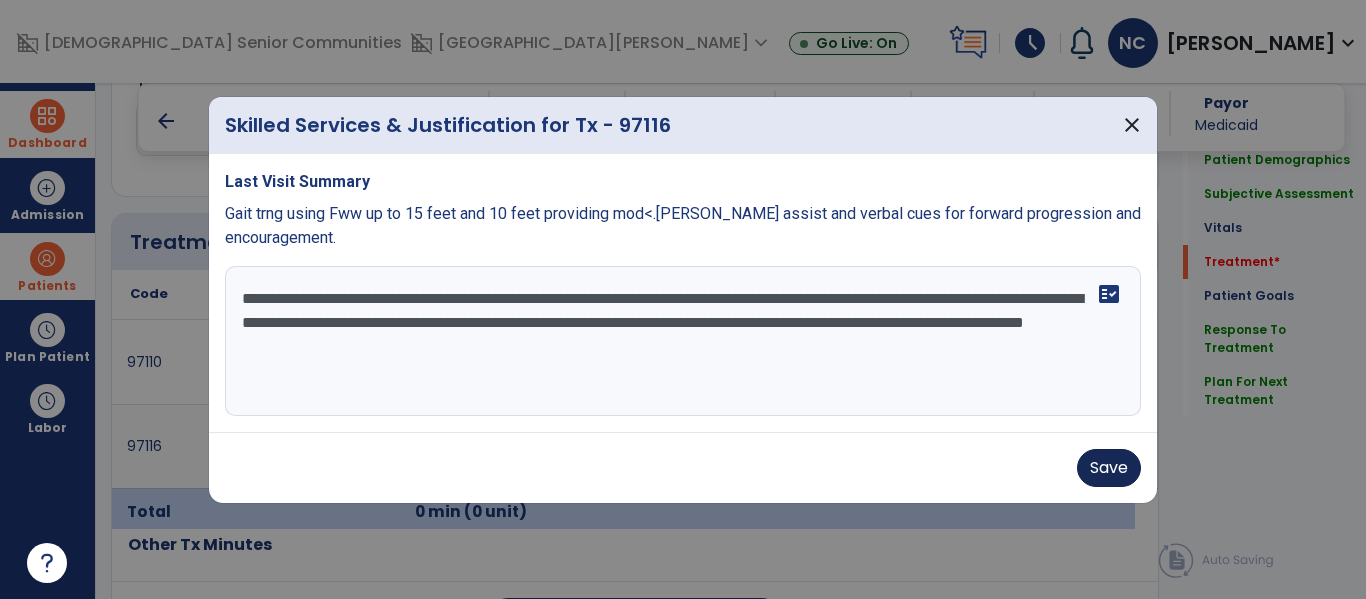 type on "**********" 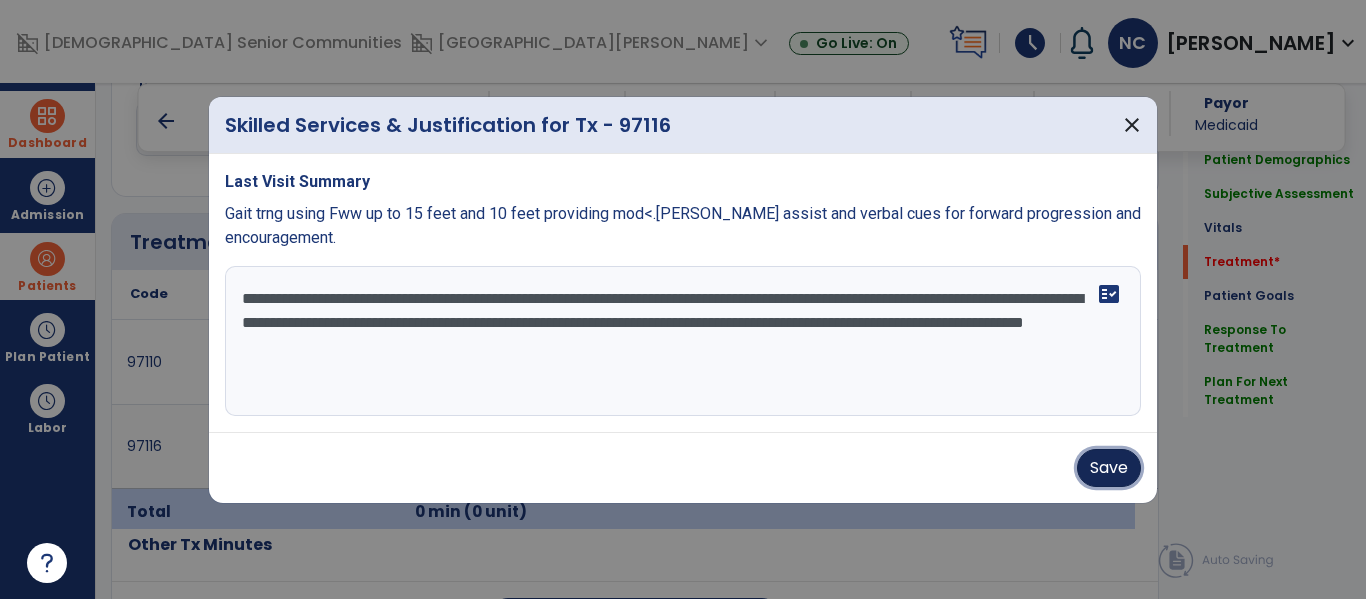 click on "Save" at bounding box center (1109, 468) 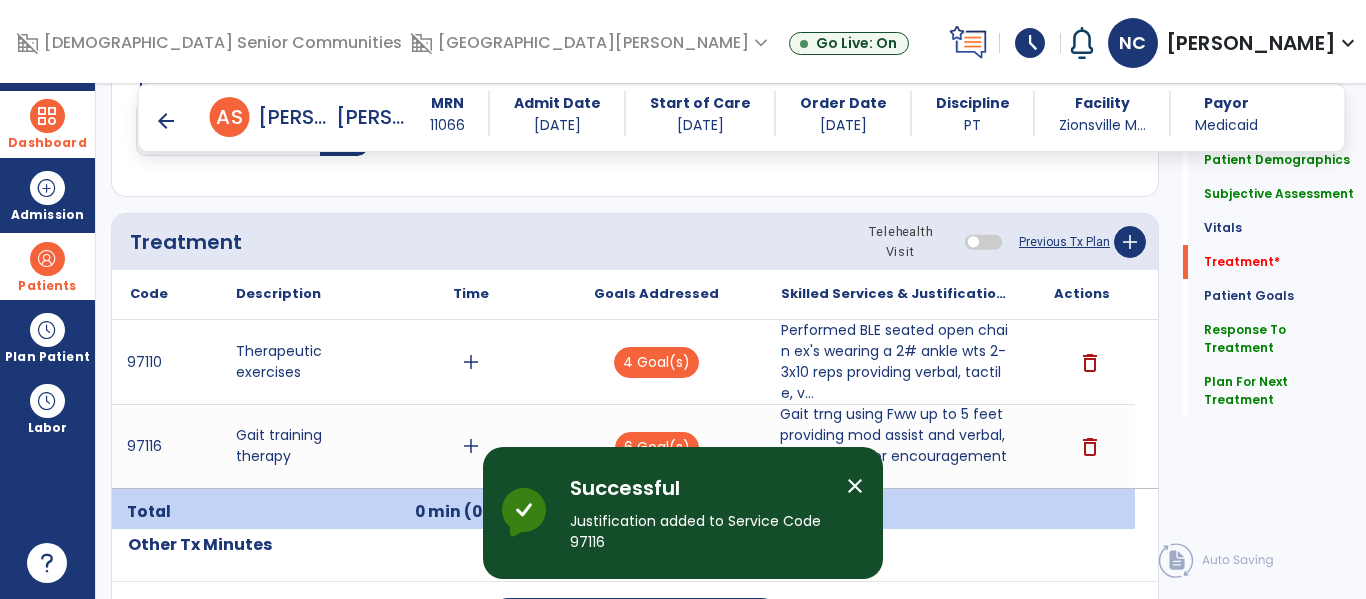 click on "add" at bounding box center [471, 446] 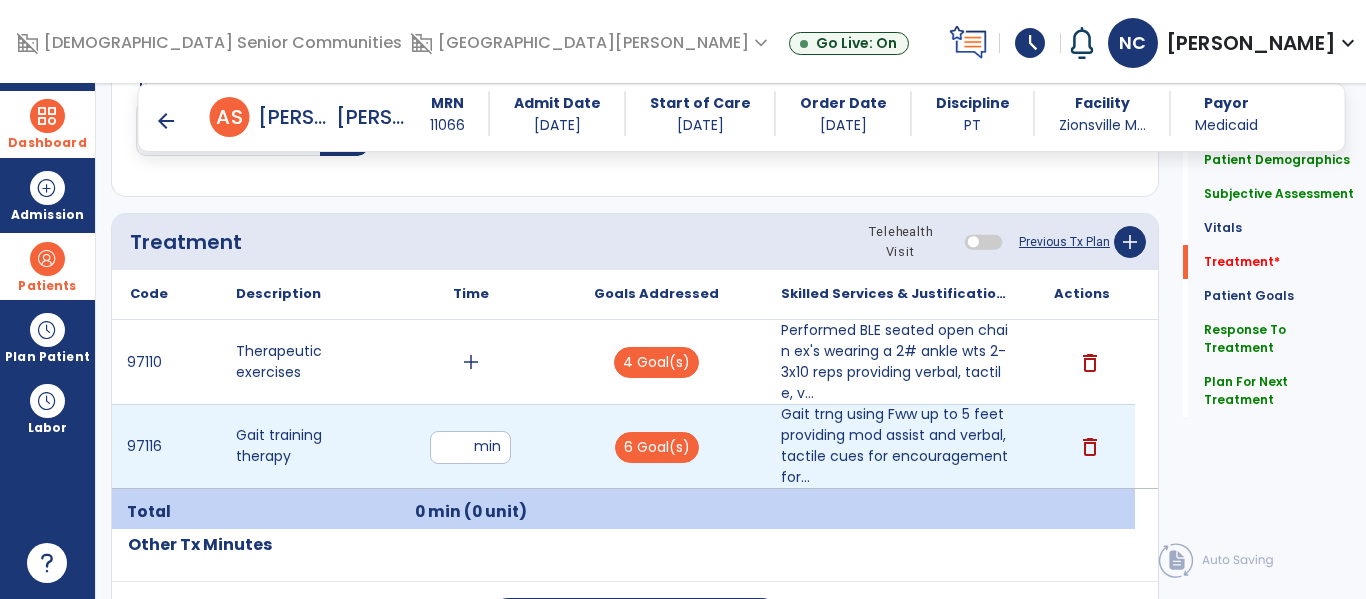 type on "**" 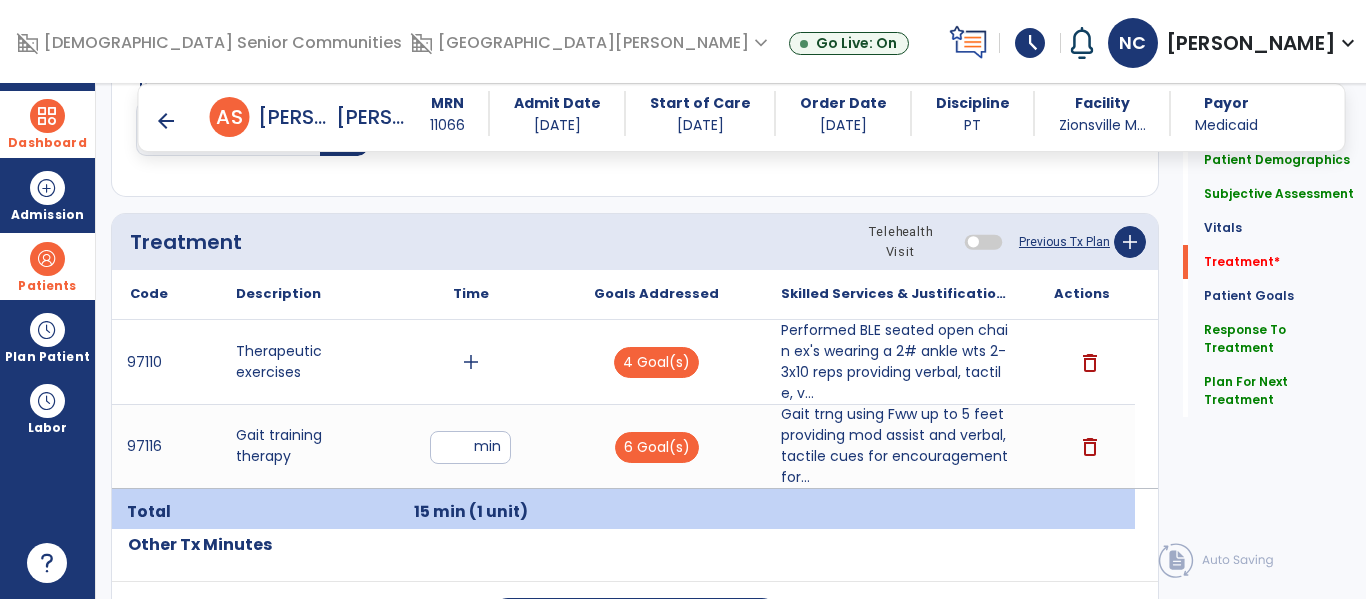 click on "add" at bounding box center (471, 362) 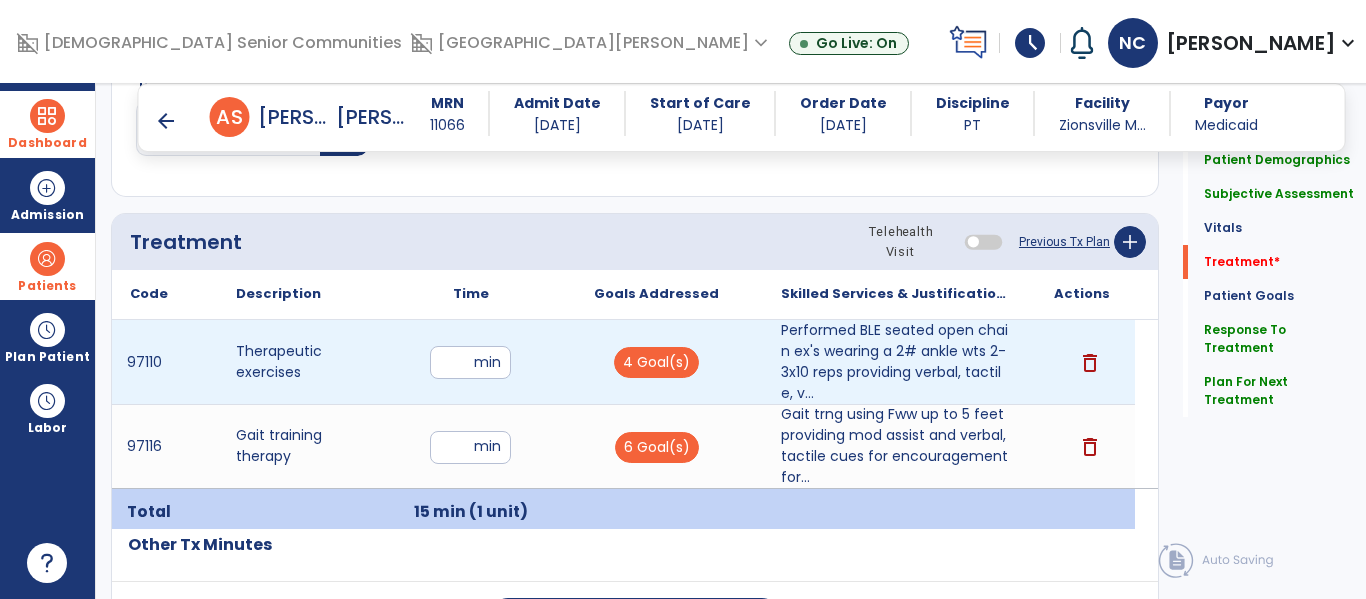type on "**" 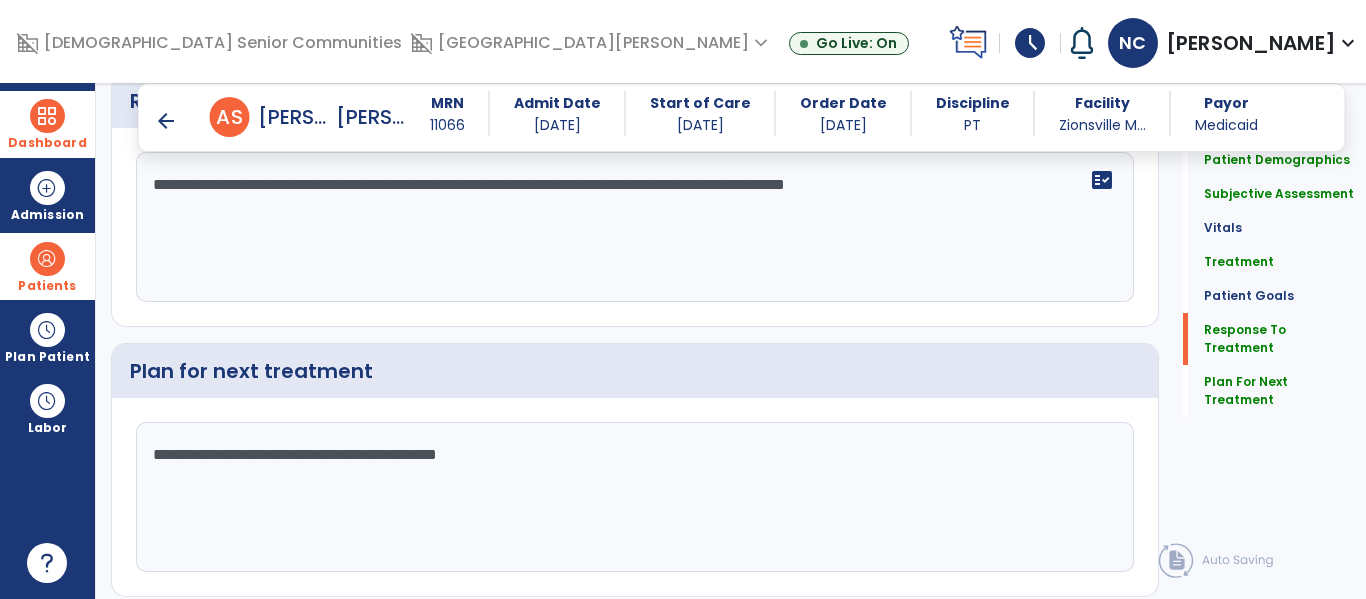scroll, scrollTop: 3590, scrollLeft: 0, axis: vertical 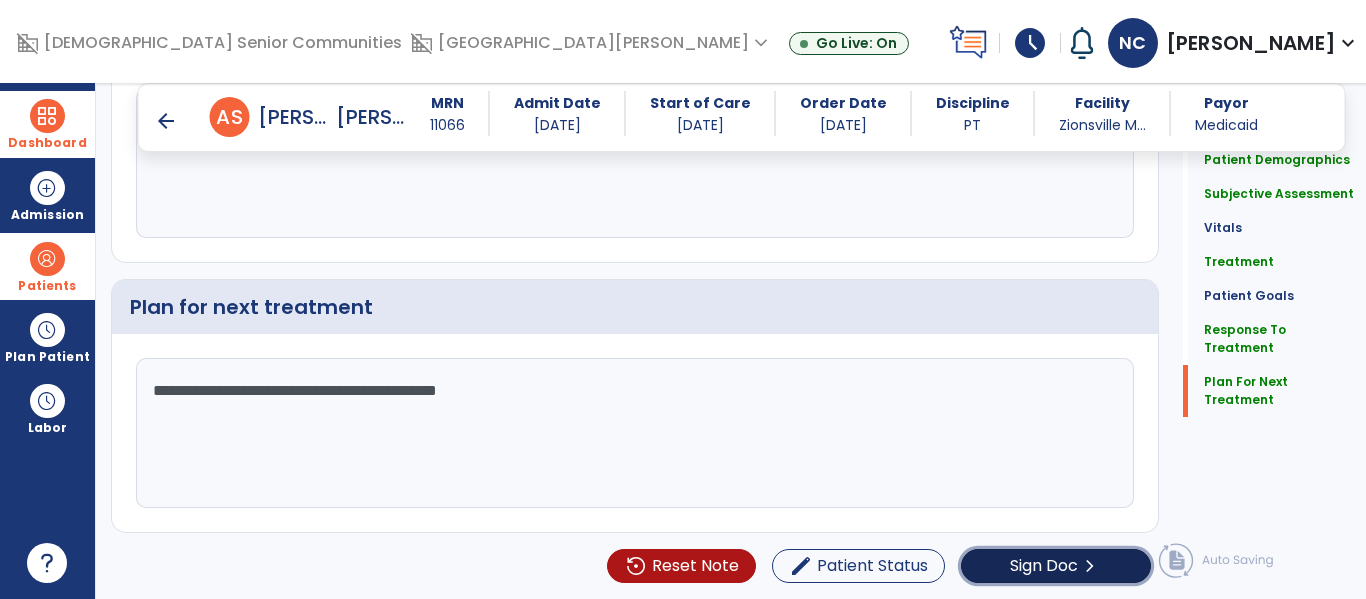 click on "chevron_right" 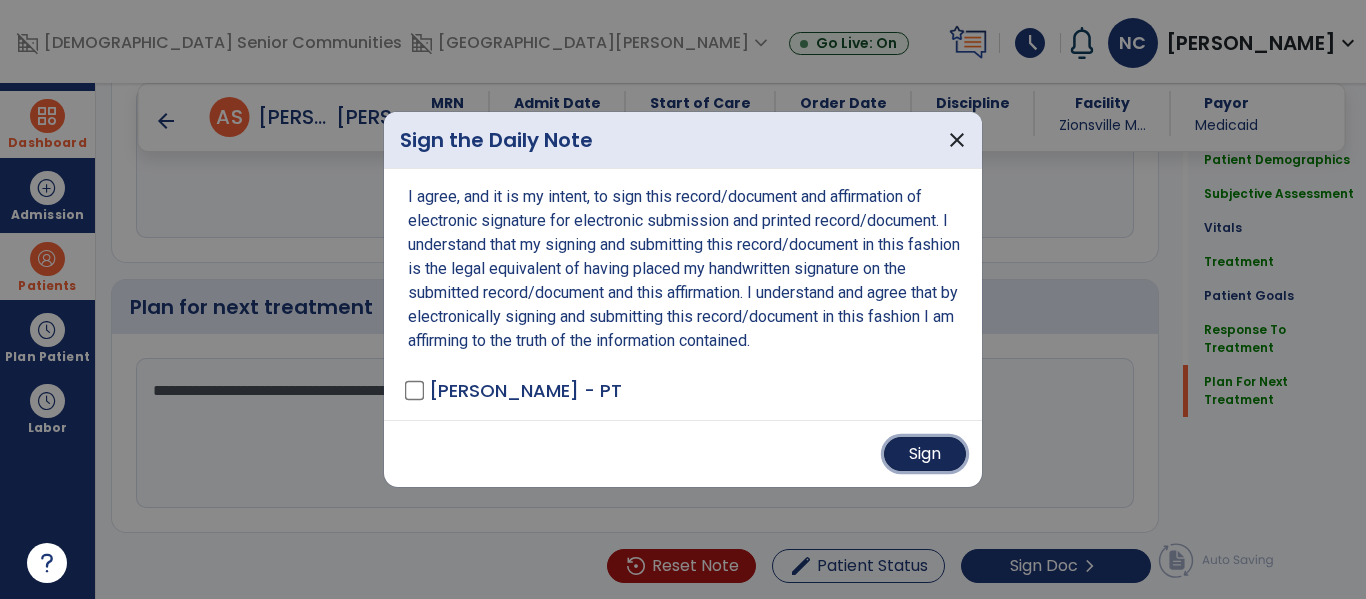 click on "Sign" at bounding box center [925, 454] 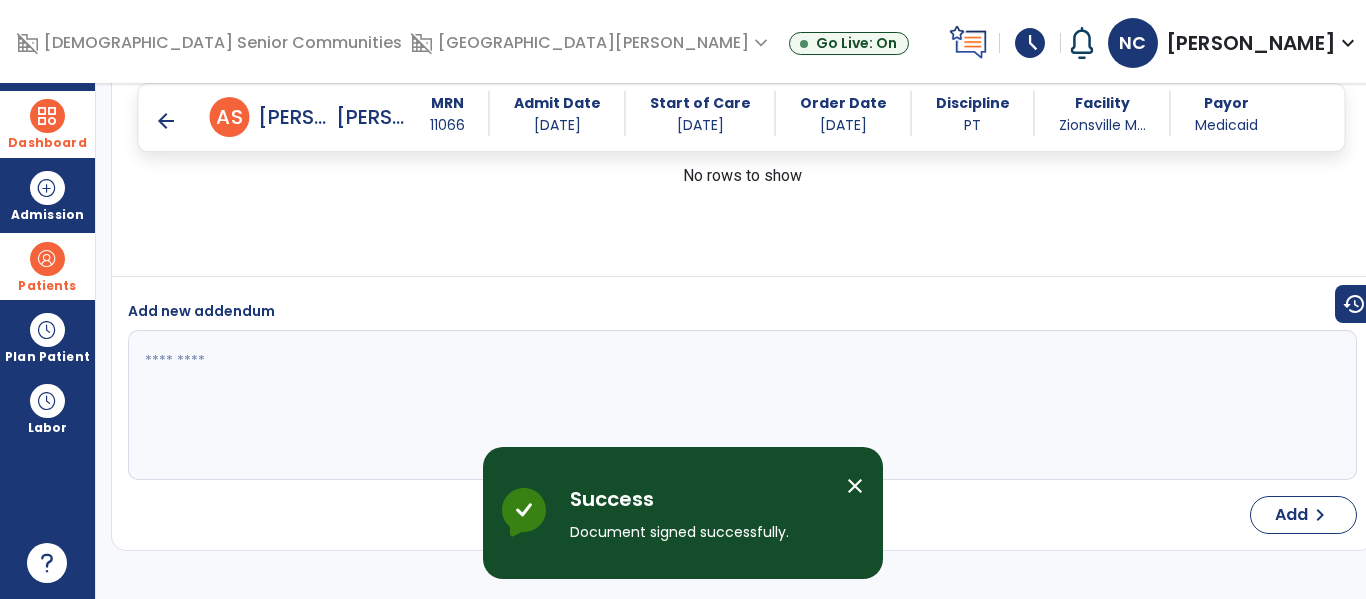 click at bounding box center [47, 116] 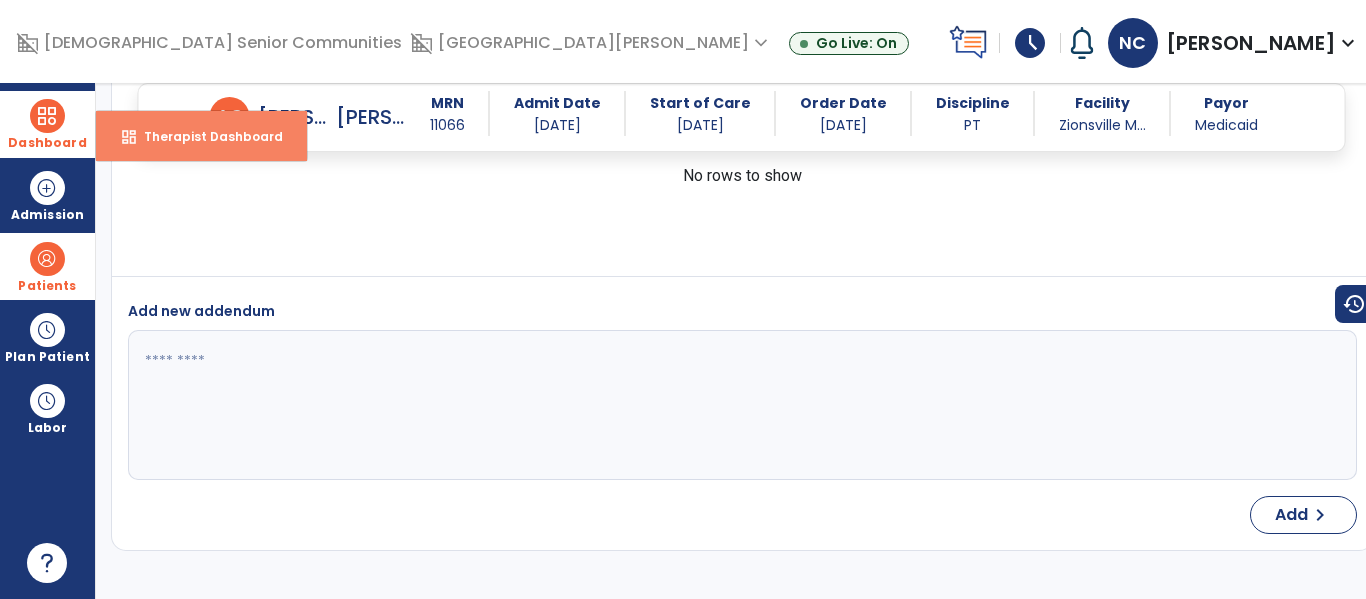 click on "dashboard  Therapist Dashboard" at bounding box center [201, 136] 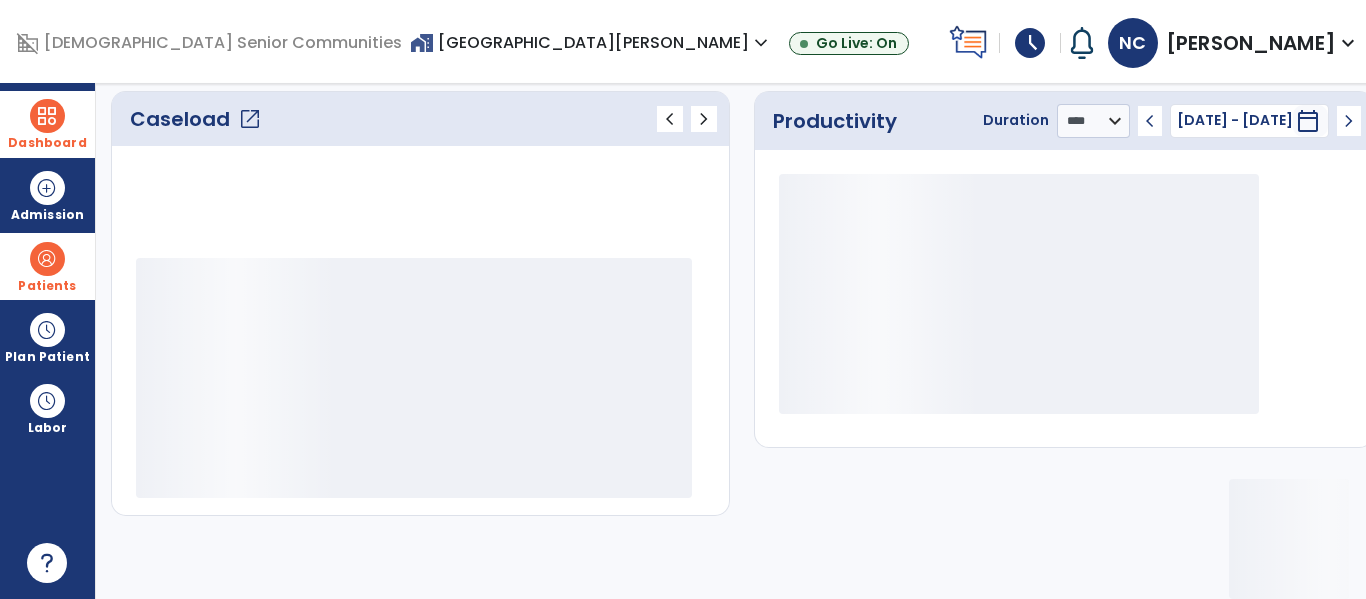 scroll, scrollTop: 278, scrollLeft: 0, axis: vertical 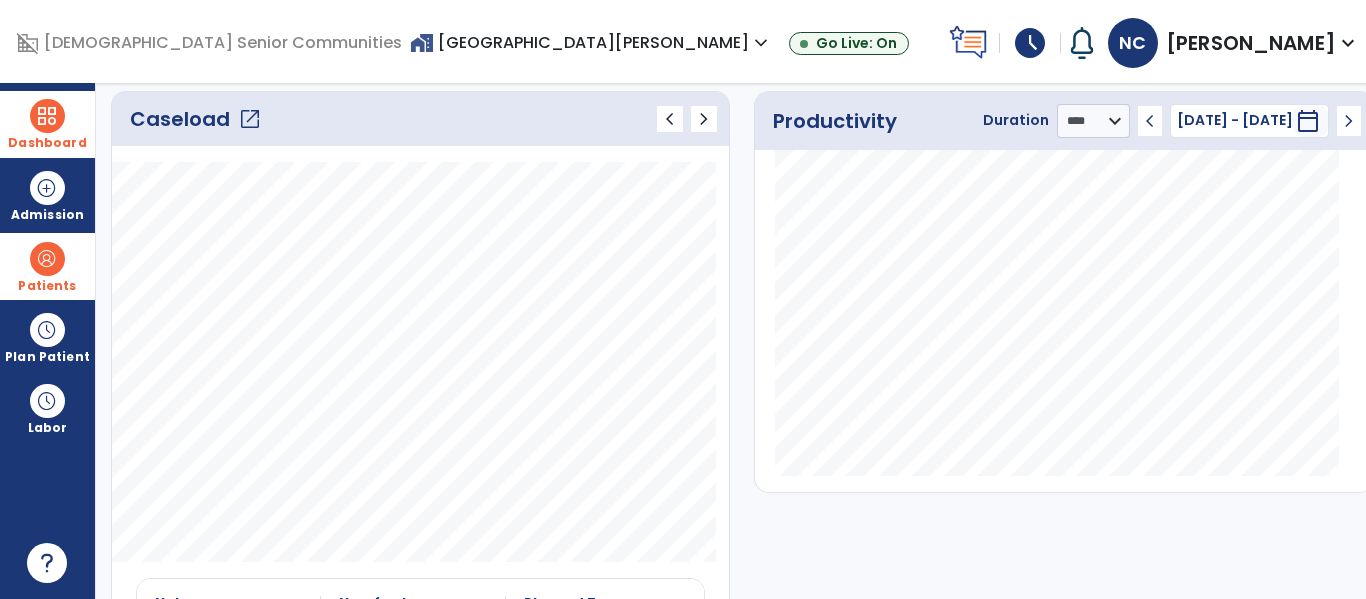 click on "open_in_new" 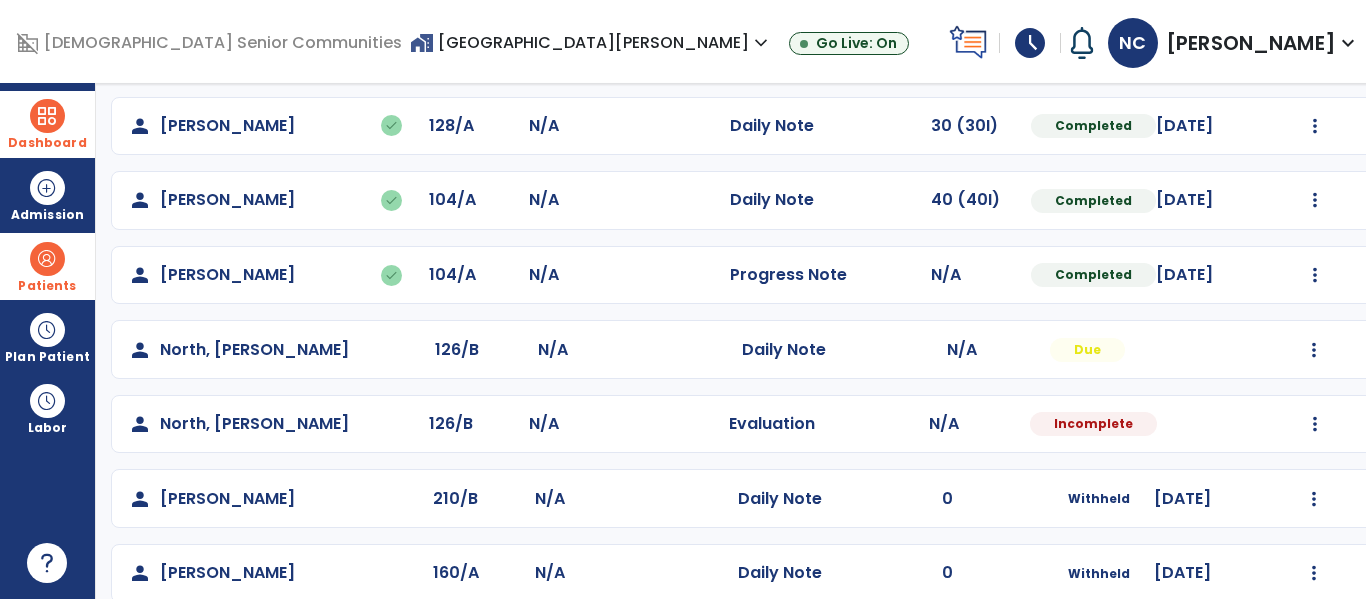 scroll, scrollTop: 1009, scrollLeft: 0, axis: vertical 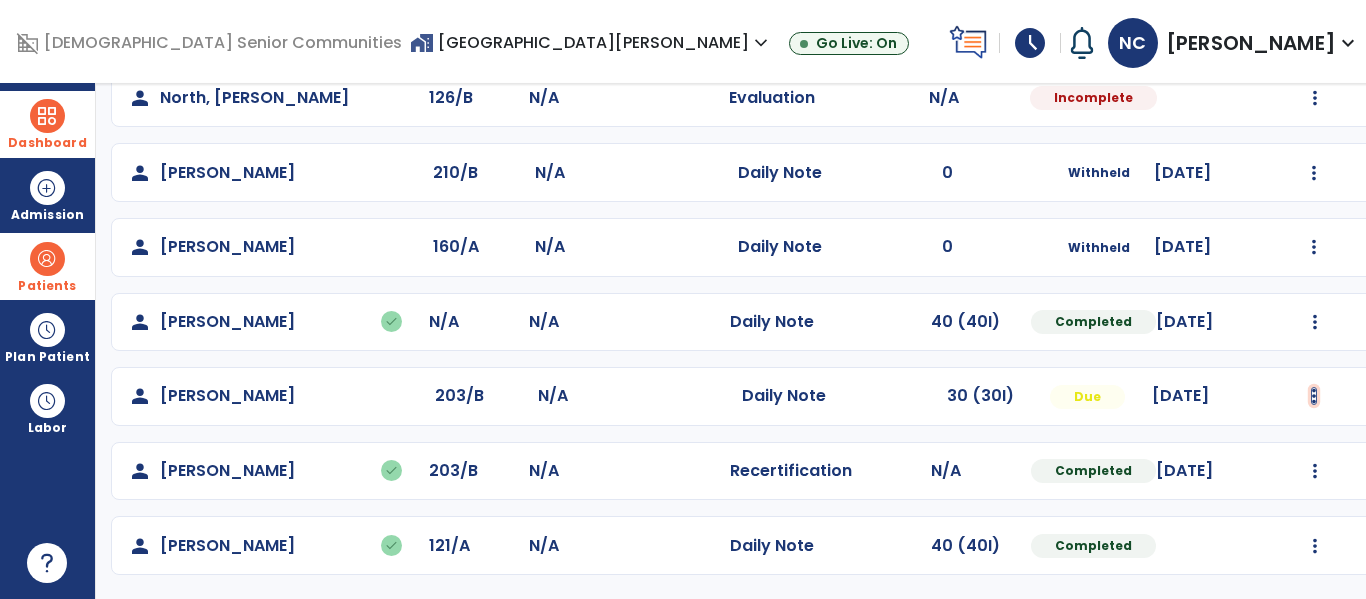 click at bounding box center [1315, -721] 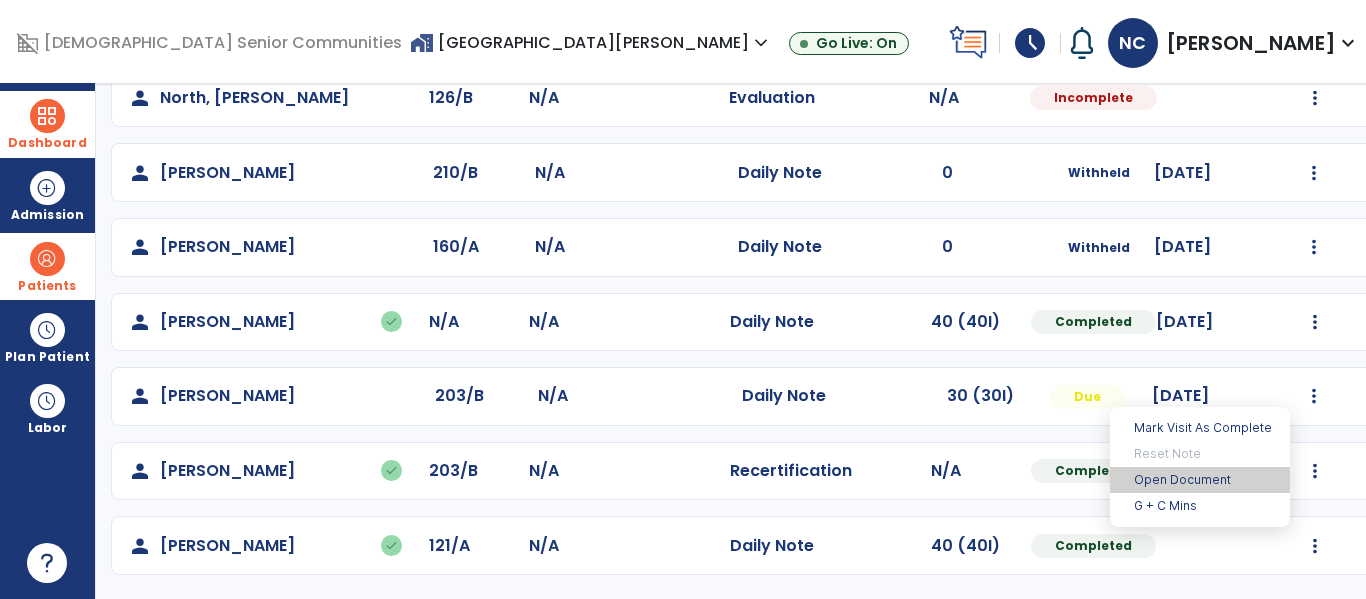 click on "Open Document" at bounding box center (1200, 480) 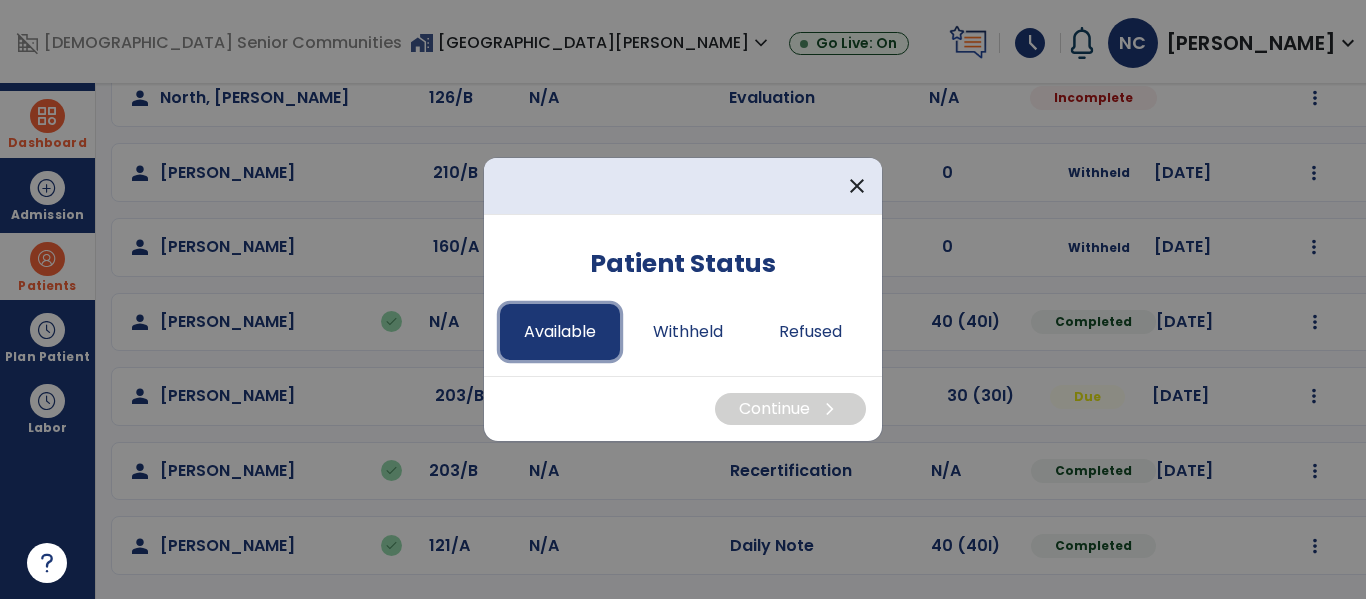 click on "Available" at bounding box center (560, 332) 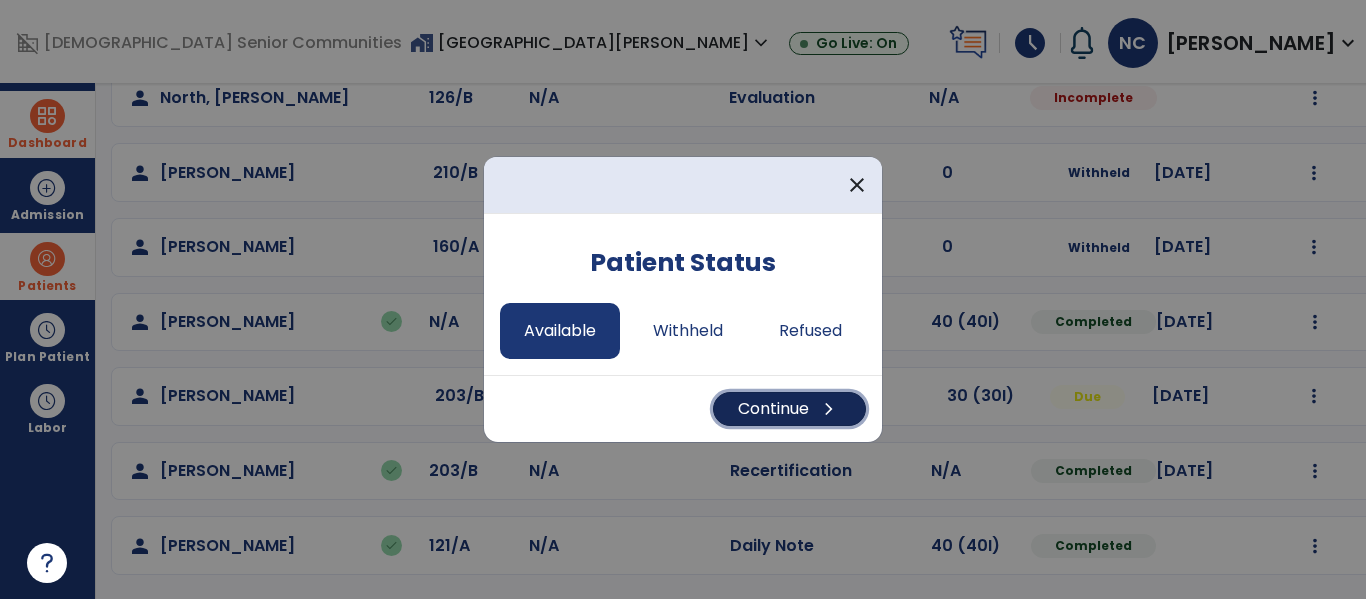 click on "Continue   chevron_right" at bounding box center (789, 409) 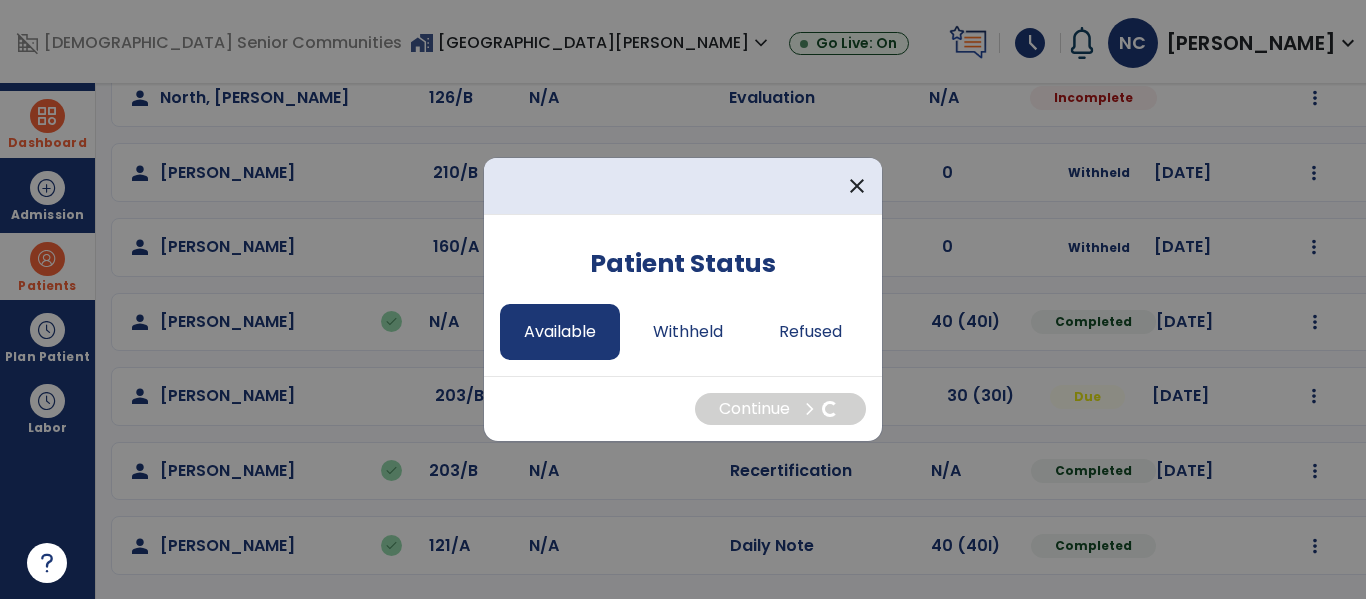 select on "*" 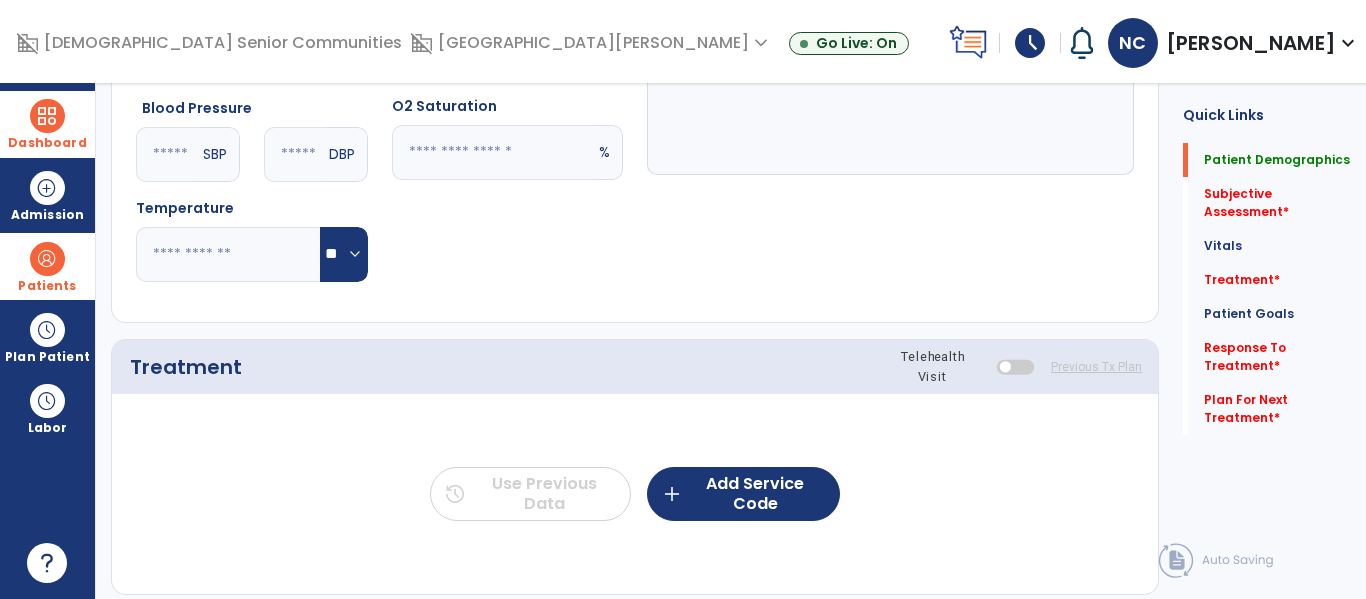 scroll, scrollTop: 0, scrollLeft: 0, axis: both 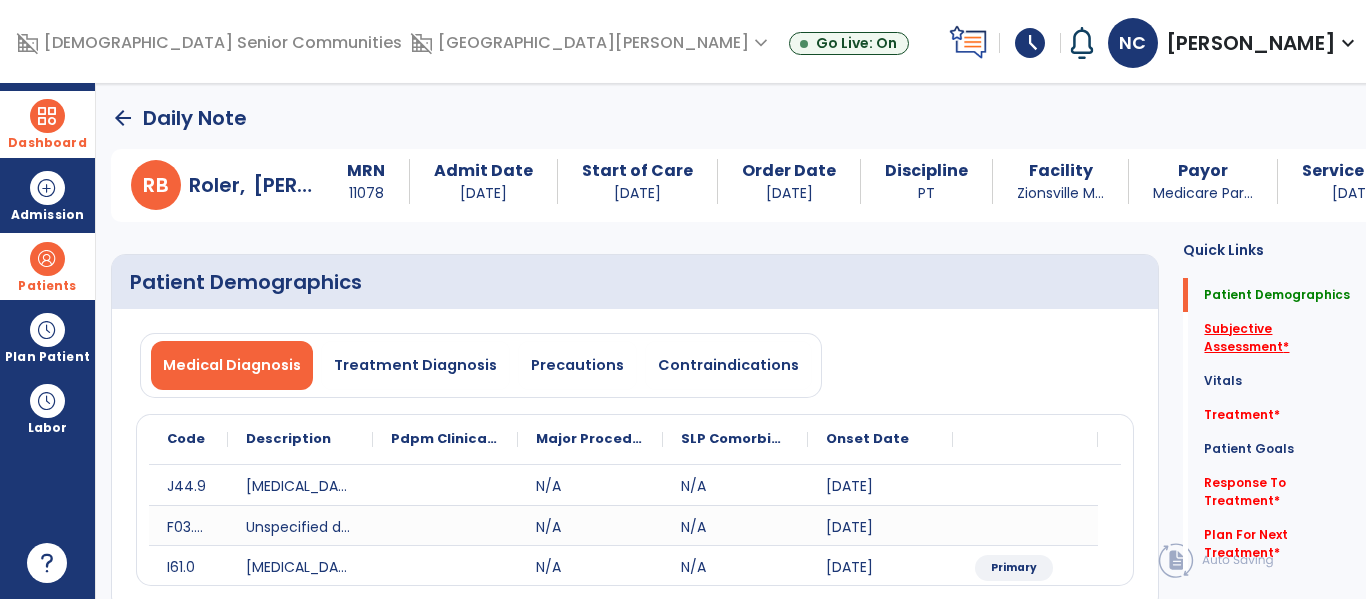 click on "Subjective Assessment   *" 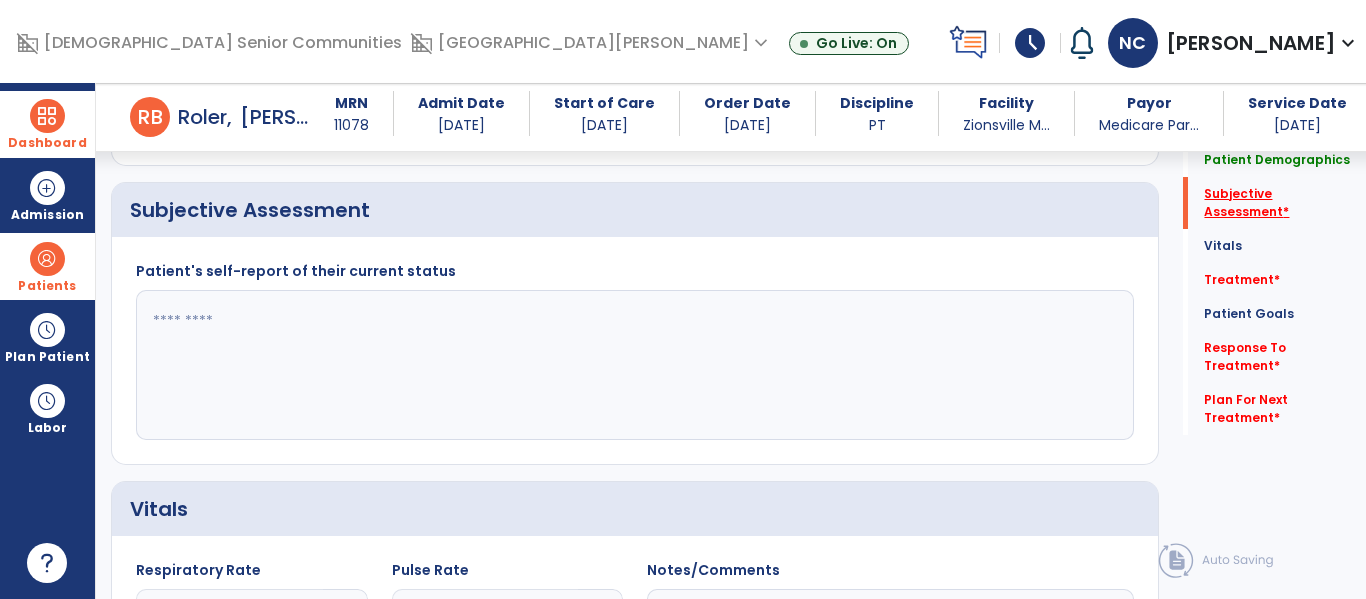scroll, scrollTop: 427, scrollLeft: 0, axis: vertical 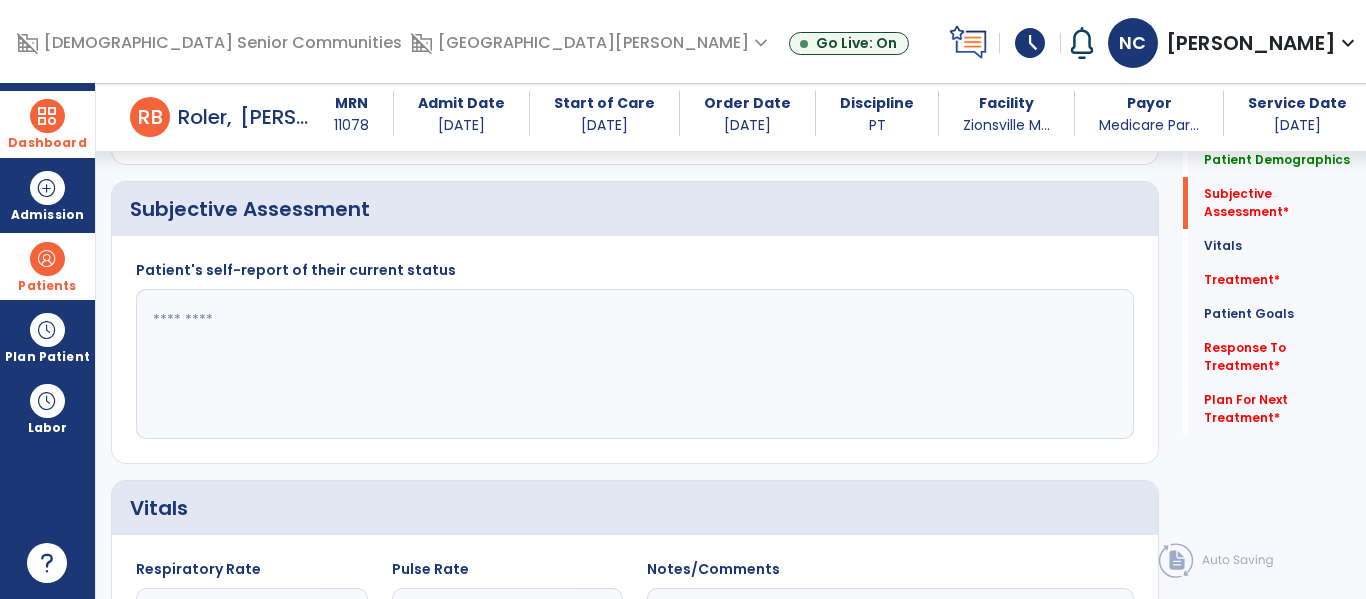 click 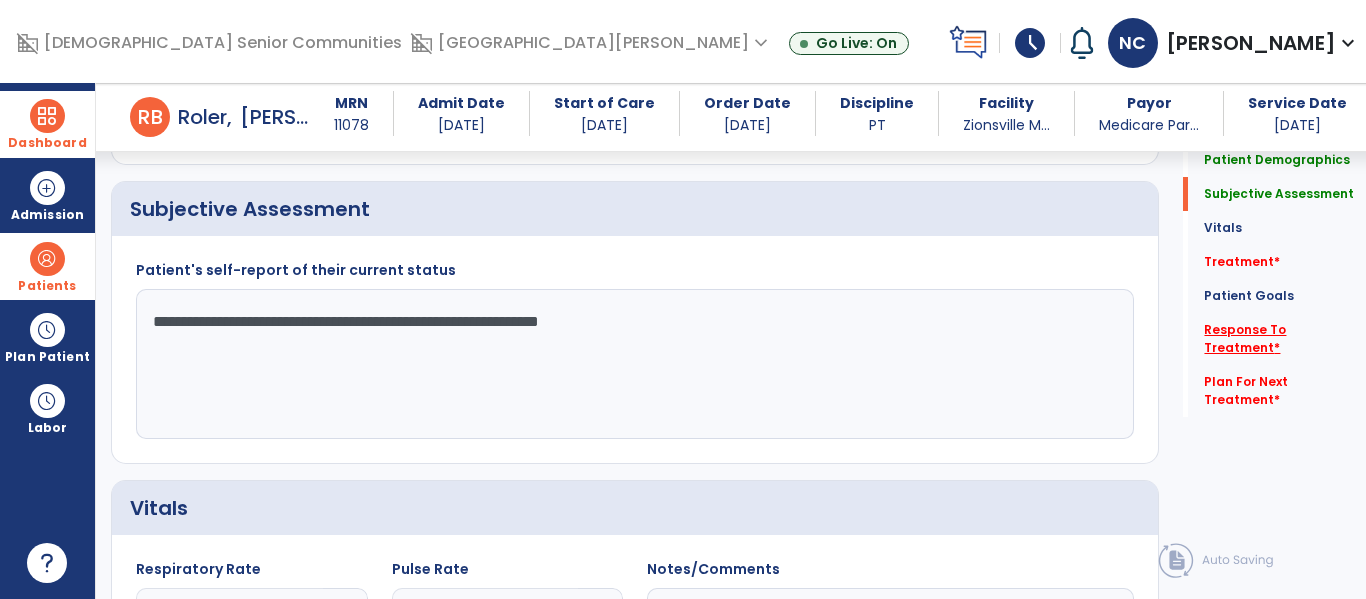 type on "**********" 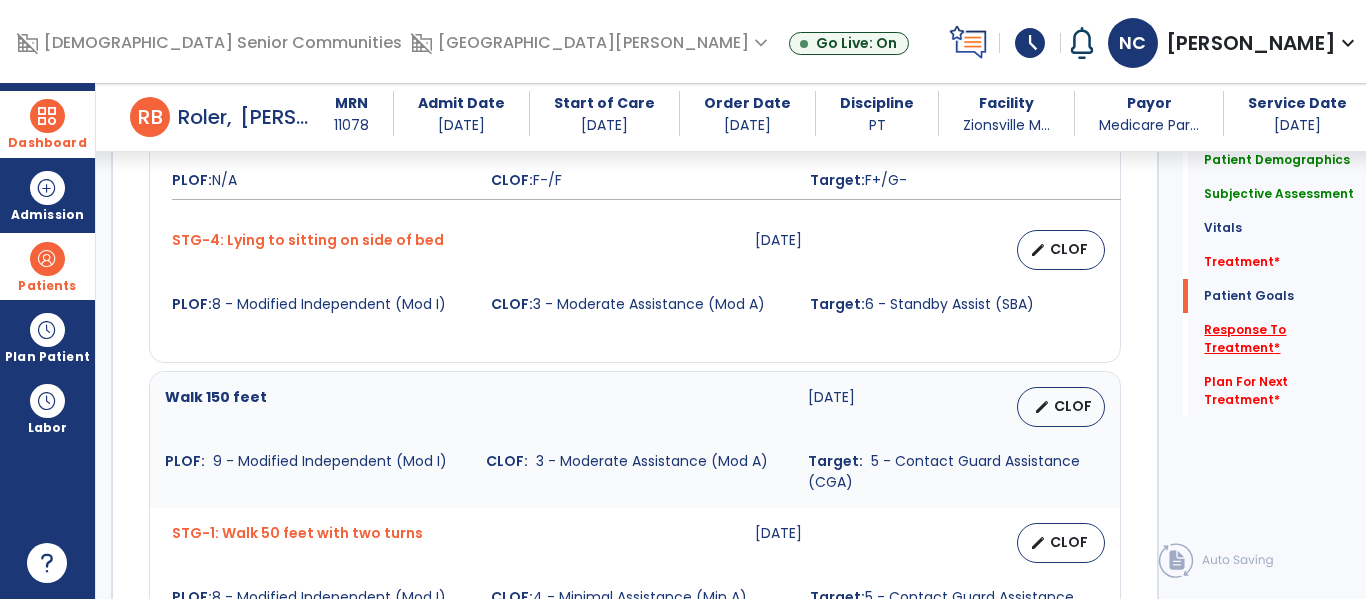scroll, scrollTop: 2023, scrollLeft: 0, axis: vertical 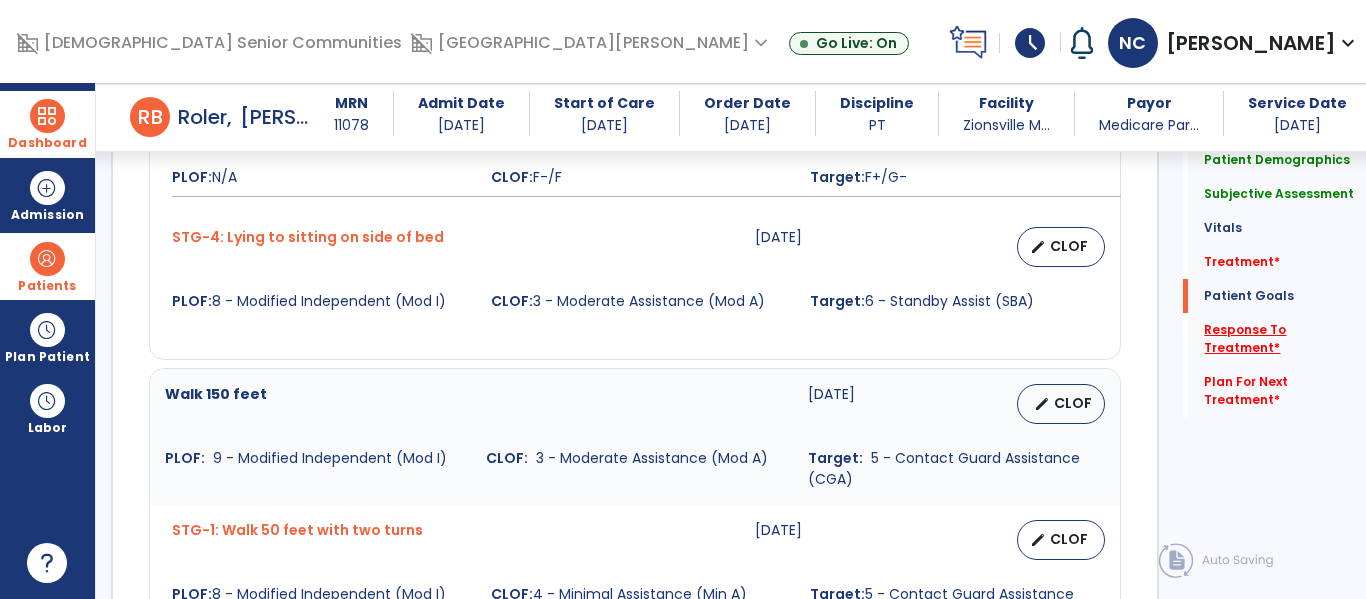 click on "Response To Treatment   *" 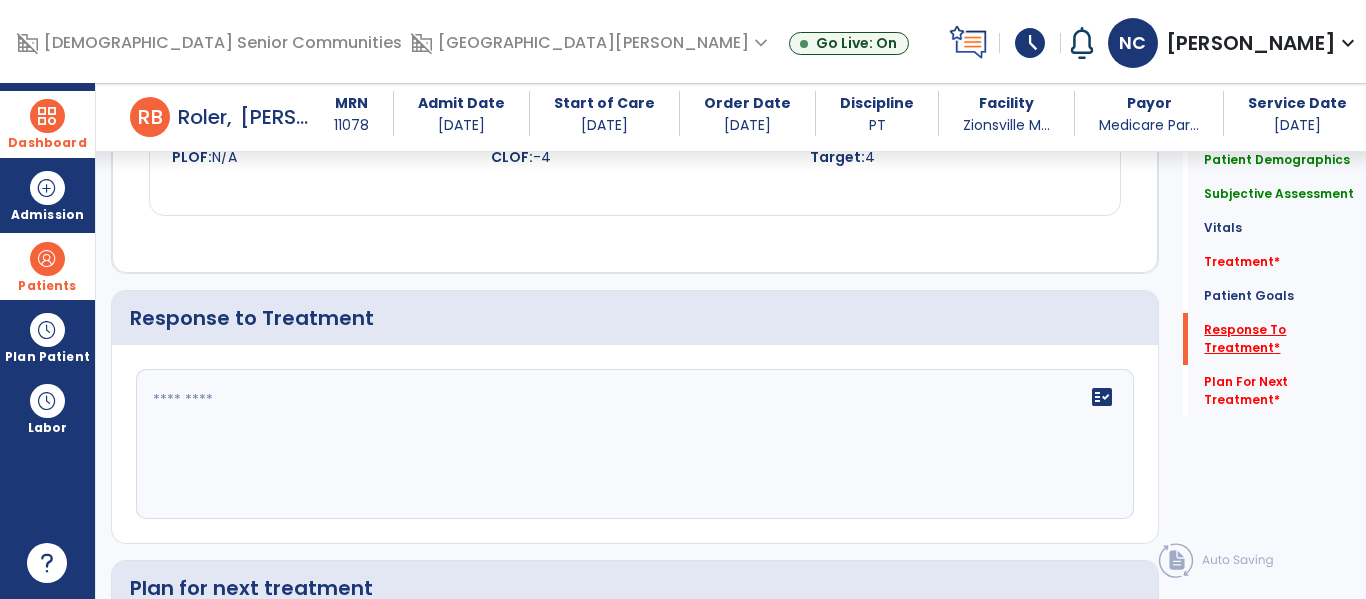 scroll, scrollTop: 3053, scrollLeft: 0, axis: vertical 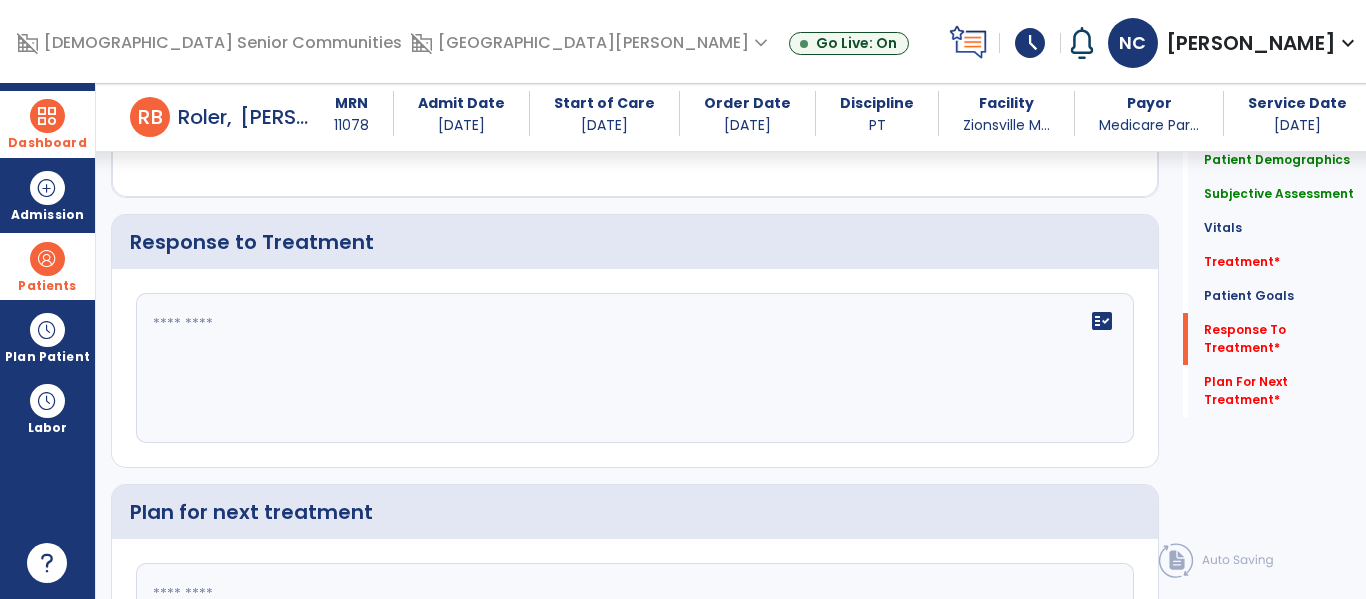 click 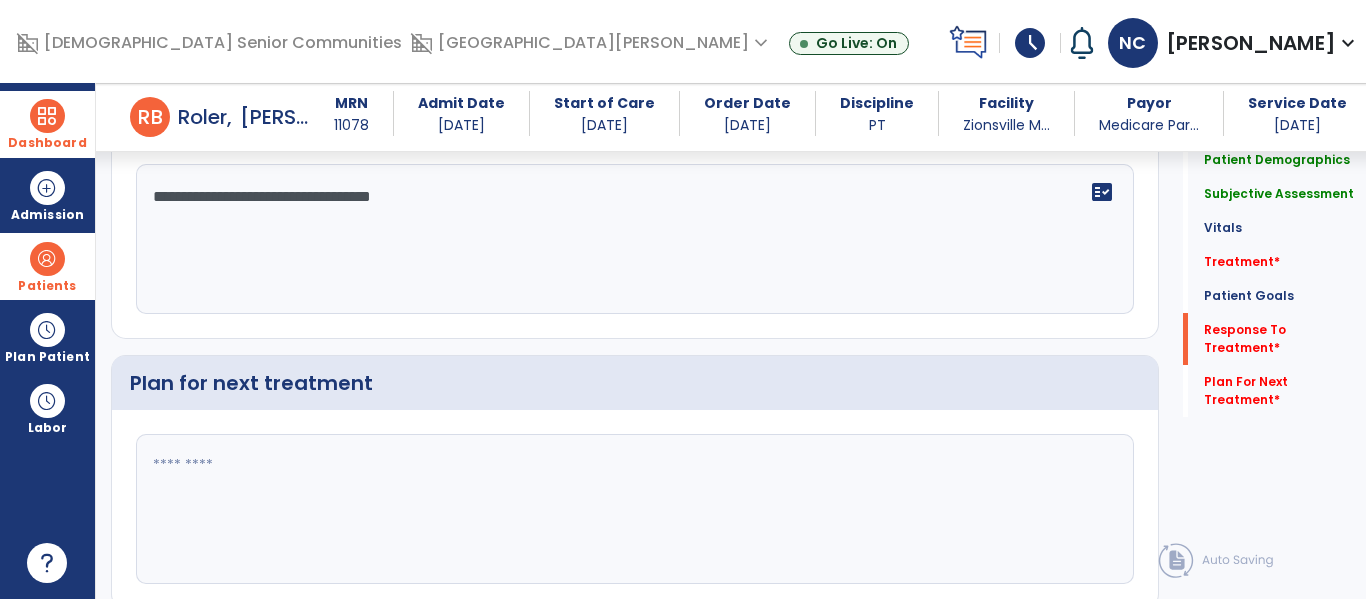 scroll, scrollTop: 3183, scrollLeft: 0, axis: vertical 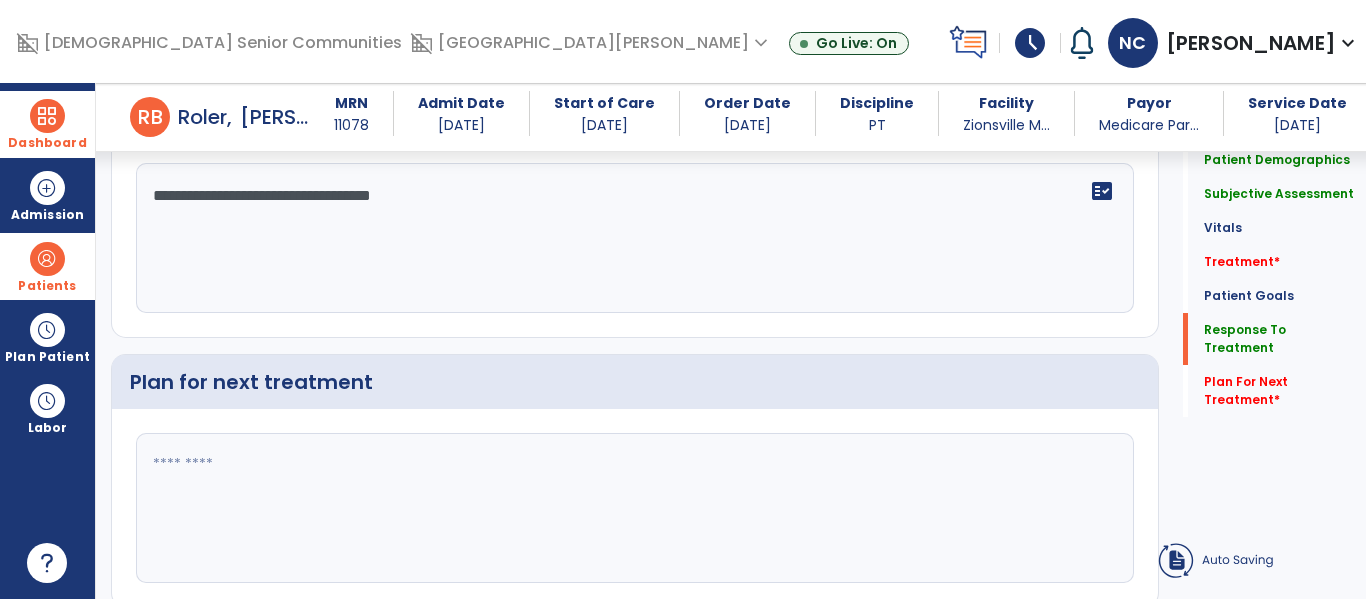 type on "**********" 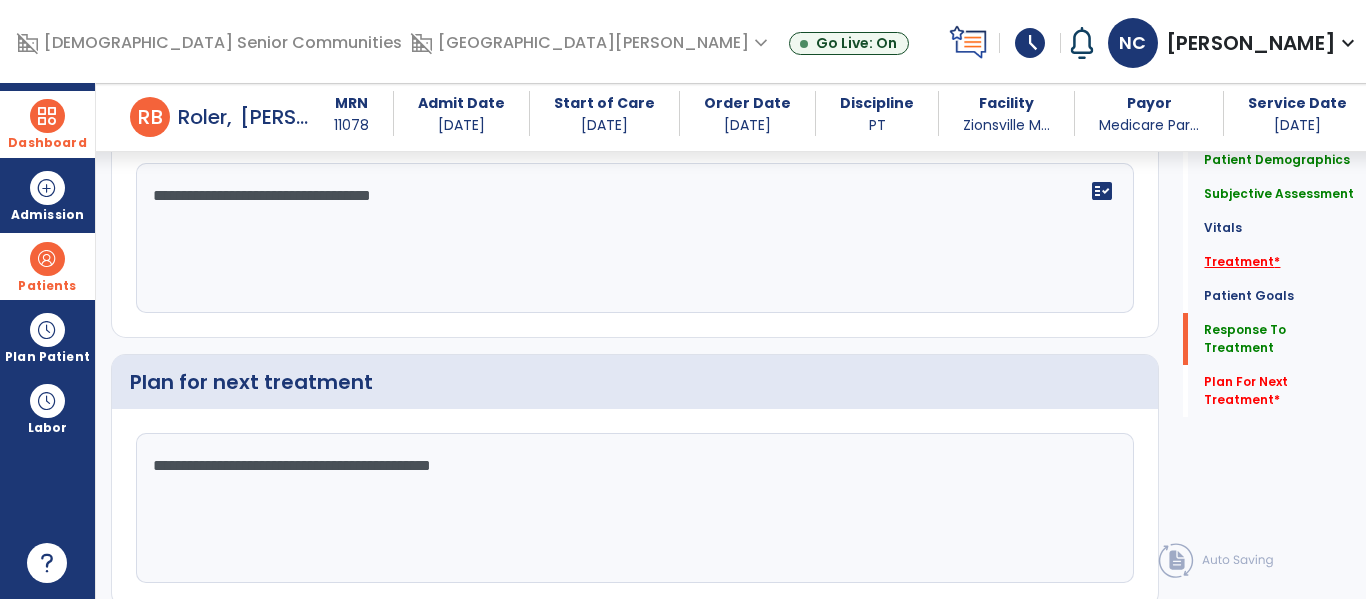 type on "**********" 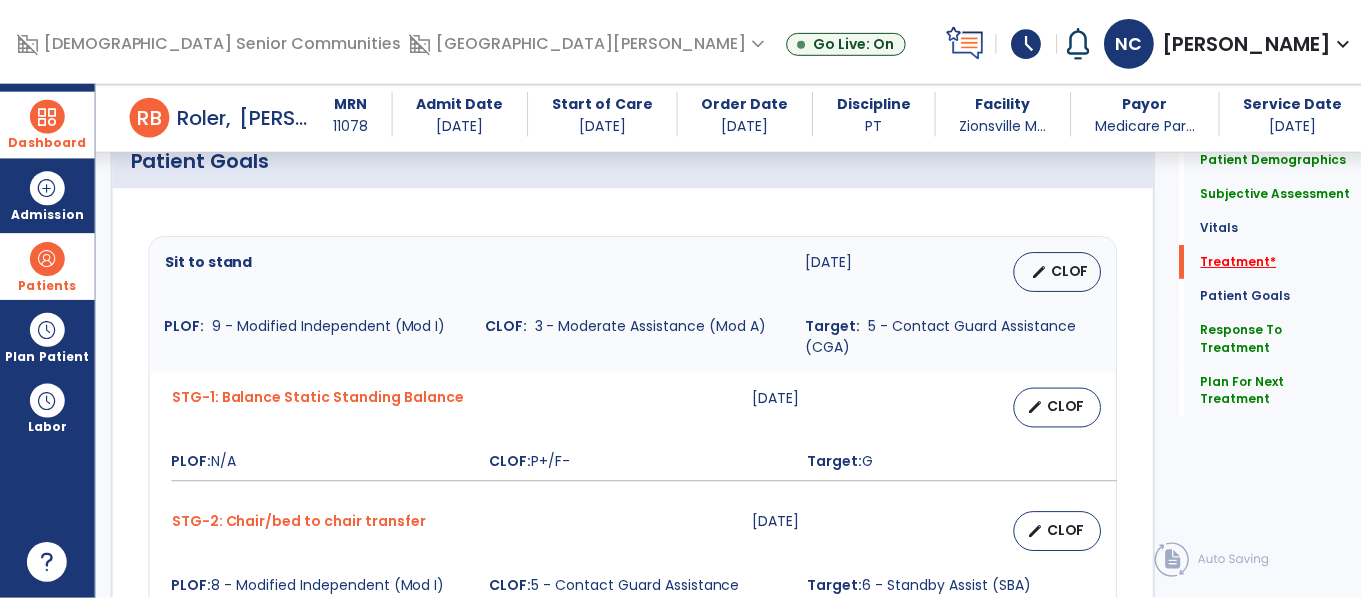 scroll, scrollTop: 1116, scrollLeft: 0, axis: vertical 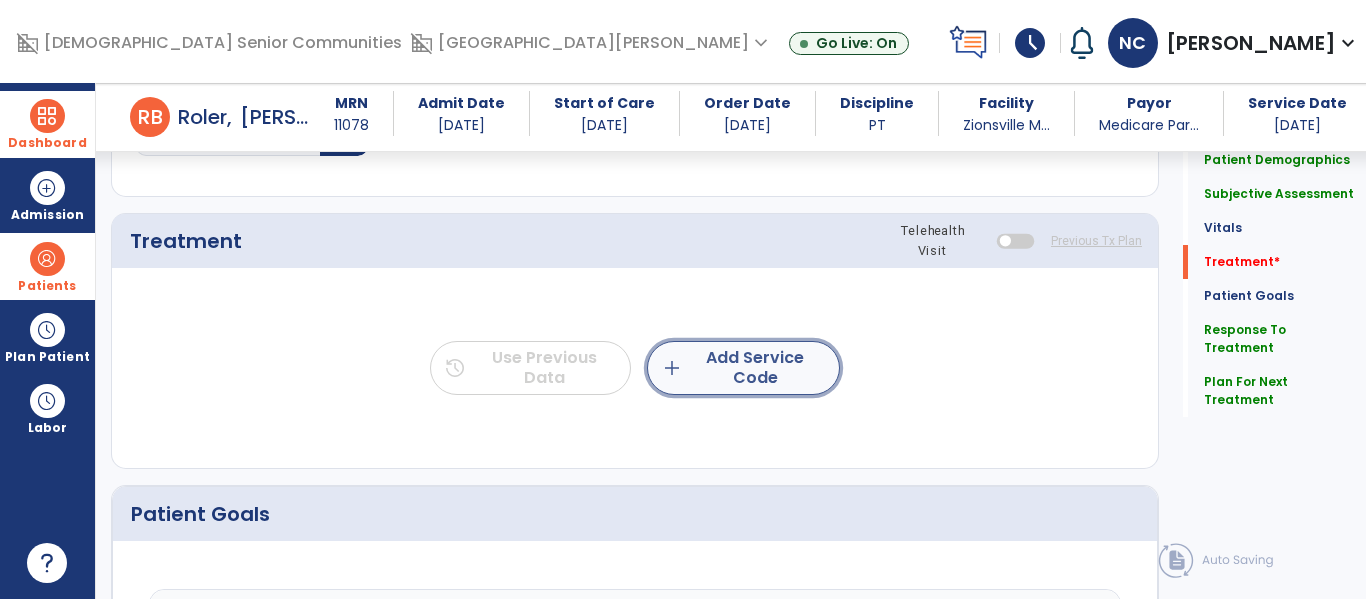 click on "add  Add Service Code" 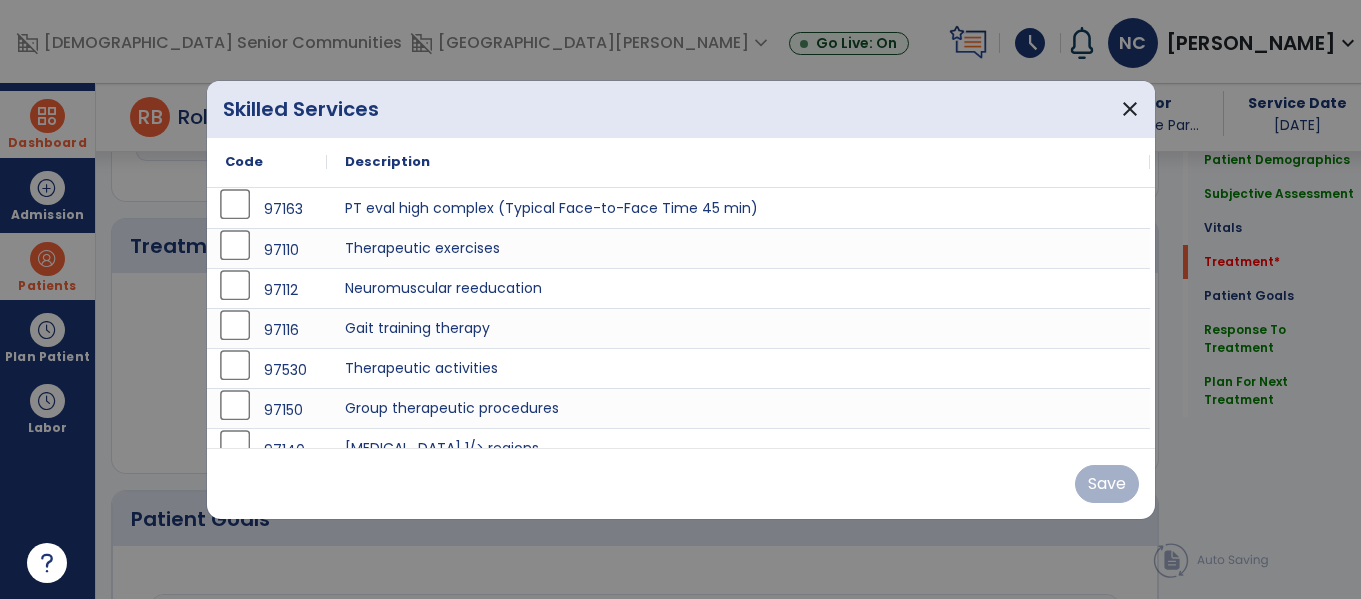 scroll, scrollTop: 1116, scrollLeft: 0, axis: vertical 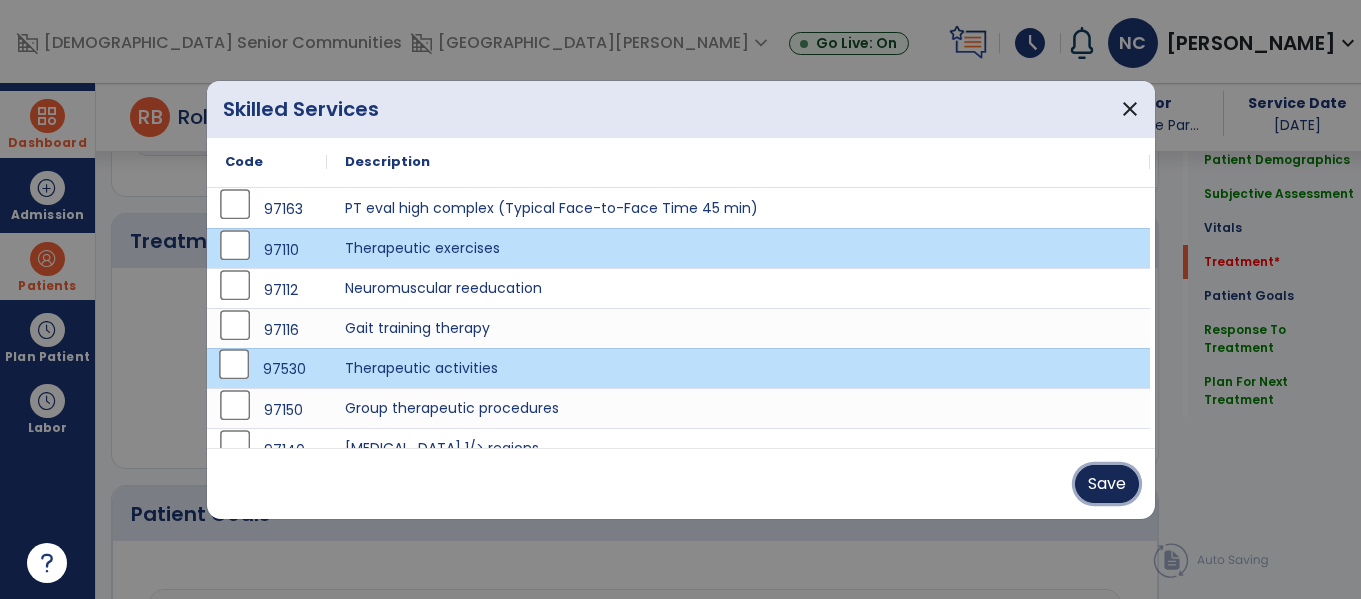 click on "Save" at bounding box center [1107, 484] 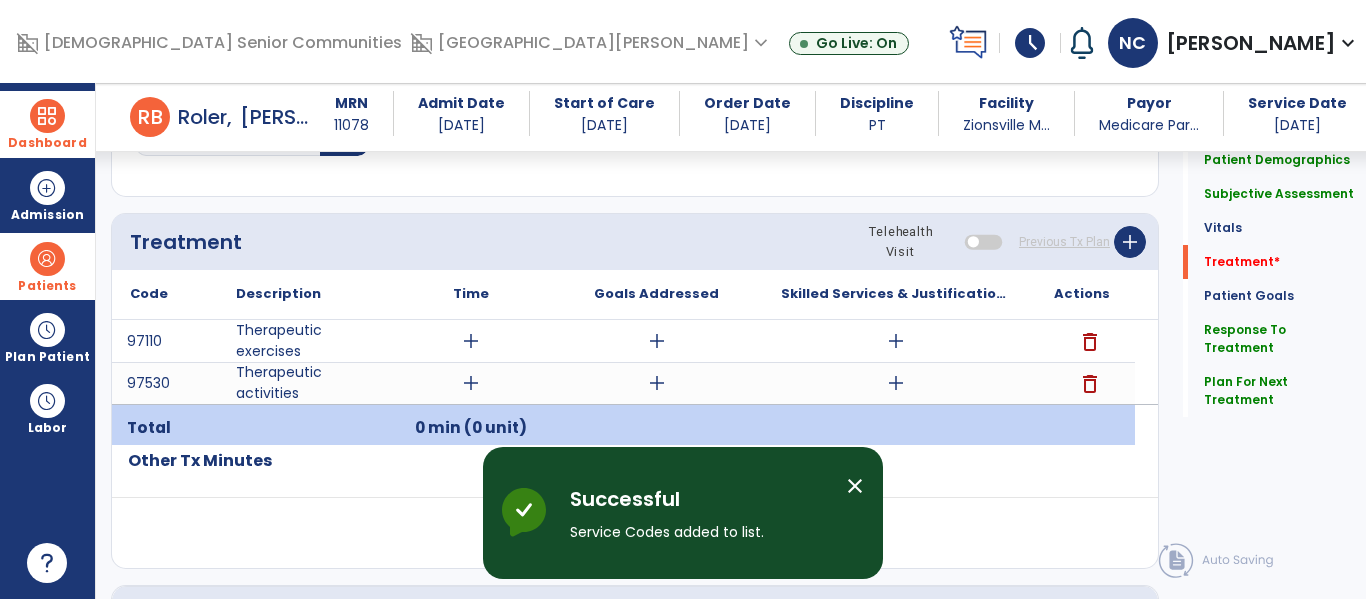 click on "add" at bounding box center (896, 383) 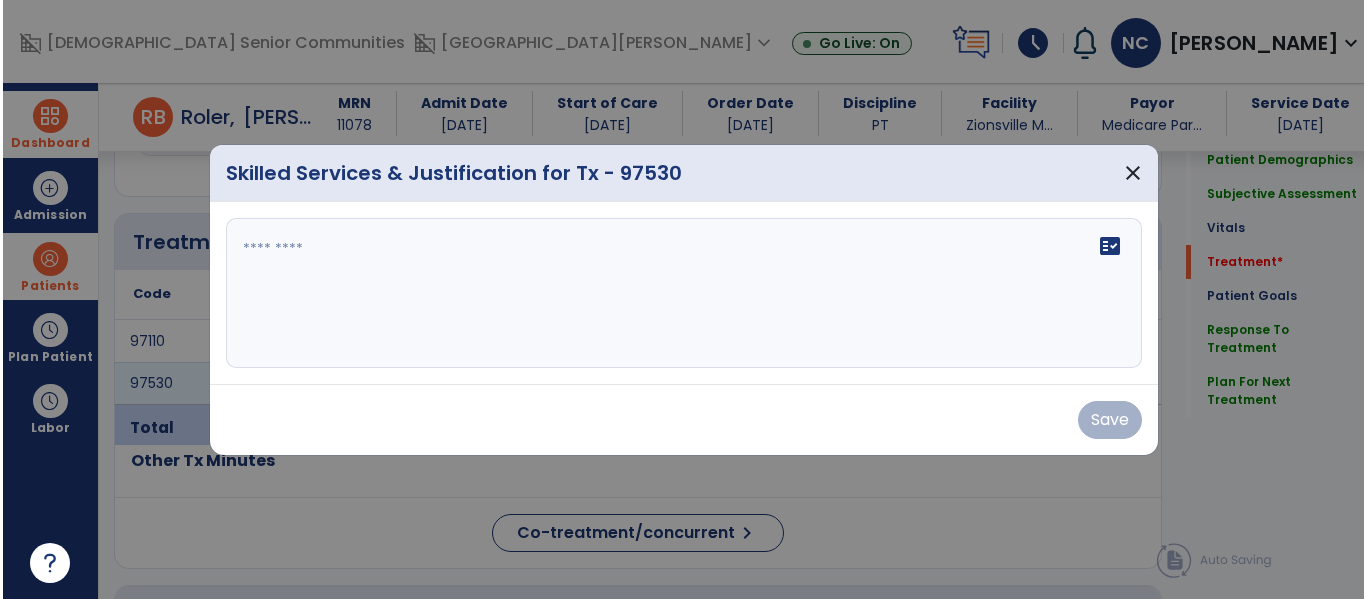 scroll, scrollTop: 1116, scrollLeft: 0, axis: vertical 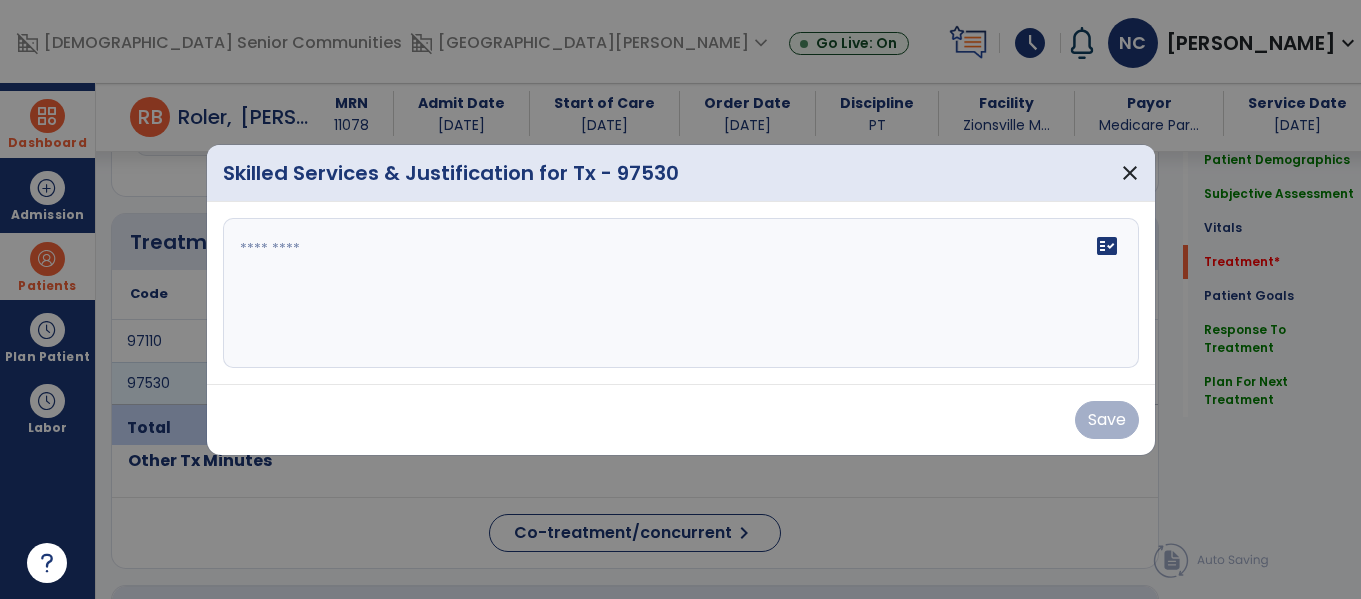 click at bounding box center (681, 293) 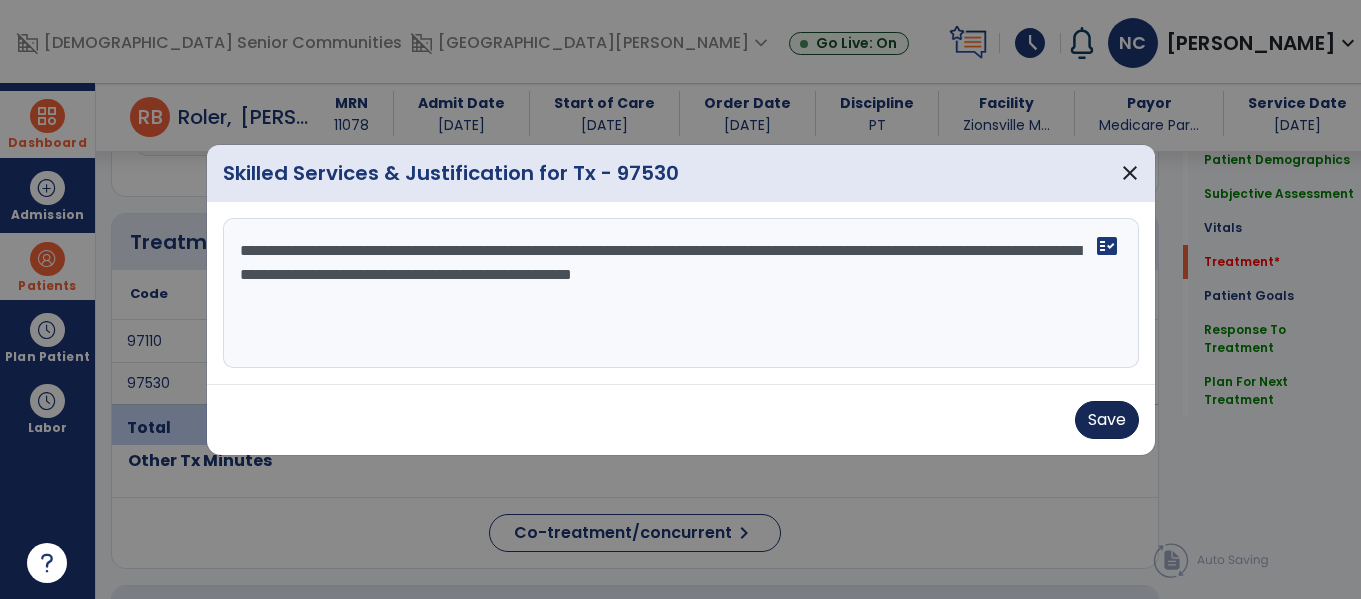type on "**********" 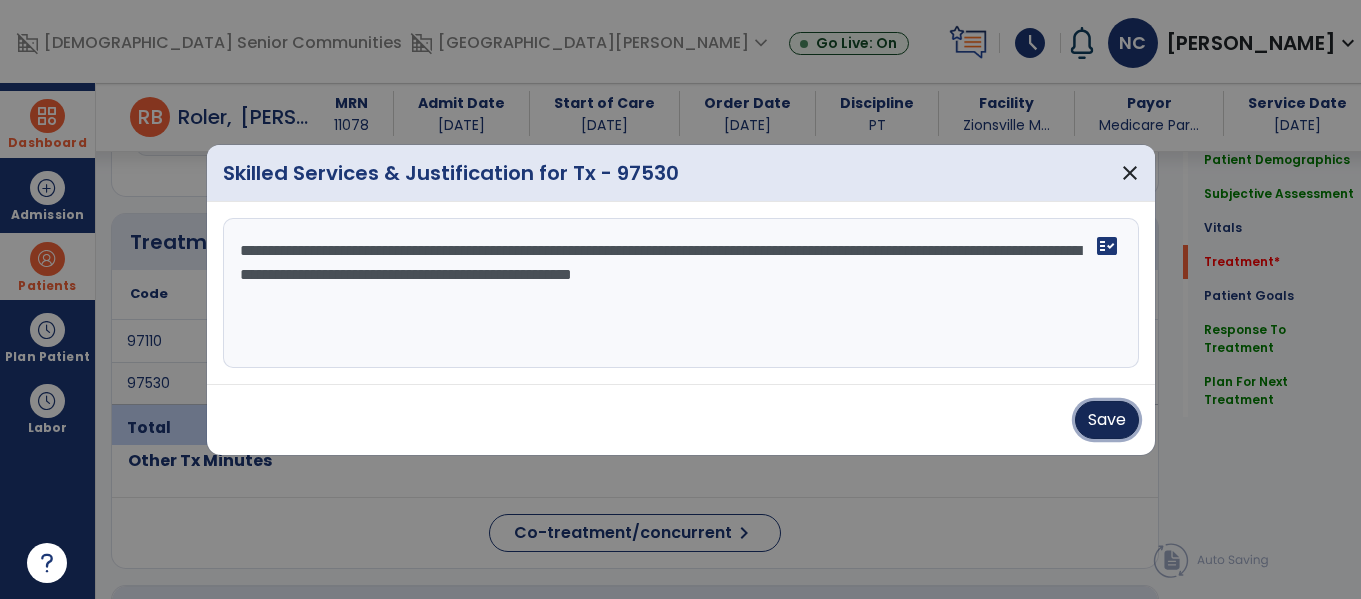 click on "Save" at bounding box center (1107, 420) 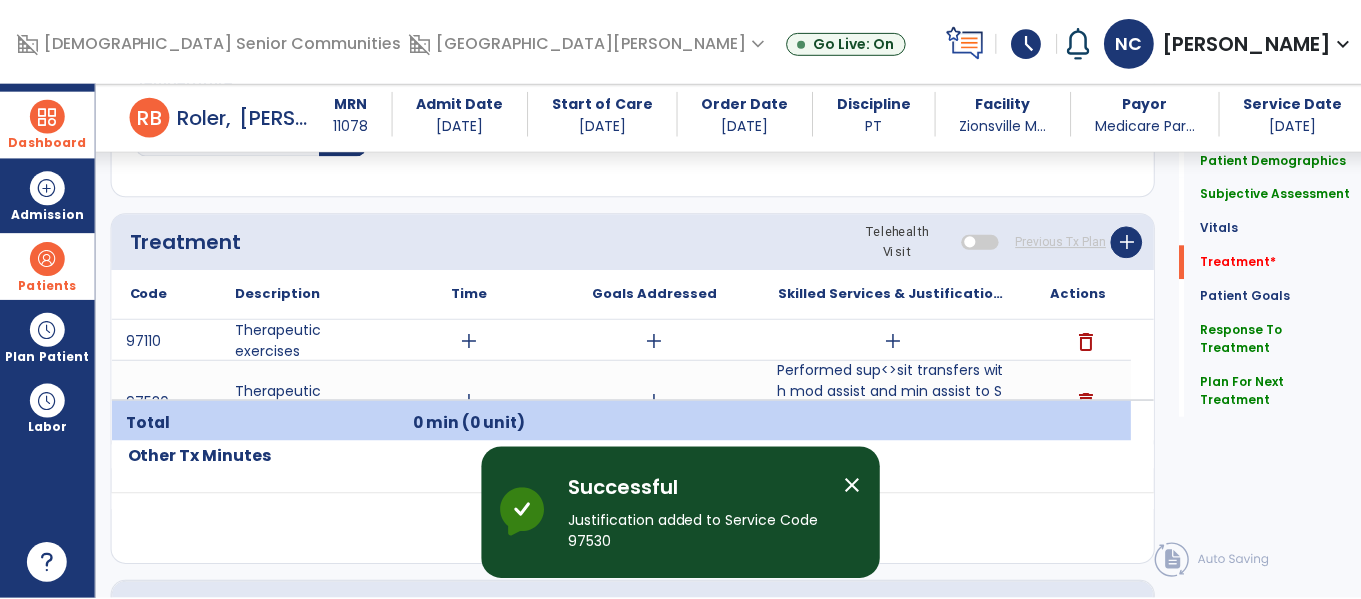 scroll, scrollTop: 1115, scrollLeft: 0, axis: vertical 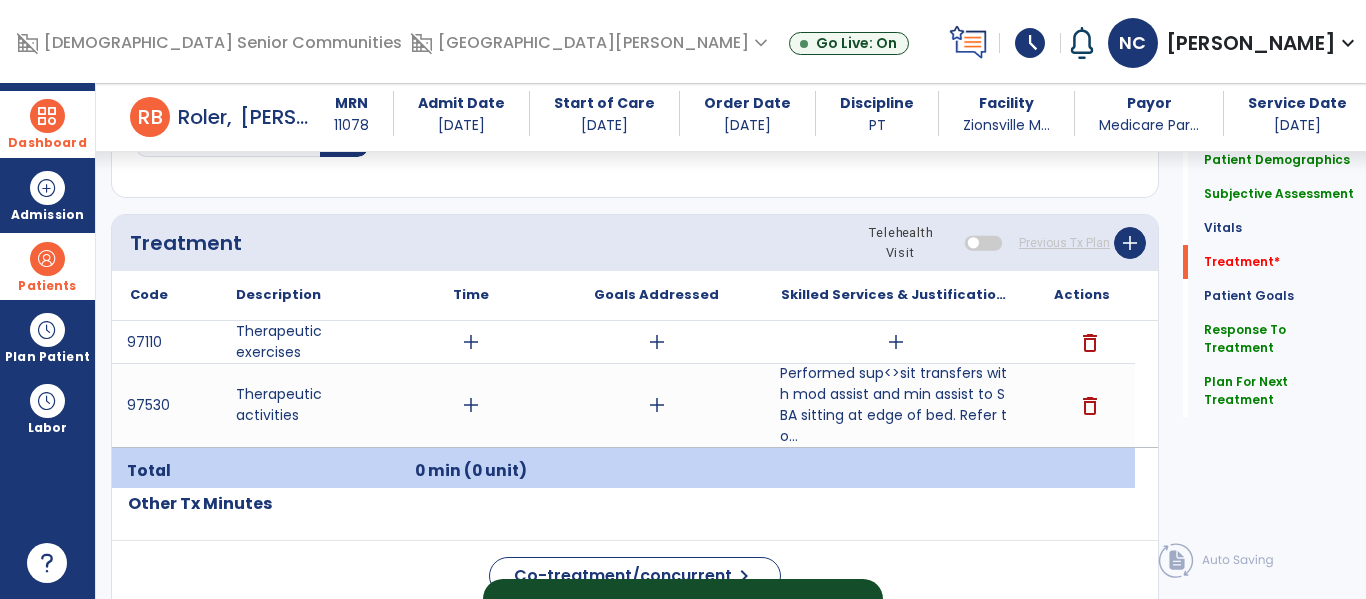 click on "add" at bounding box center [896, 342] 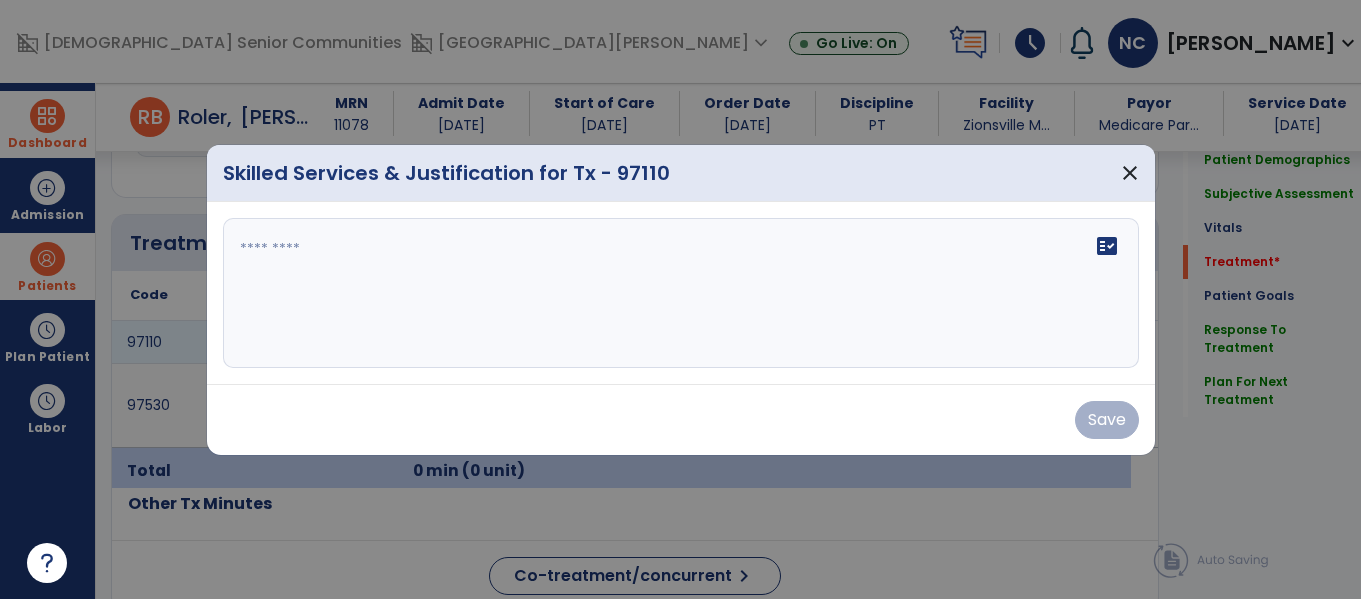 scroll, scrollTop: 1115, scrollLeft: 0, axis: vertical 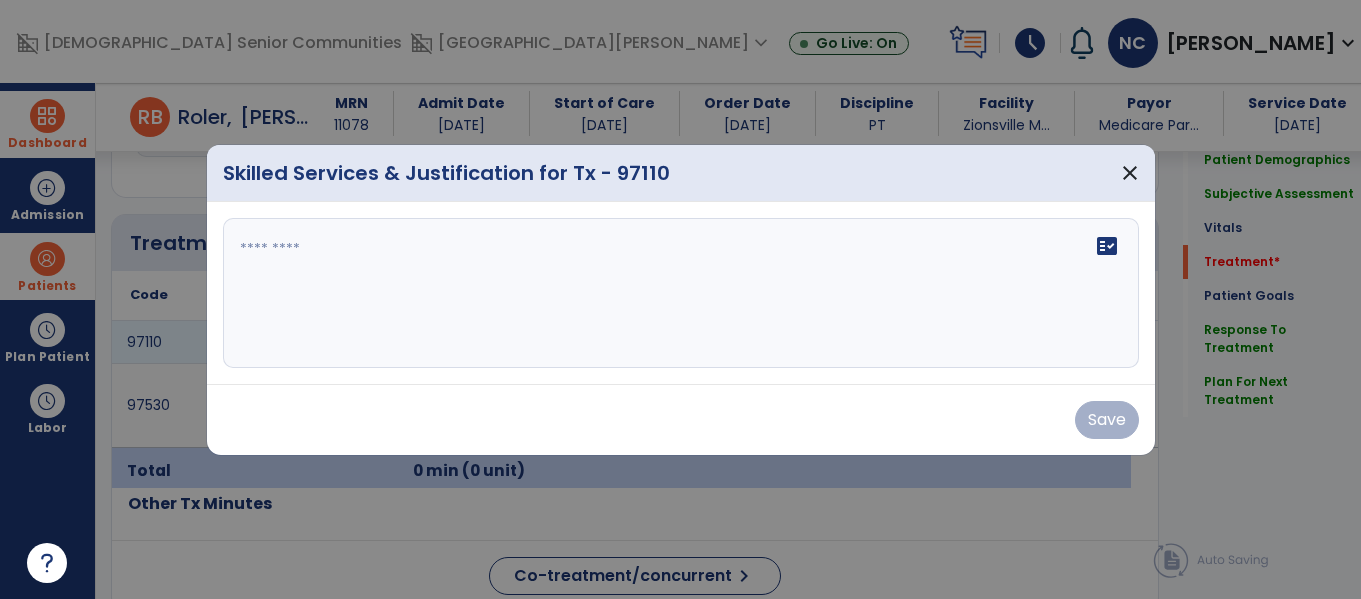 click at bounding box center [681, 293] 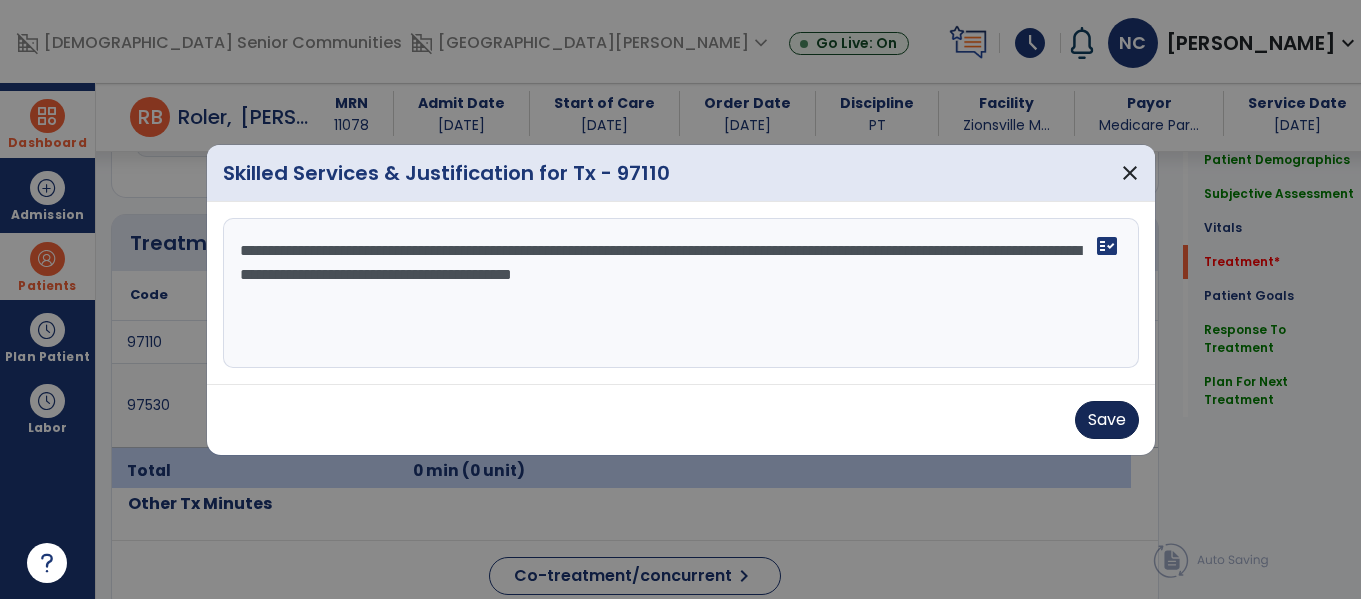 type on "**********" 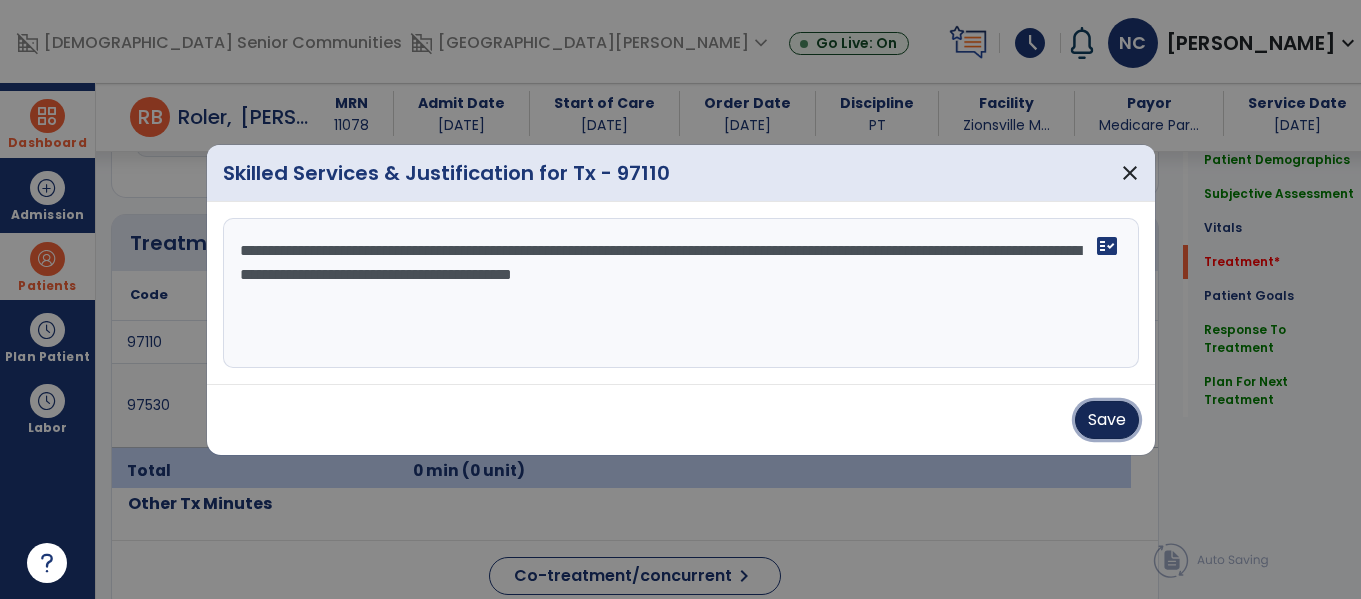 click on "Save" at bounding box center (1107, 420) 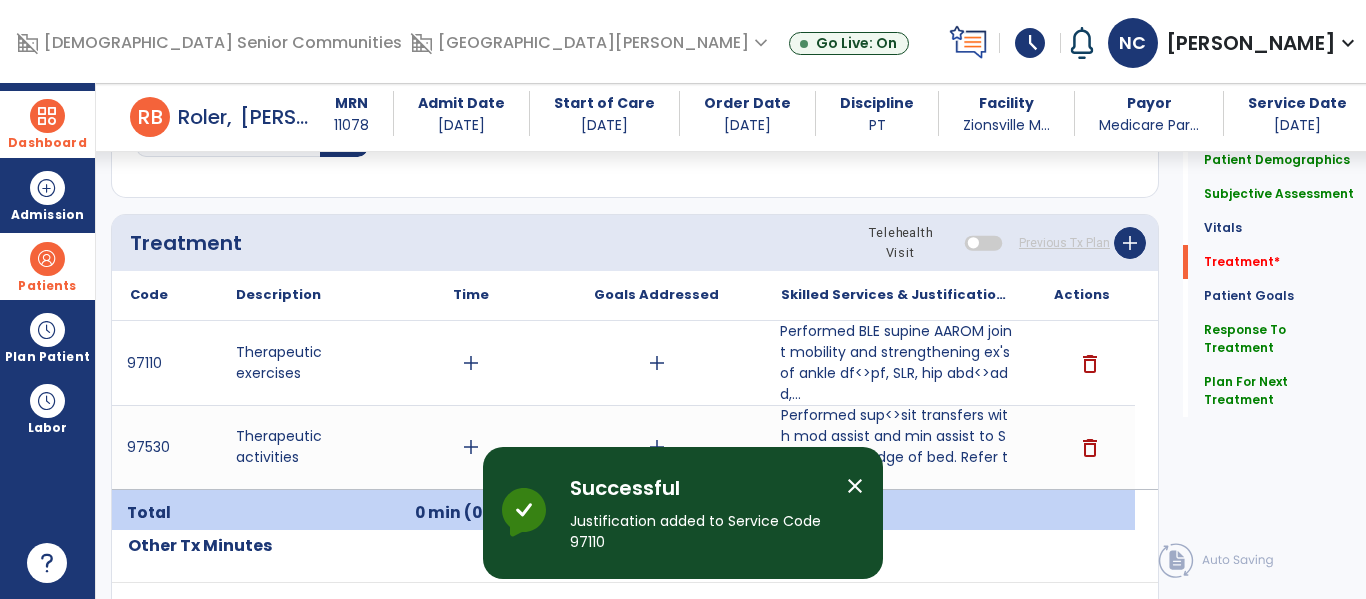click on "add" at bounding box center (471, 363) 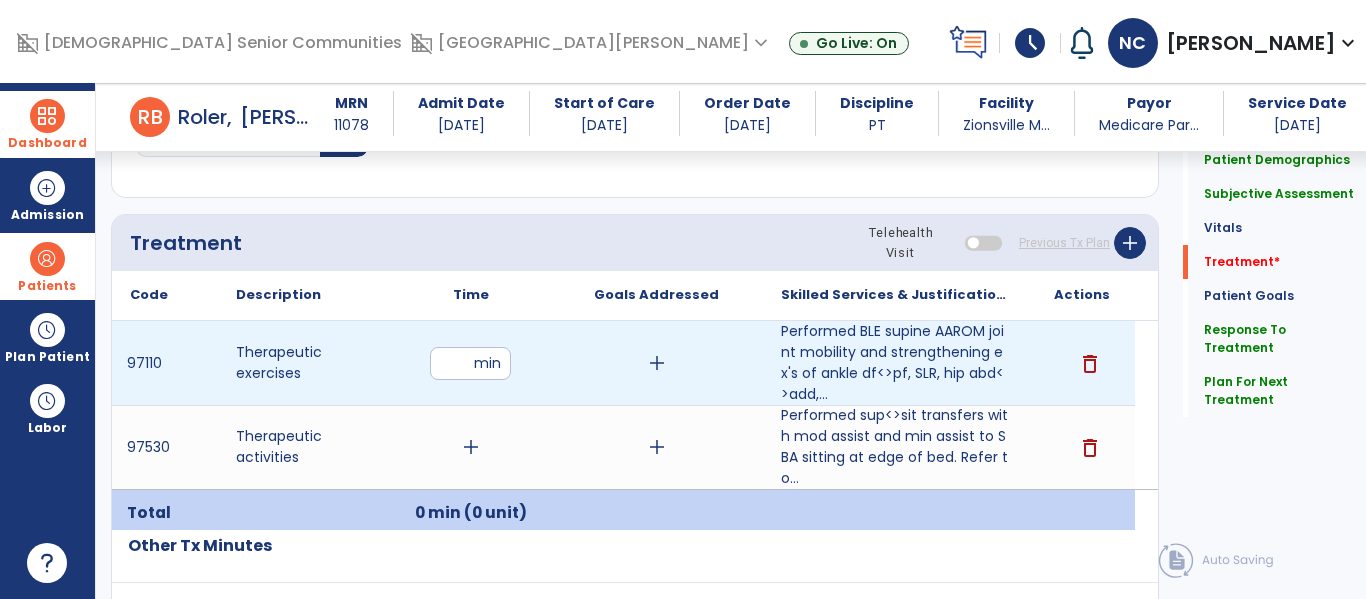type on "**" 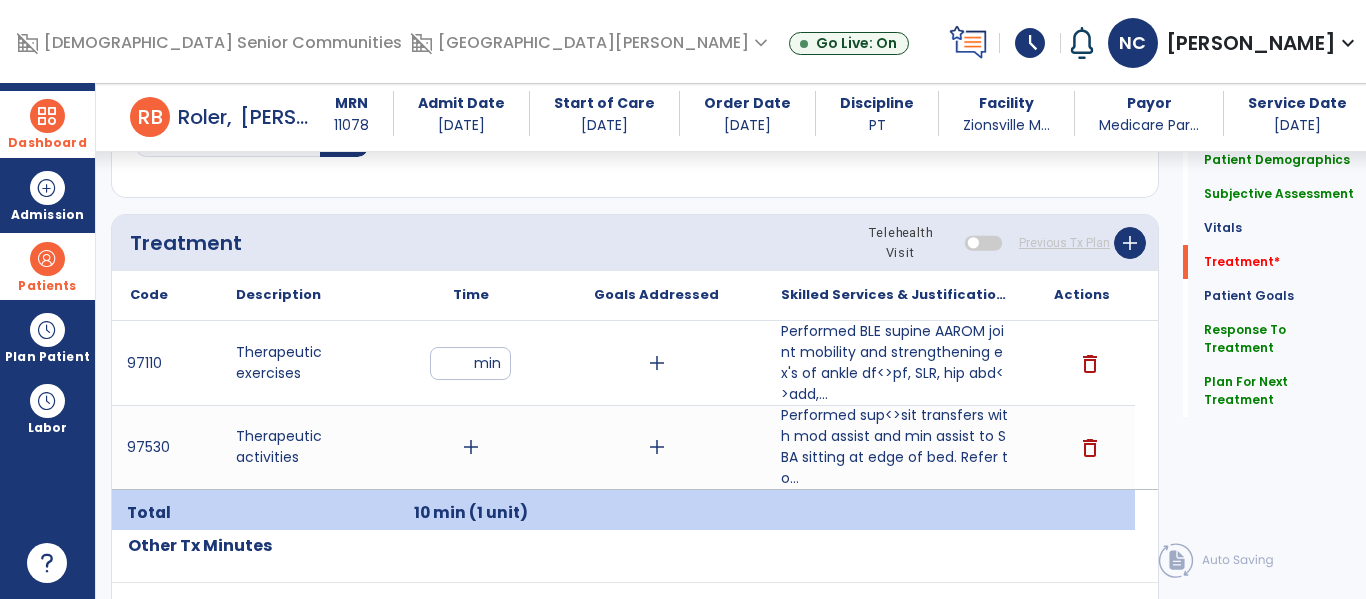 click on "add" at bounding box center [471, 447] 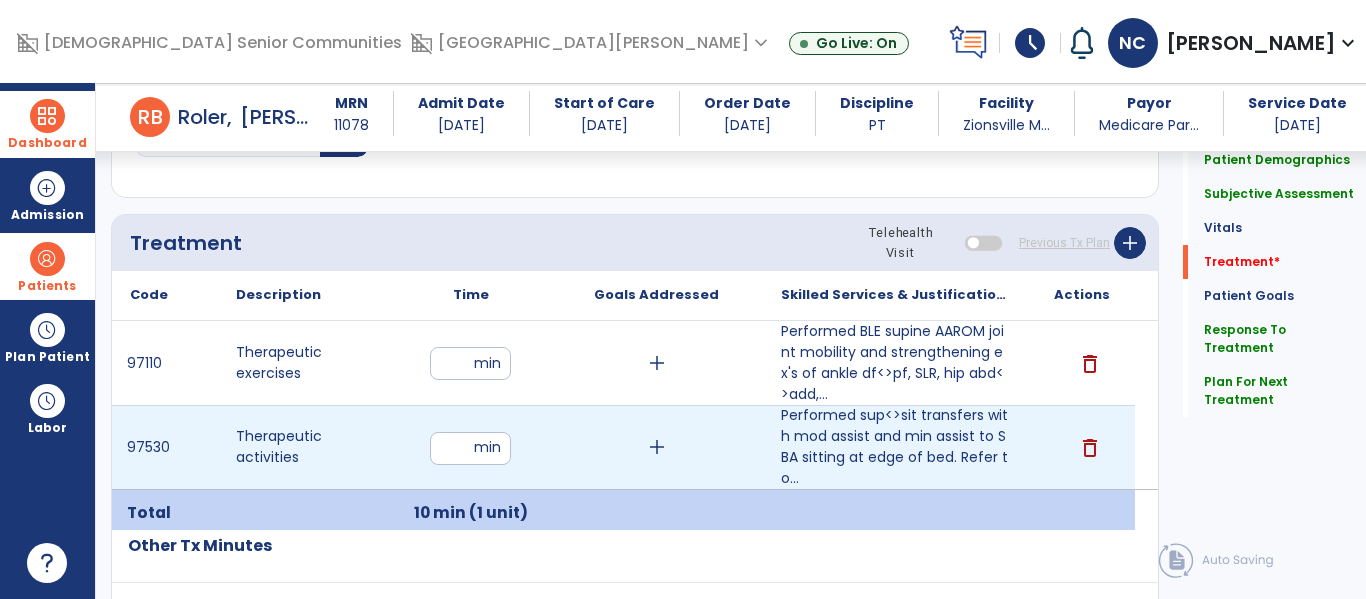 type on "**" 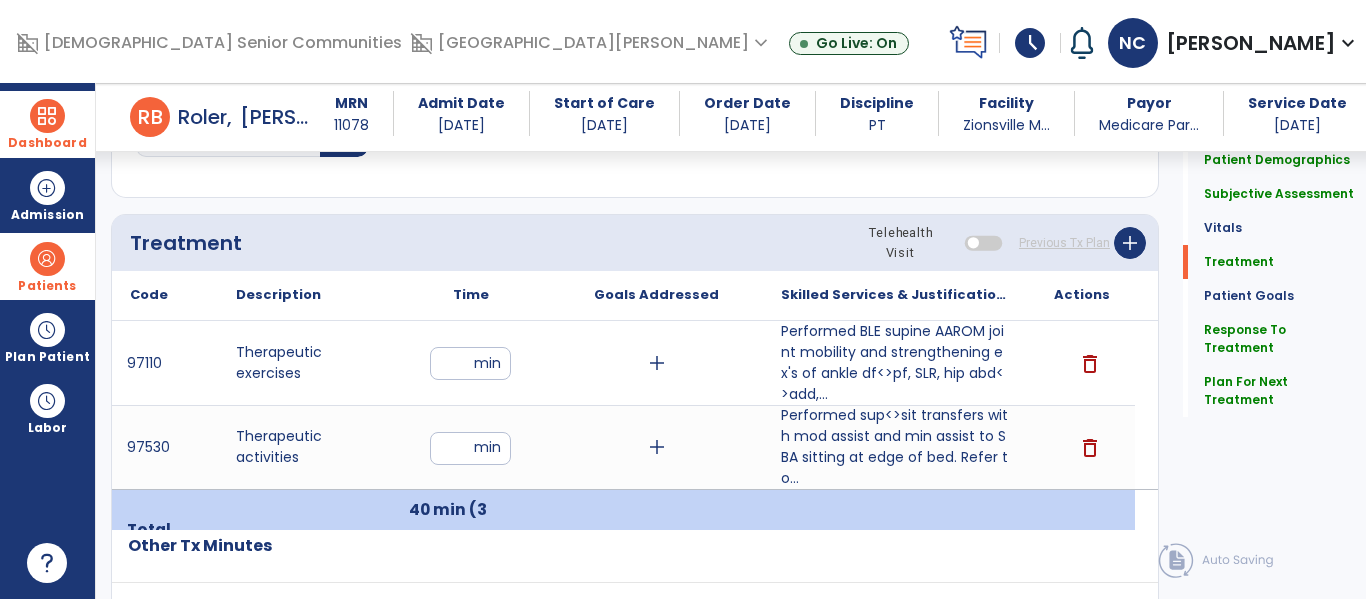 click on "add" at bounding box center (657, 363) 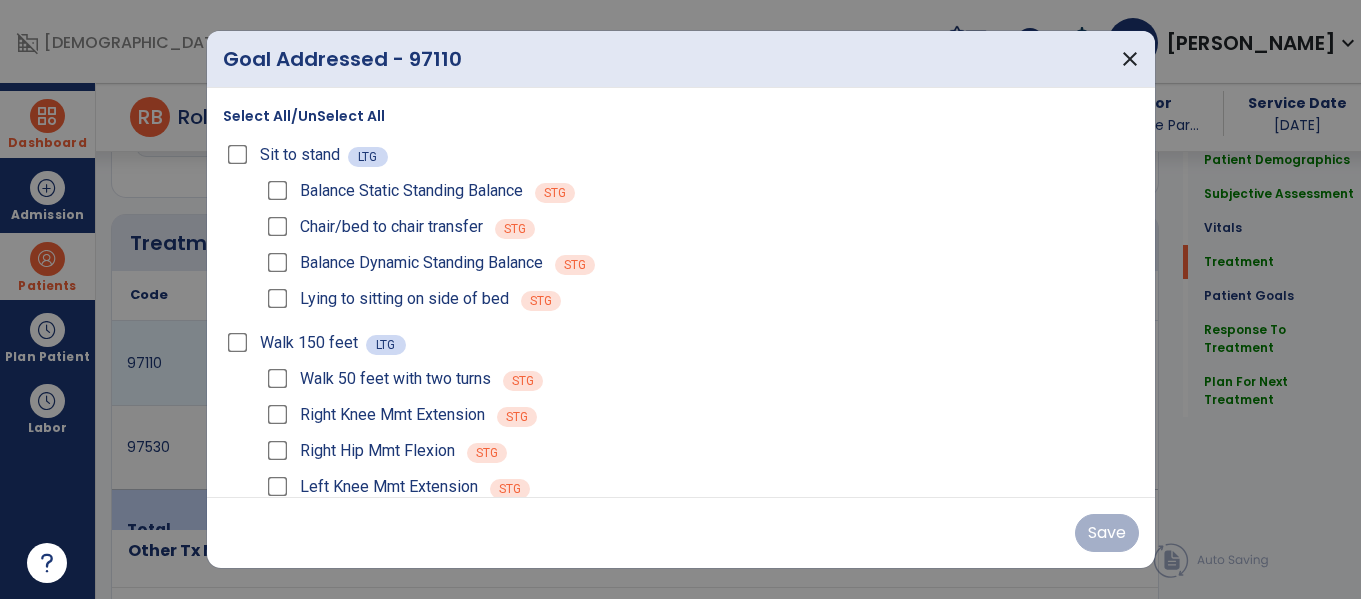 scroll, scrollTop: 1115, scrollLeft: 0, axis: vertical 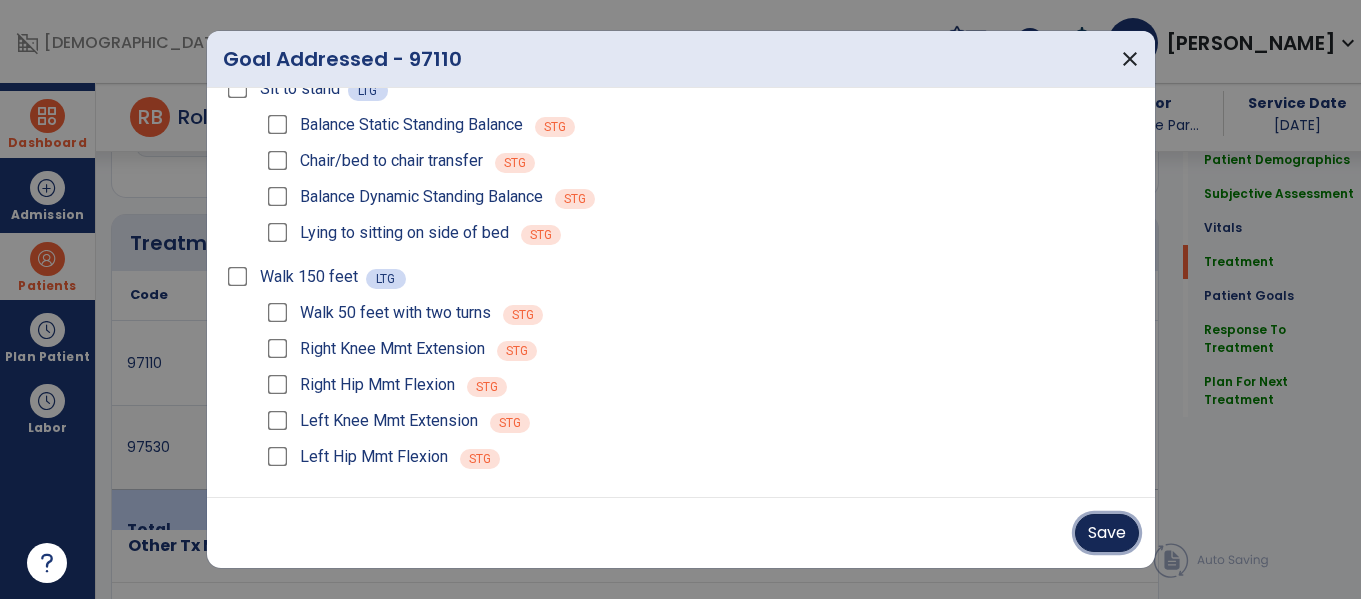 click on "Save" at bounding box center (1107, 533) 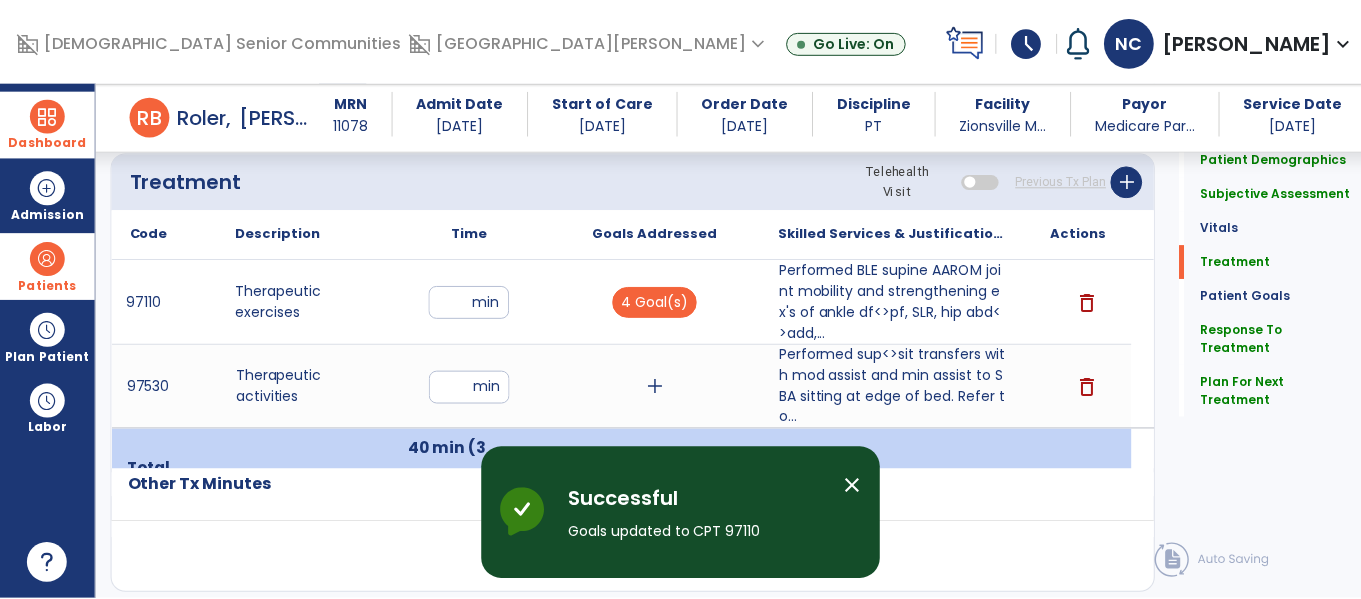 scroll, scrollTop: 1188, scrollLeft: 0, axis: vertical 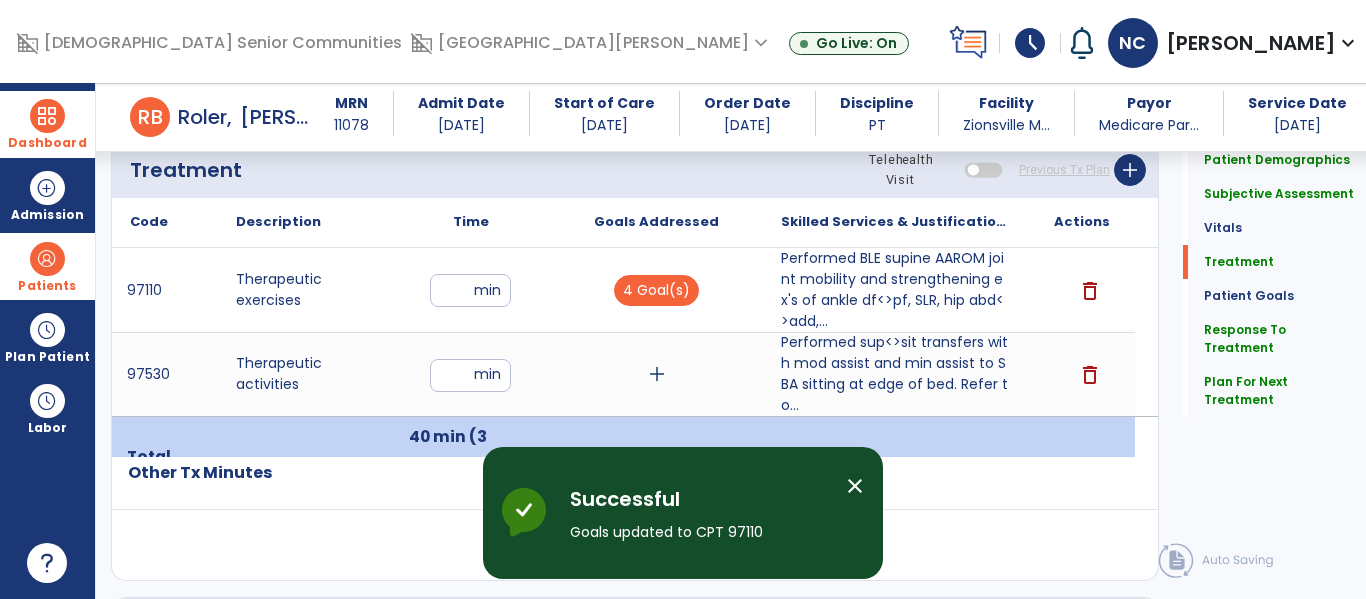 click on "add" at bounding box center [657, 374] 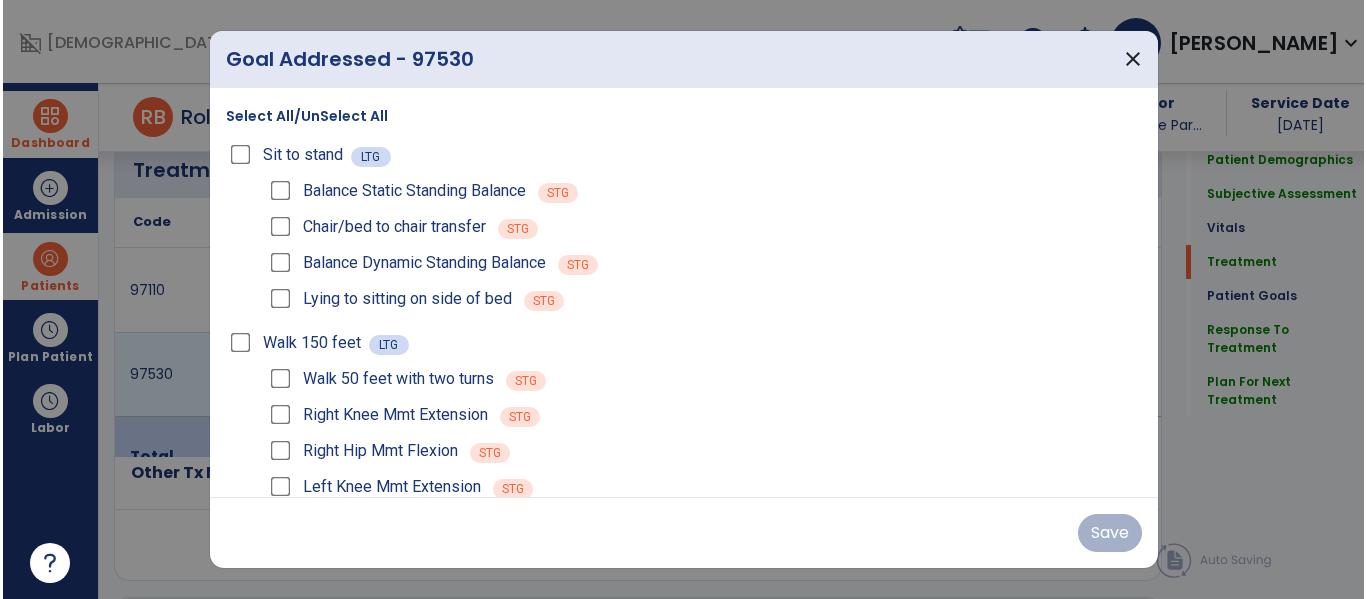 scroll, scrollTop: 1188, scrollLeft: 0, axis: vertical 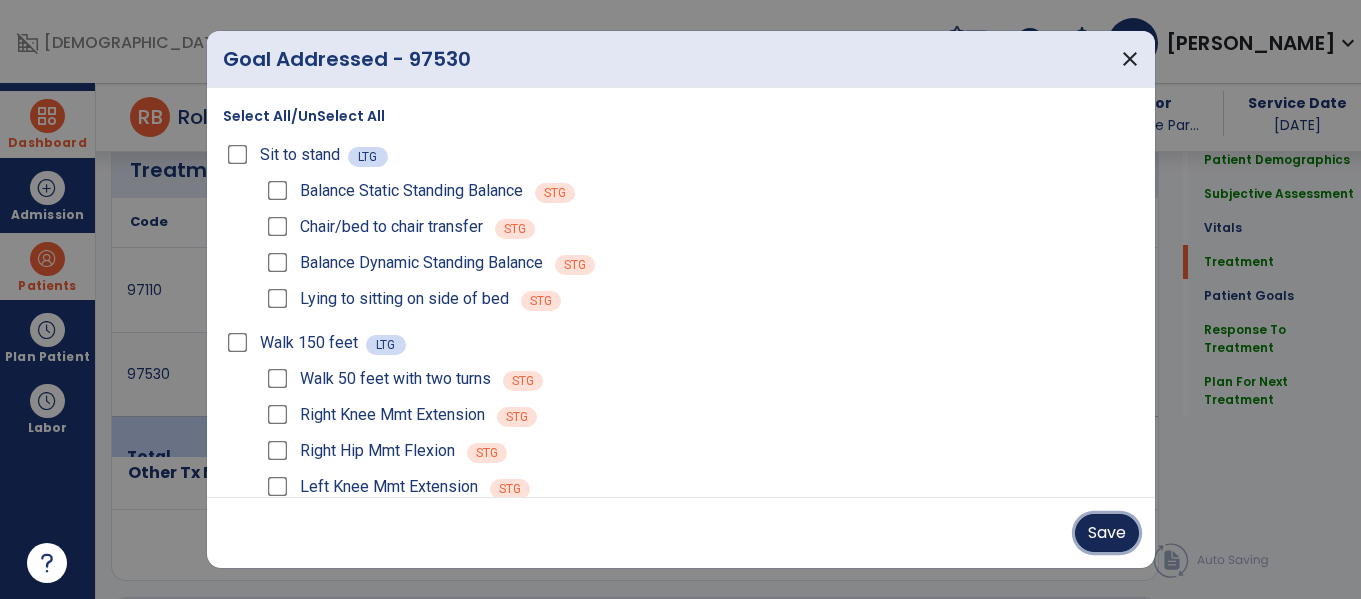 click on "Save" at bounding box center (1107, 533) 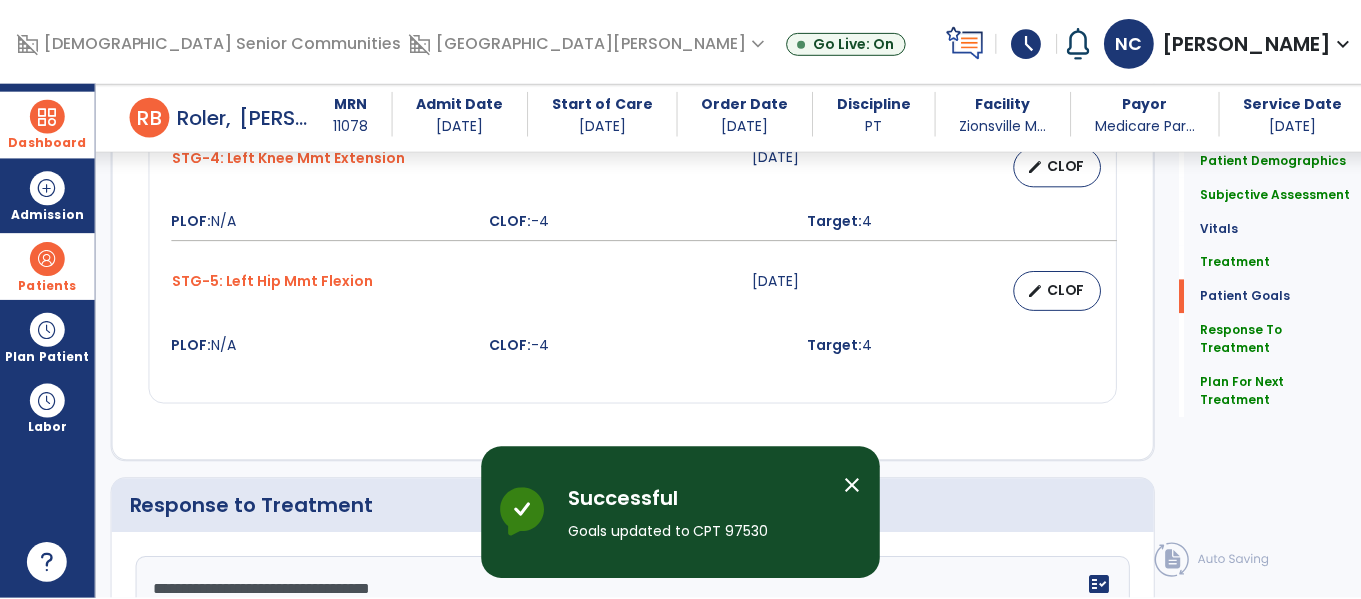 scroll, scrollTop: 3442, scrollLeft: 0, axis: vertical 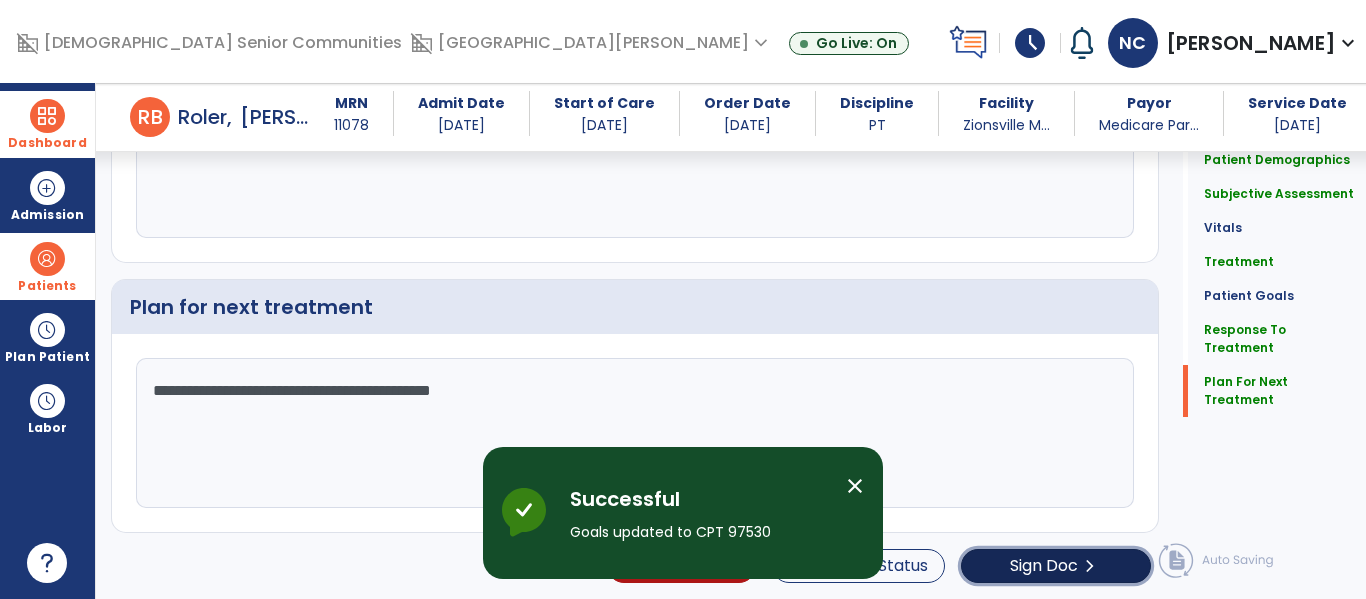 click on "chevron_right" 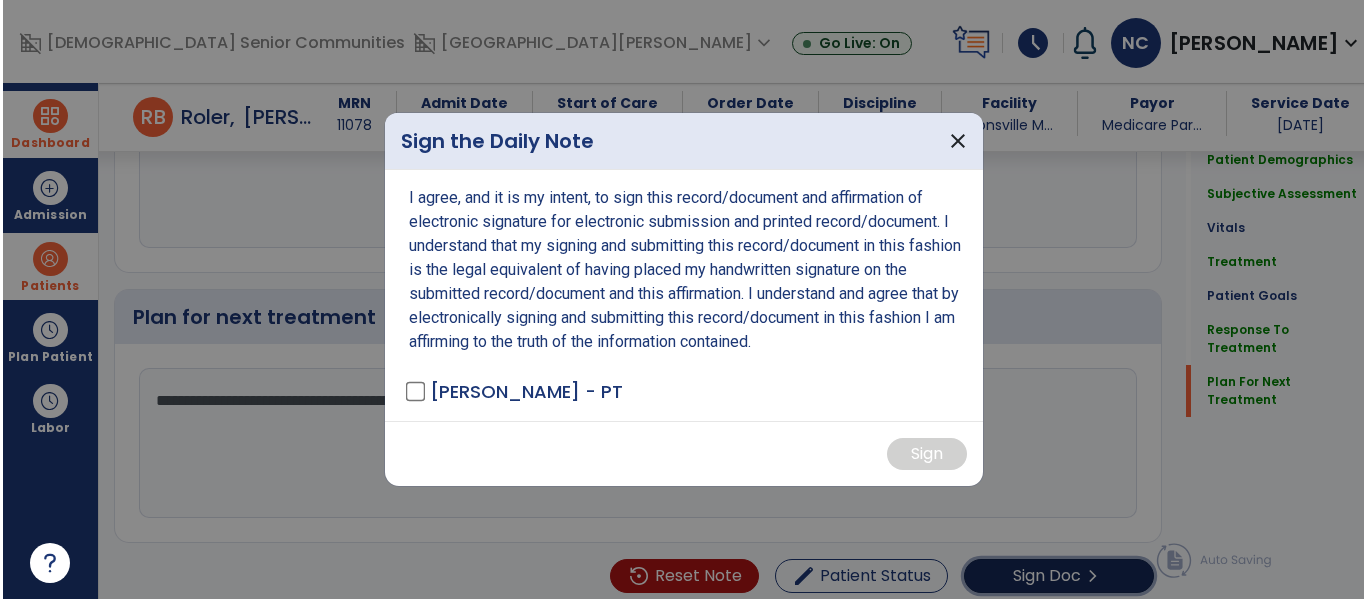 scroll, scrollTop: 3442, scrollLeft: 0, axis: vertical 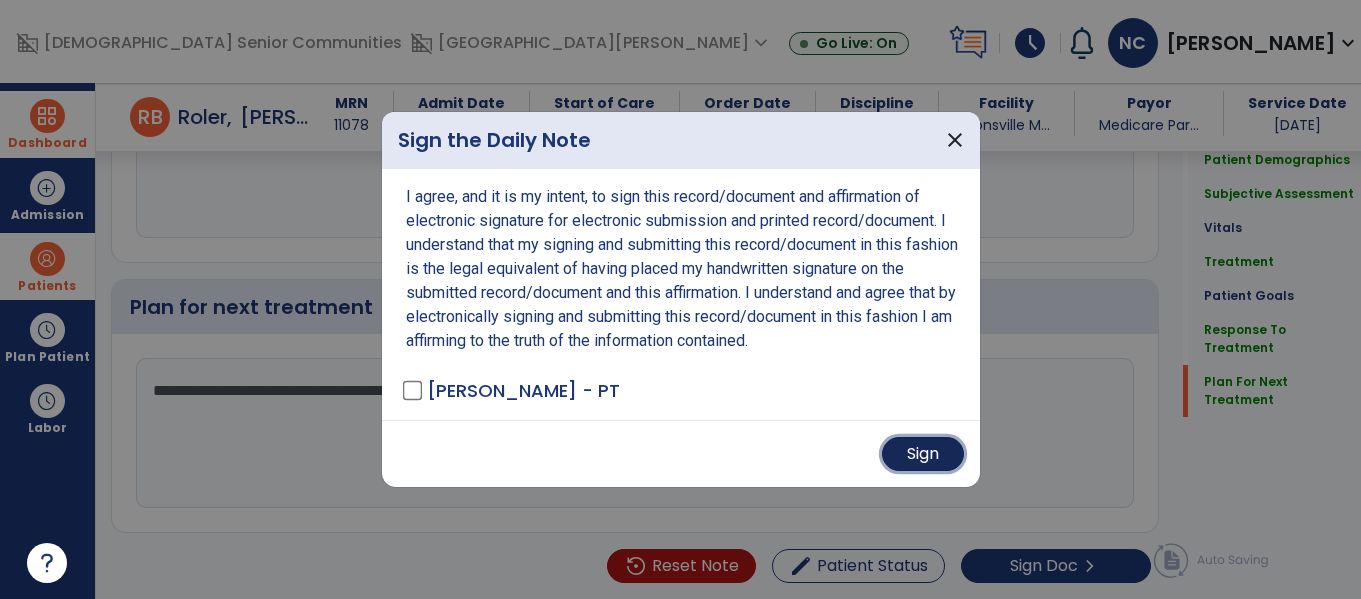 click on "Sign" at bounding box center (923, 454) 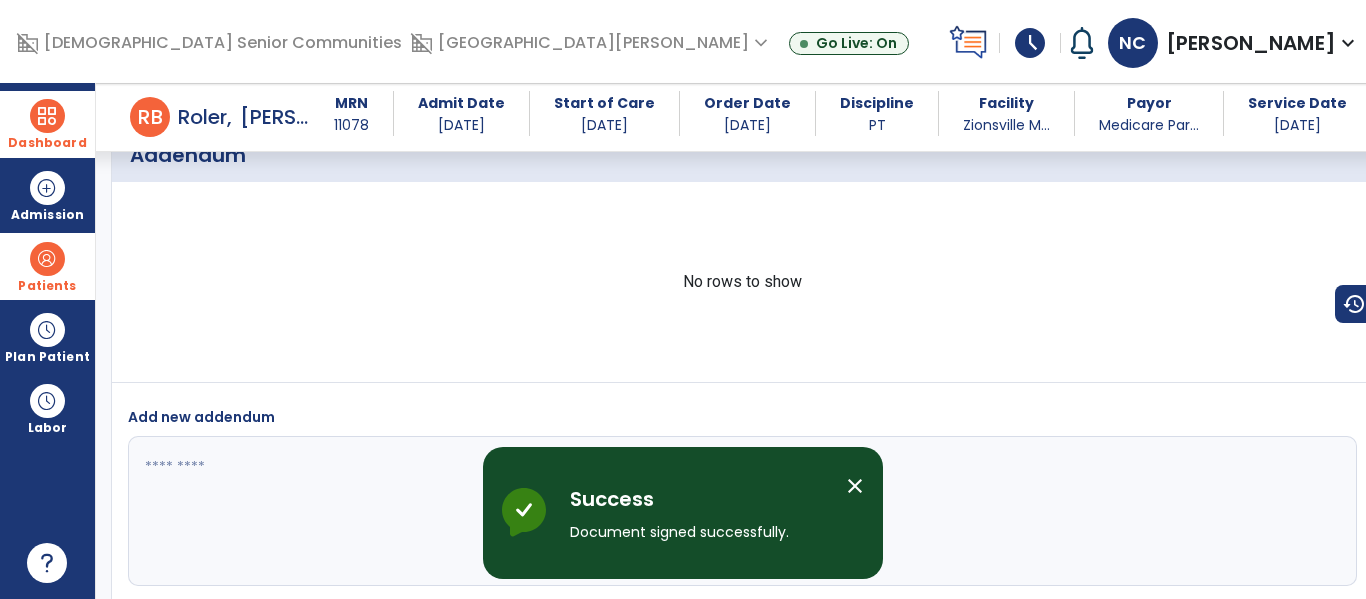 scroll, scrollTop: 5326, scrollLeft: 0, axis: vertical 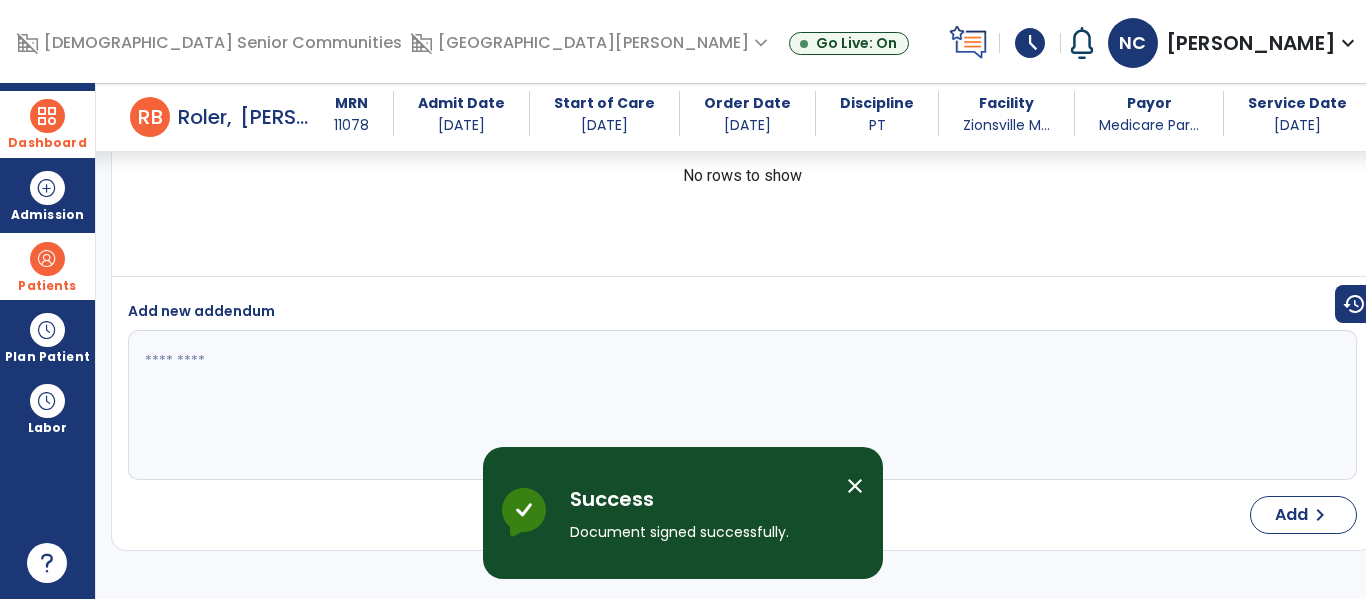 click at bounding box center (47, 116) 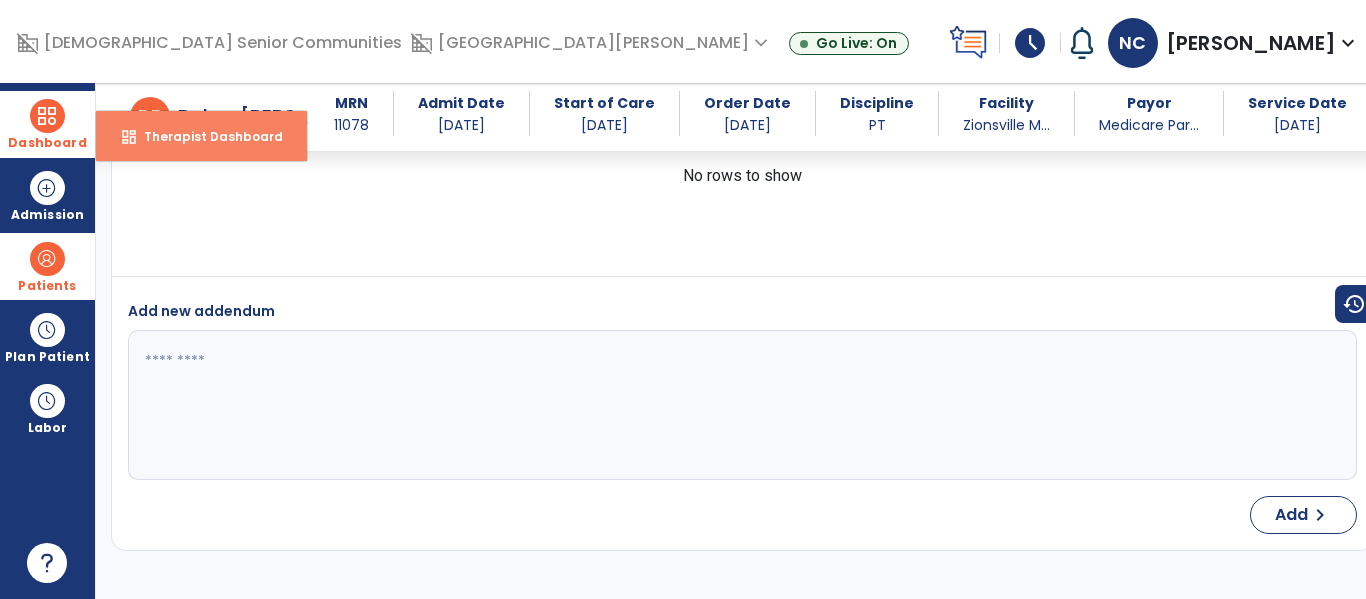 click on "dashboard  Therapist Dashboard" at bounding box center (201, 136) 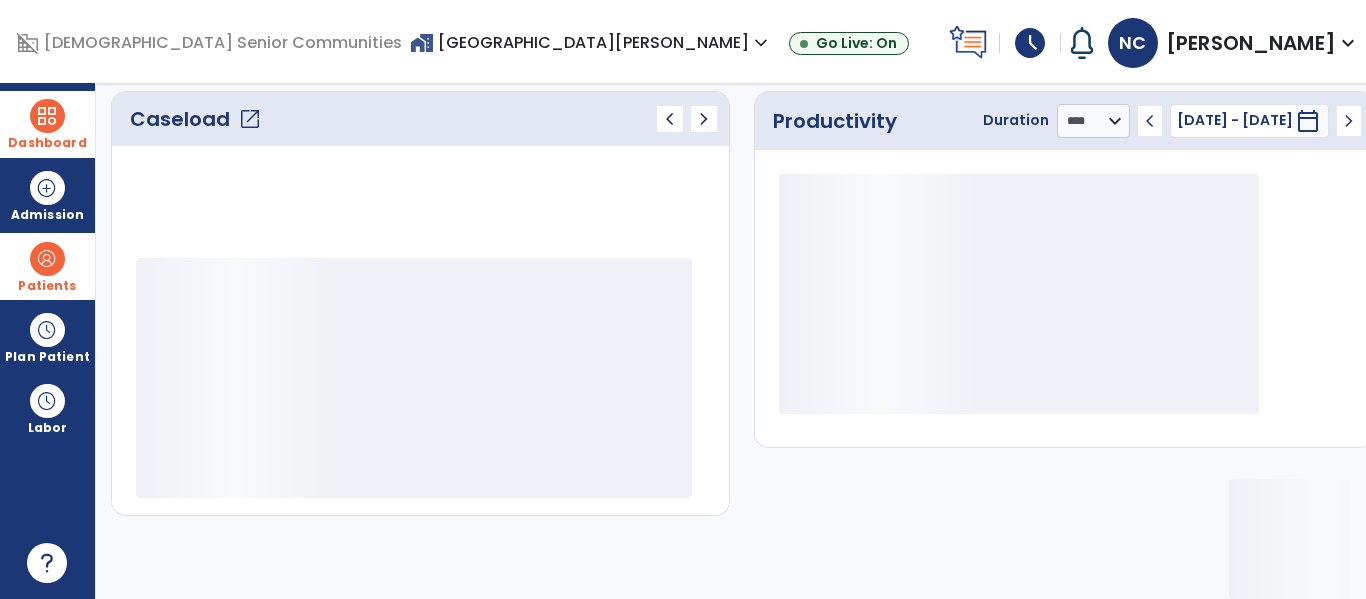 scroll, scrollTop: 278, scrollLeft: 0, axis: vertical 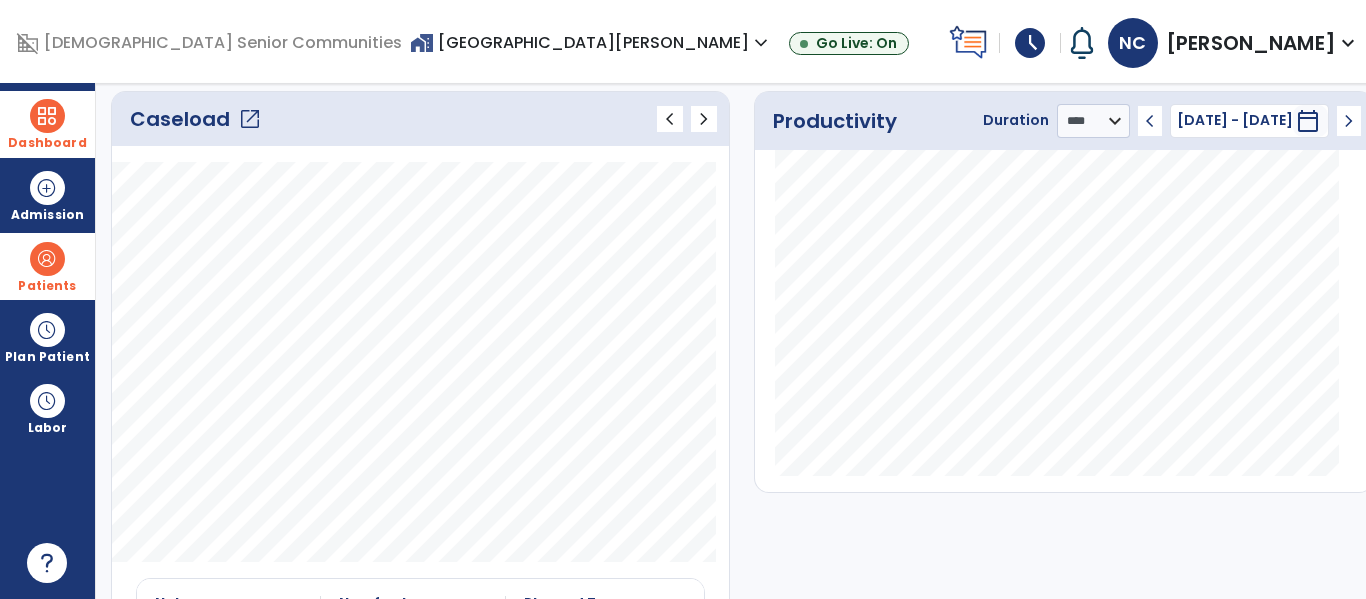 click on "open_in_new" 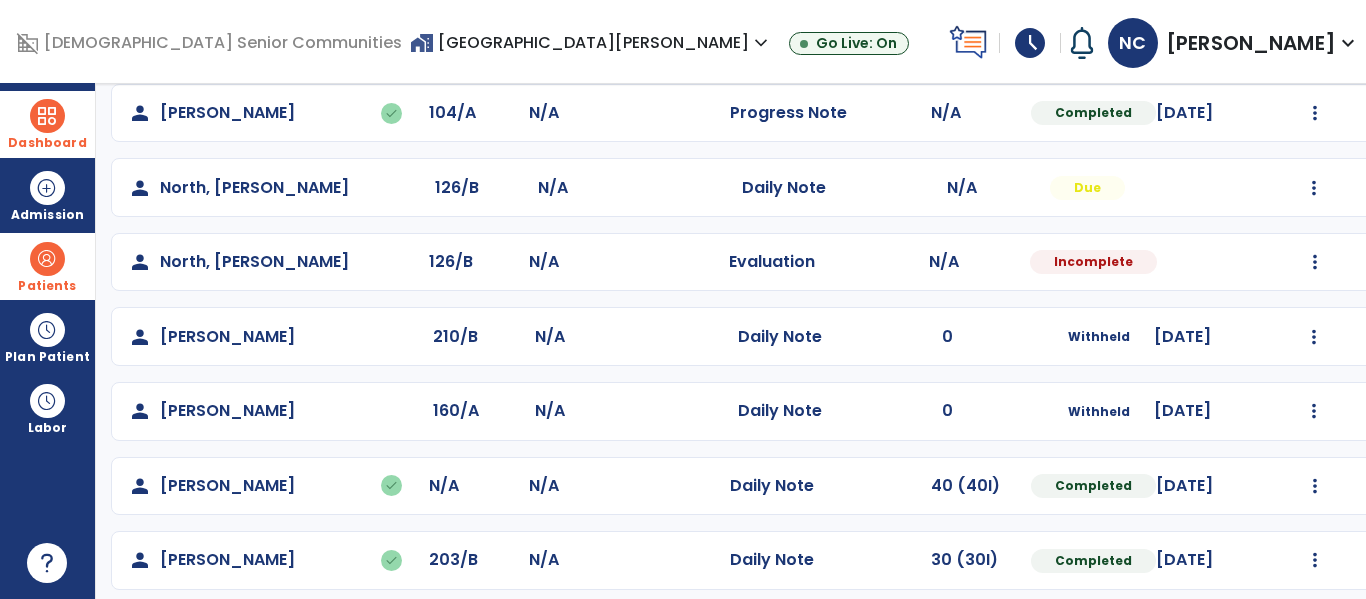 scroll, scrollTop: 846, scrollLeft: 0, axis: vertical 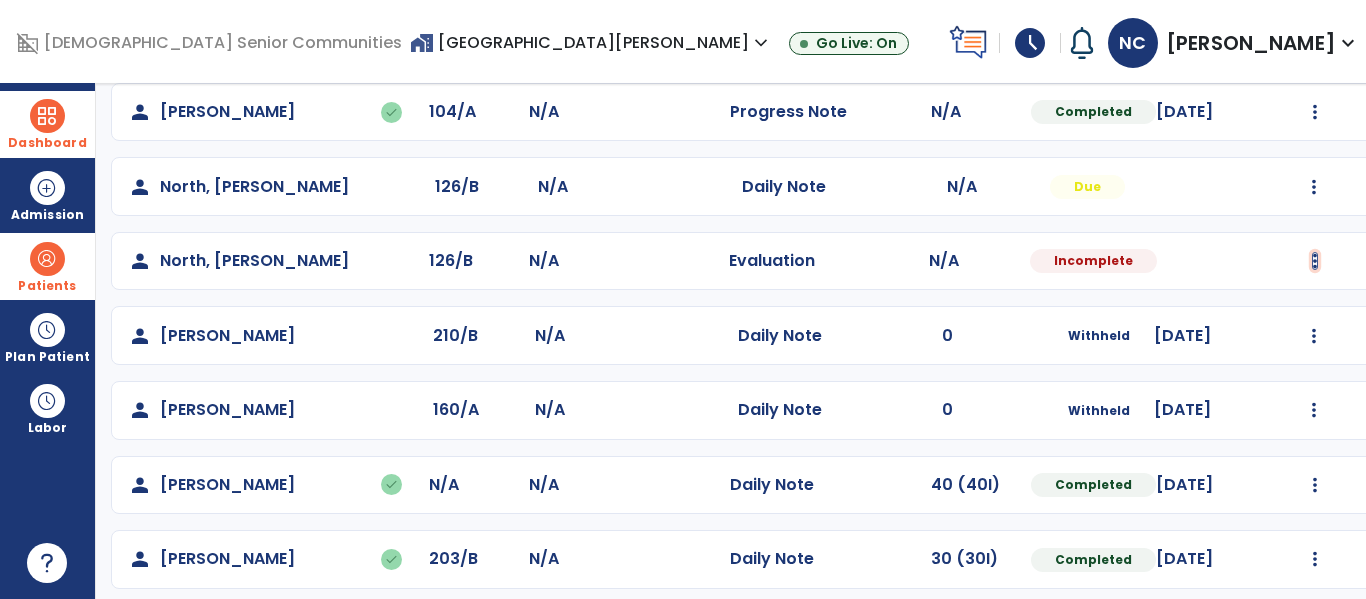 click at bounding box center [1315, -558] 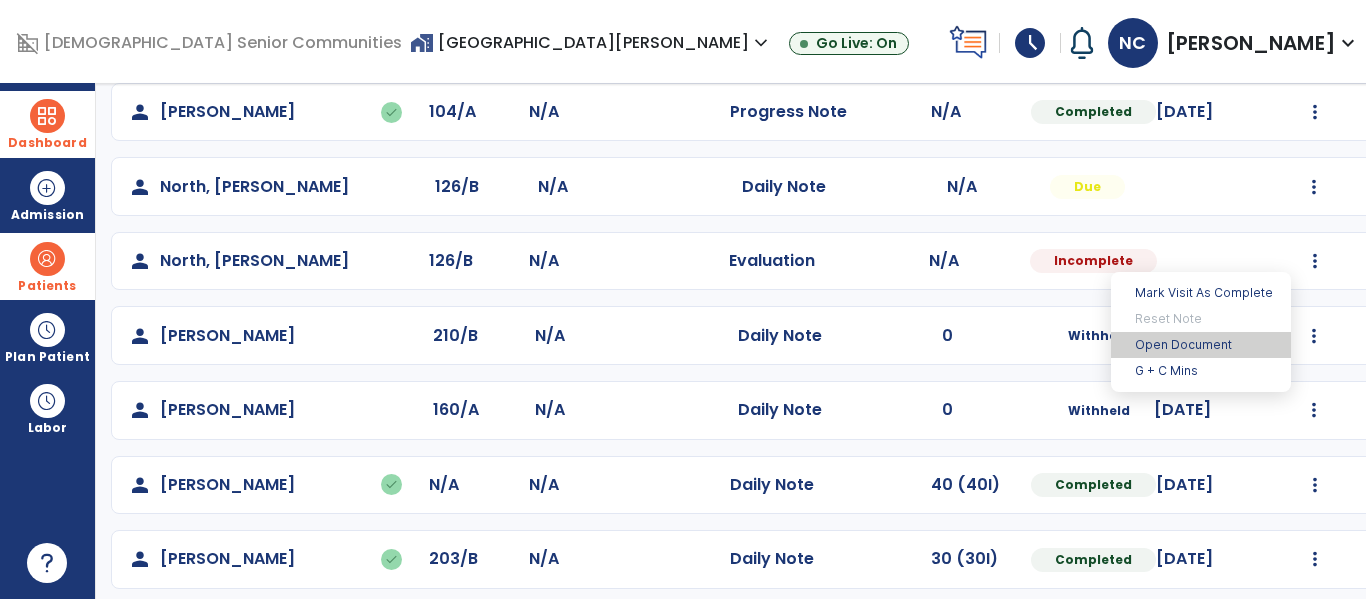 click on "Open Document" at bounding box center (1201, 345) 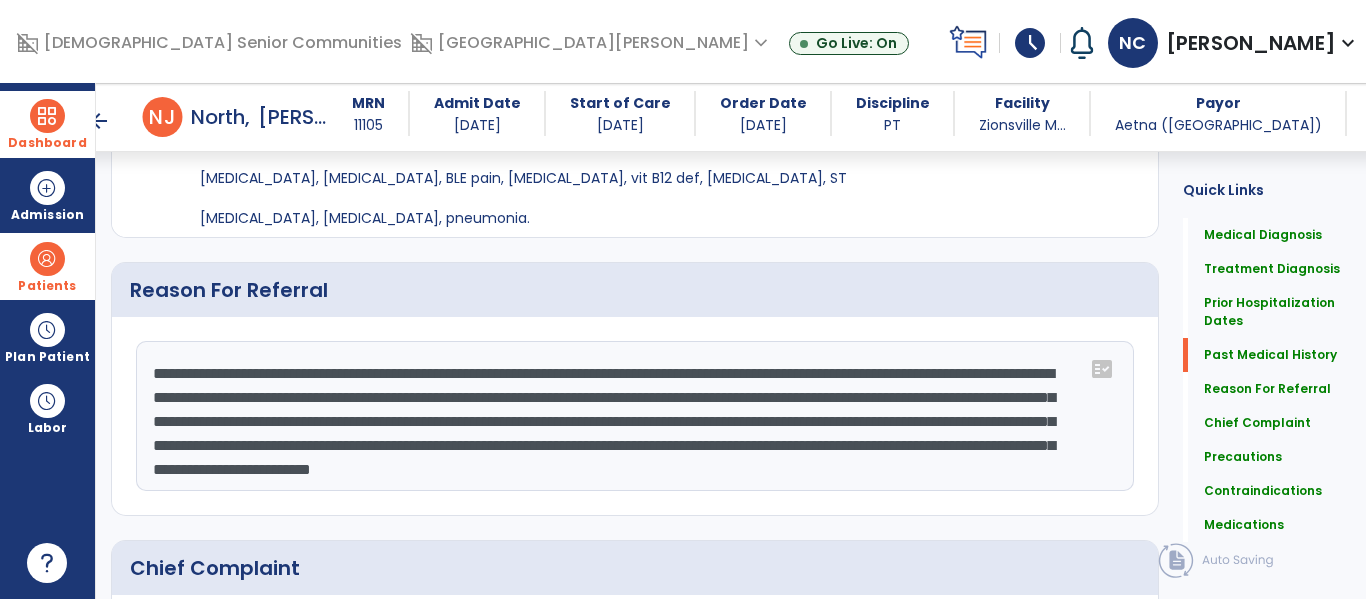 scroll, scrollTop: 1015, scrollLeft: 0, axis: vertical 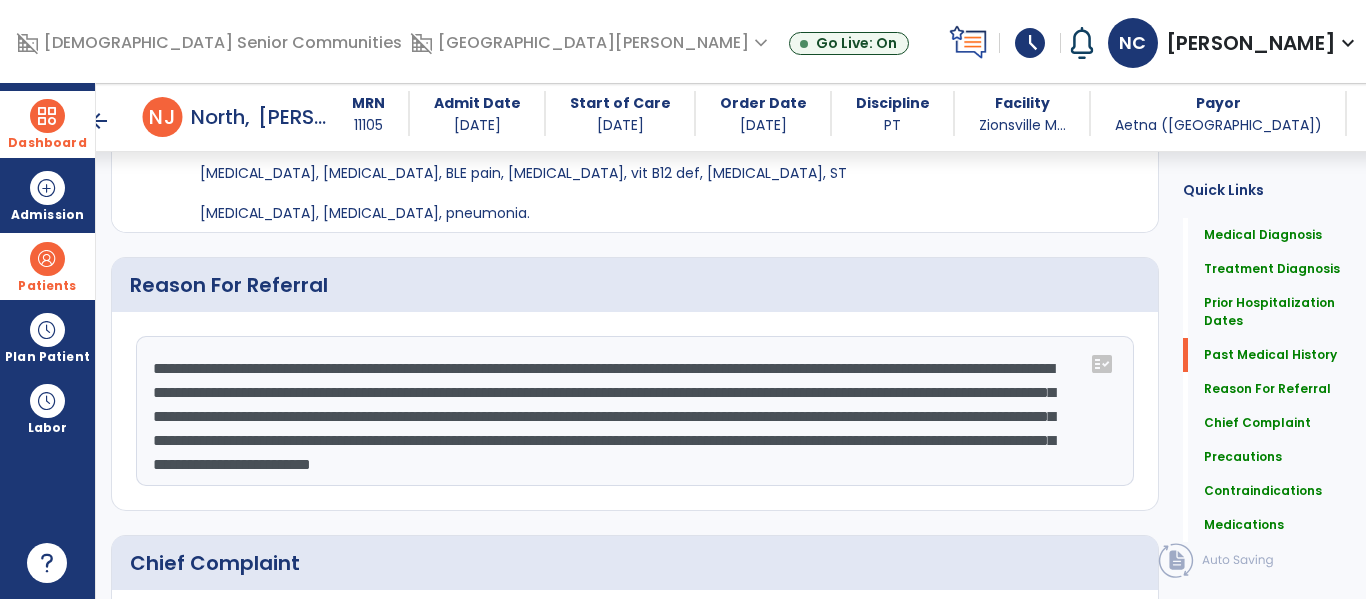 click on "**********" 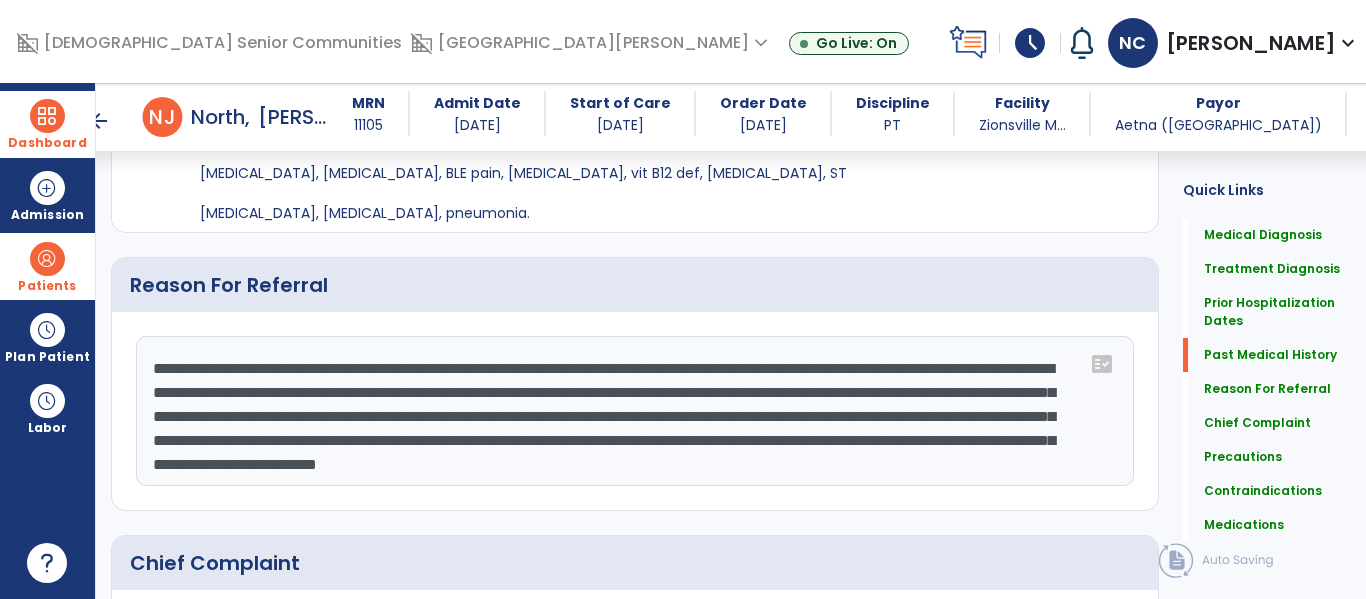 scroll, scrollTop: 20, scrollLeft: 0, axis: vertical 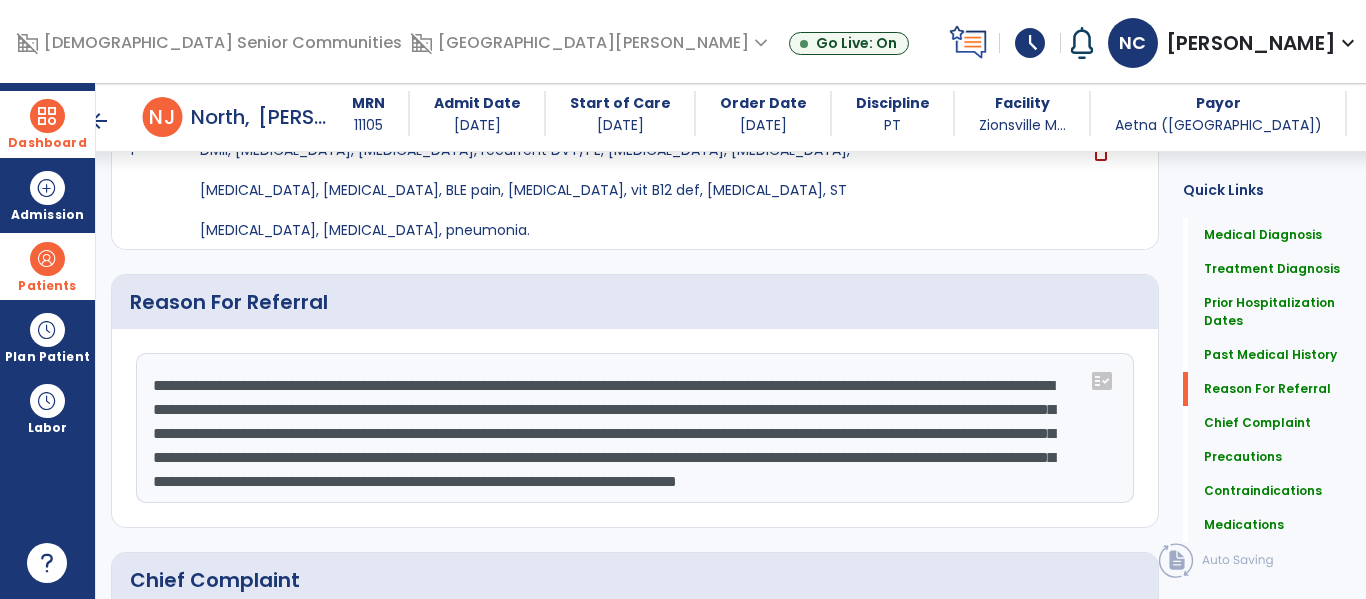 click on "**********" 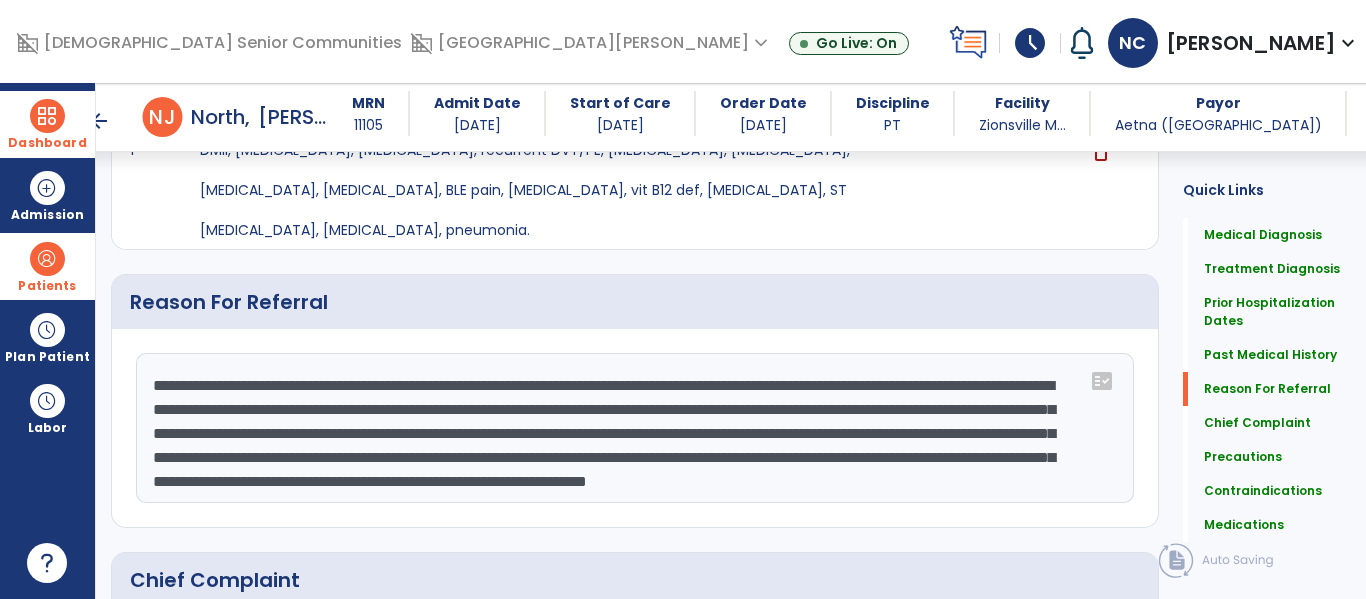type on "**********" 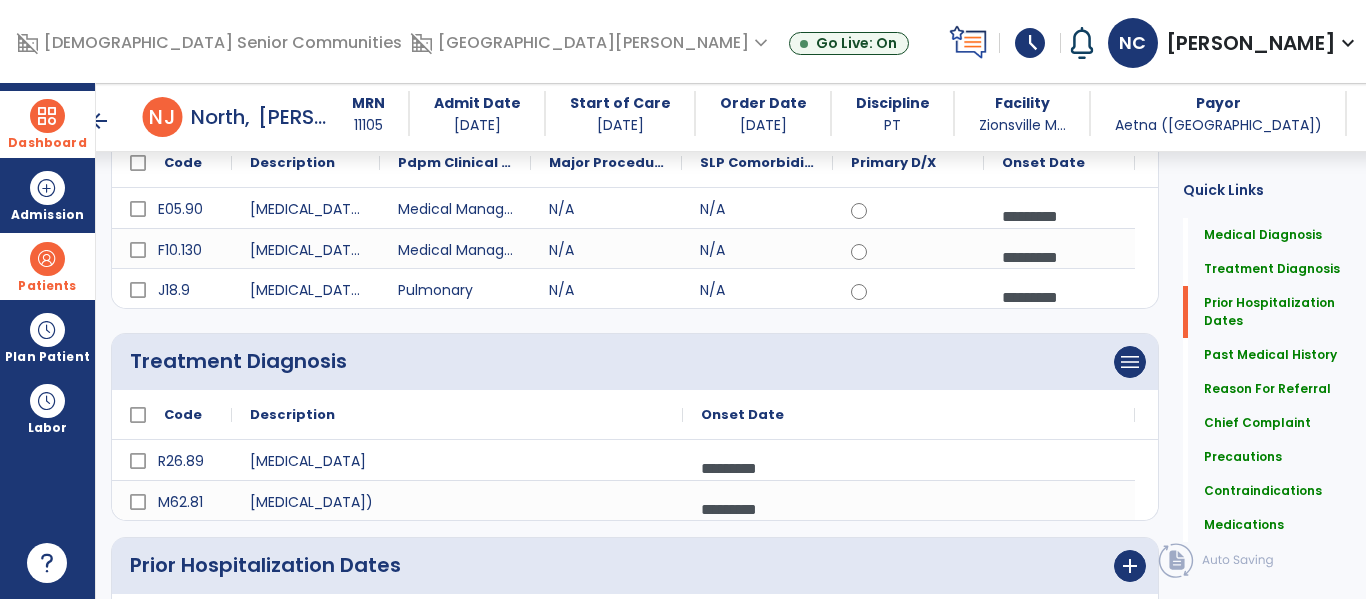 scroll, scrollTop: 0, scrollLeft: 0, axis: both 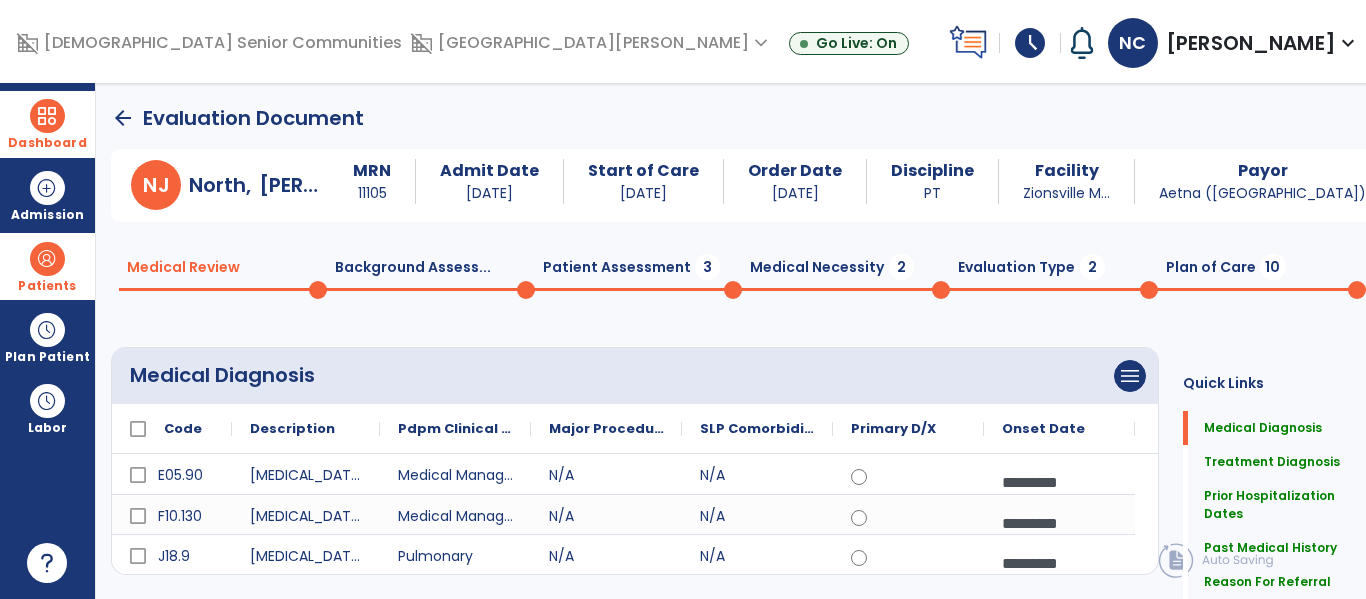 click on "Background Assess...  0" 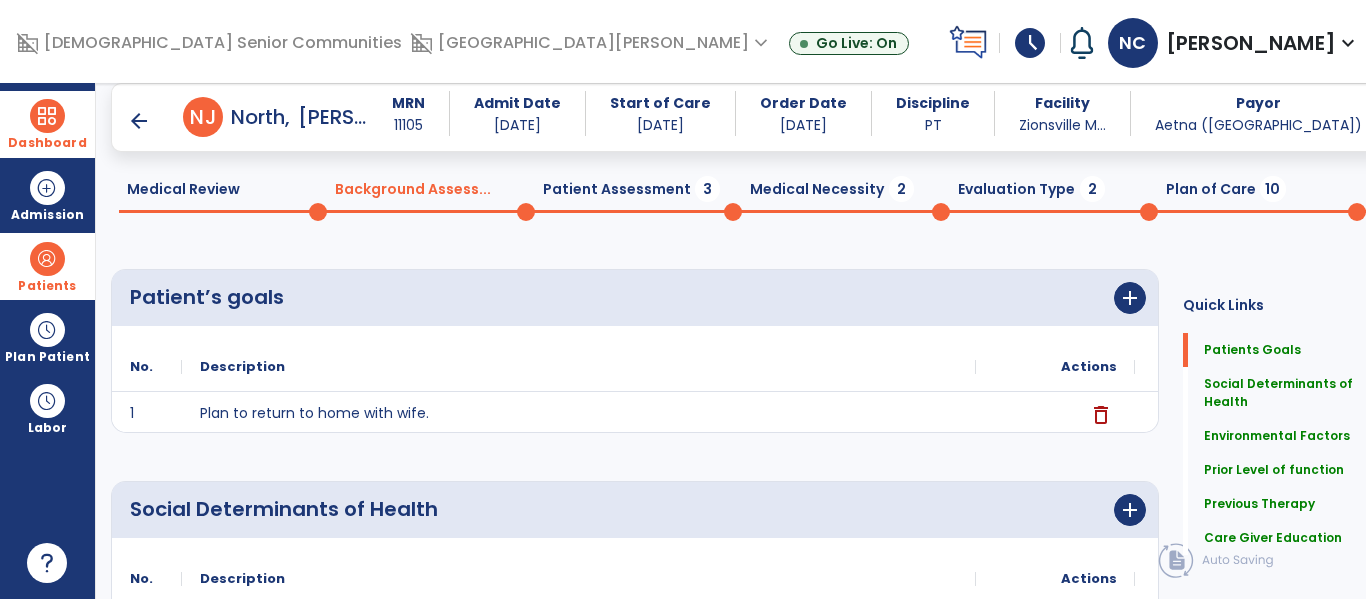 scroll, scrollTop: 62, scrollLeft: 0, axis: vertical 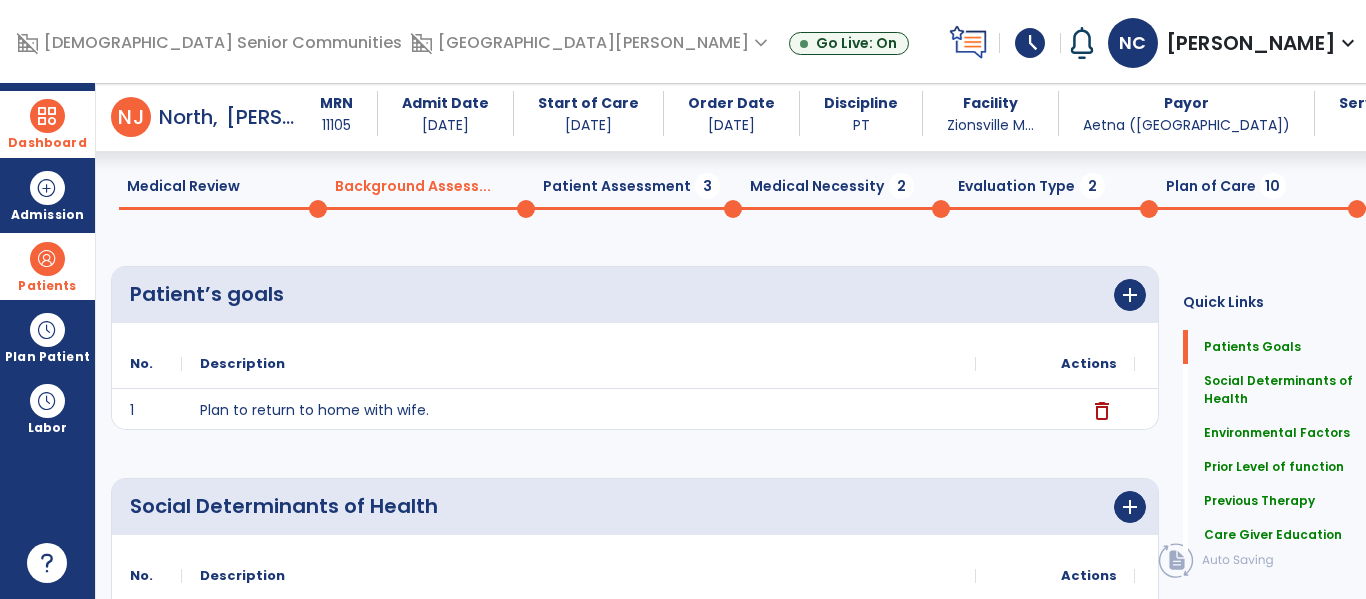 click on "delete" 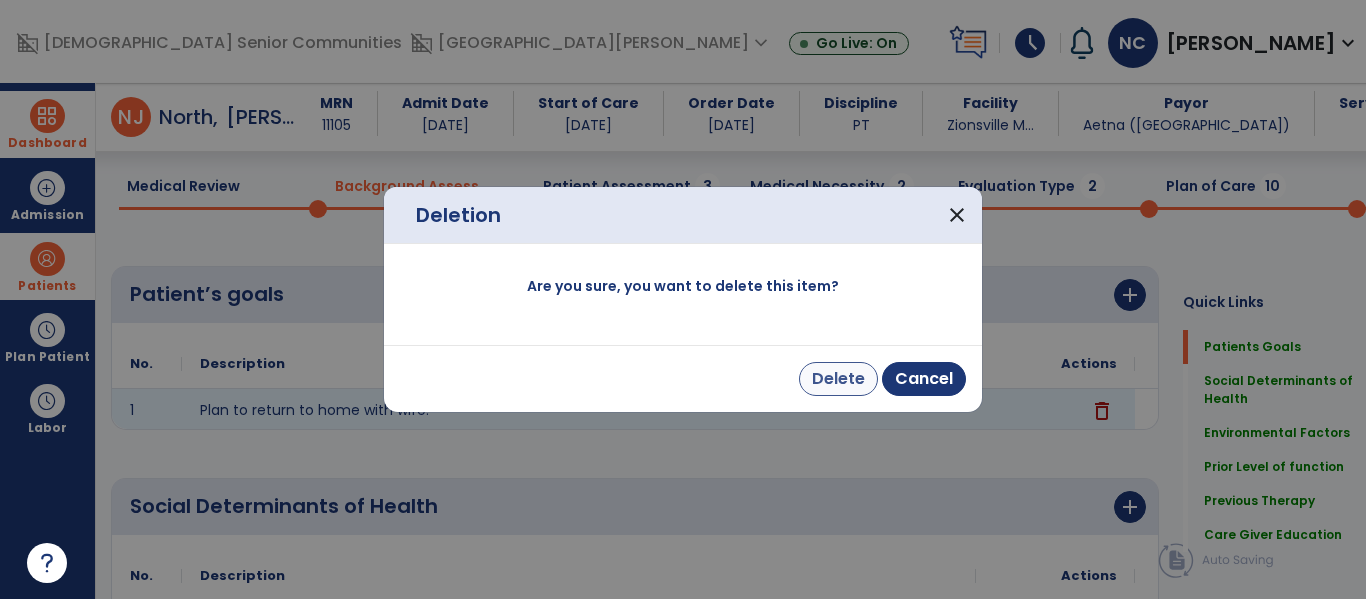 click on "Delete" at bounding box center (838, 379) 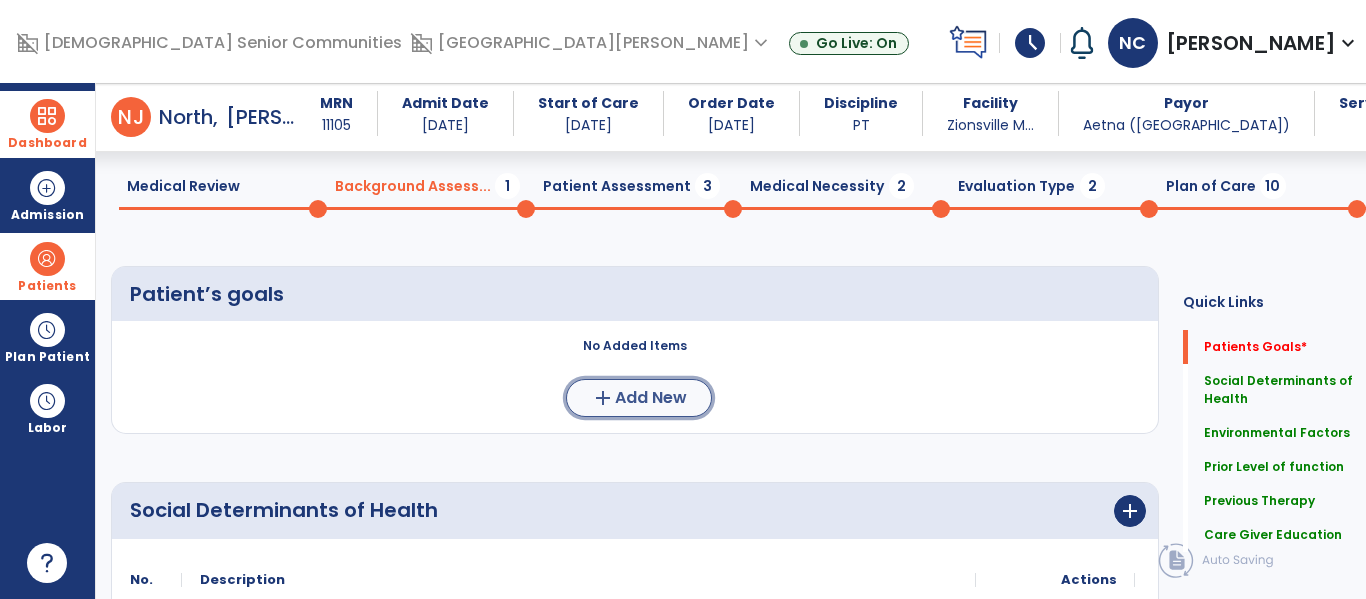 click on "Add New" 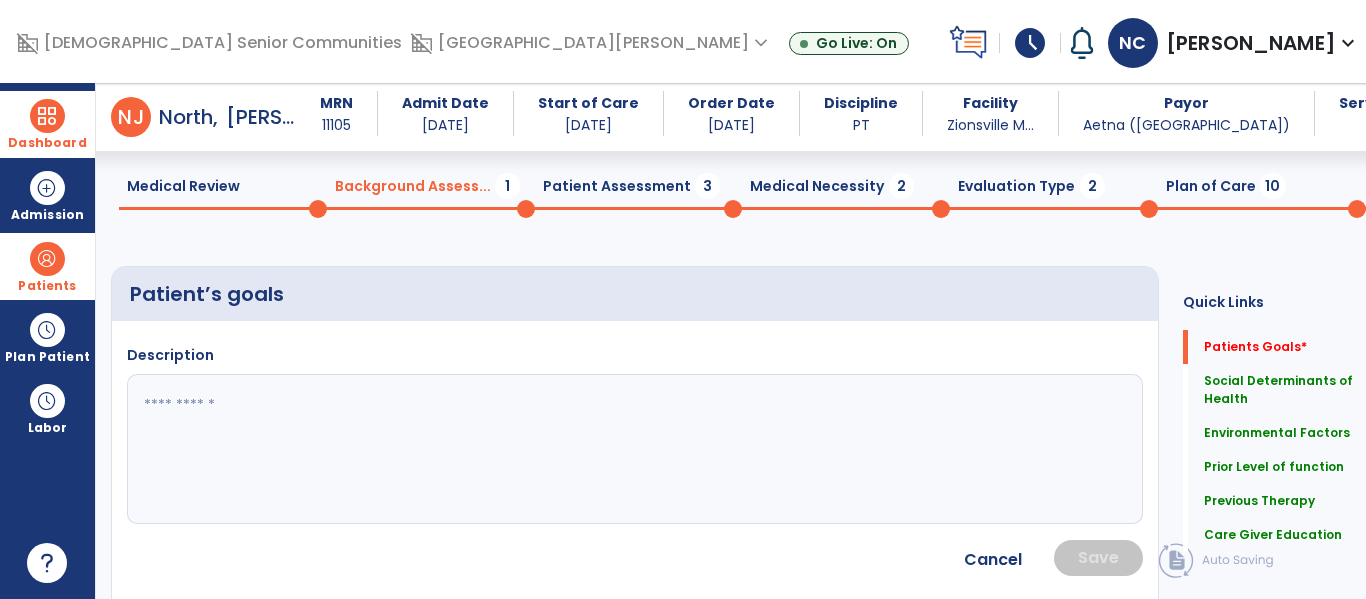 click 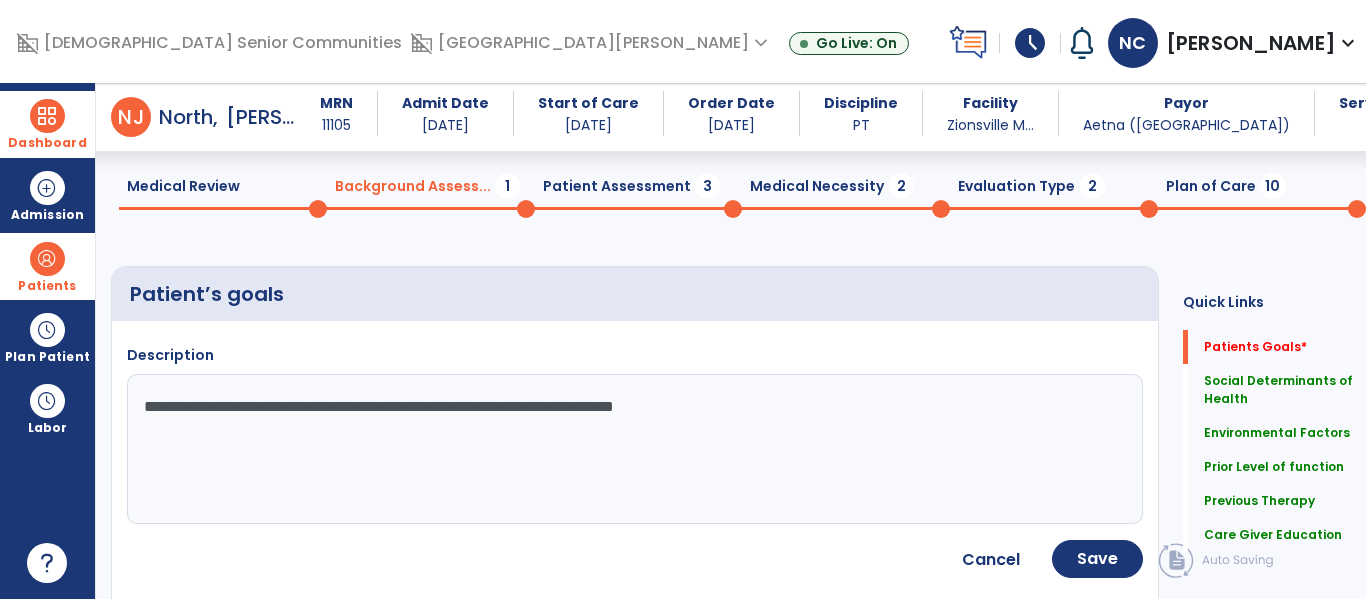 type on "**********" 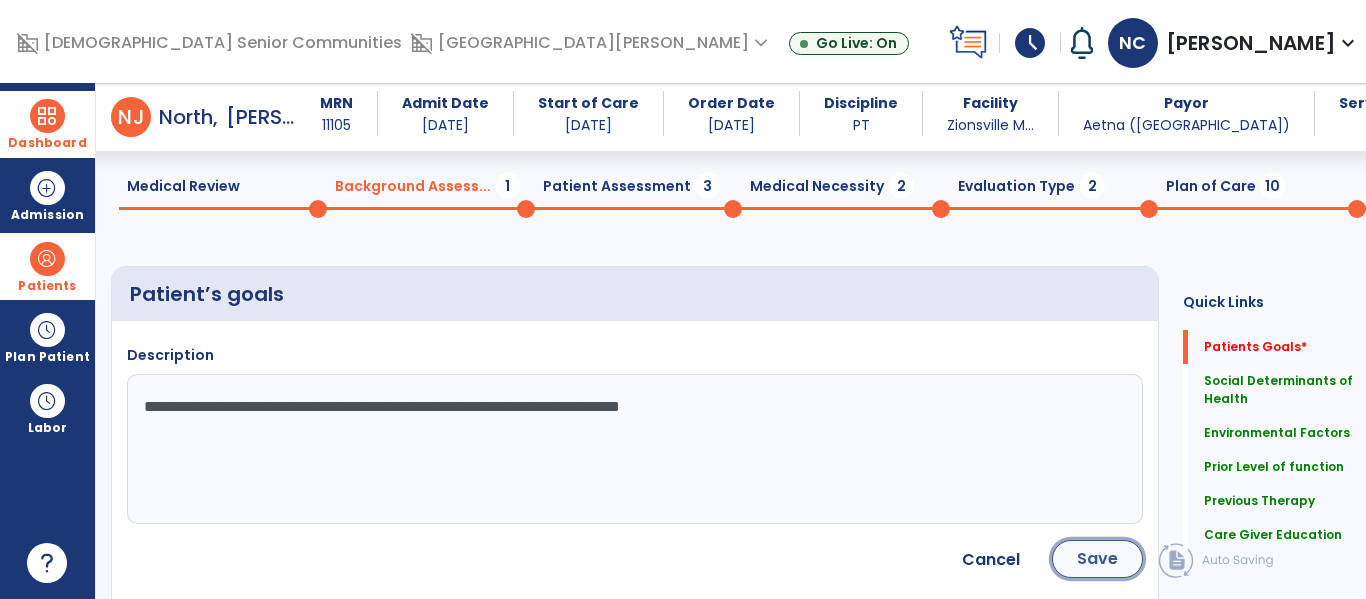 click on "Save" 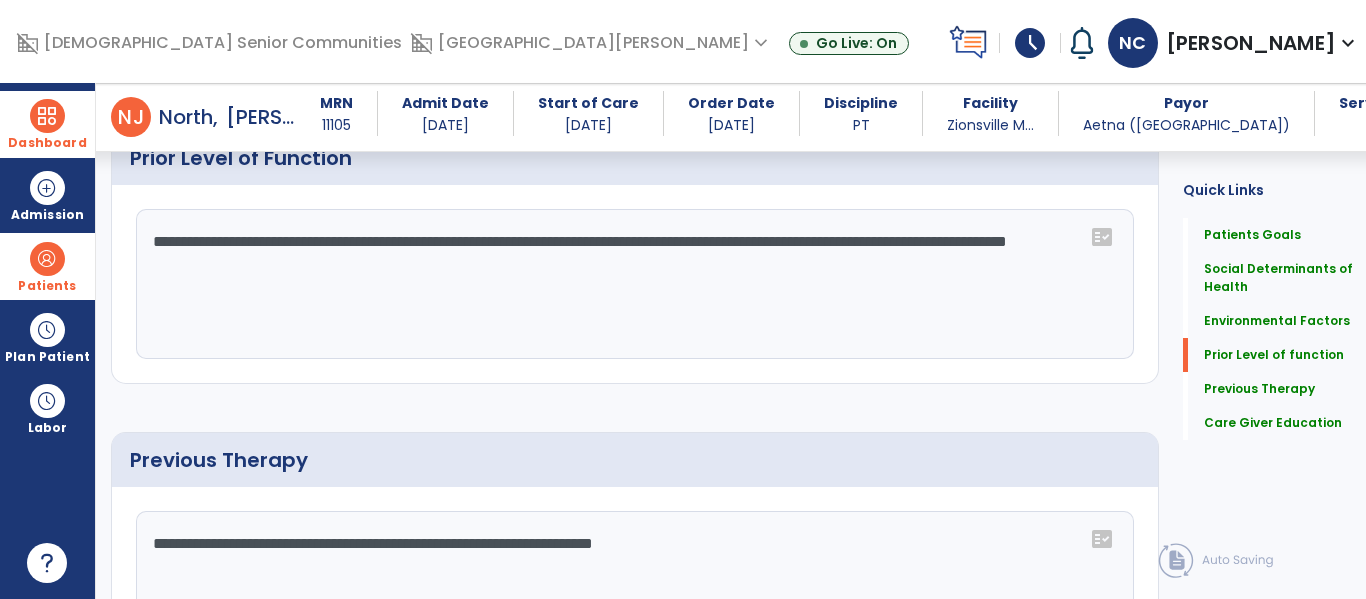 scroll, scrollTop: 831, scrollLeft: 0, axis: vertical 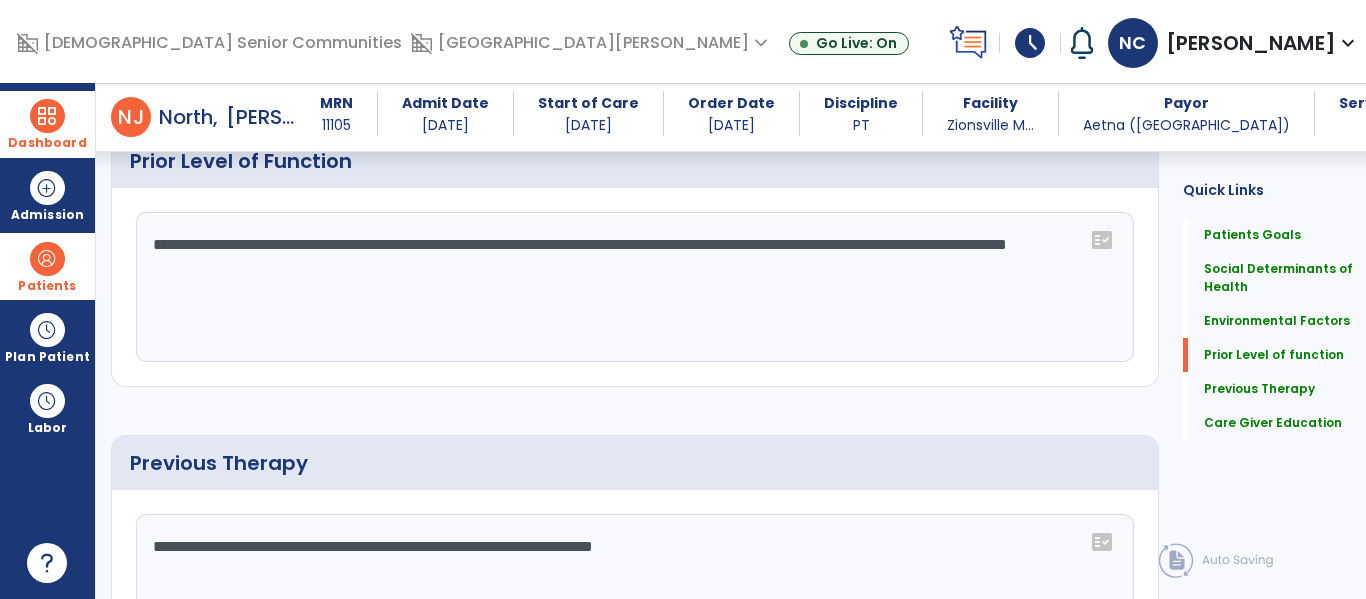 click on "**********" 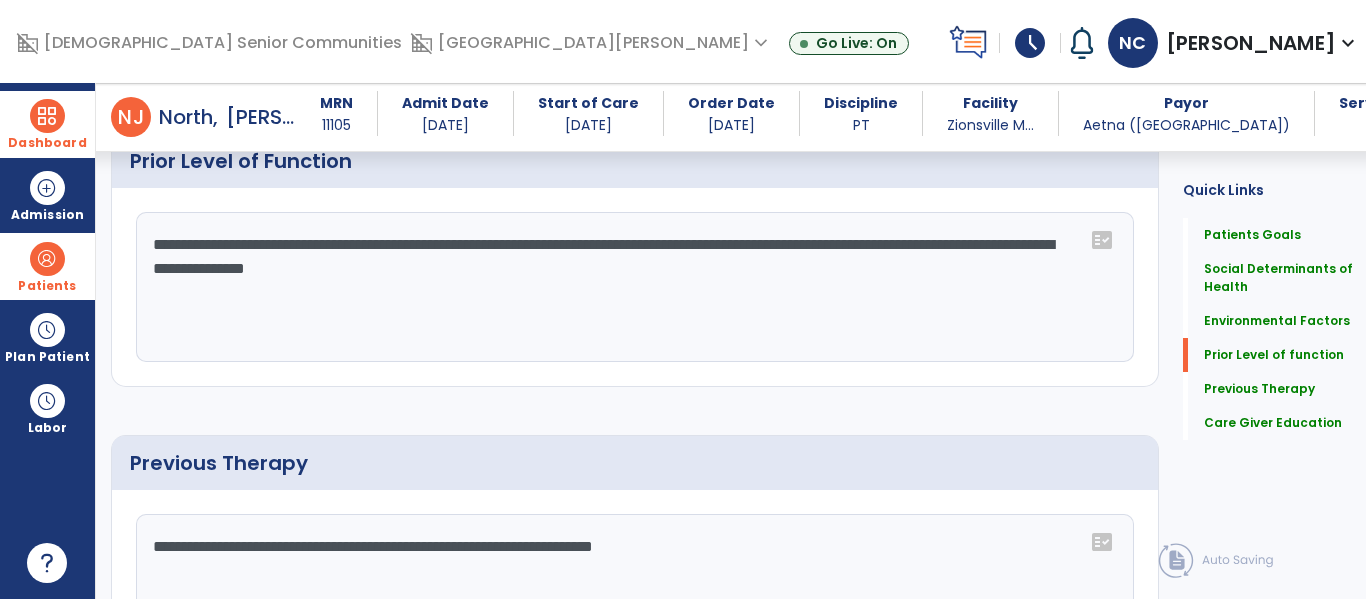 click on "**********" 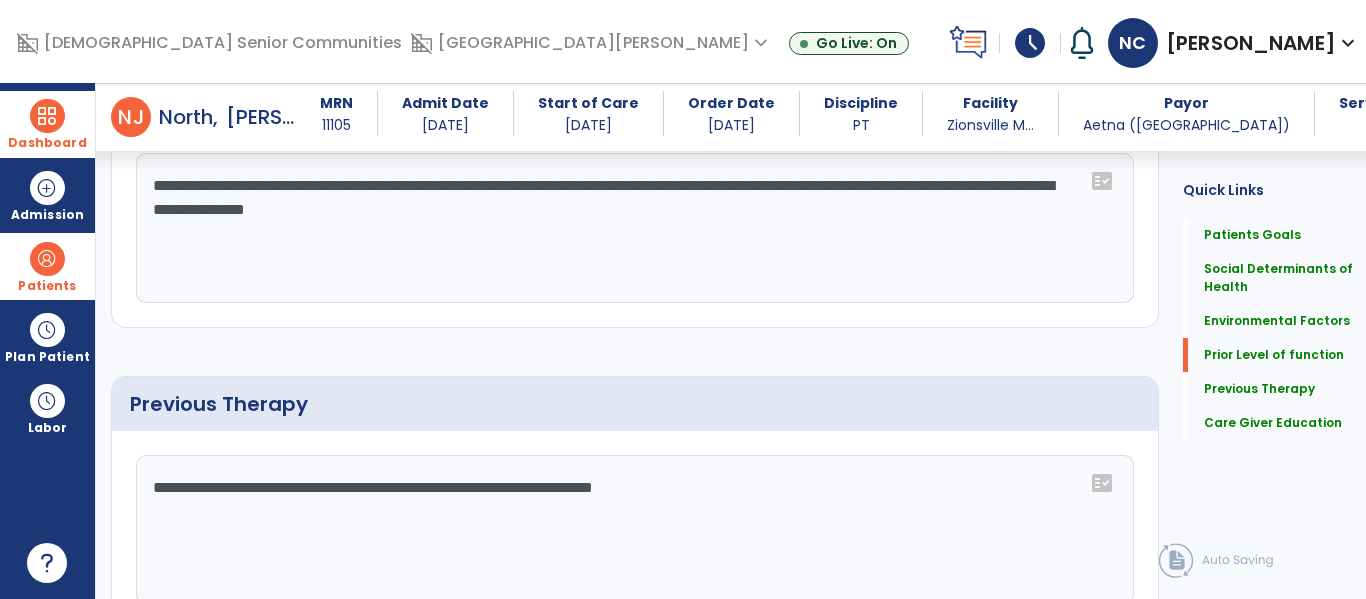 scroll, scrollTop: 891, scrollLeft: 0, axis: vertical 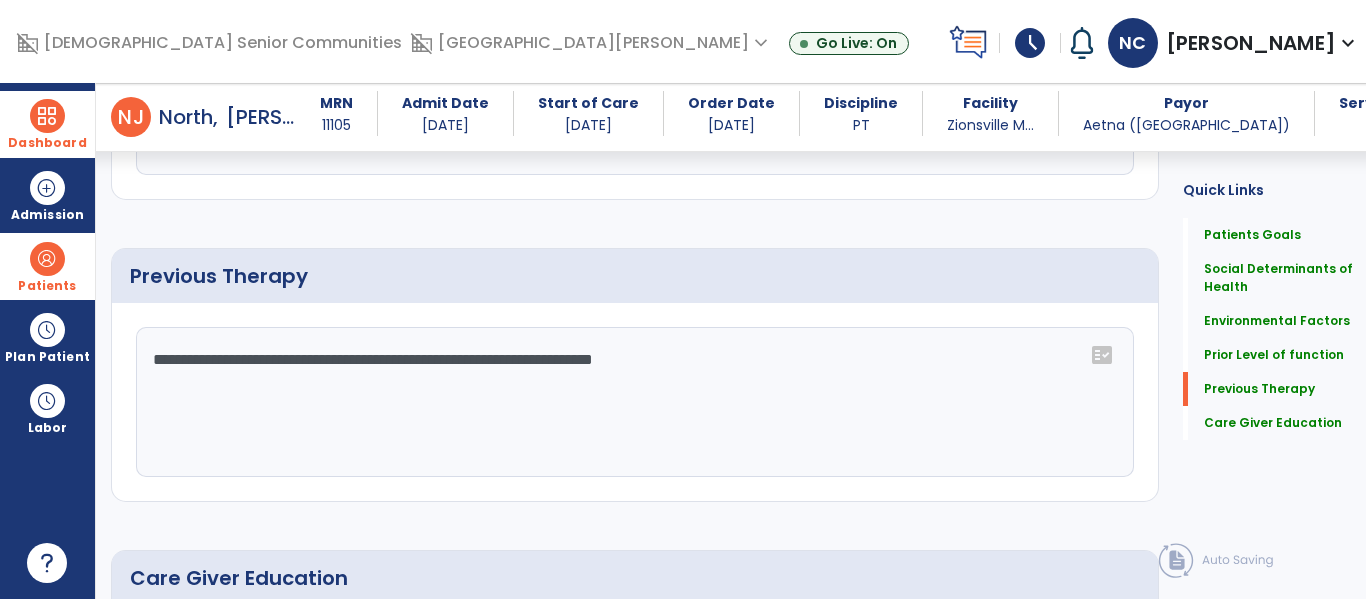 type on "**********" 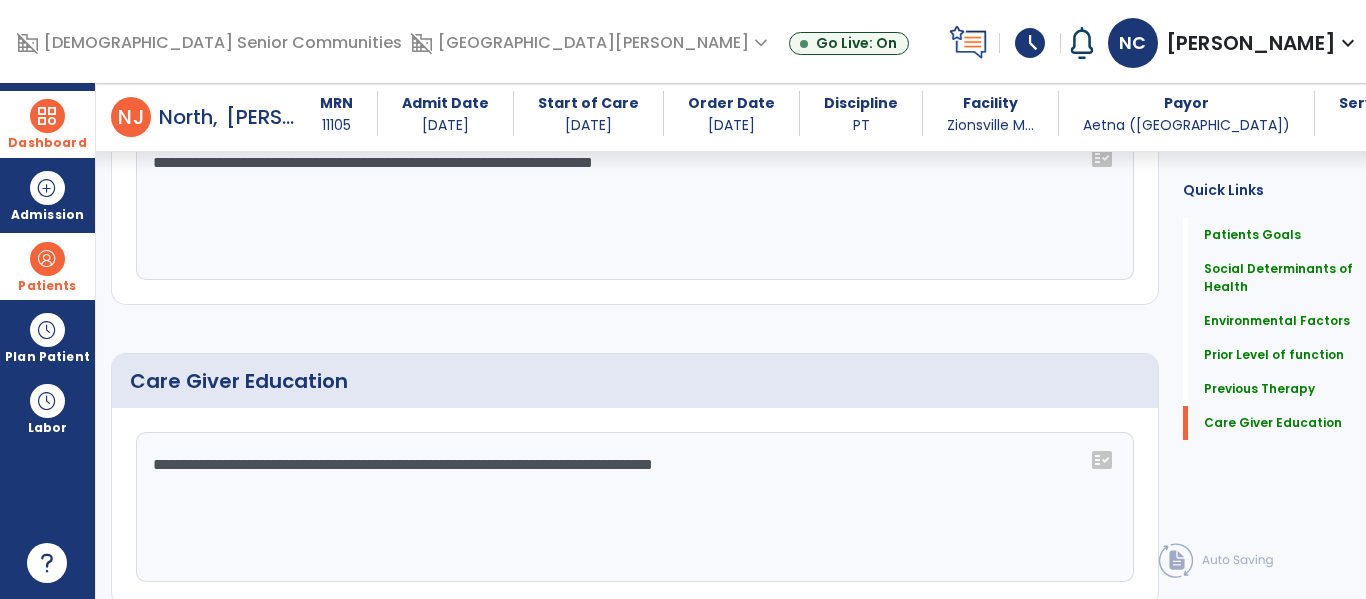 scroll, scrollTop: 1293, scrollLeft: 0, axis: vertical 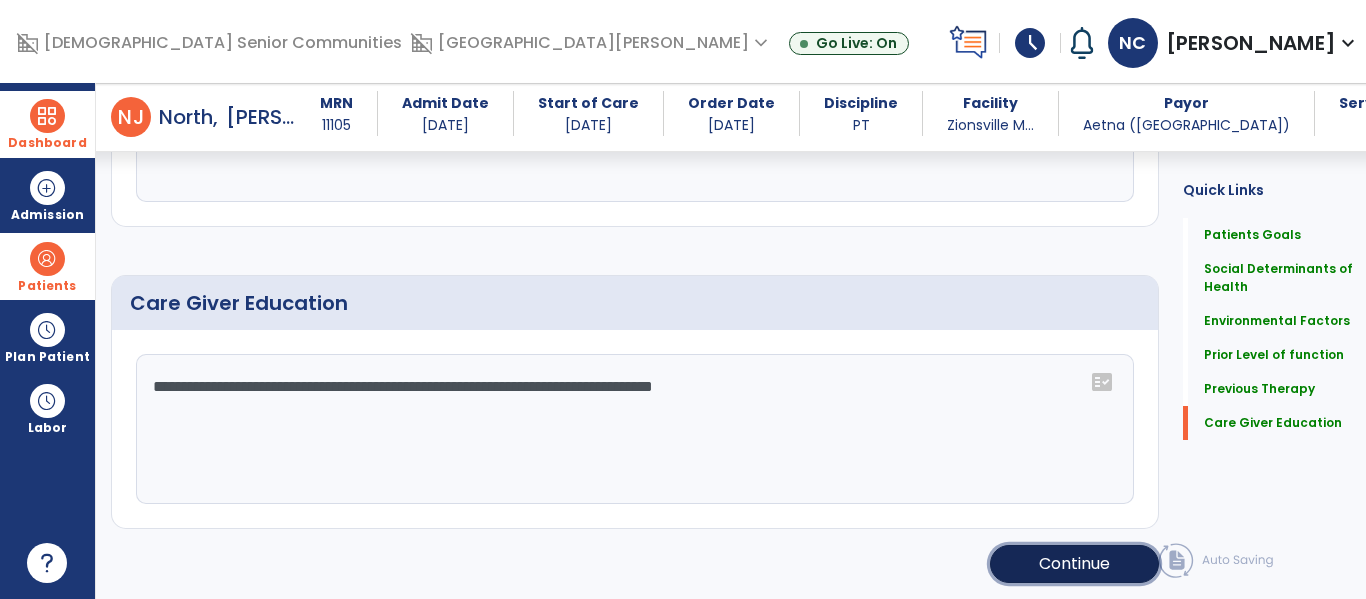 click on "Continue" 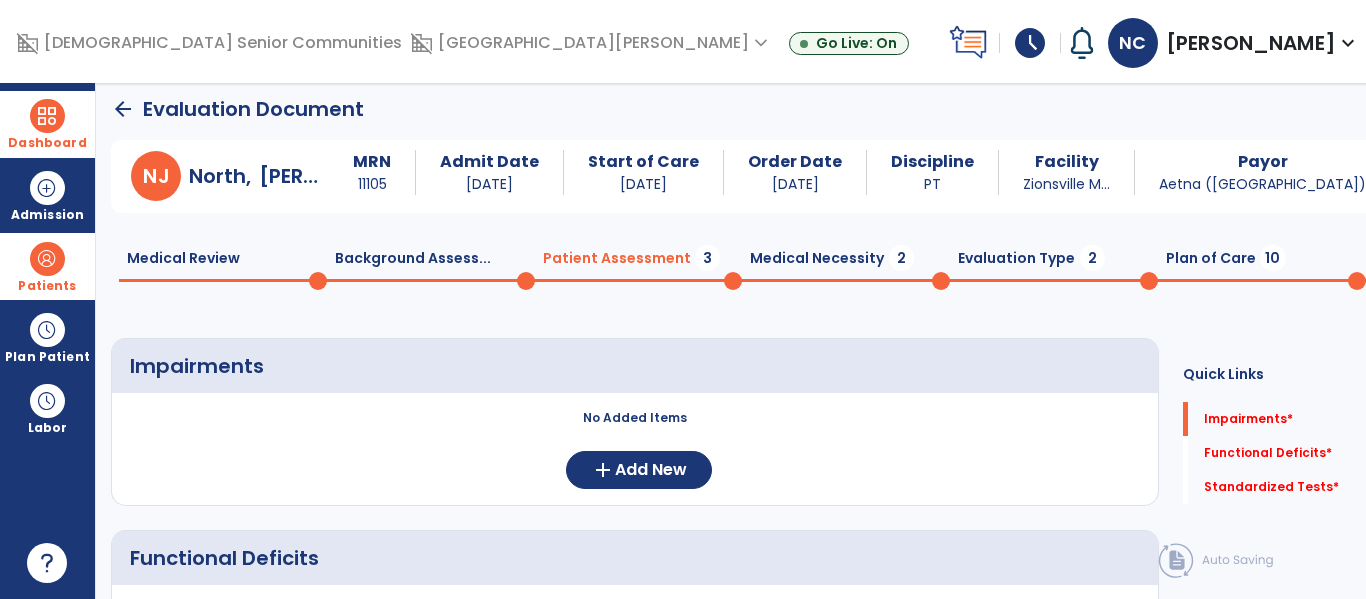 scroll, scrollTop: 8, scrollLeft: 0, axis: vertical 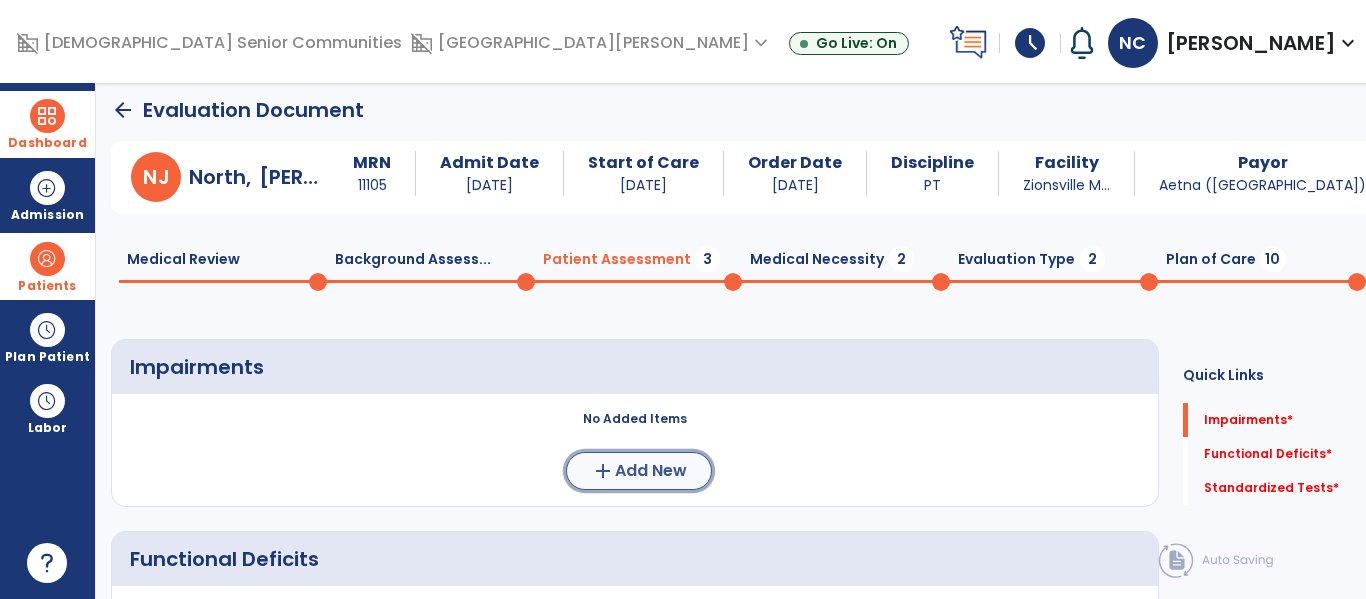 click on "add" 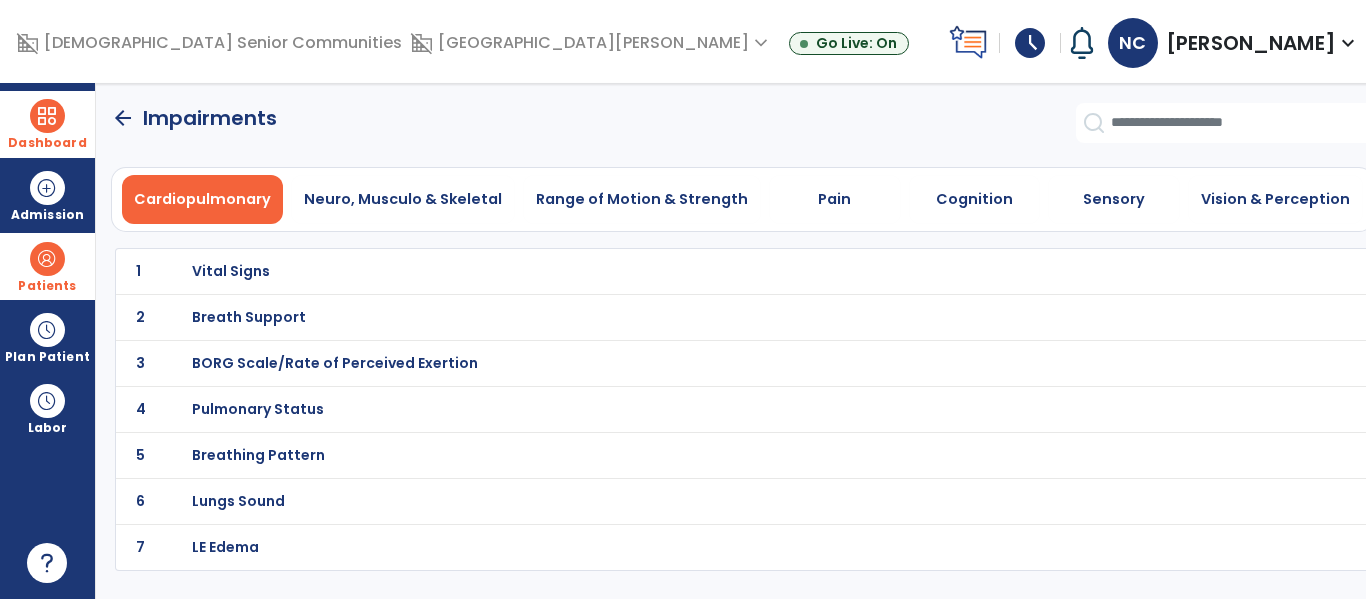 scroll, scrollTop: 0, scrollLeft: 0, axis: both 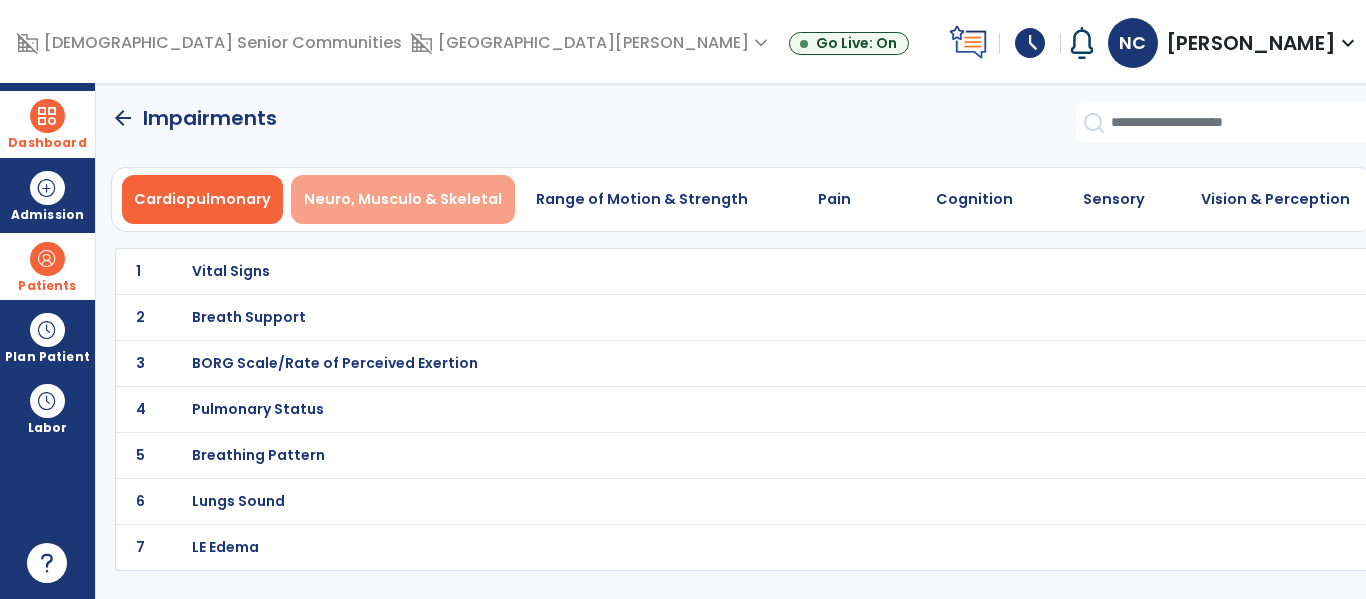 click on "Neuro, Musculo & Skeletal" at bounding box center [403, 199] 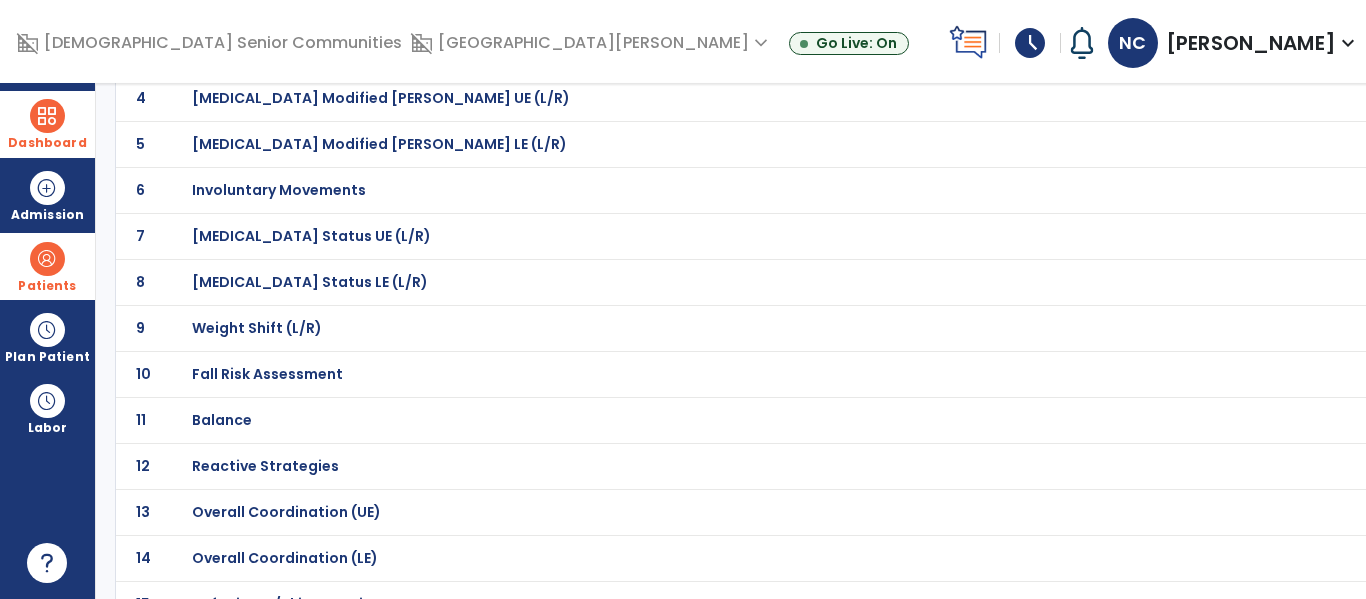 scroll, scrollTop: 307, scrollLeft: 0, axis: vertical 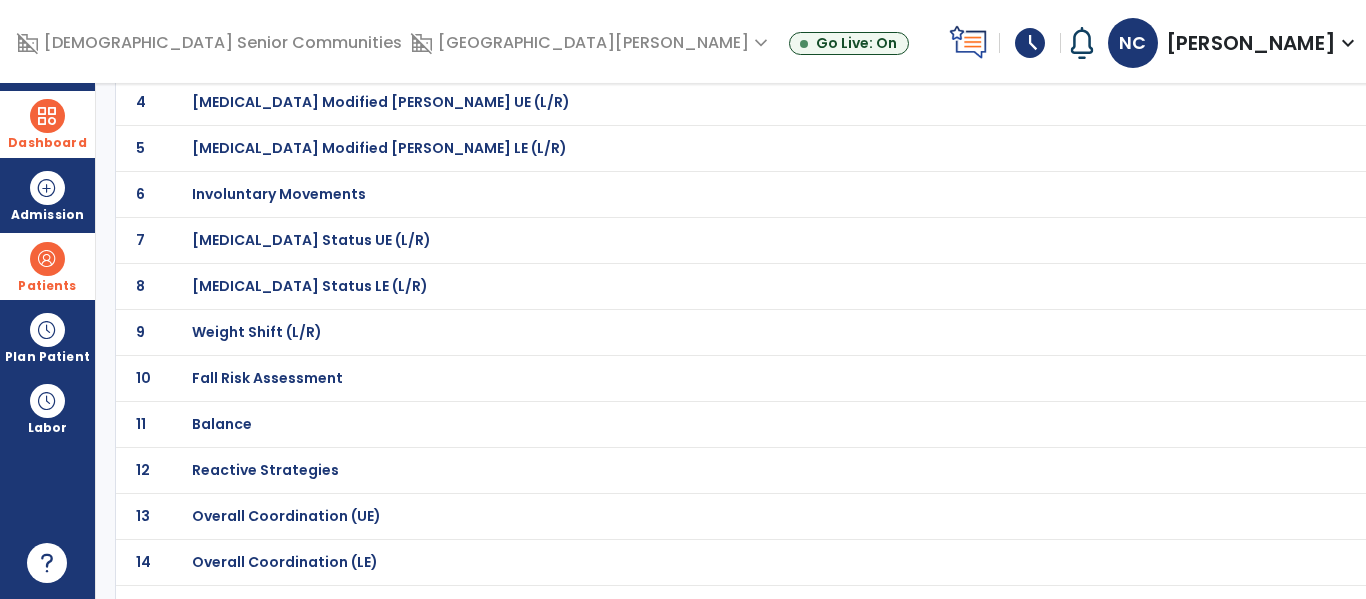 click on "Balance" at bounding box center [263, -36] 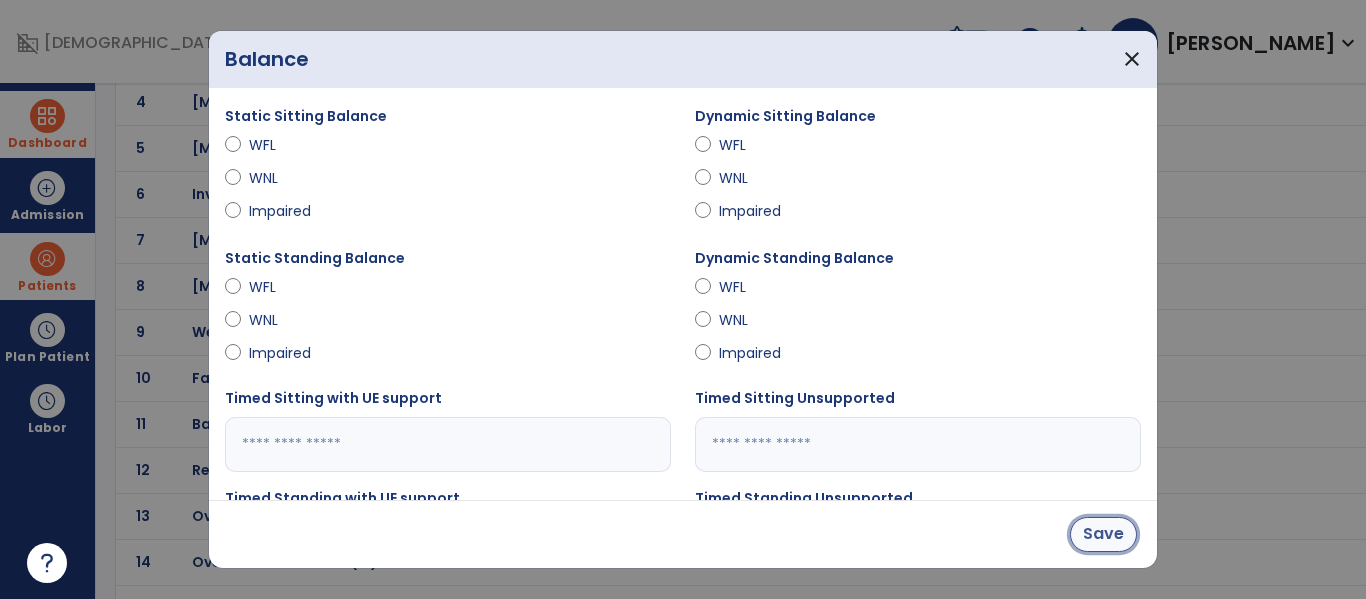 click on "Save" at bounding box center (1103, 534) 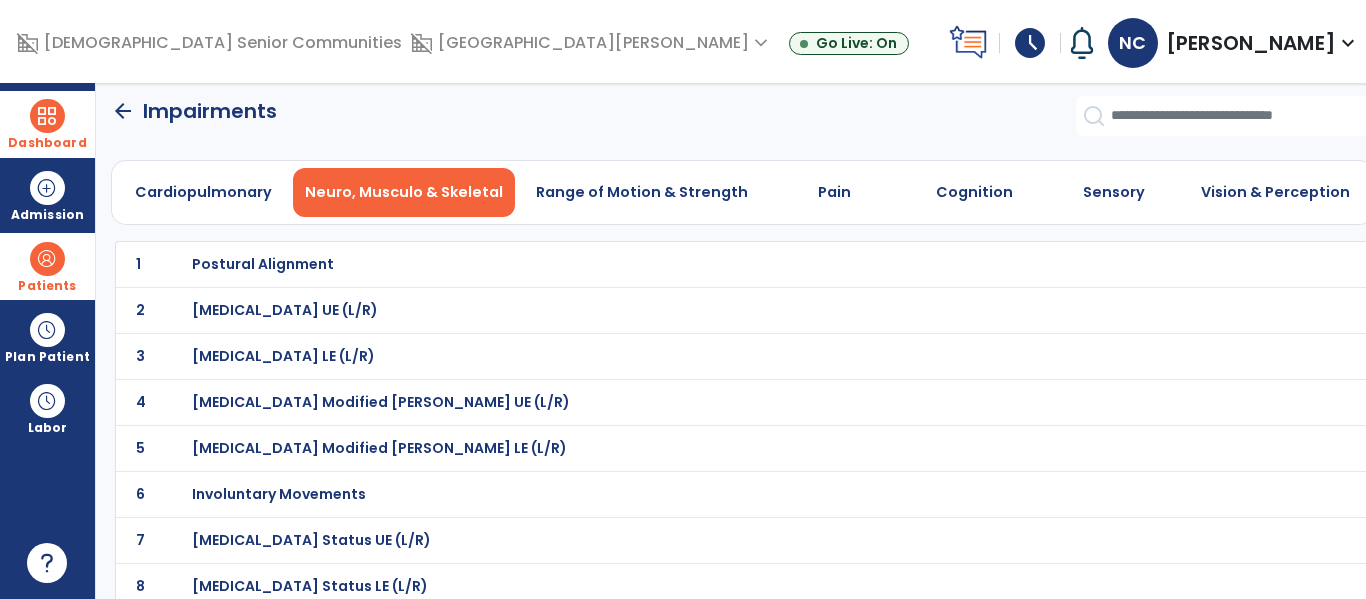 scroll, scrollTop: 0, scrollLeft: 0, axis: both 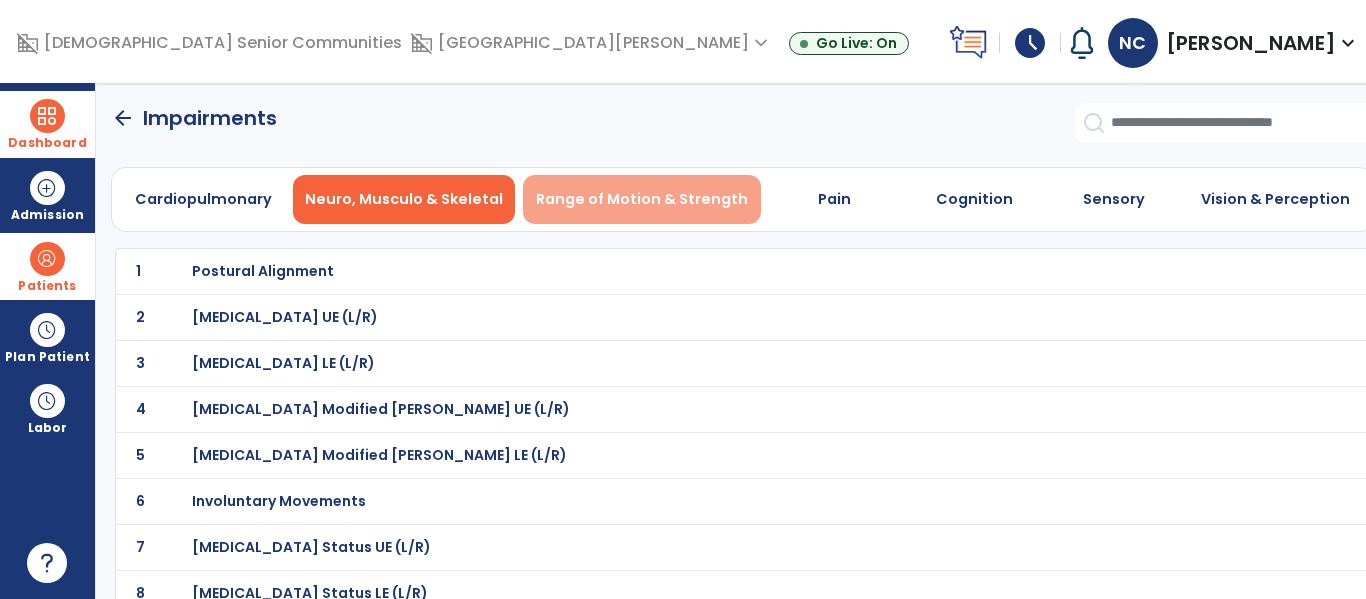 click on "Range of Motion & Strength" at bounding box center (642, 199) 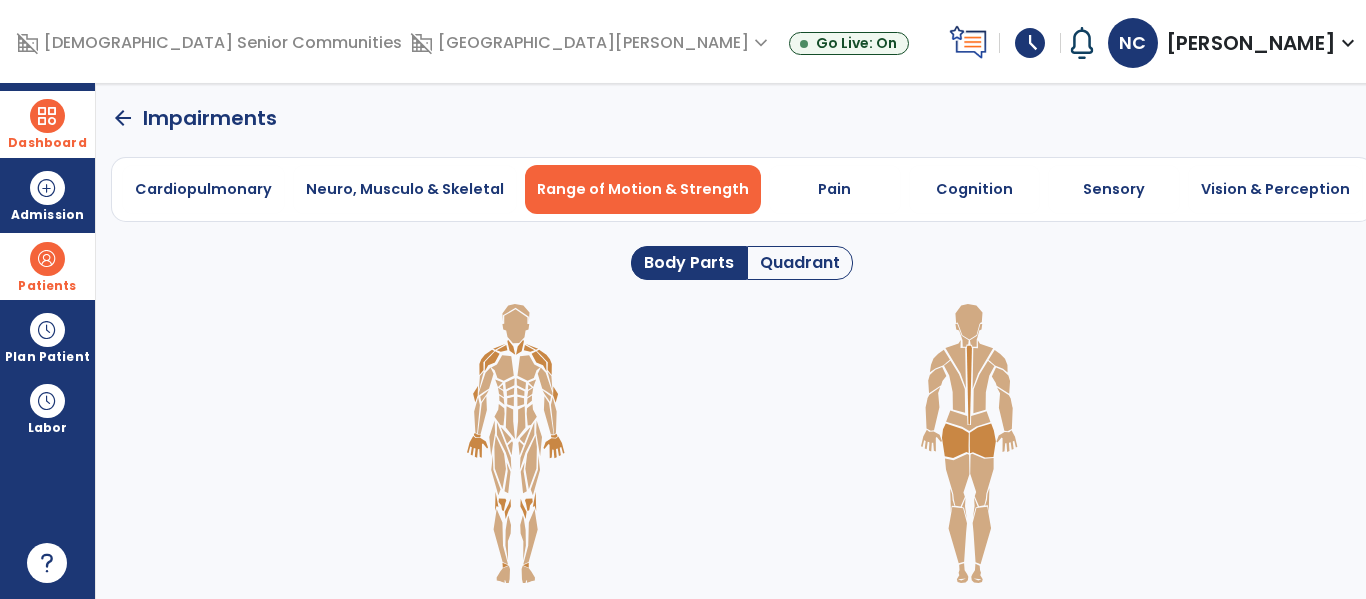 click 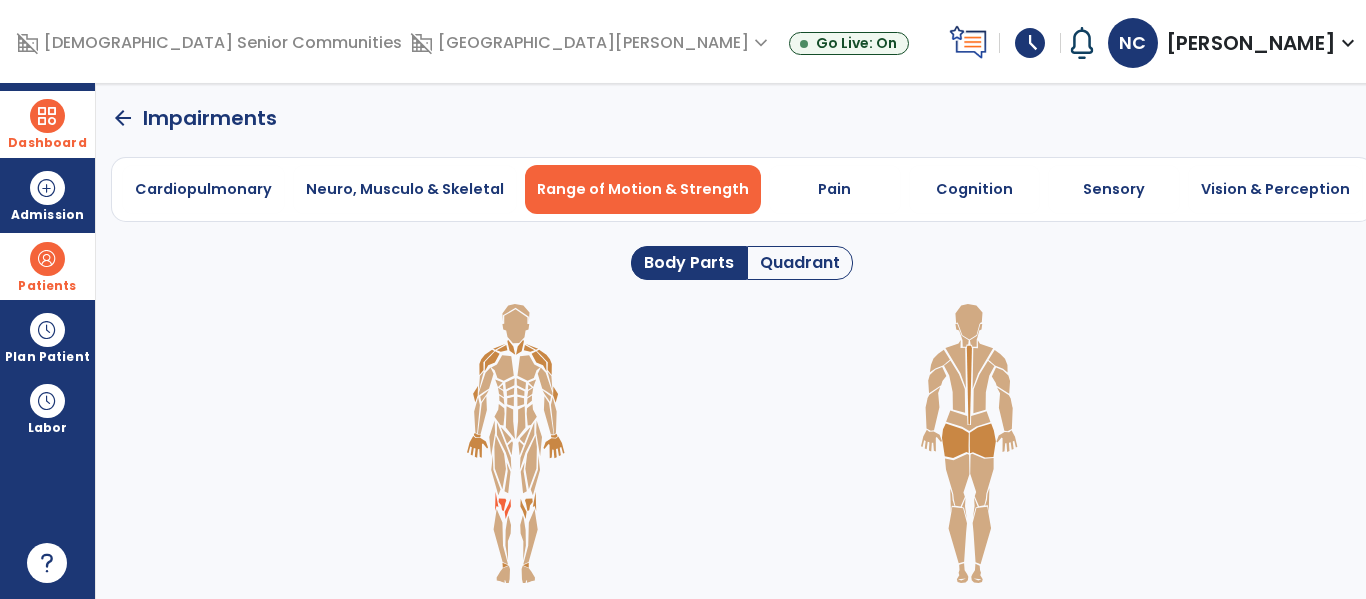 click 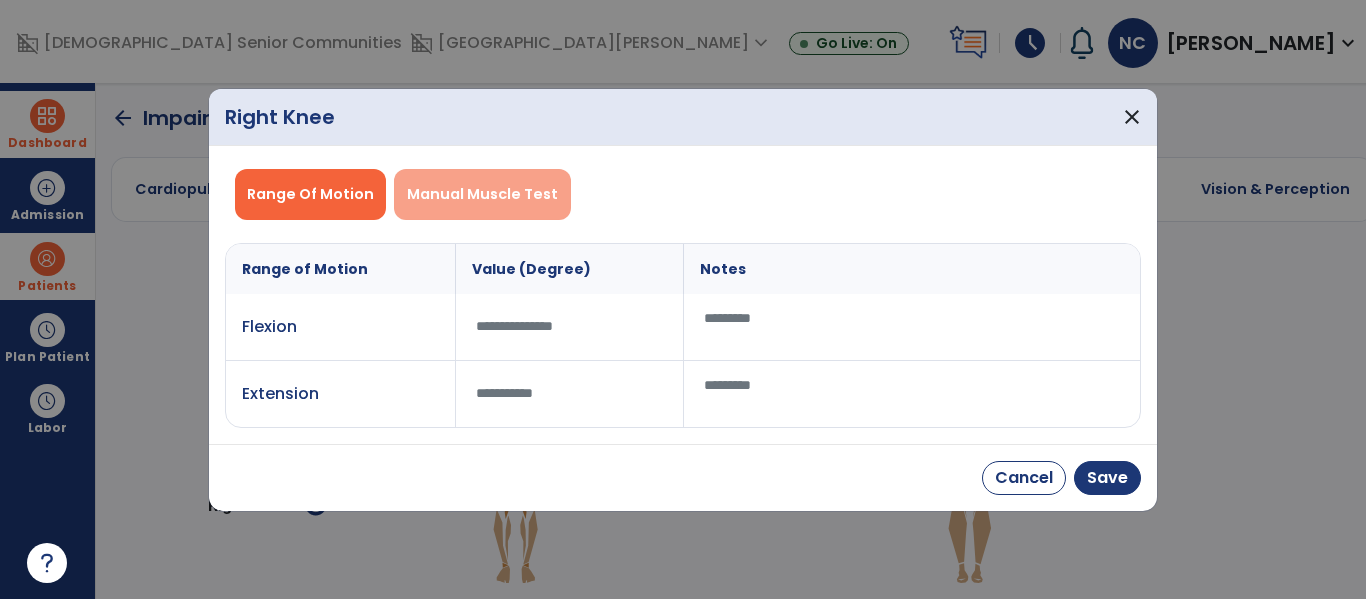 click on "Manual Muscle Test" at bounding box center (482, 194) 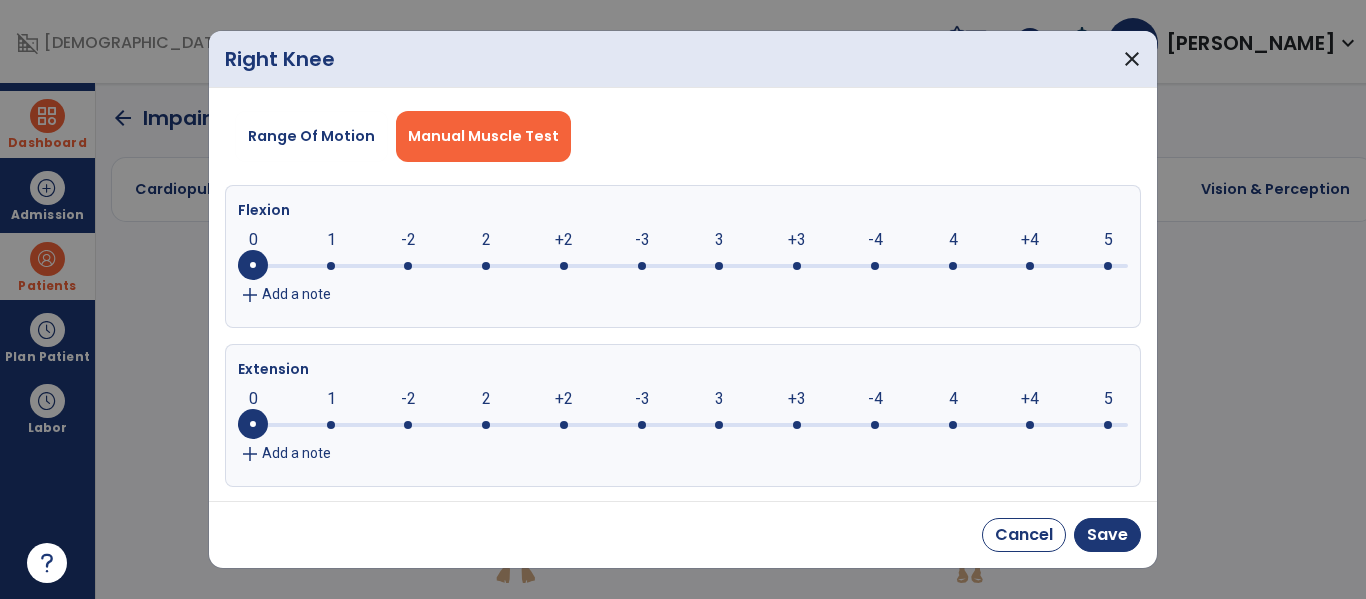 click 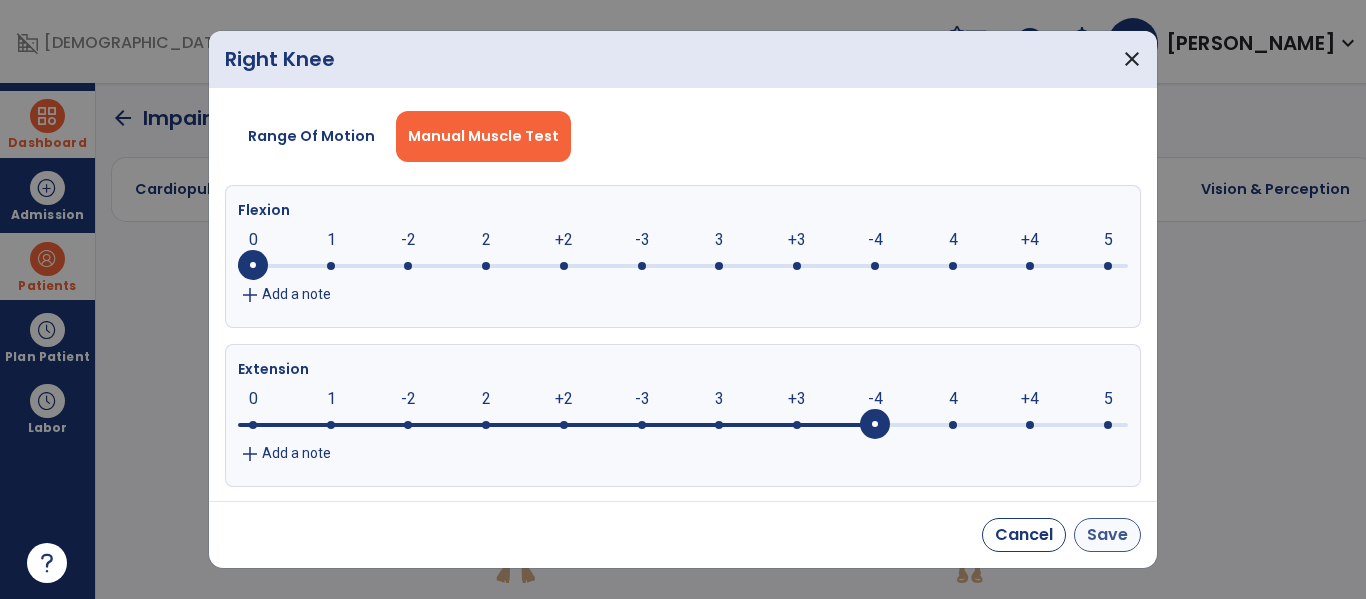 click on "Save" at bounding box center [1107, 535] 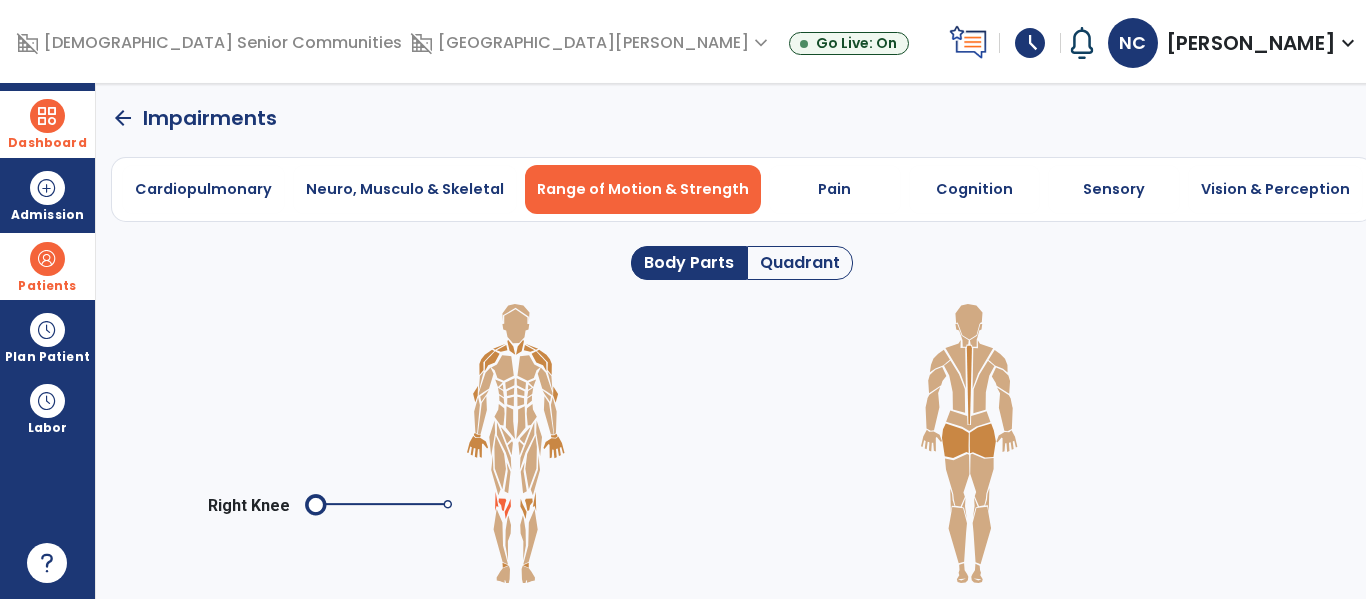 click 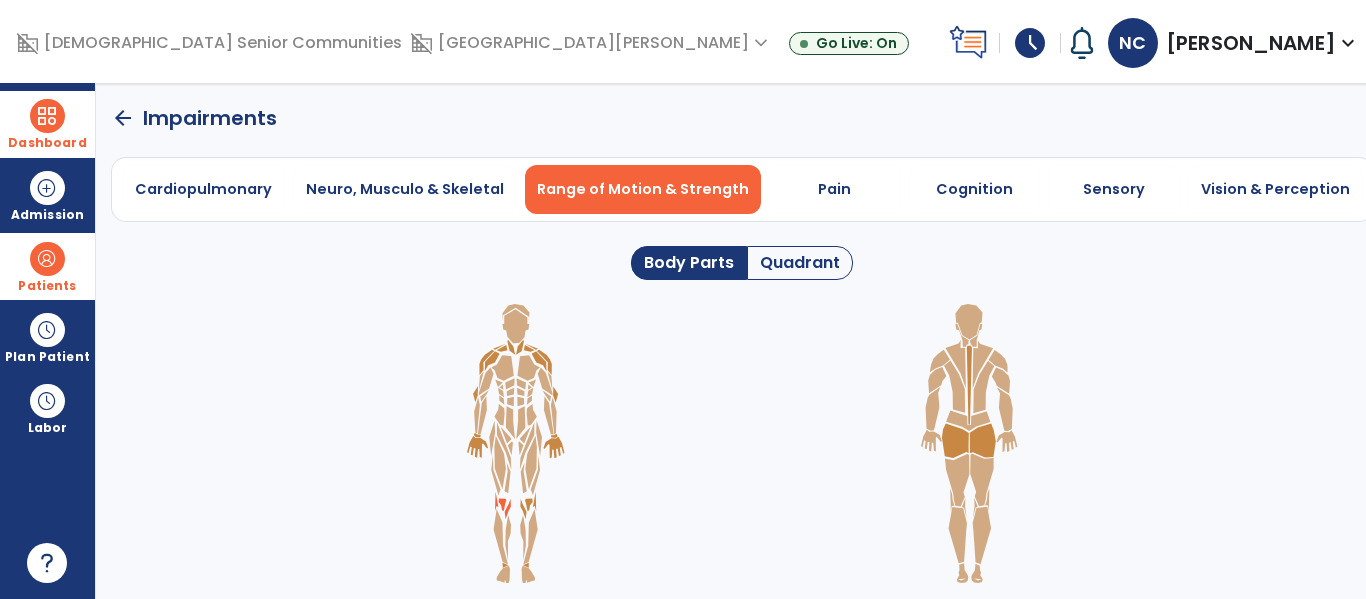 click 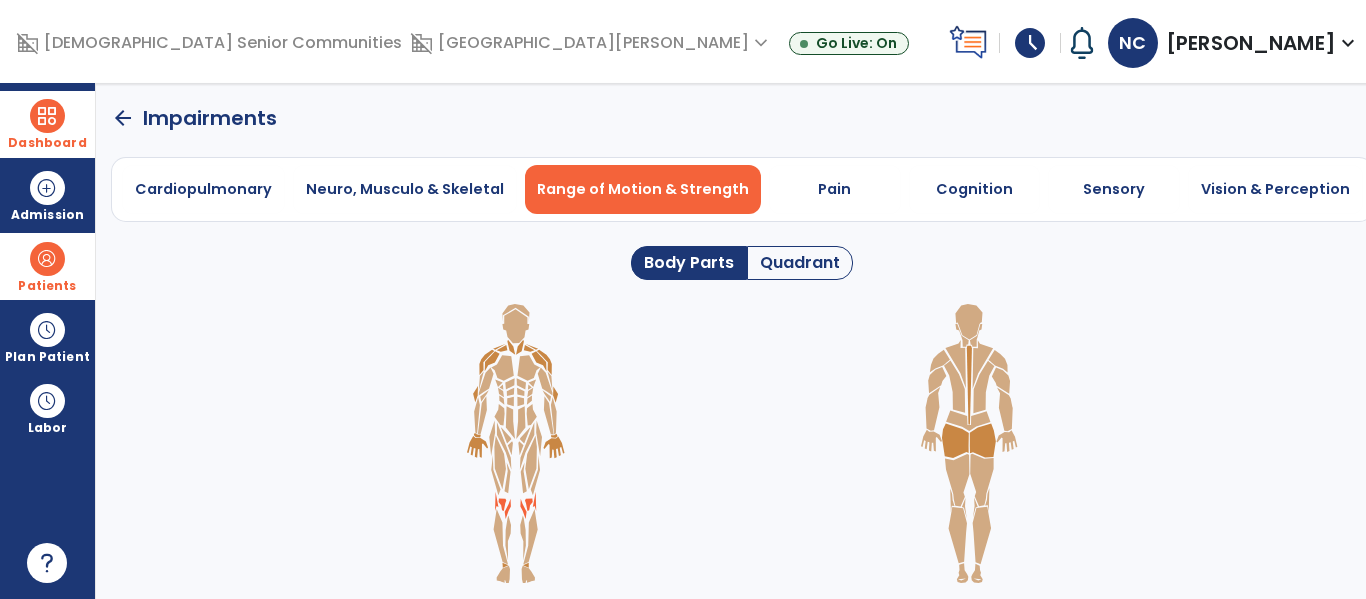 click 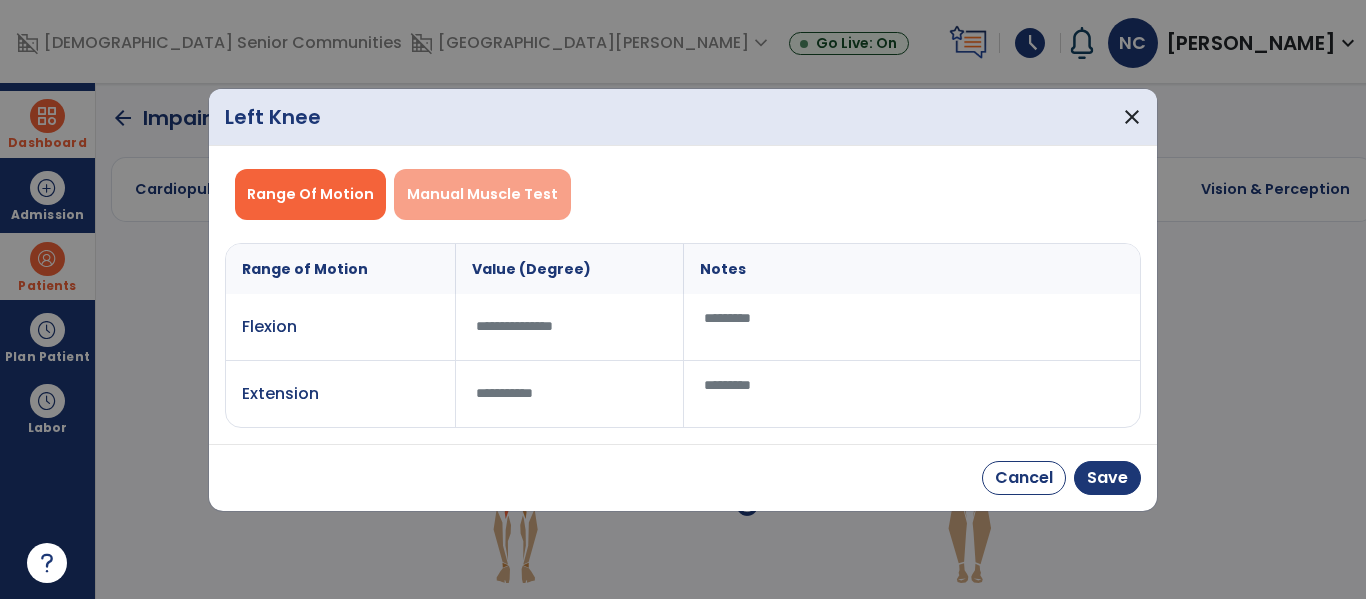 click on "Manual Muscle Test" at bounding box center (482, 194) 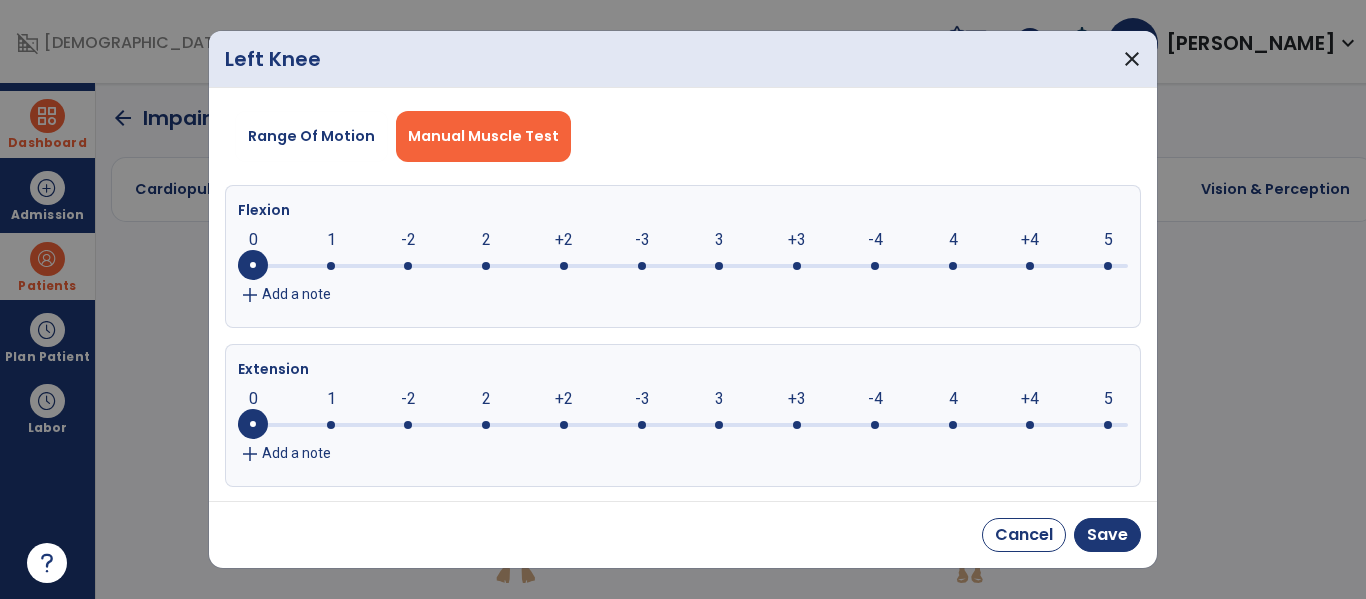 click 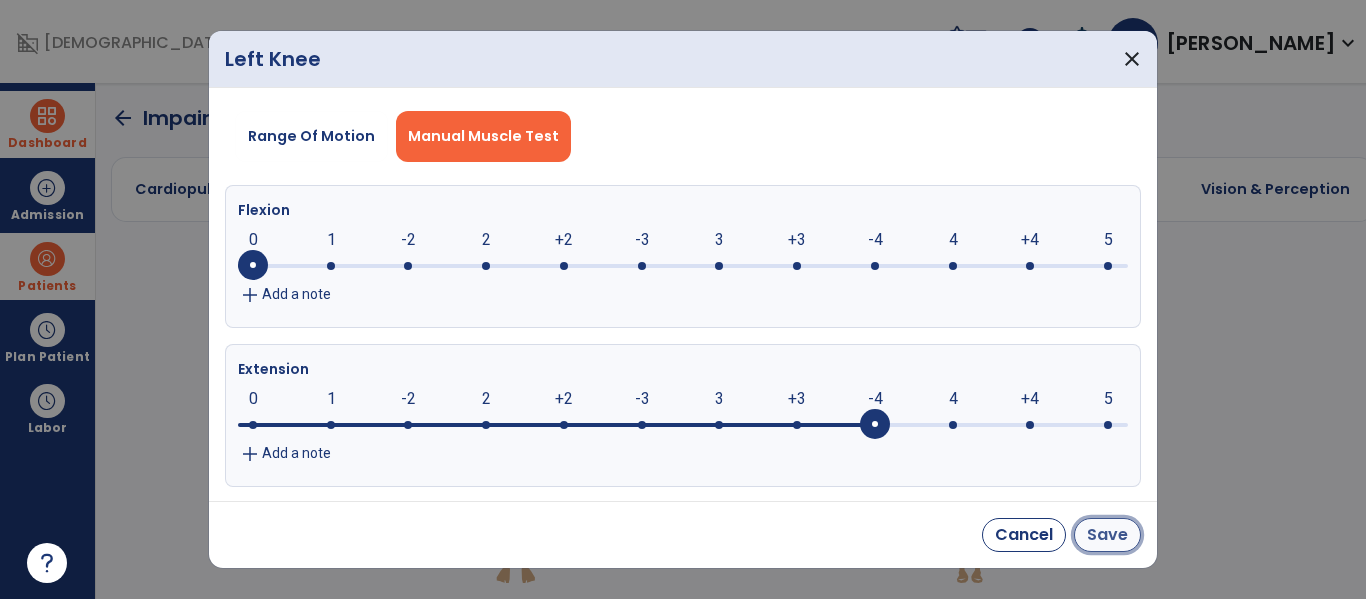 click on "Save" at bounding box center [1107, 535] 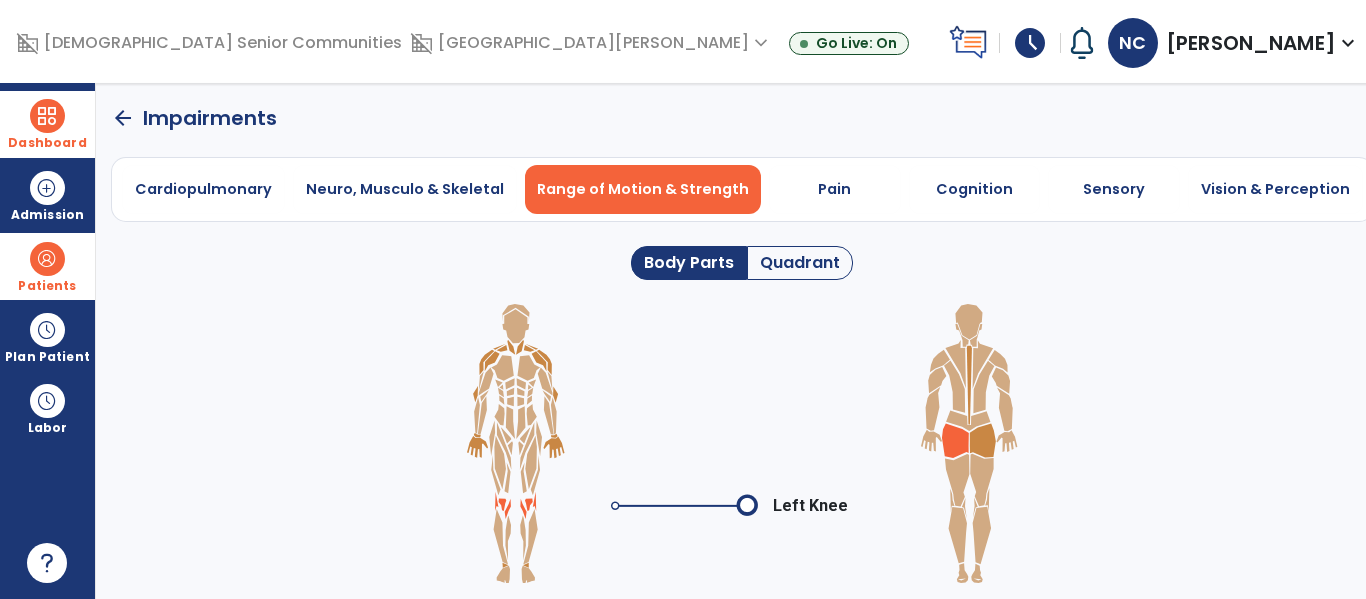 click 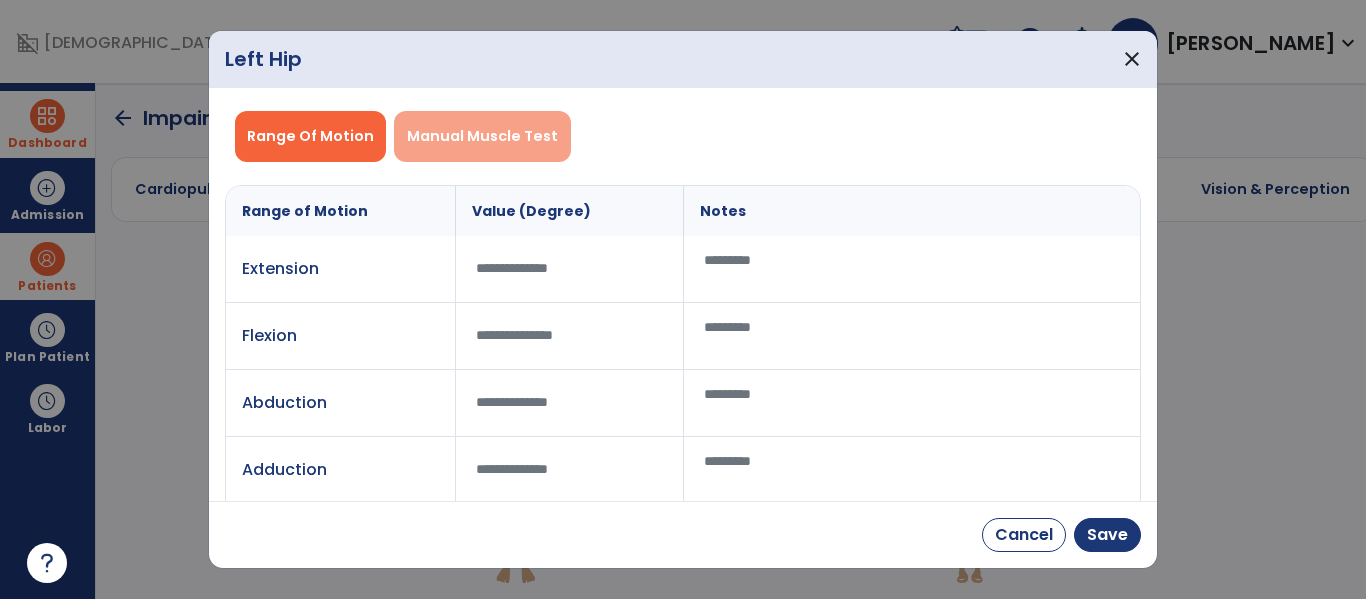 click on "Manual Muscle Test" at bounding box center (482, 136) 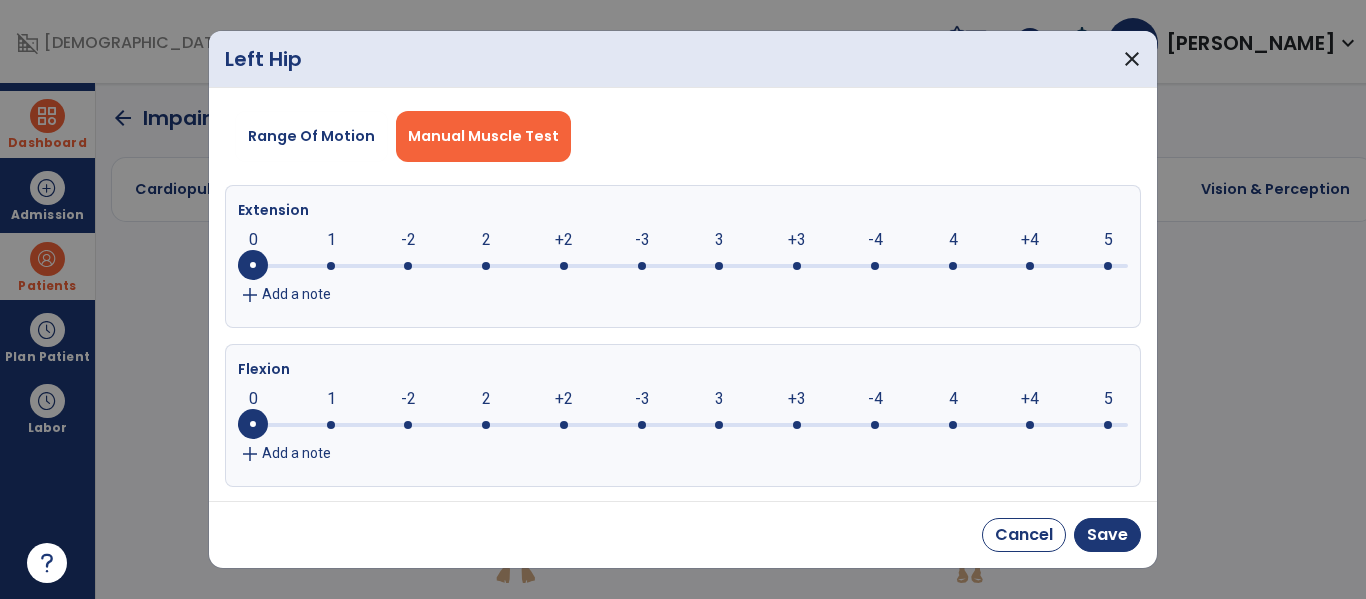 click 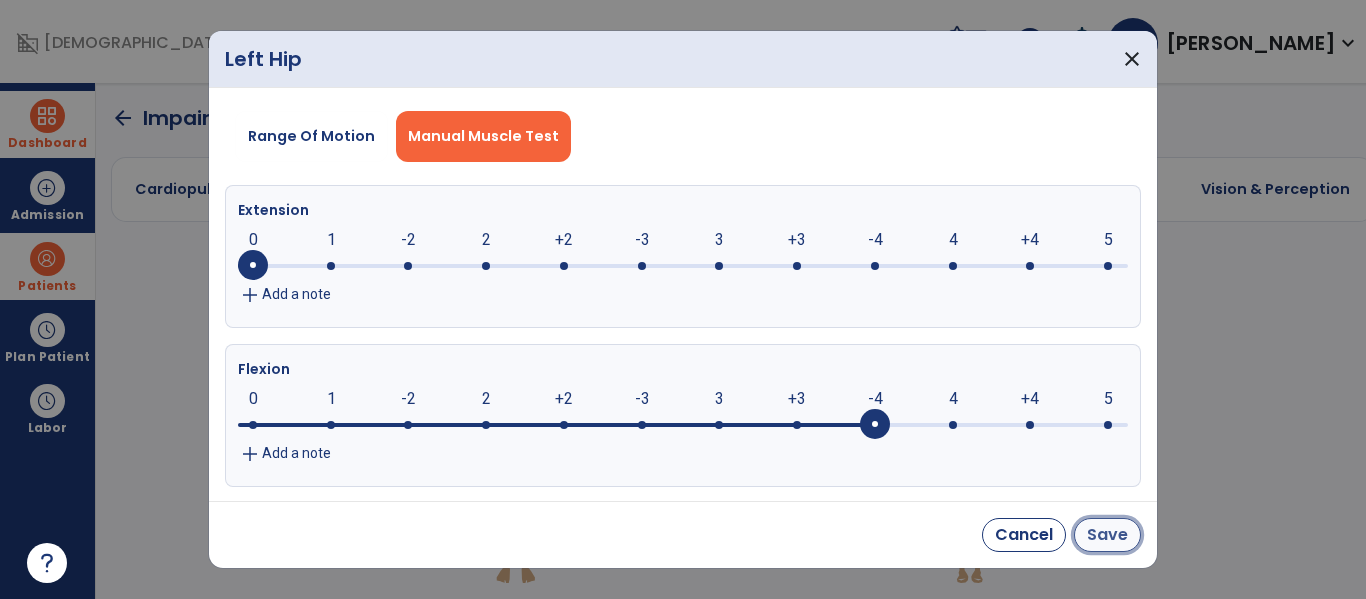 click on "Save" at bounding box center [1107, 535] 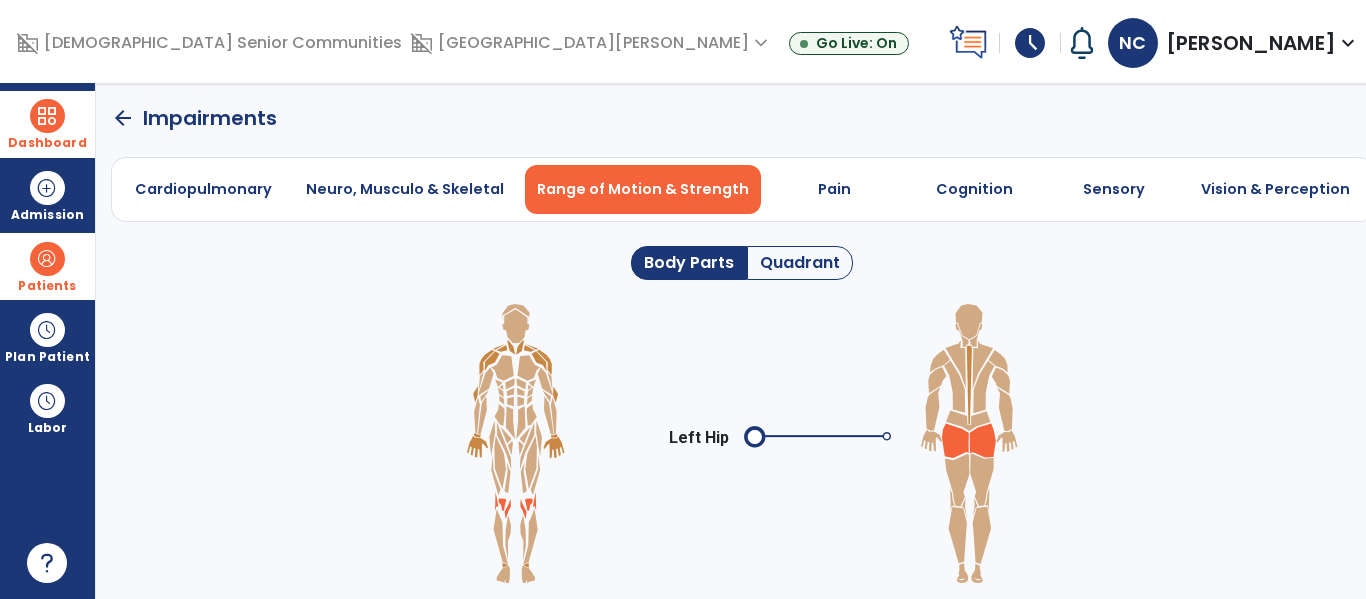 click 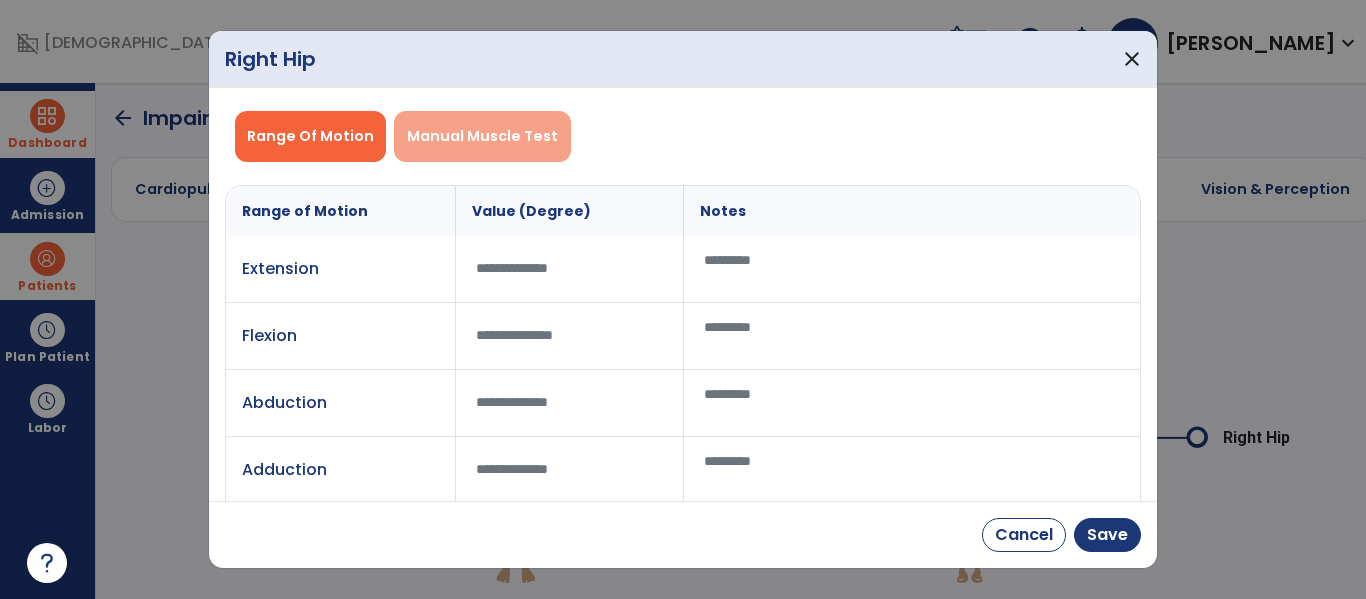 click on "Manual Muscle Test" at bounding box center [482, 136] 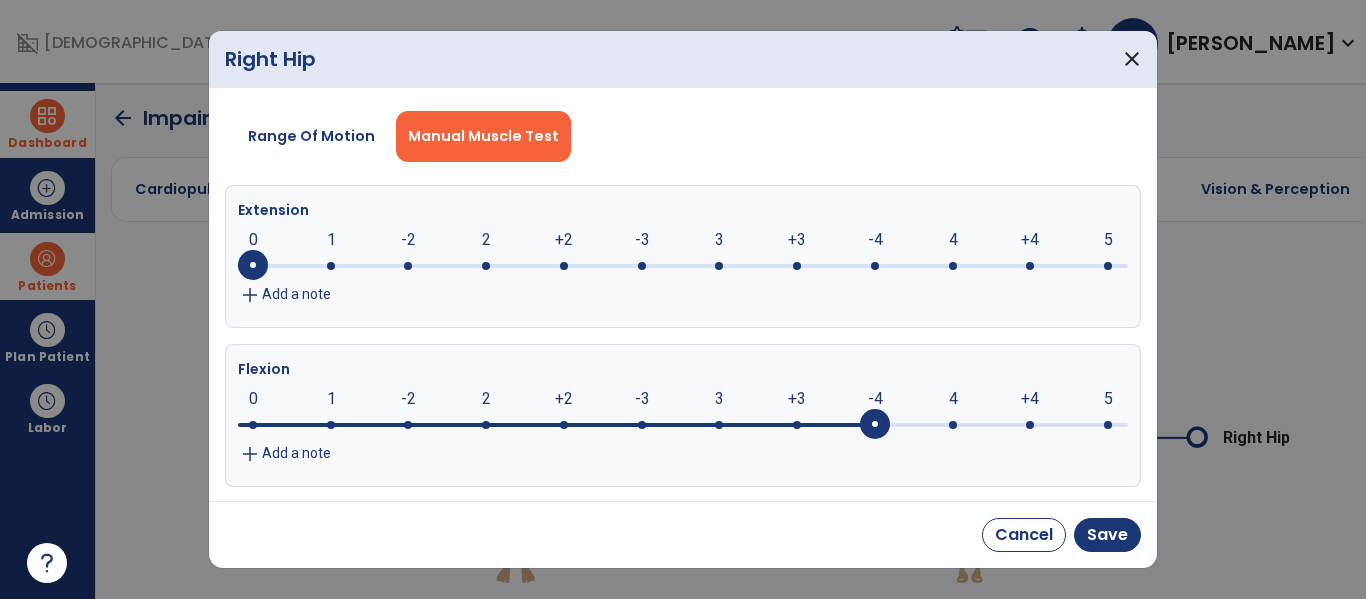 click 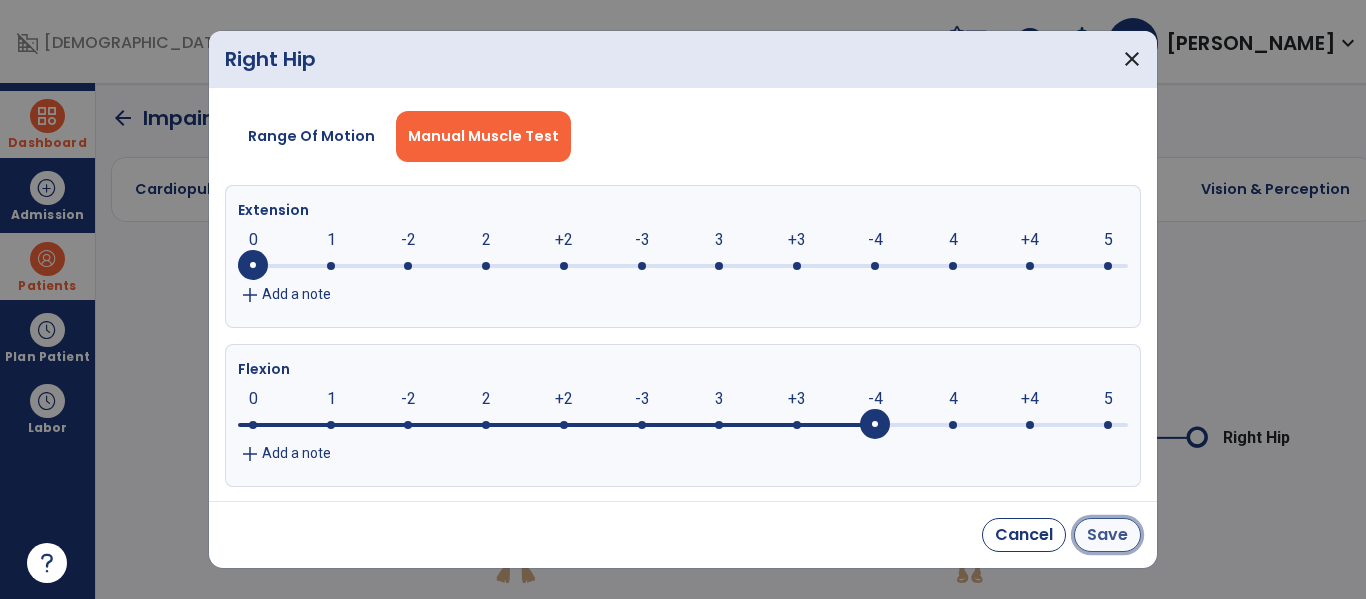 click on "Save" at bounding box center [1107, 535] 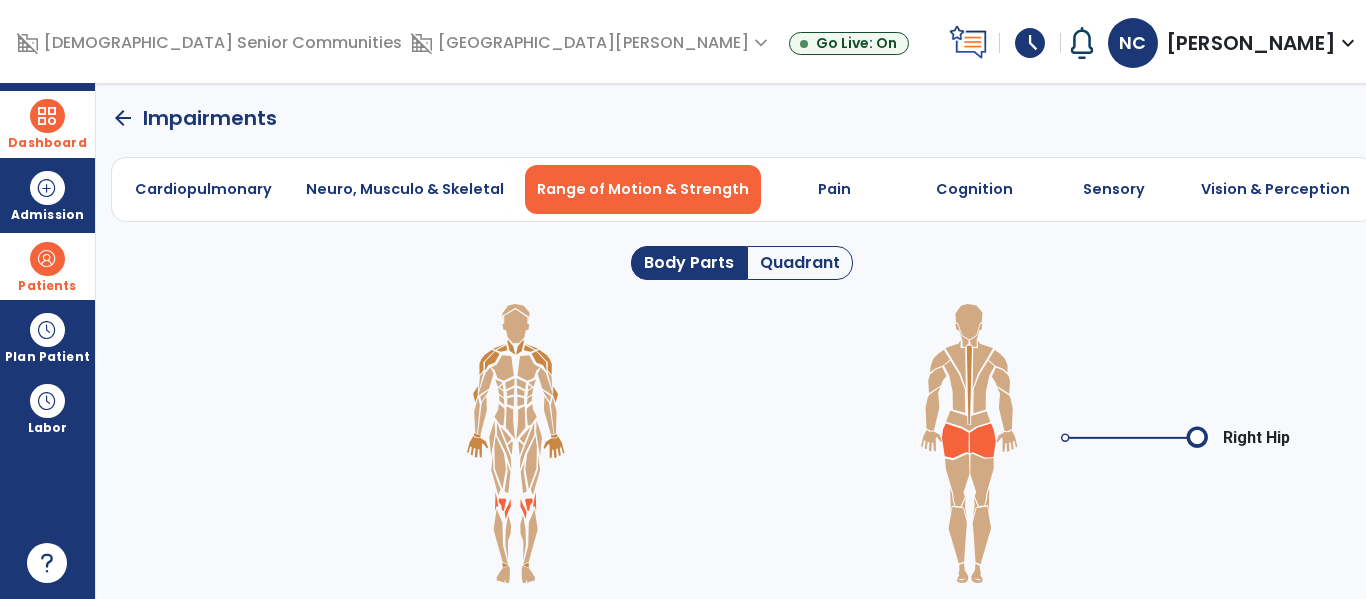 click on "arrow_back" 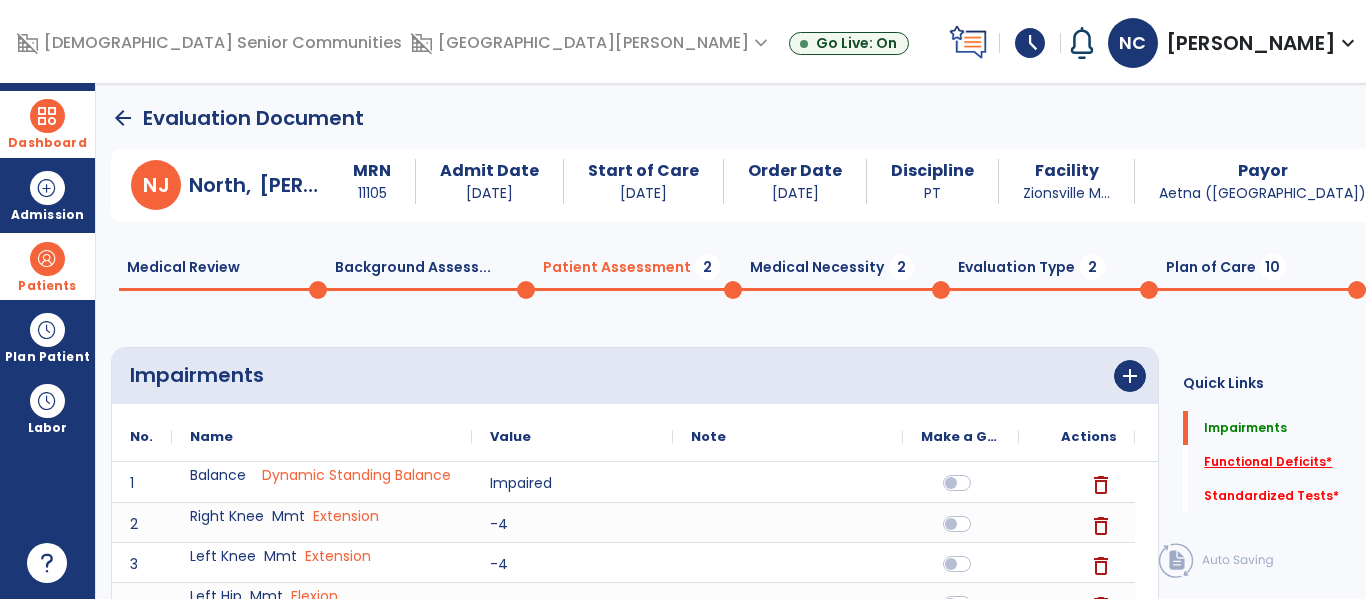 click on "Functional Deficits   *" 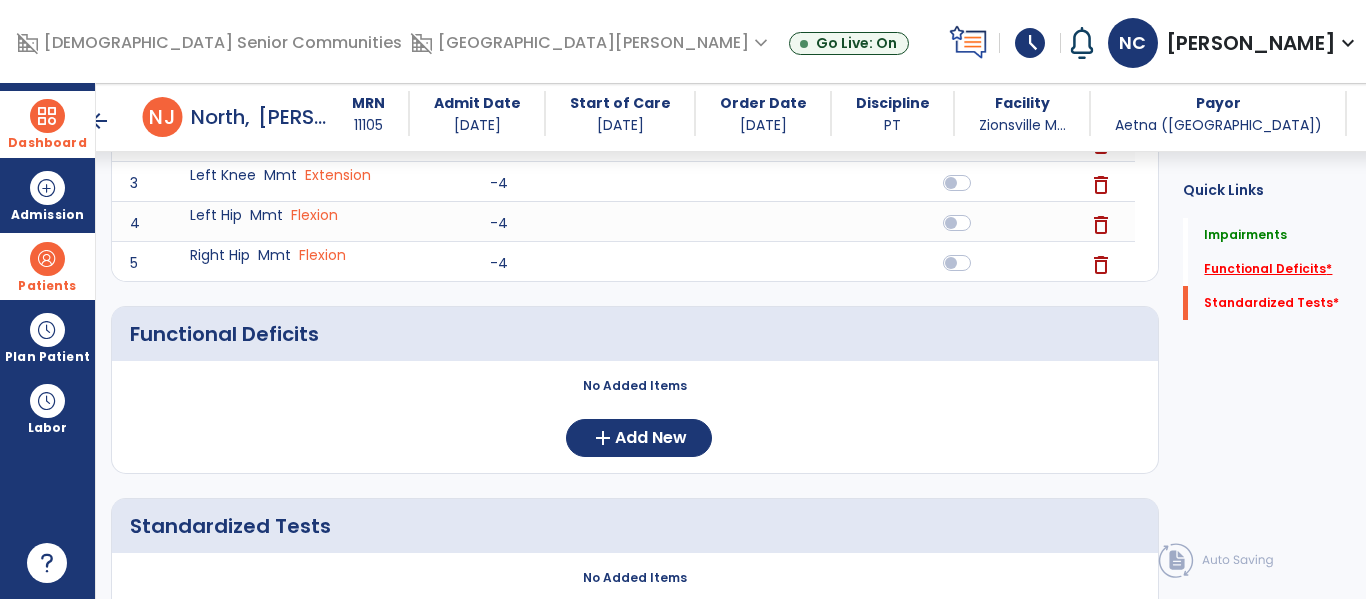 scroll, scrollTop: 431, scrollLeft: 0, axis: vertical 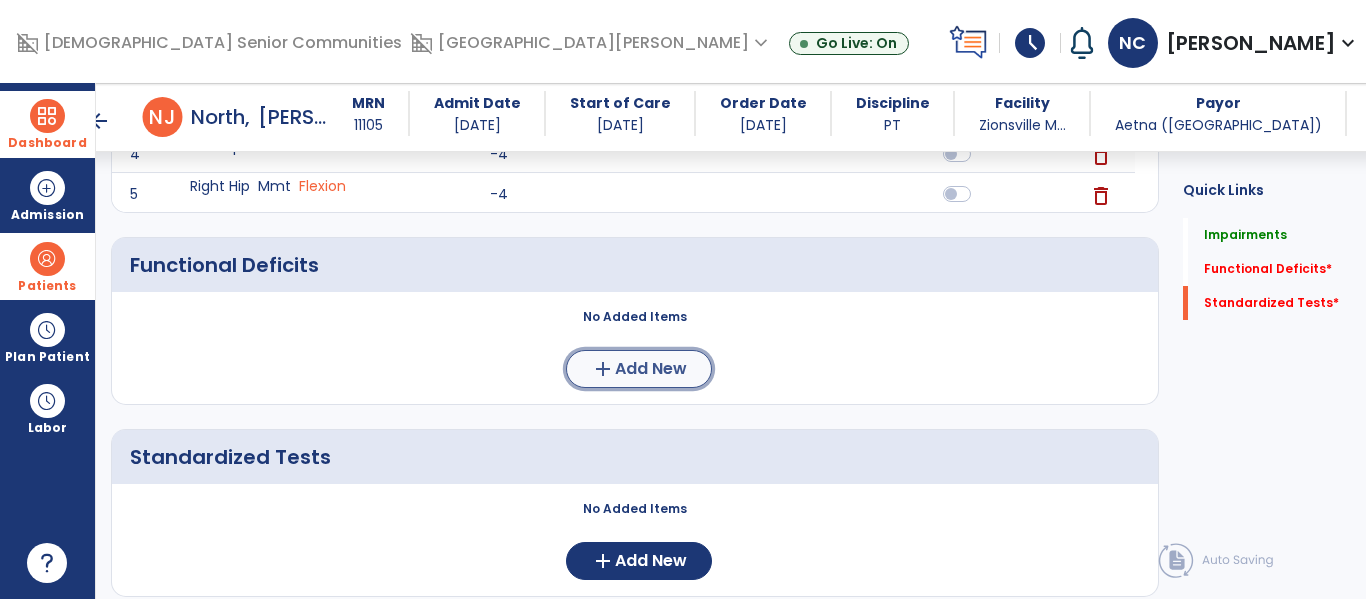 click on "Add New" 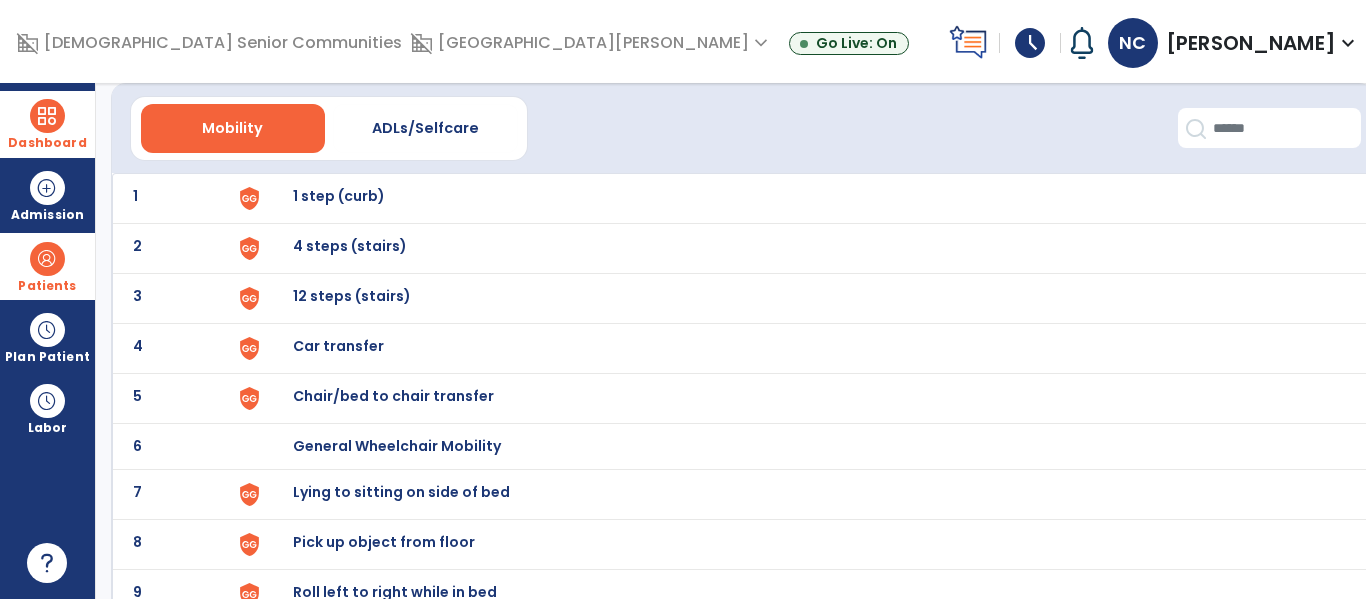 scroll, scrollTop: 65, scrollLeft: 0, axis: vertical 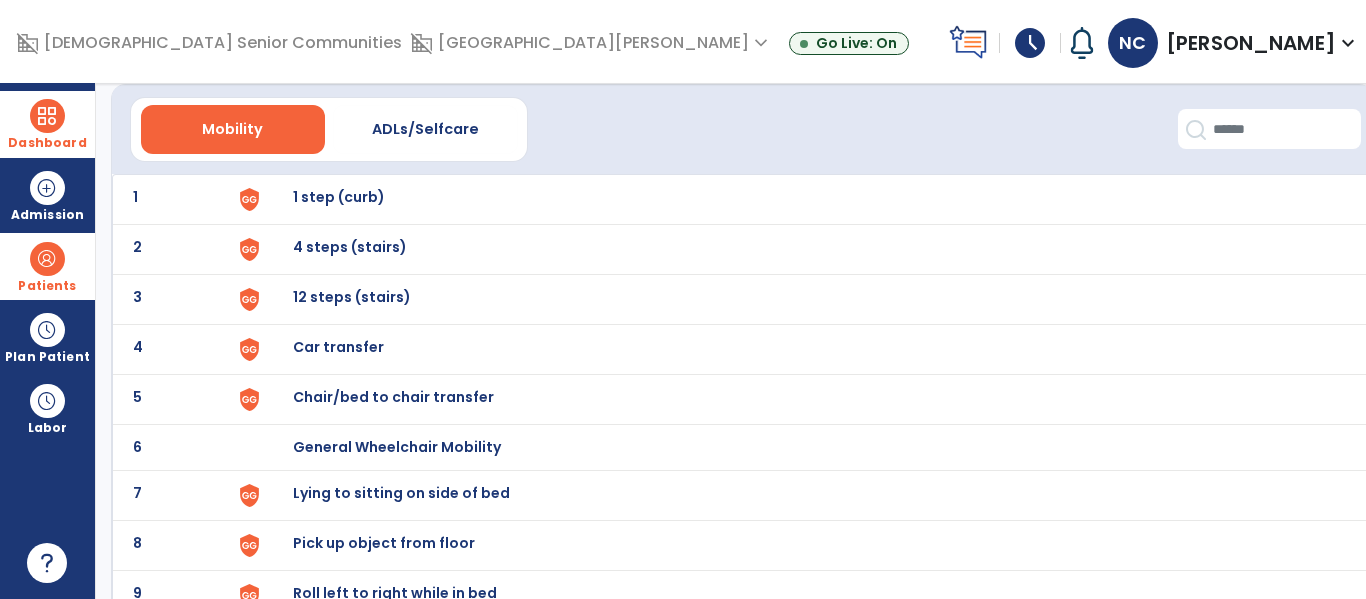 click on "4 steps (stairs)" at bounding box center (339, 197) 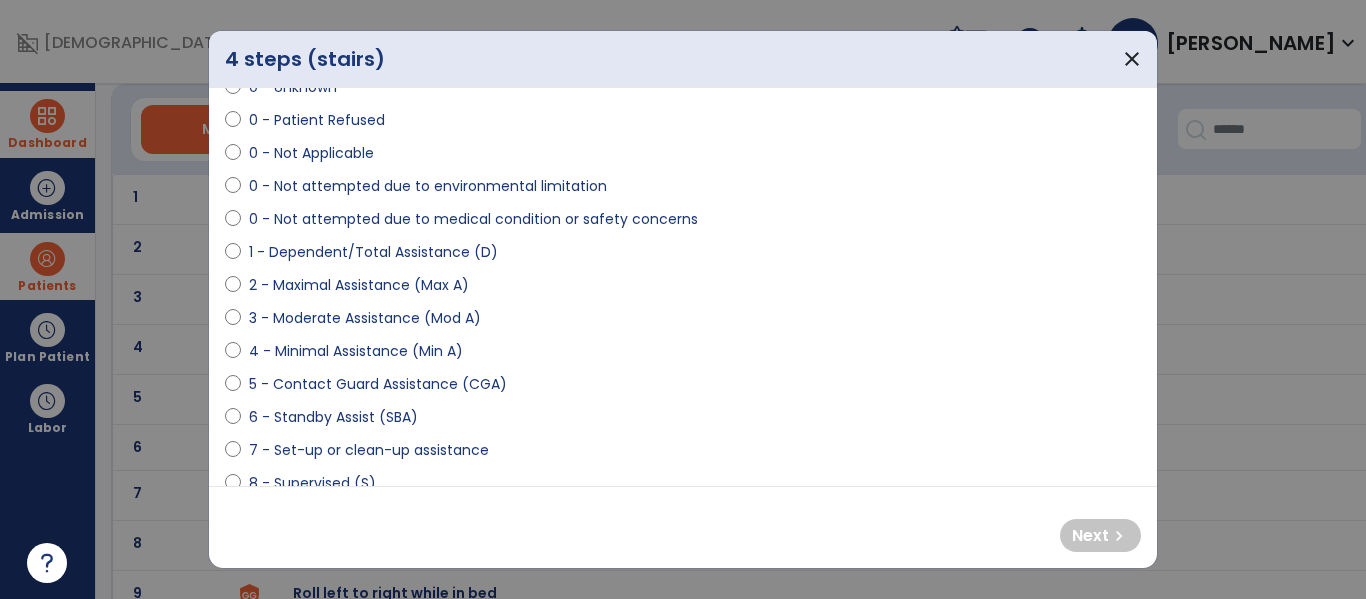 scroll, scrollTop: 92, scrollLeft: 0, axis: vertical 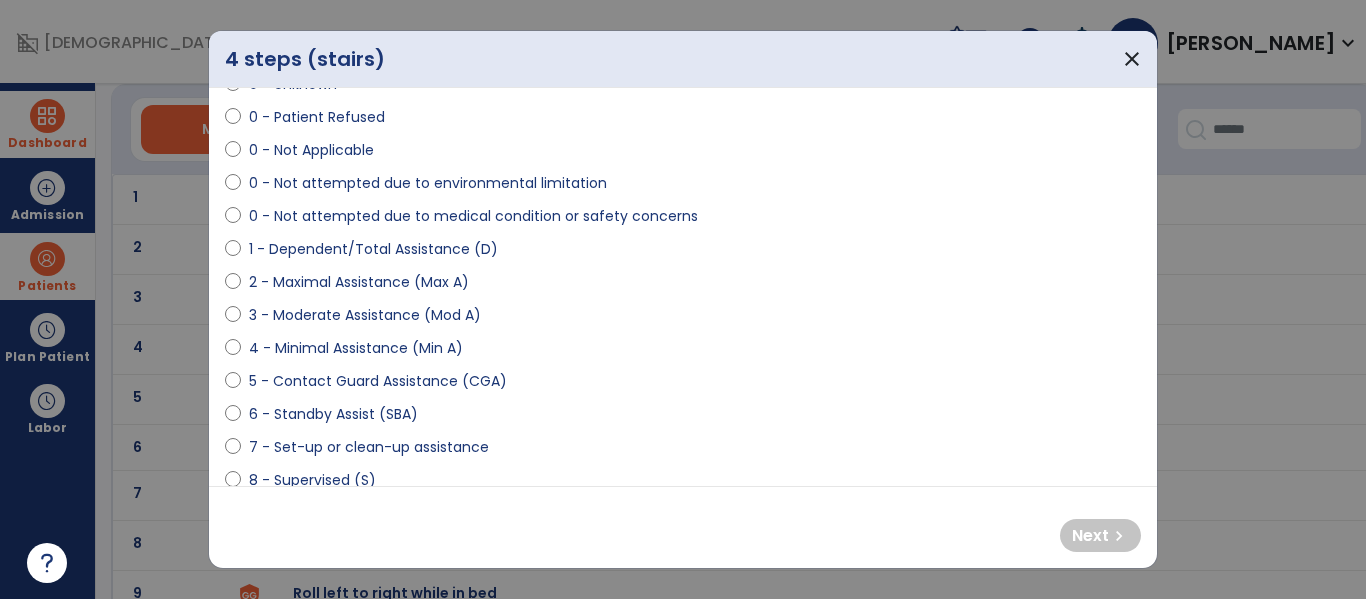 select on "**********" 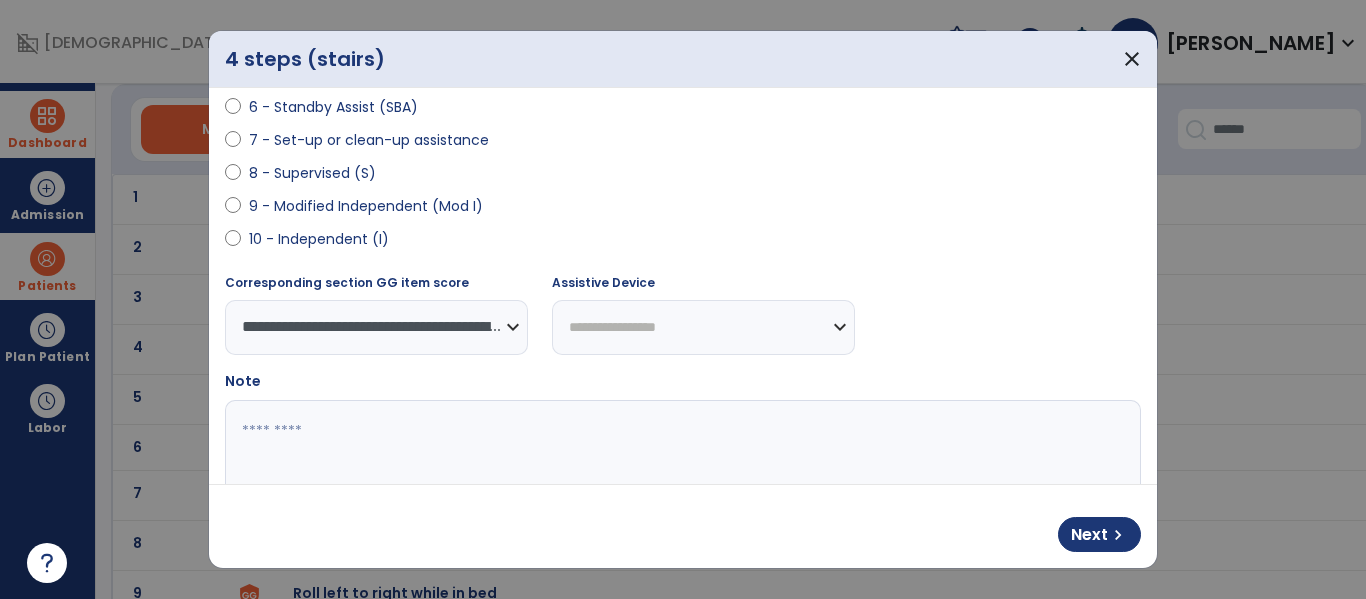 scroll, scrollTop: 401, scrollLeft: 0, axis: vertical 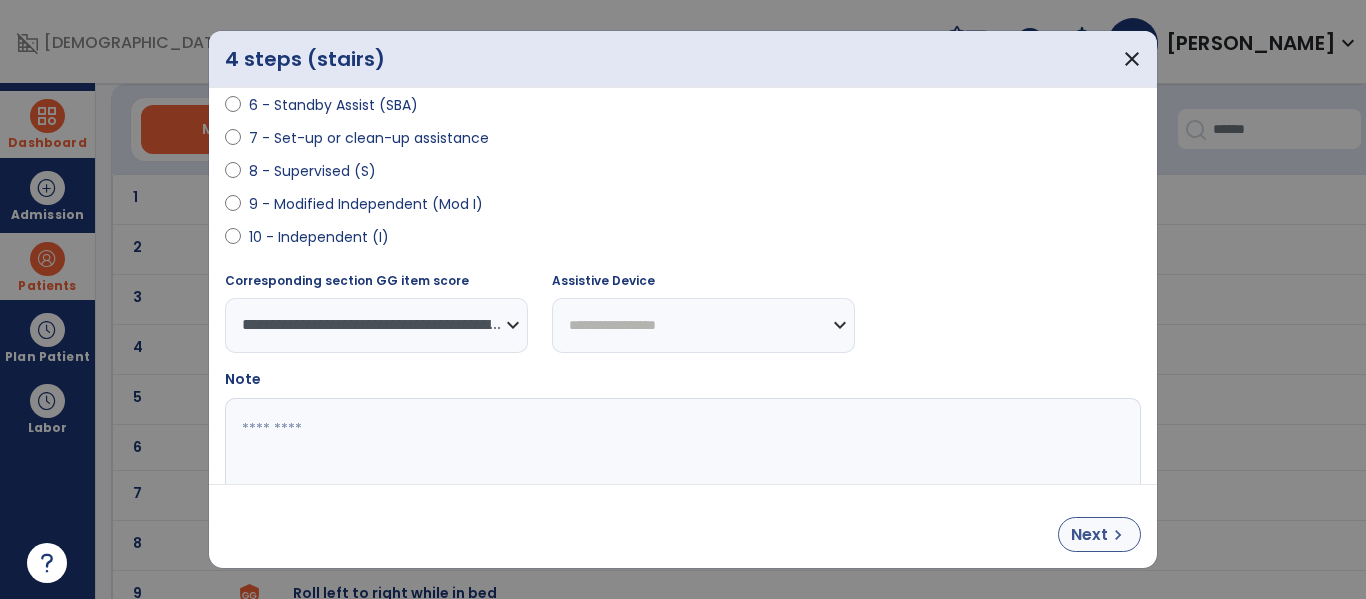 click on "chevron_right" at bounding box center [1118, 535] 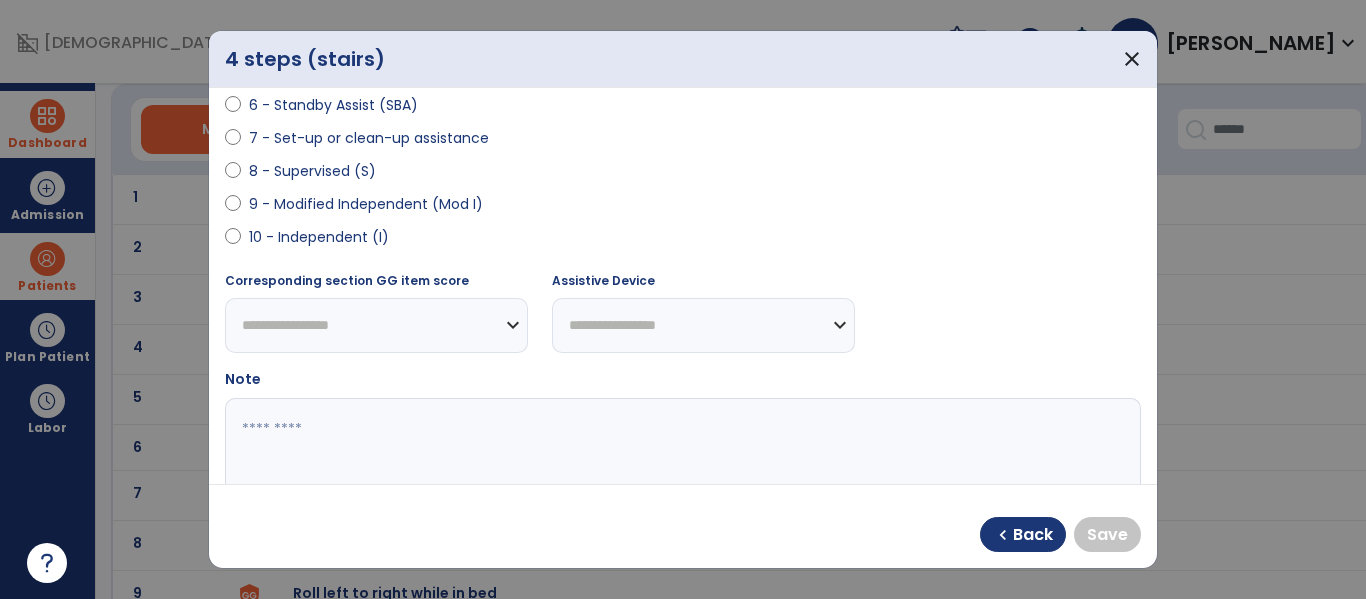select on "**********" 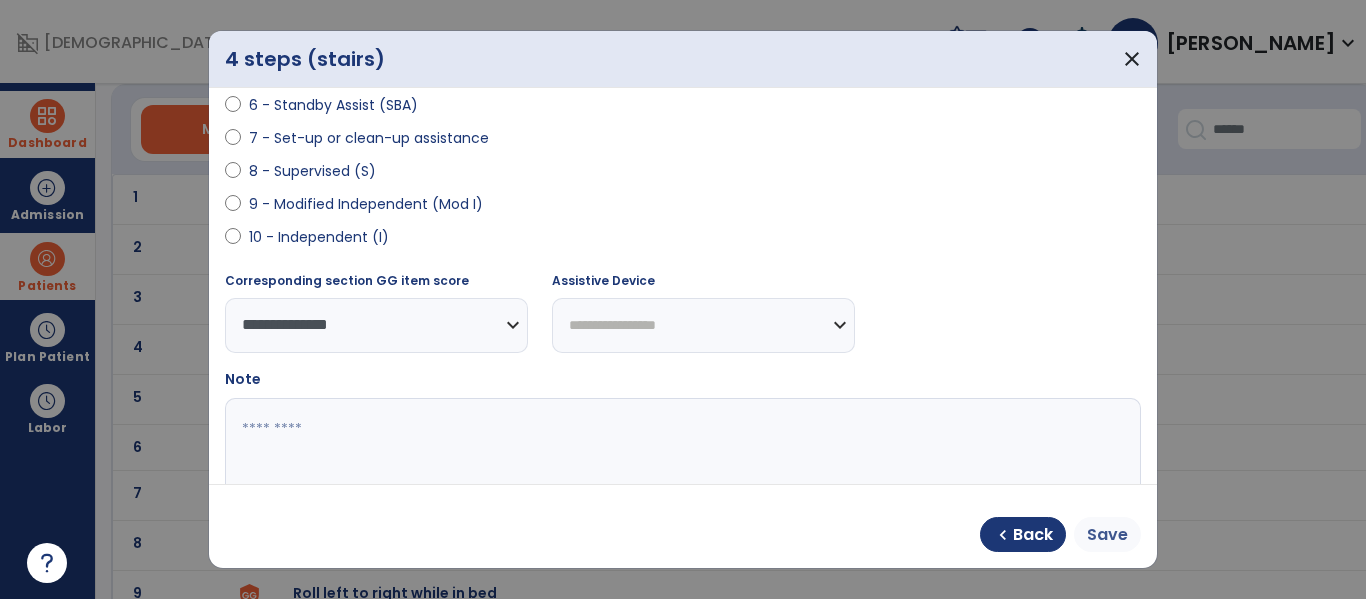 click on "Save" at bounding box center [1107, 534] 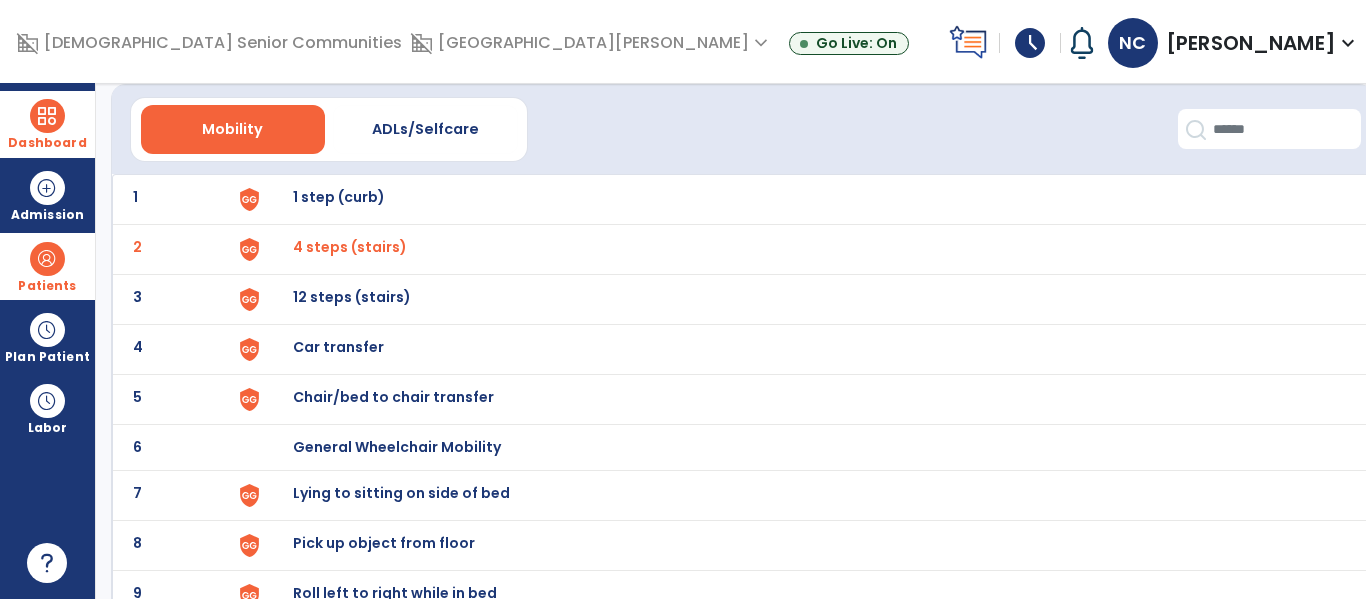 click on "Chair/bed to chair transfer" at bounding box center (339, 197) 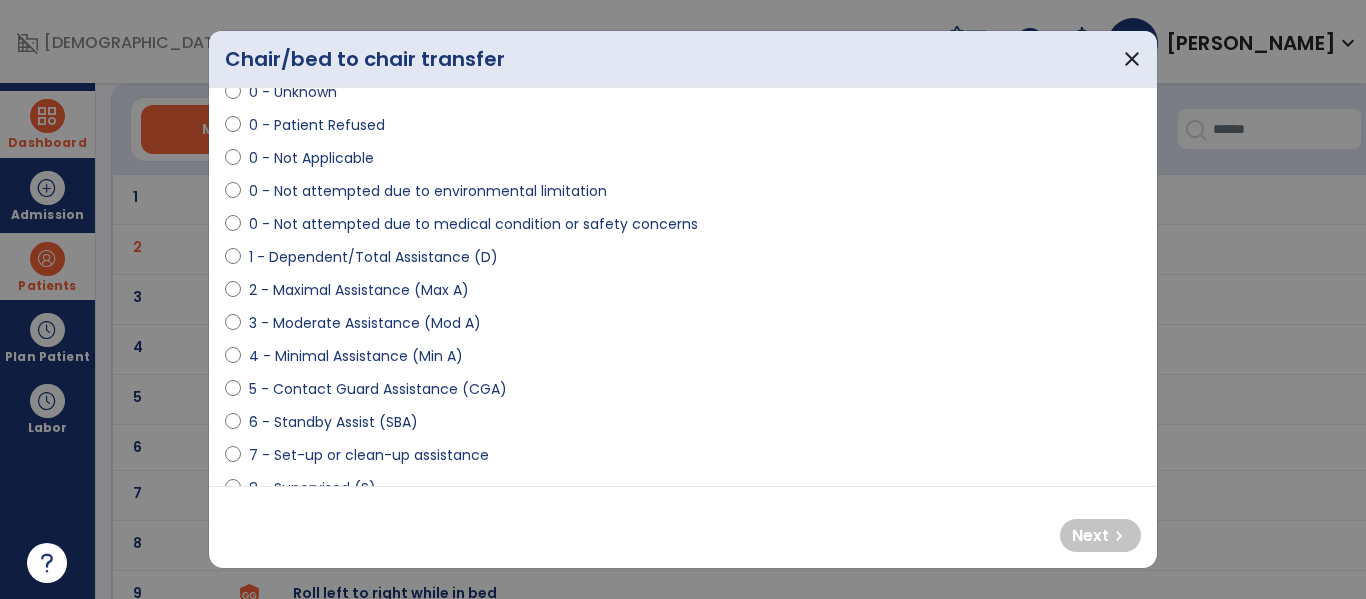 scroll, scrollTop: 87, scrollLeft: 0, axis: vertical 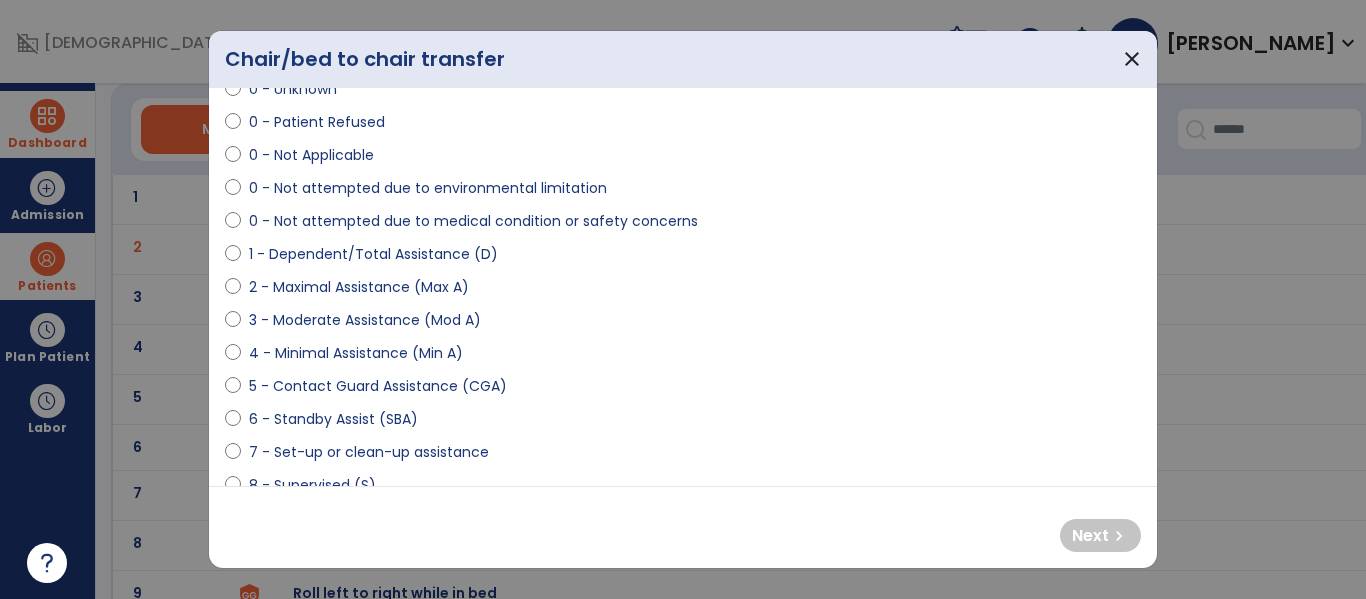 select on "**********" 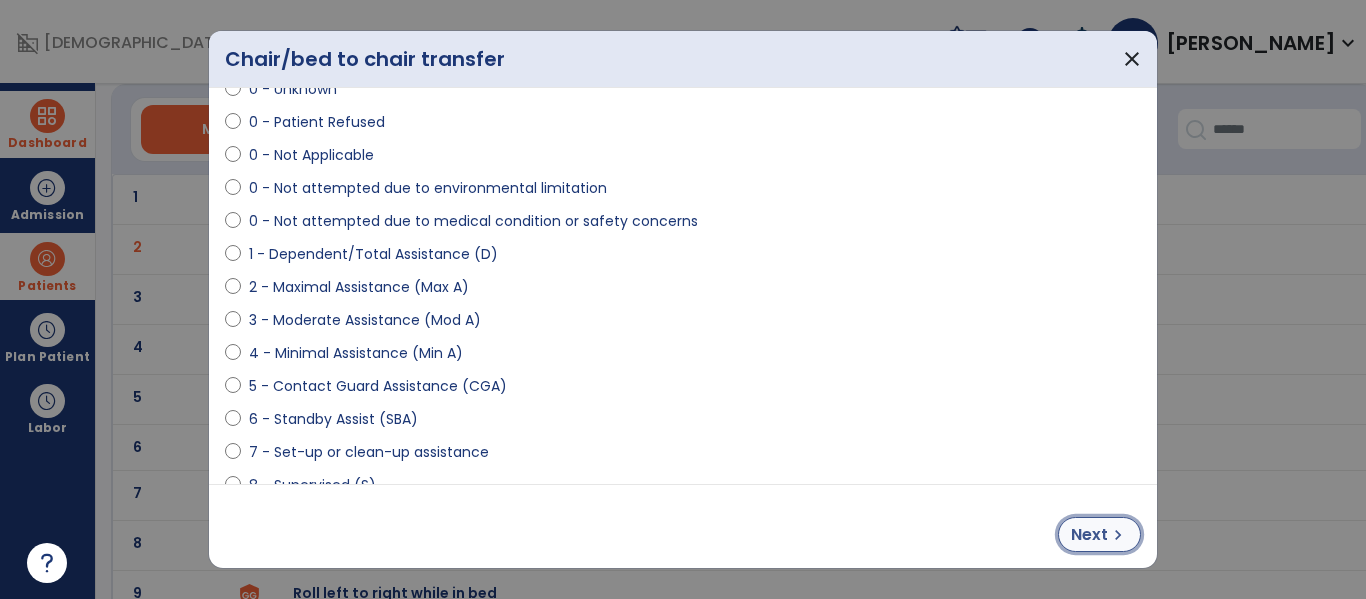 click on "Next  chevron_right" at bounding box center (1099, 534) 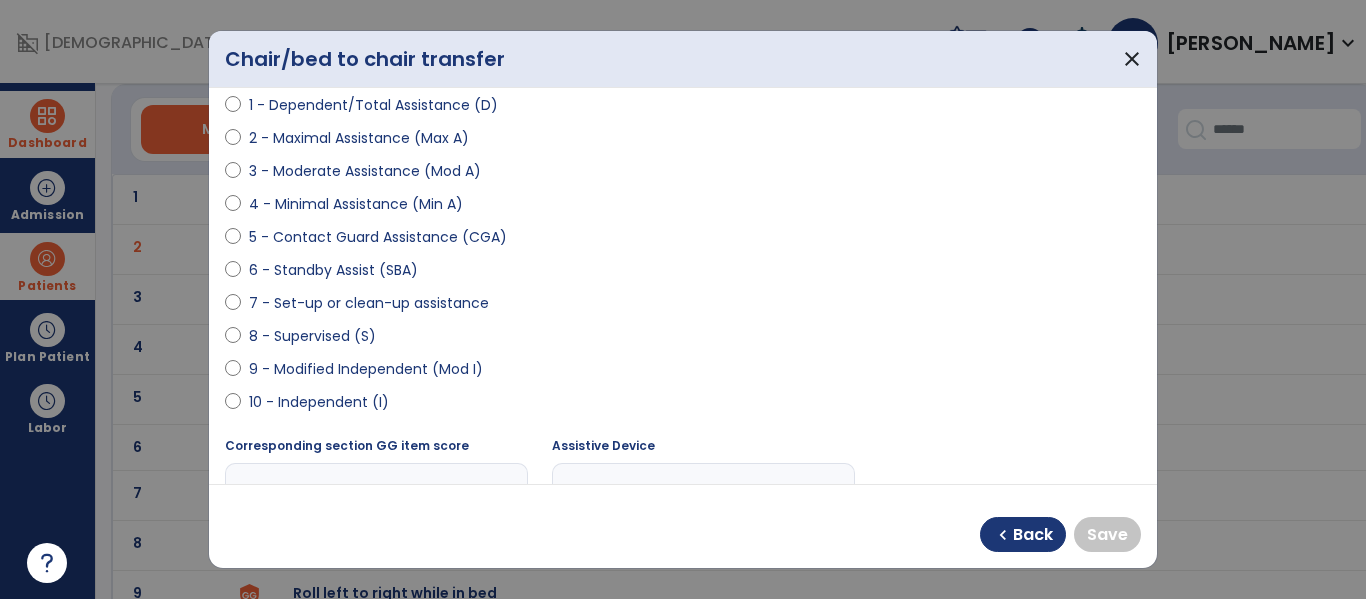 scroll, scrollTop: 238, scrollLeft: 0, axis: vertical 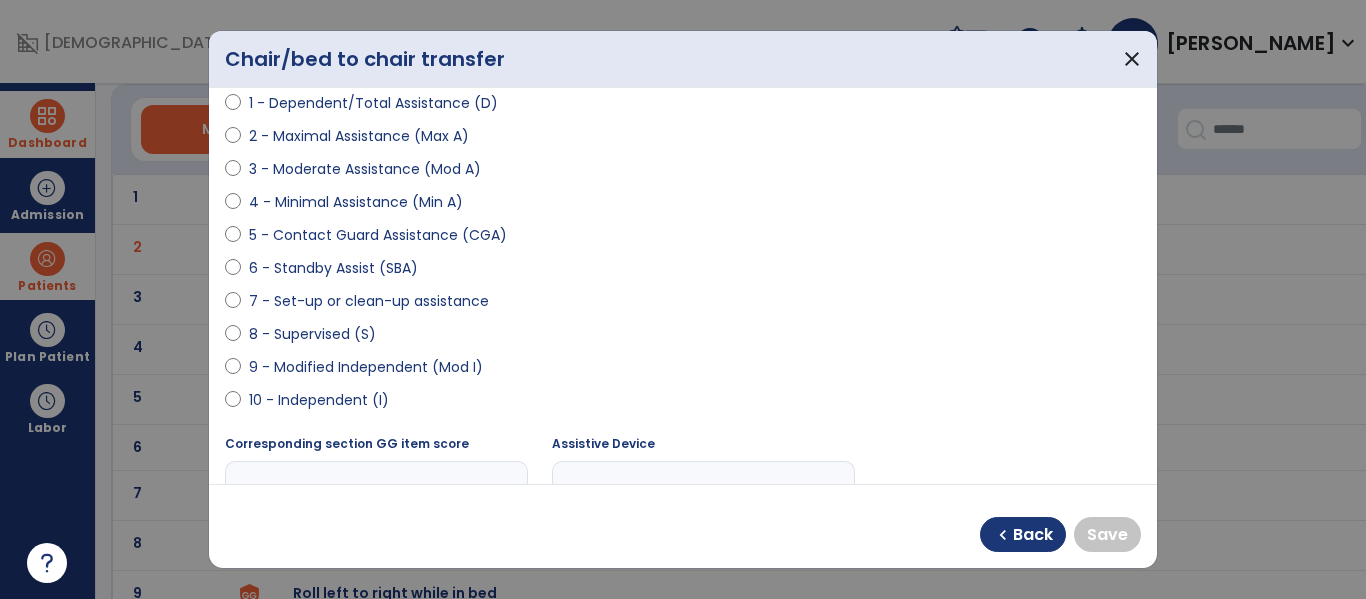 select on "**********" 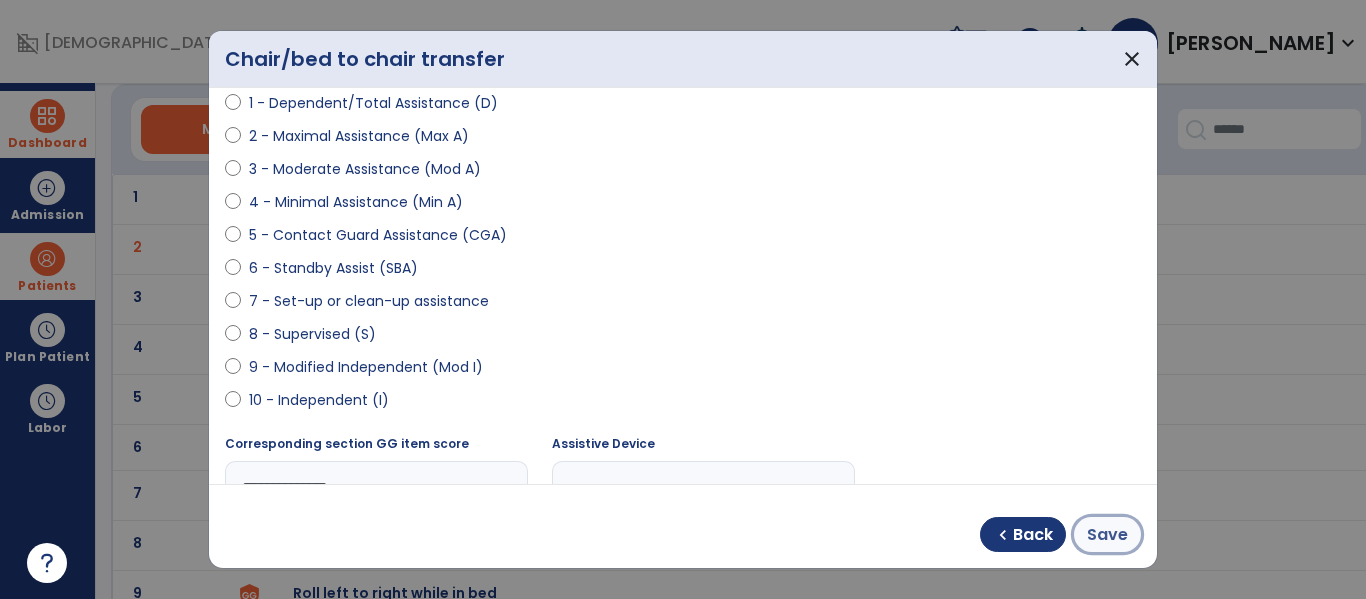 click on "Save" at bounding box center [1107, 534] 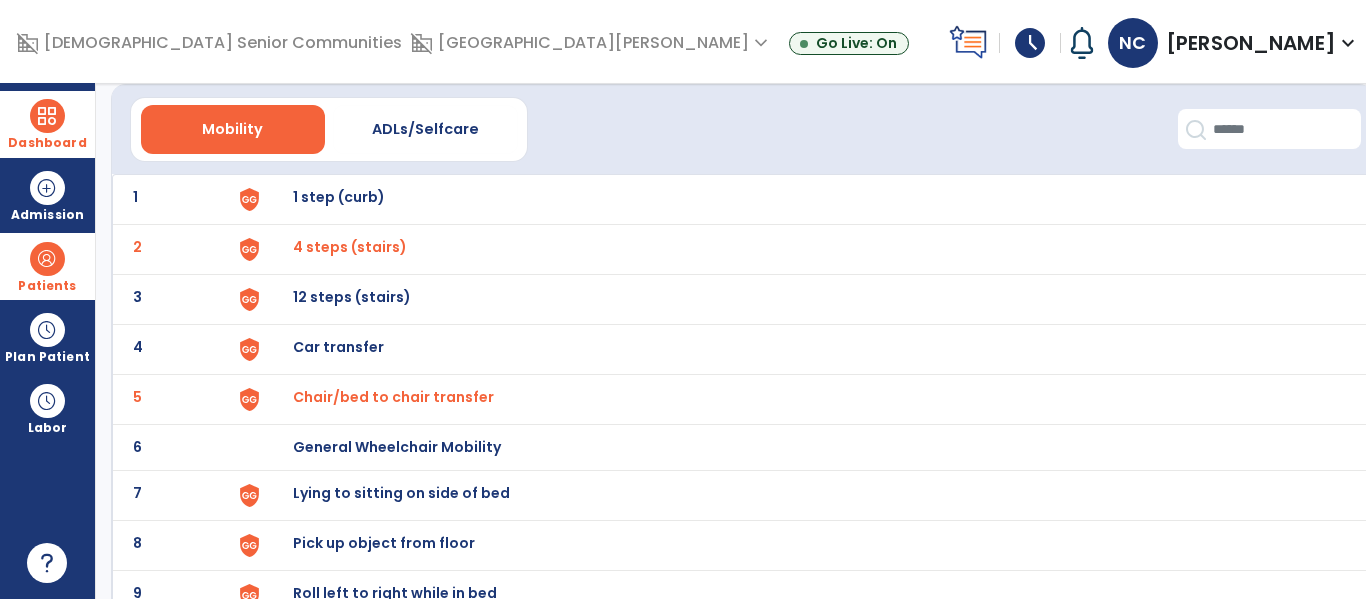 click on "Lying to sitting on side of bed" at bounding box center (339, 197) 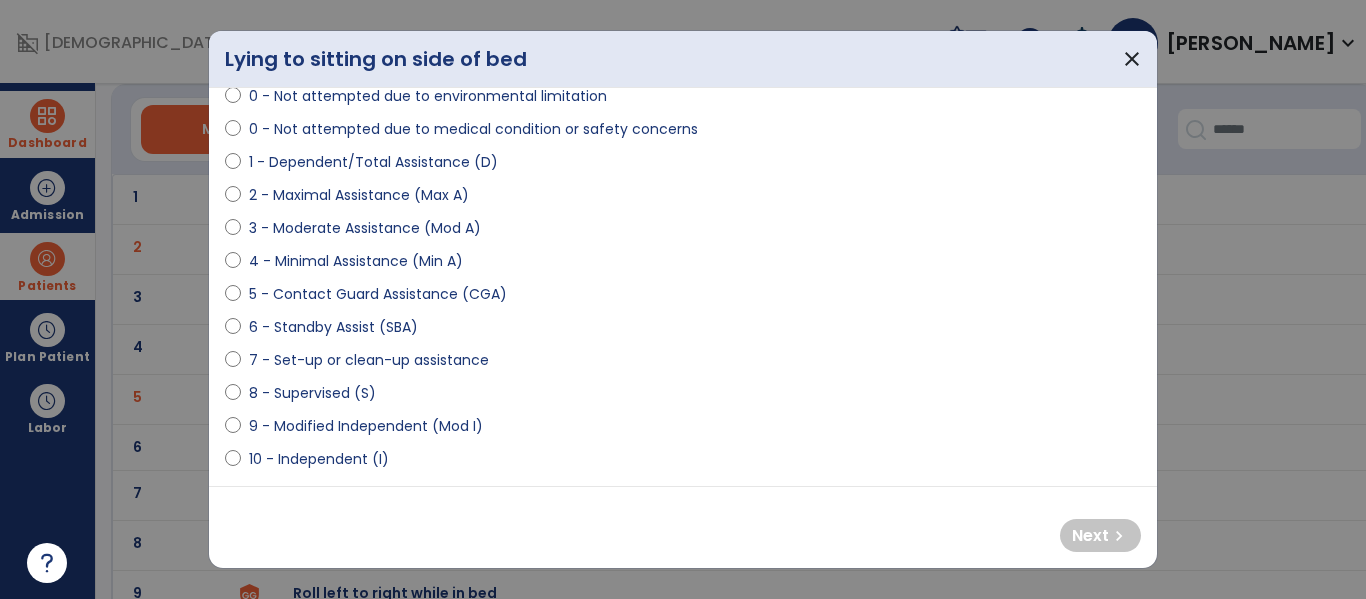 scroll, scrollTop: 182, scrollLeft: 0, axis: vertical 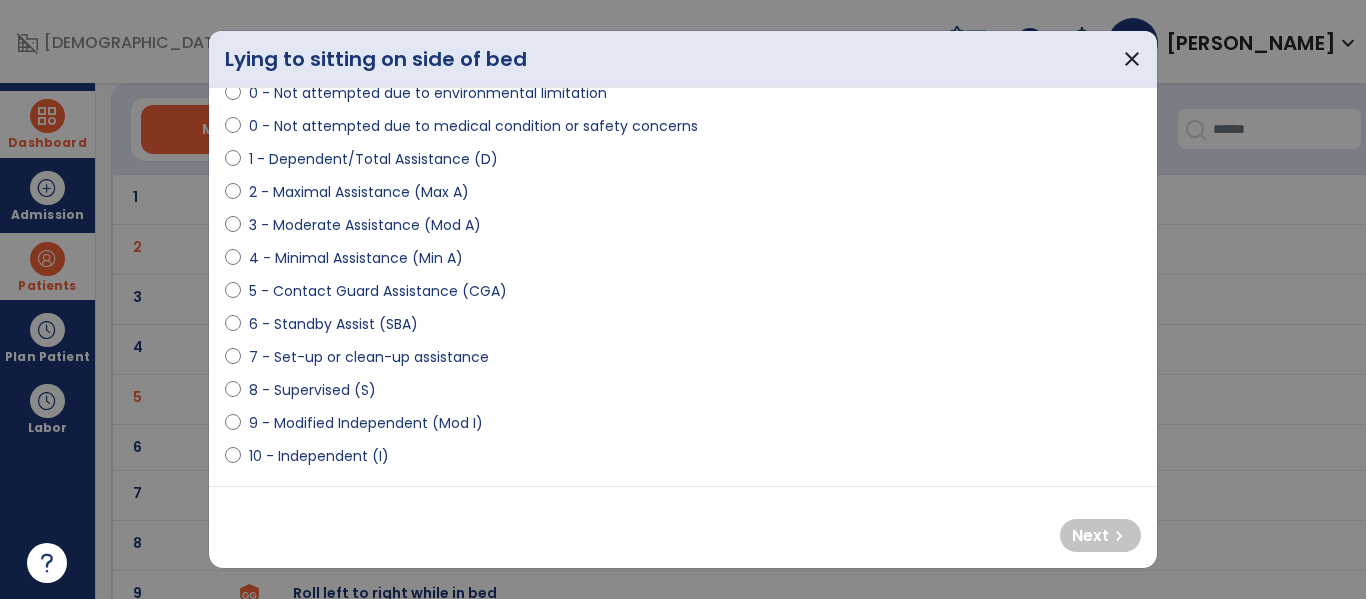 select on "**********" 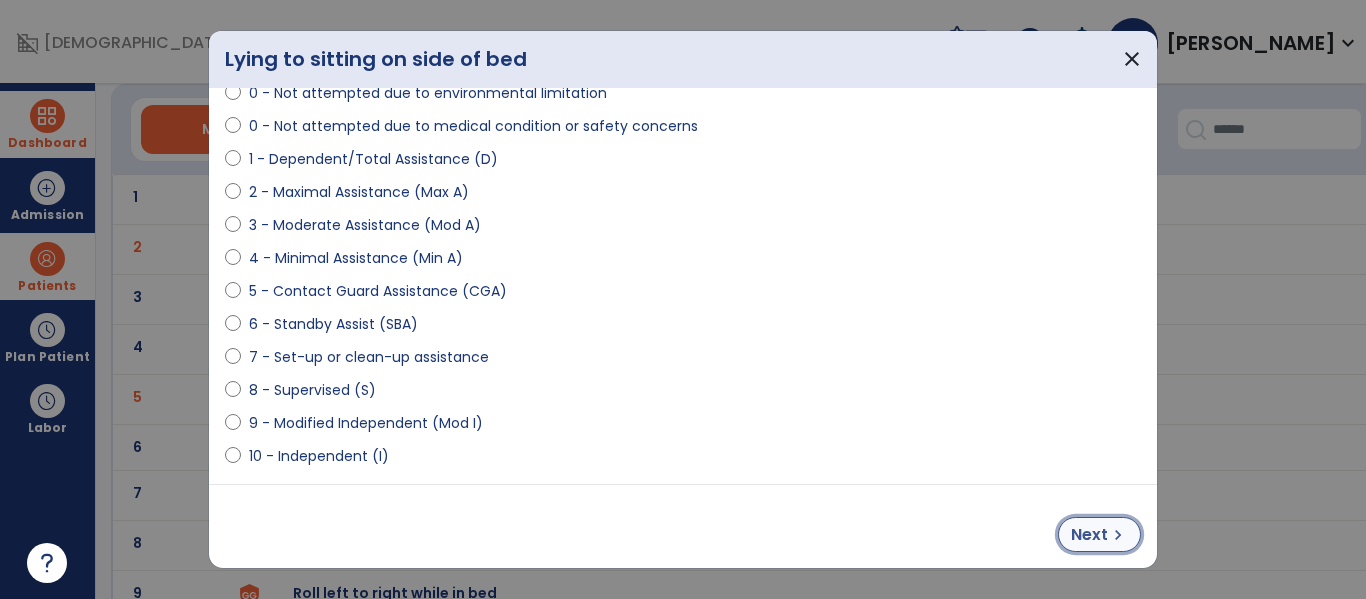 click on "chevron_right" at bounding box center [1118, 535] 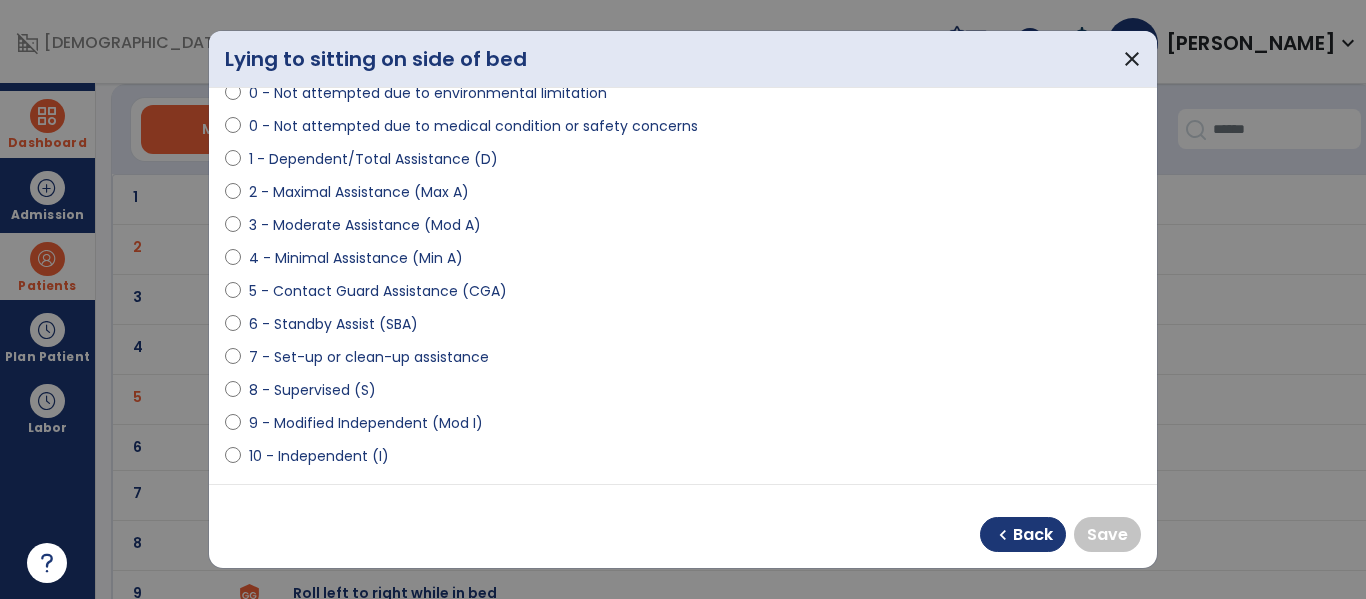 select on "**********" 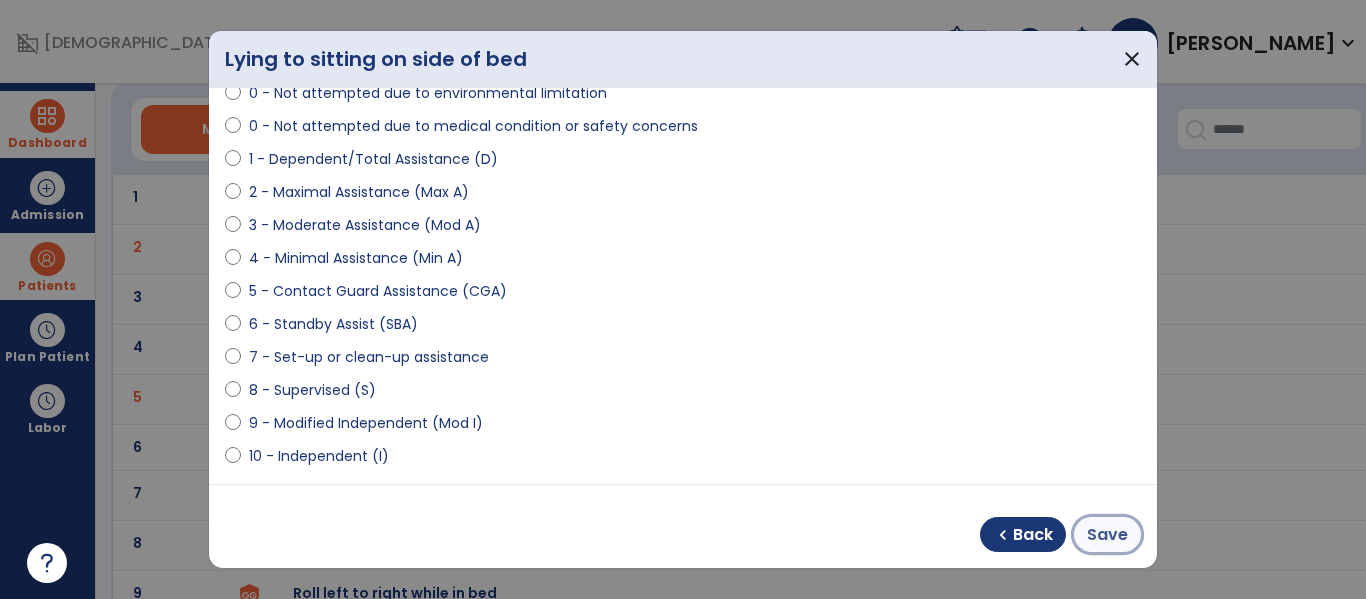 click on "Save" at bounding box center [1107, 534] 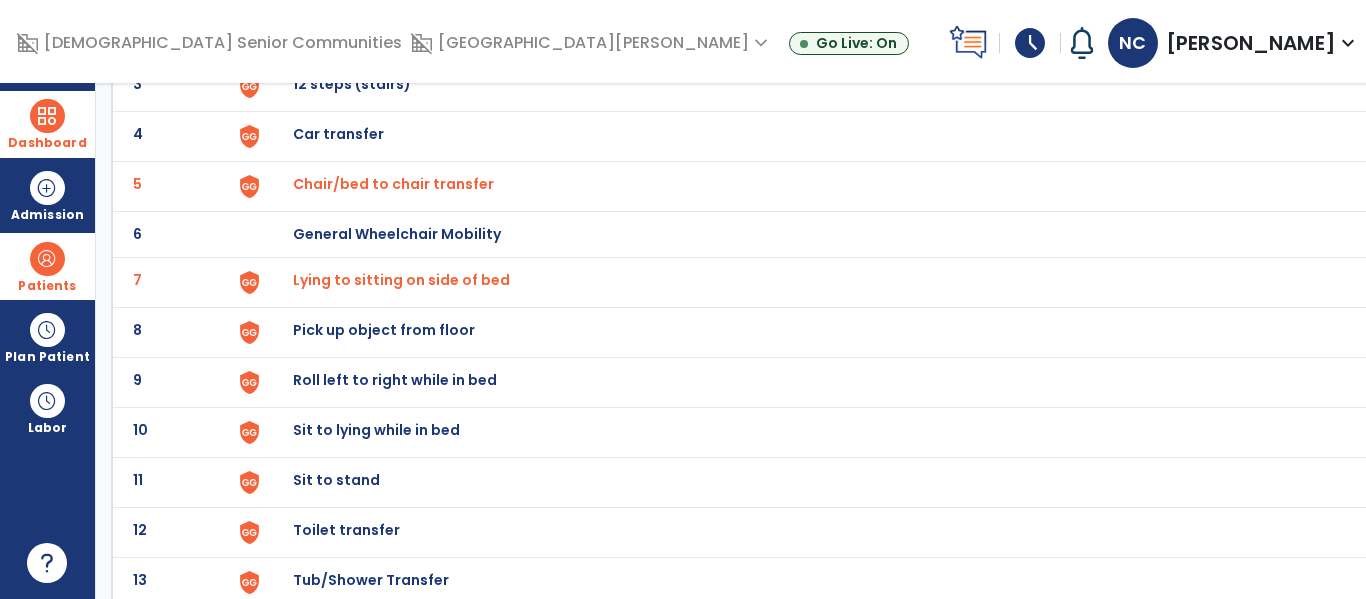 scroll, scrollTop: 309, scrollLeft: 0, axis: vertical 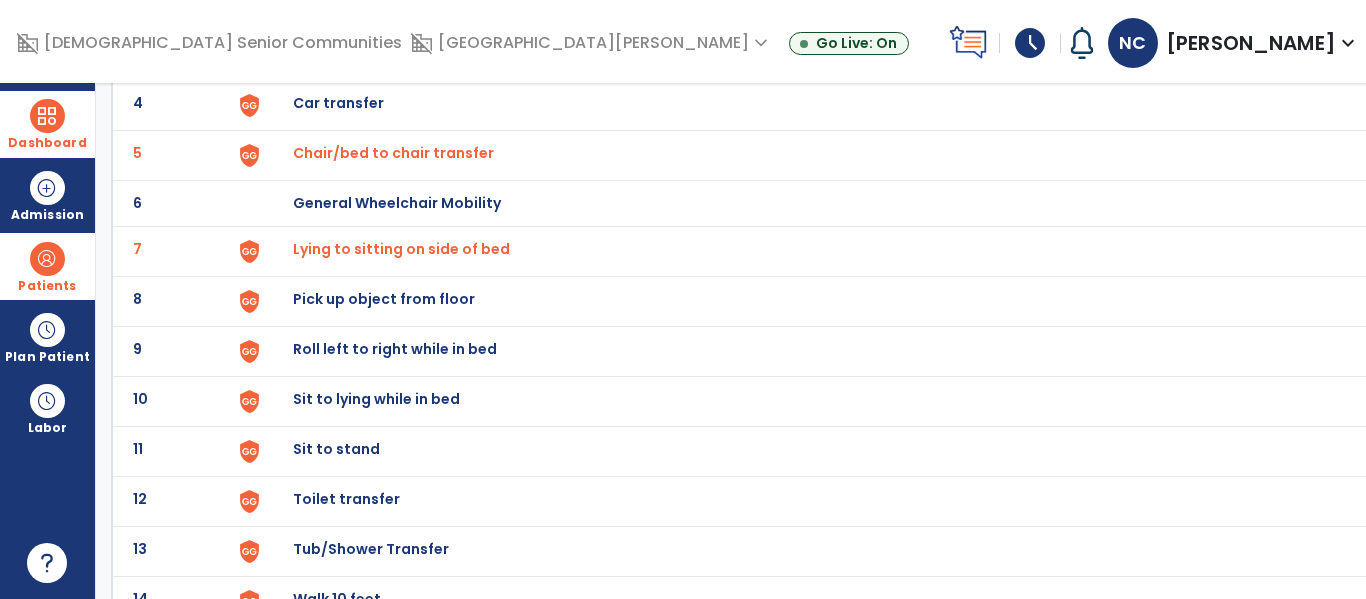 click on "Sit to stand" at bounding box center (339, -47) 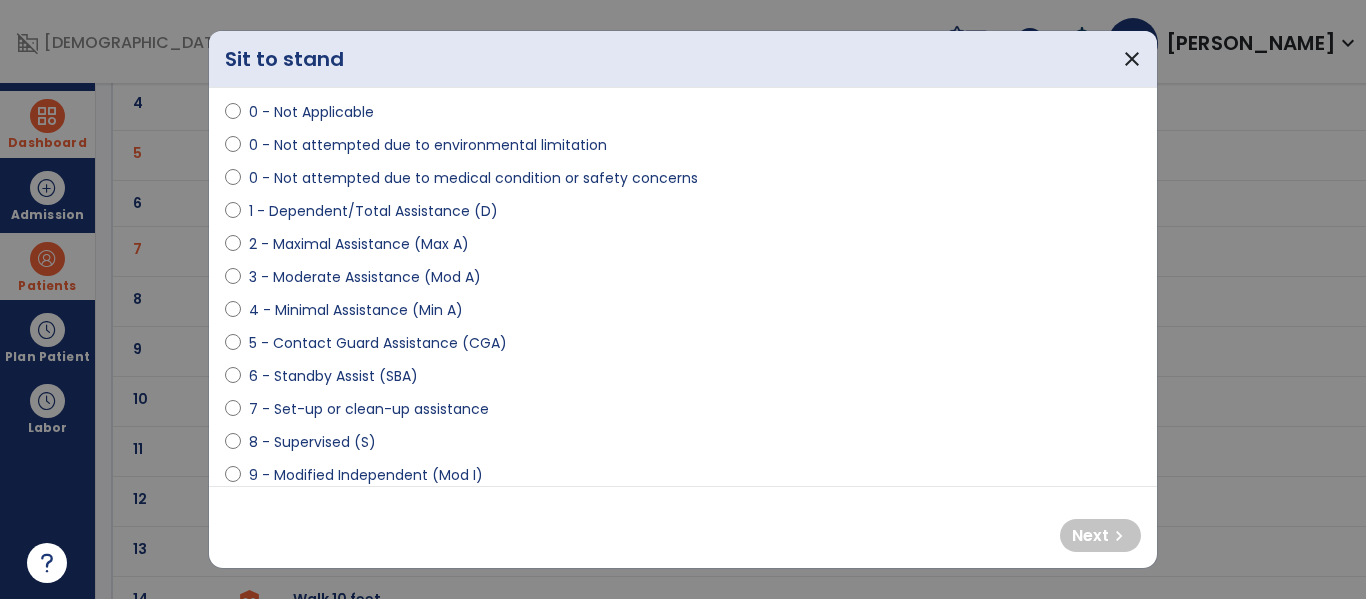 scroll, scrollTop: 127, scrollLeft: 0, axis: vertical 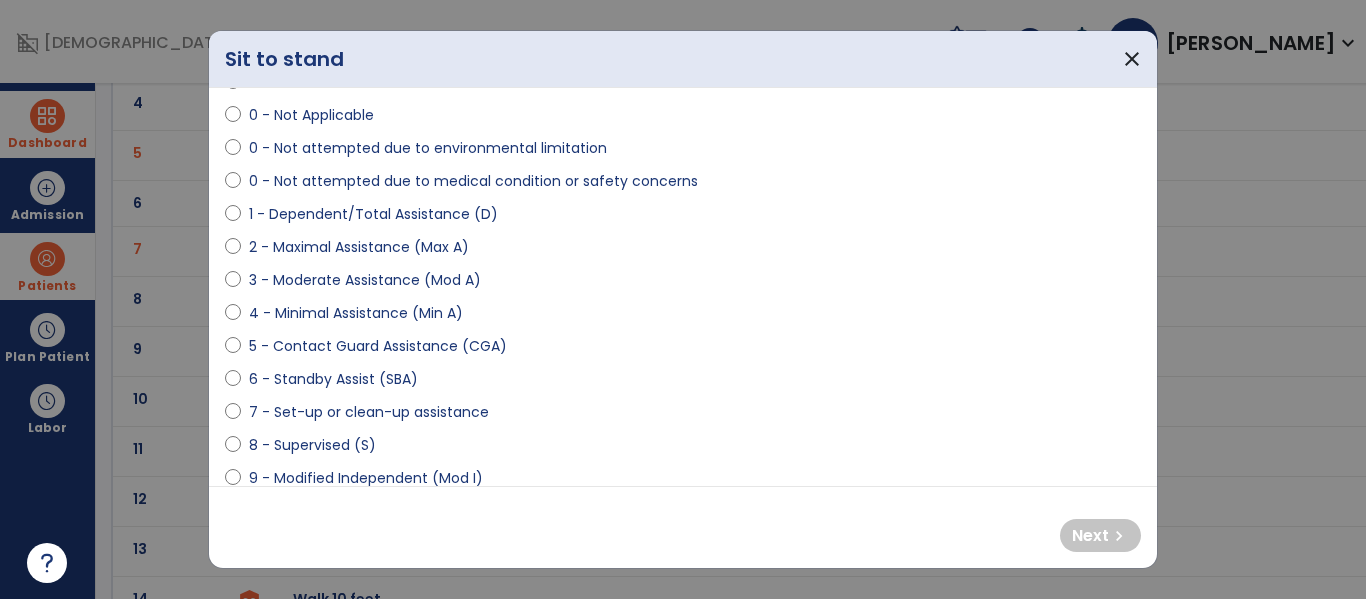 select on "**********" 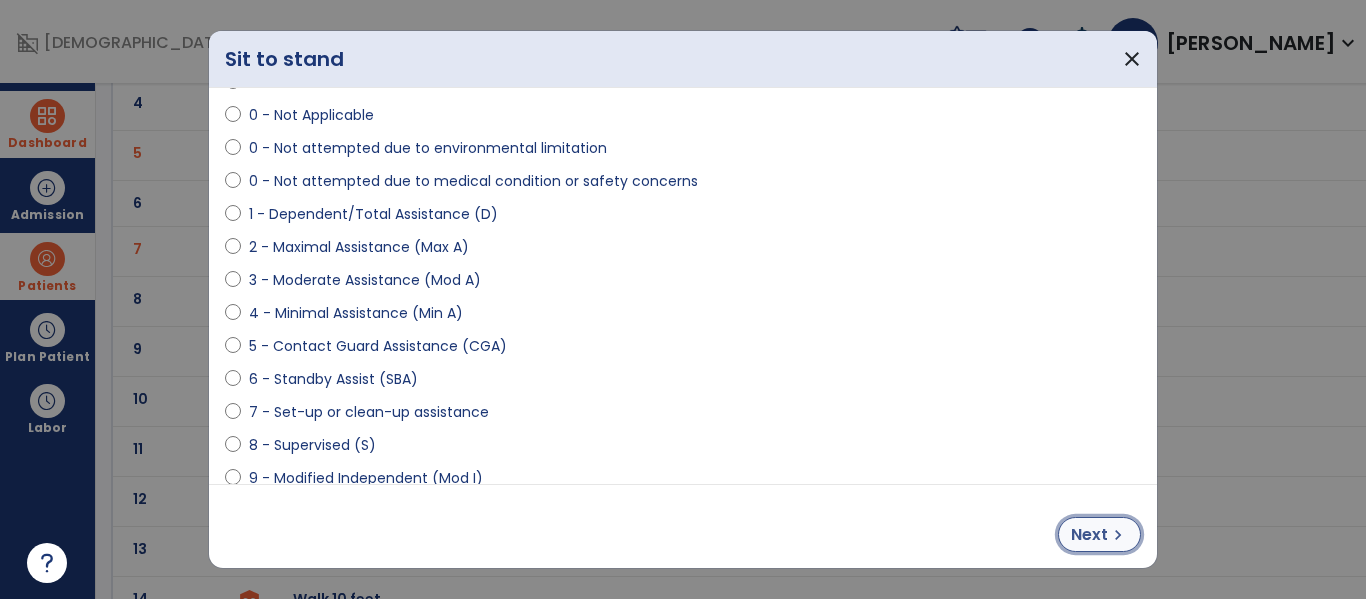 click on "chevron_right" at bounding box center (1118, 535) 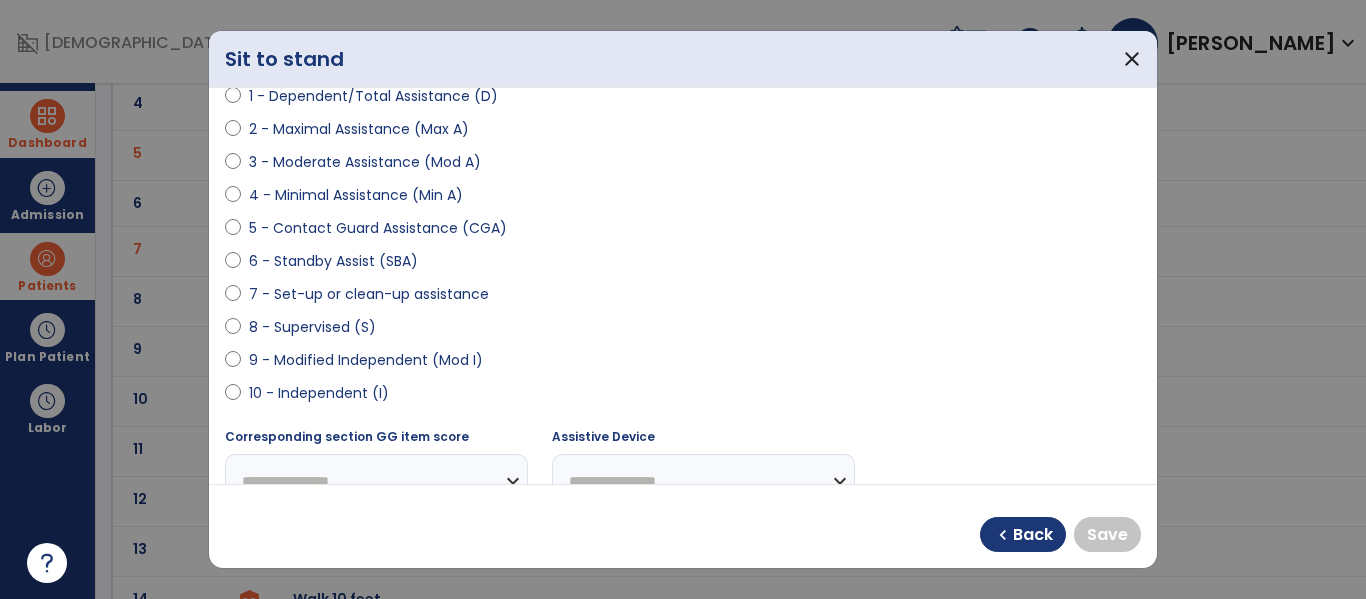 scroll, scrollTop: 278, scrollLeft: 0, axis: vertical 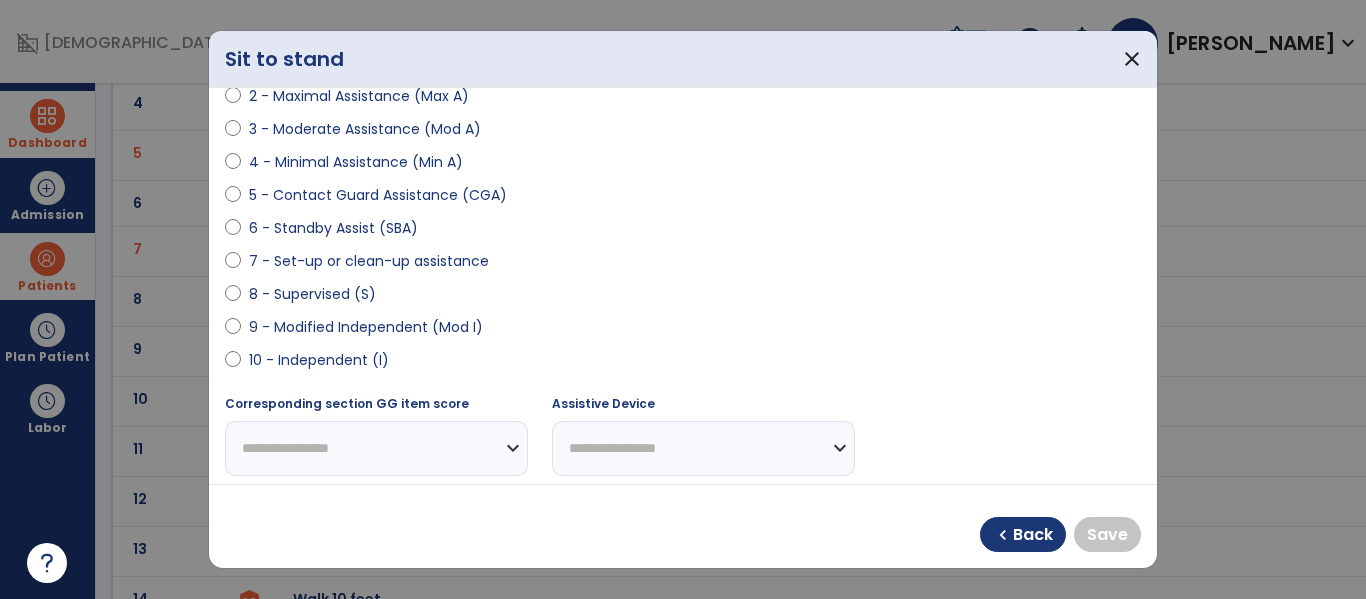 select on "**********" 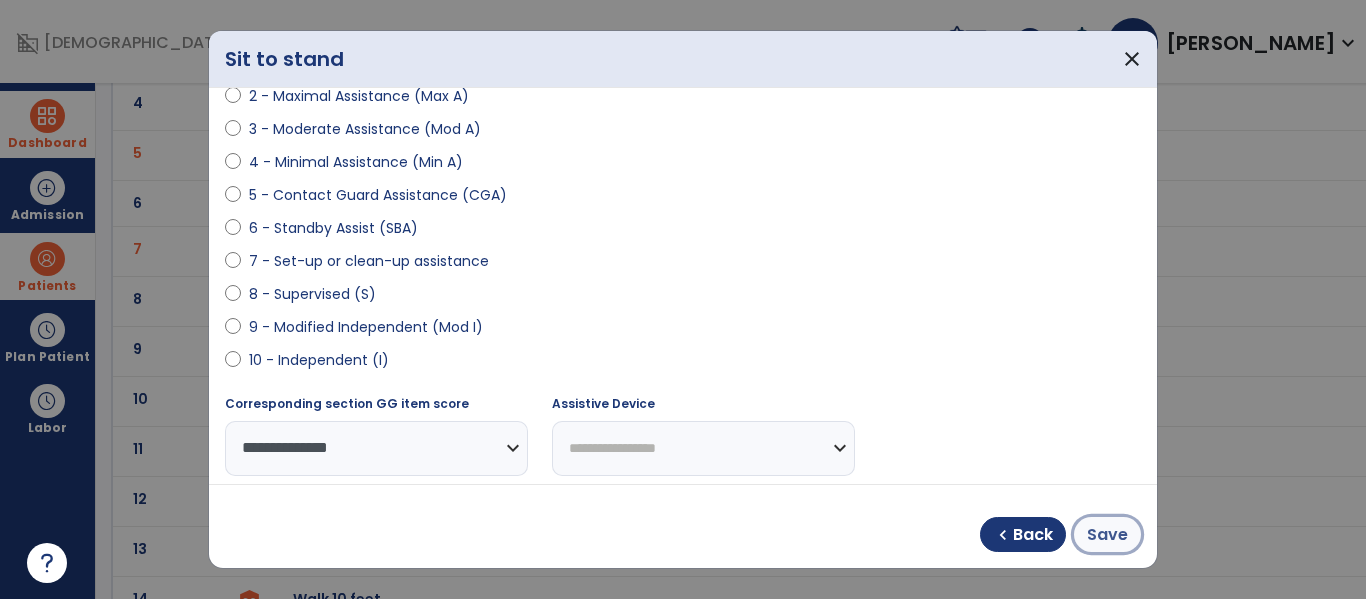 click on "Save" at bounding box center (1107, 534) 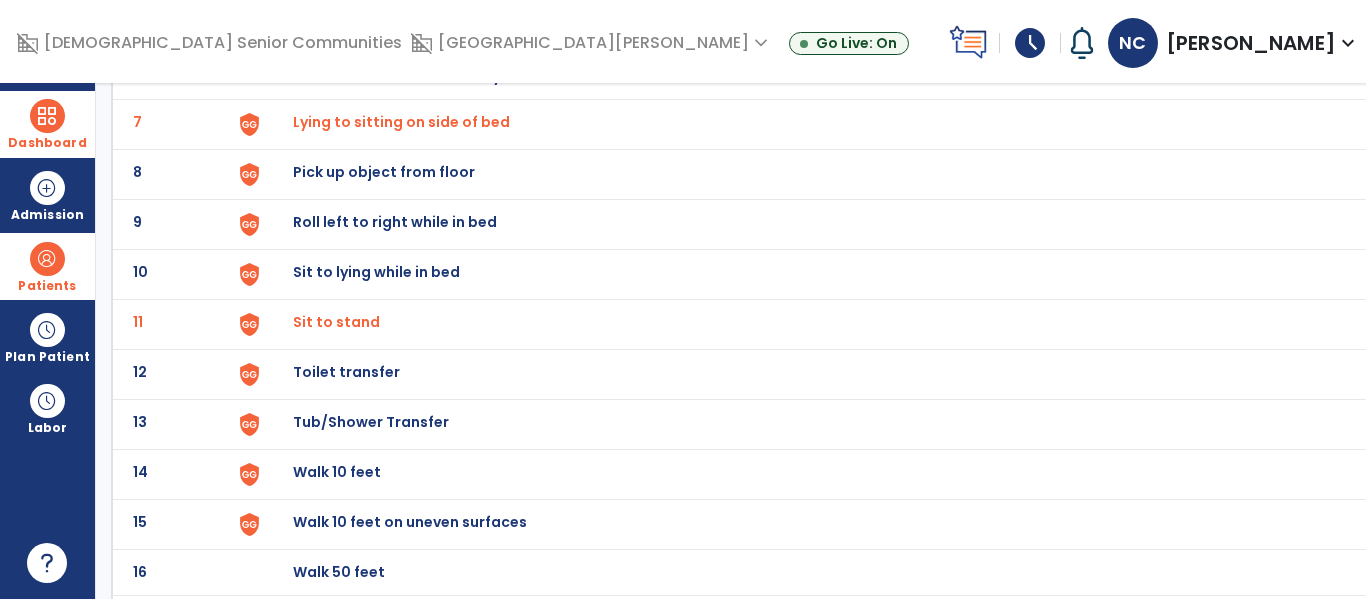scroll, scrollTop: 438, scrollLeft: 0, axis: vertical 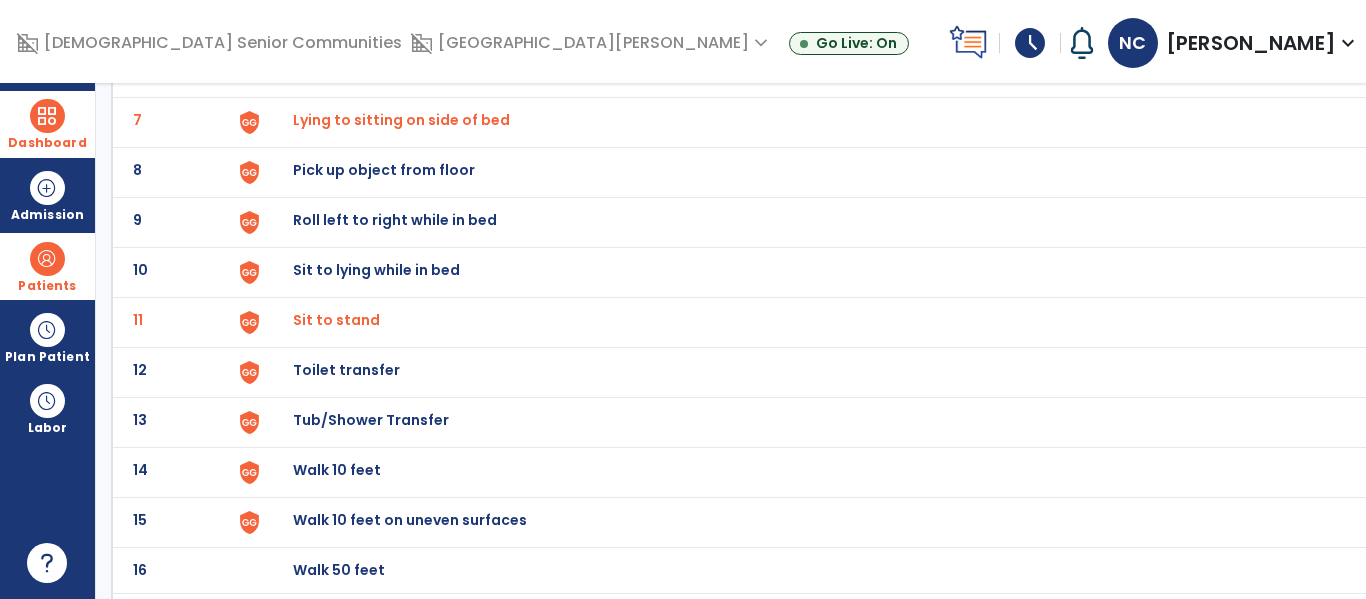 click on "Walk 10 feet" at bounding box center [802, -174] 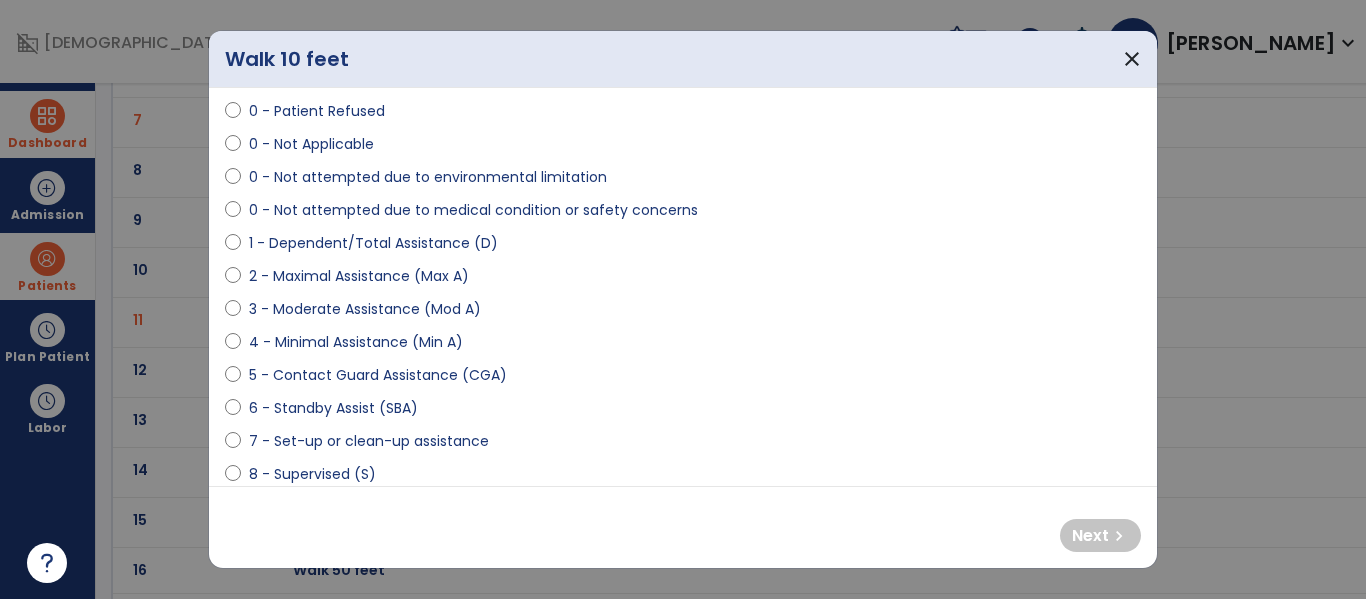scroll, scrollTop: 127, scrollLeft: 0, axis: vertical 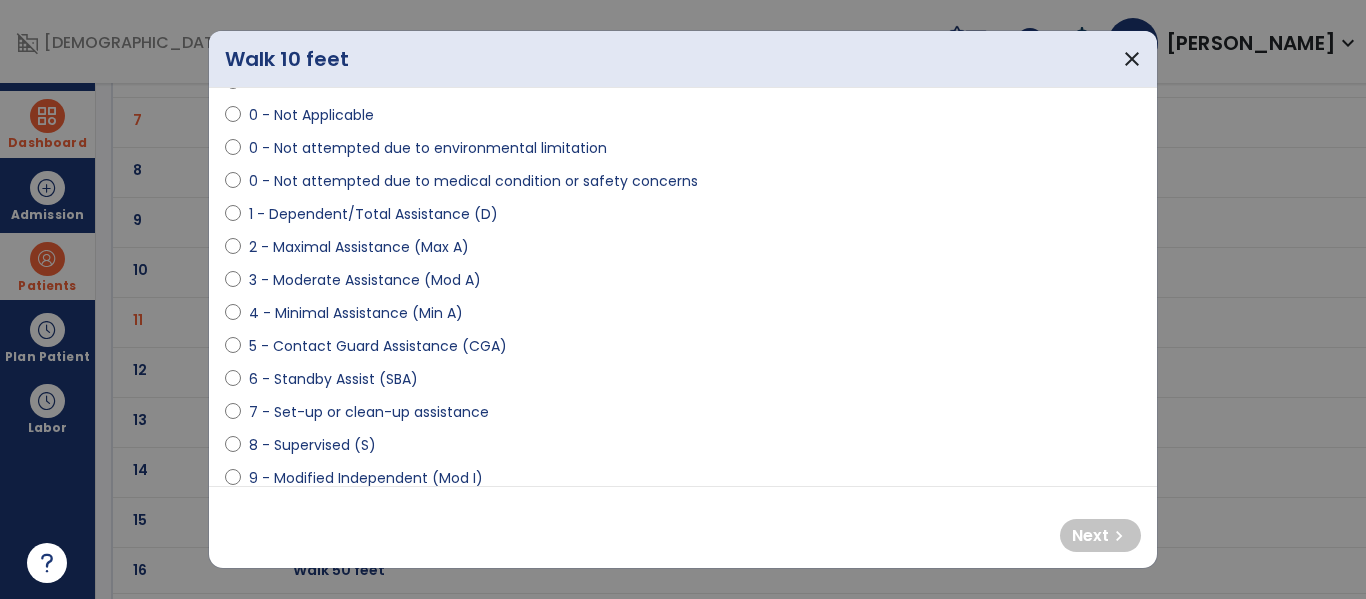 select on "**********" 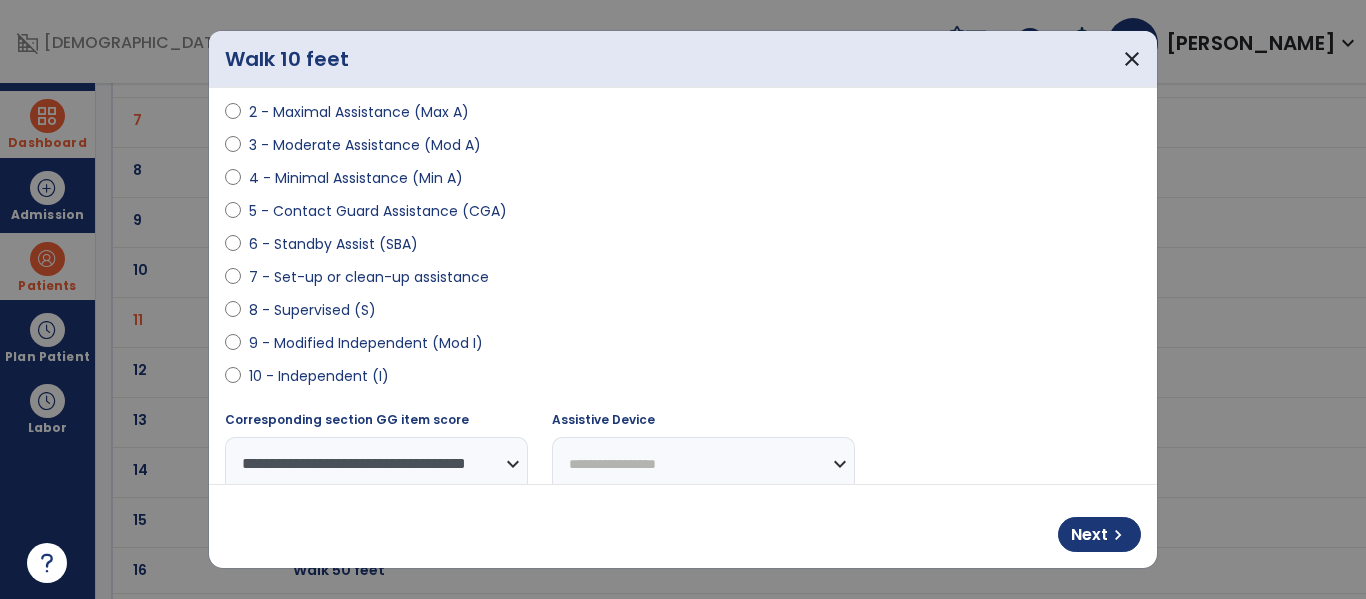 click on "**********" at bounding box center (703, 464) 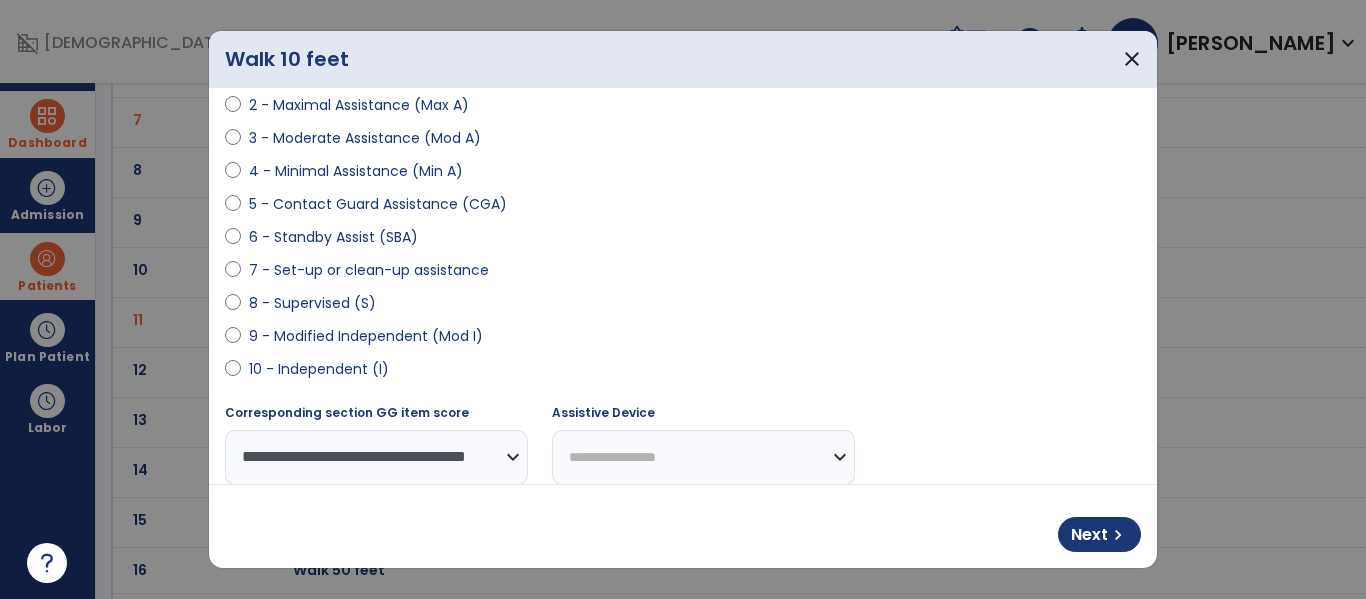 select on "**********" 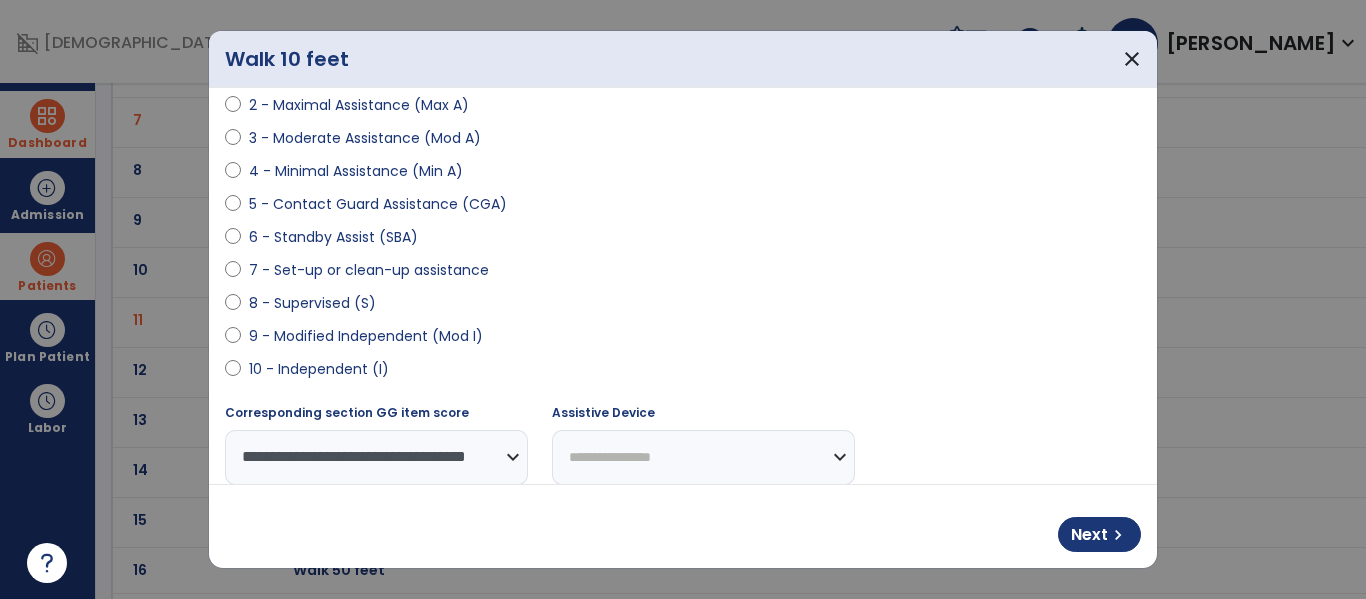 click on "**********" at bounding box center (703, 457) 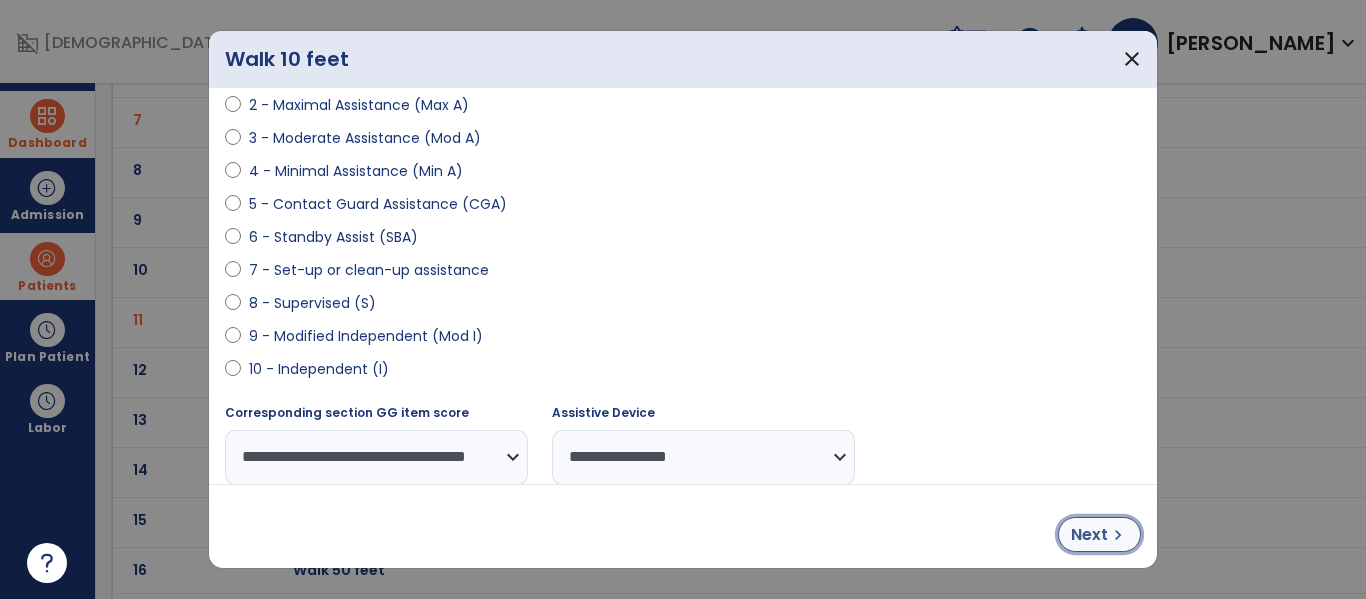 click on "chevron_right" at bounding box center (1118, 535) 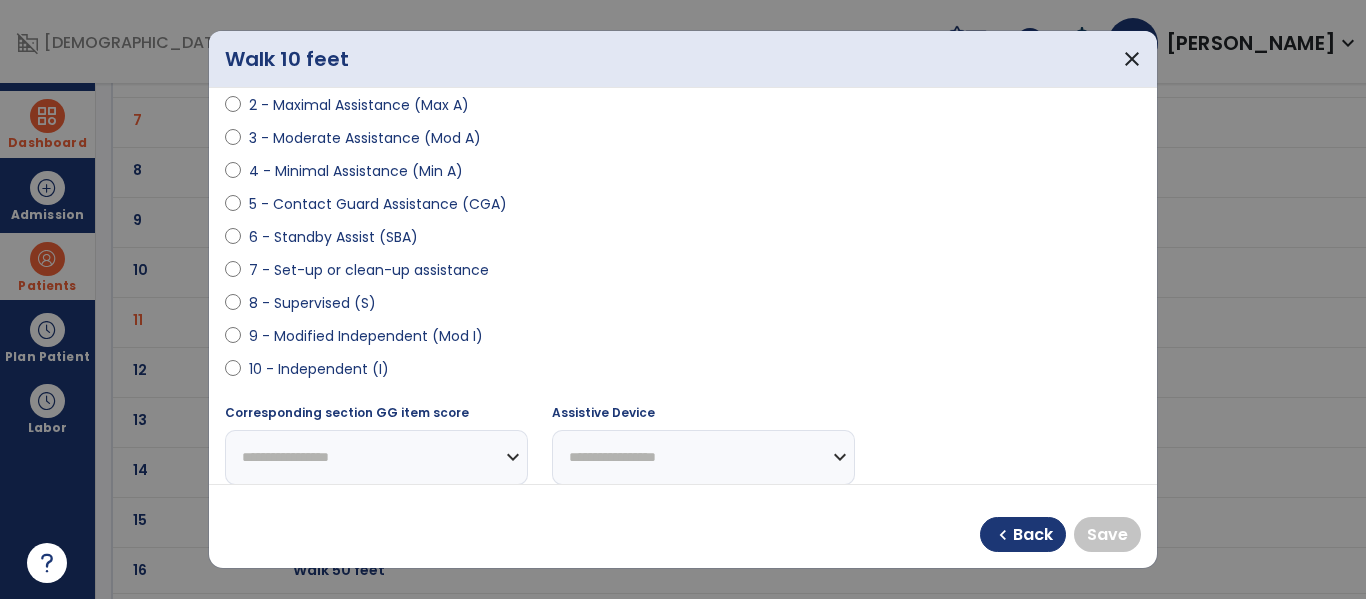 select on "**********" 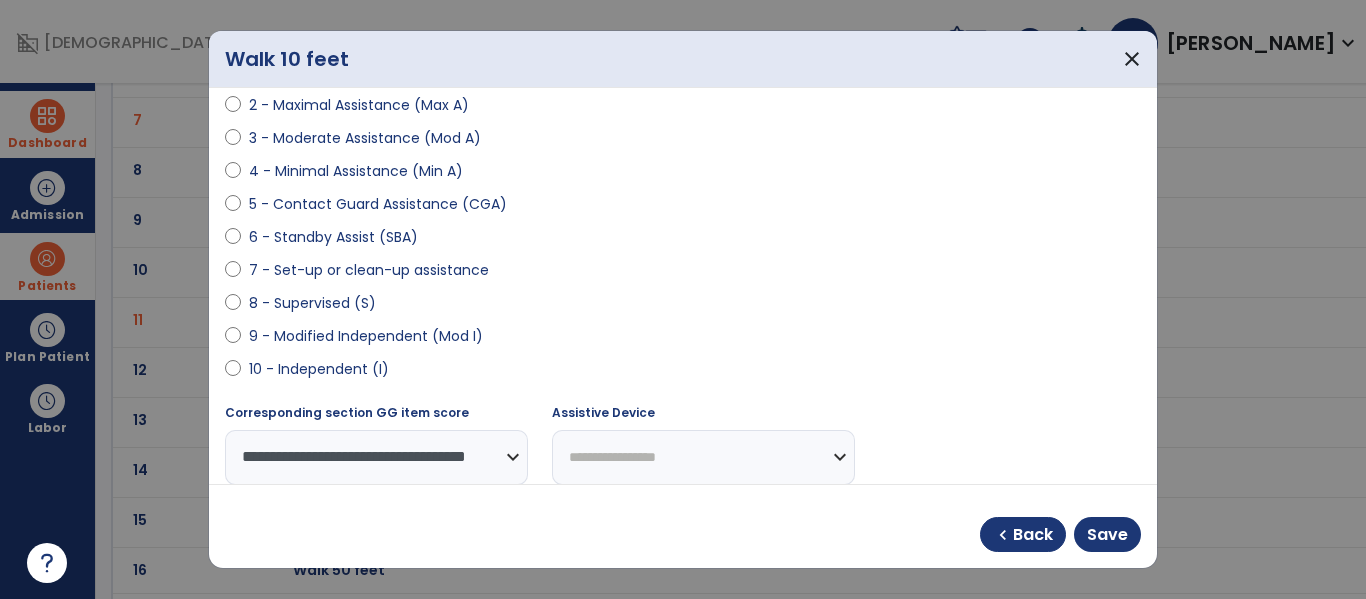 click on "**********" at bounding box center (703, 457) 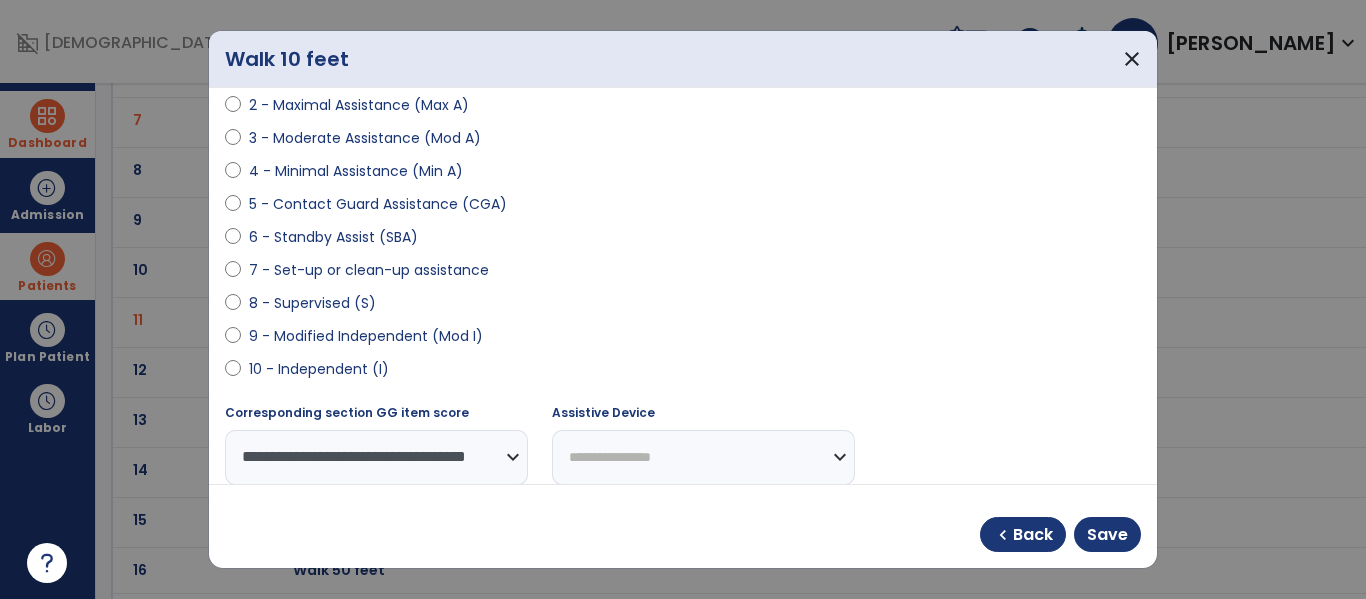 click on "**********" at bounding box center (703, 457) 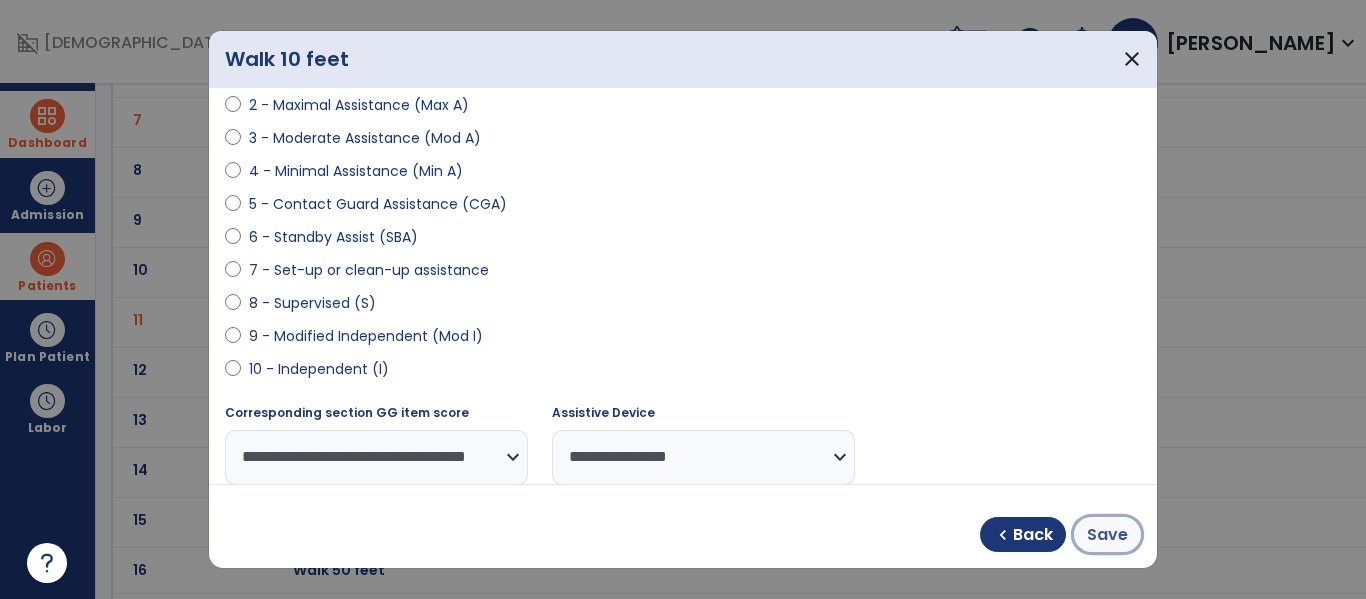 click on "Save" at bounding box center [1107, 534] 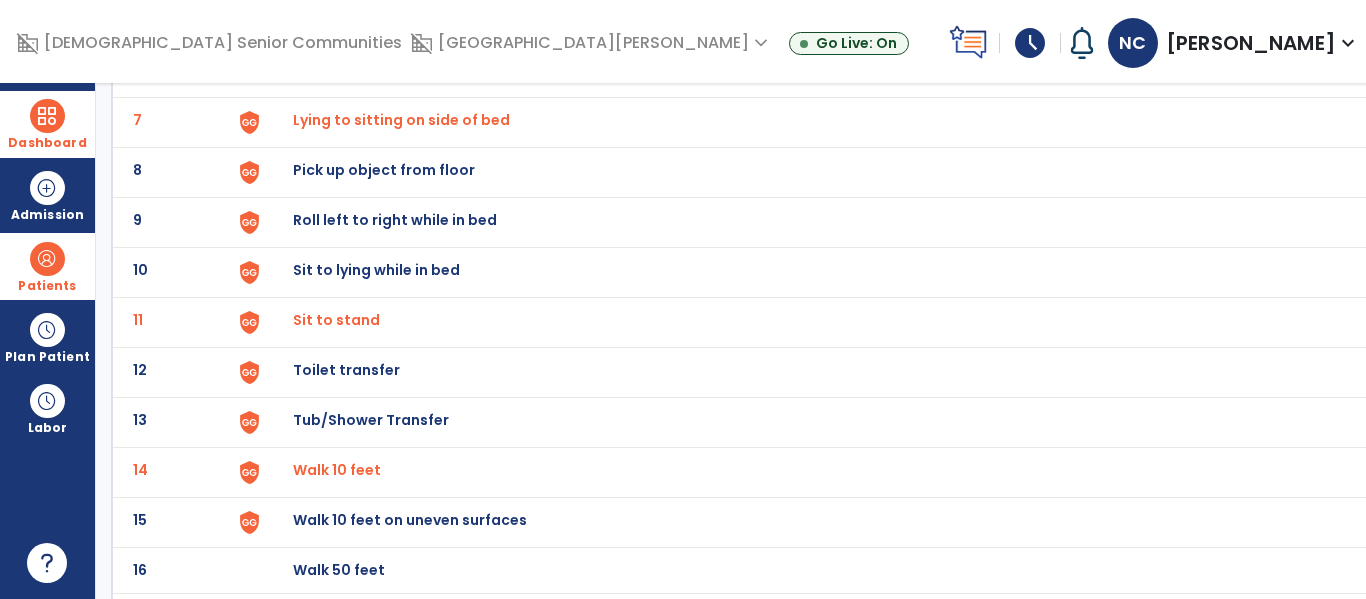 click on "Walk 10 feet" at bounding box center [802, -174] 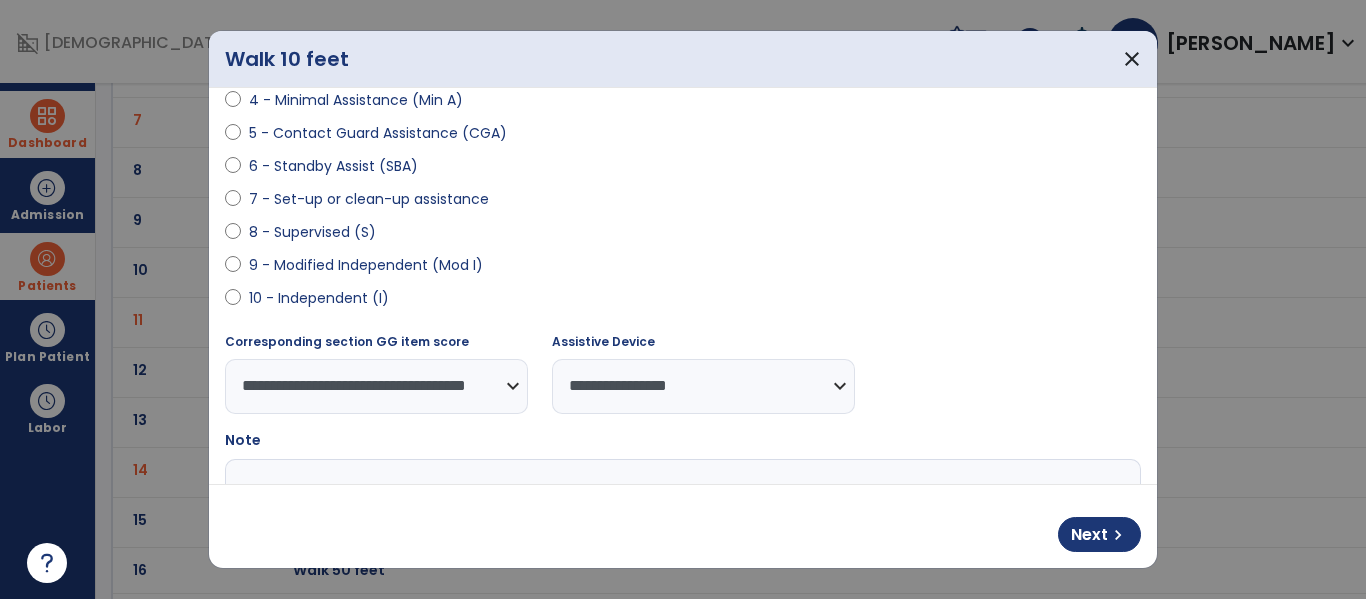 scroll, scrollTop: 341, scrollLeft: 0, axis: vertical 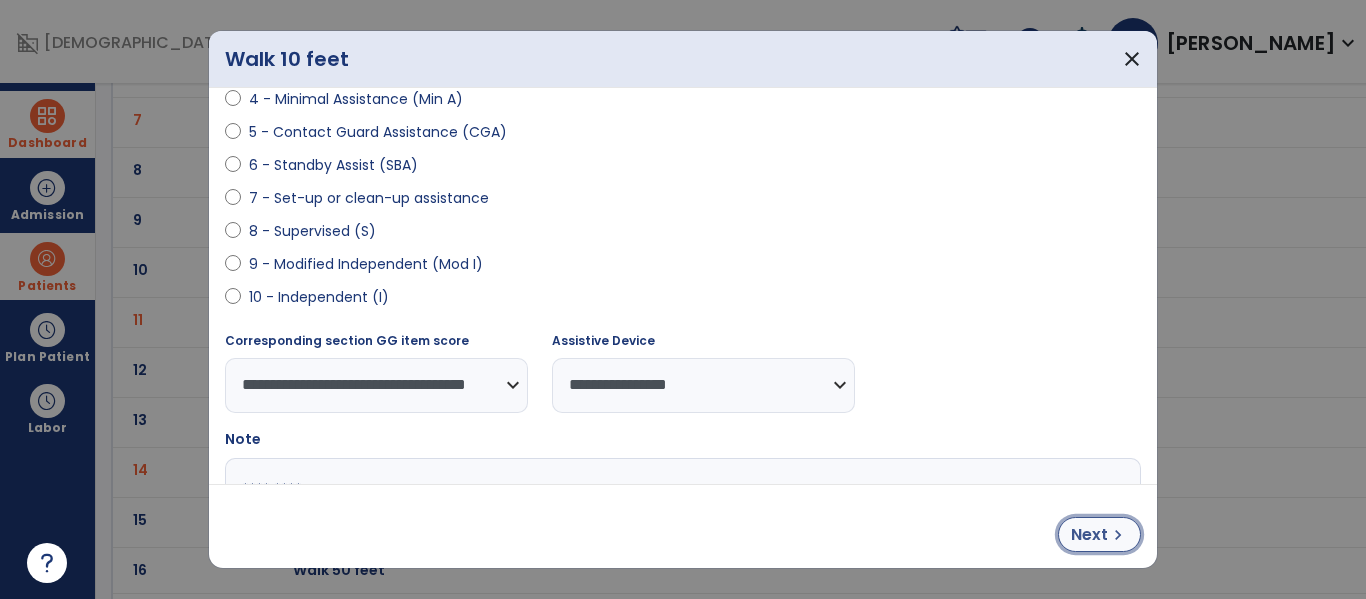 click on "chevron_right" at bounding box center [1118, 535] 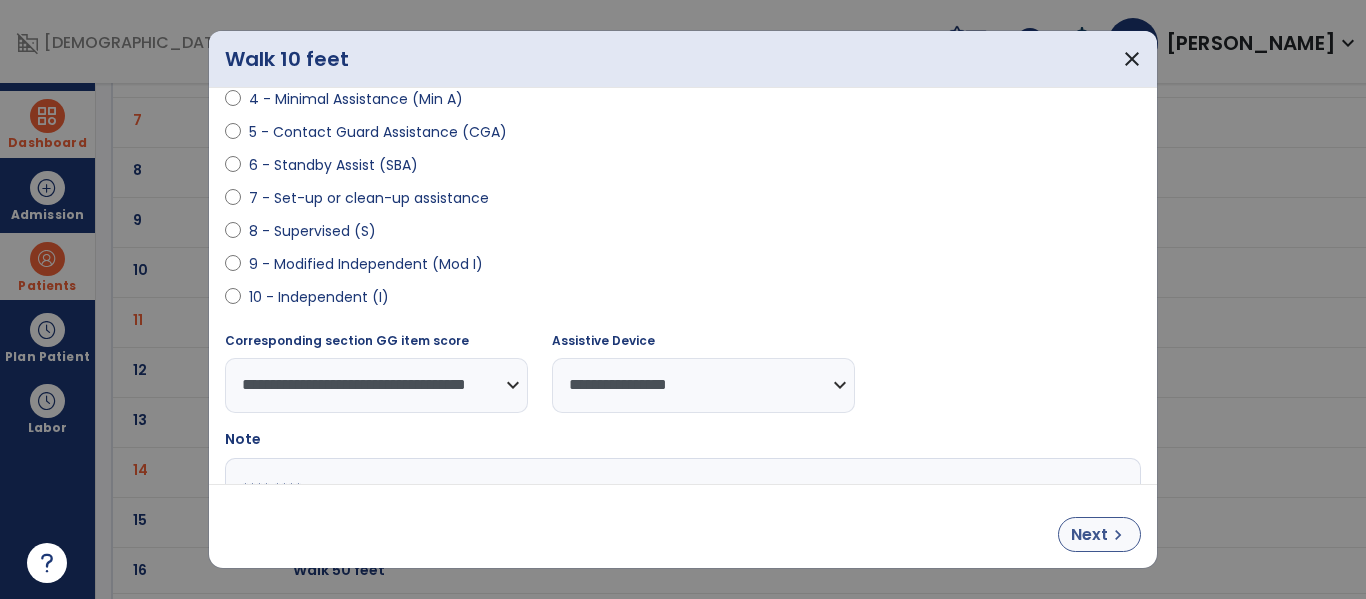 select on "**********" 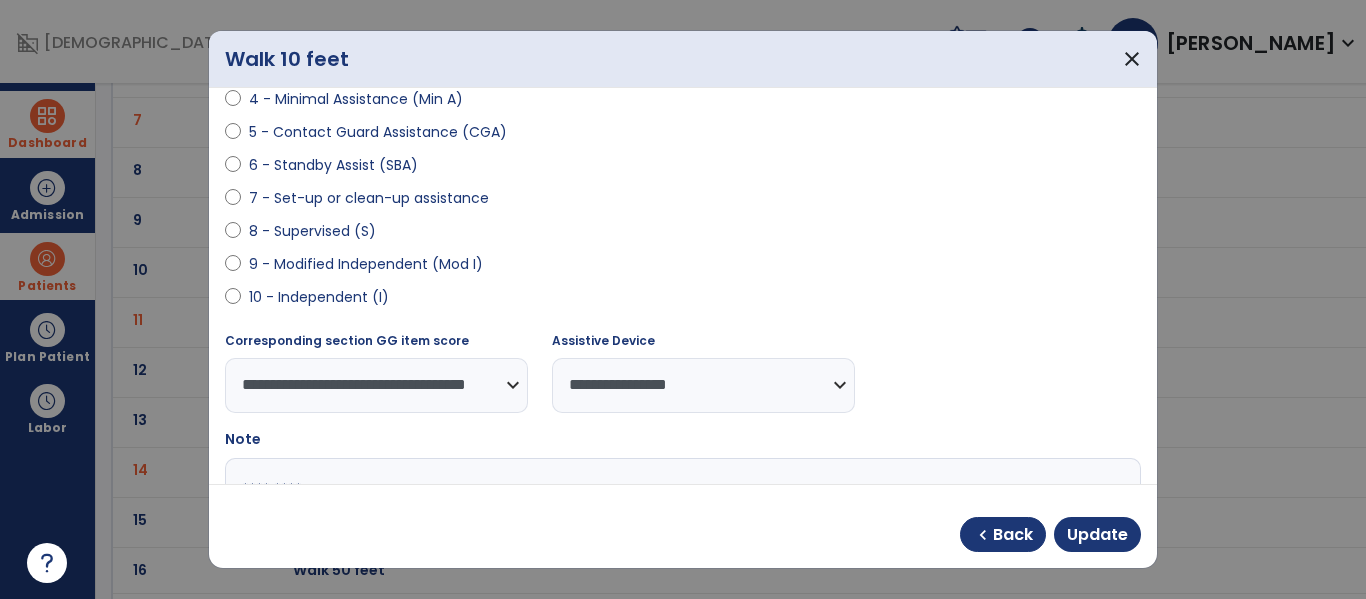 select on "**********" 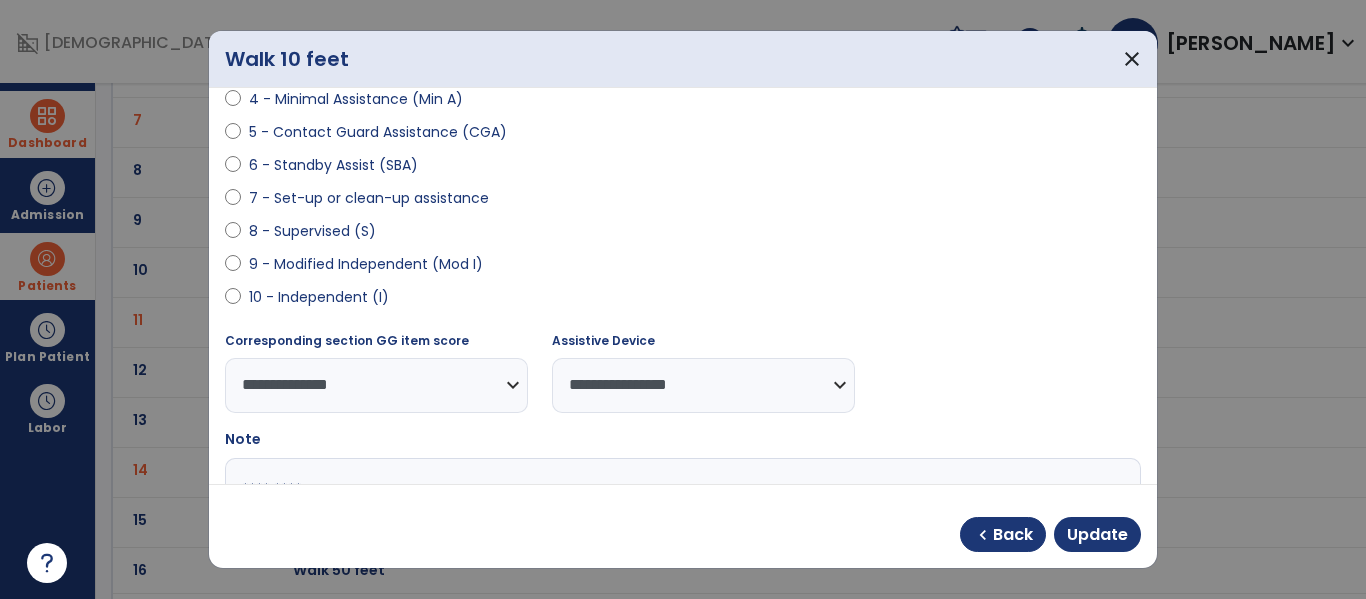 click on "**********" at bounding box center [703, 385] 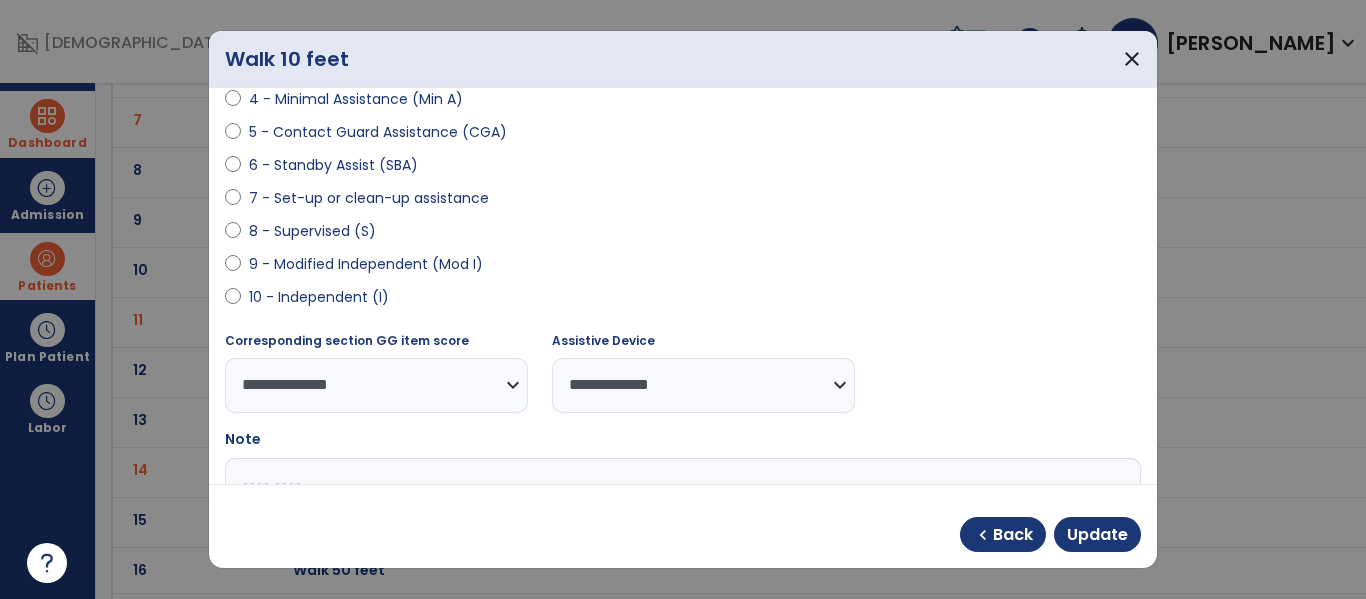 click on "**********" at bounding box center [703, 385] 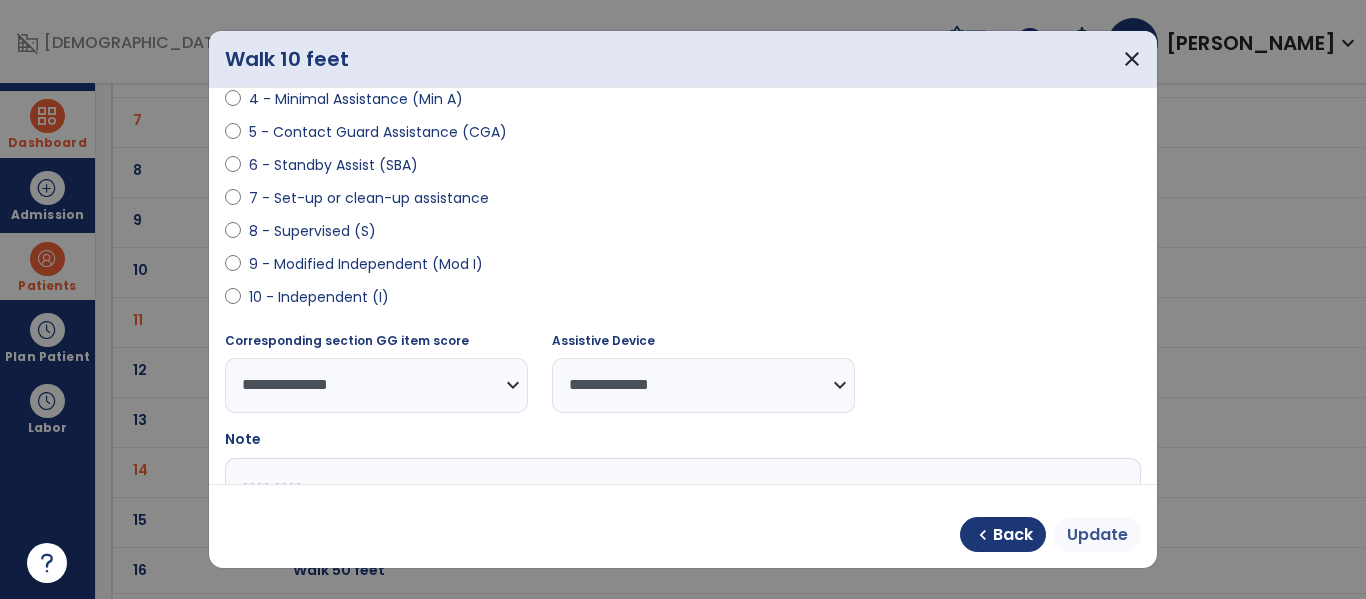 click on "Update" at bounding box center [1097, 534] 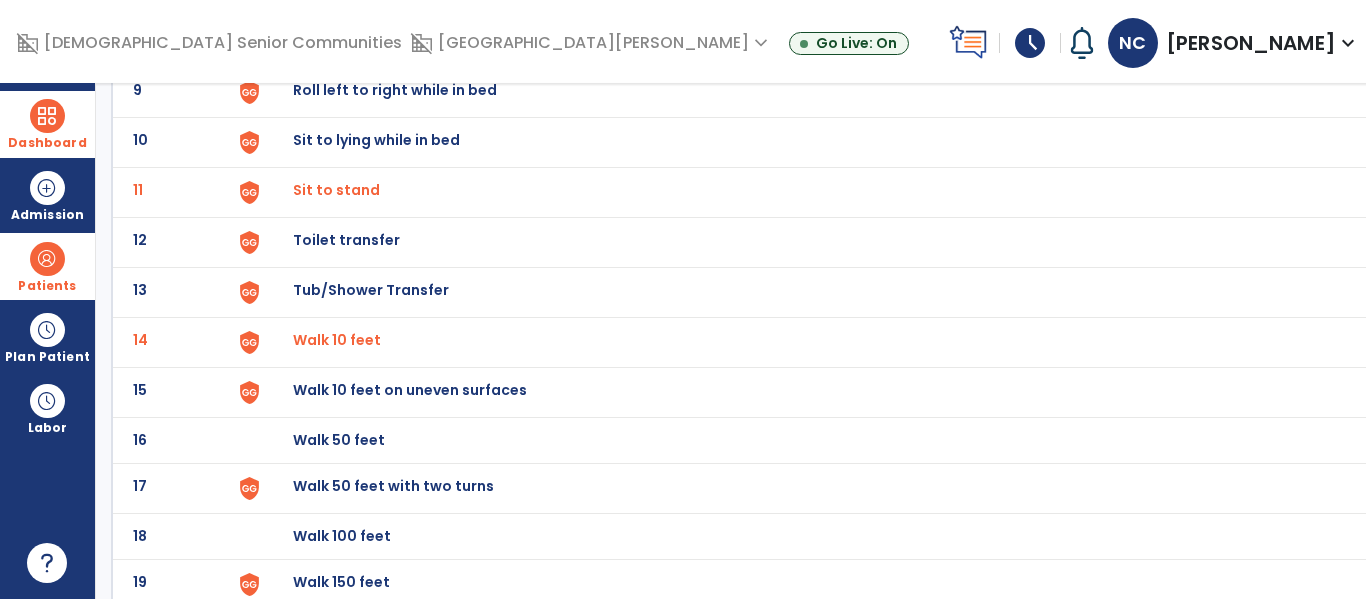scroll, scrollTop: 583, scrollLeft: 0, axis: vertical 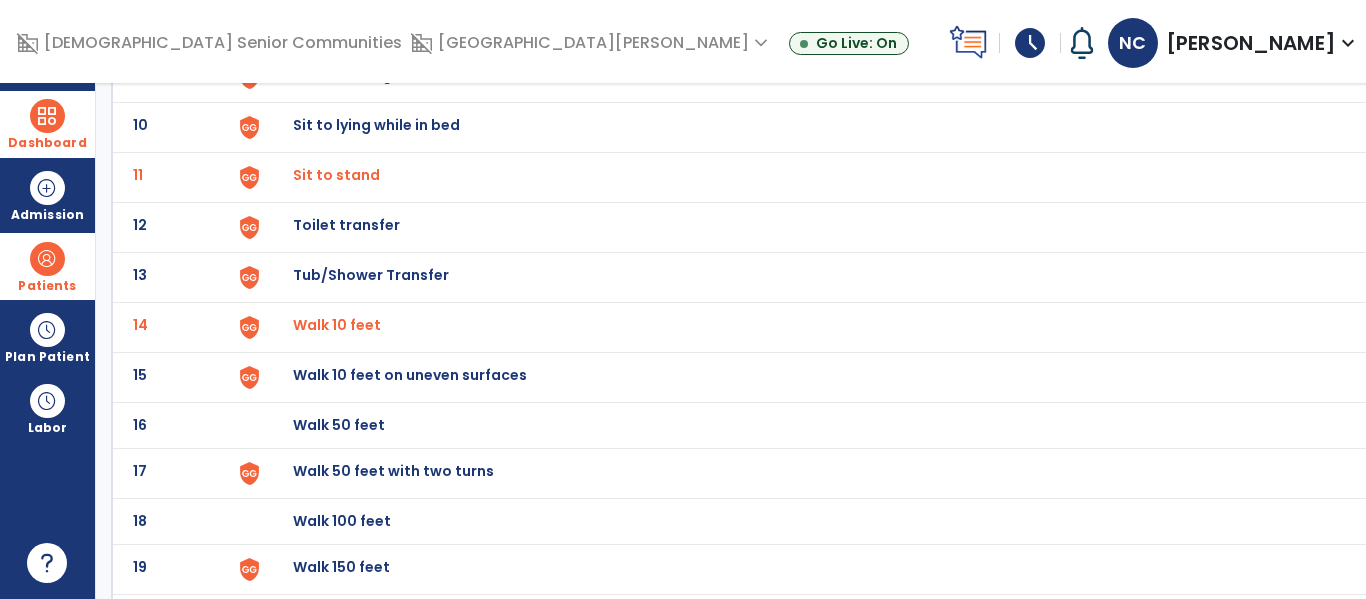 click on "Walk 10 feet on uneven surfaces" at bounding box center (339, -321) 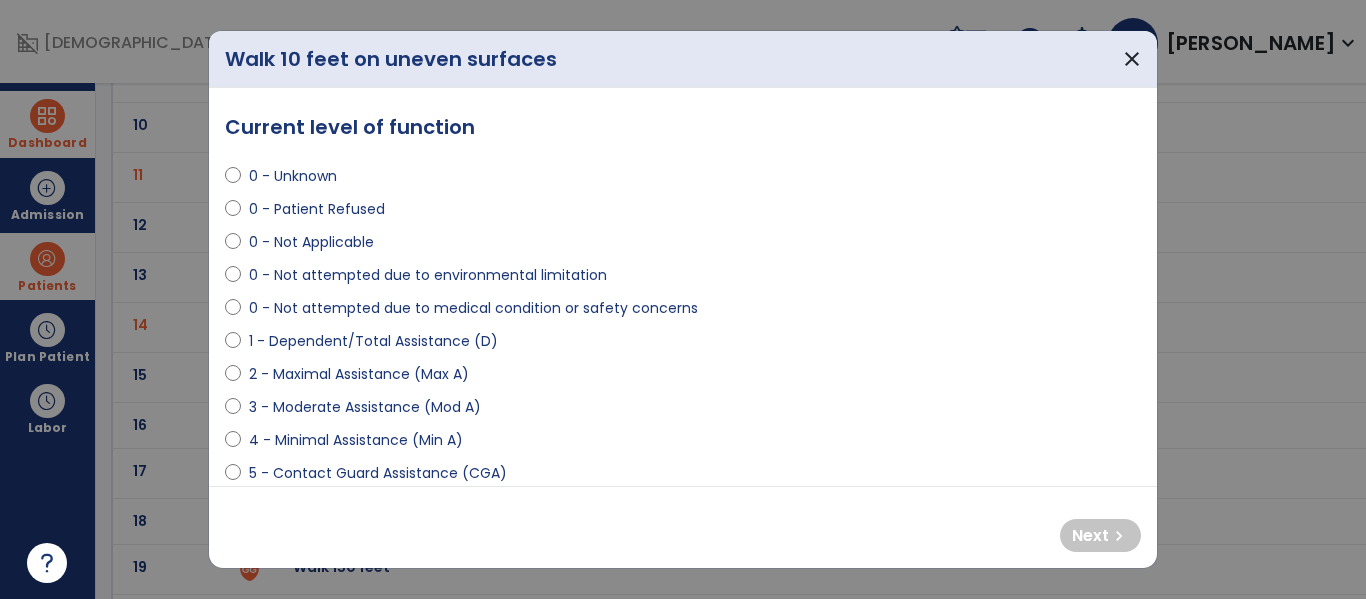 select on "**********" 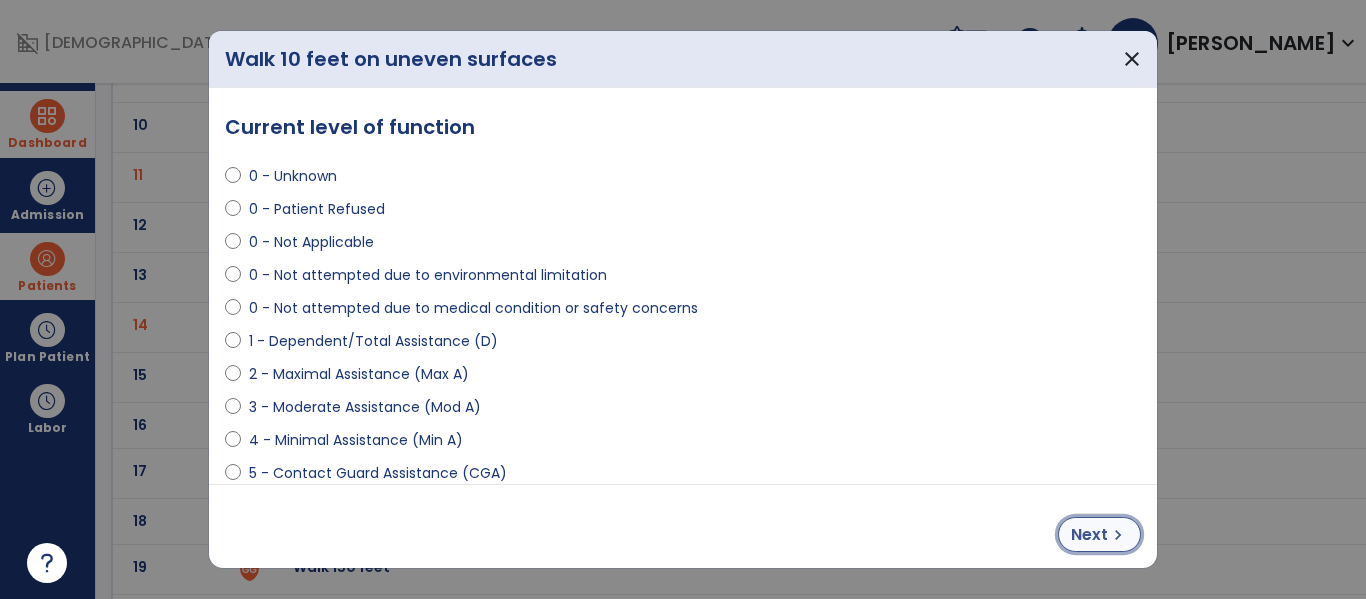 click on "chevron_right" at bounding box center [1118, 535] 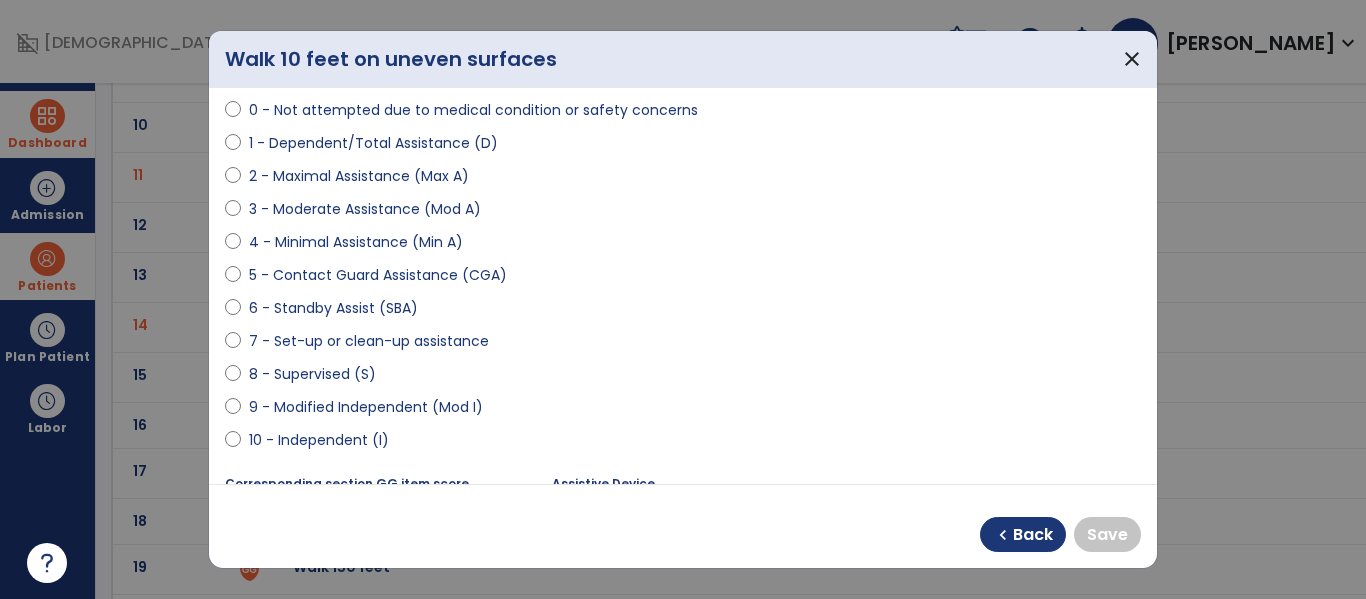 scroll, scrollTop: 202, scrollLeft: 0, axis: vertical 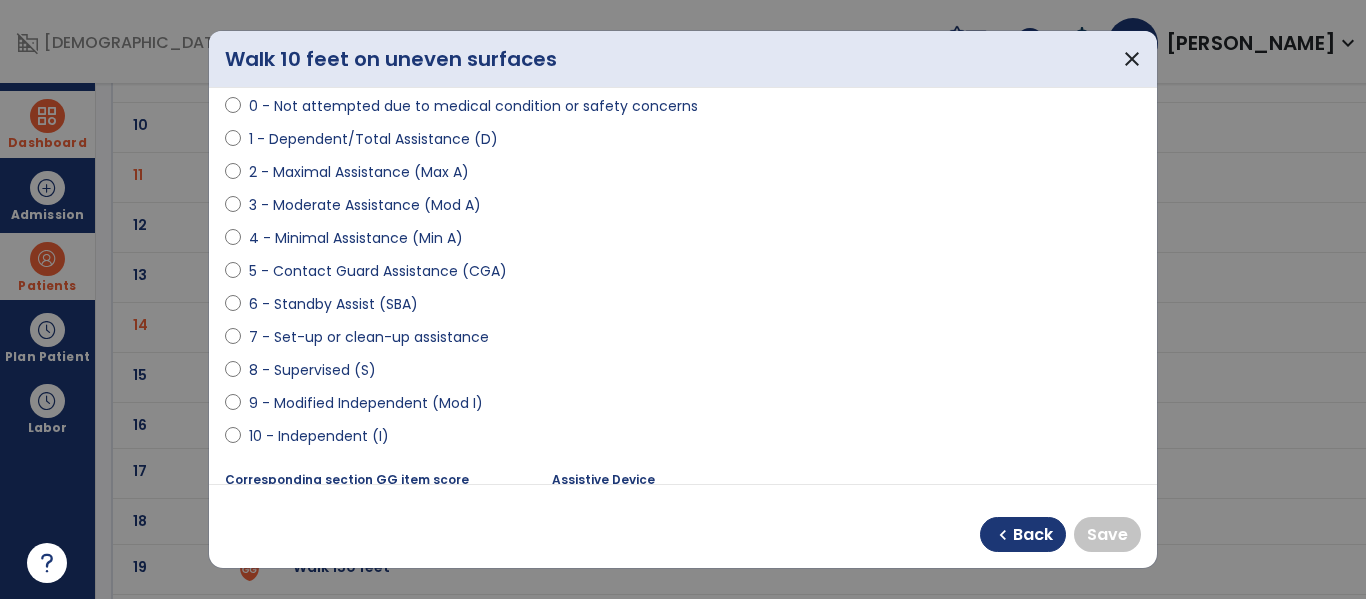select on "**********" 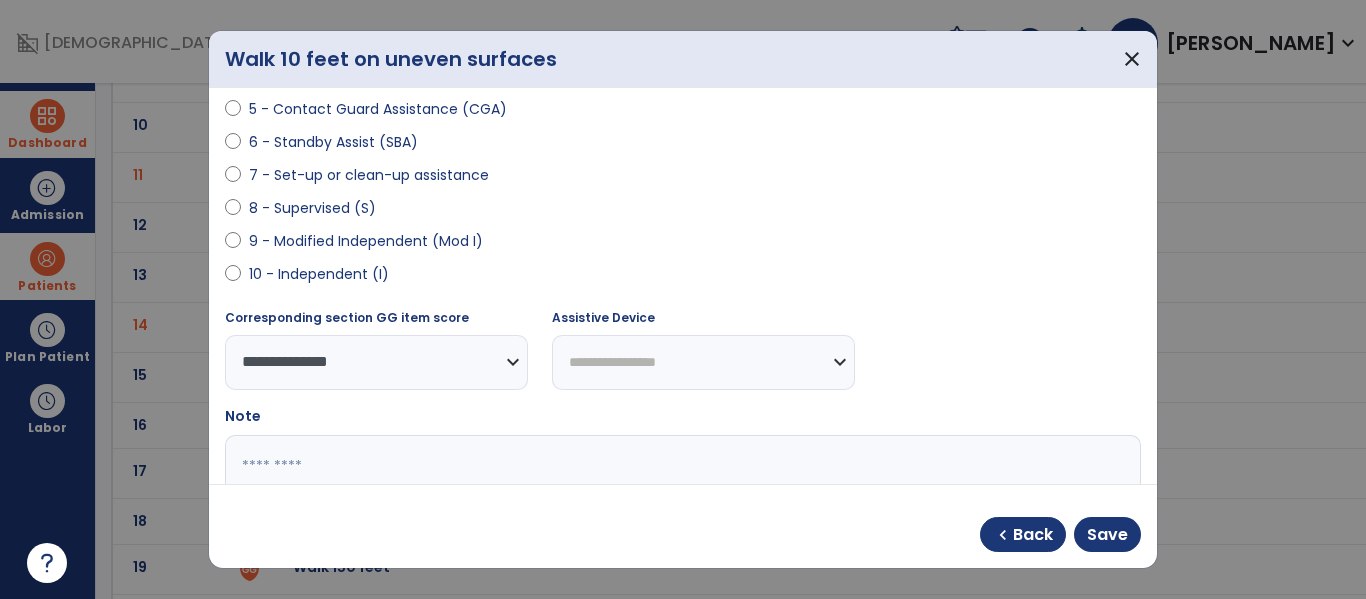 scroll, scrollTop: 361, scrollLeft: 0, axis: vertical 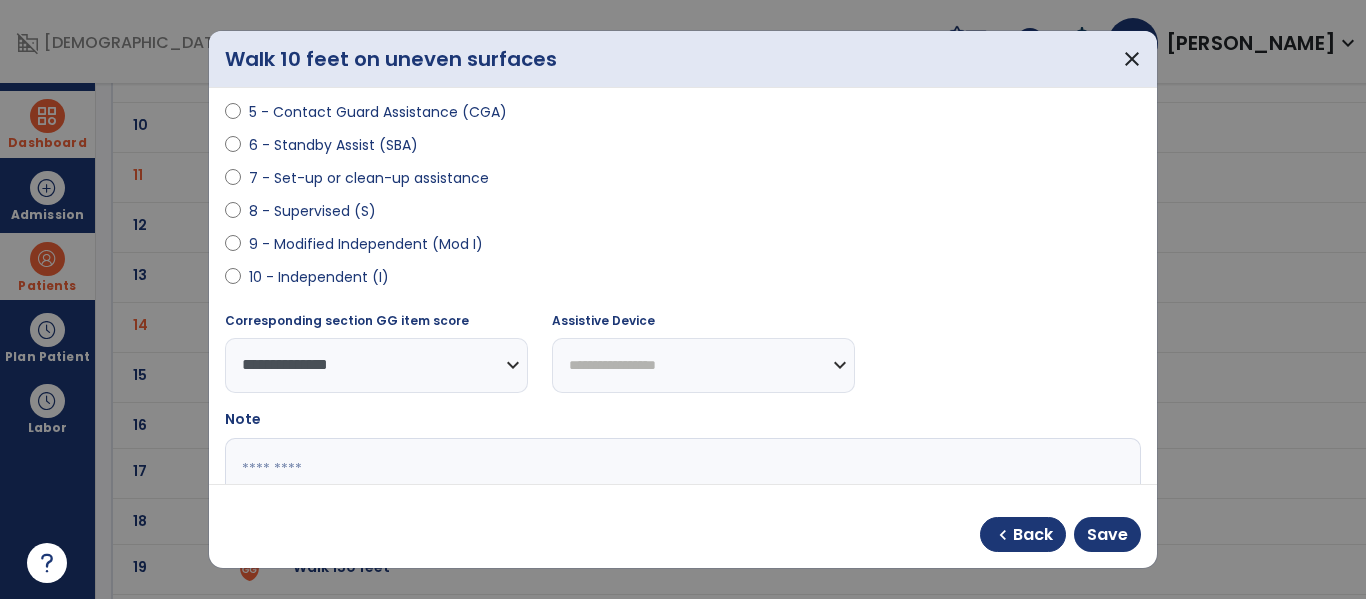 click on "**********" at bounding box center [703, 365] 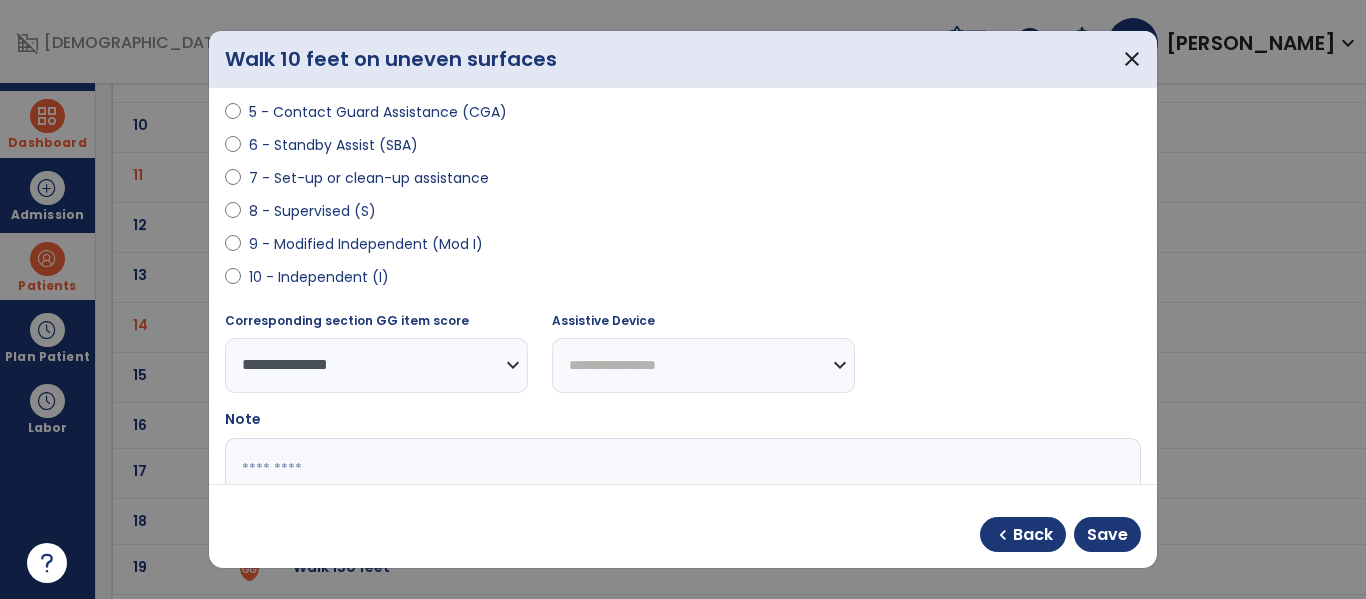 select on "**********" 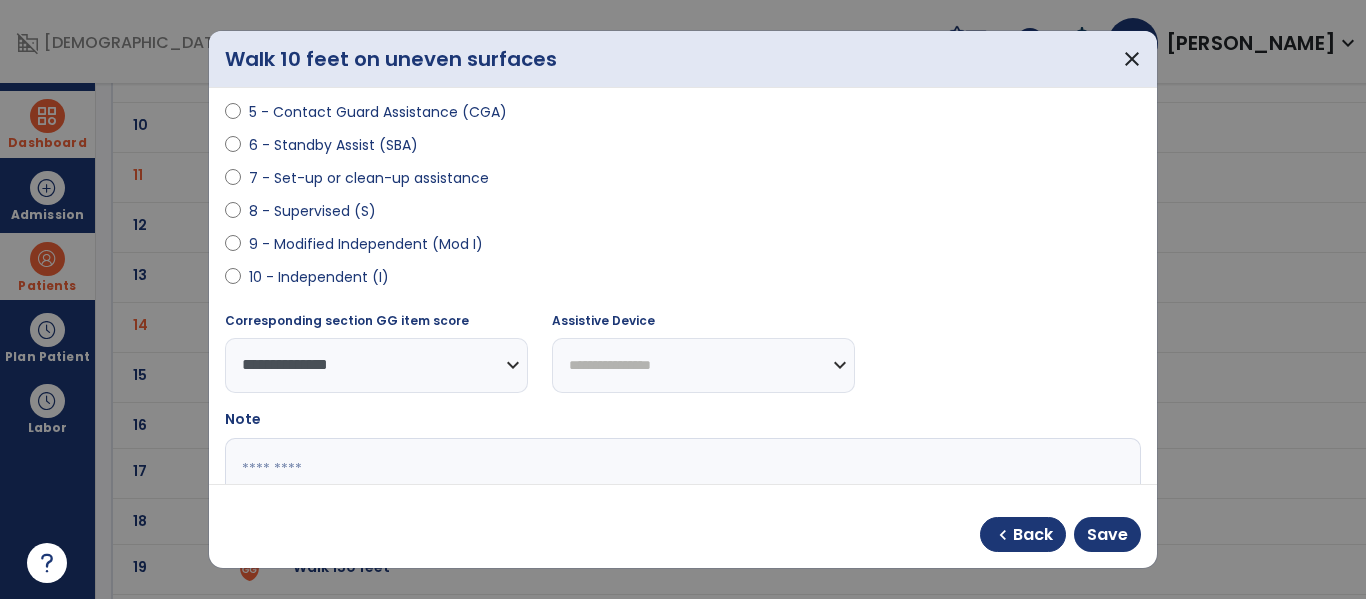 click on "**********" at bounding box center (703, 365) 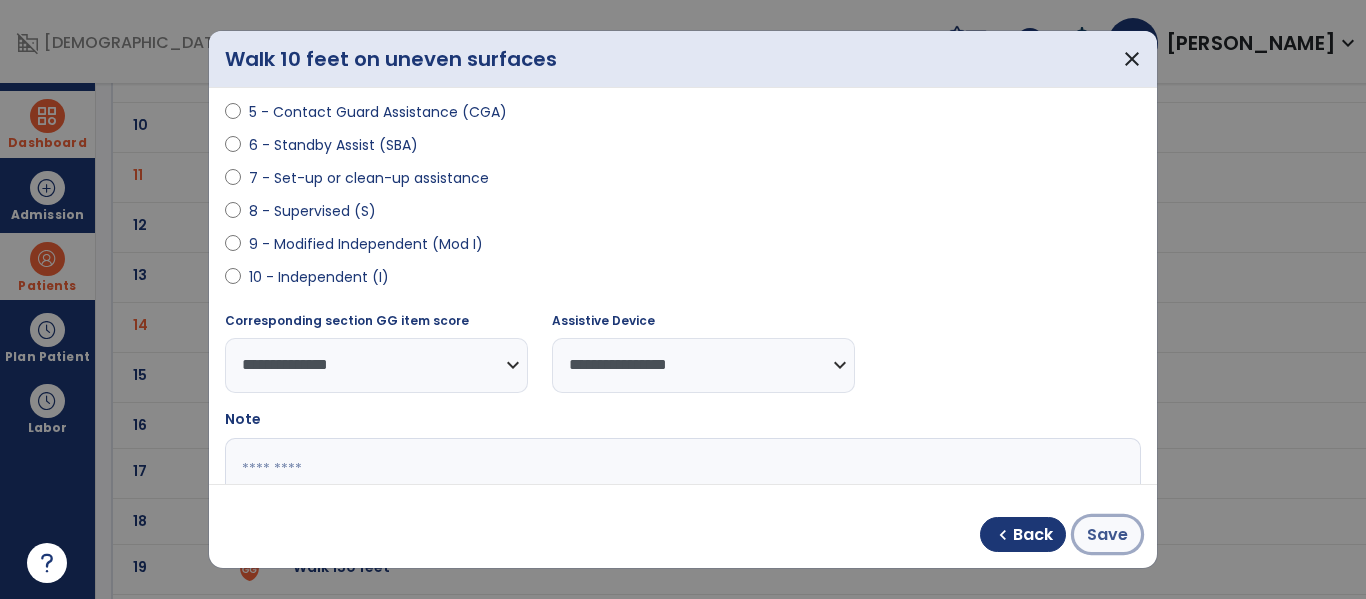click on "Save" at bounding box center [1107, 534] 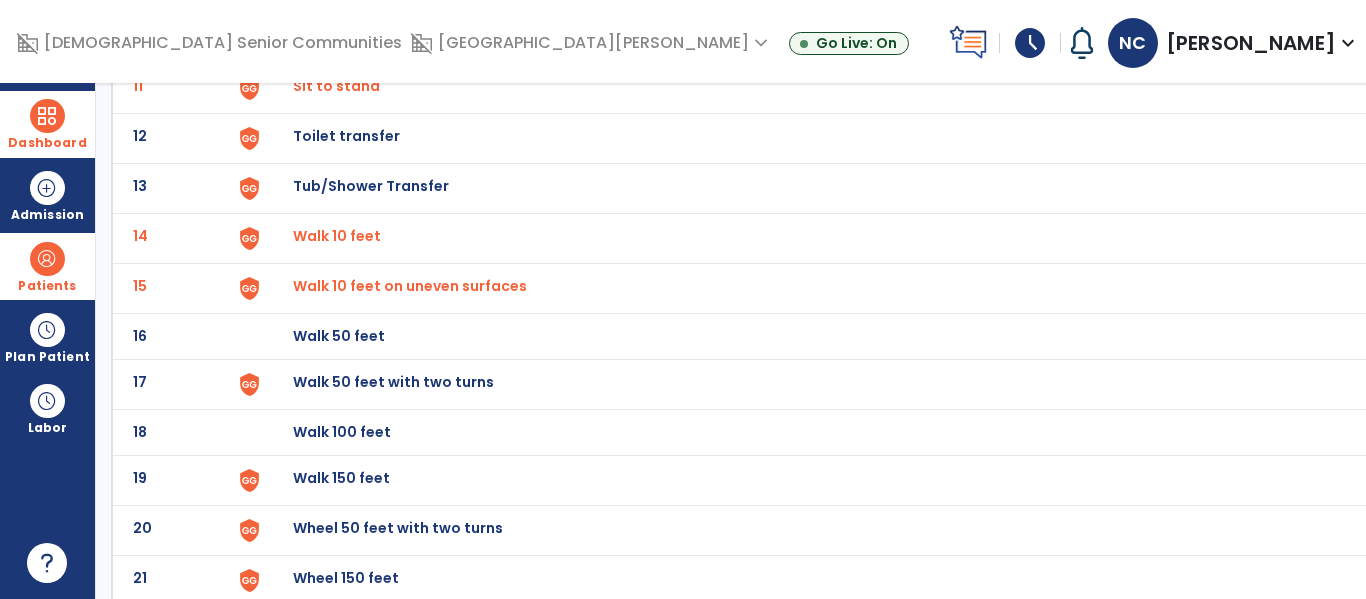 scroll, scrollTop: 671, scrollLeft: 0, axis: vertical 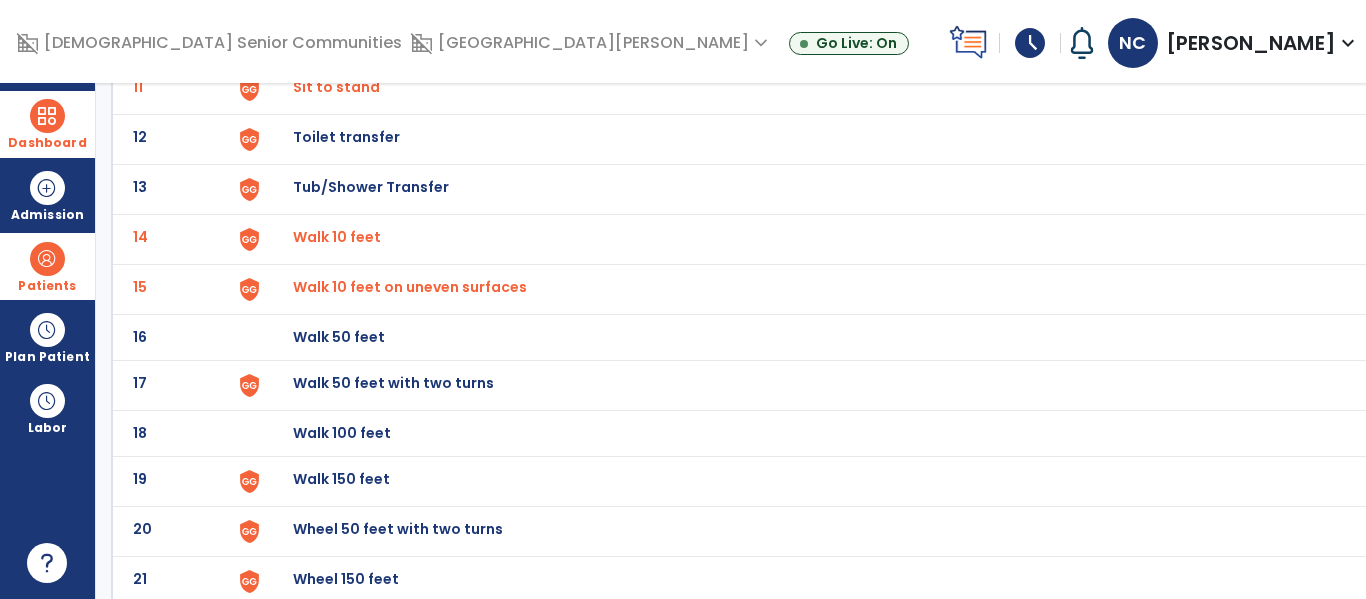 click on "Walk 50 feet with two turns" at bounding box center [339, -409] 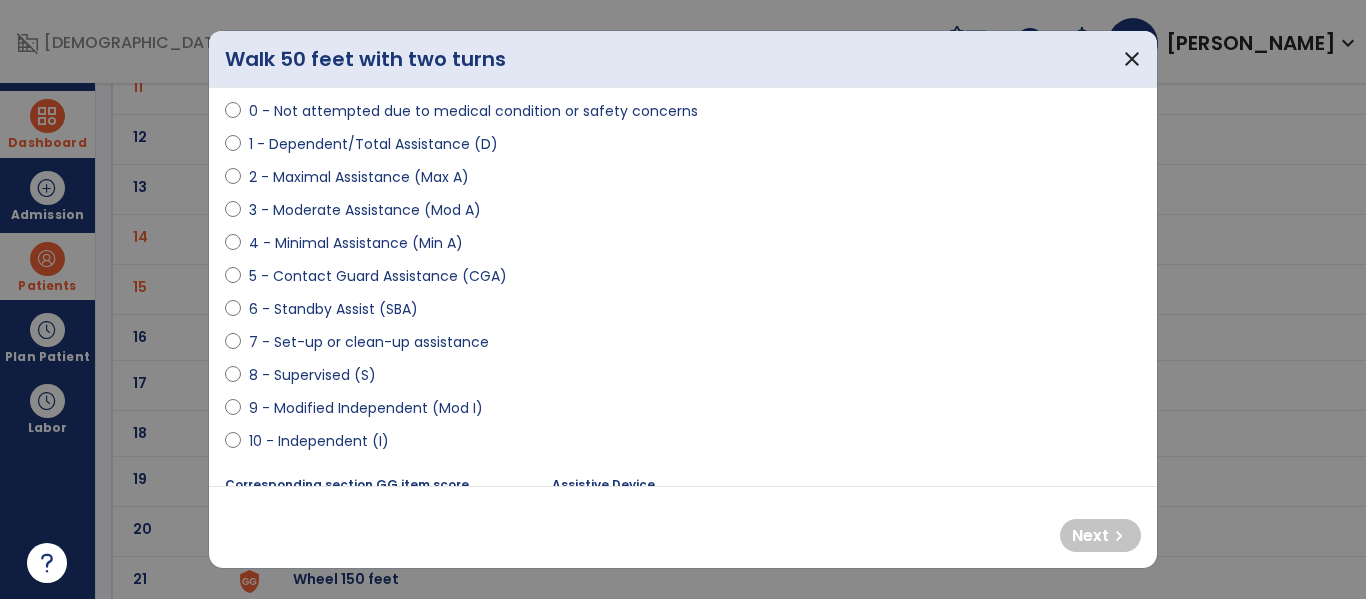 scroll, scrollTop: 201, scrollLeft: 0, axis: vertical 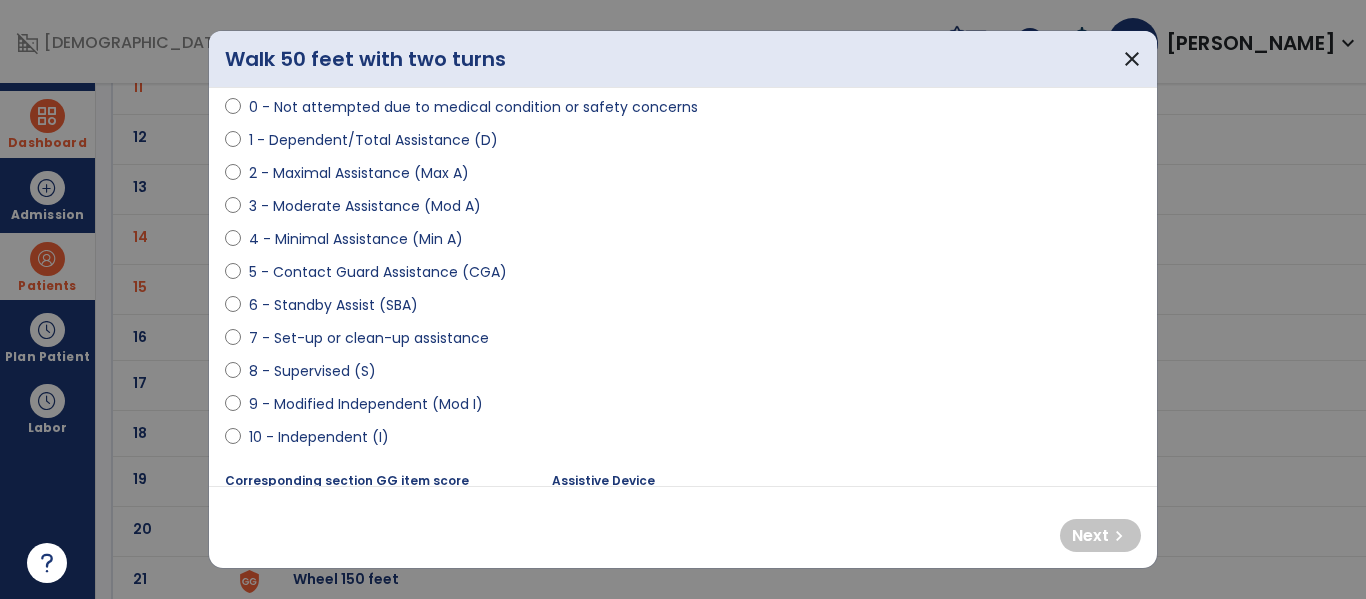 select on "**********" 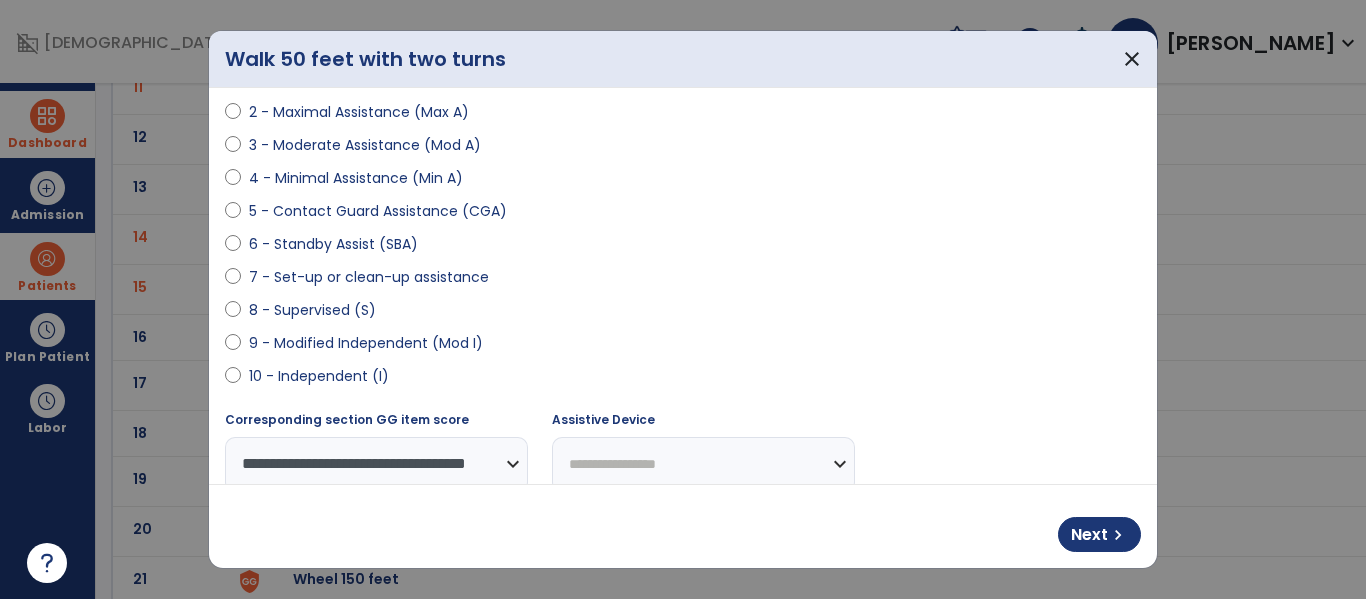 scroll, scrollTop: 294, scrollLeft: 0, axis: vertical 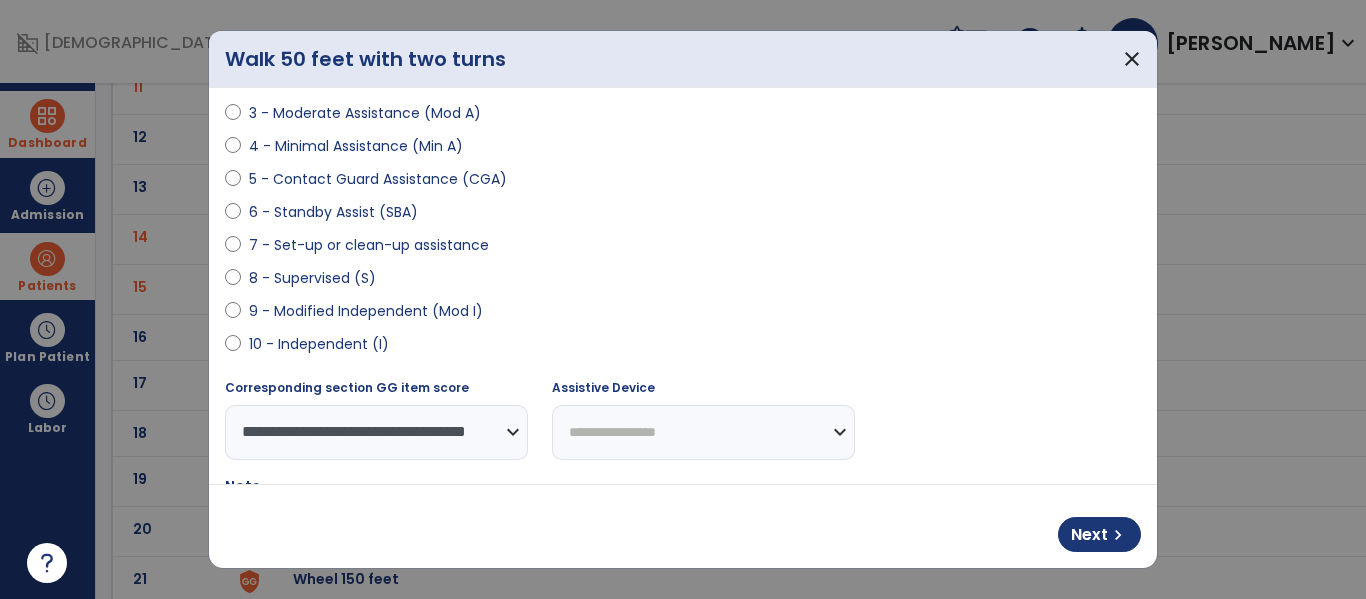 click on "**********" at bounding box center (703, 432) 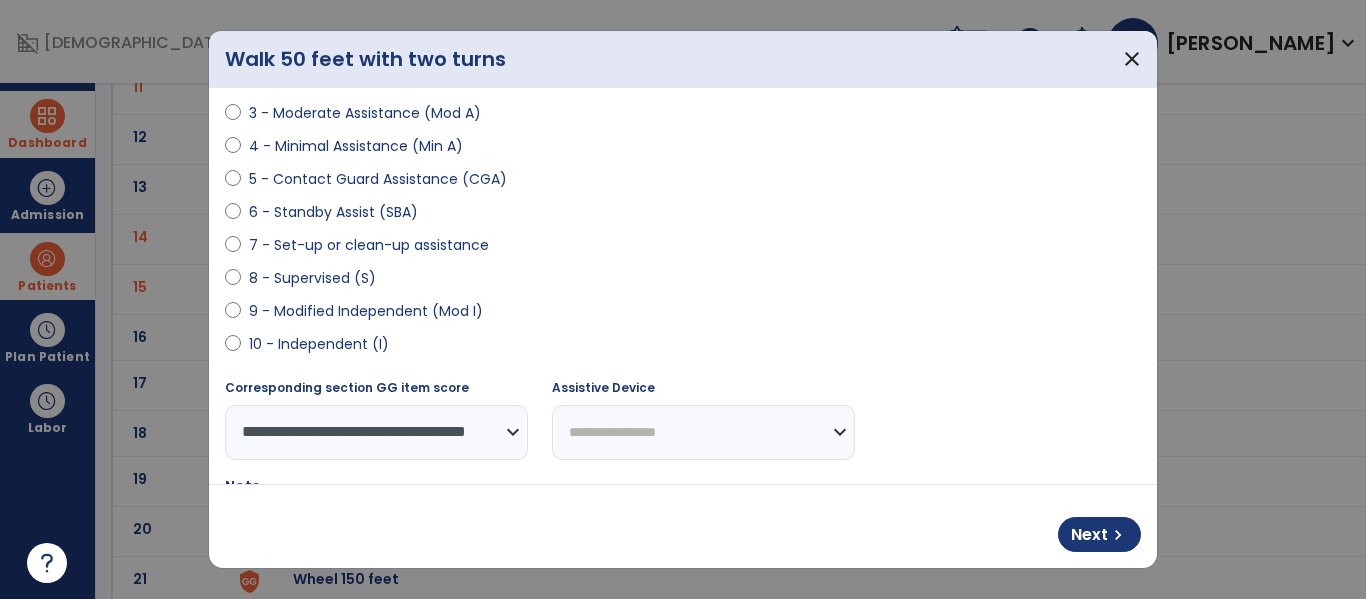 select on "**********" 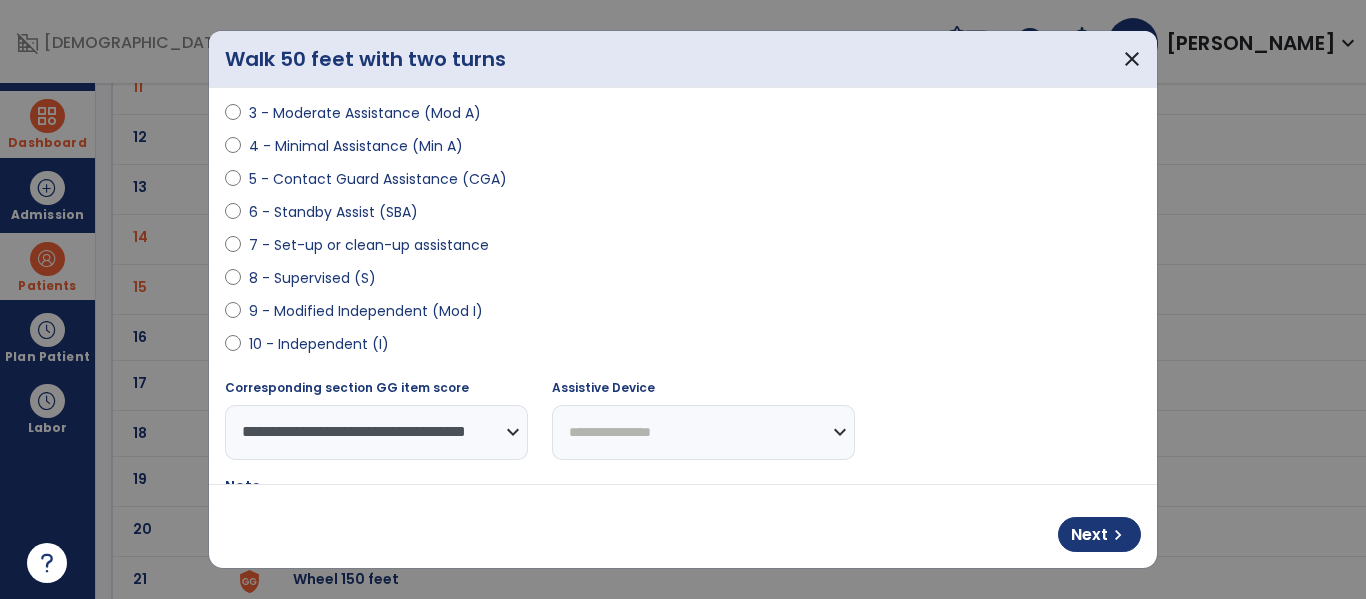 click on "**********" at bounding box center [703, 432] 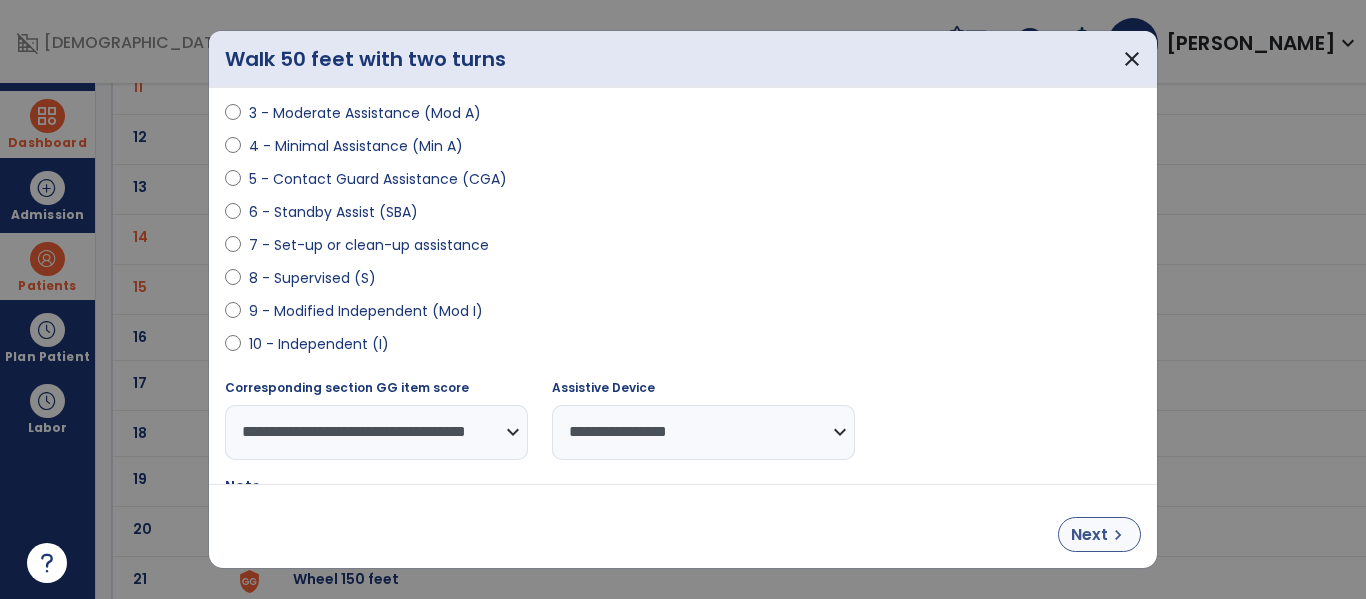click on "chevron_right" at bounding box center (1118, 535) 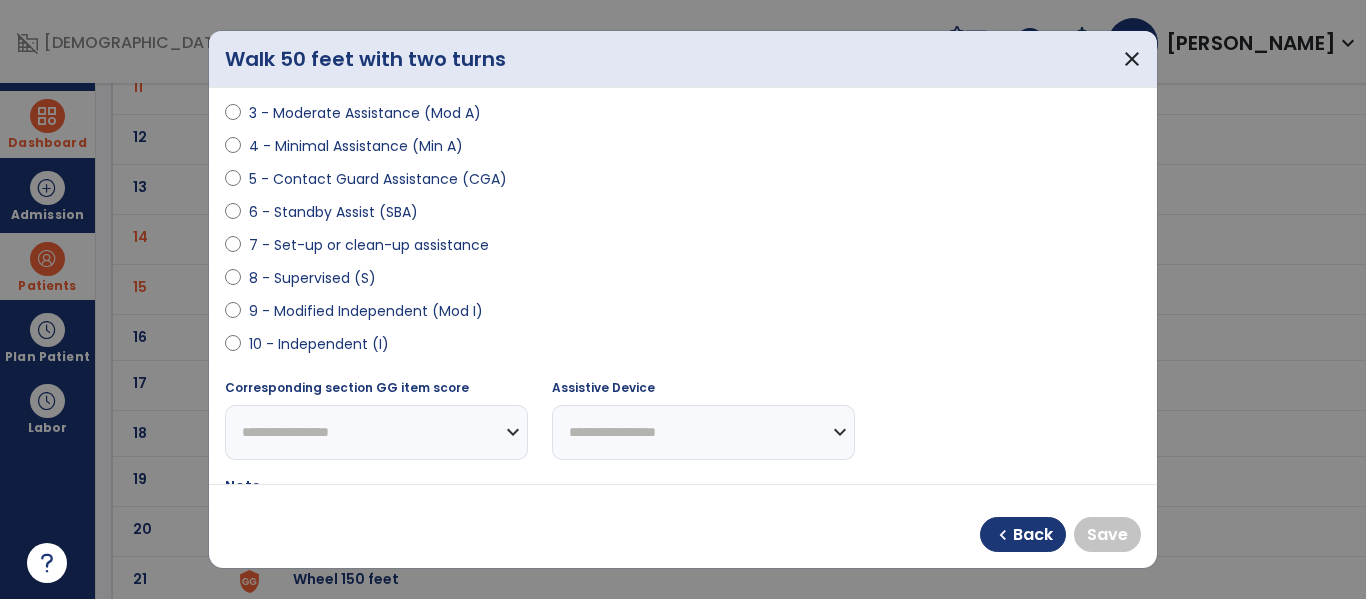 select on "**********" 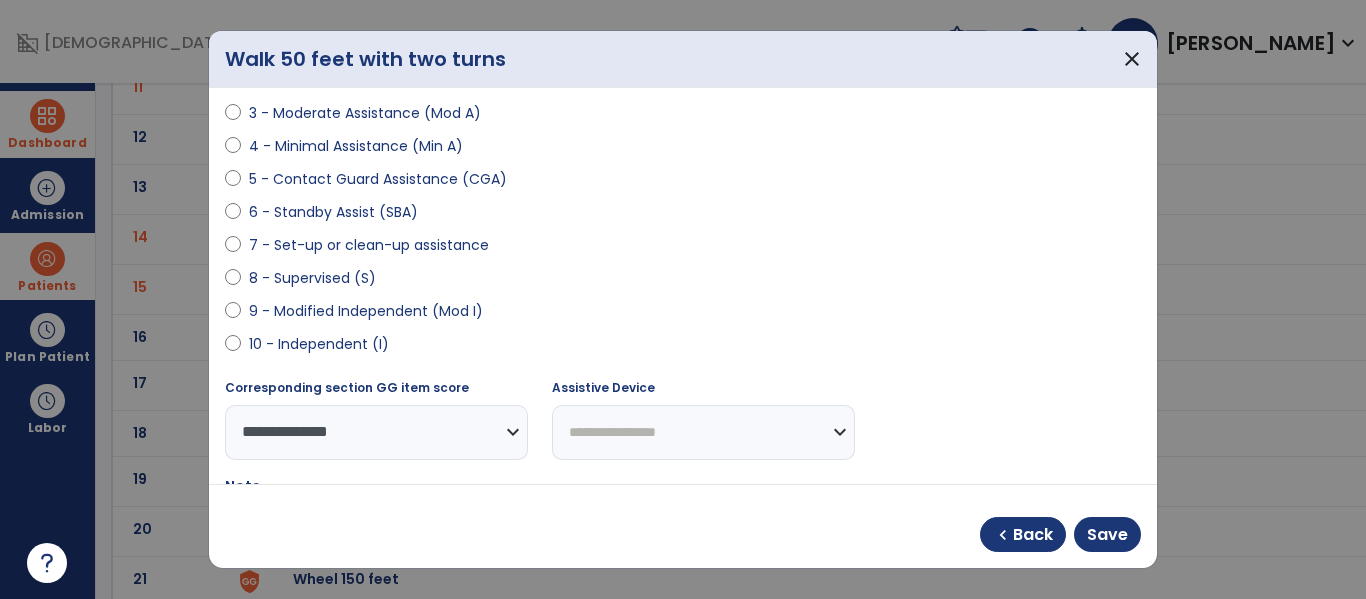click on "**********" at bounding box center (703, 432) 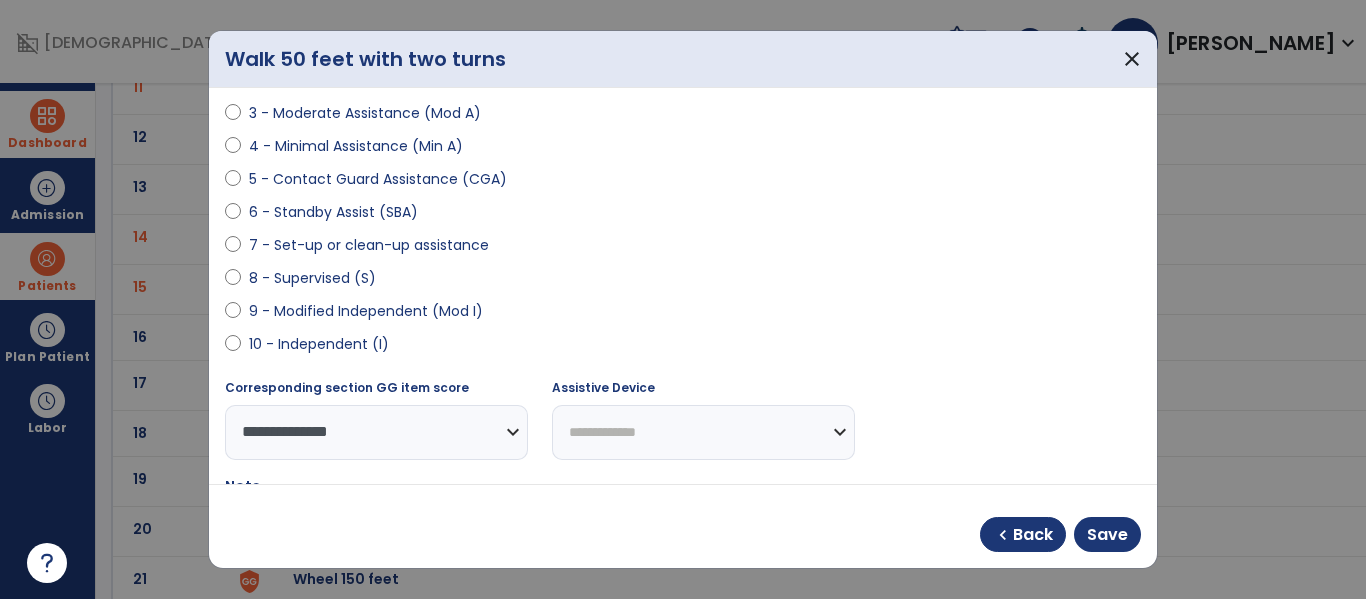 click on "**********" at bounding box center [703, 432] 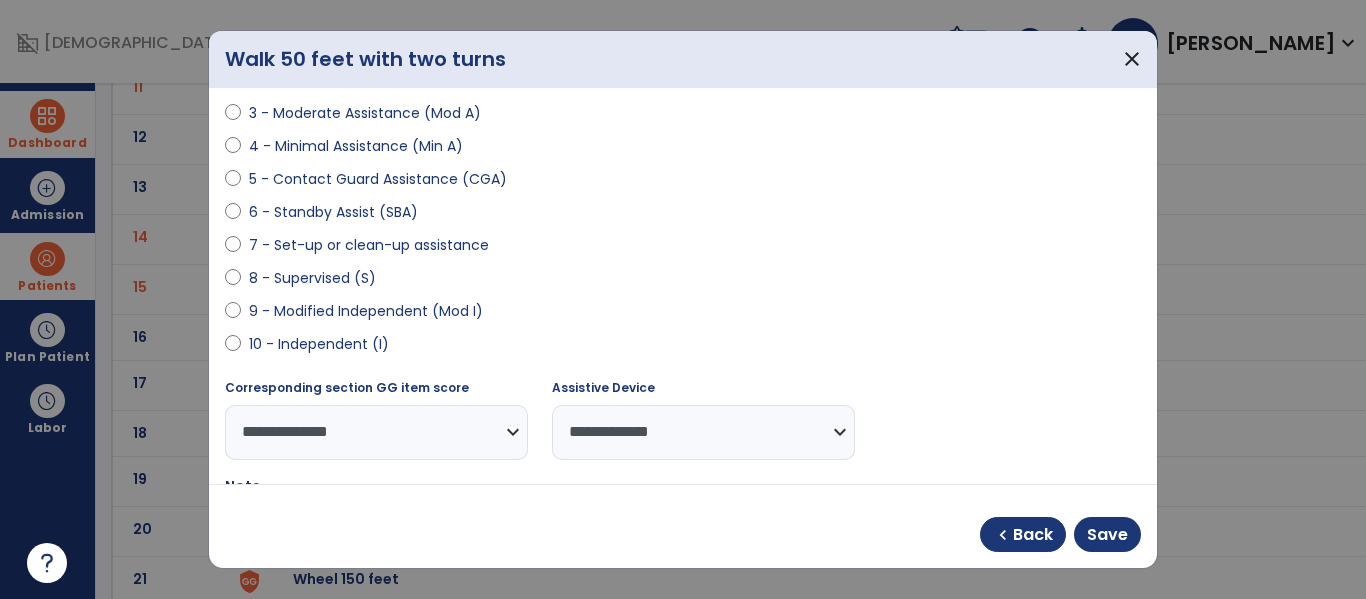 click on "chevron_left  Back Save" at bounding box center (1060, 534) 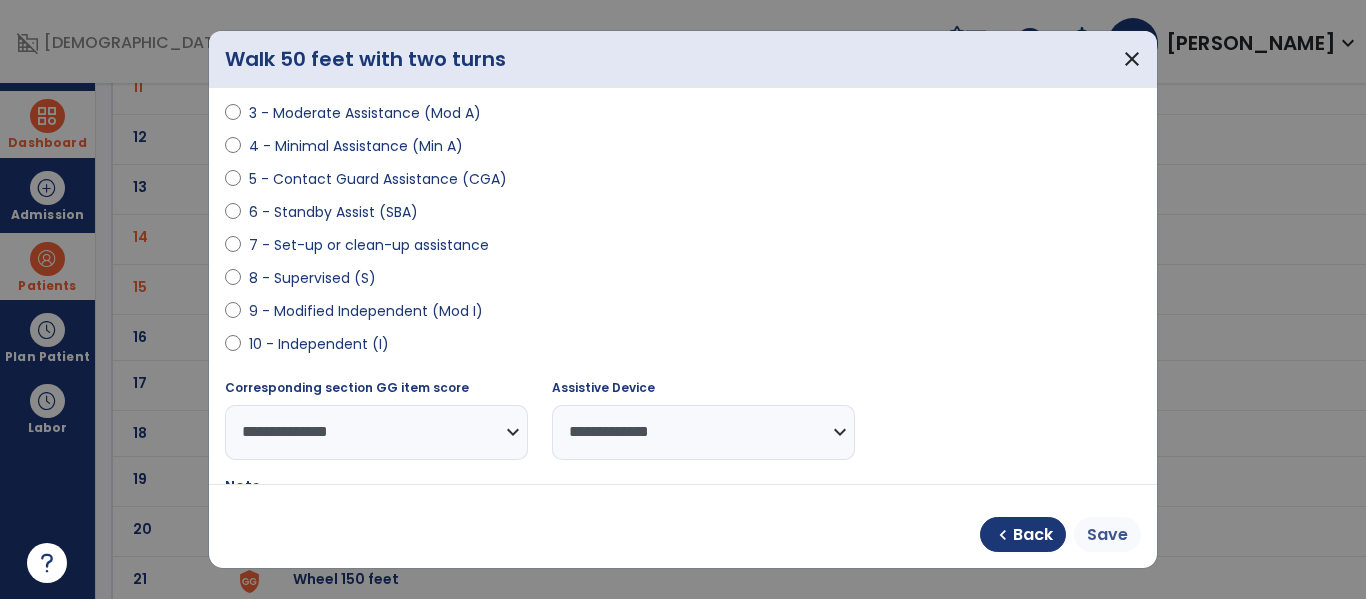 click on "Save" at bounding box center (1107, 535) 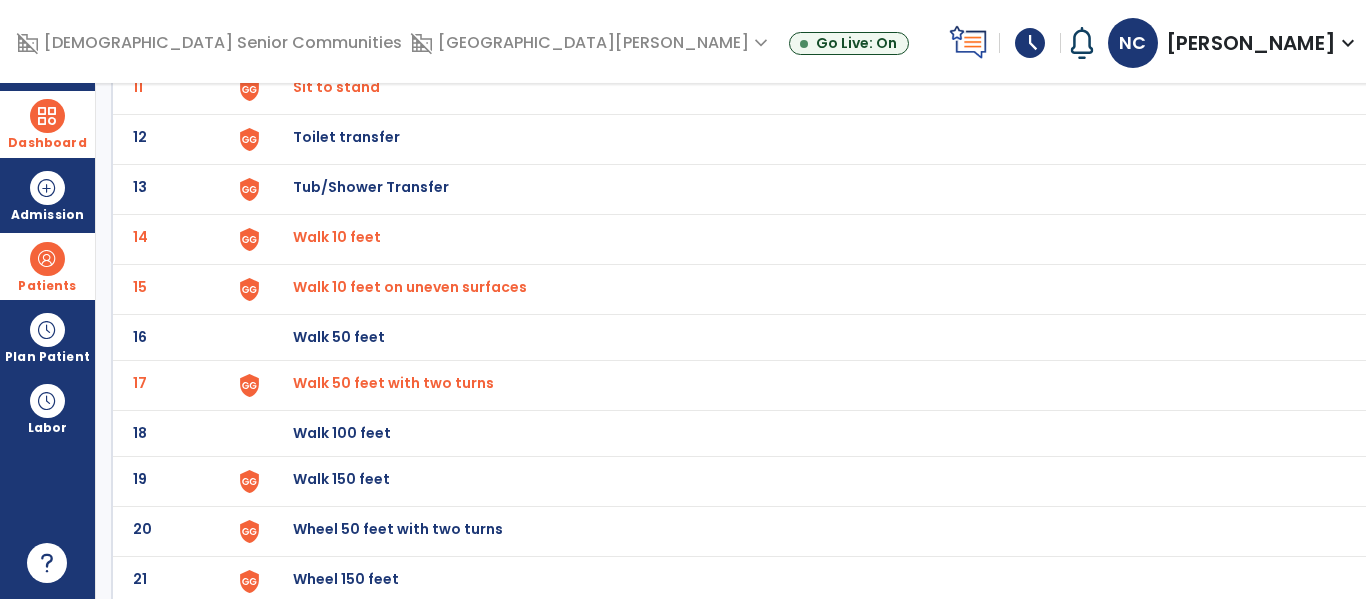 click on "Walk 100 feet" at bounding box center (339, -409) 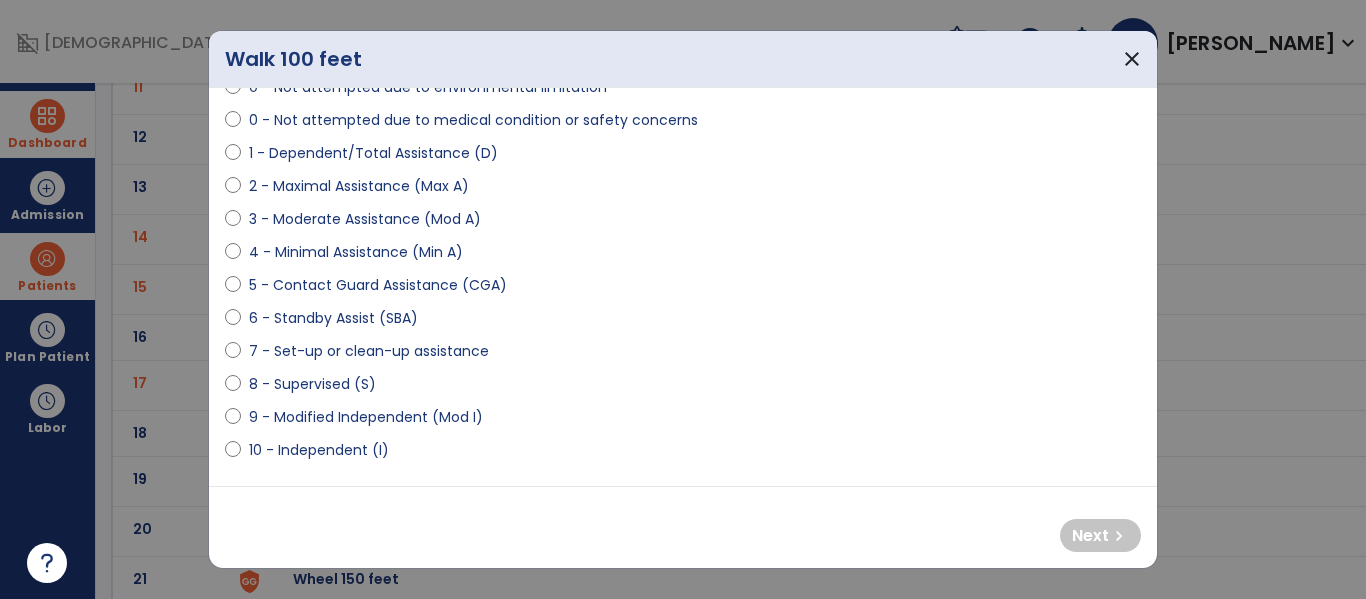 scroll, scrollTop: 190, scrollLeft: 0, axis: vertical 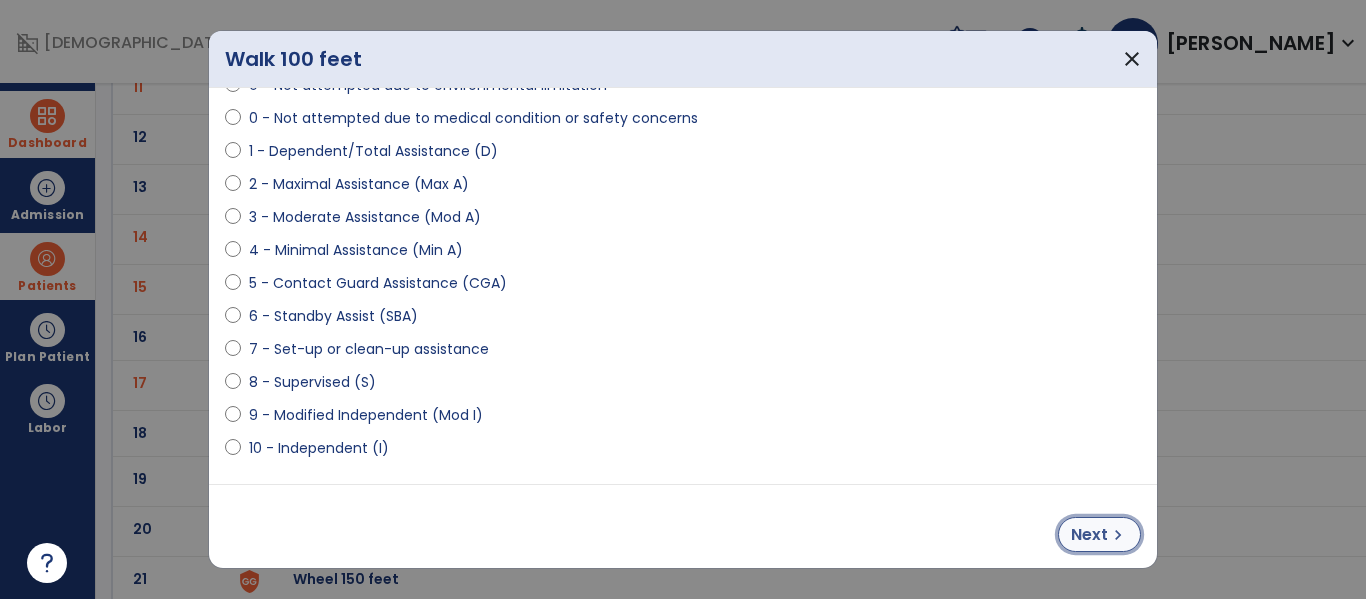 click on "chevron_right" at bounding box center [1118, 535] 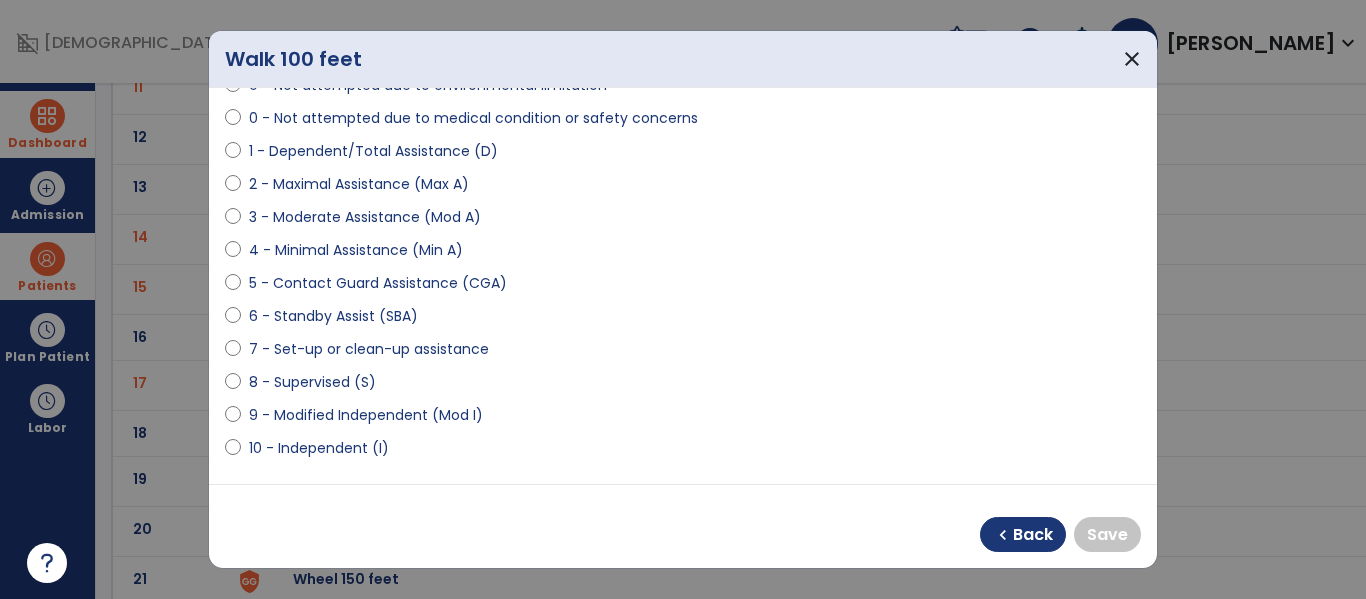 scroll, scrollTop: 216, scrollLeft: 0, axis: vertical 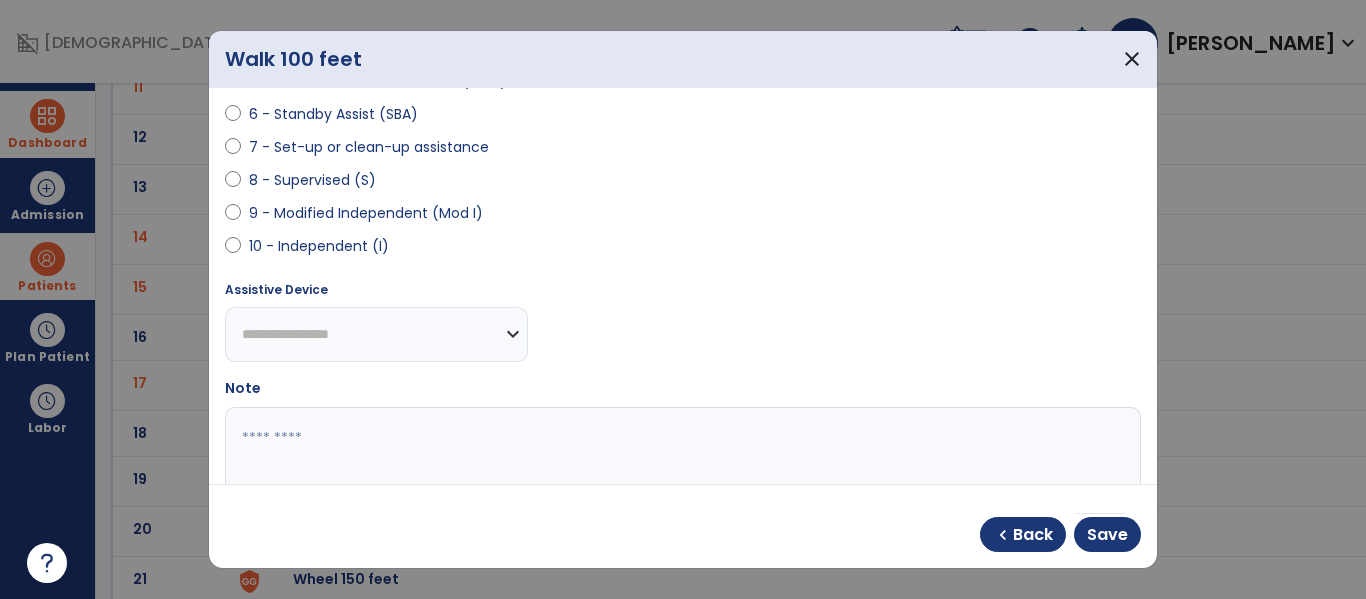 click on "**********" at bounding box center (376, 334) 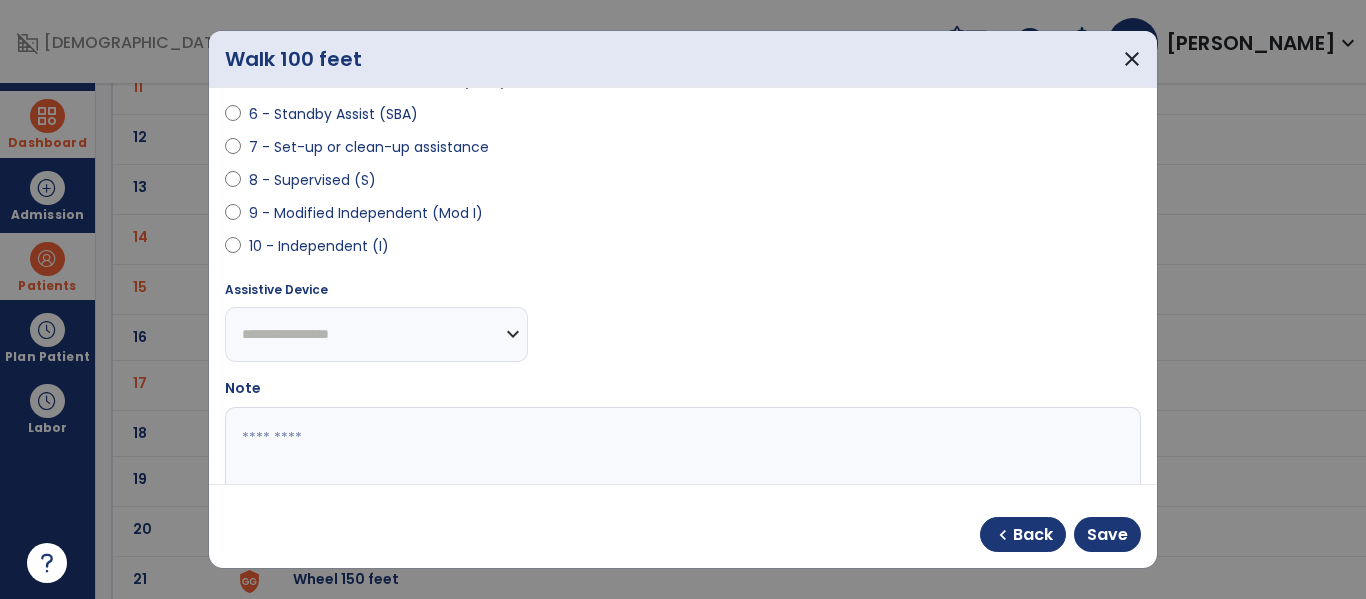 select on "**********" 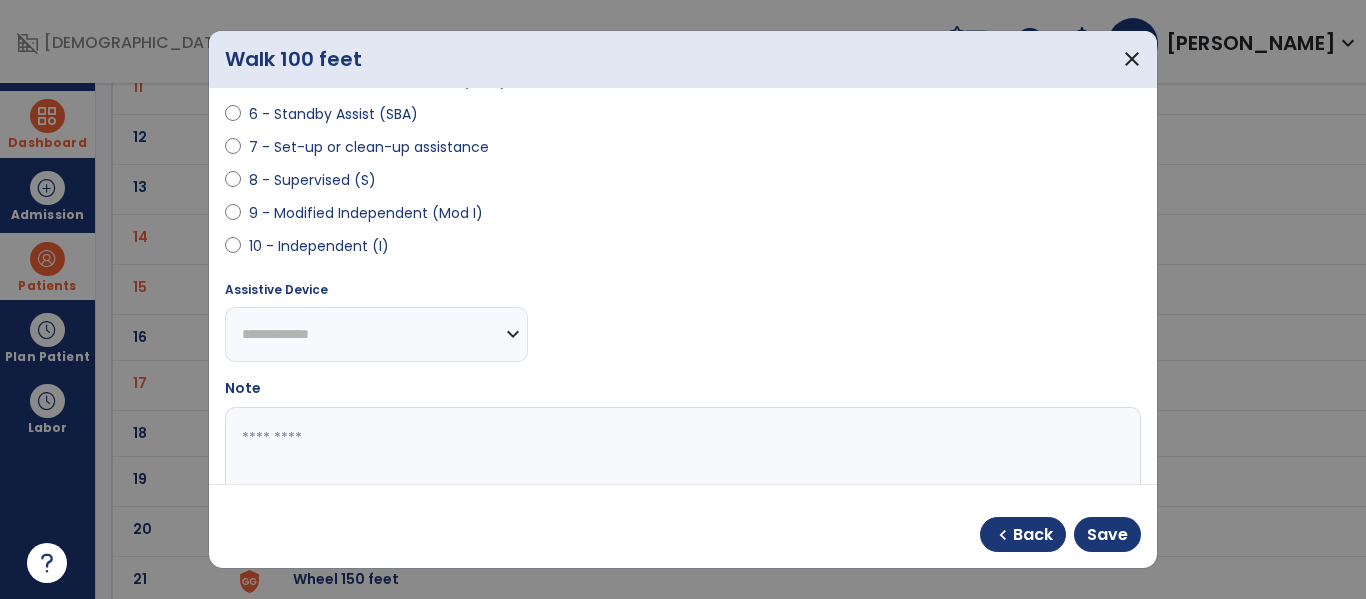 click on "**********" at bounding box center [376, 334] 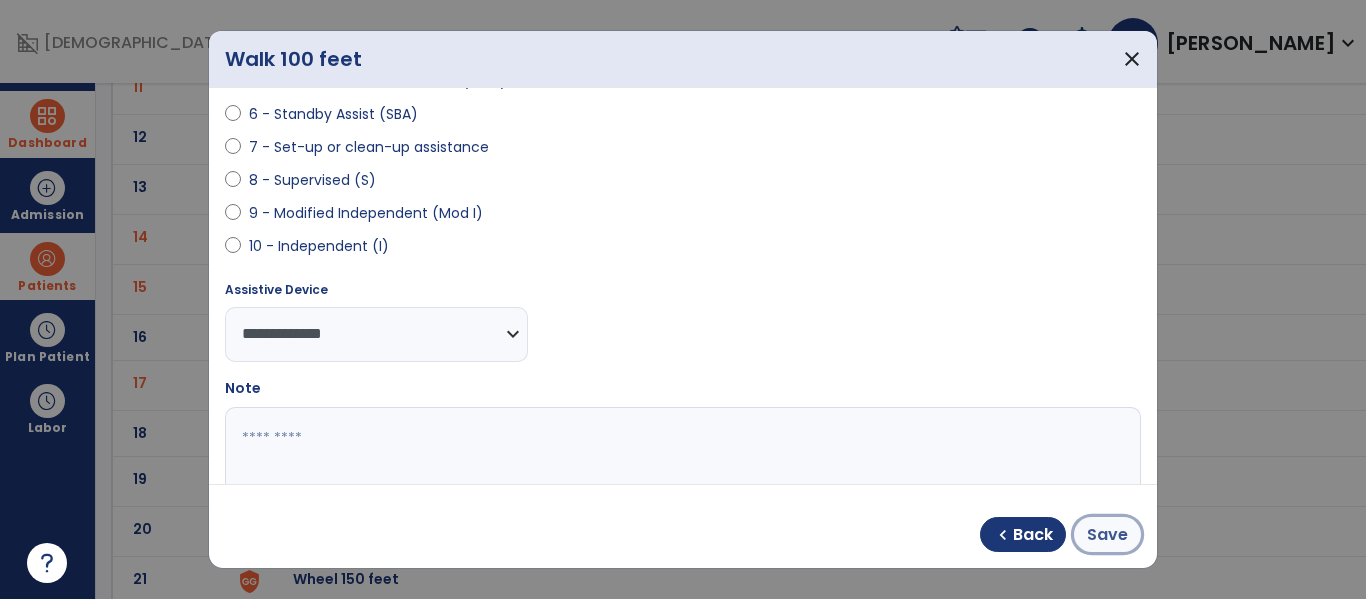 click on "Save" at bounding box center [1107, 534] 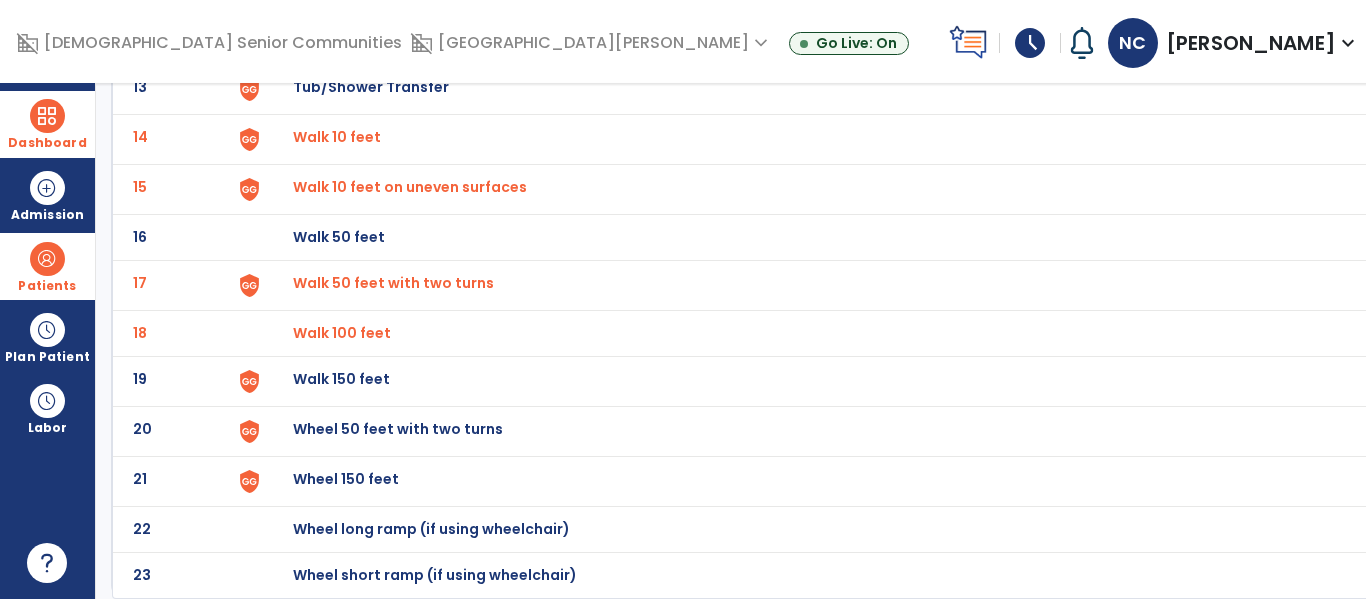 scroll, scrollTop: 772, scrollLeft: 0, axis: vertical 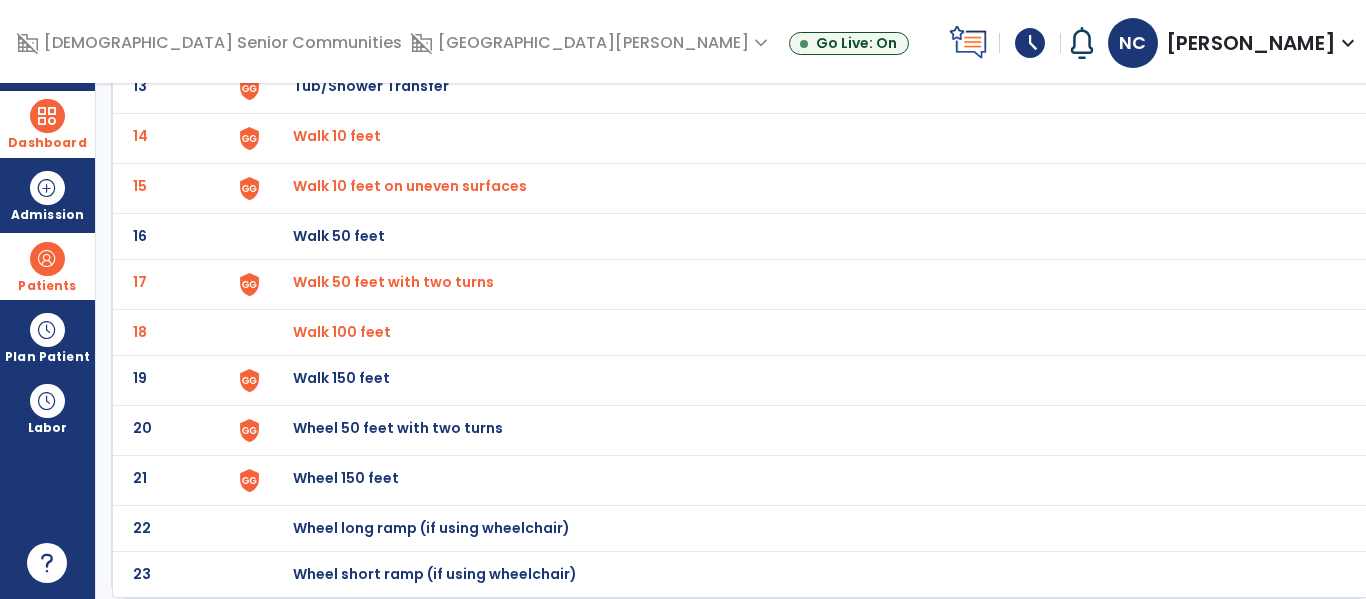 click on "Walk 150 feet" at bounding box center (339, -510) 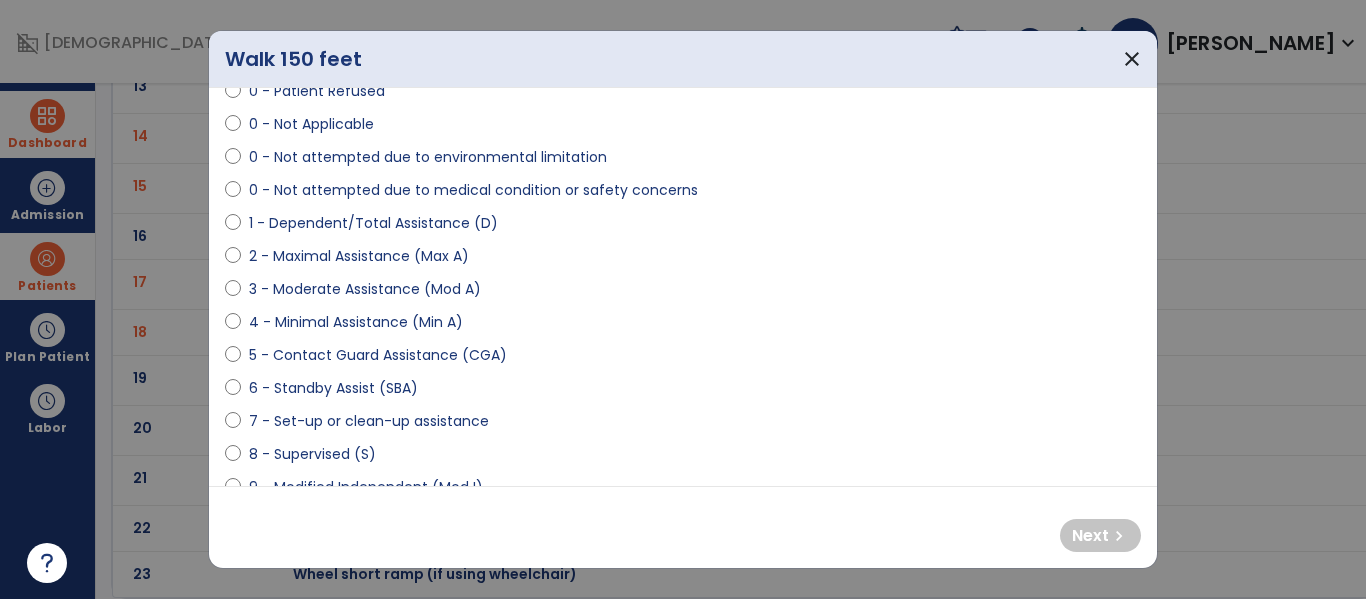 scroll, scrollTop: 122, scrollLeft: 0, axis: vertical 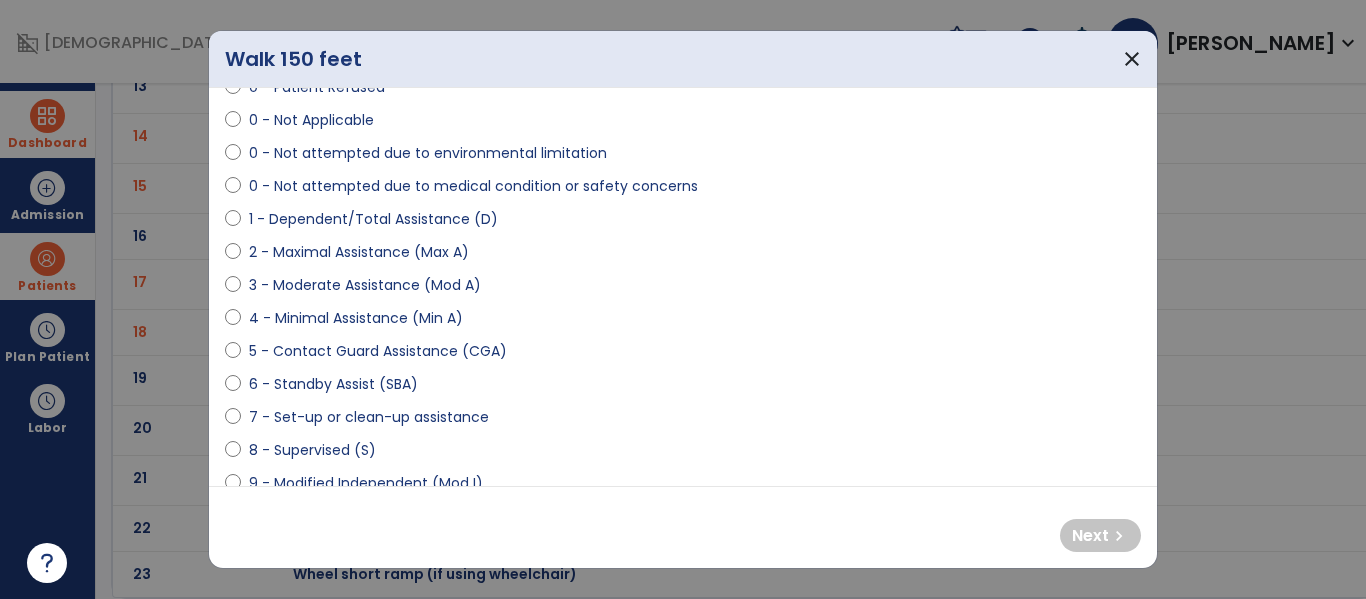 select on "**********" 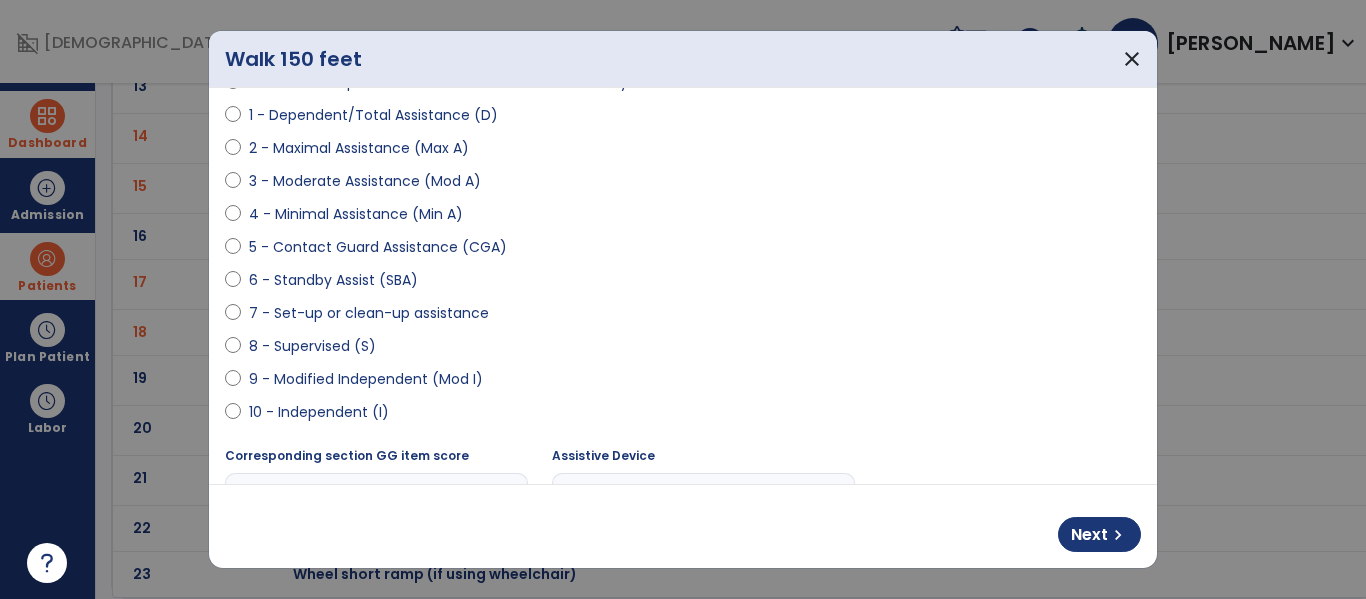 scroll, scrollTop: 332, scrollLeft: 0, axis: vertical 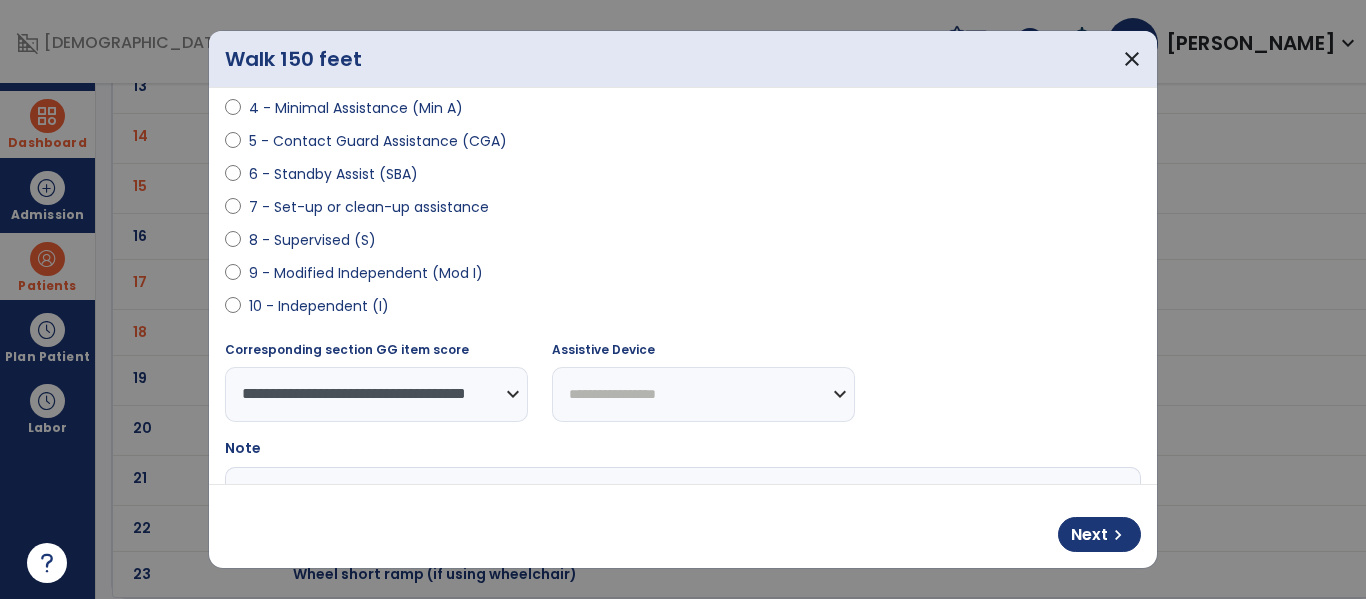click on "**********" at bounding box center [703, 394] 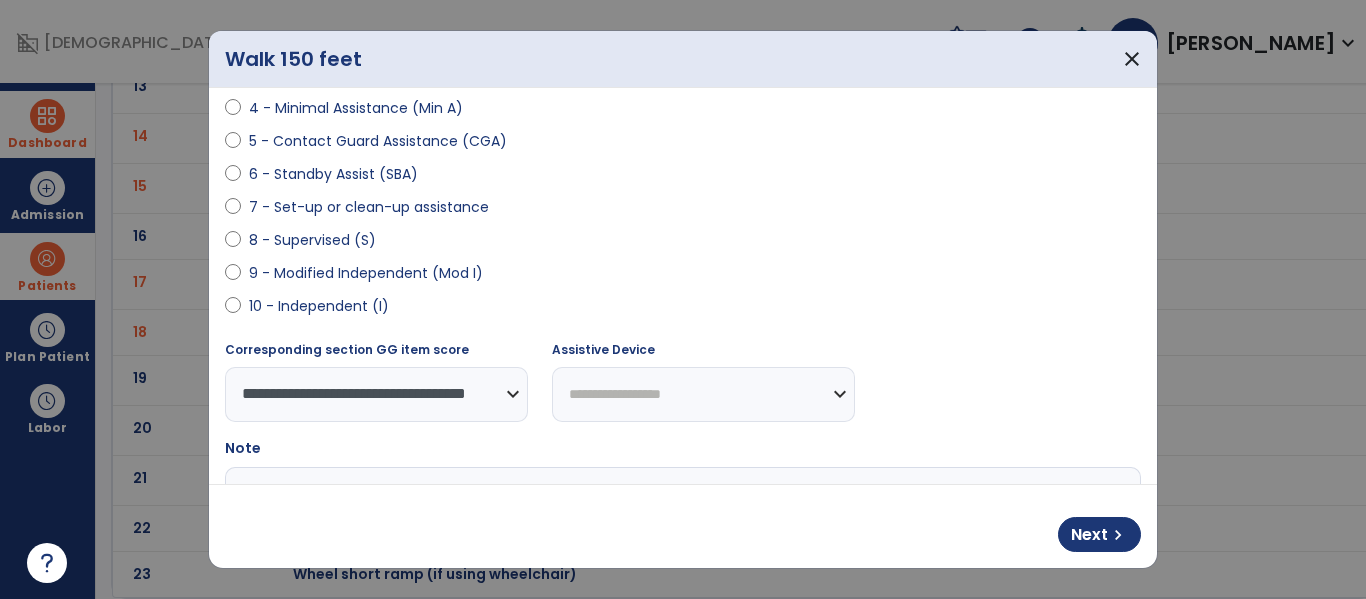 click on "**********" at bounding box center (703, 394) 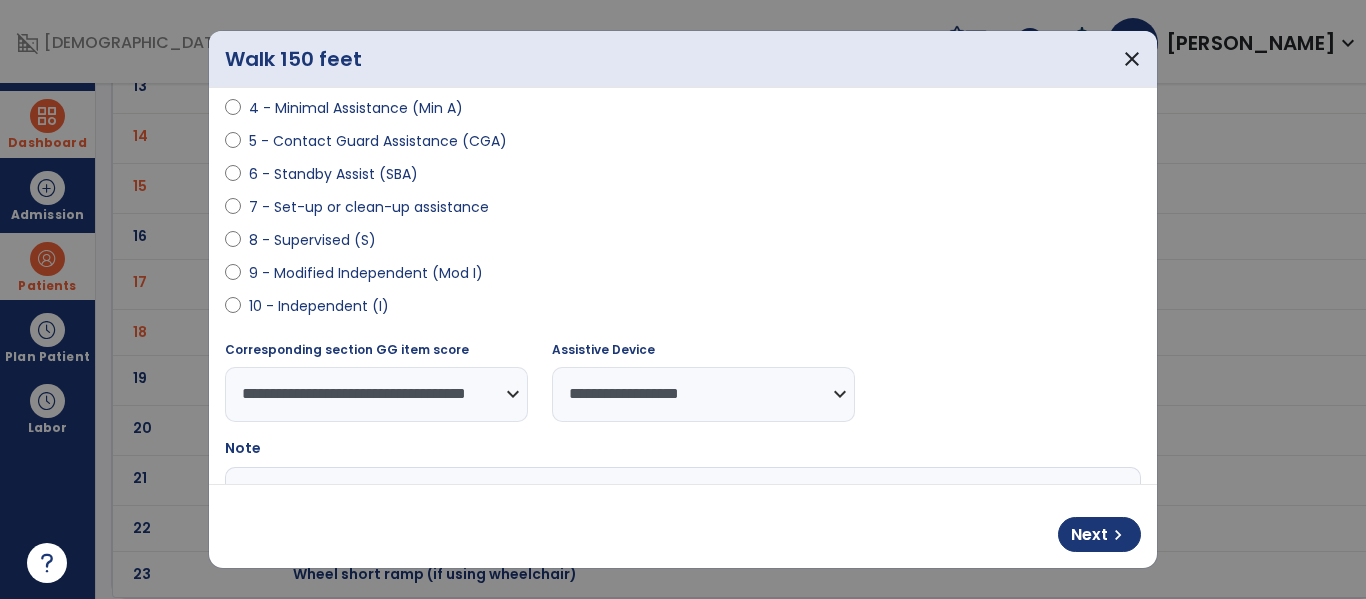 click on "**********" at bounding box center [703, 394] 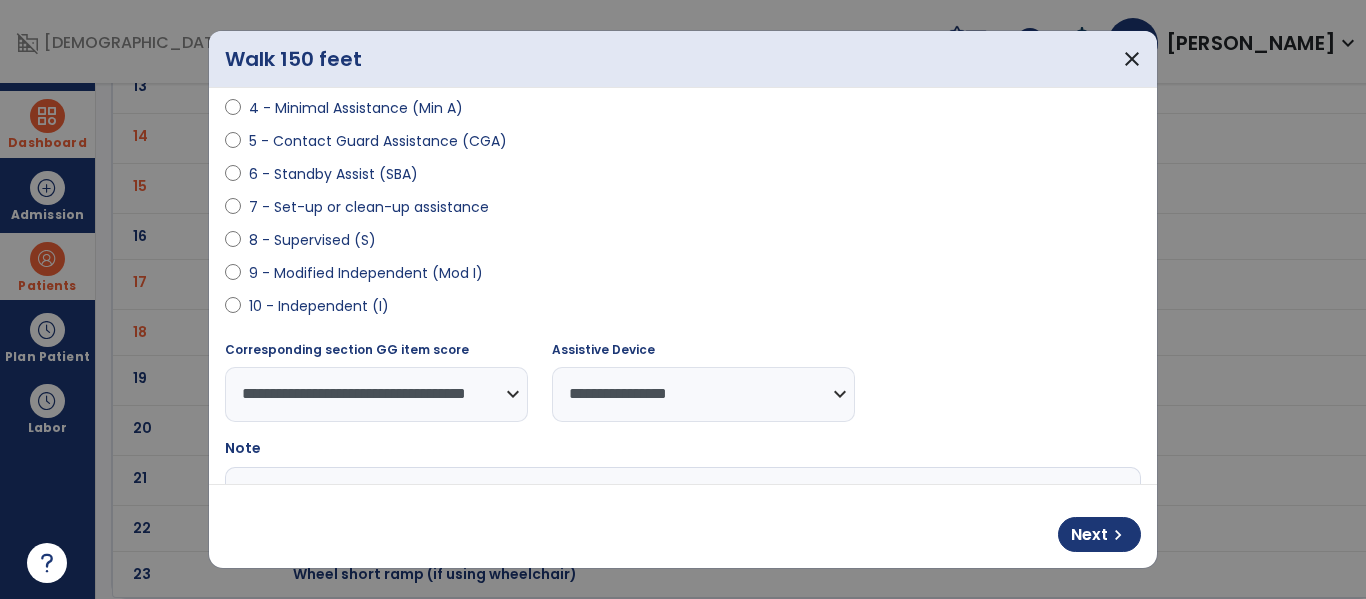 click on "**********" at bounding box center (703, 394) 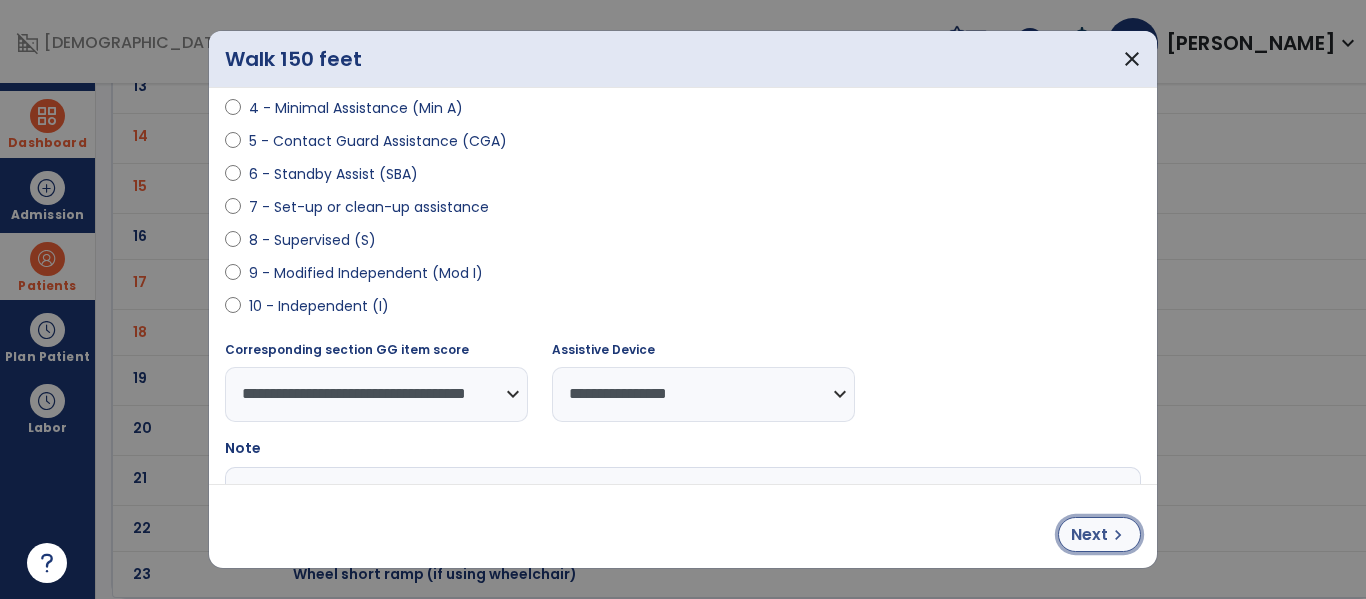 click on "chevron_right" at bounding box center (1118, 535) 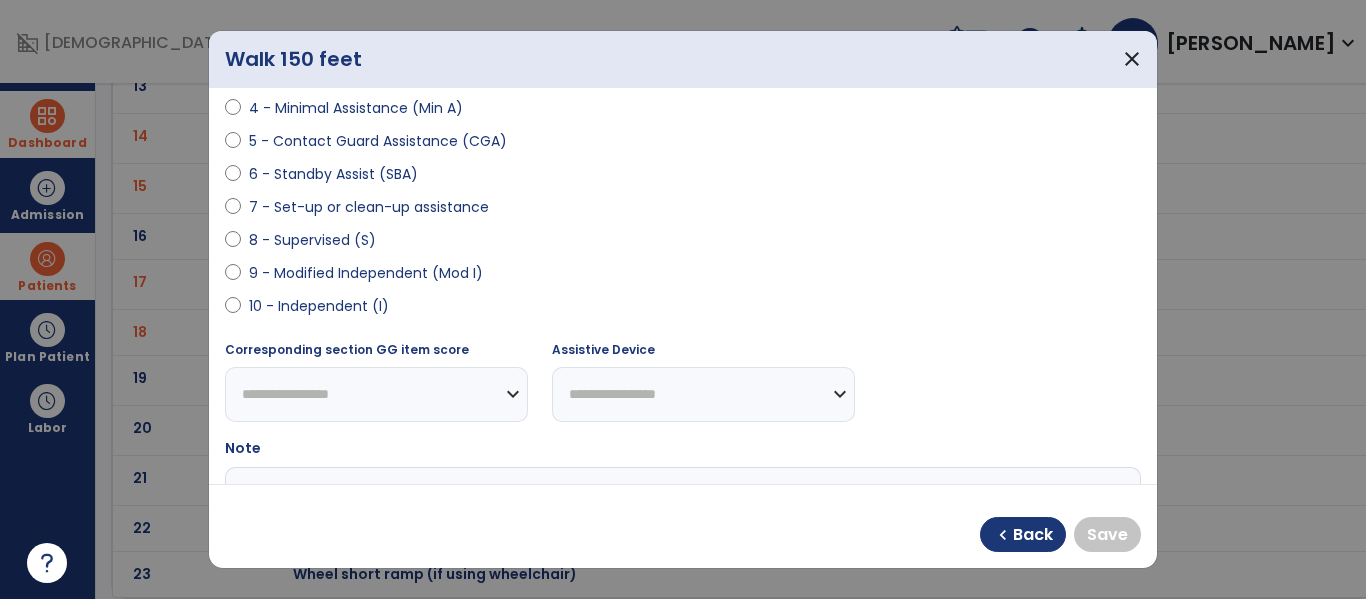select on "**********" 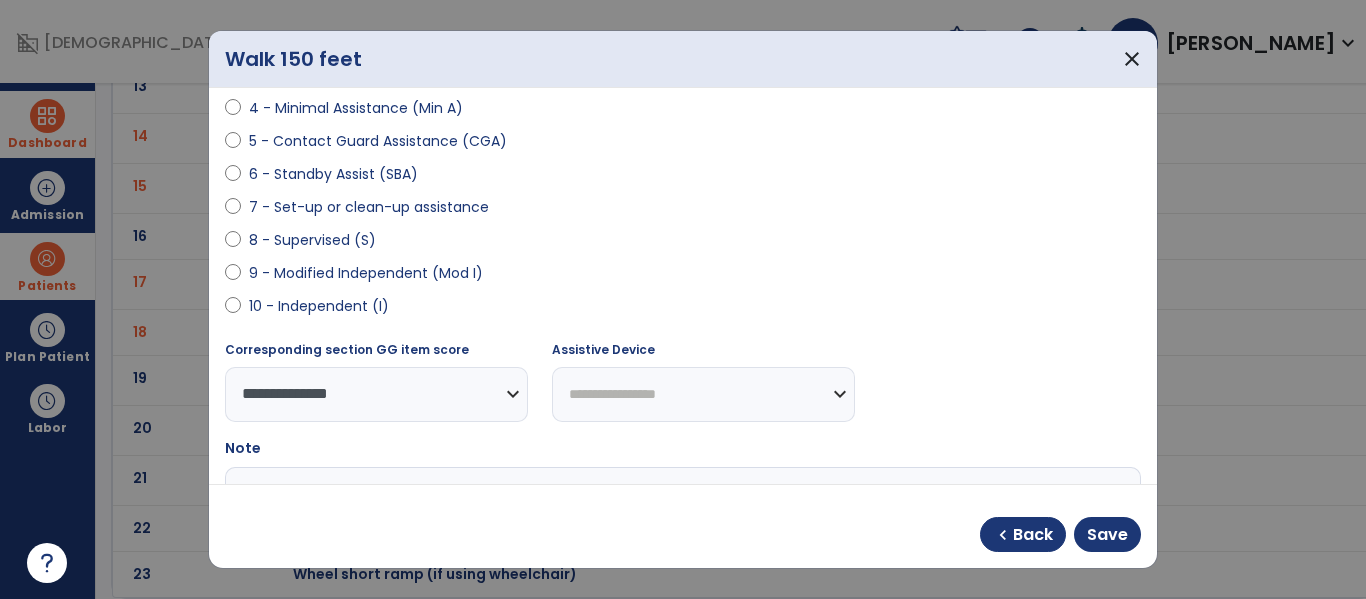 click on "**********" at bounding box center (703, 394) 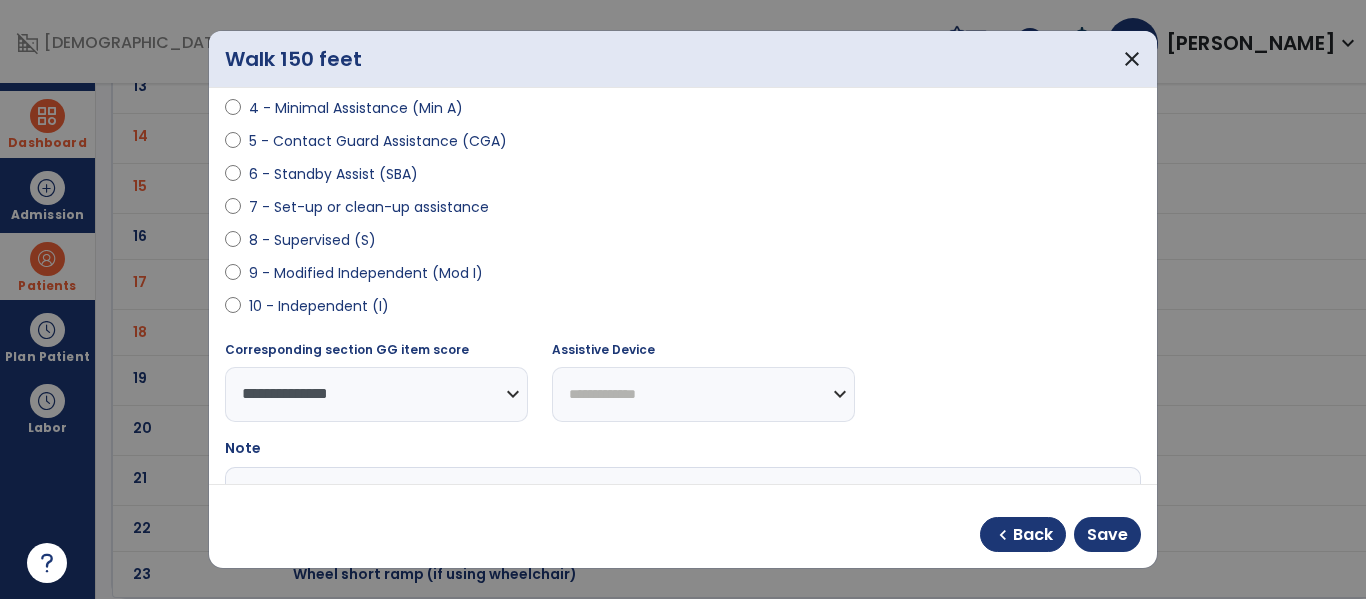 click on "**********" at bounding box center (703, 394) 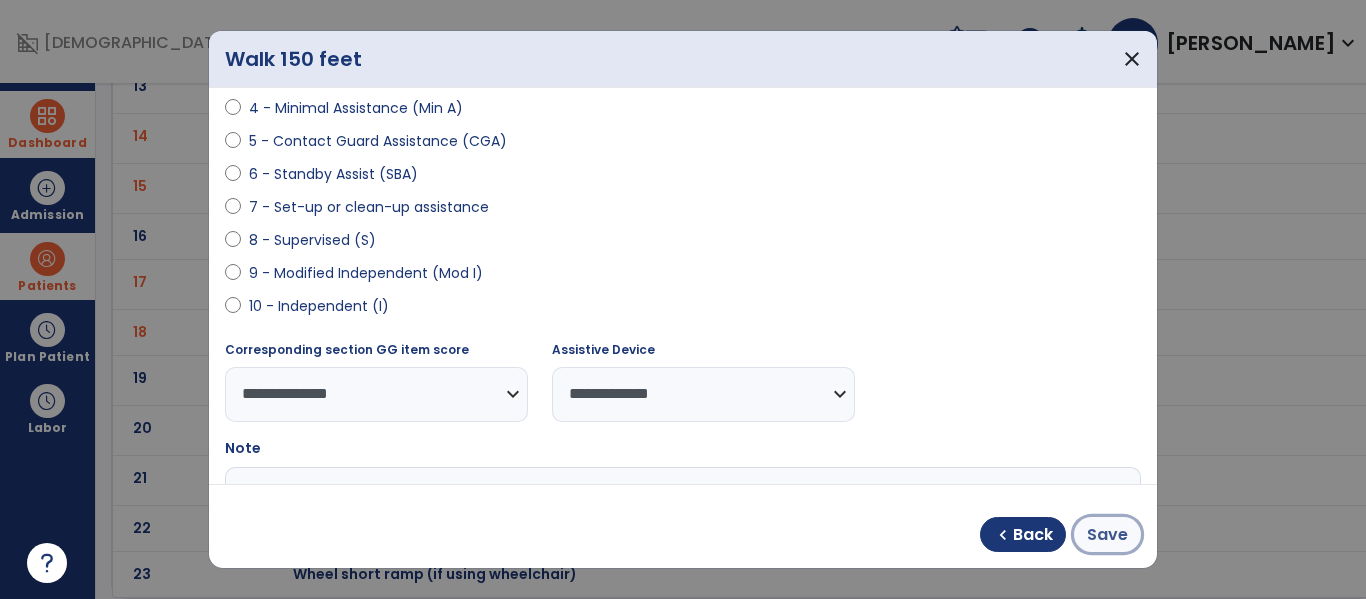 click on "Save" at bounding box center [1107, 534] 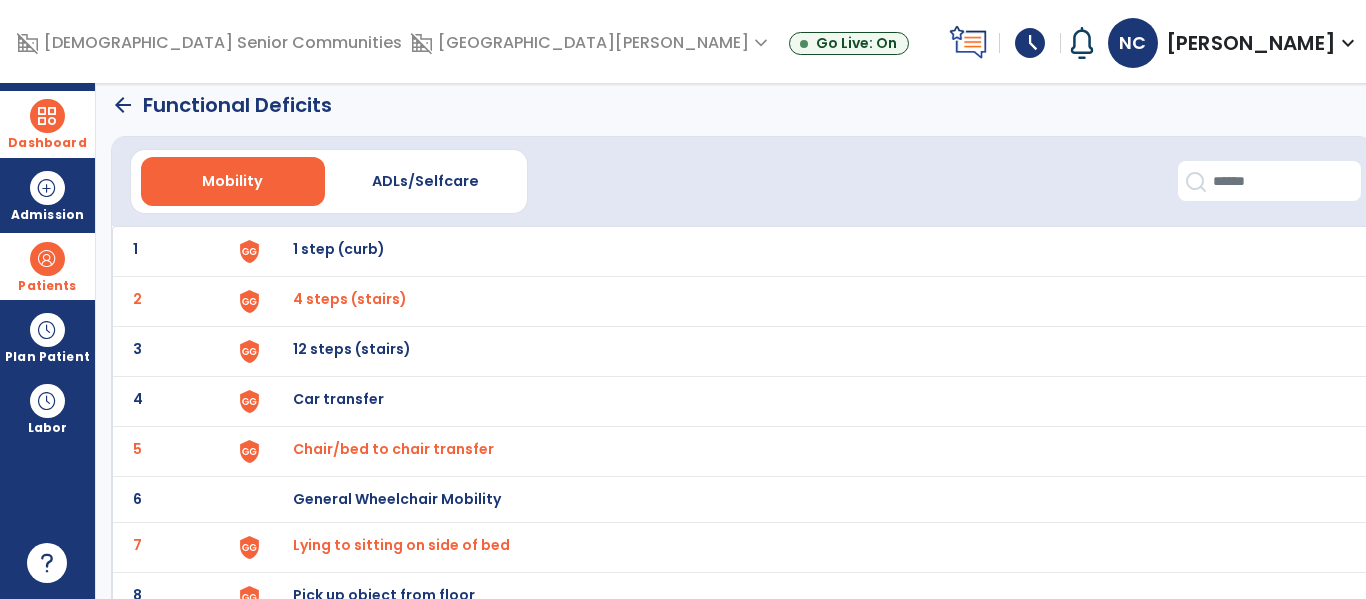 scroll, scrollTop: 0, scrollLeft: 0, axis: both 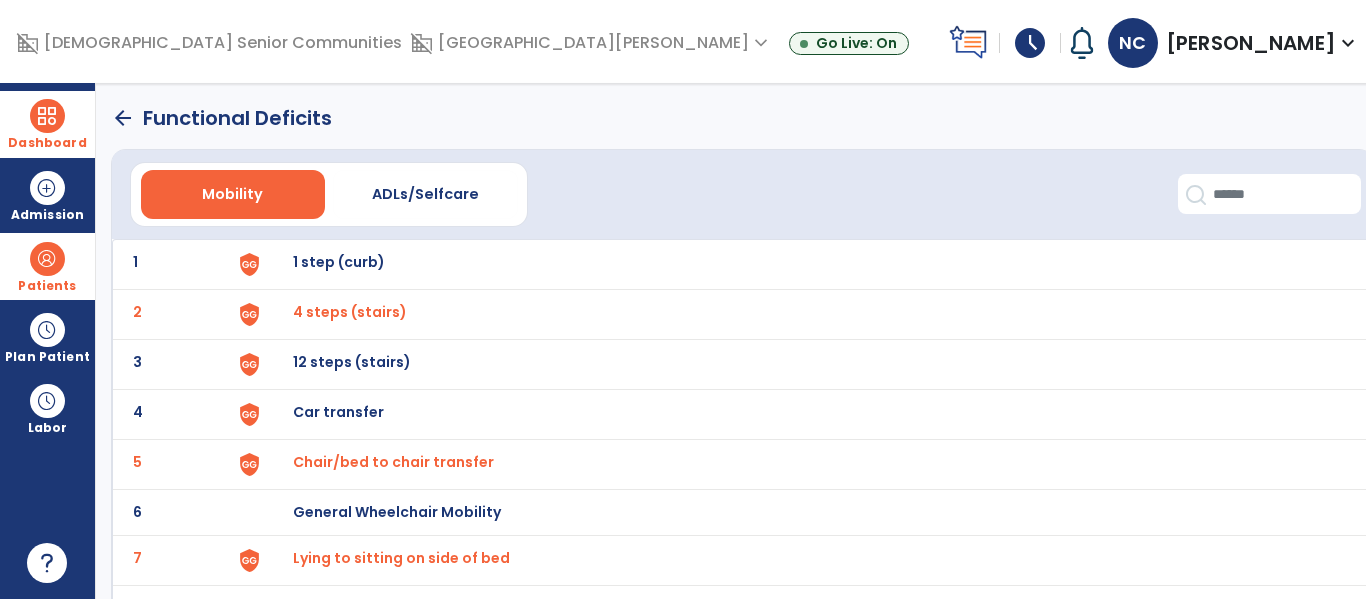 click on "arrow_back" 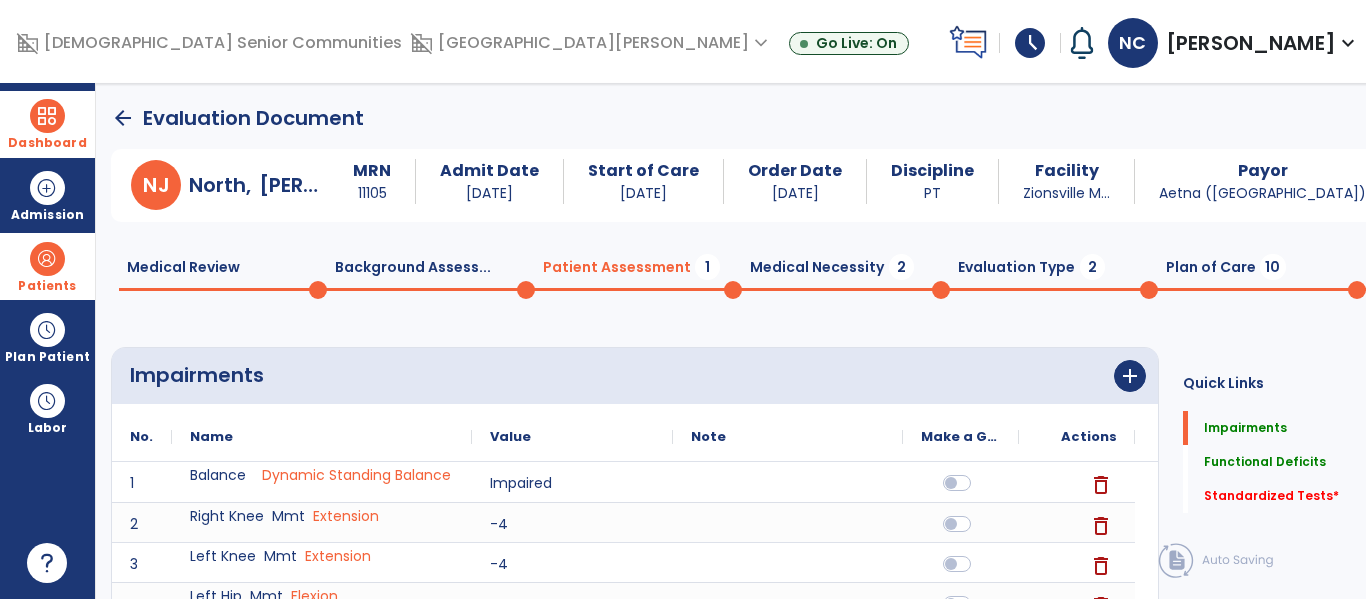 scroll, scrollTop: 20, scrollLeft: 0, axis: vertical 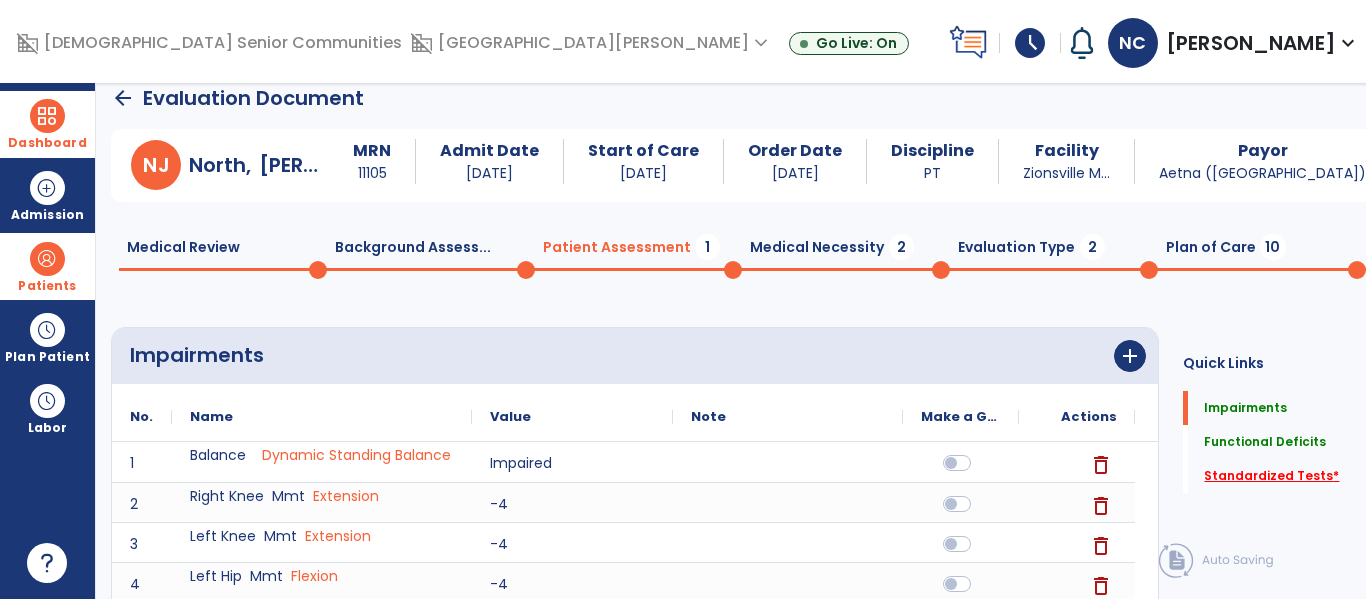 click on "Standardized Tests   *" 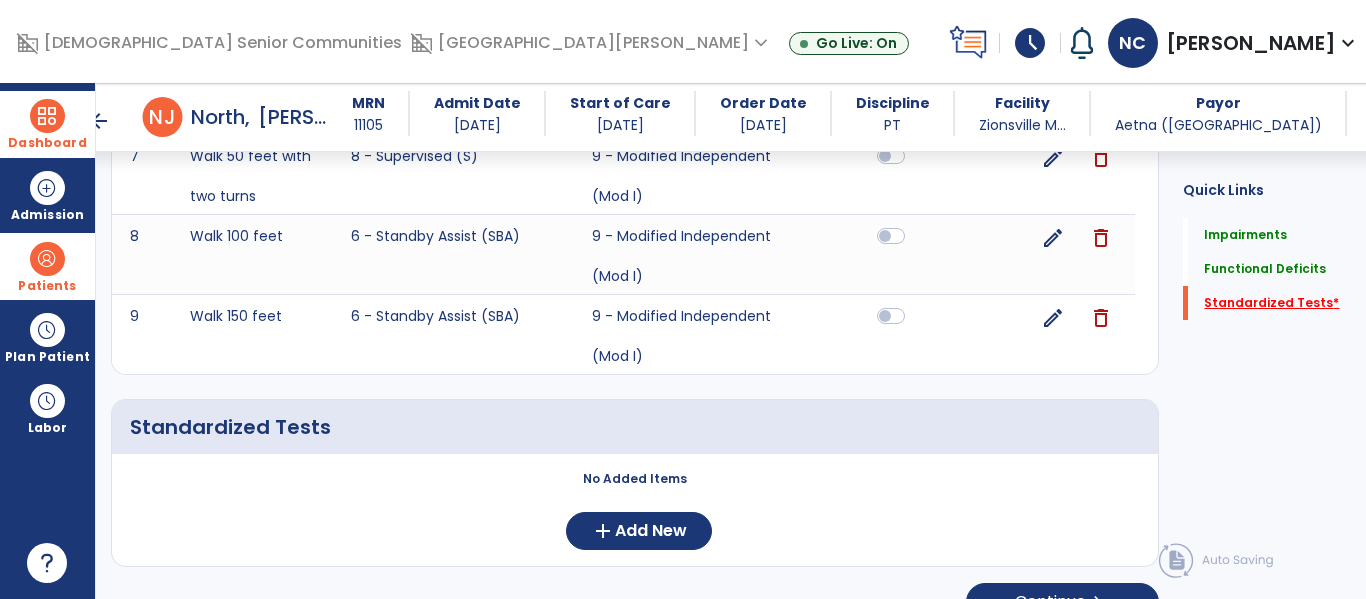 scroll, scrollTop: 1247, scrollLeft: 0, axis: vertical 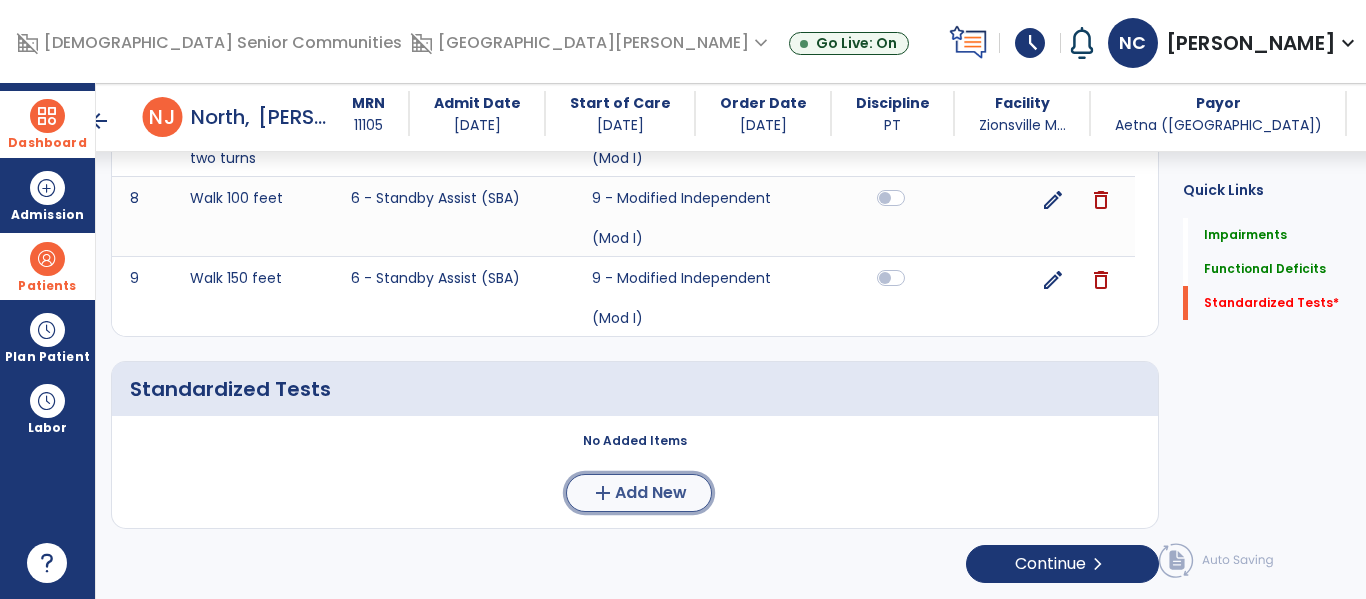 click on "add" 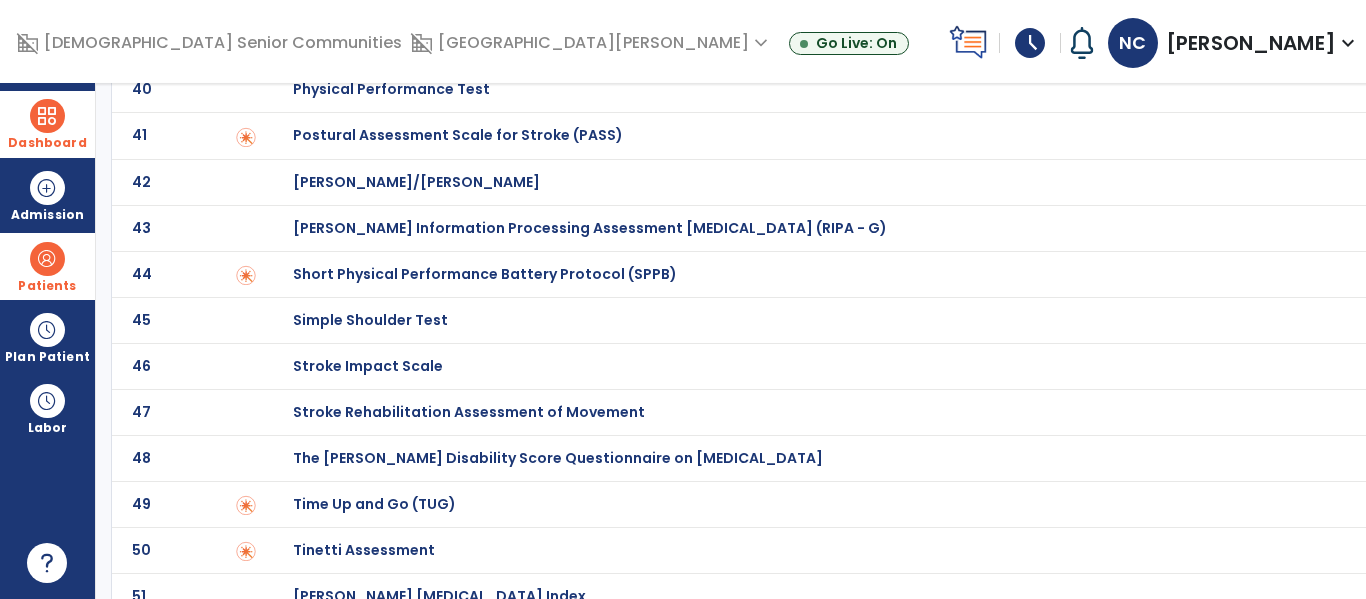 scroll, scrollTop: 1926, scrollLeft: 0, axis: vertical 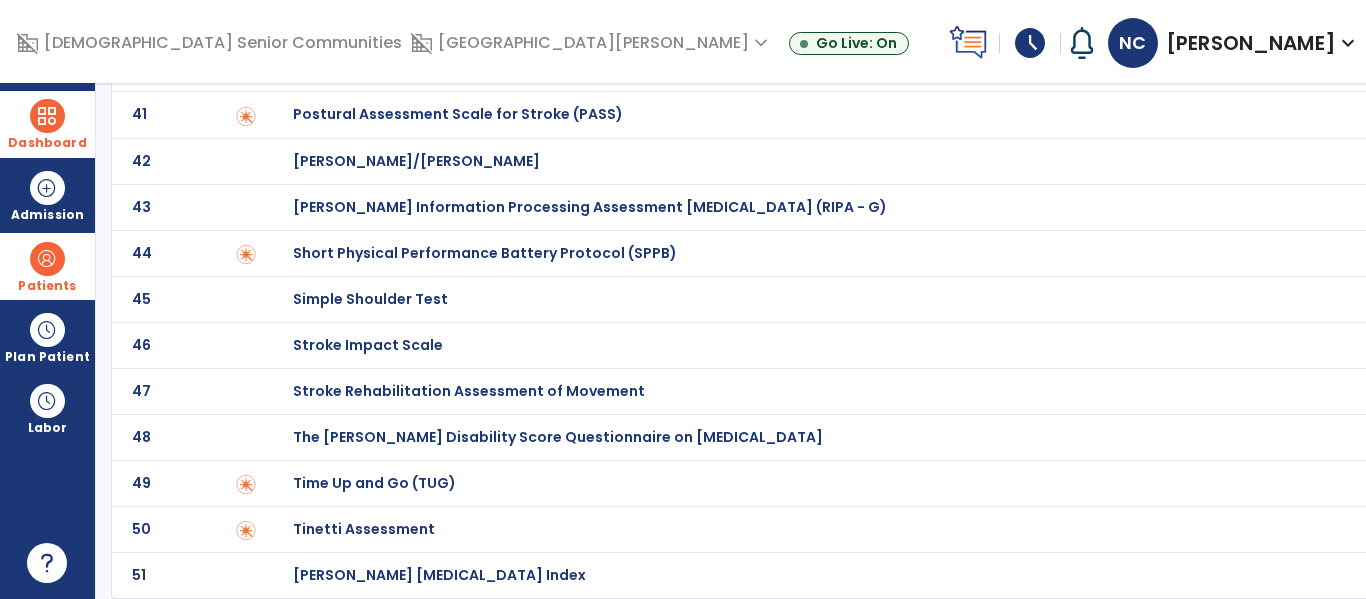 click on "Tinetti Assessment" at bounding box center [364, -1726] 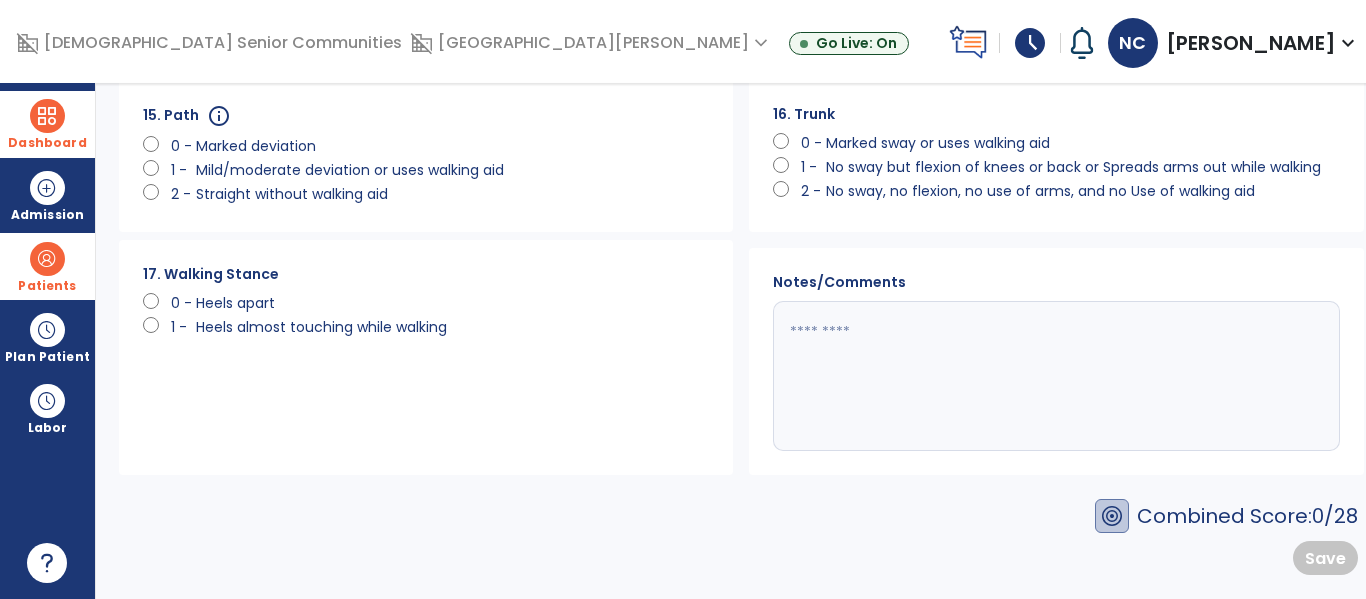 scroll, scrollTop: 0, scrollLeft: 0, axis: both 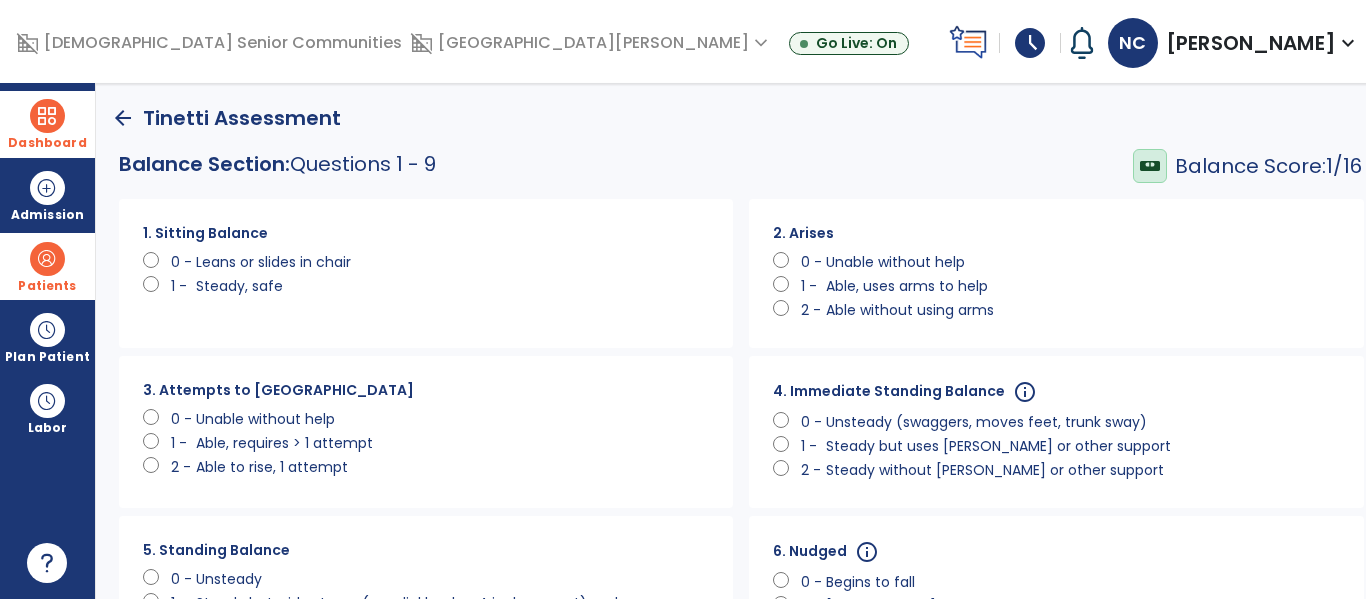 click on "Able, uses arms to help" 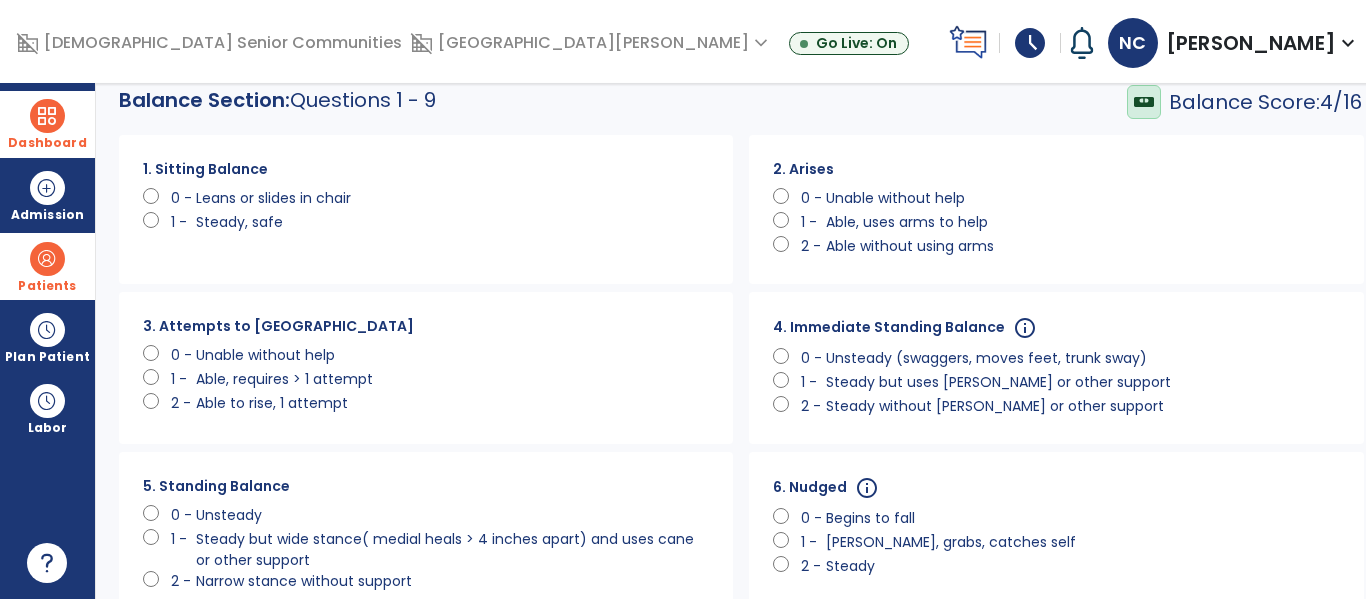 scroll, scrollTop: 70, scrollLeft: 0, axis: vertical 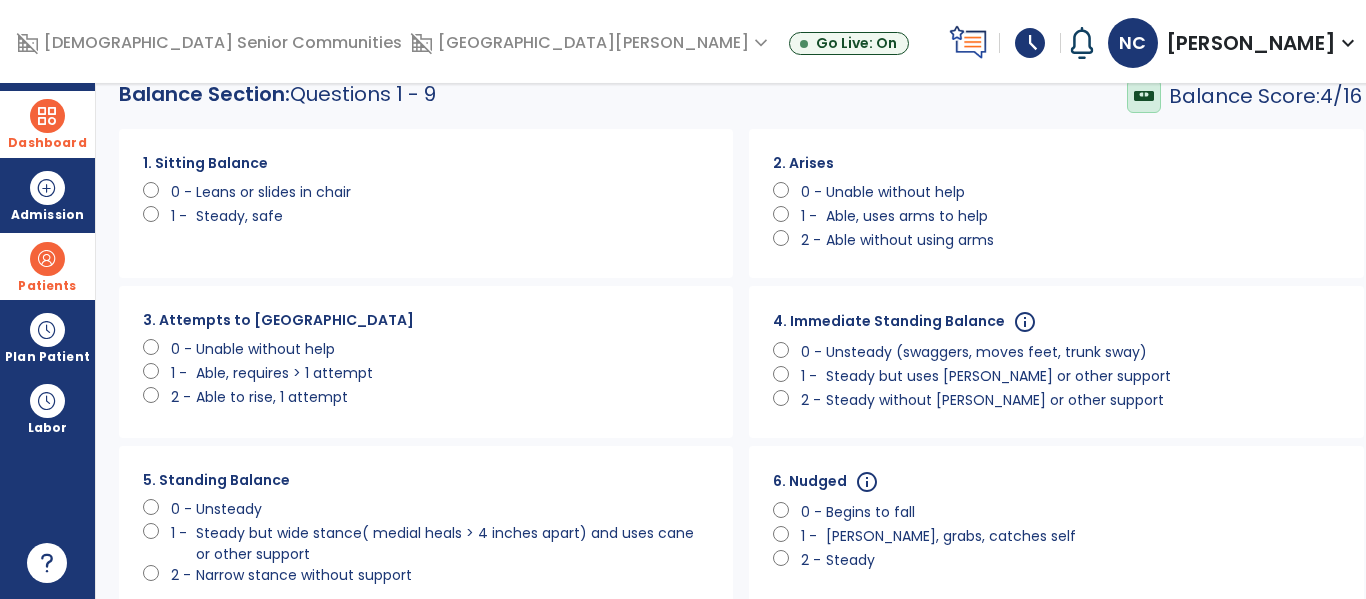 click on "Steady but uses [PERSON_NAME] or other support" 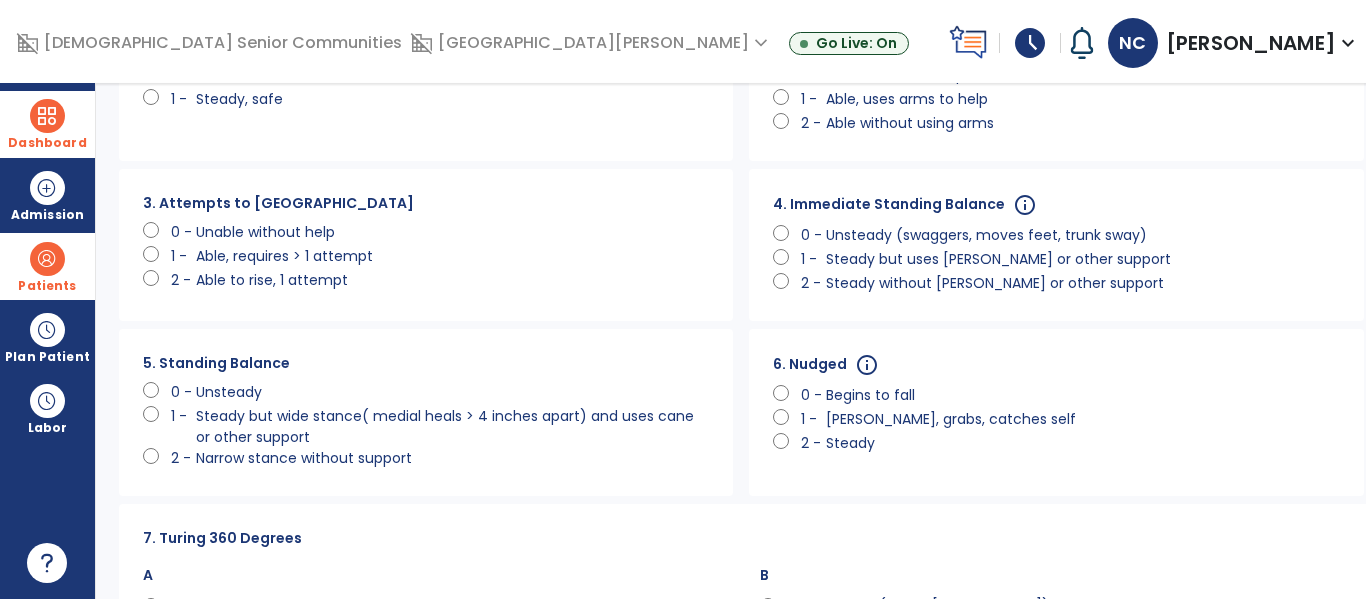 scroll, scrollTop: 189, scrollLeft: 0, axis: vertical 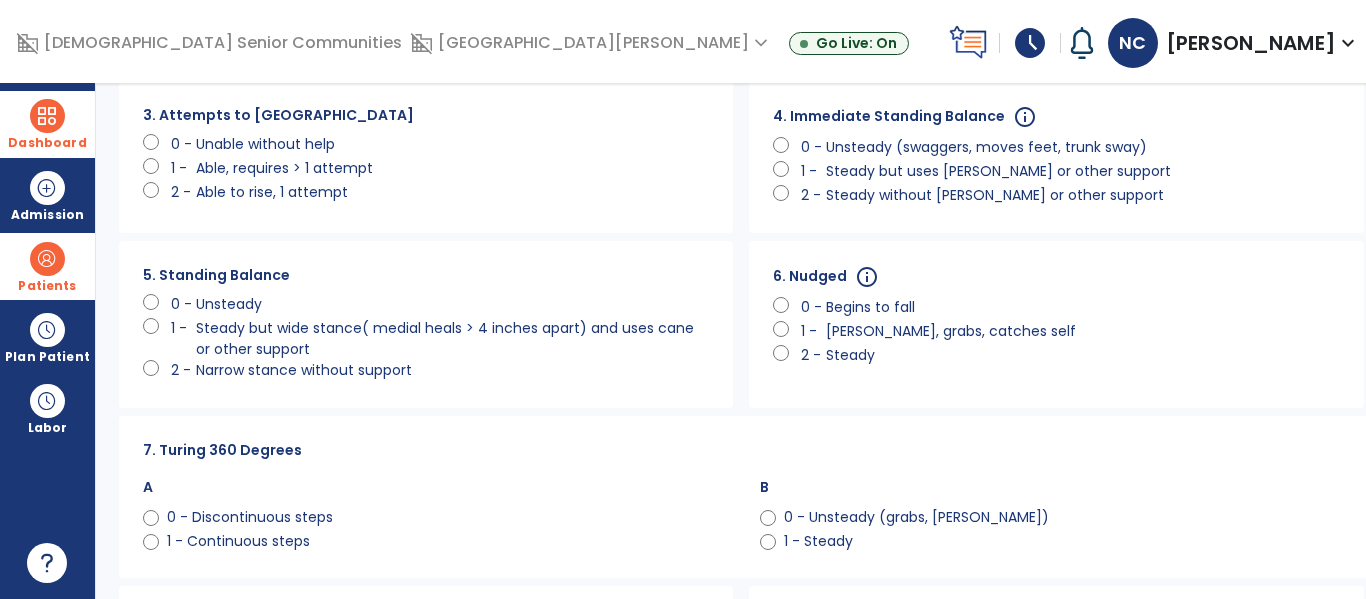 click on "[PERSON_NAME], grabs, catches self" 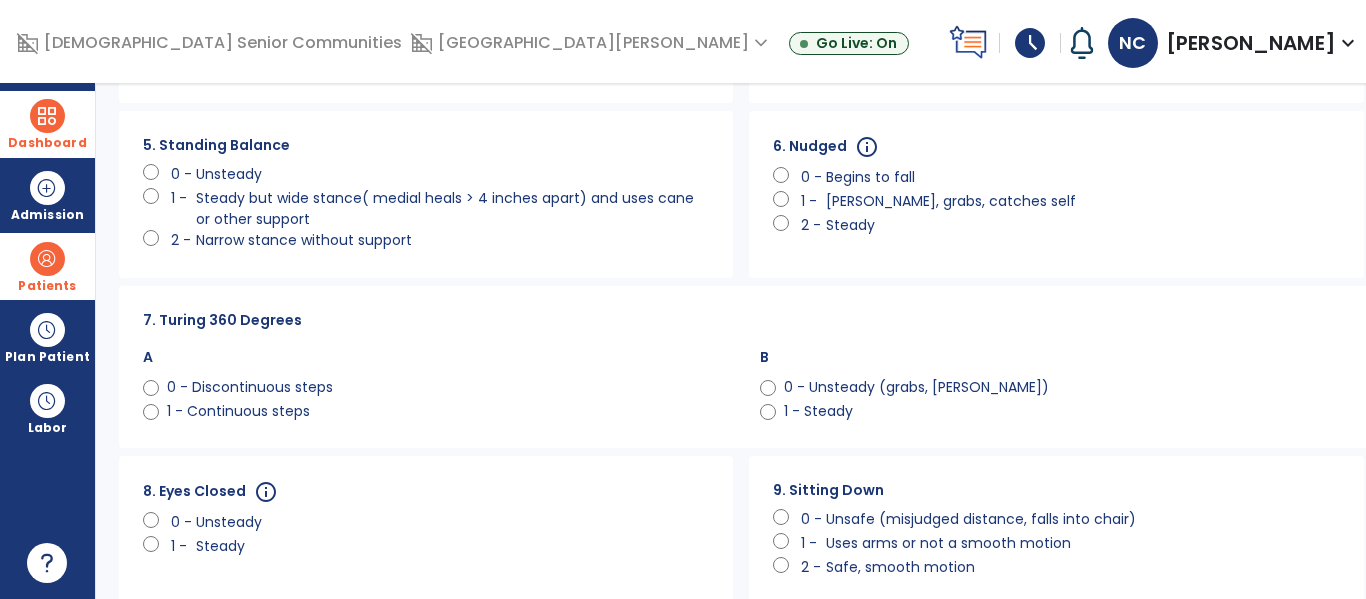 scroll, scrollTop: 406, scrollLeft: 0, axis: vertical 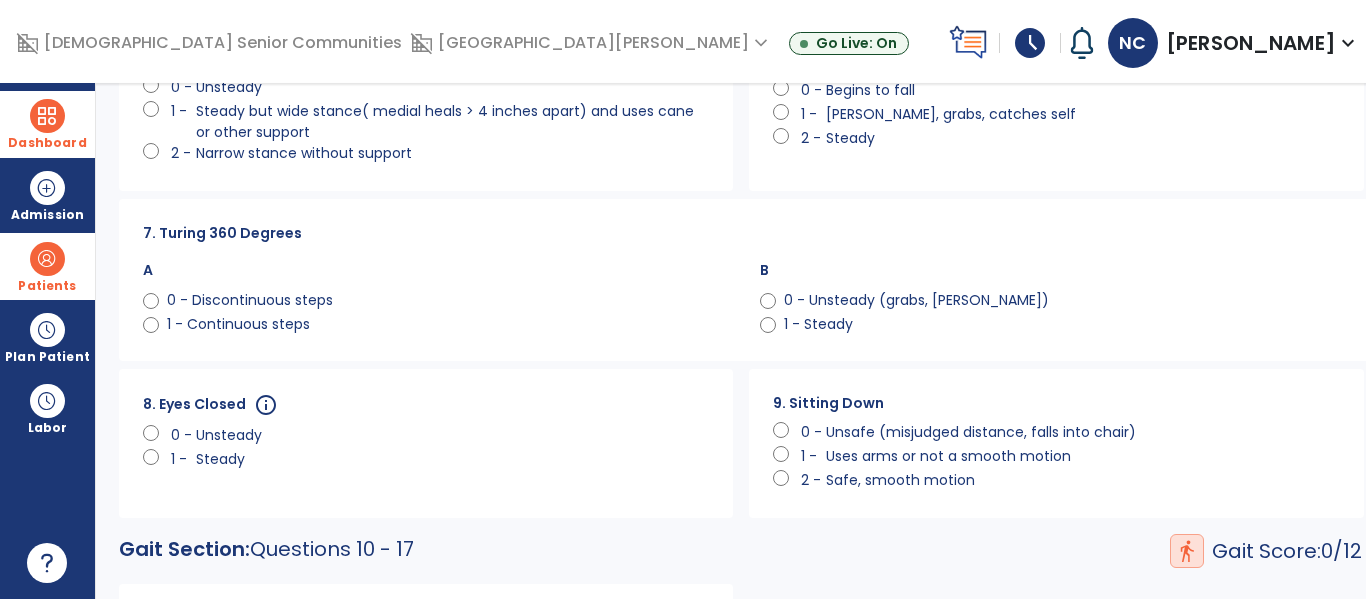 click on "0 - Unsteady (grabs, [PERSON_NAME])" 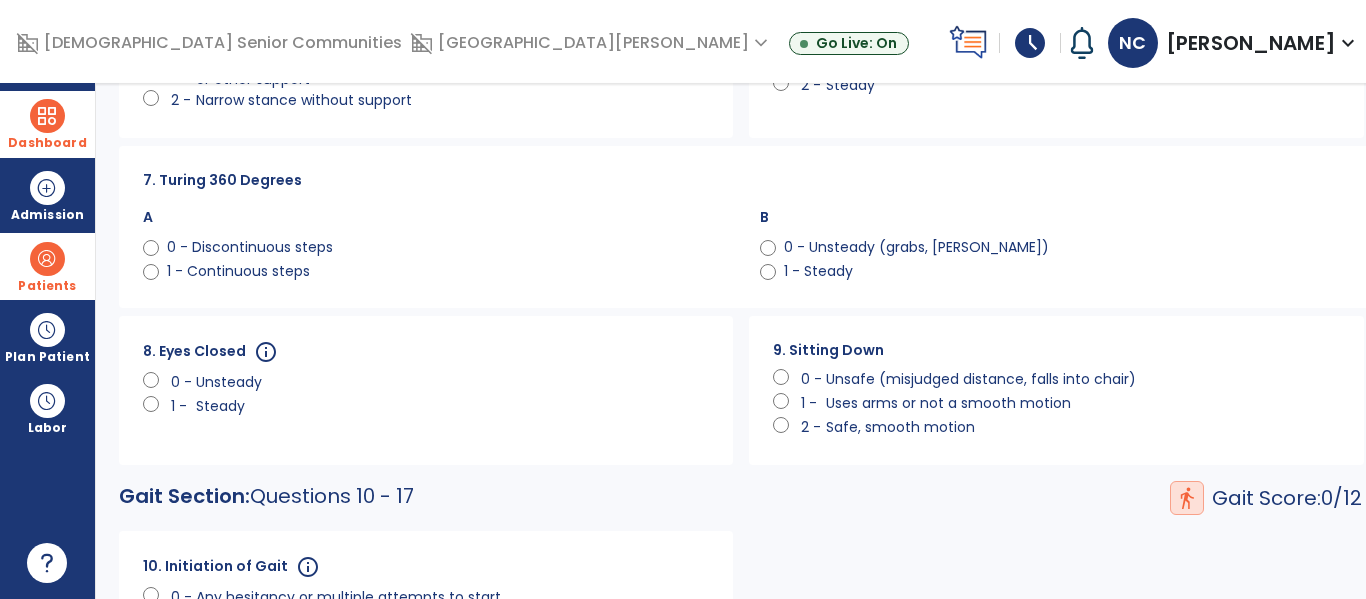 scroll, scrollTop: 557, scrollLeft: 0, axis: vertical 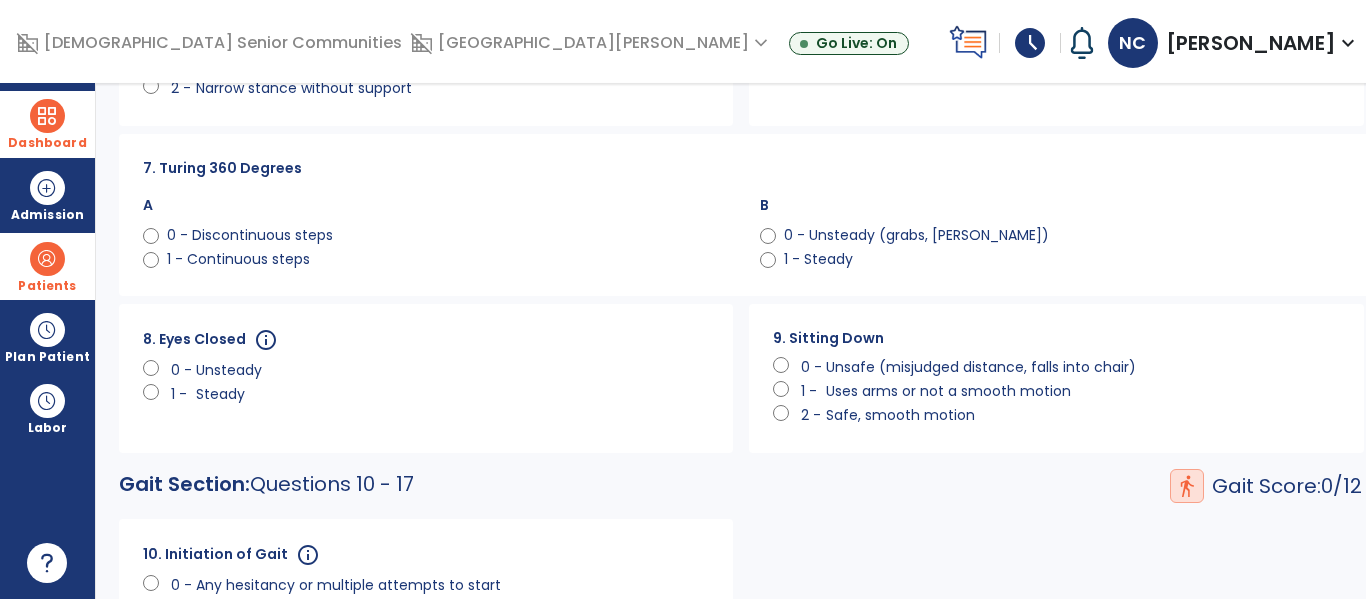 click on "Uses arms or not a smooth motion" 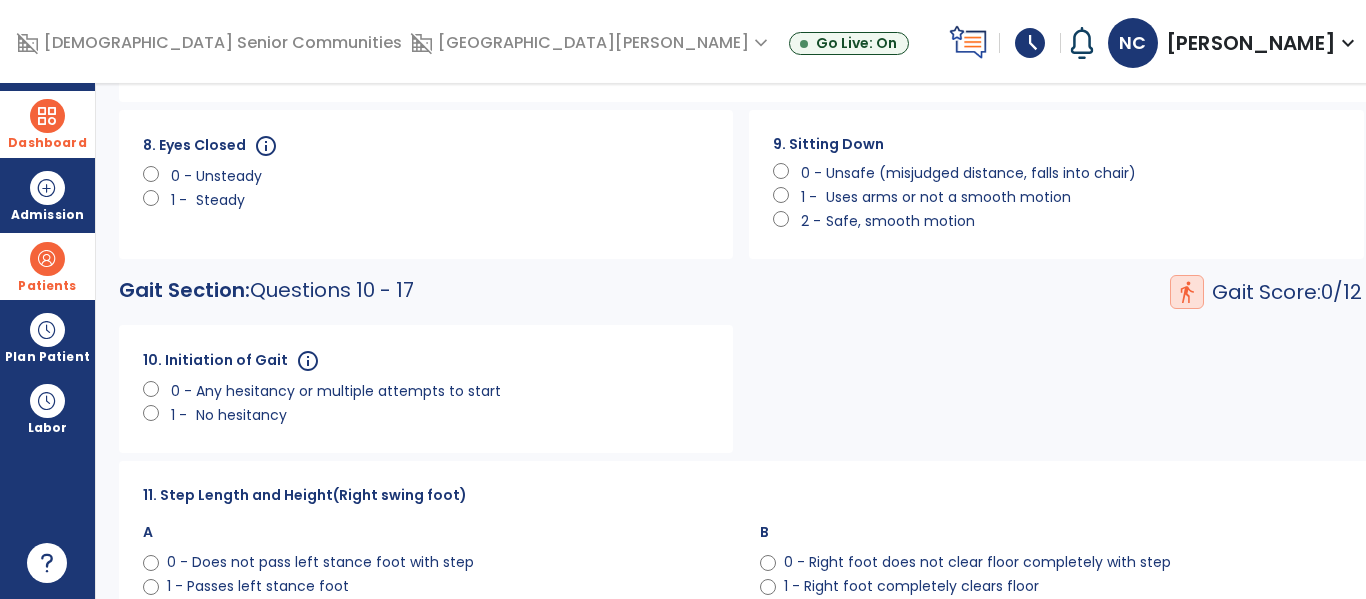 click on "1 -" 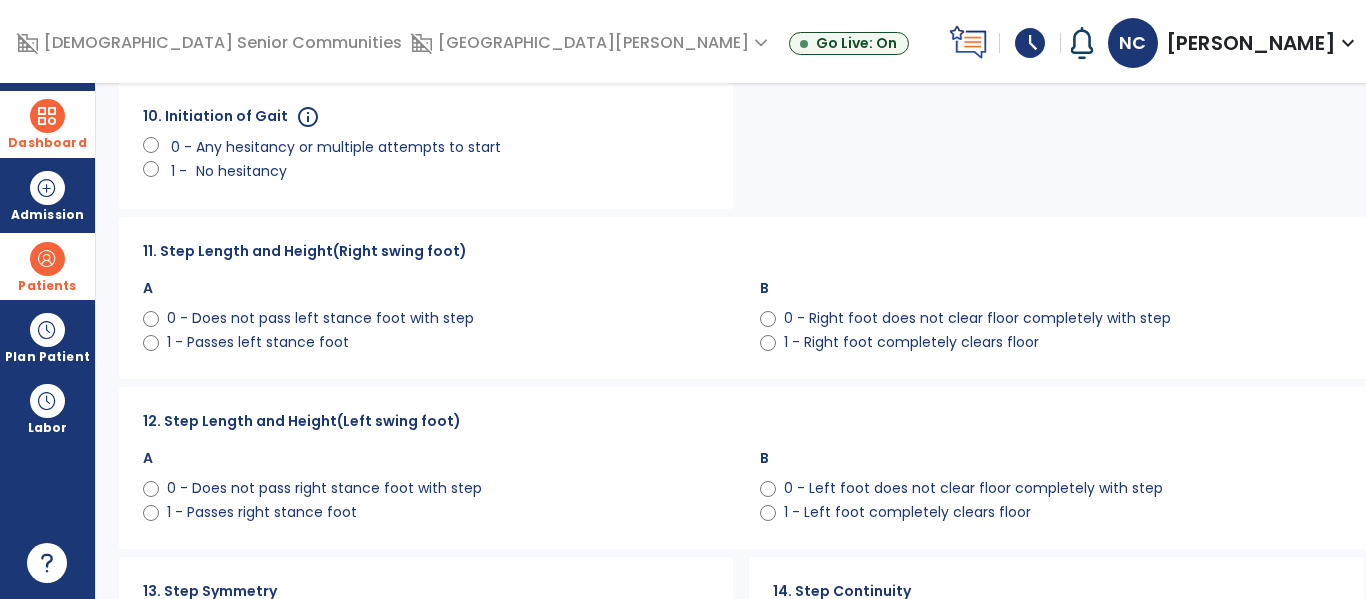 scroll, scrollTop: 994, scrollLeft: 0, axis: vertical 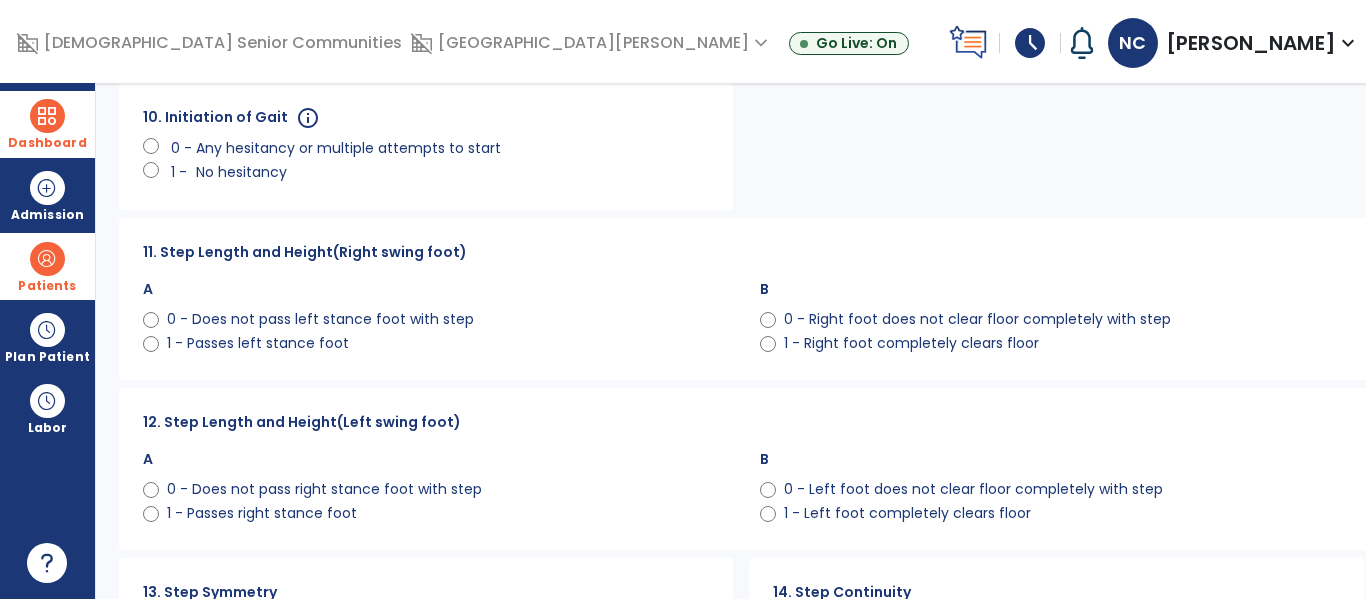 click on "1 - Right foot completely clears floor" 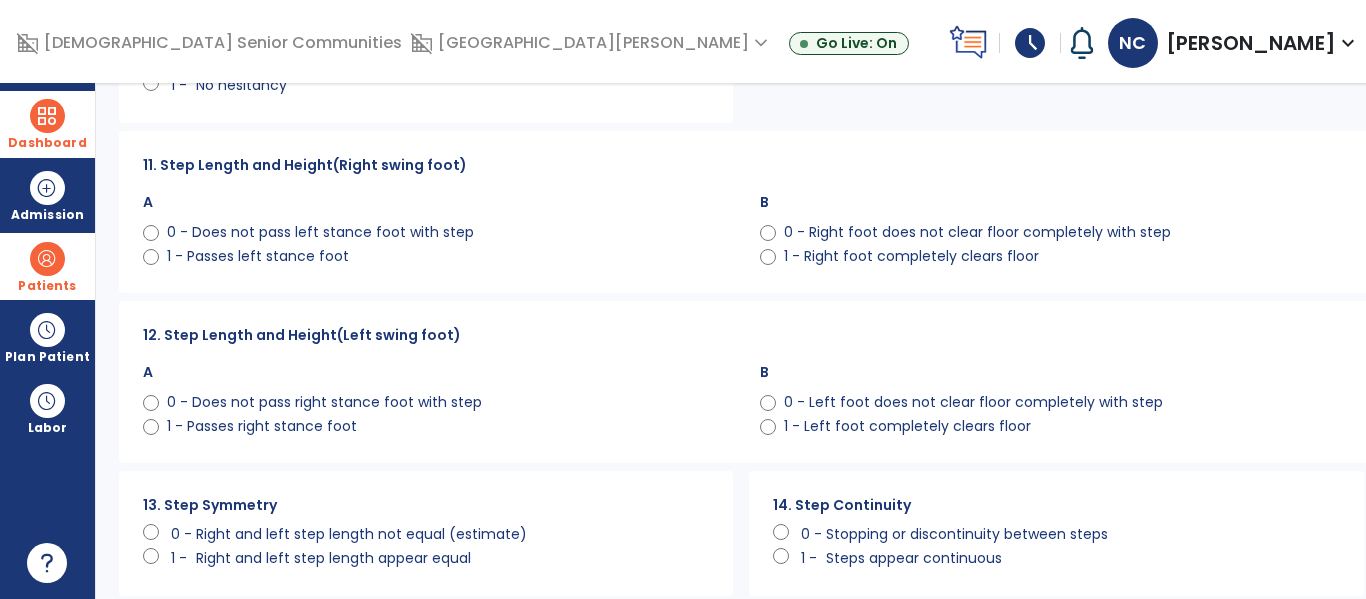 scroll, scrollTop: 1082, scrollLeft: 0, axis: vertical 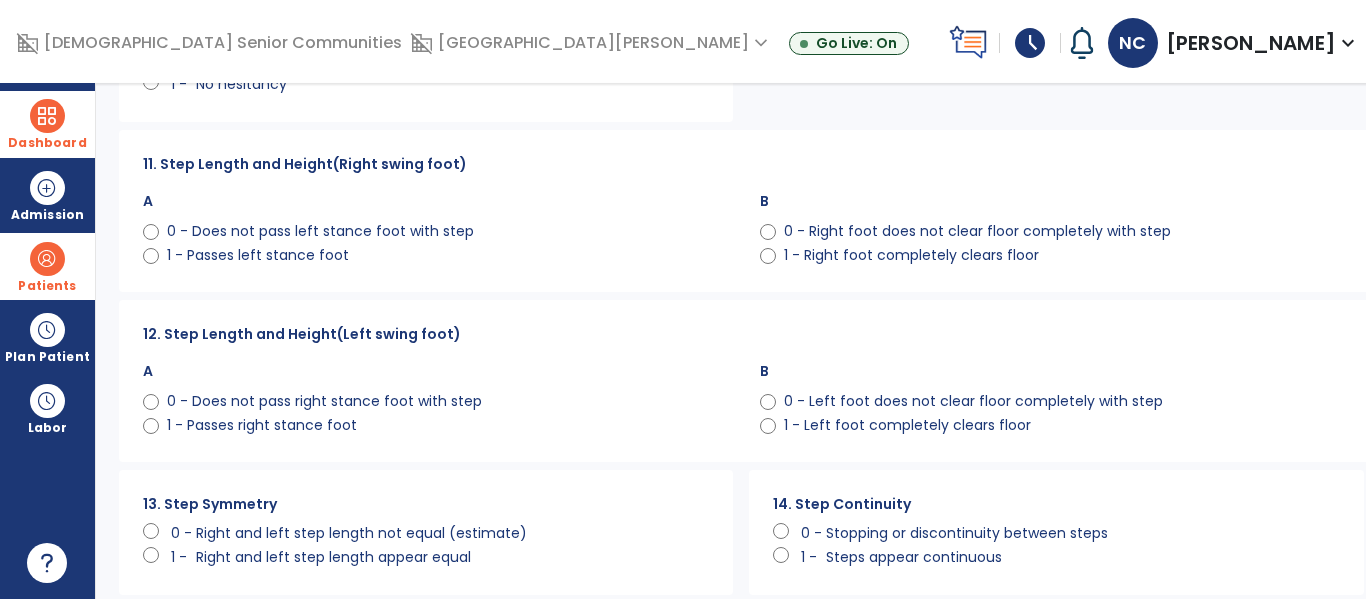 click on "1 - Left foot completely clears floor" 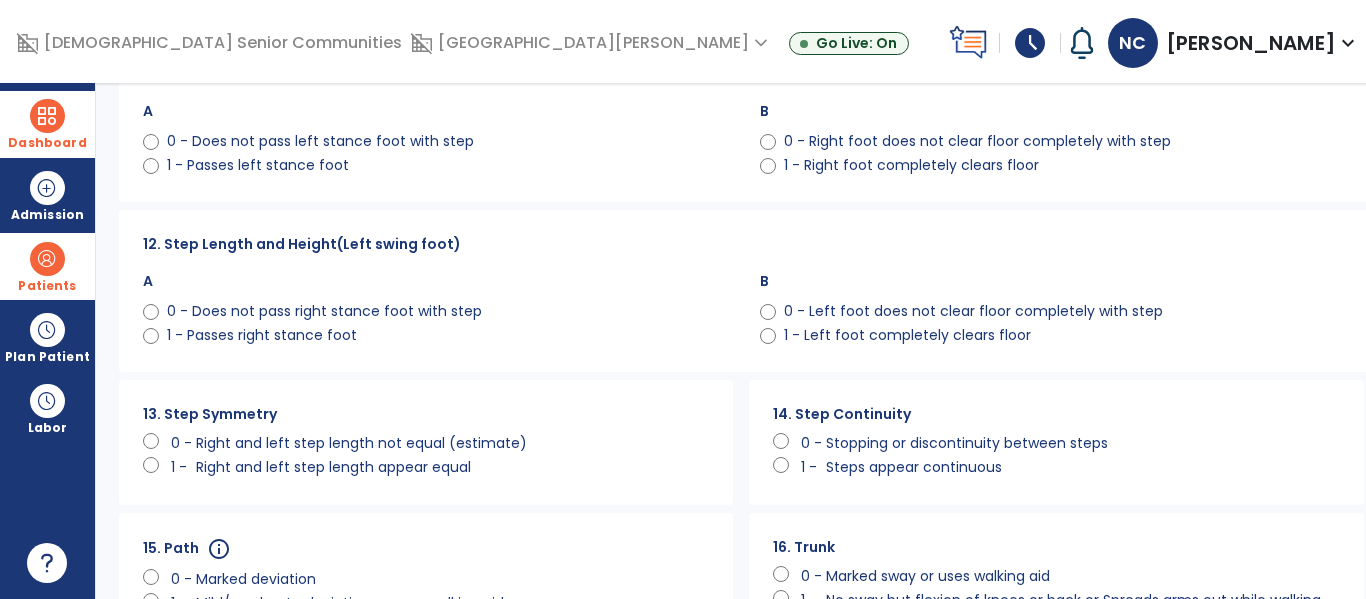 scroll, scrollTop: 1202, scrollLeft: 0, axis: vertical 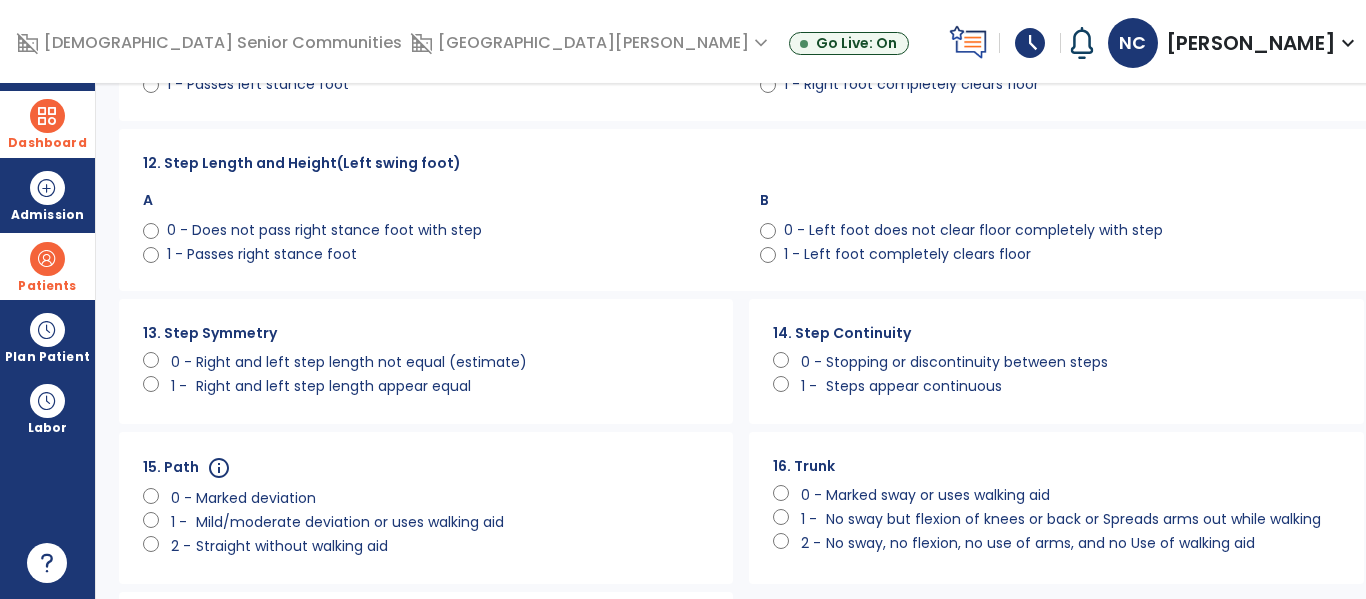 click on "Steps appear continuous" 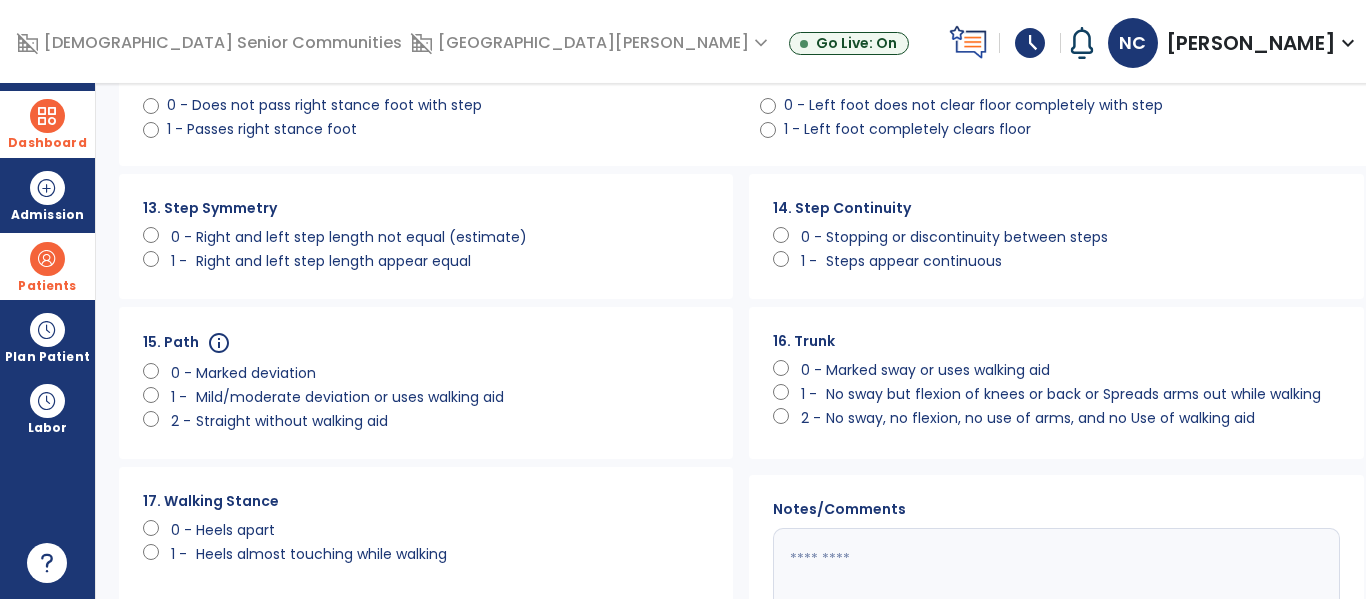 scroll, scrollTop: 1379, scrollLeft: 0, axis: vertical 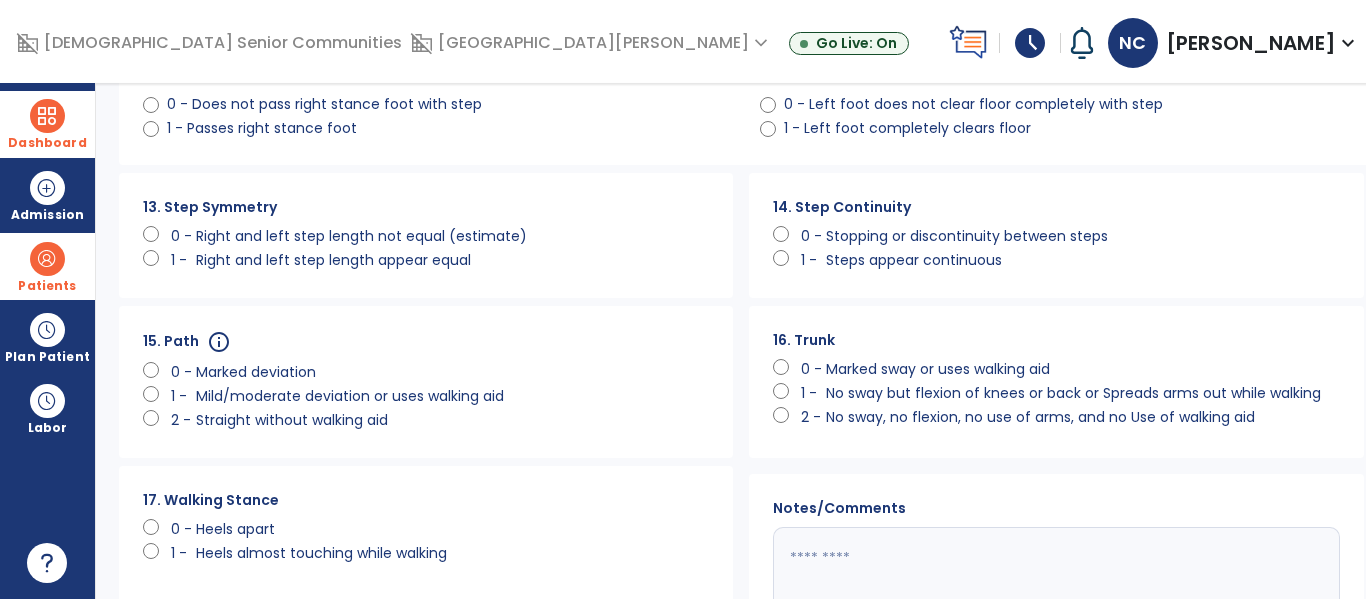 click on "Marked sway or uses walking aid" 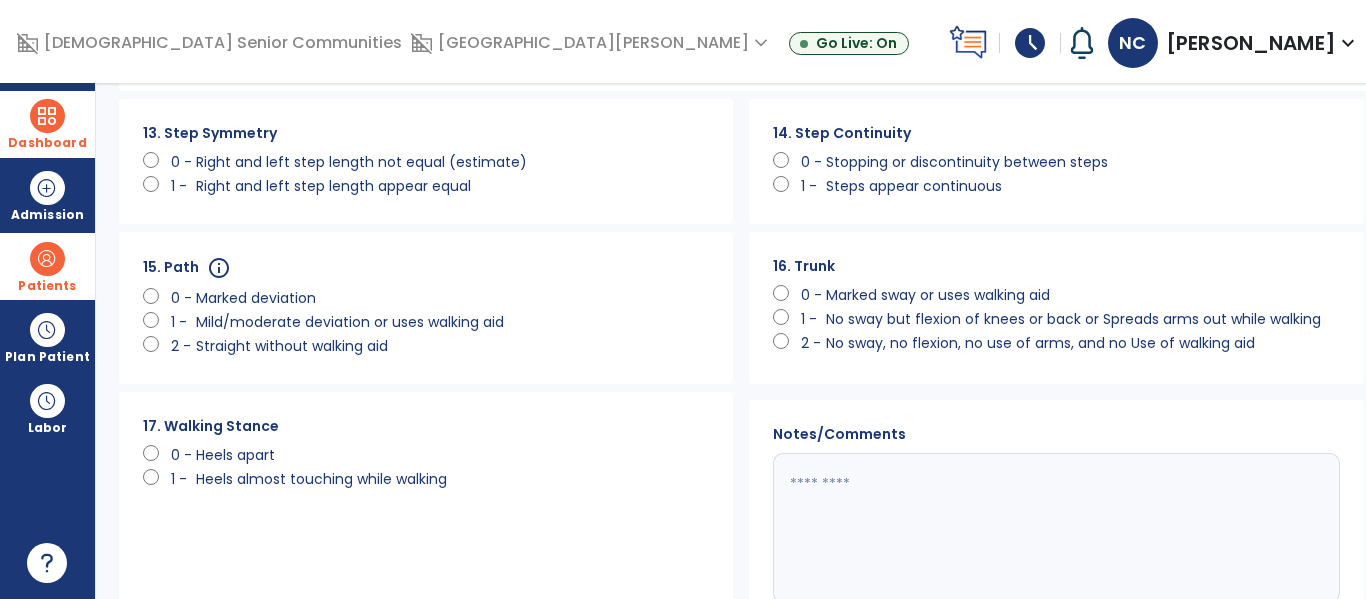 scroll, scrollTop: 1483, scrollLeft: 0, axis: vertical 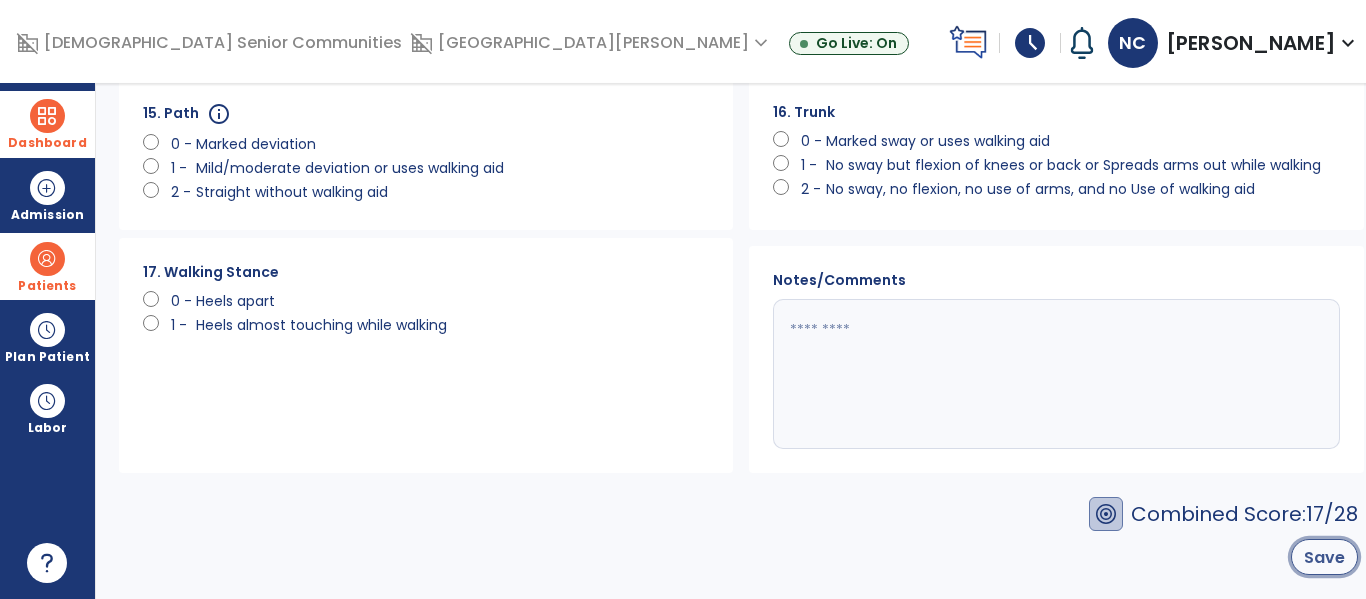 click on "Save" 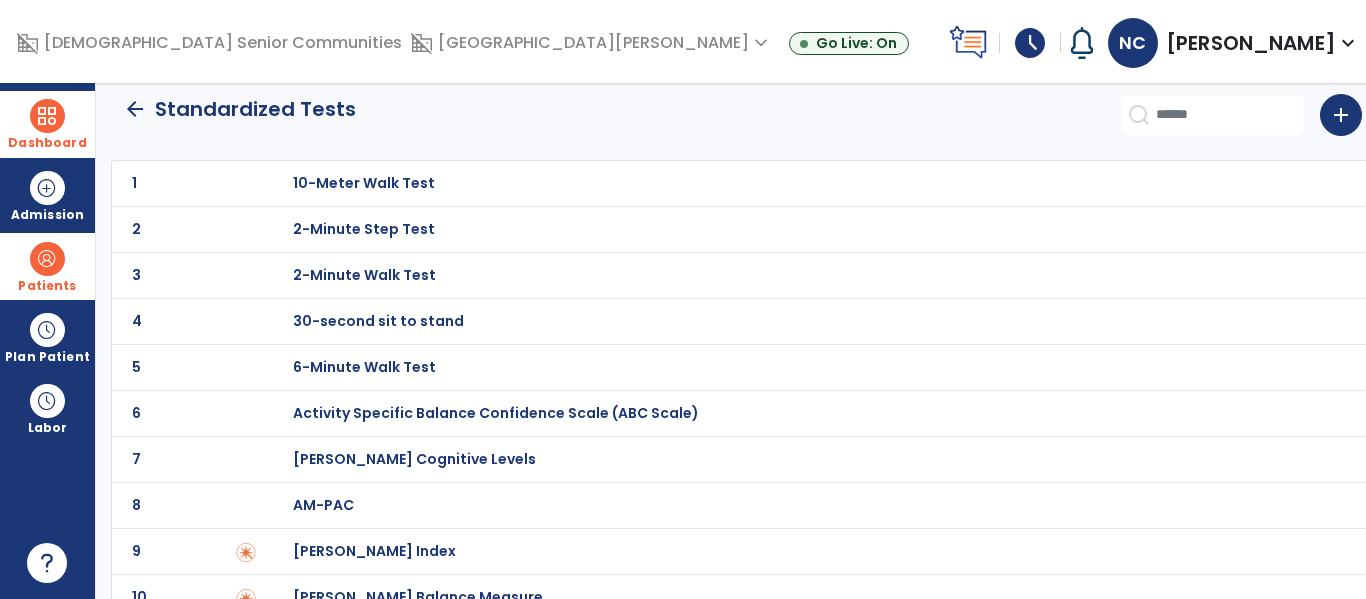 scroll, scrollTop: 0, scrollLeft: 0, axis: both 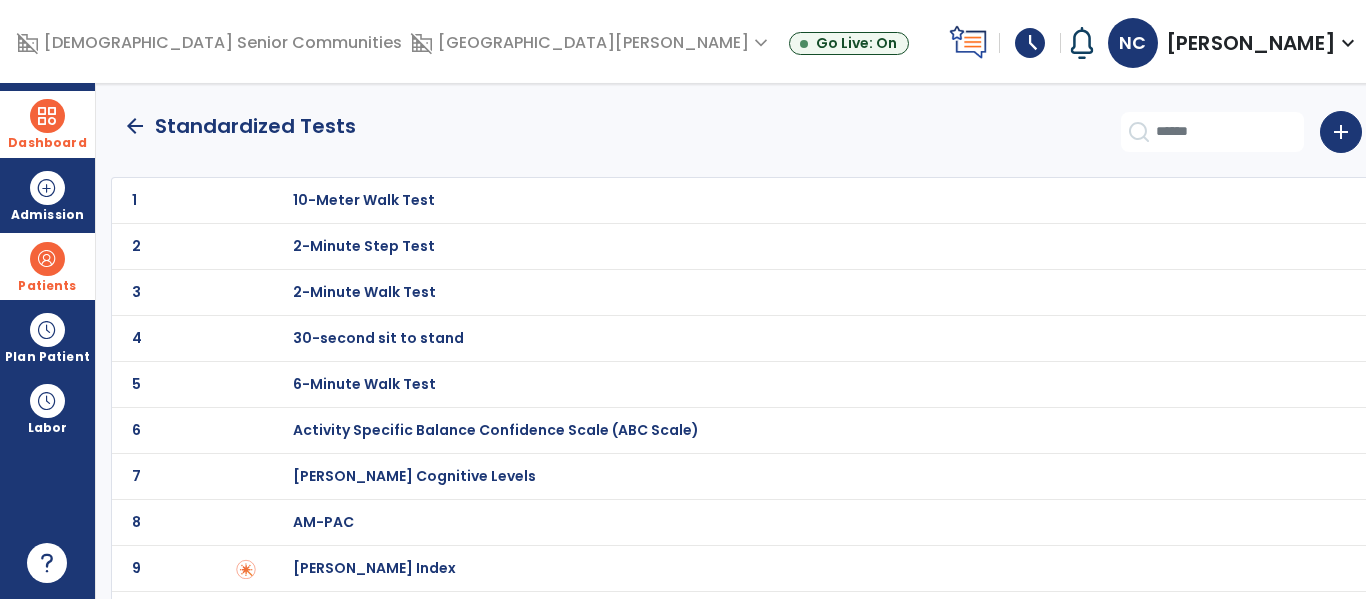 click on "arrow_back" 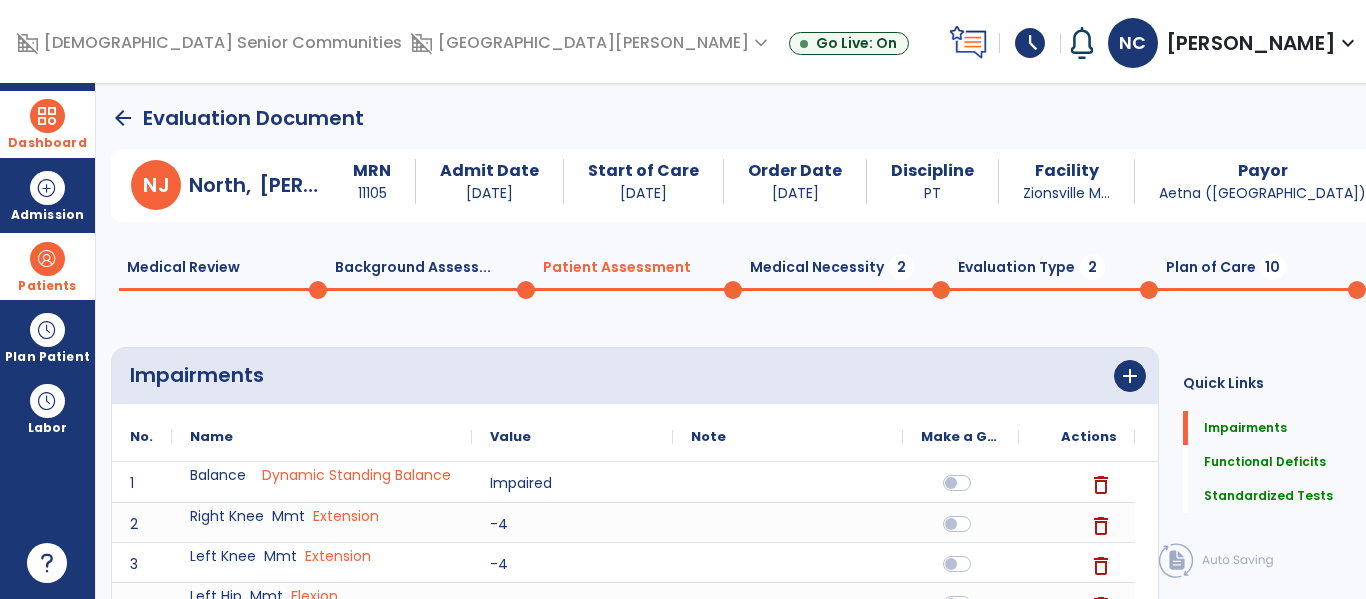 scroll, scrollTop: 20, scrollLeft: 0, axis: vertical 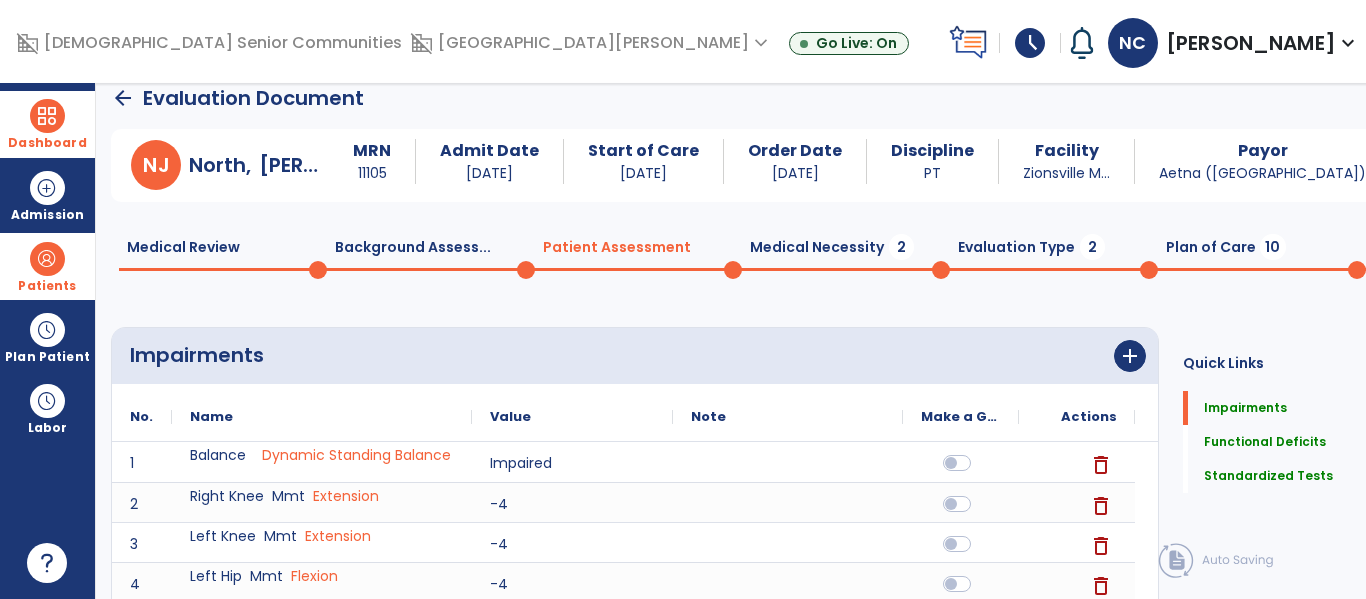 click on "Medical Necessity  2" 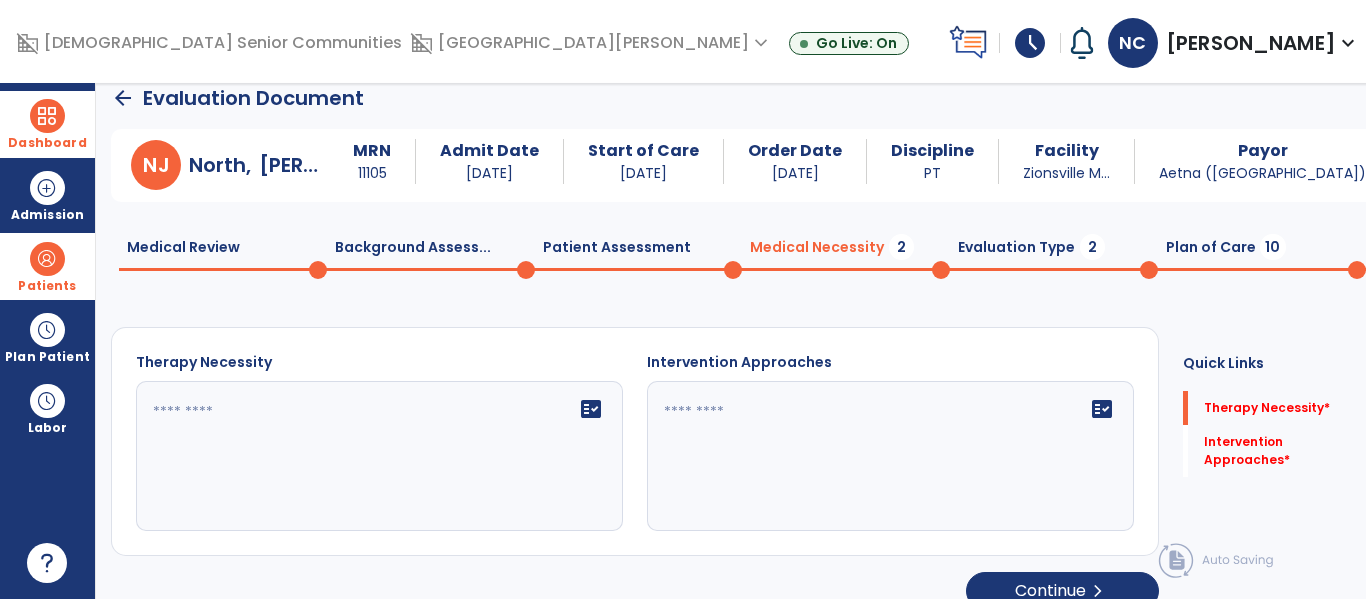 click 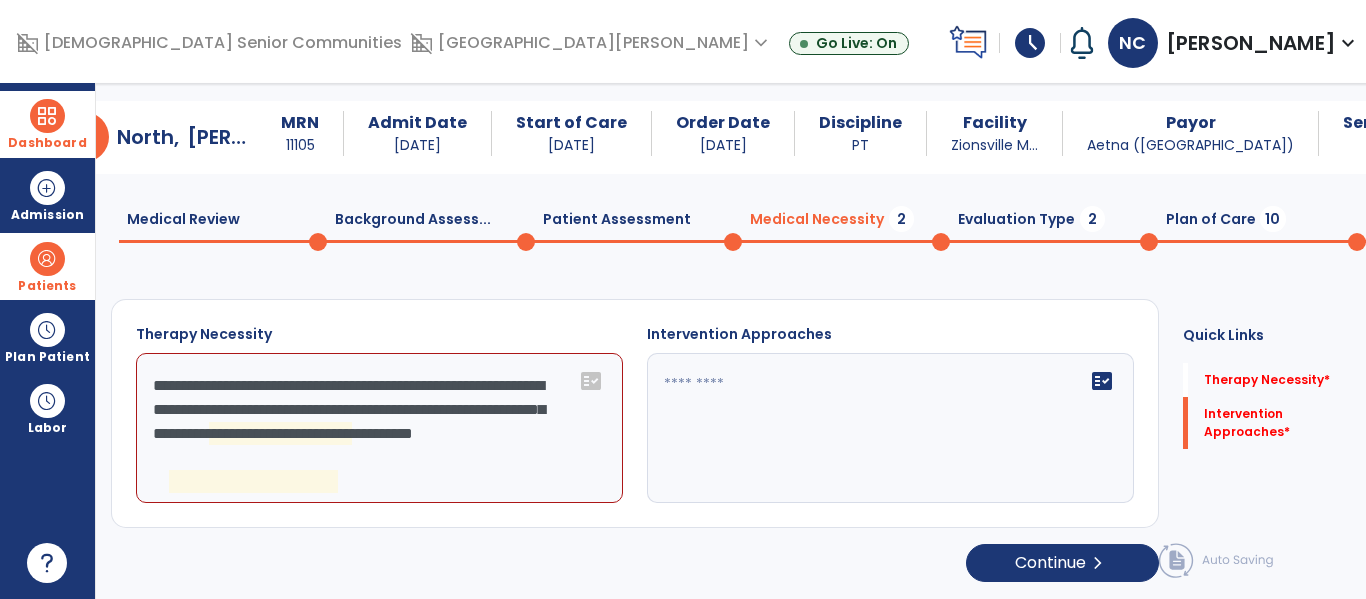 scroll, scrollTop: 29, scrollLeft: 0, axis: vertical 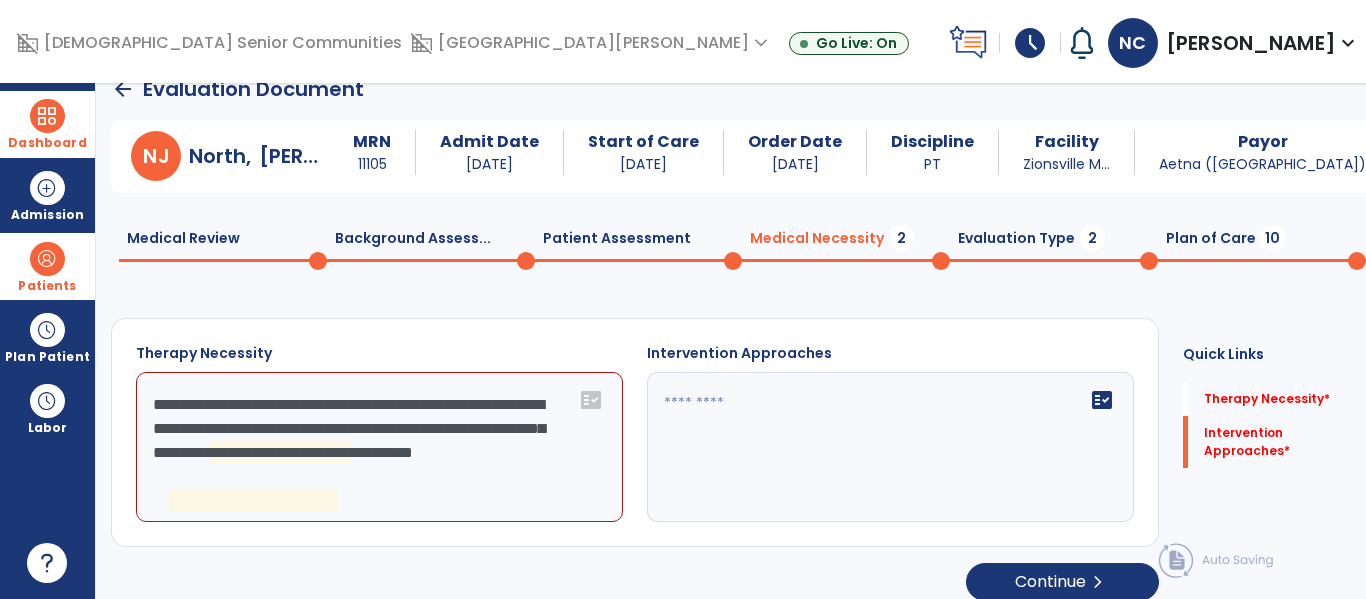 click on "**********" 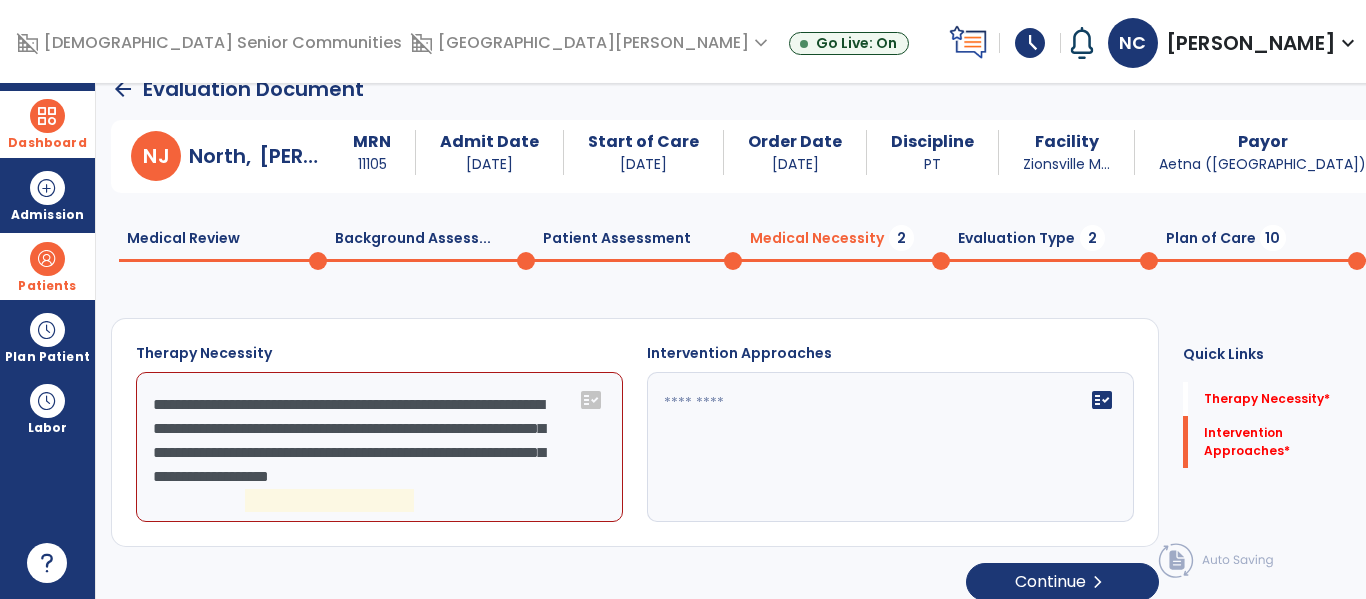 scroll, scrollTop: 0, scrollLeft: 0, axis: both 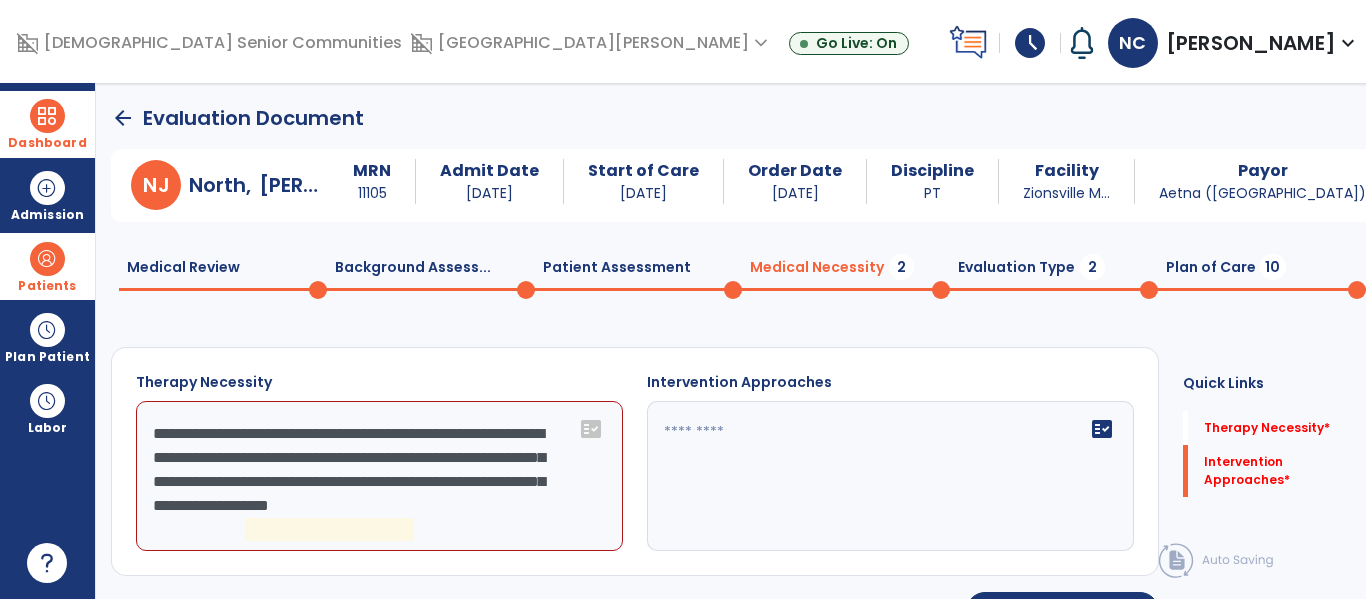 click on "**********" 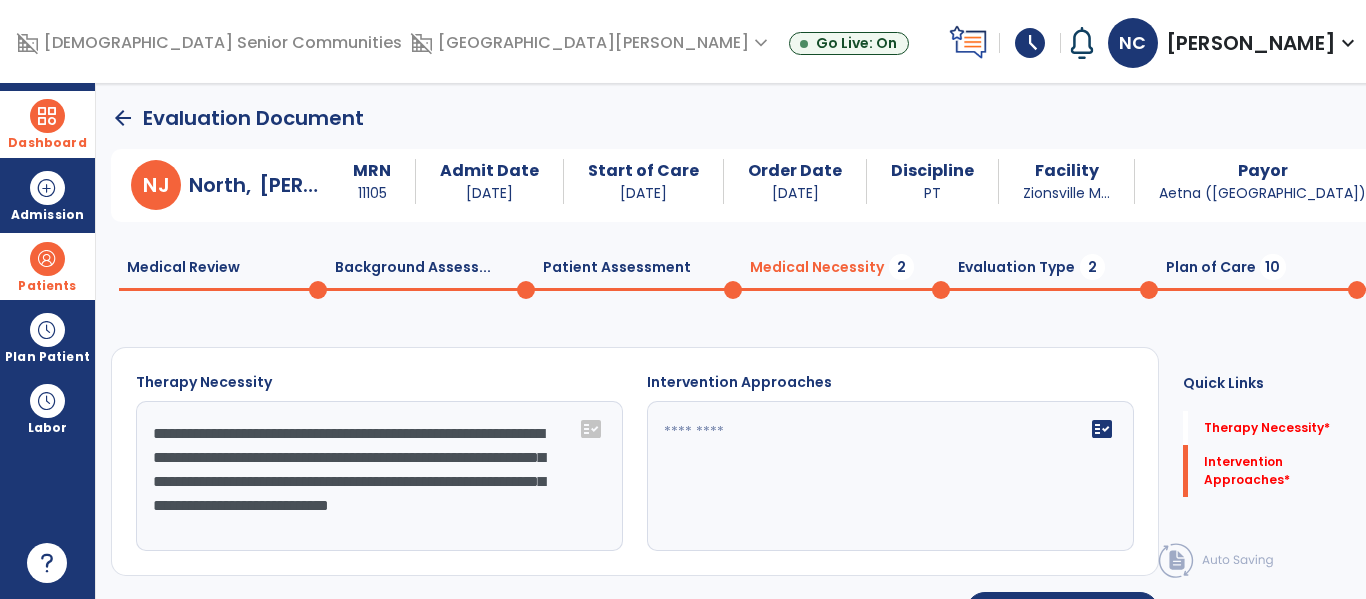 type on "**********" 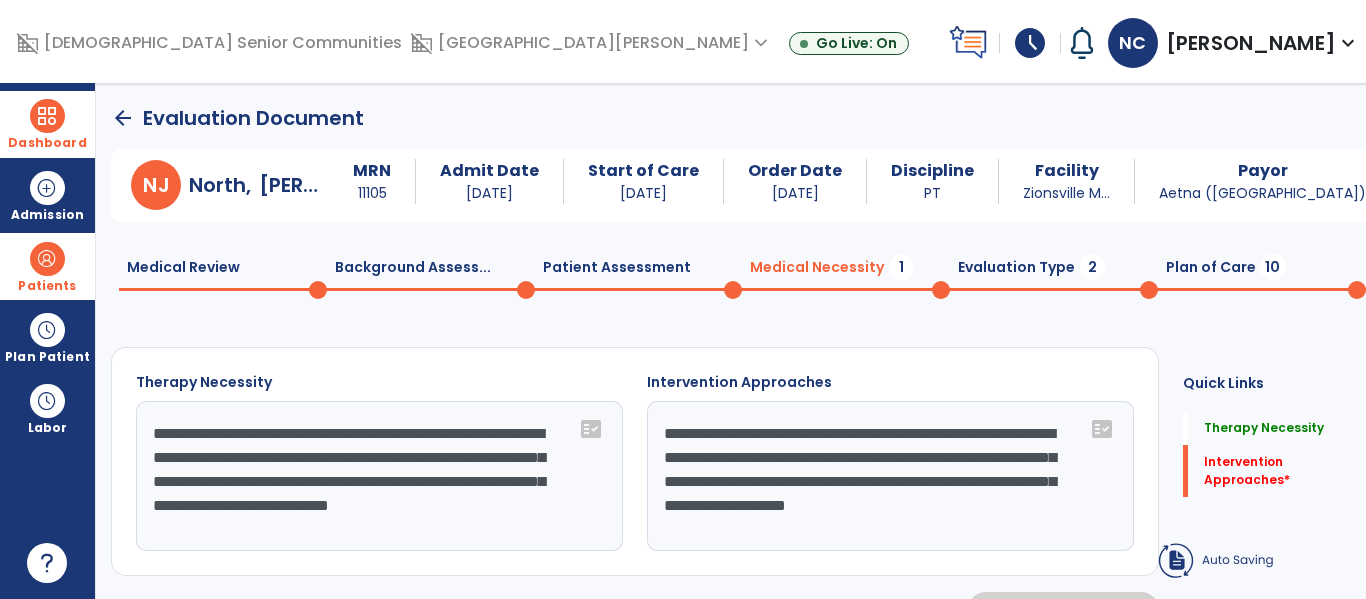 type on "**********" 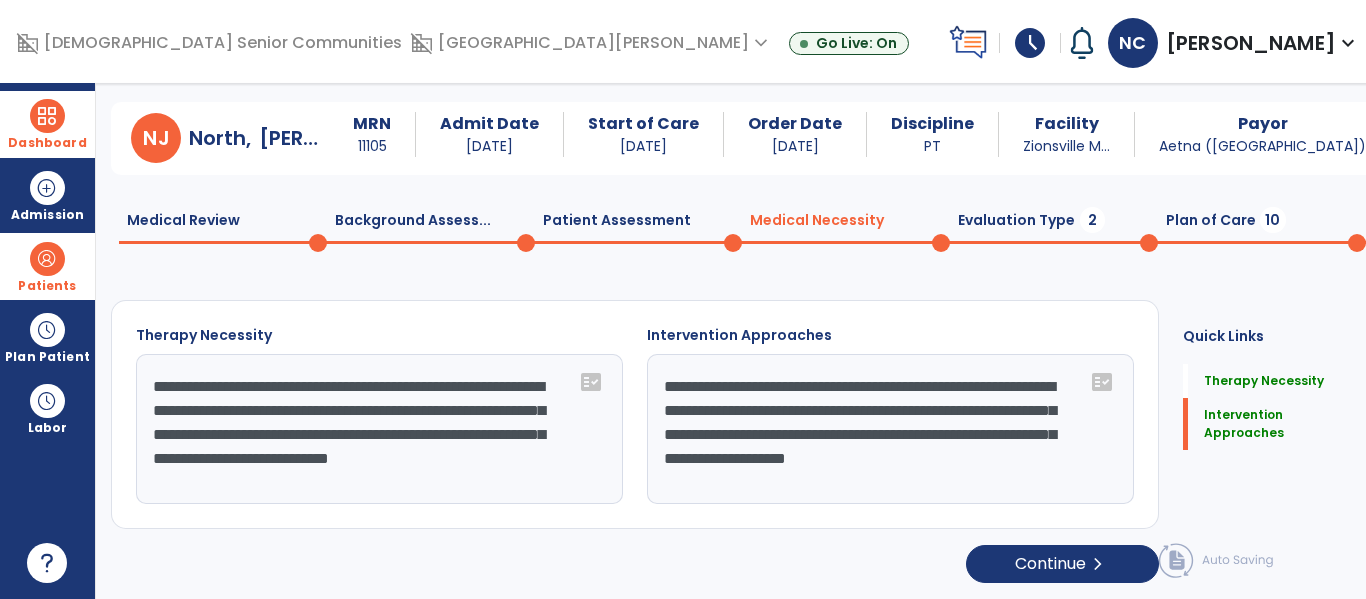 scroll, scrollTop: 46, scrollLeft: 0, axis: vertical 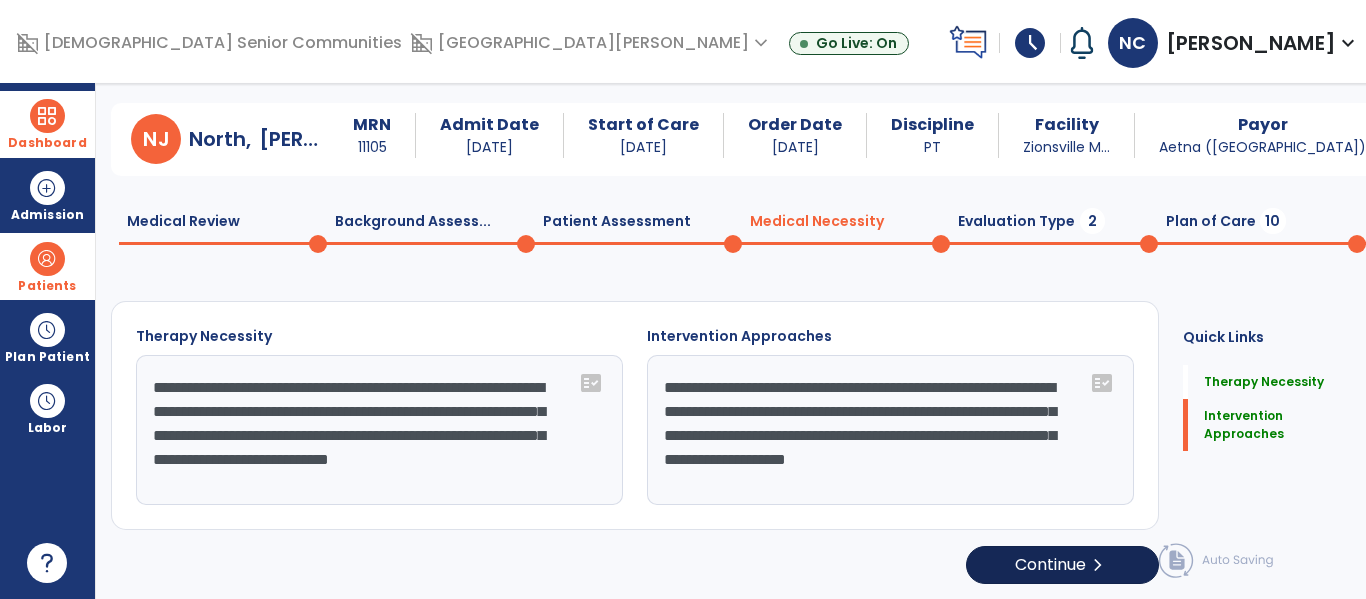 click on "Continue  chevron_right" 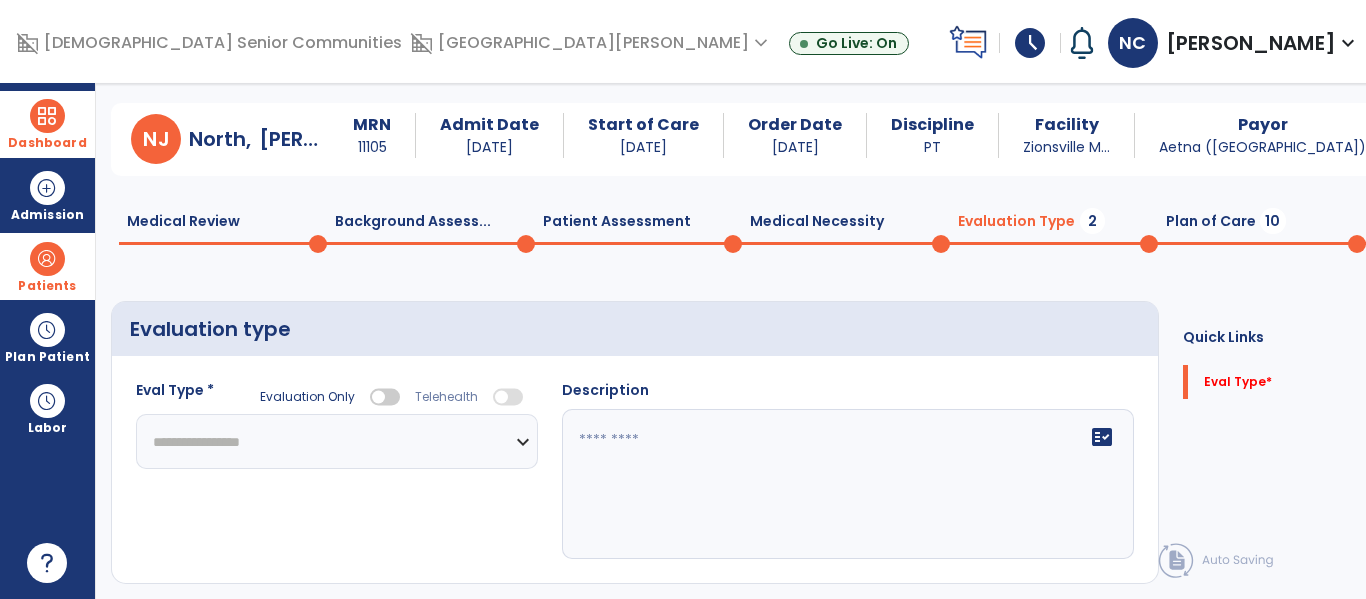click on "**********" 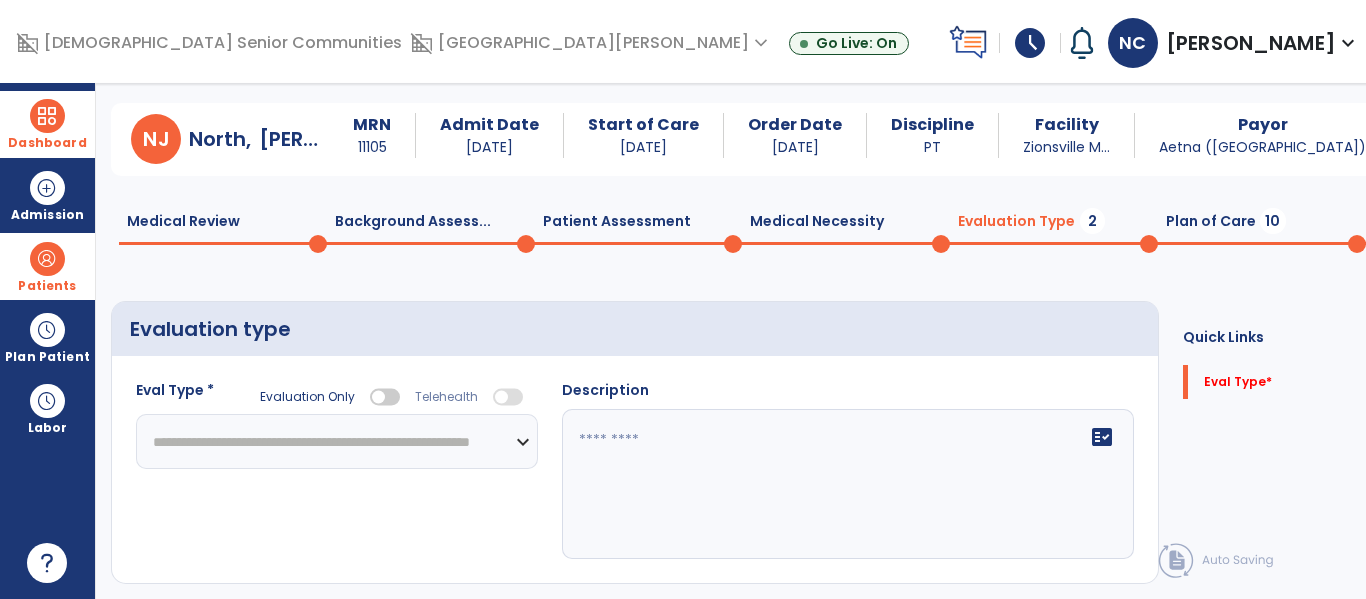 click on "**********" 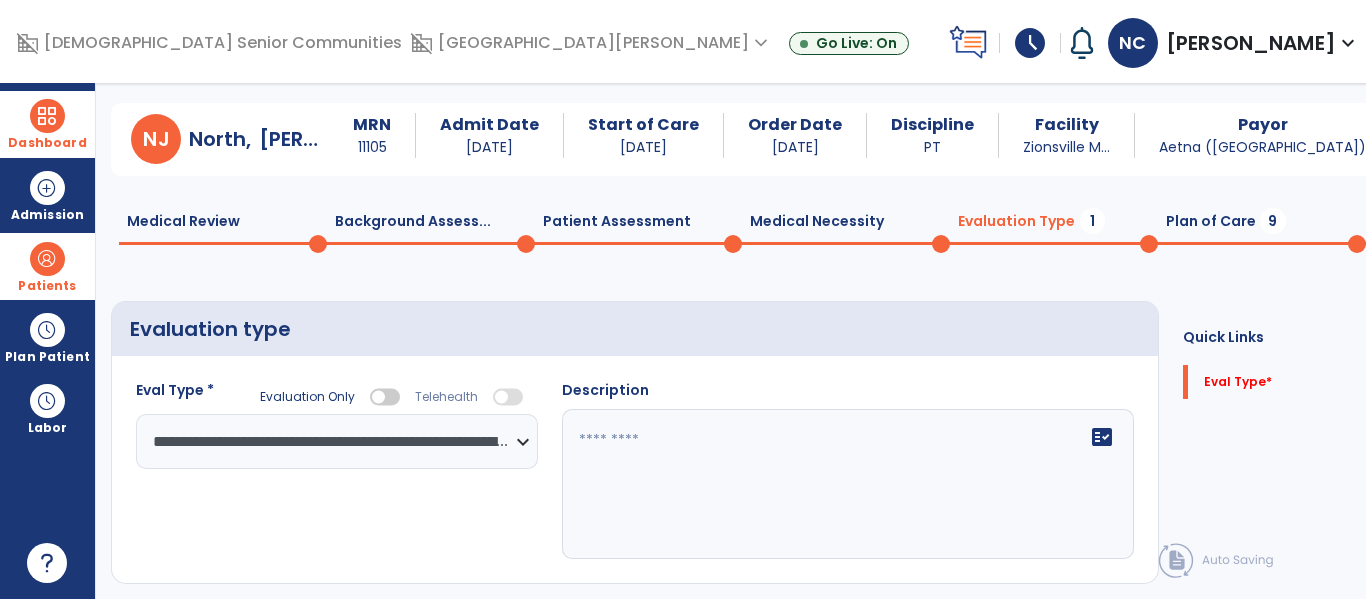 click on "fact_check" 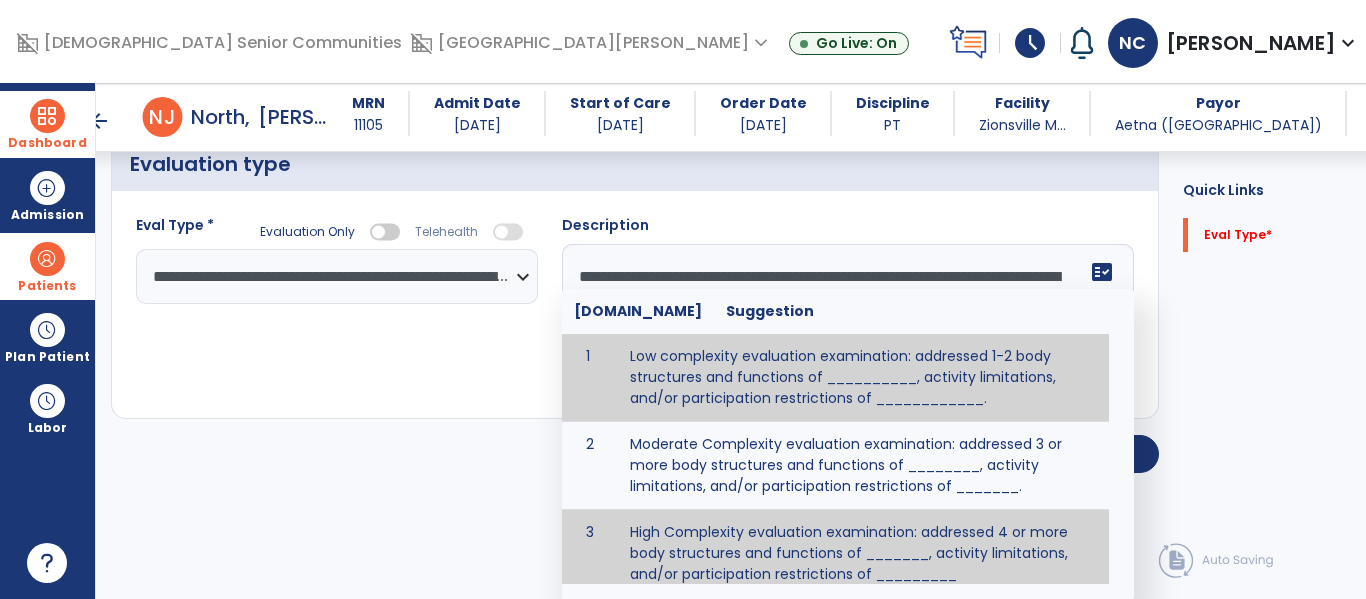 scroll, scrollTop: 83, scrollLeft: 0, axis: vertical 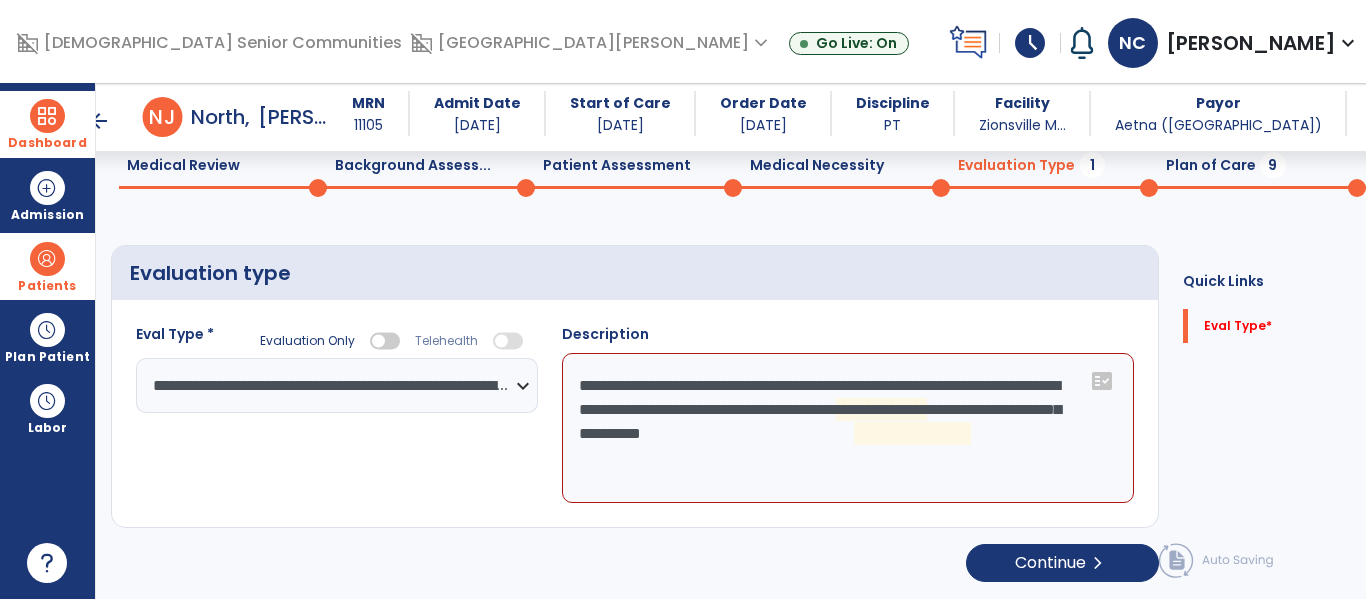 click on "**********" 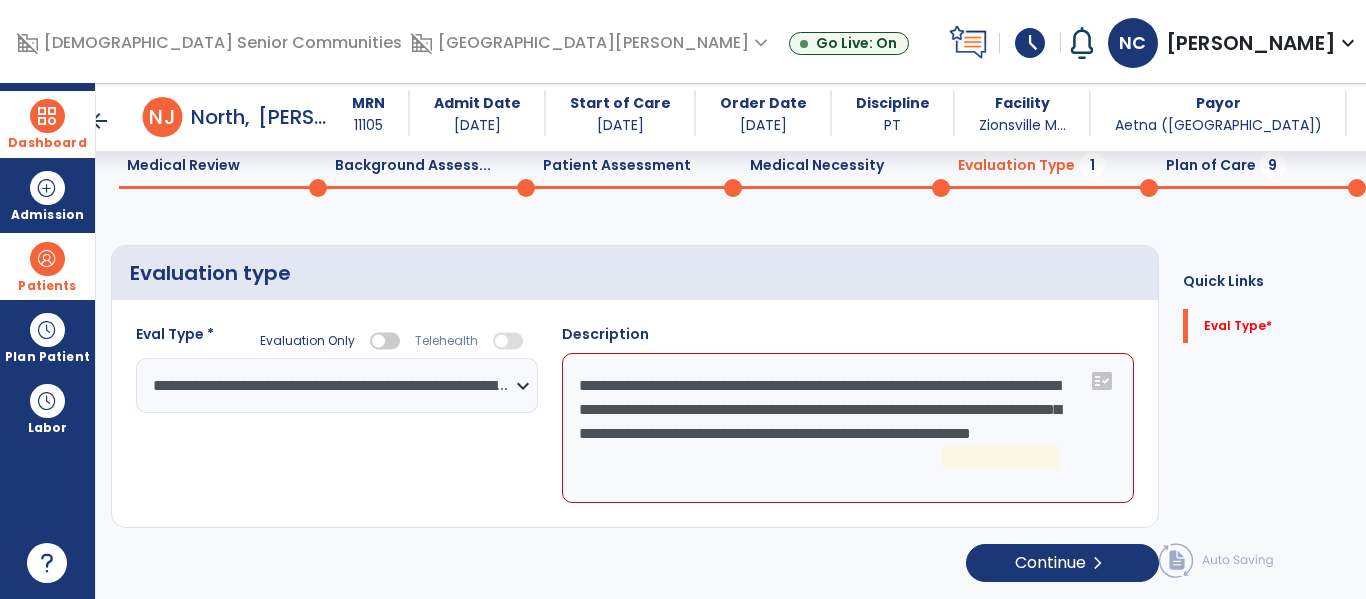 click on "**********" 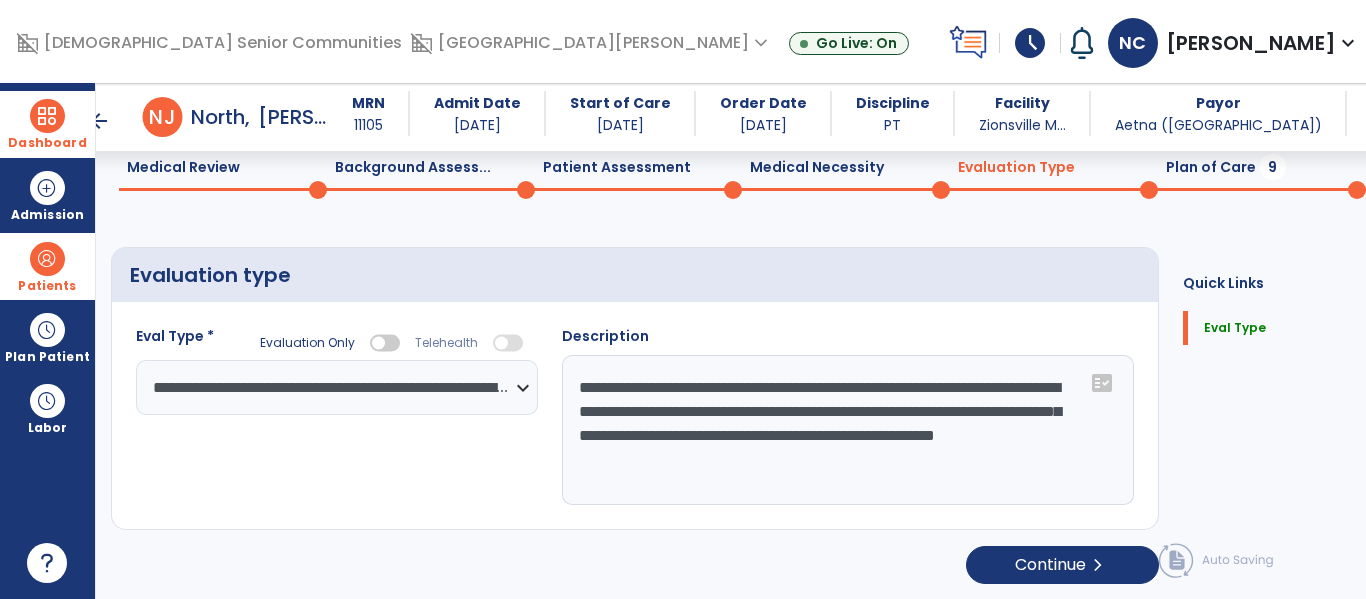 scroll, scrollTop: 83, scrollLeft: 0, axis: vertical 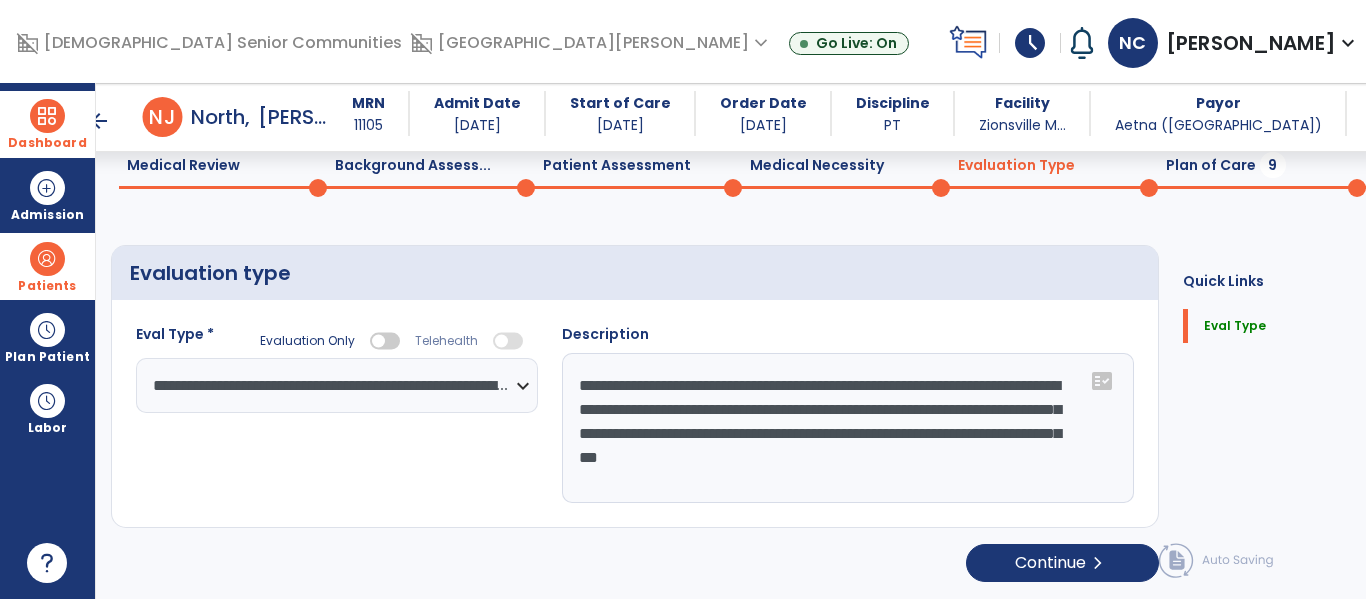 type on "**********" 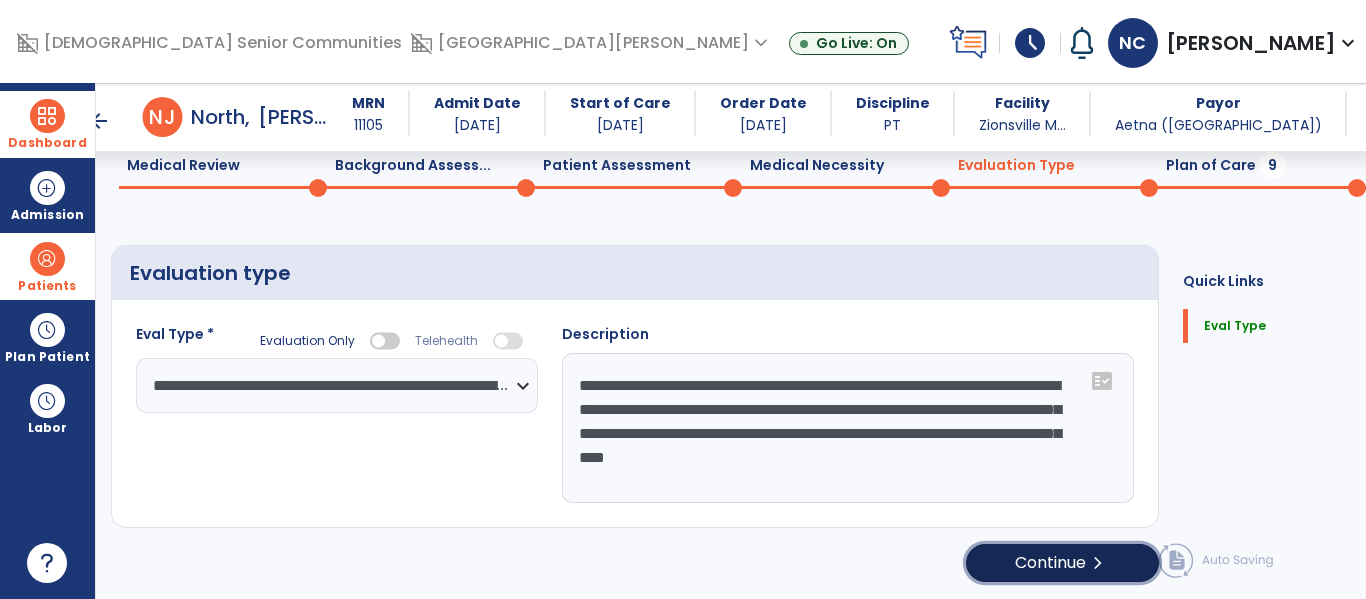 click on "chevron_right" 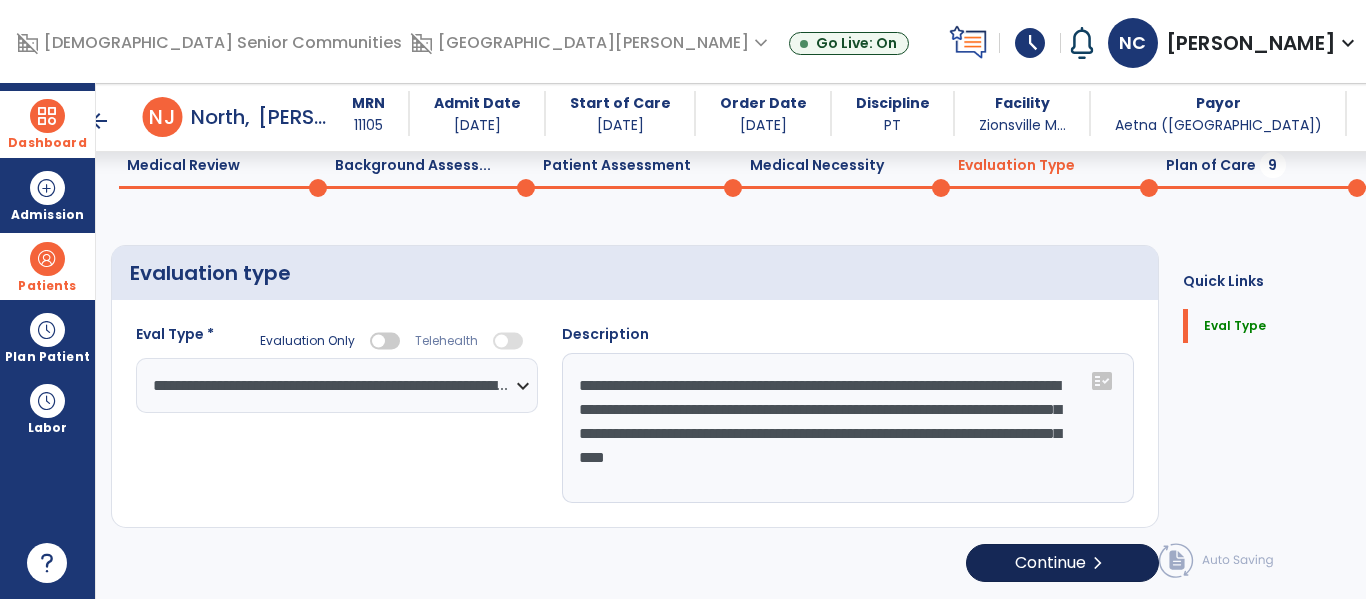select on "*****" 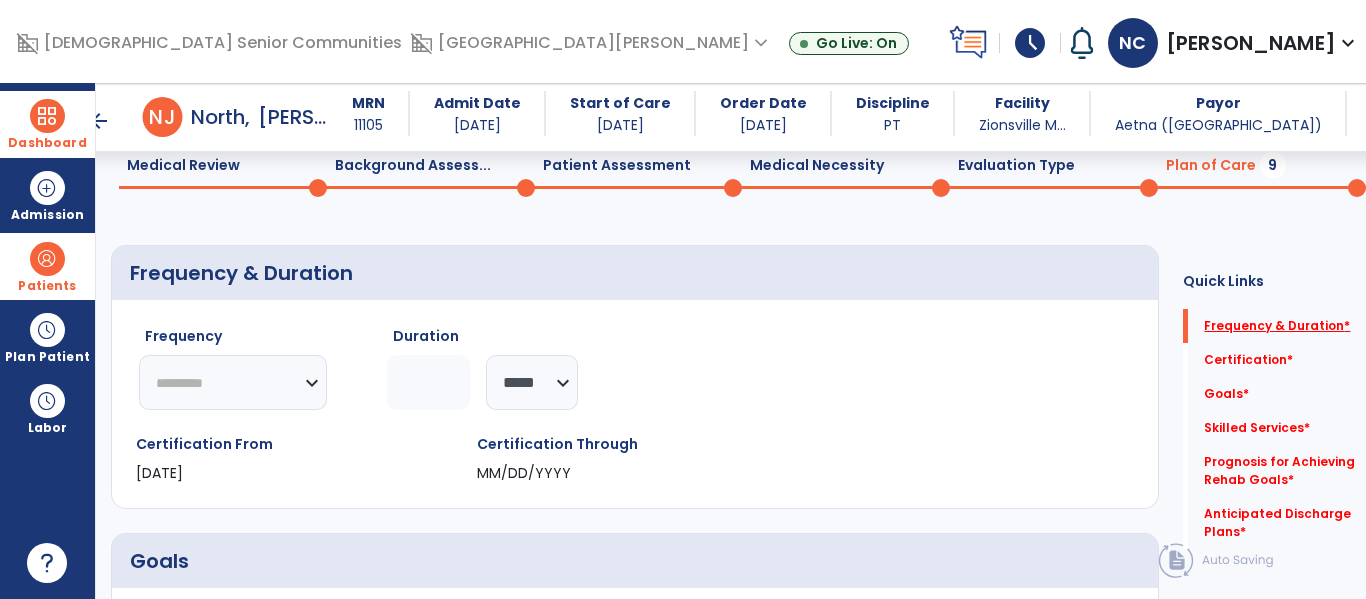 click on "Frequency & Duration   *" 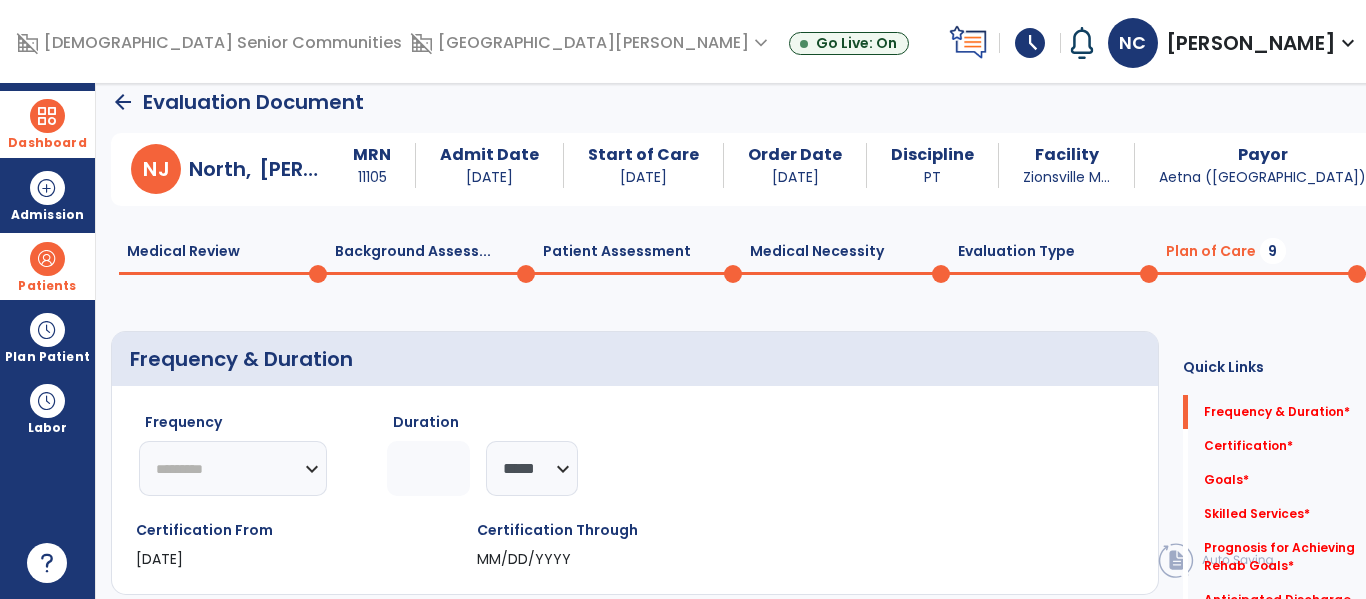 click on "********* ** ** ** ** ** ** **" 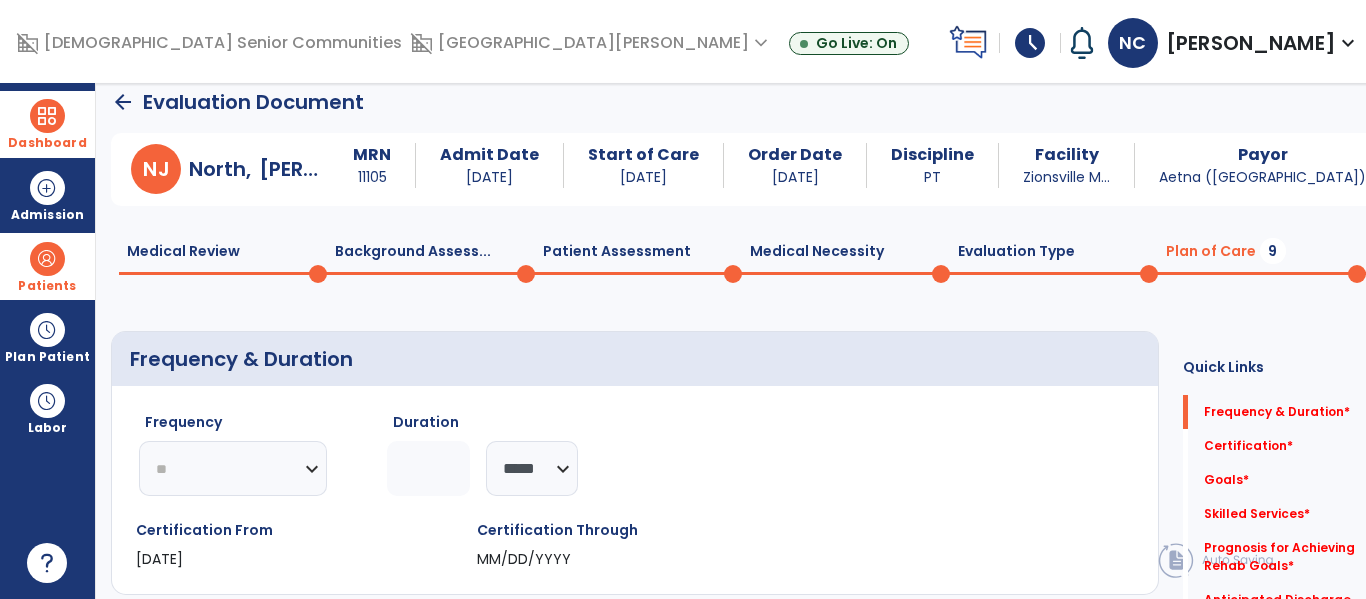 click on "********* ** ** ** ** ** ** **" 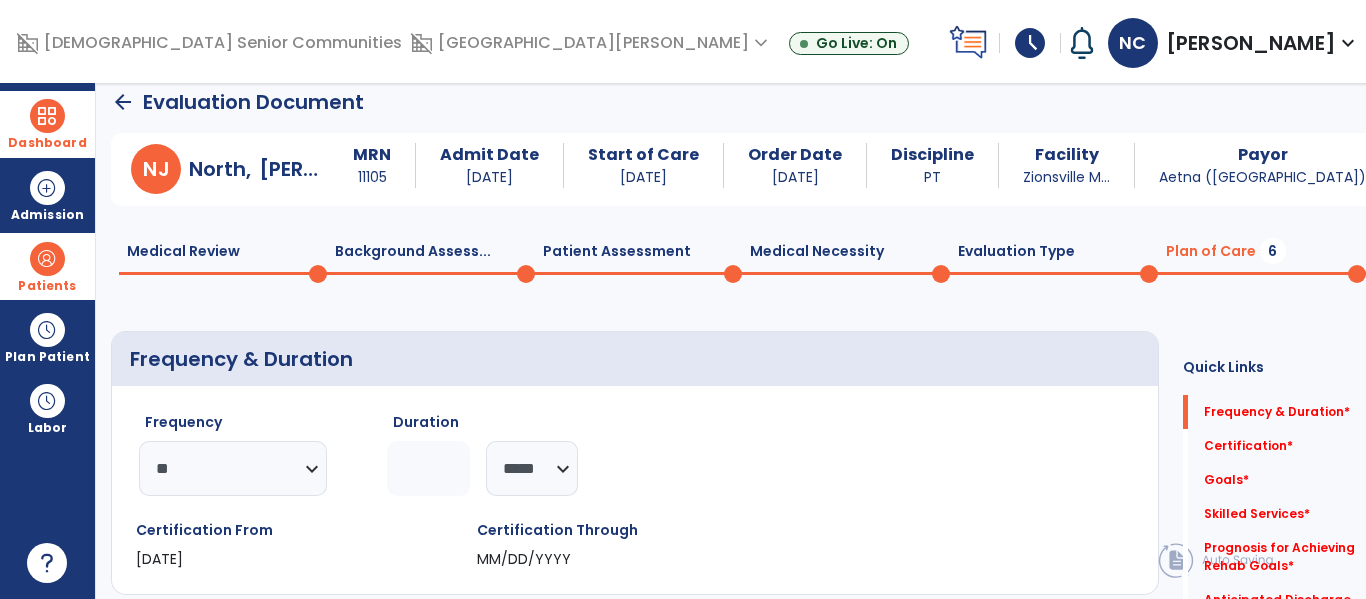 click 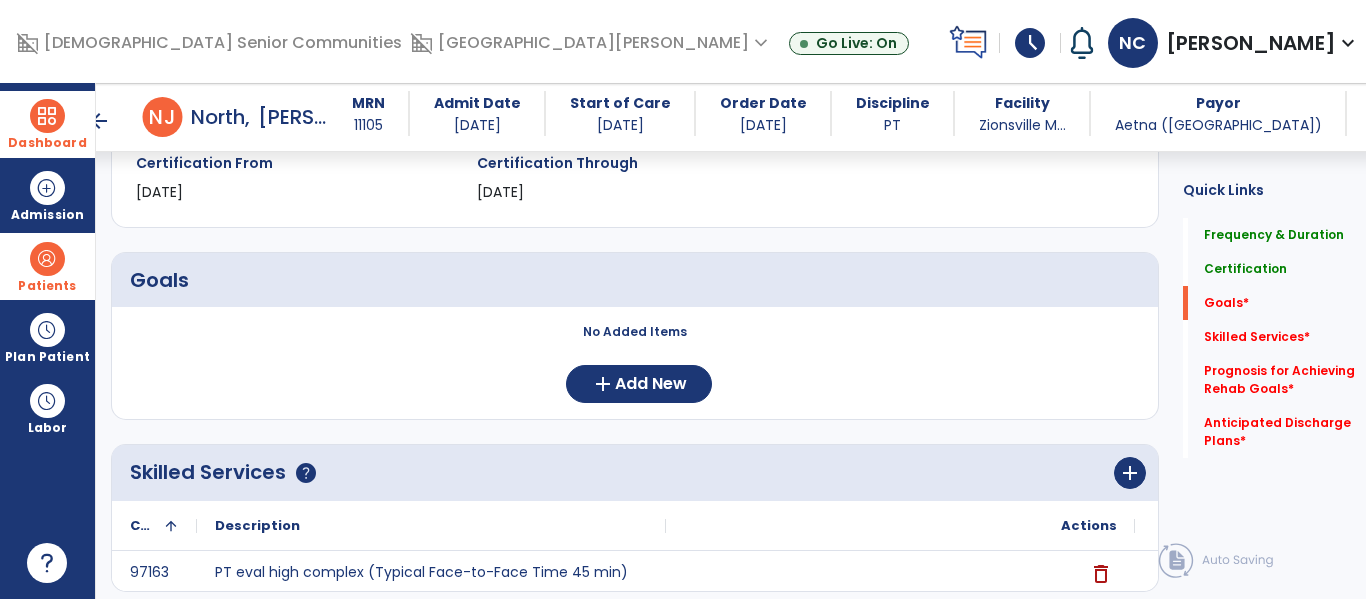 scroll, scrollTop: 374, scrollLeft: 0, axis: vertical 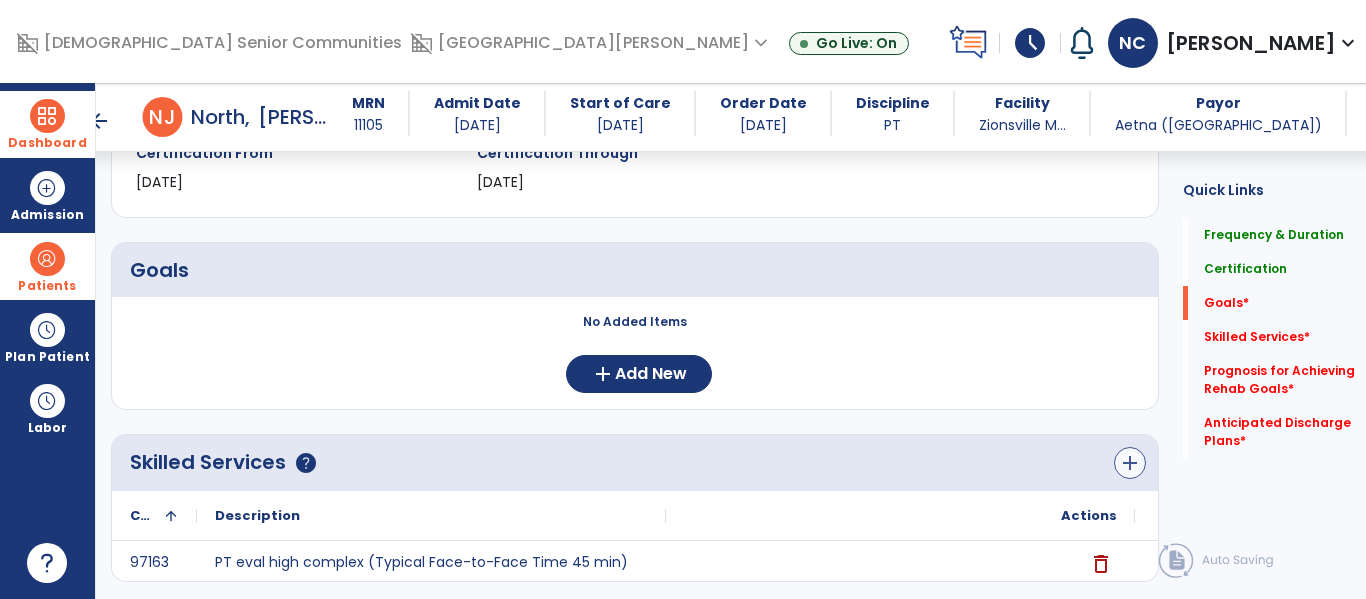 type on "*" 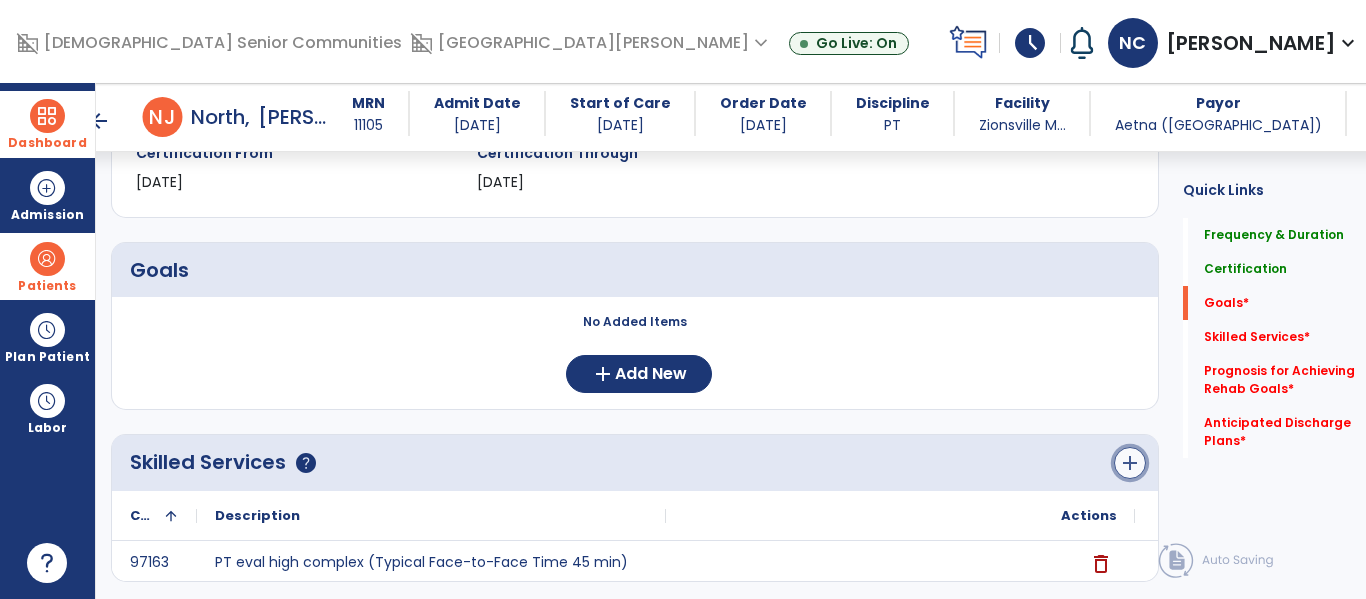 click on "add" 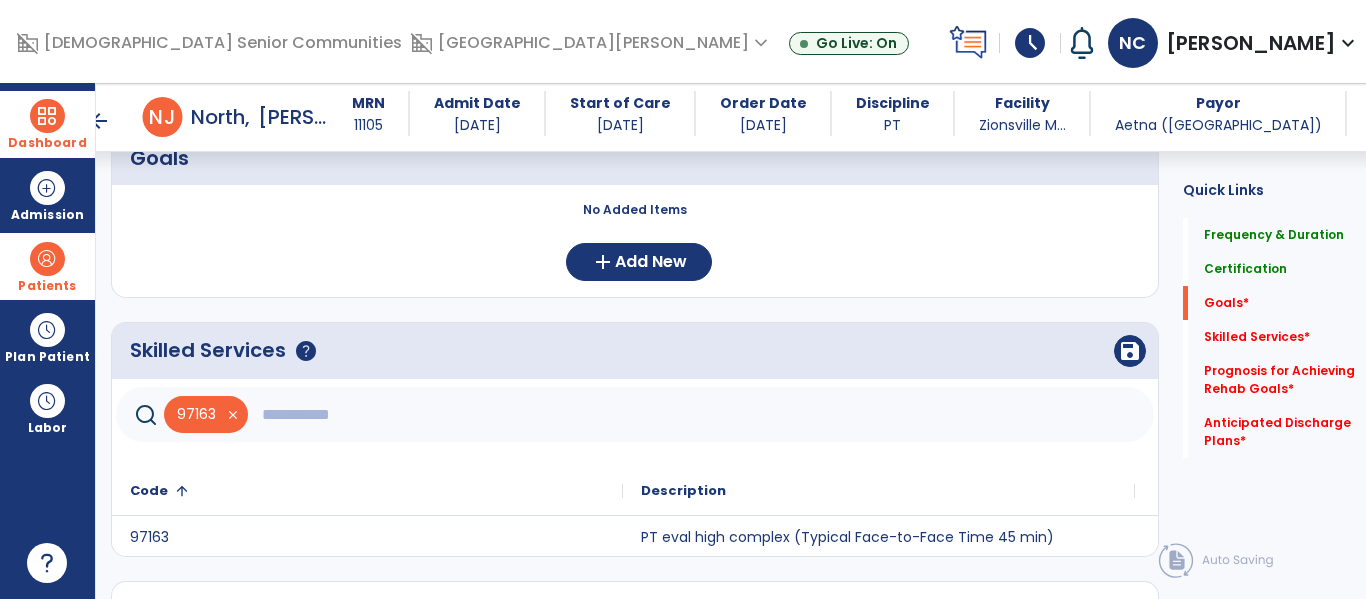 scroll, scrollTop: 485, scrollLeft: 0, axis: vertical 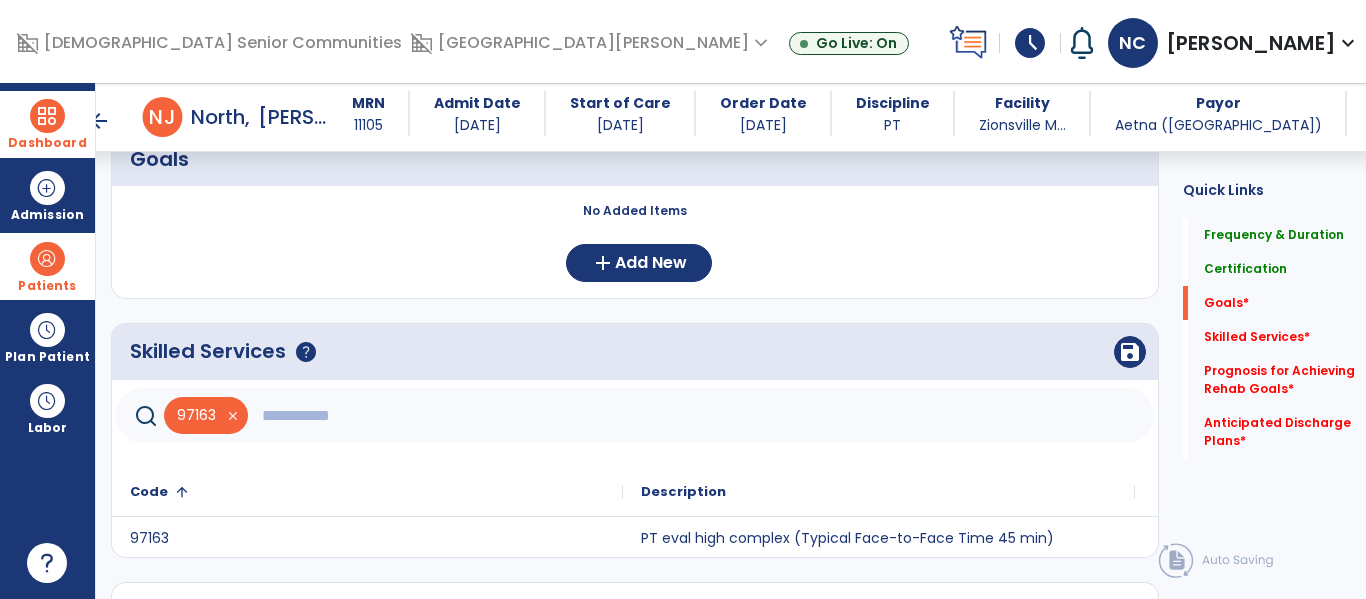 click 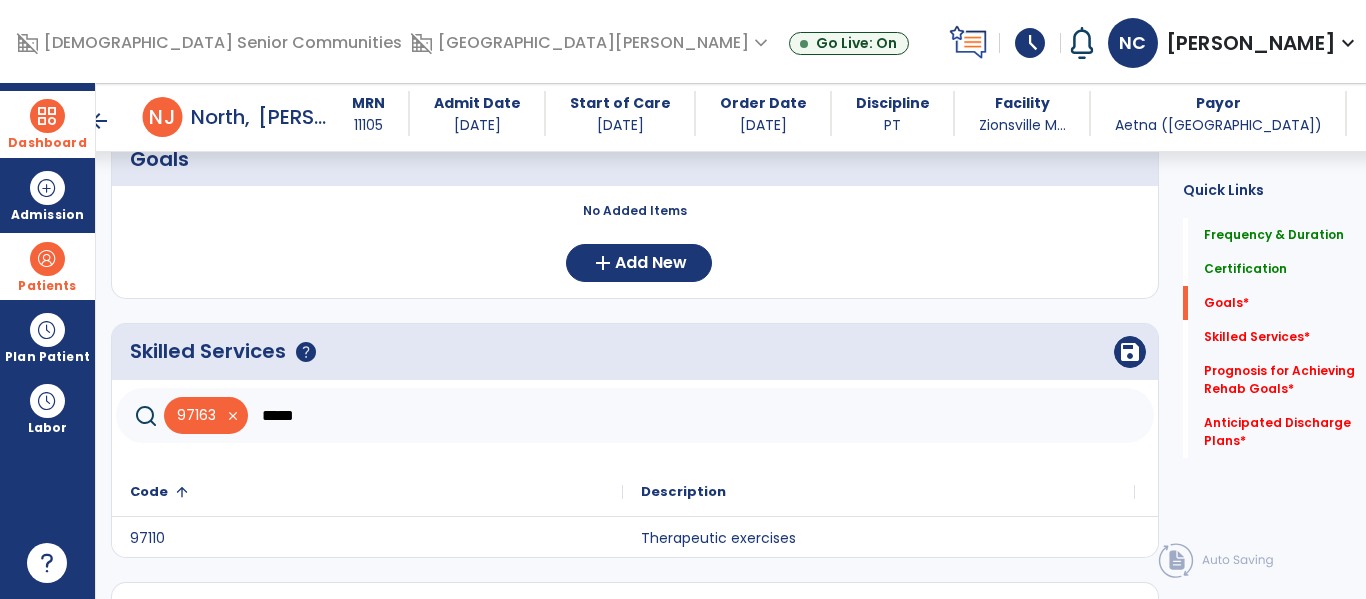 scroll, scrollTop: 474, scrollLeft: 0, axis: vertical 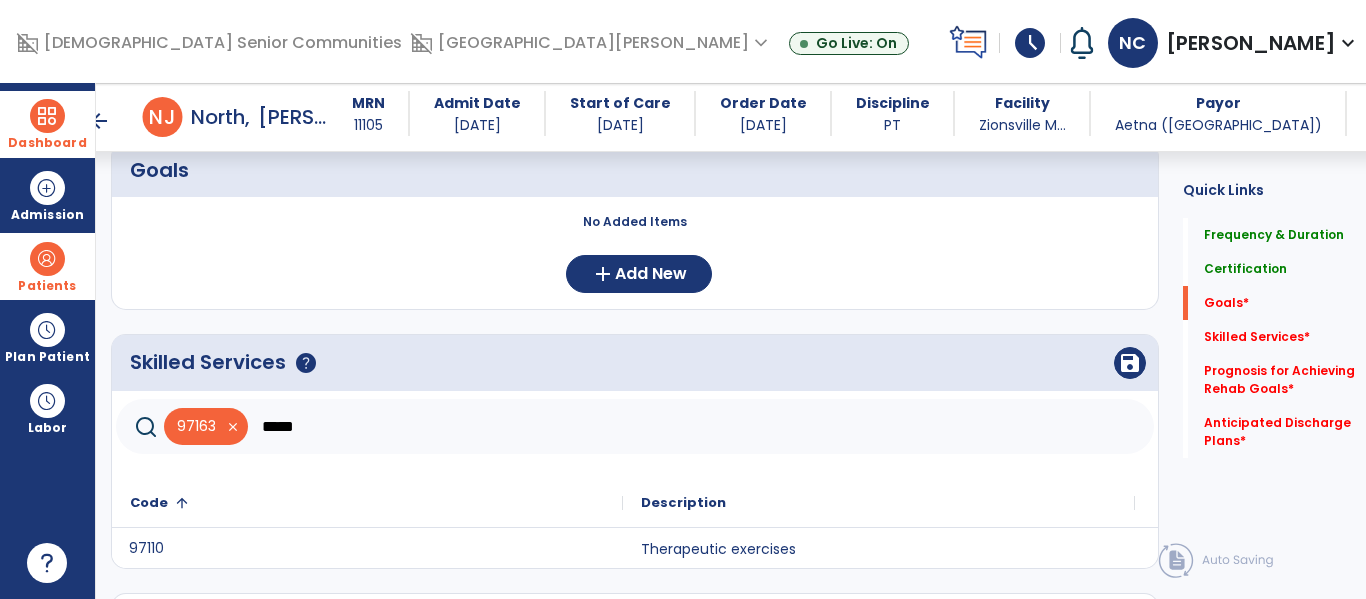 click on "97110" 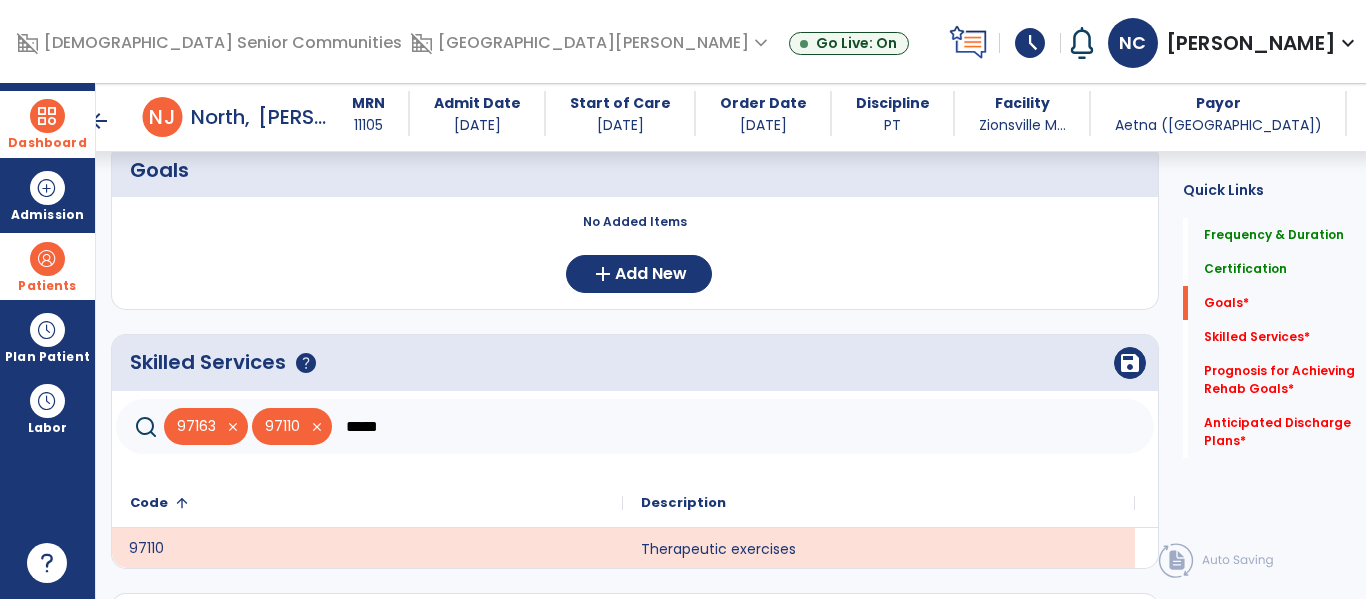 click on "*****" 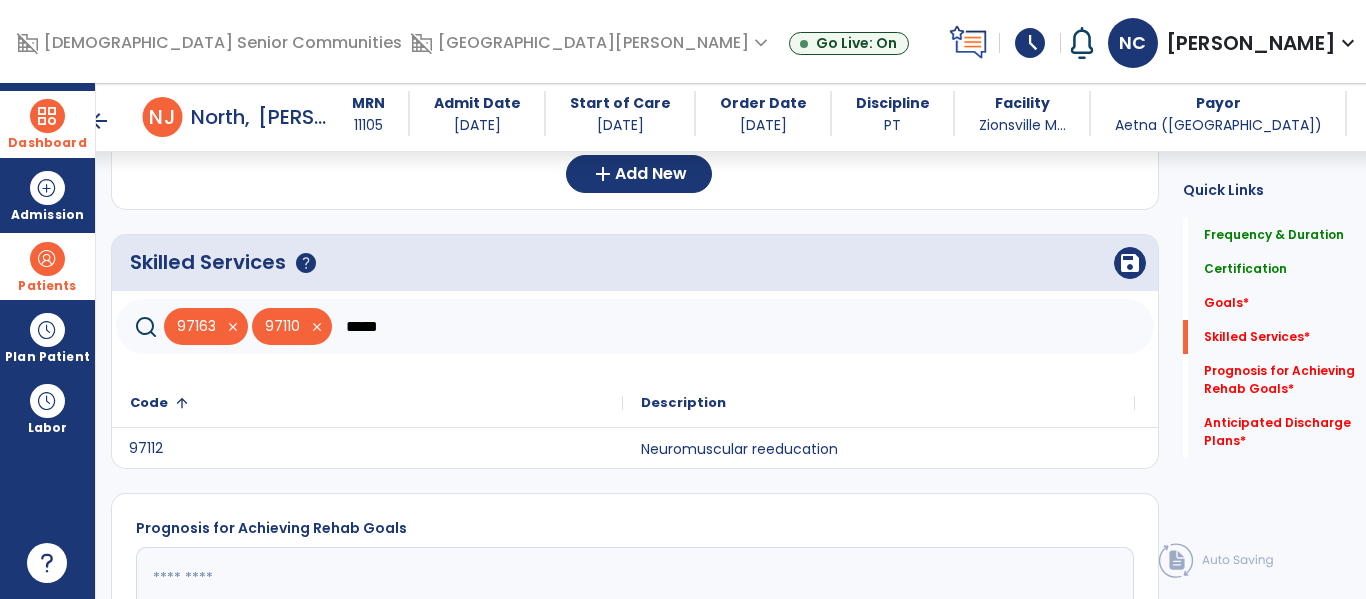 scroll, scrollTop: 573, scrollLeft: 0, axis: vertical 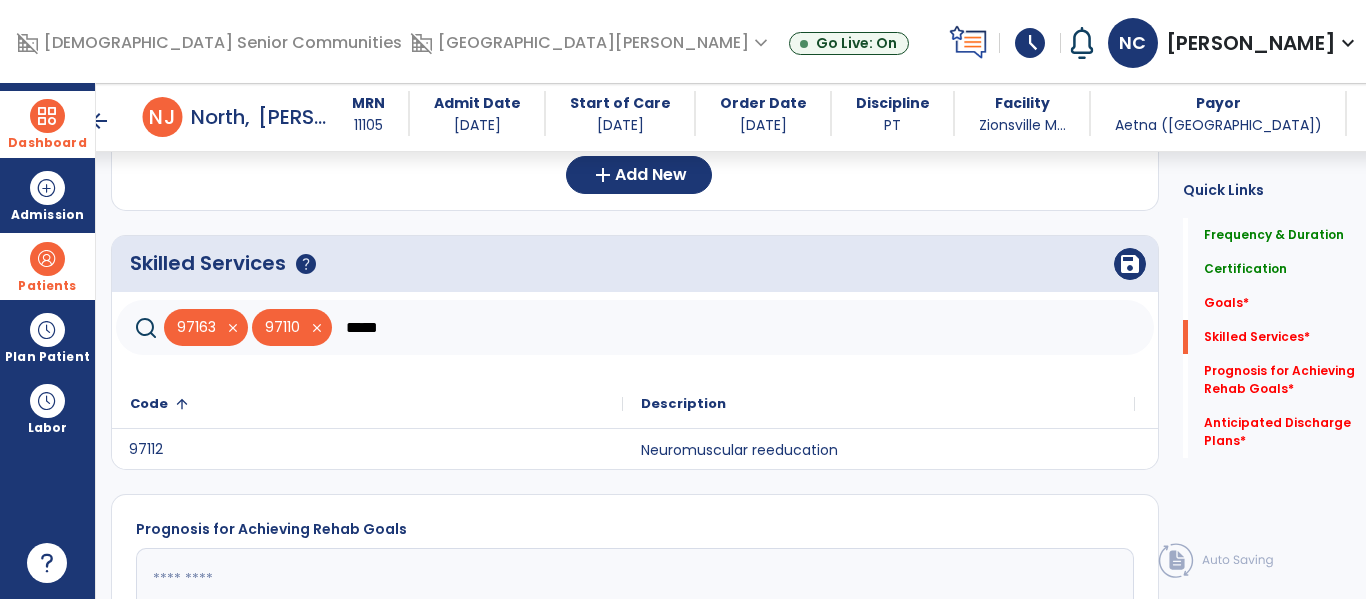 click on "97112" 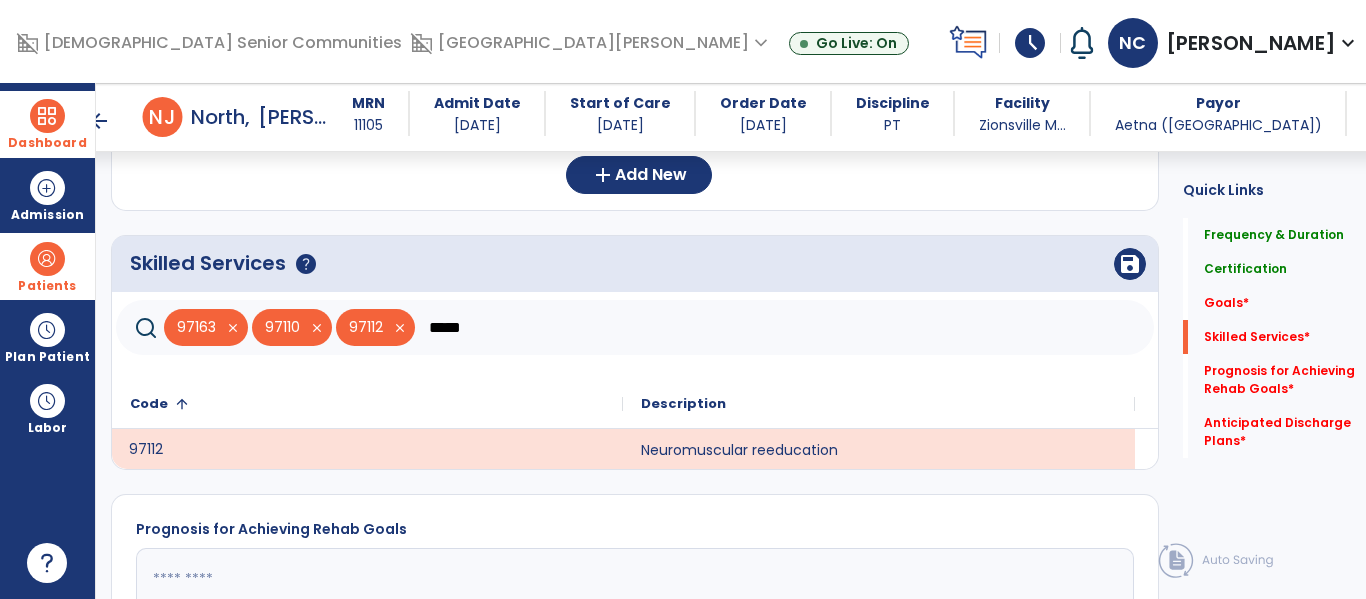 click on "*****" 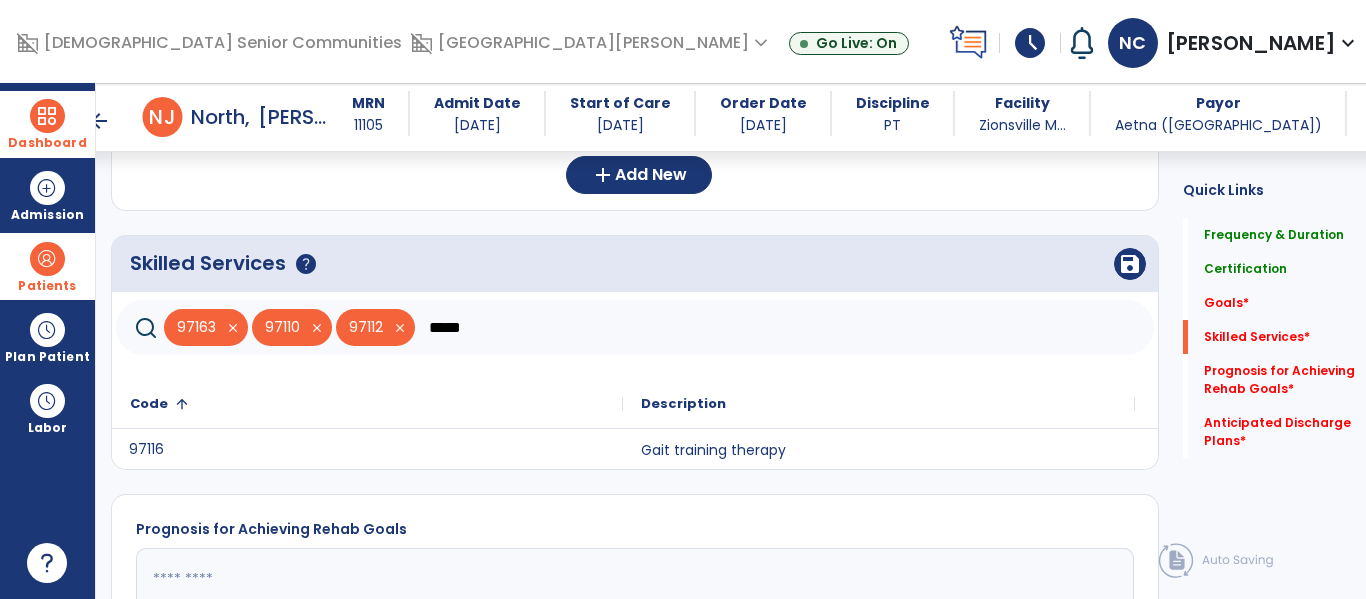 click on "97116" 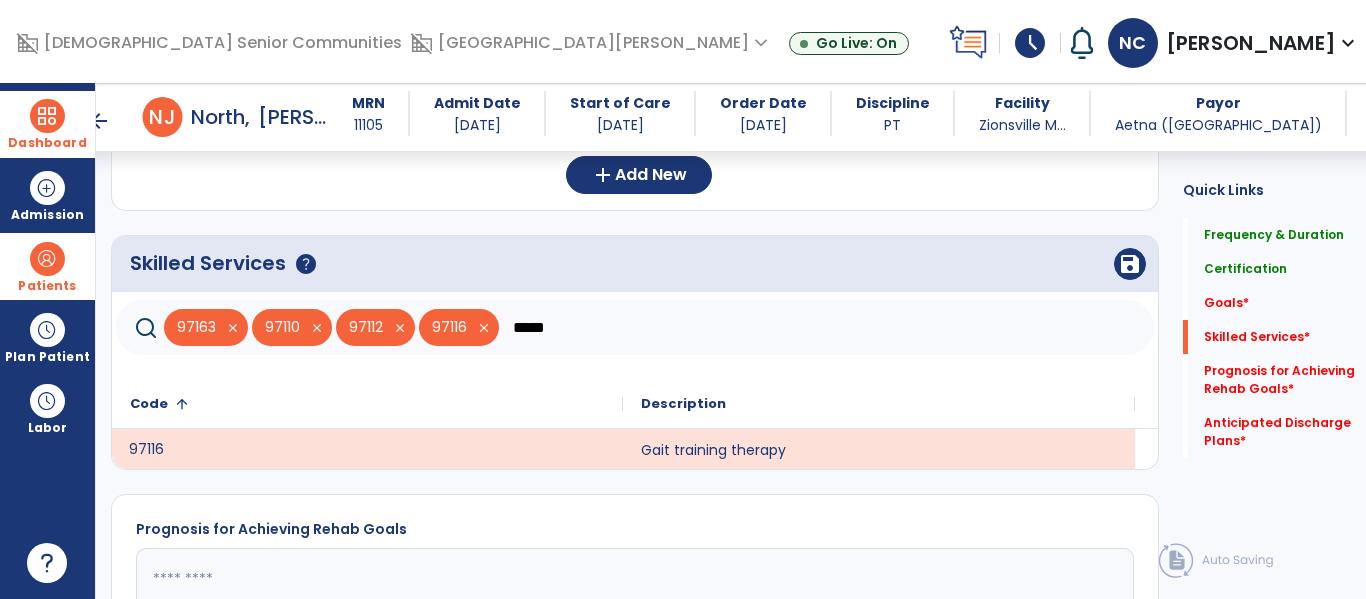 click on "*****" 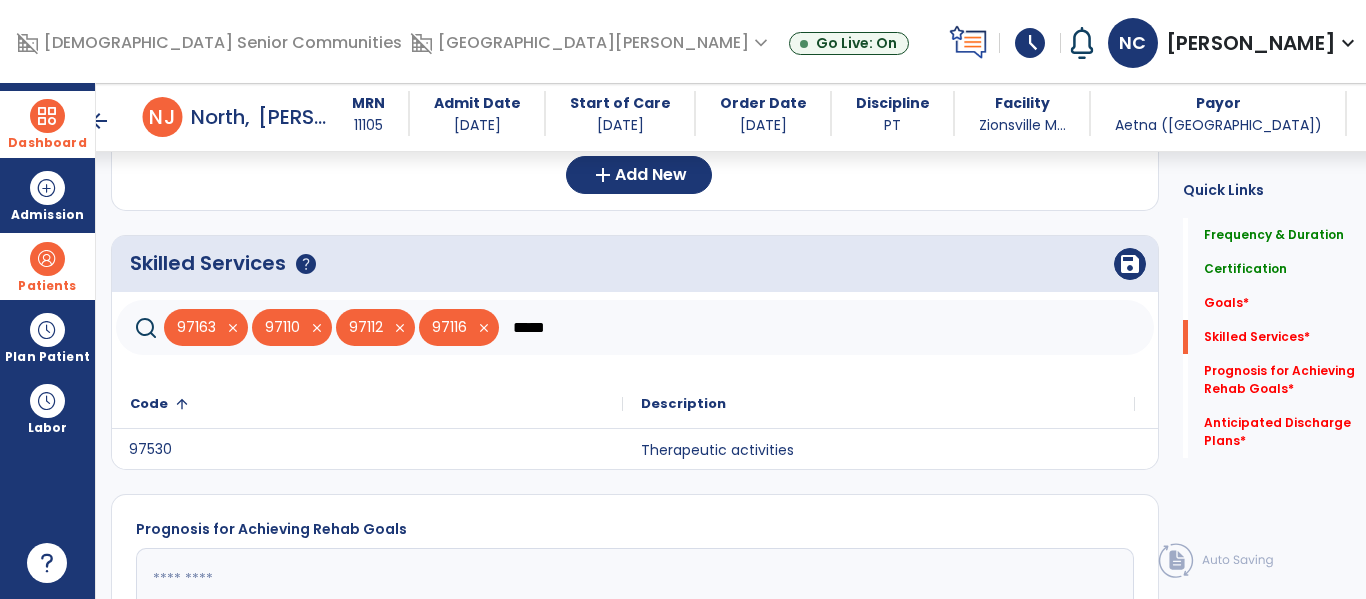 click on "97530" 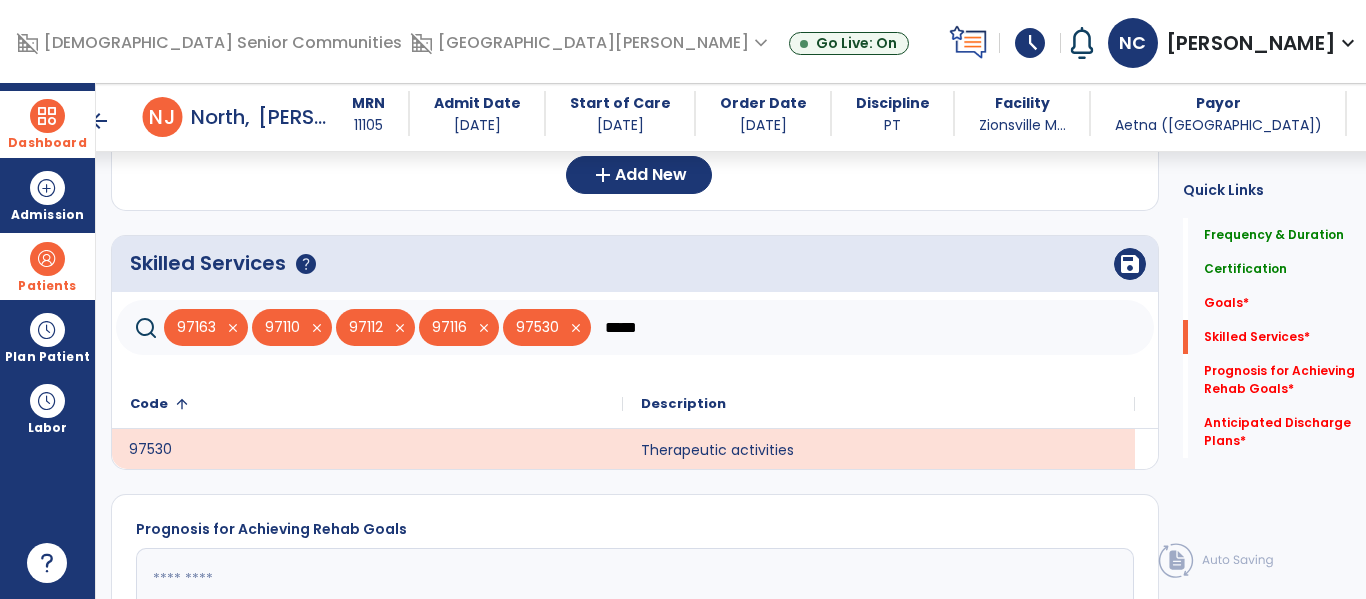 click on "*****" 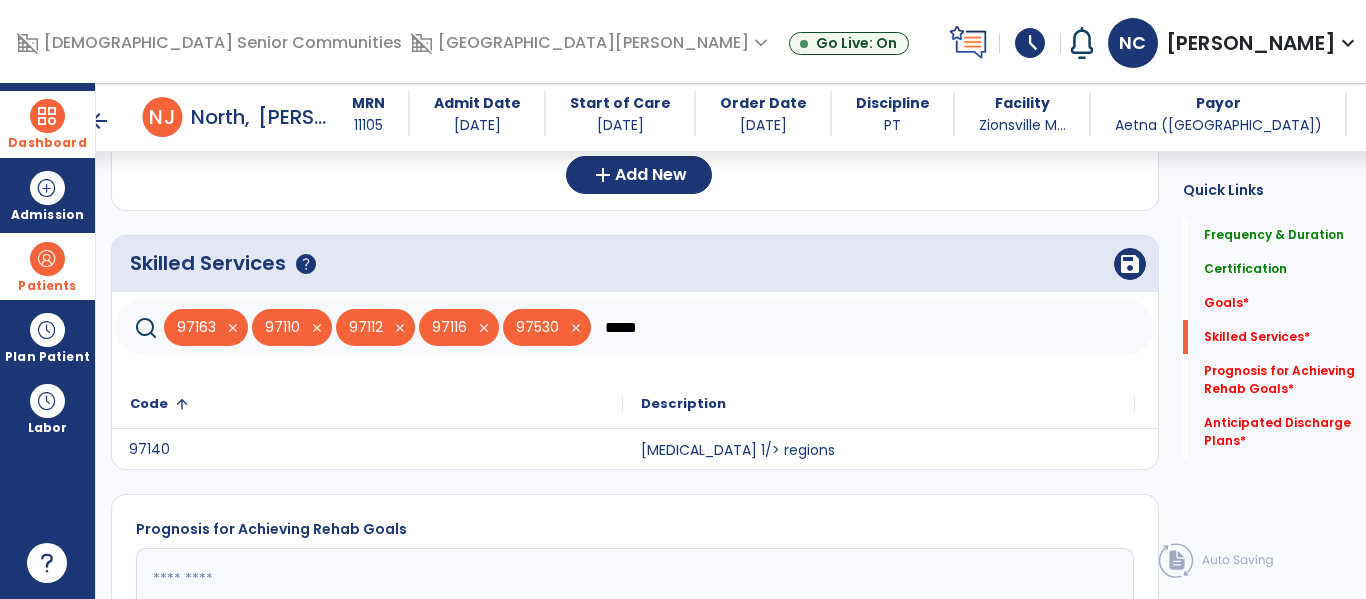 click on "97140" 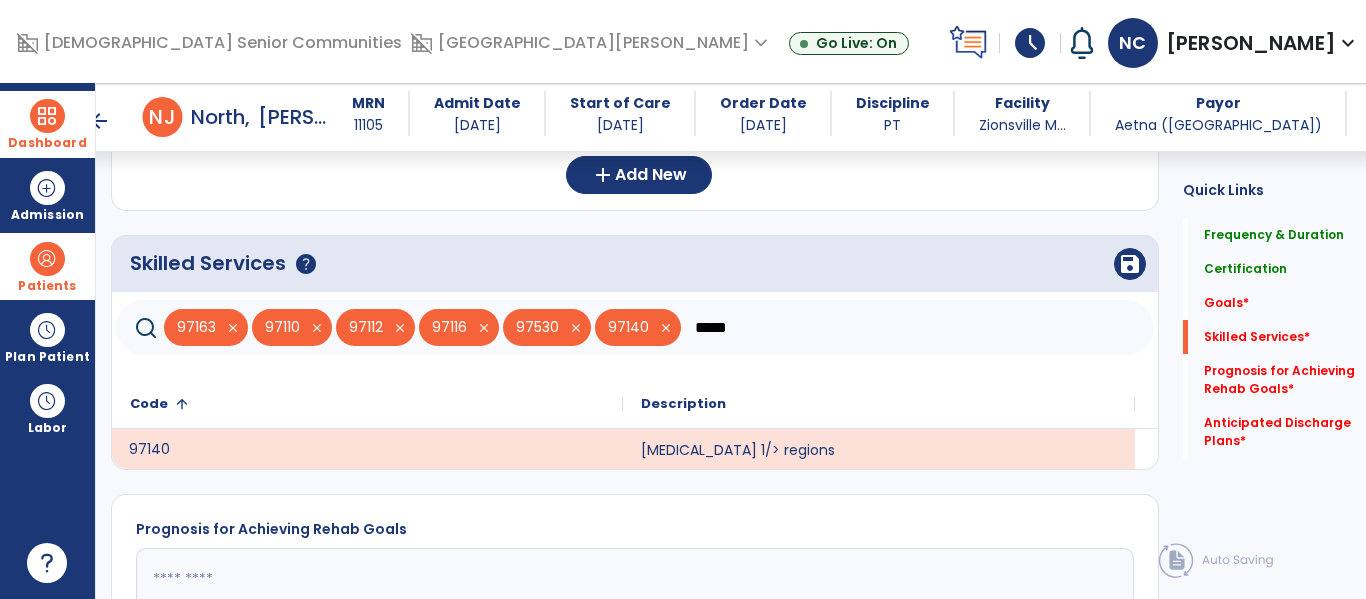 click on "*****" 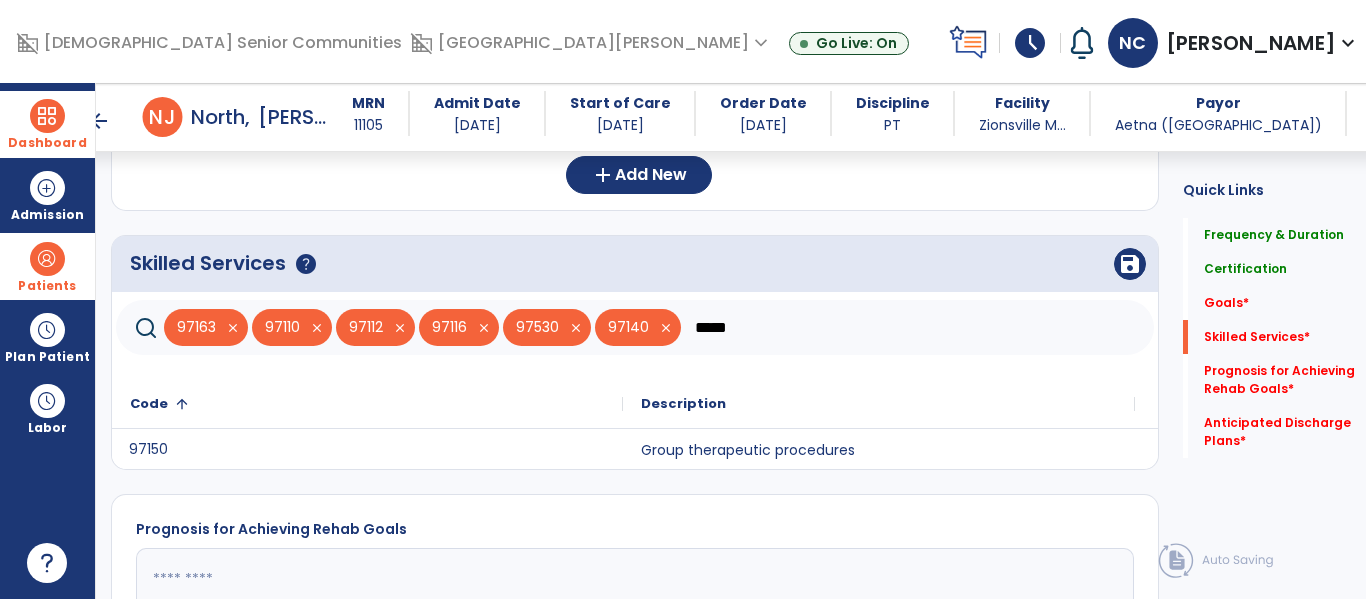 type on "*****" 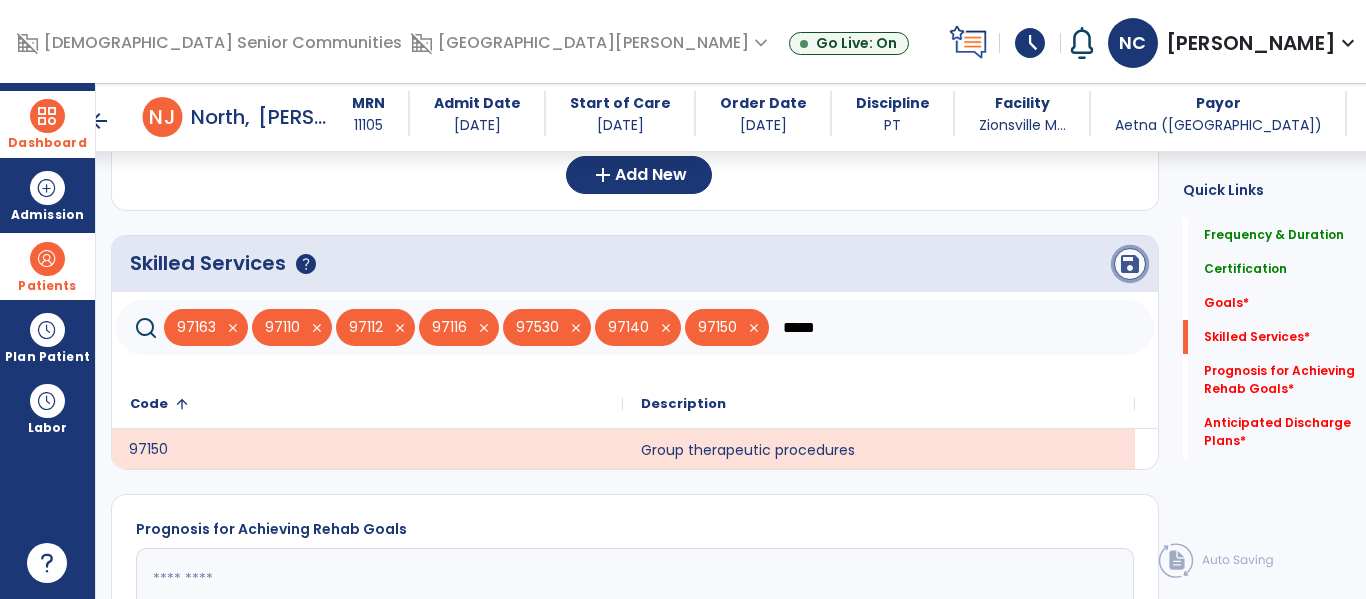 click on "save" 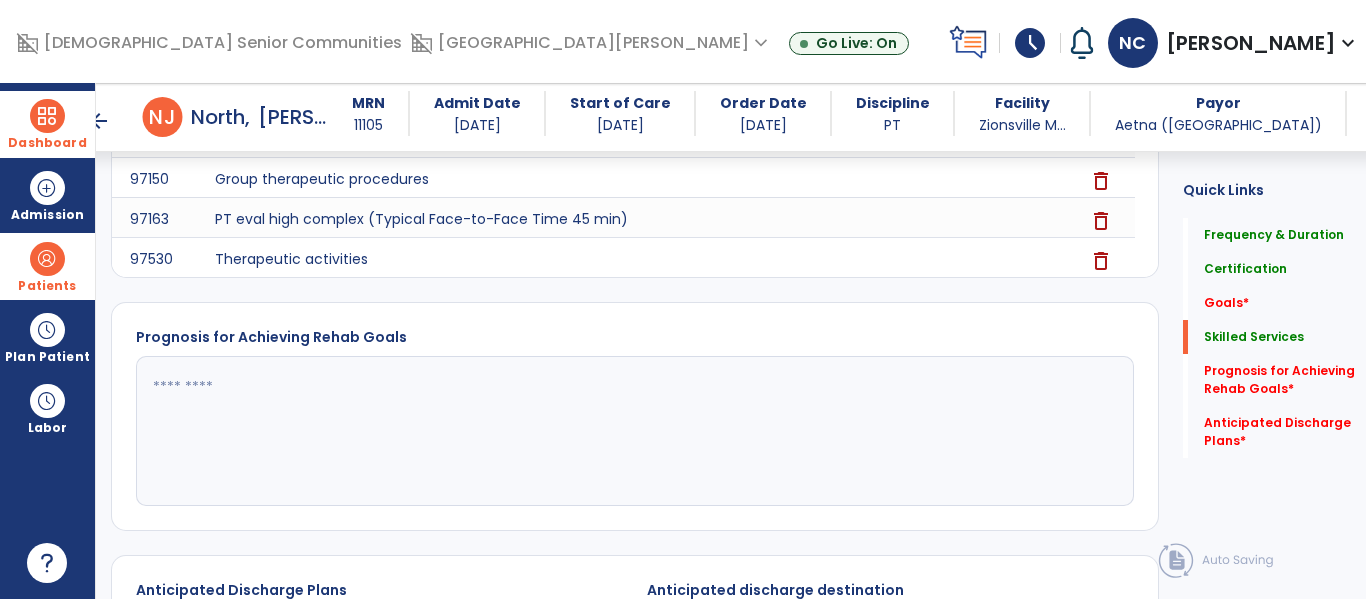 scroll, scrollTop: 919, scrollLeft: 0, axis: vertical 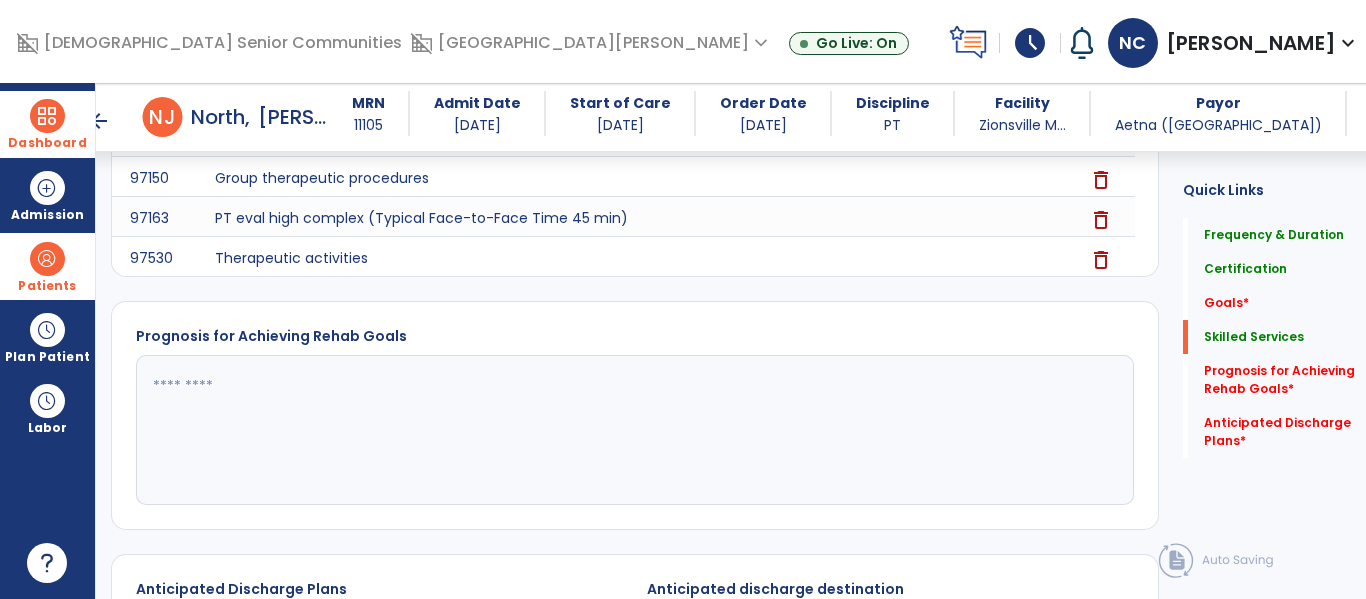 click 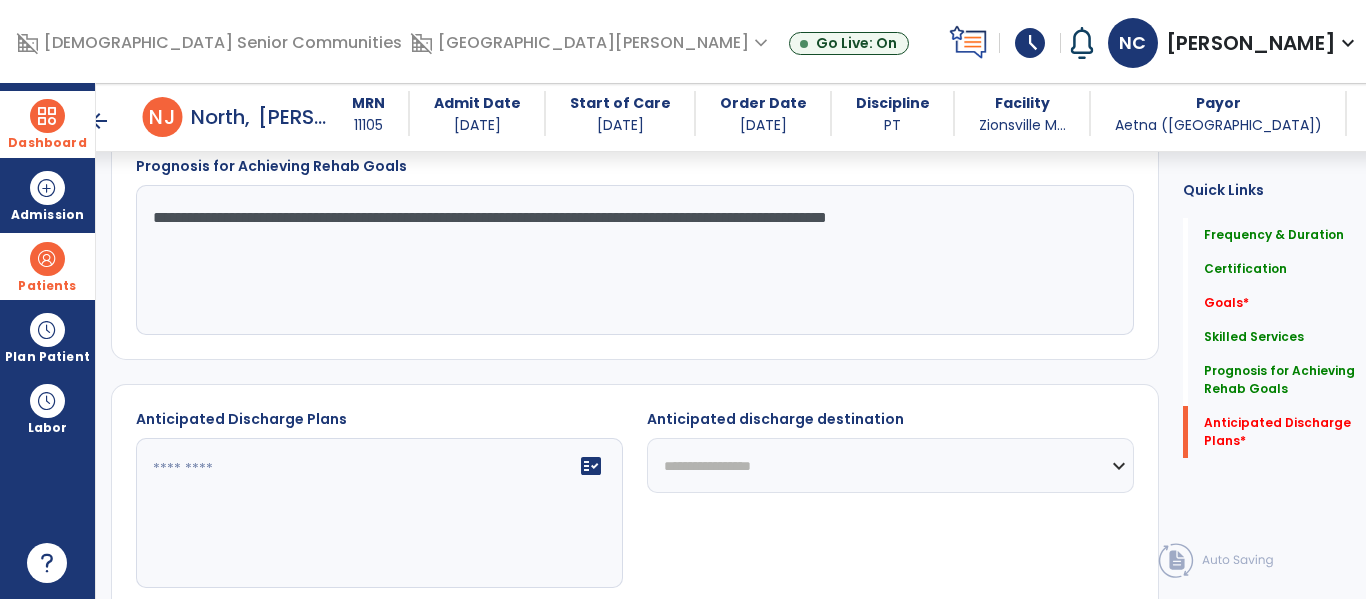 scroll, scrollTop: 1087, scrollLeft: 0, axis: vertical 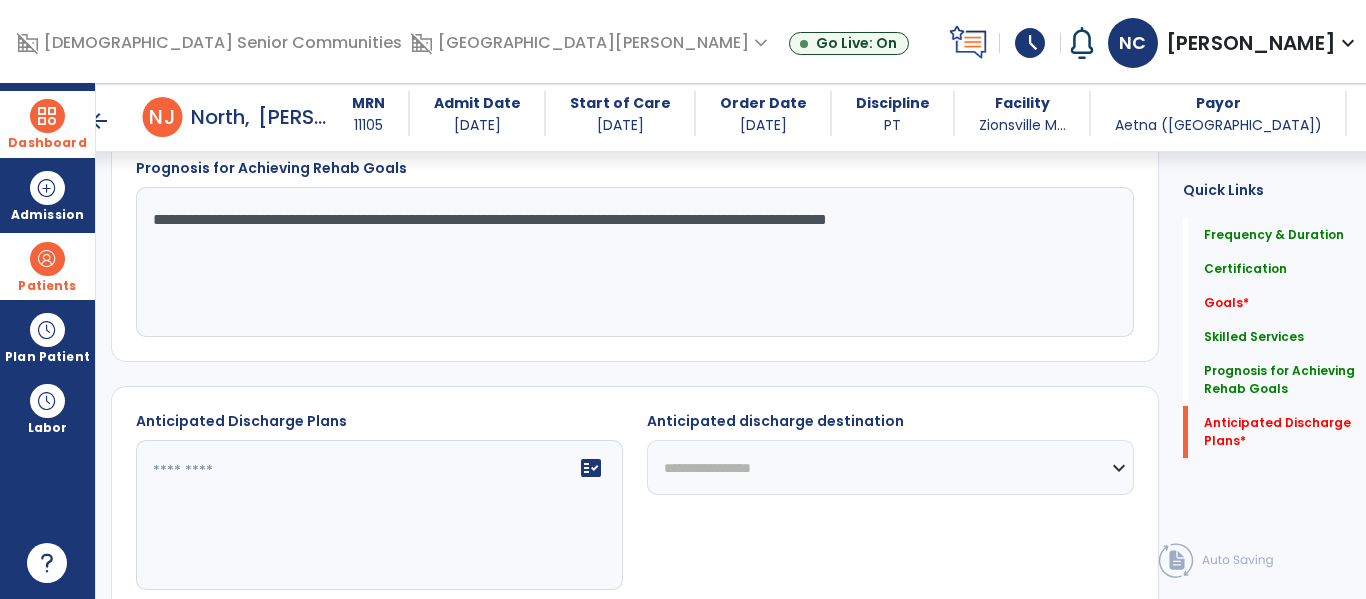 type on "**********" 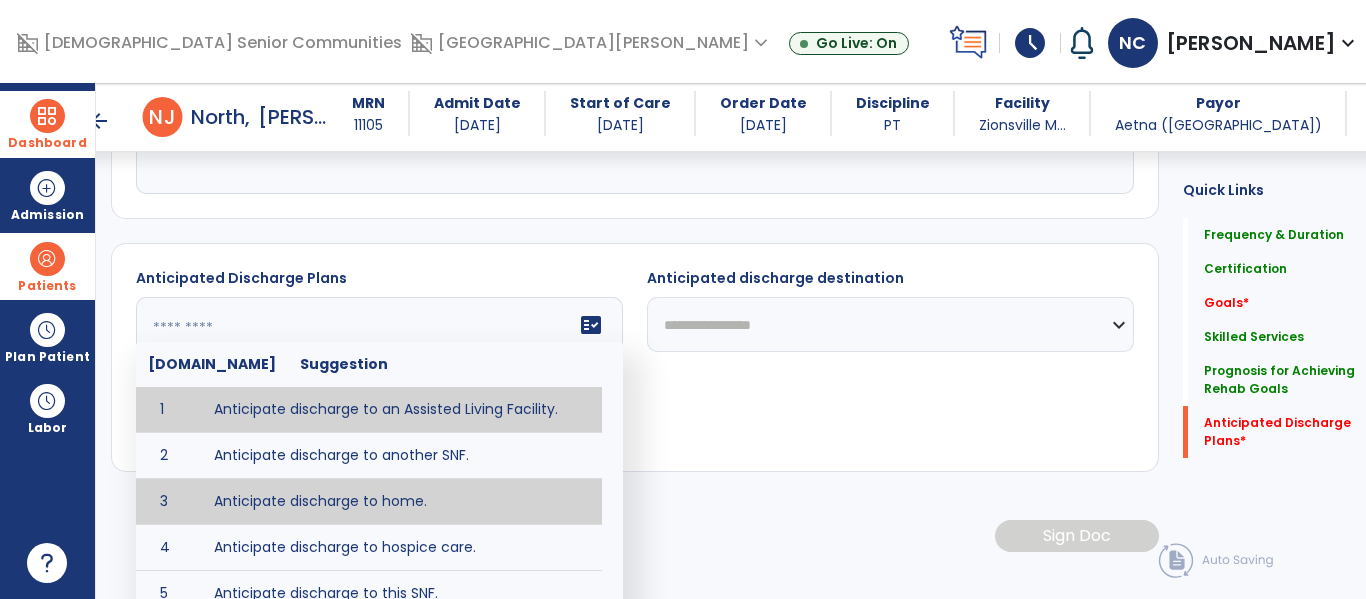 type on "**********" 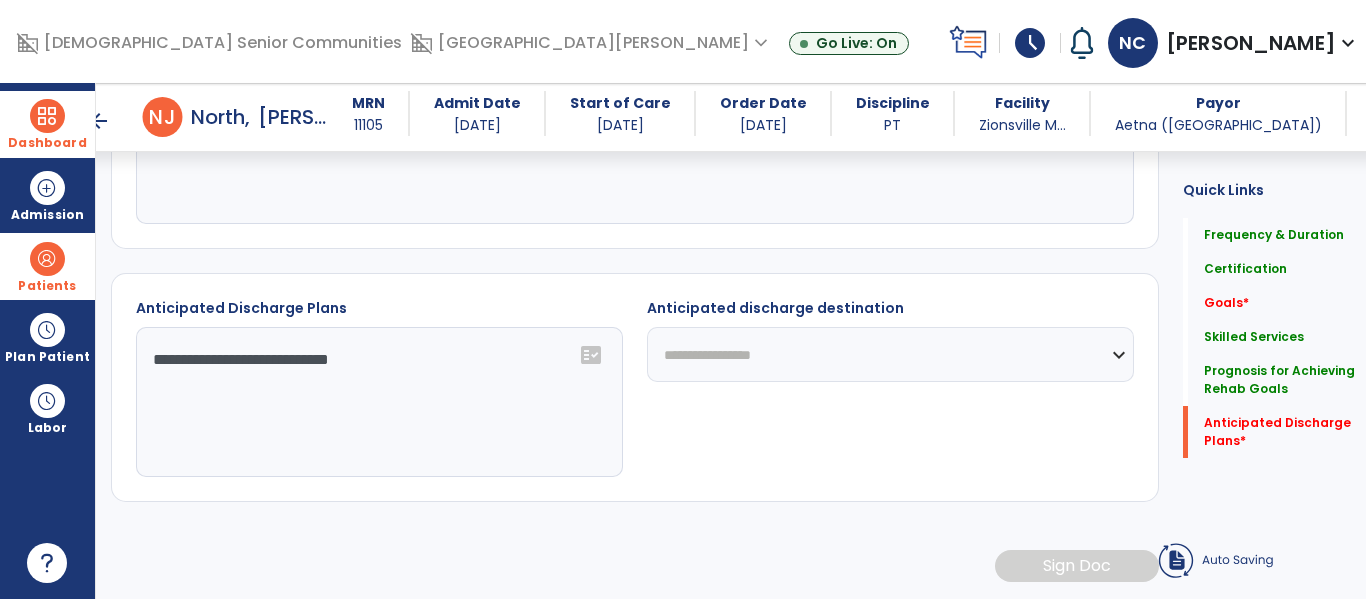 scroll, scrollTop: 1200, scrollLeft: 0, axis: vertical 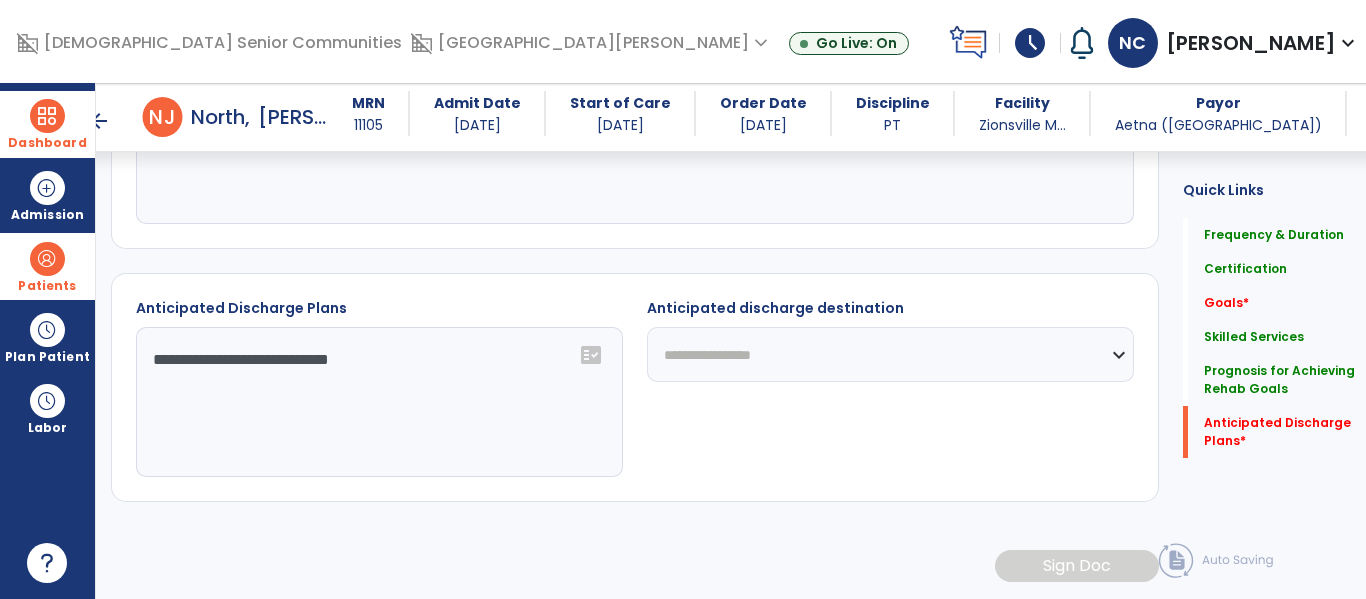 click on "**********" 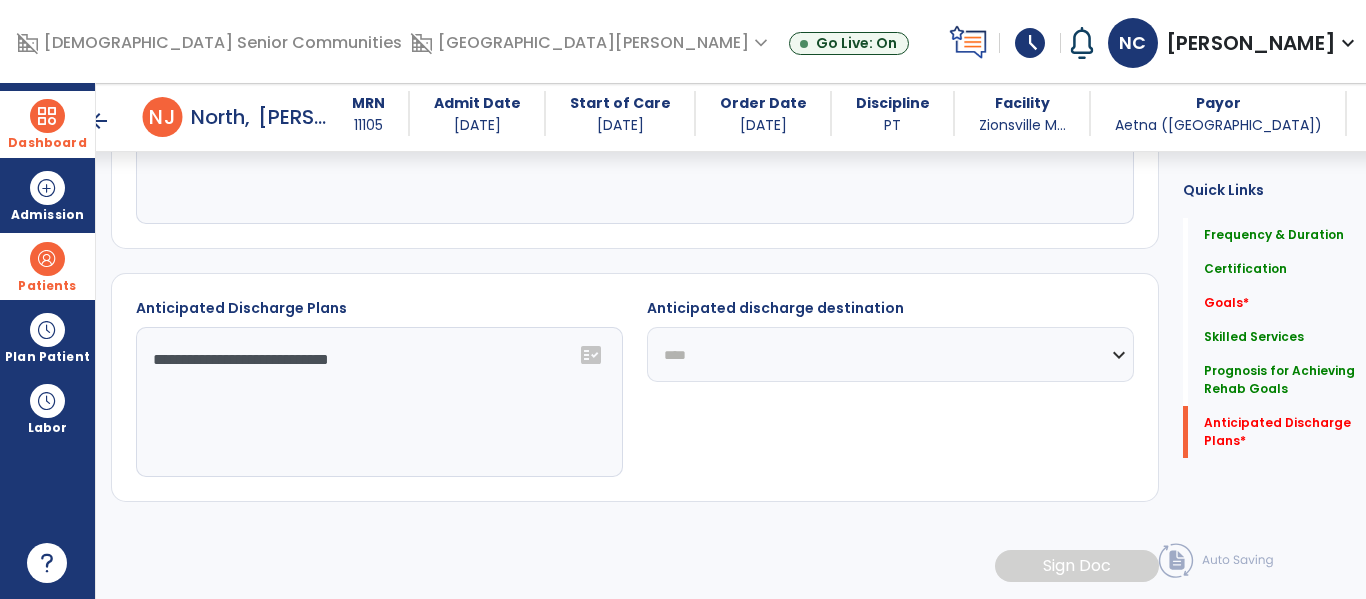 click on "**********" 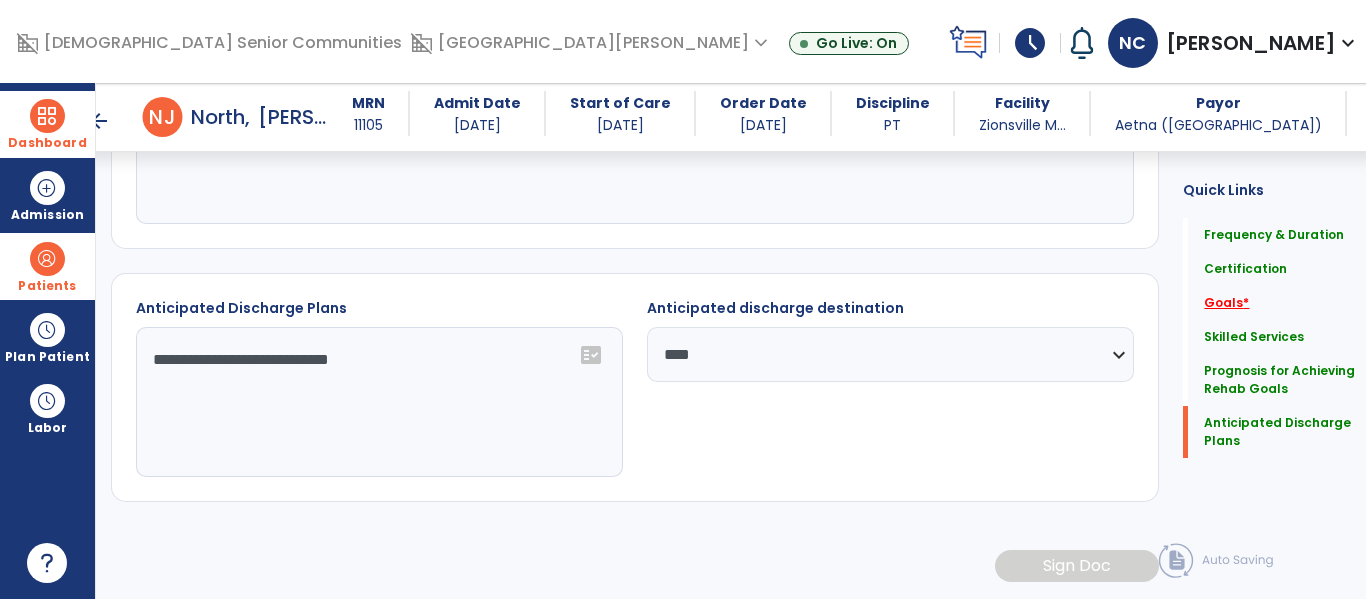 click on "Goals   *" 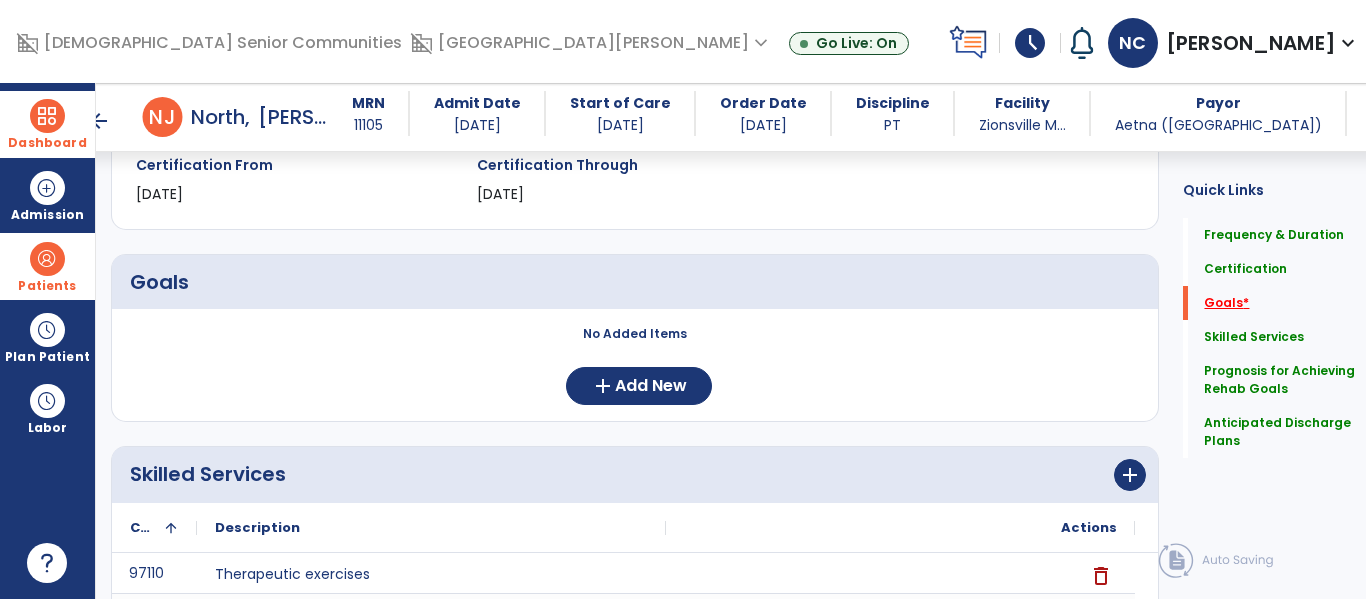 scroll, scrollTop: 360, scrollLeft: 0, axis: vertical 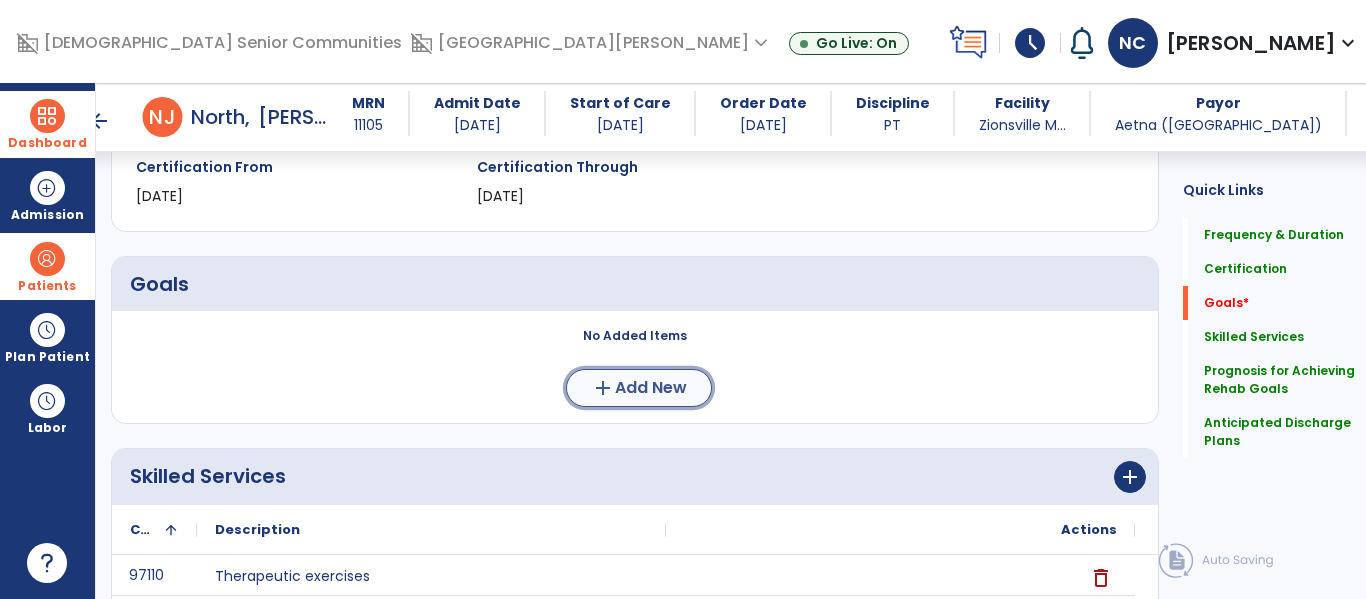 click on "add" at bounding box center (603, 388) 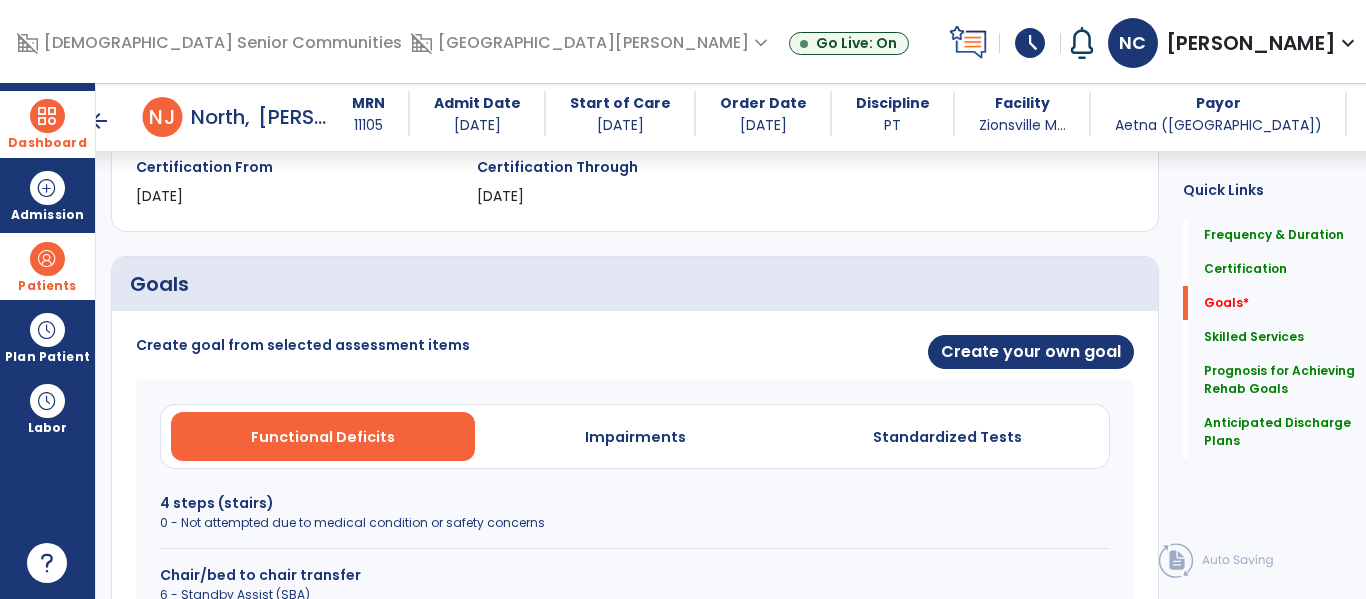 click on "4 steps (stairs)" at bounding box center [635, 503] 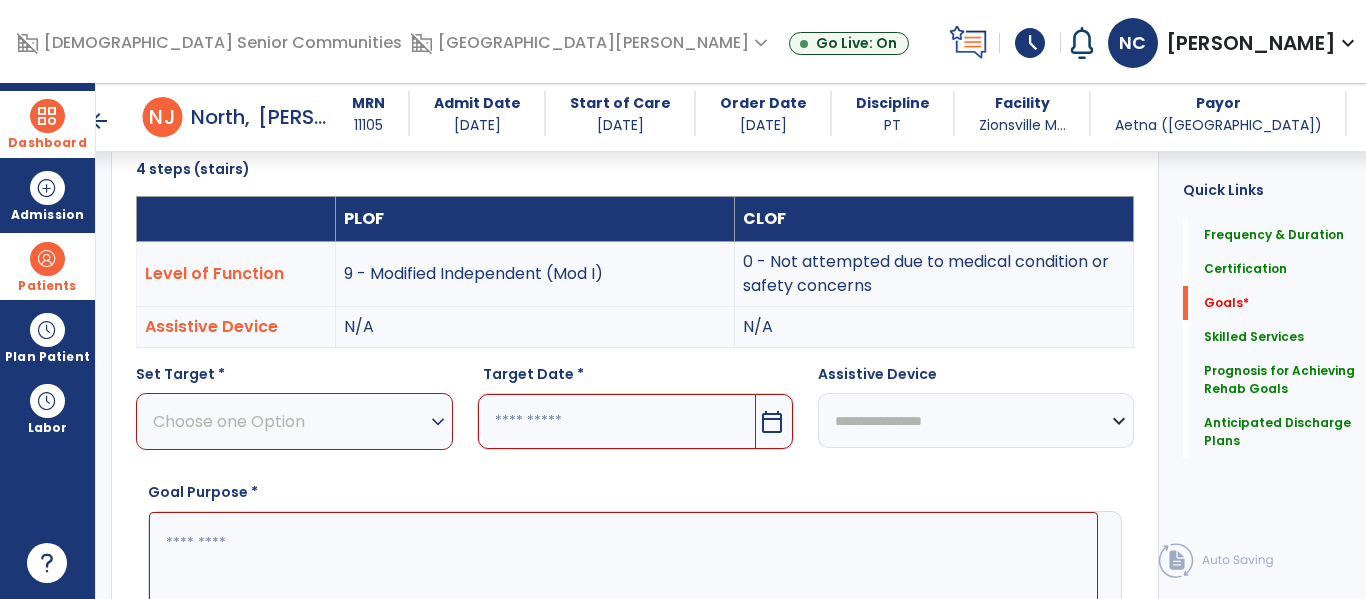 scroll, scrollTop: 538, scrollLeft: 0, axis: vertical 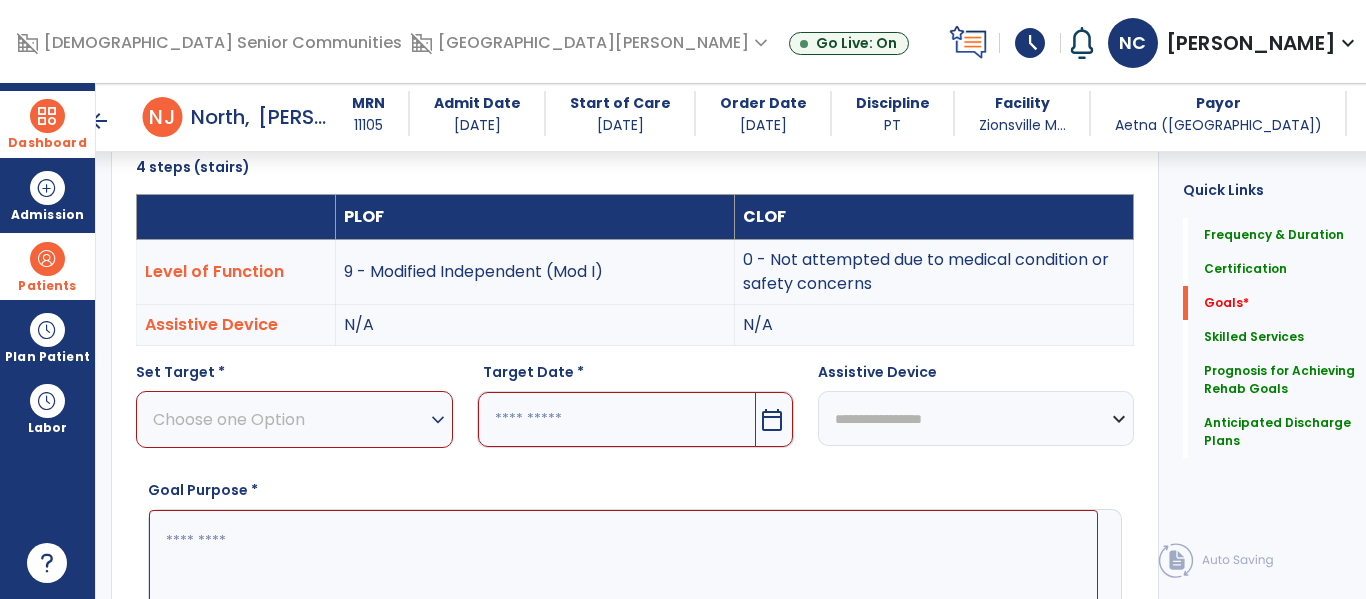 click on "Choose one Option" at bounding box center [289, 419] 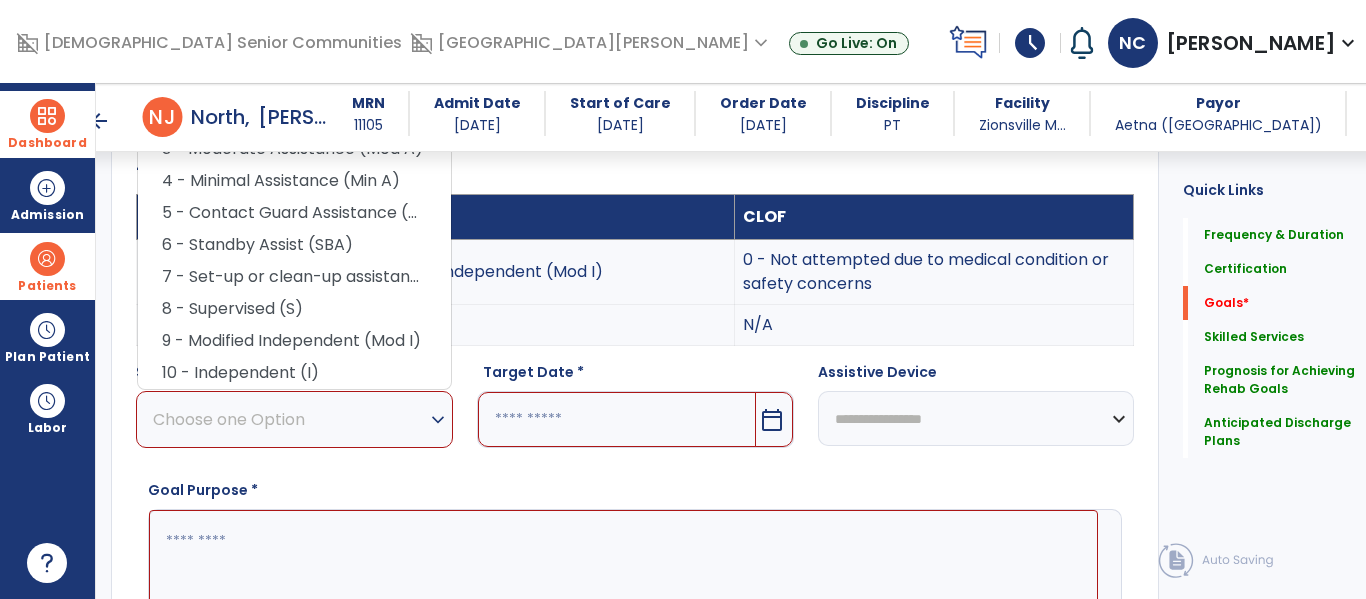 scroll, scrollTop: 512, scrollLeft: 0, axis: vertical 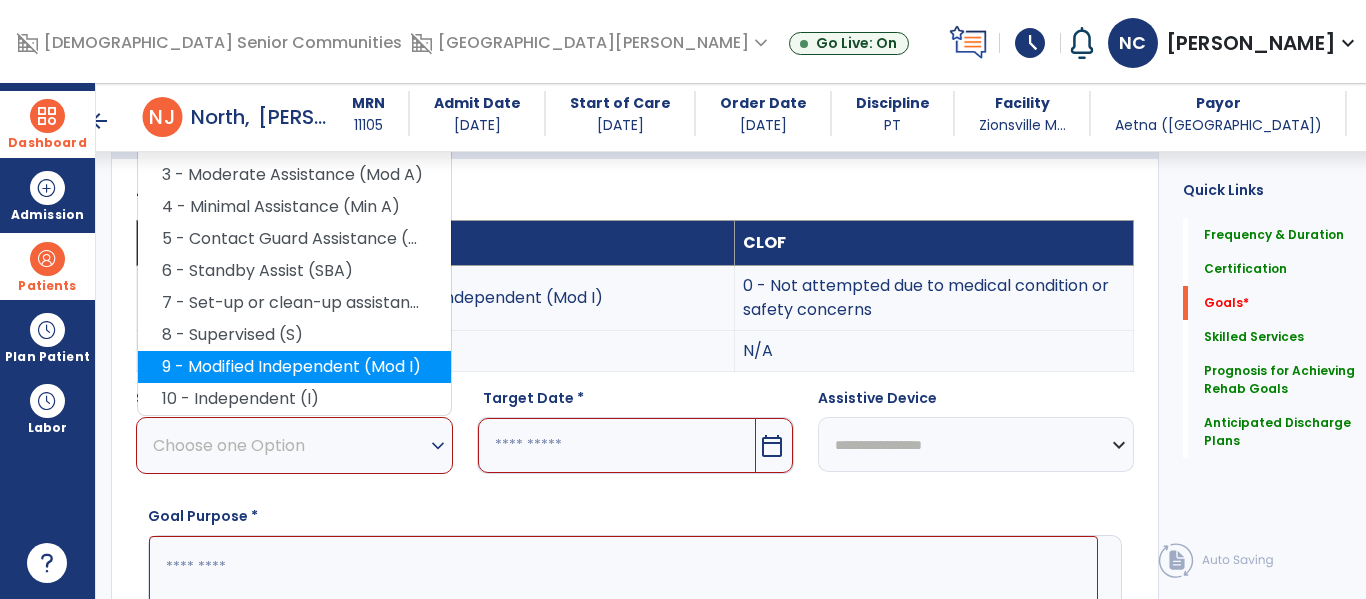 click on "9 - Modified Independent (Mod I)" at bounding box center (294, 367) 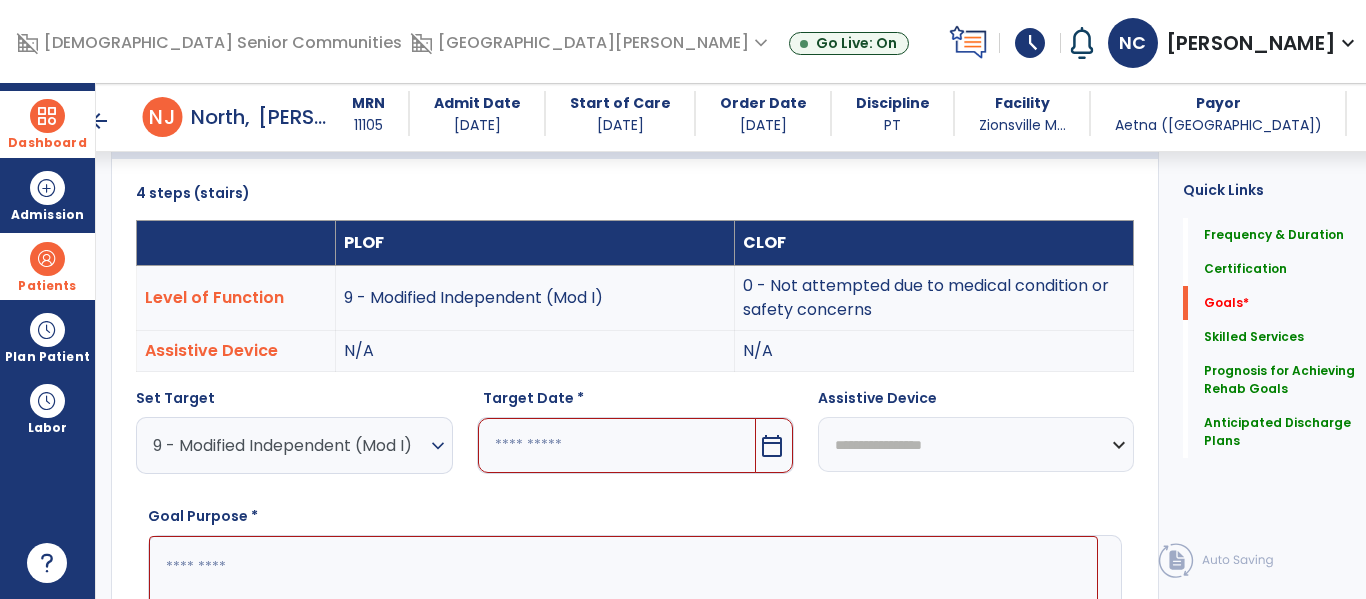 click at bounding box center (617, 445) 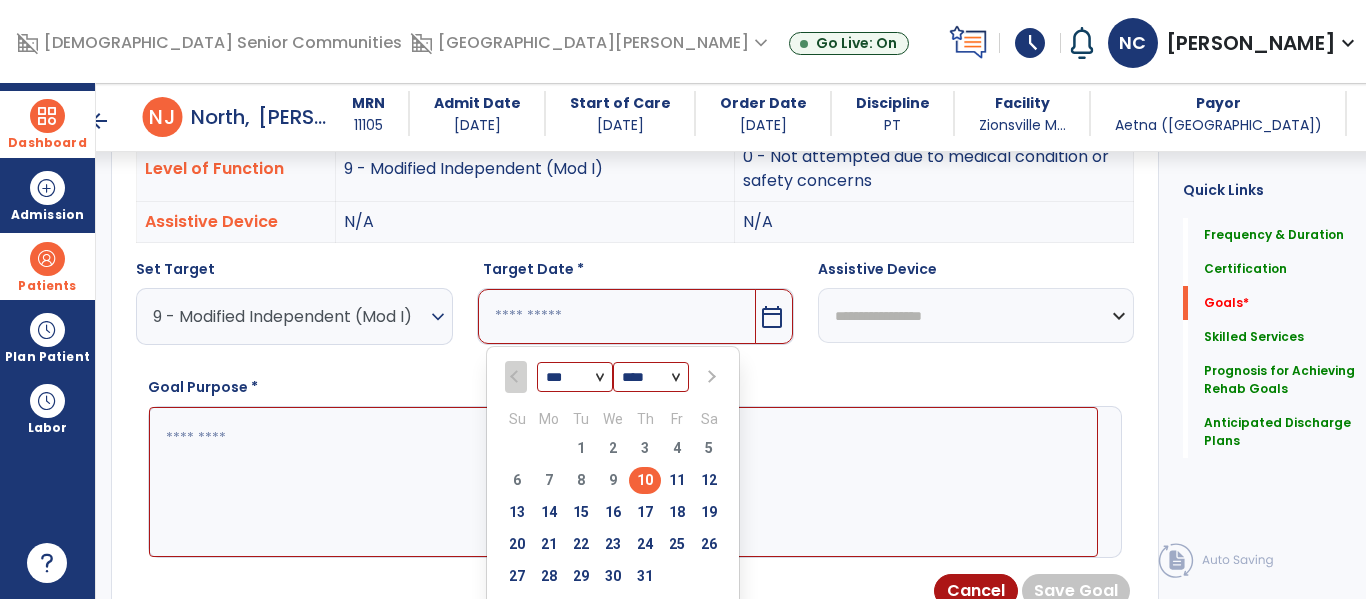 scroll, scrollTop: 660, scrollLeft: 0, axis: vertical 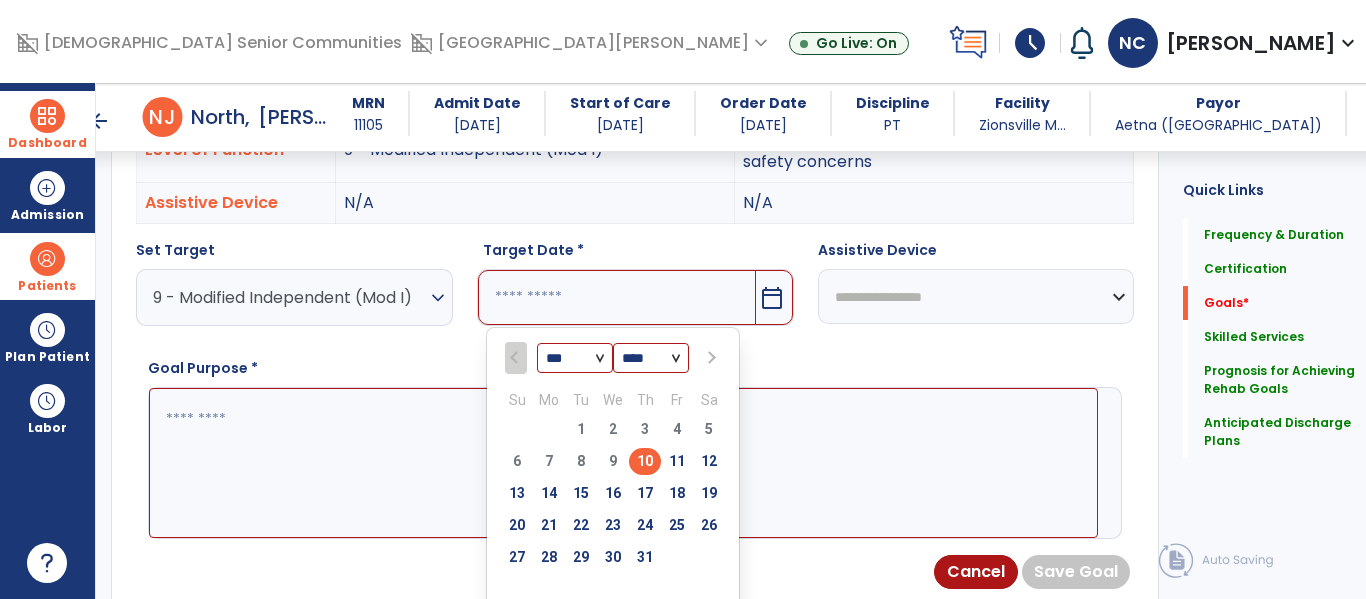 click at bounding box center (709, 358) 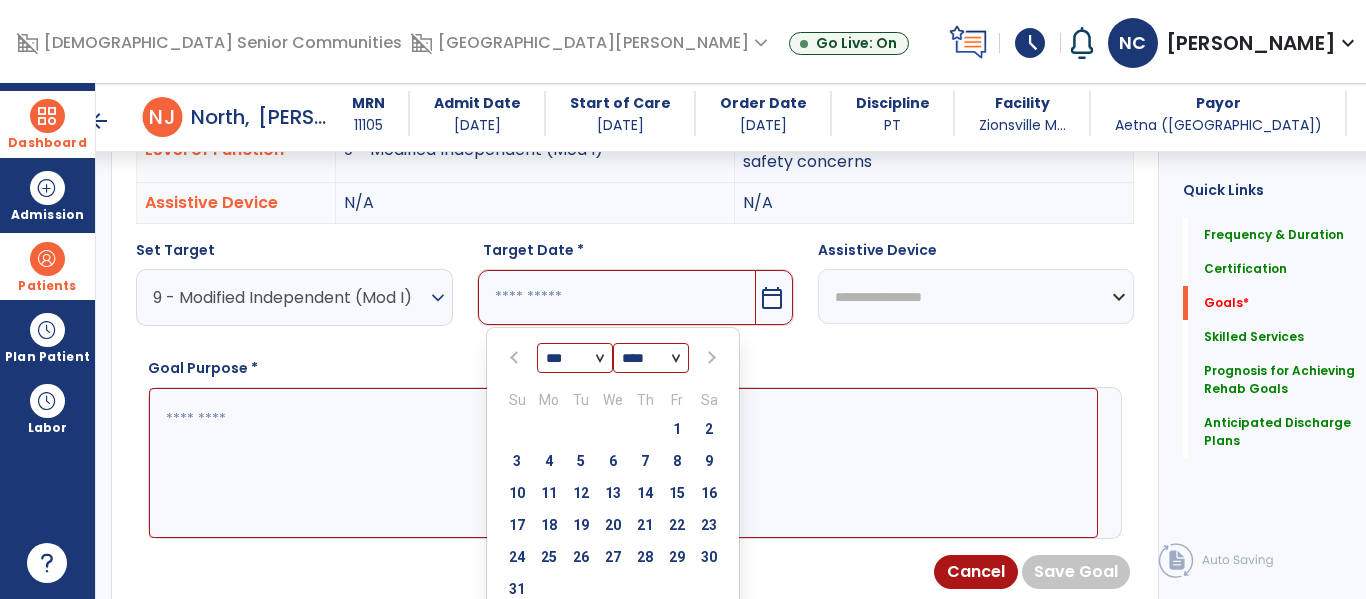 click at bounding box center (709, 358) 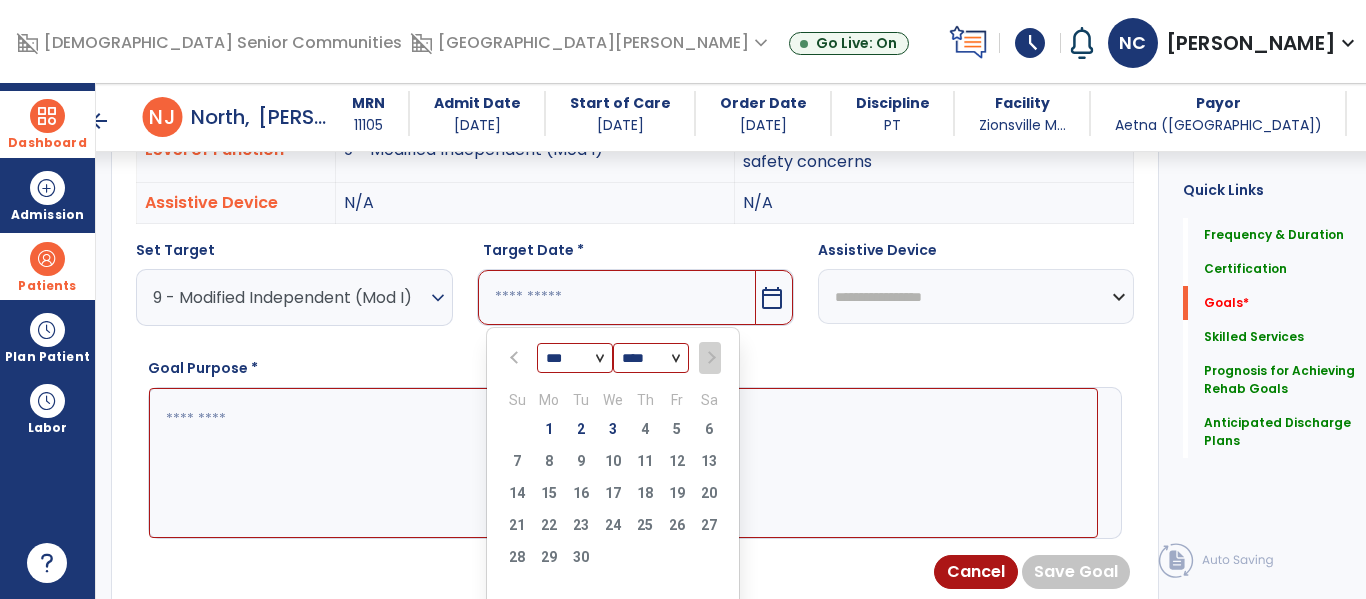 click on "31   1   2   3   4   5   6" at bounding box center (613, 432) 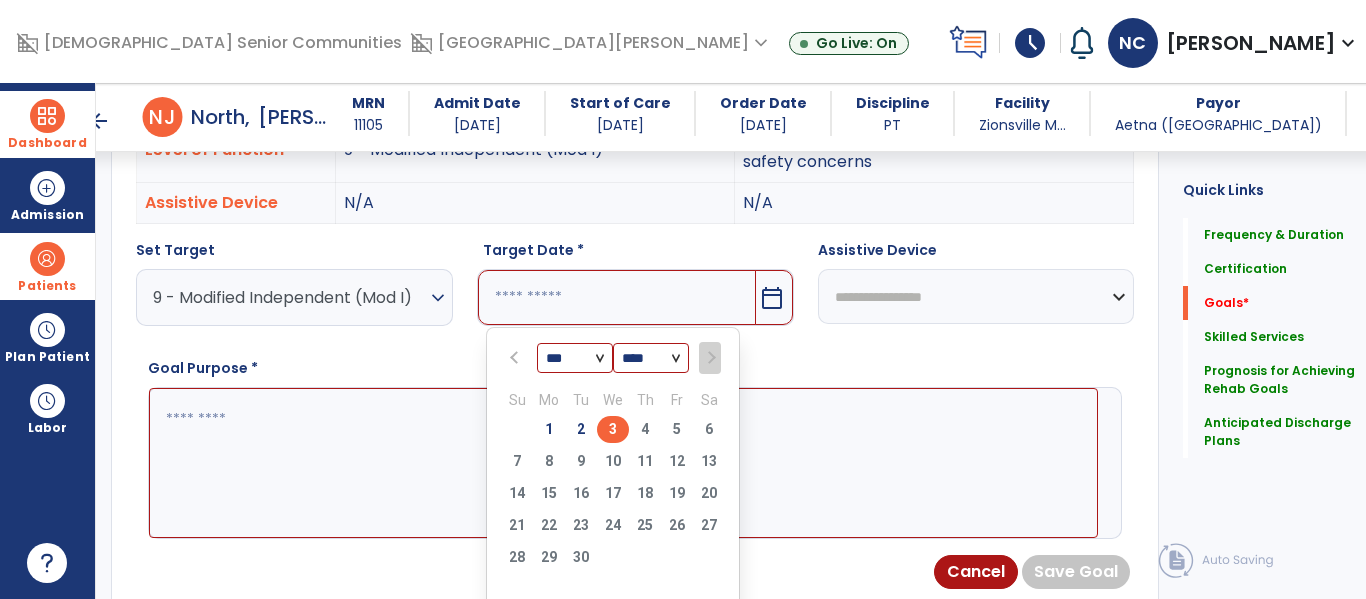 click on "3" at bounding box center [613, 429] 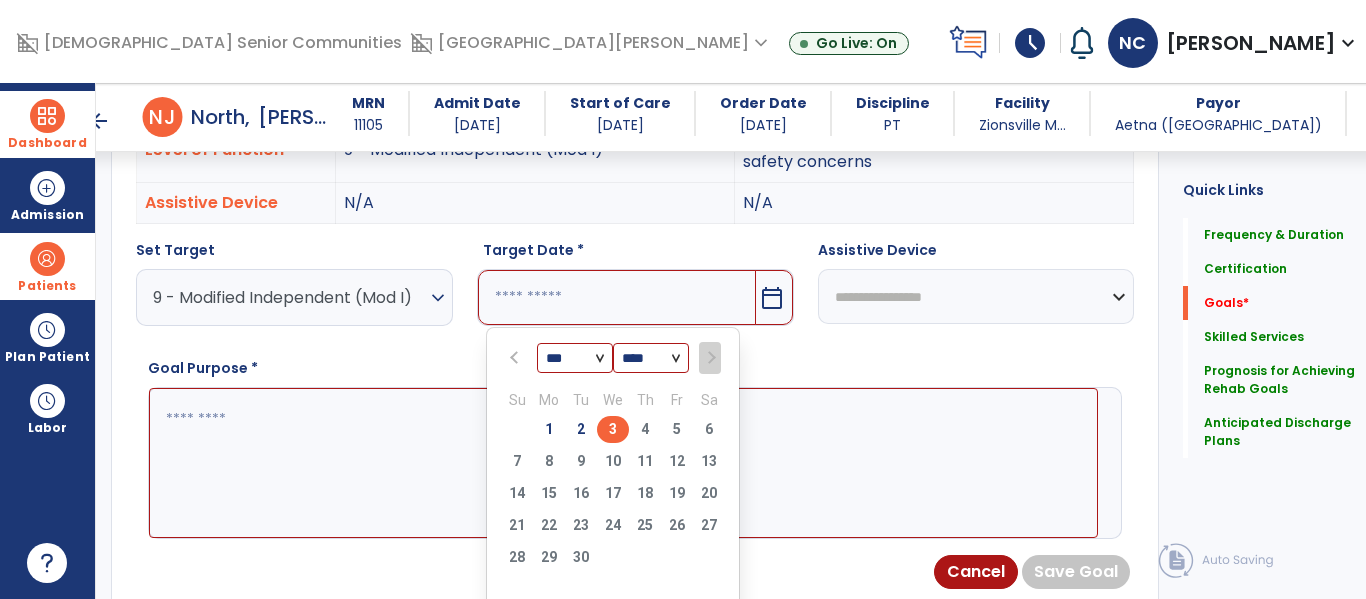 type on "********" 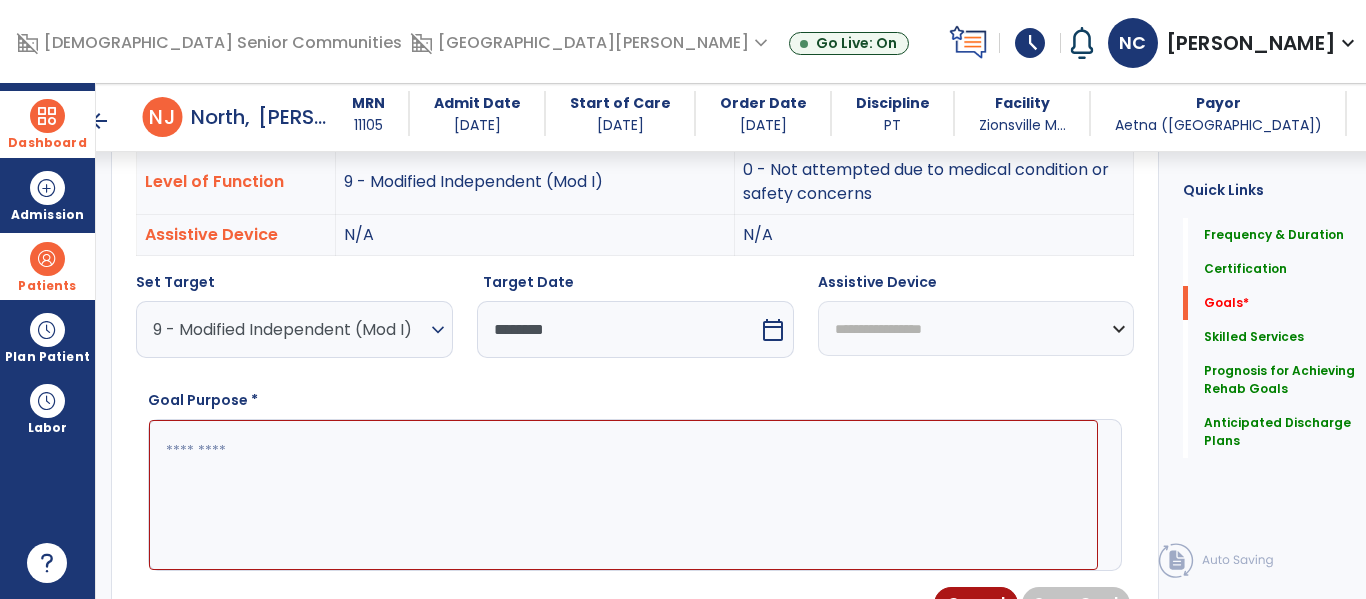 scroll, scrollTop: 629, scrollLeft: 0, axis: vertical 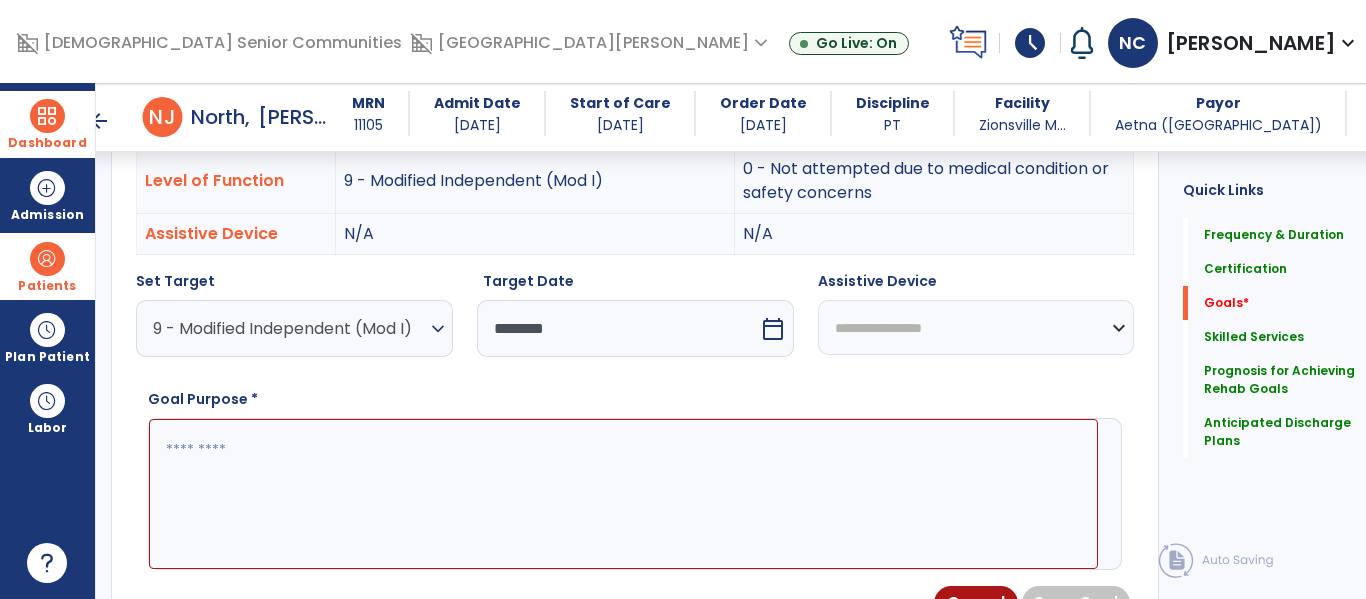 click on "**********" at bounding box center [976, 327] 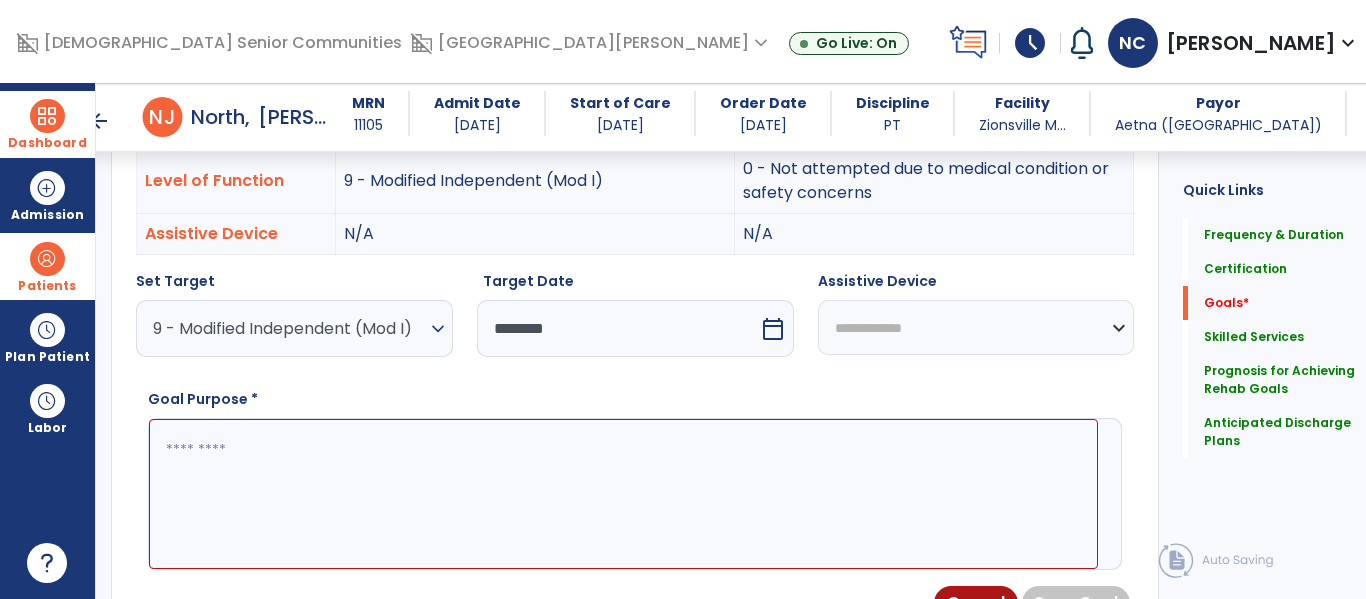 click on "**********" at bounding box center [976, 327] 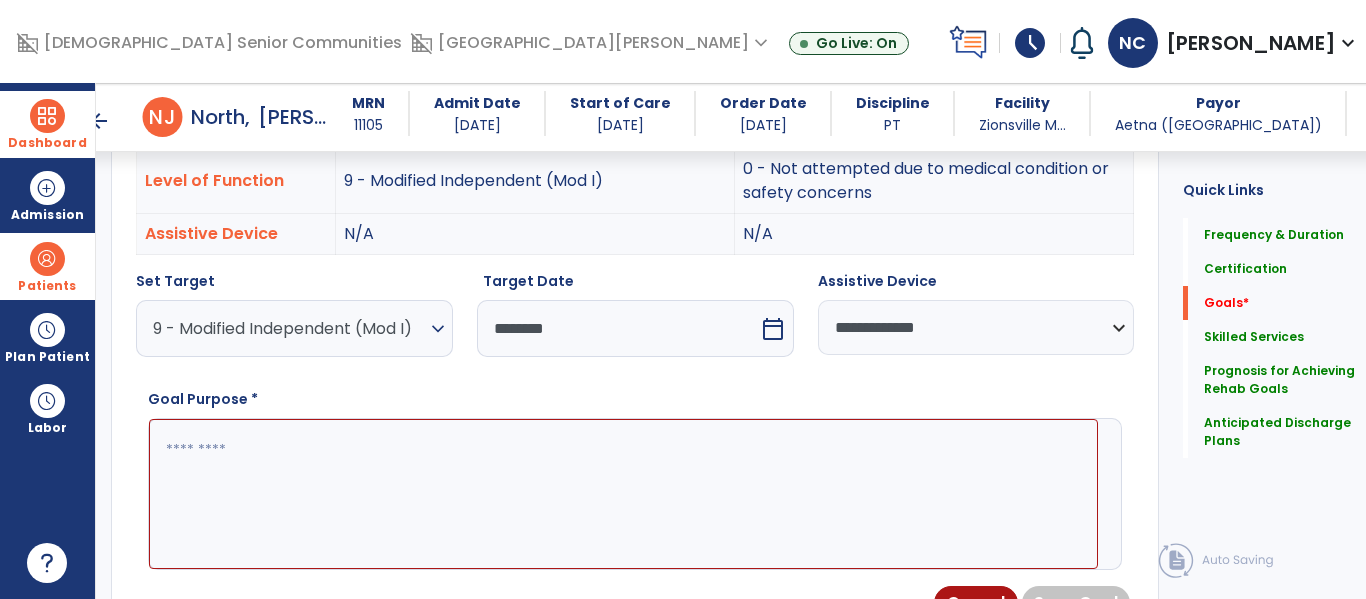 click at bounding box center [623, 494] 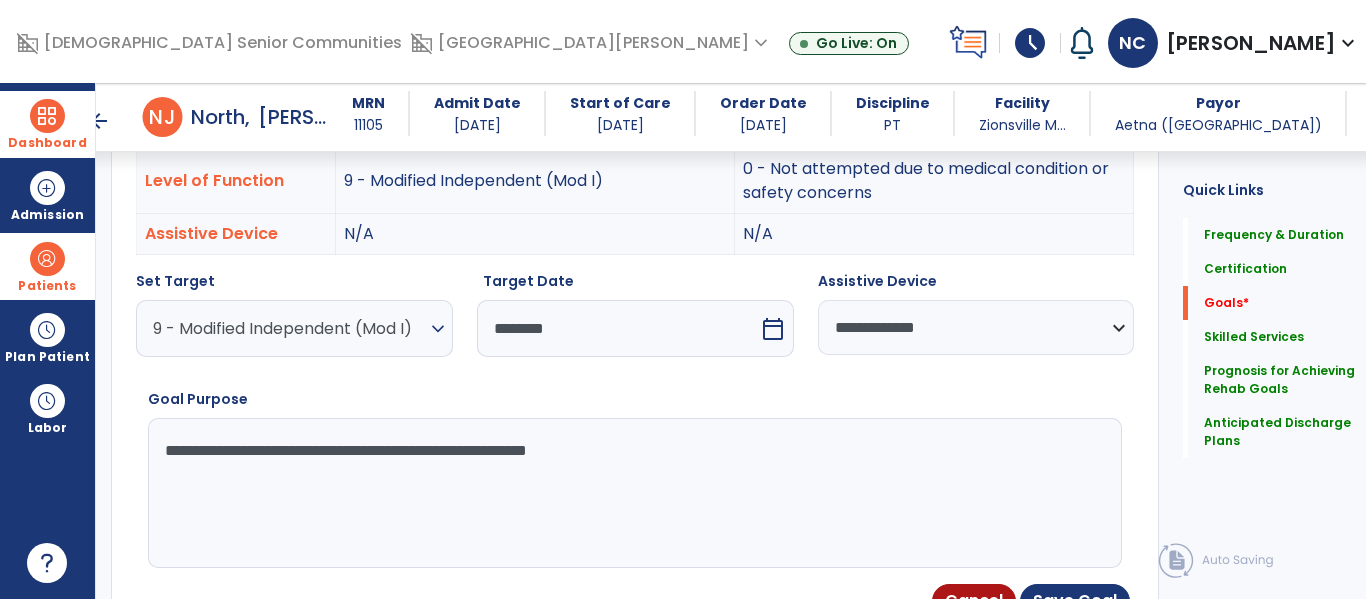 type on "**********" 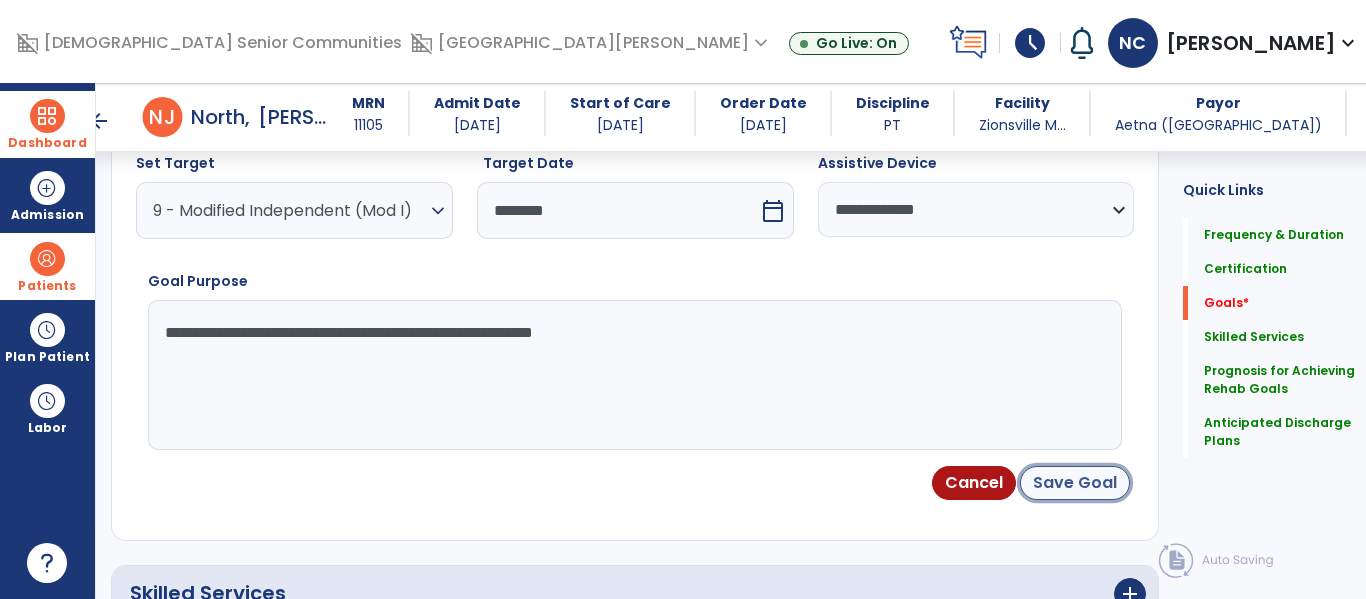 click on "Save Goal" at bounding box center (1075, 483) 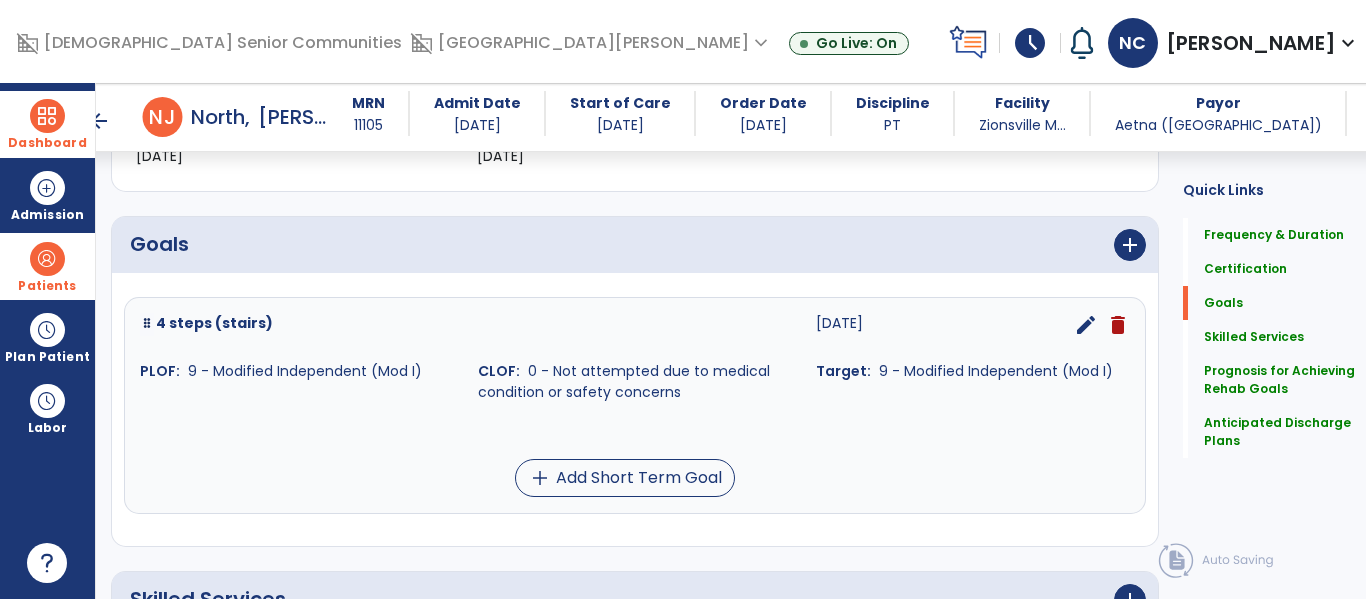 scroll, scrollTop: 446, scrollLeft: 0, axis: vertical 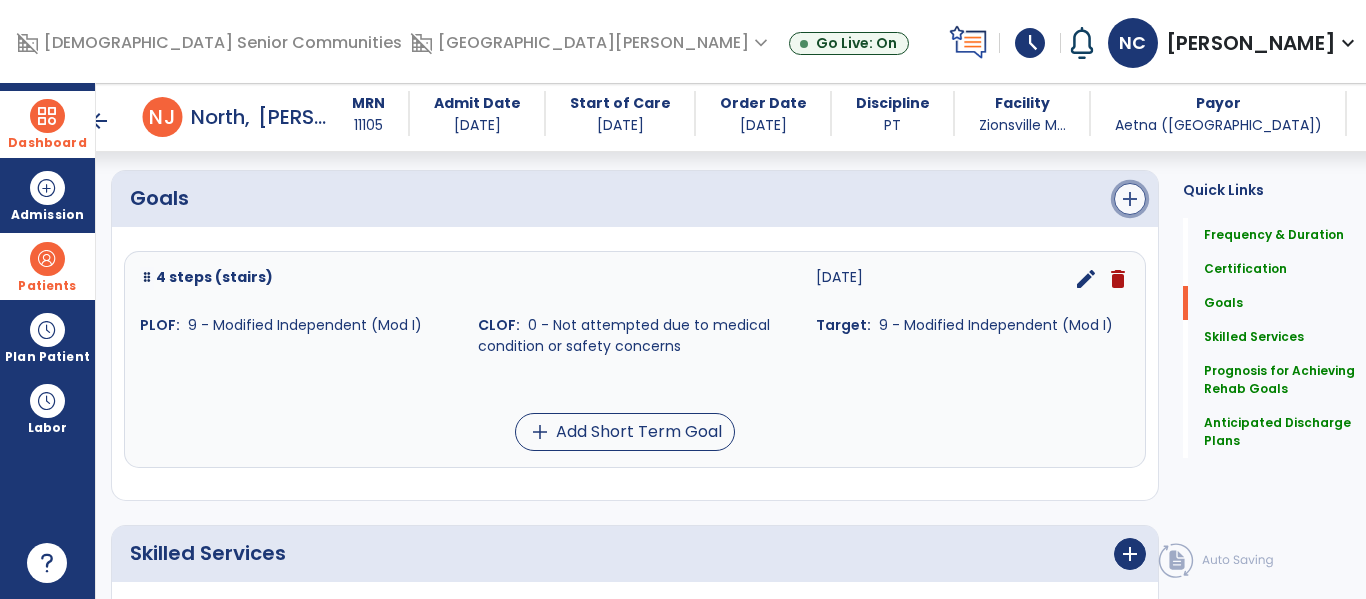 click on "add" at bounding box center (1130, 199) 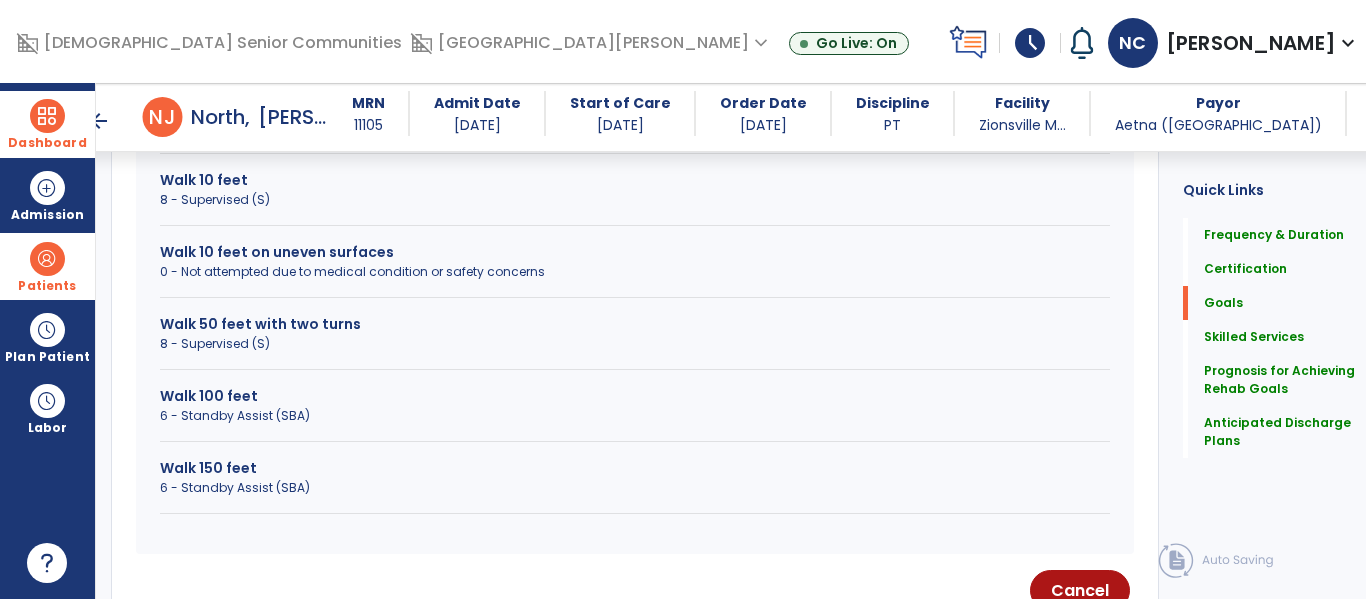 scroll, scrollTop: 902, scrollLeft: 0, axis: vertical 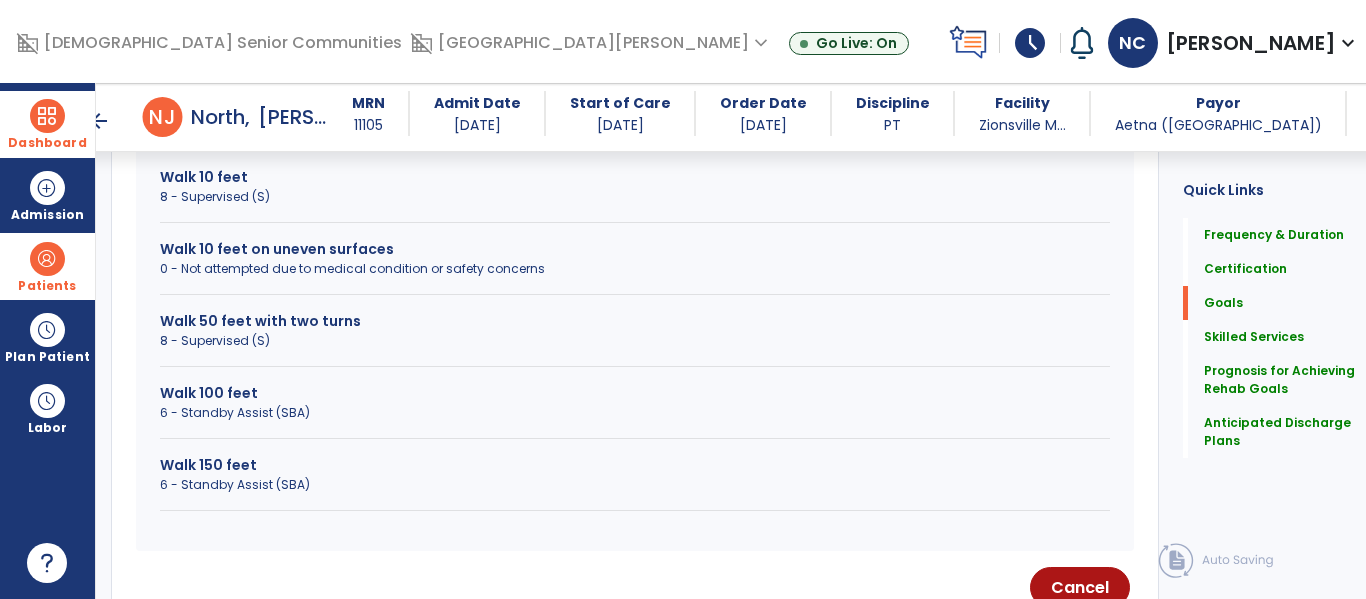 click on "6 - Standby Assist (SBA)" at bounding box center [635, 485] 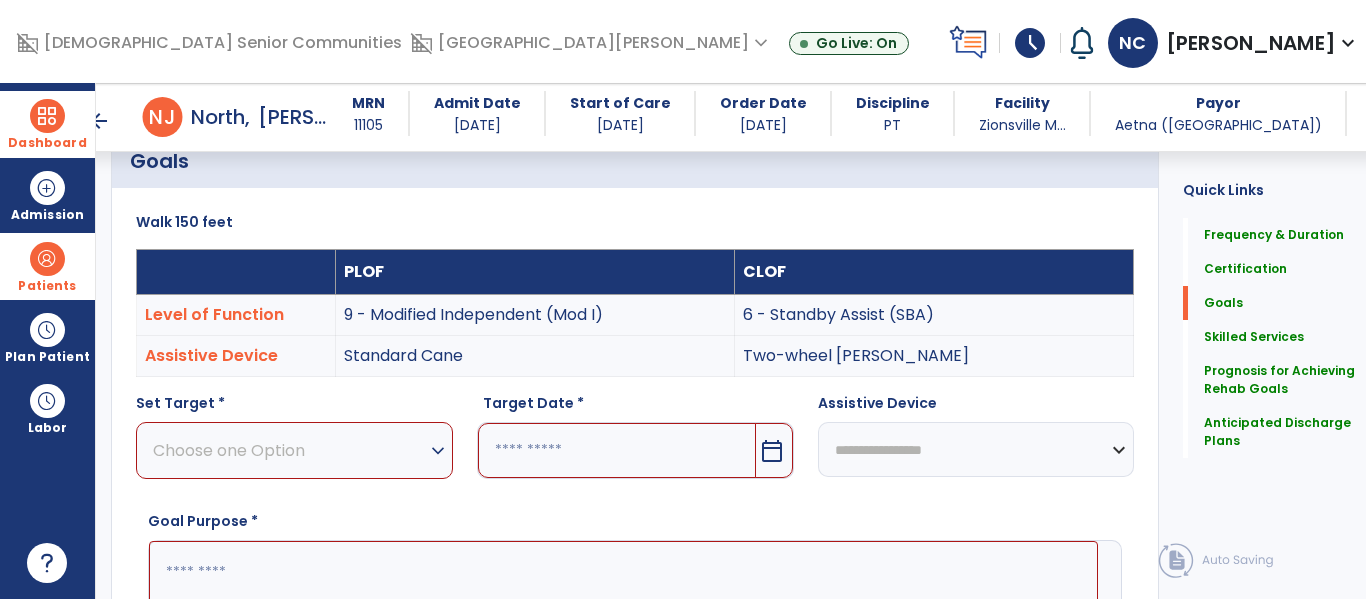 scroll, scrollTop: 477, scrollLeft: 0, axis: vertical 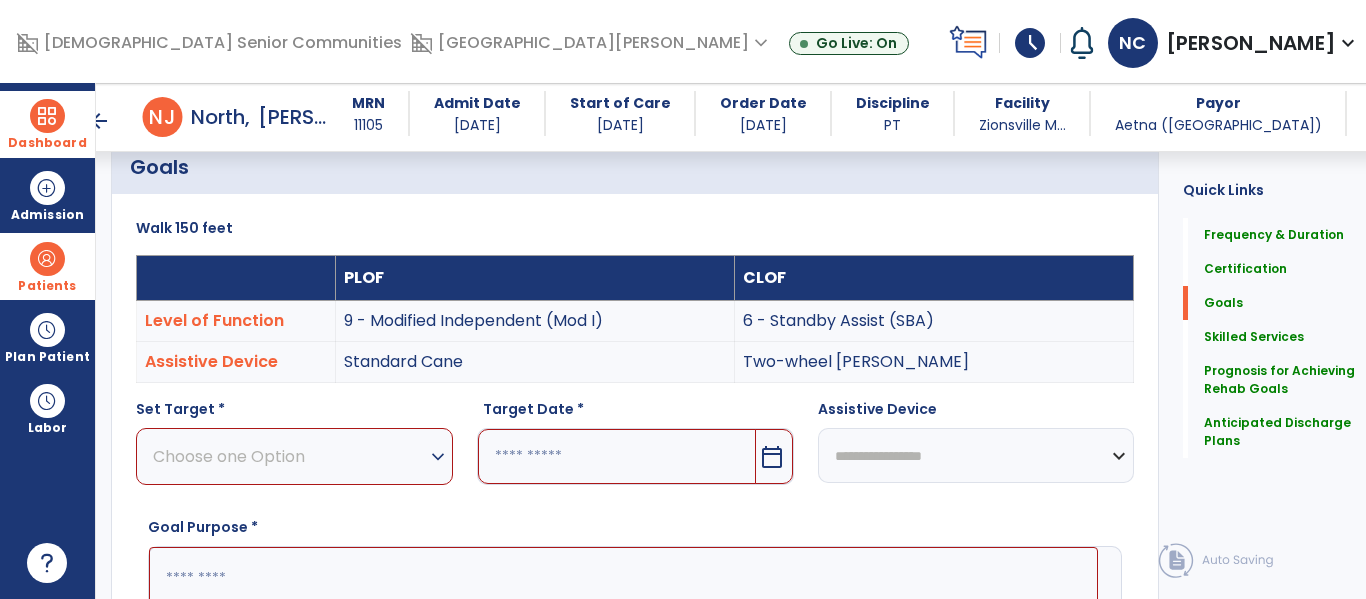 click on "Choose one Option" at bounding box center (289, 456) 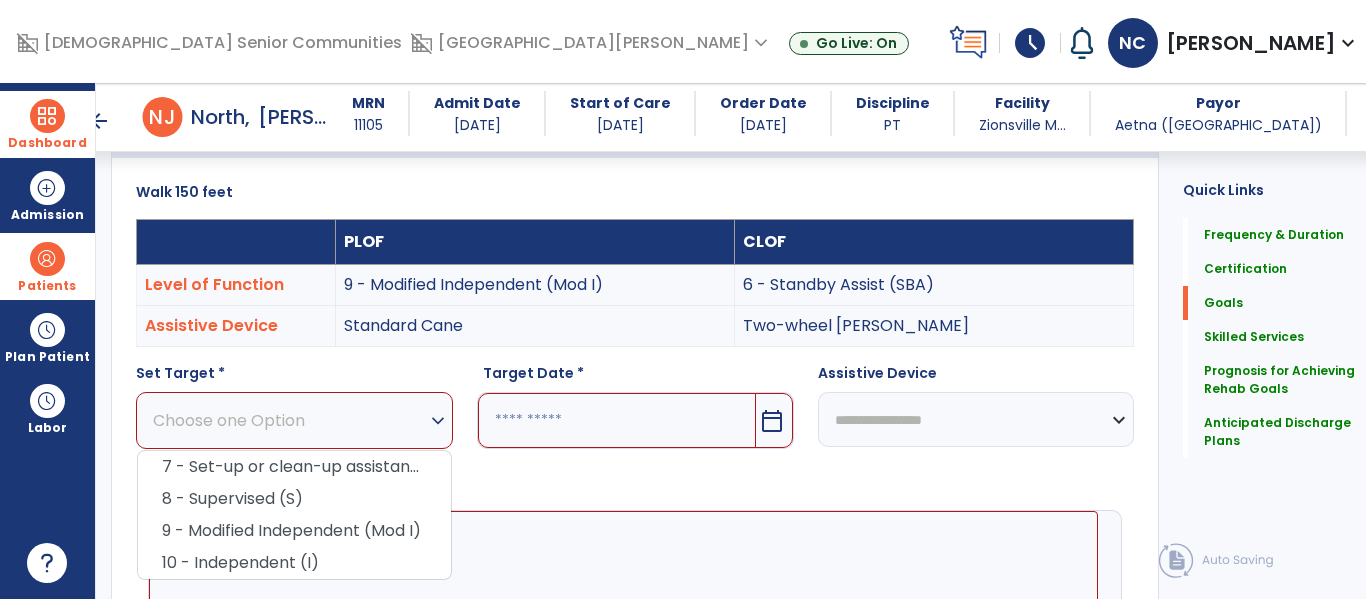 scroll, scrollTop: 513, scrollLeft: 0, axis: vertical 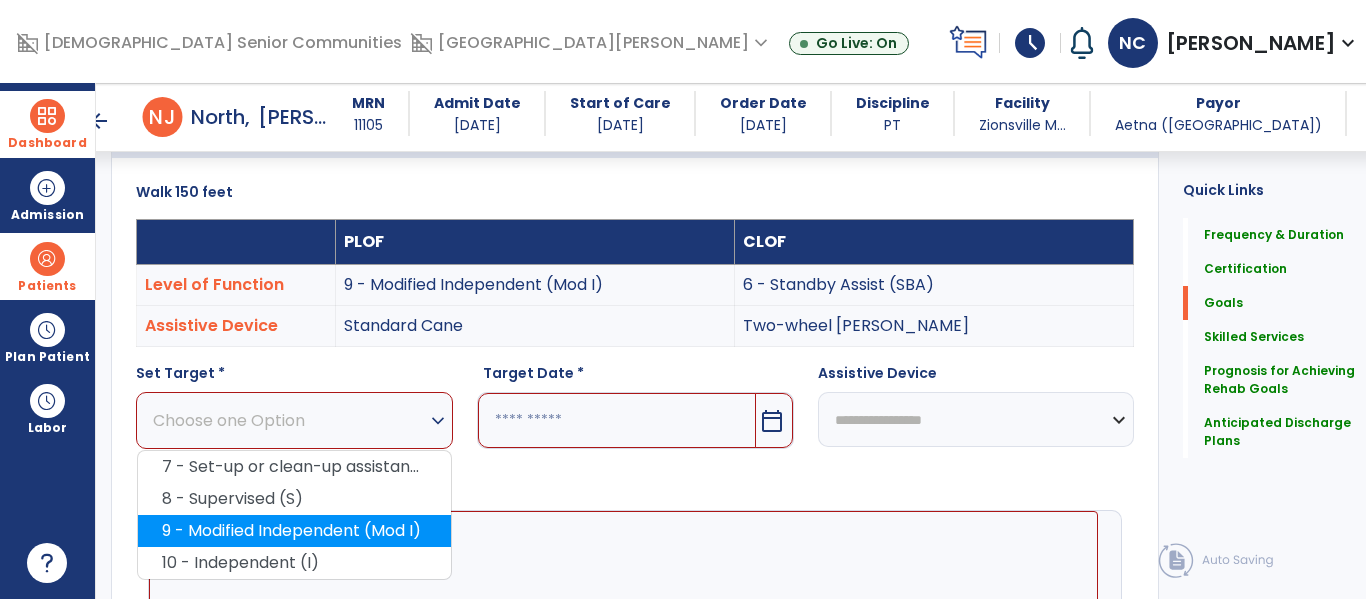 click on "9 - Modified Independent (Mod I)" at bounding box center [294, 531] 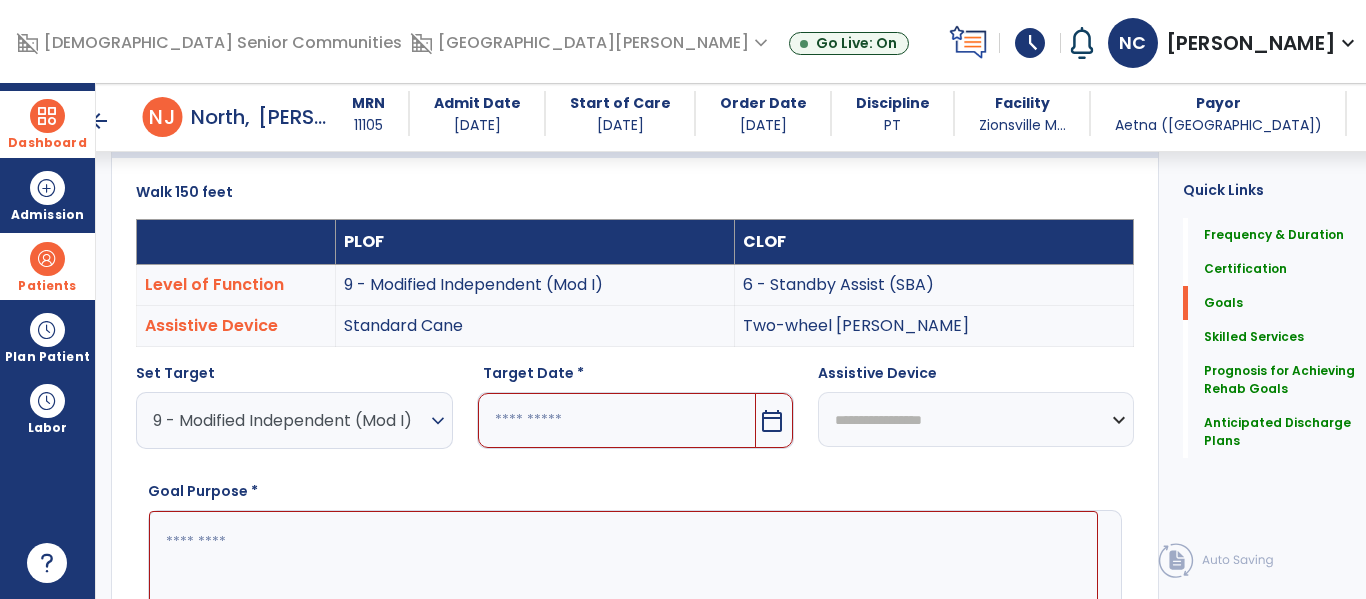 click at bounding box center (617, 420) 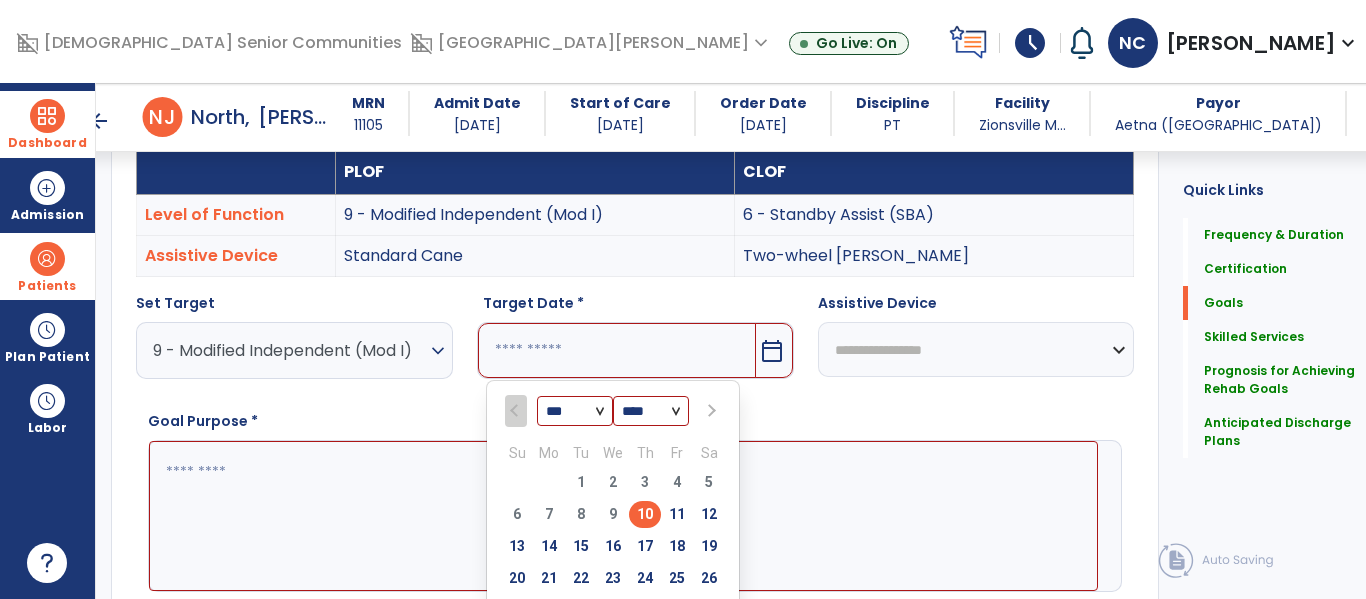 scroll, scrollTop: 619, scrollLeft: 0, axis: vertical 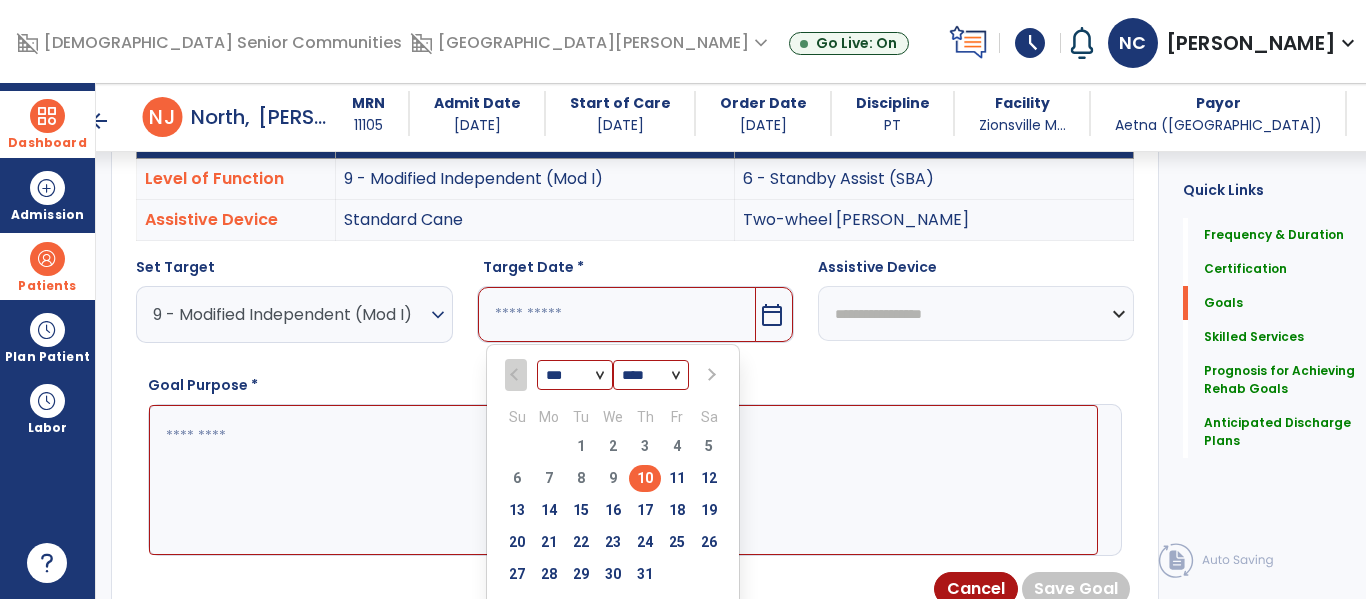 click at bounding box center (709, 375) 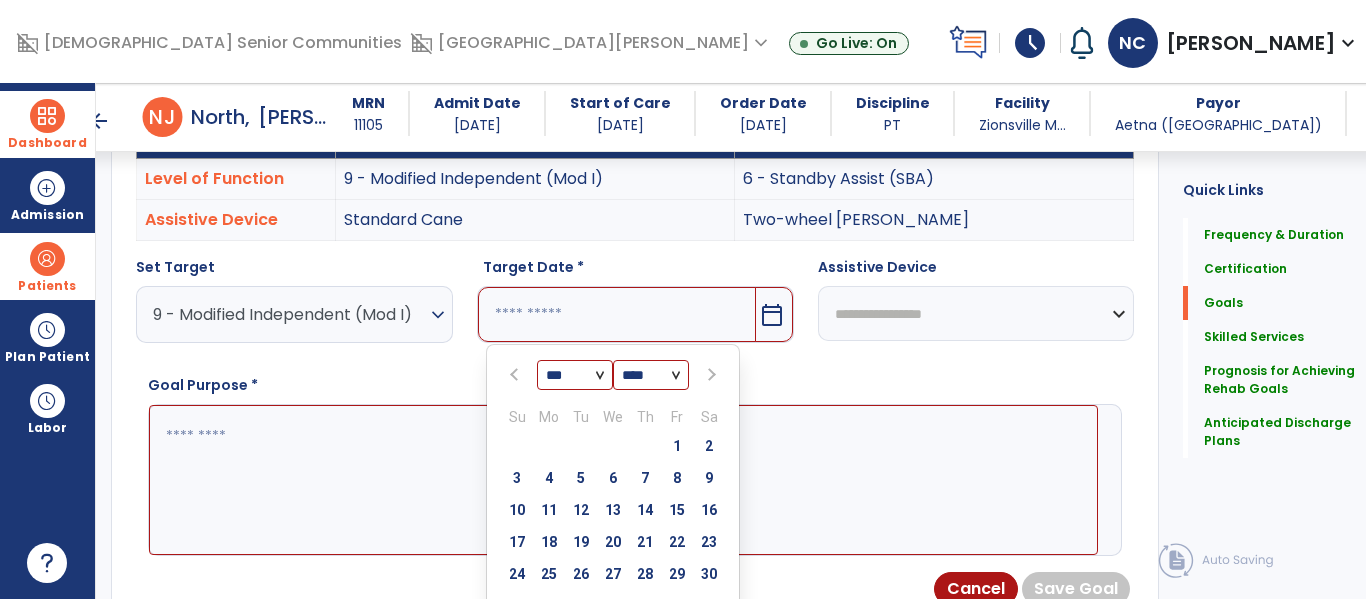 click at bounding box center [709, 375] 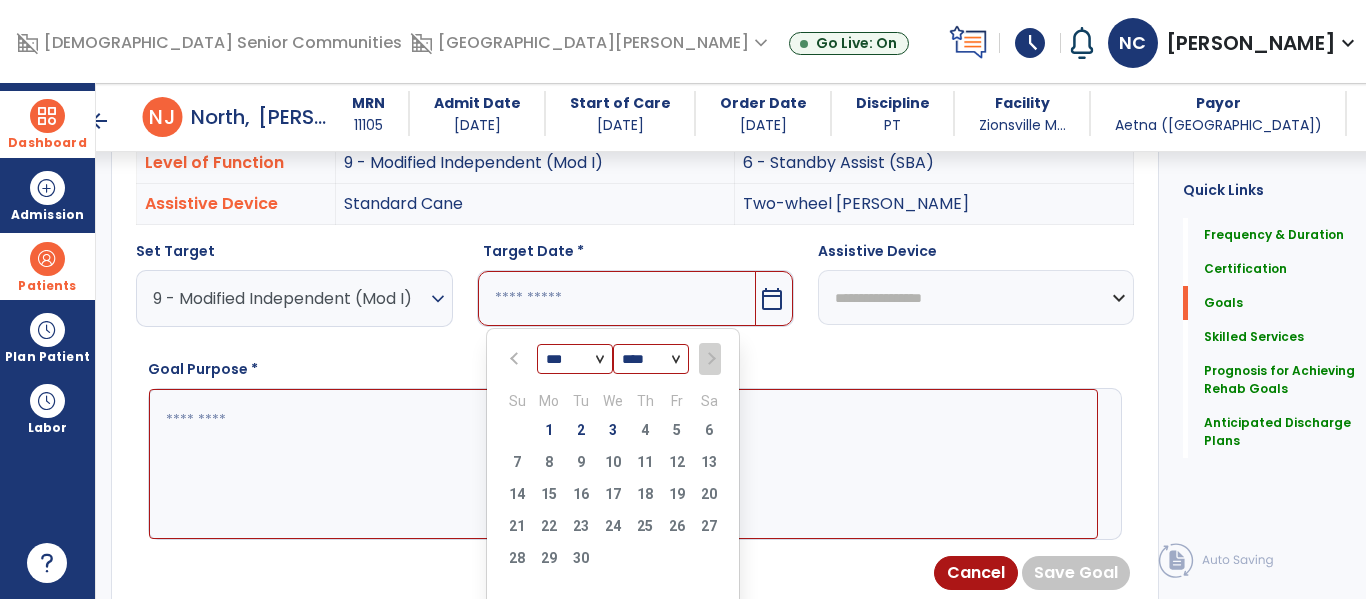 scroll, scrollTop: 637, scrollLeft: 0, axis: vertical 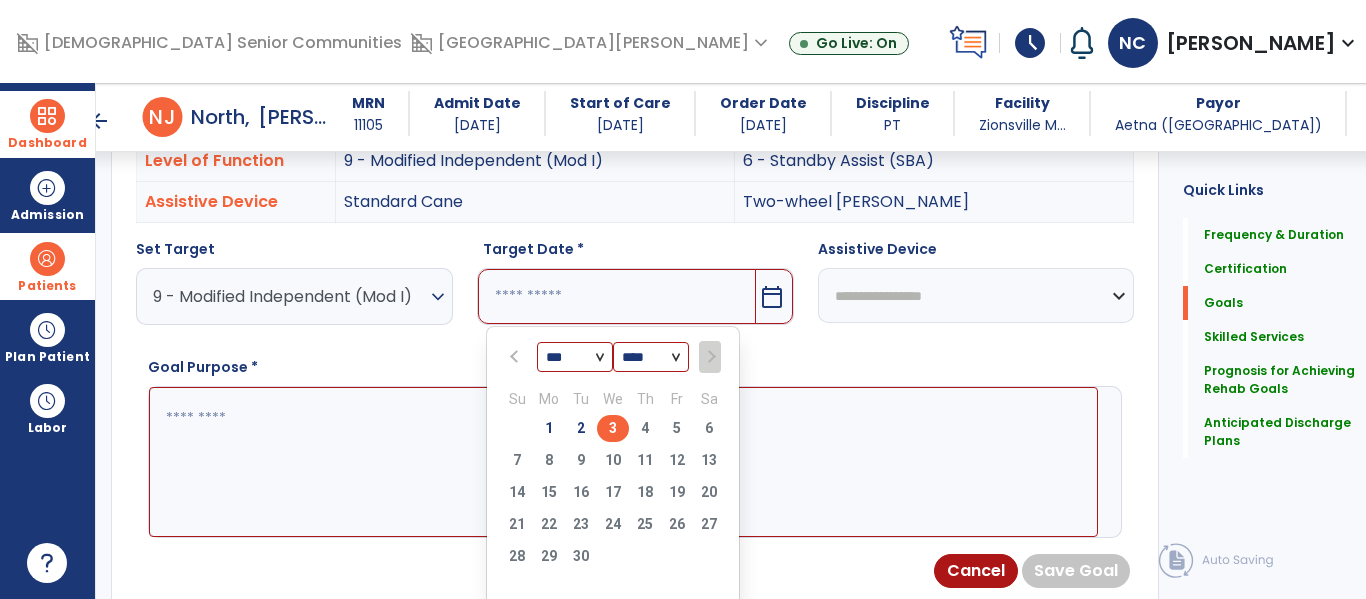 click on "3" at bounding box center (613, 428) 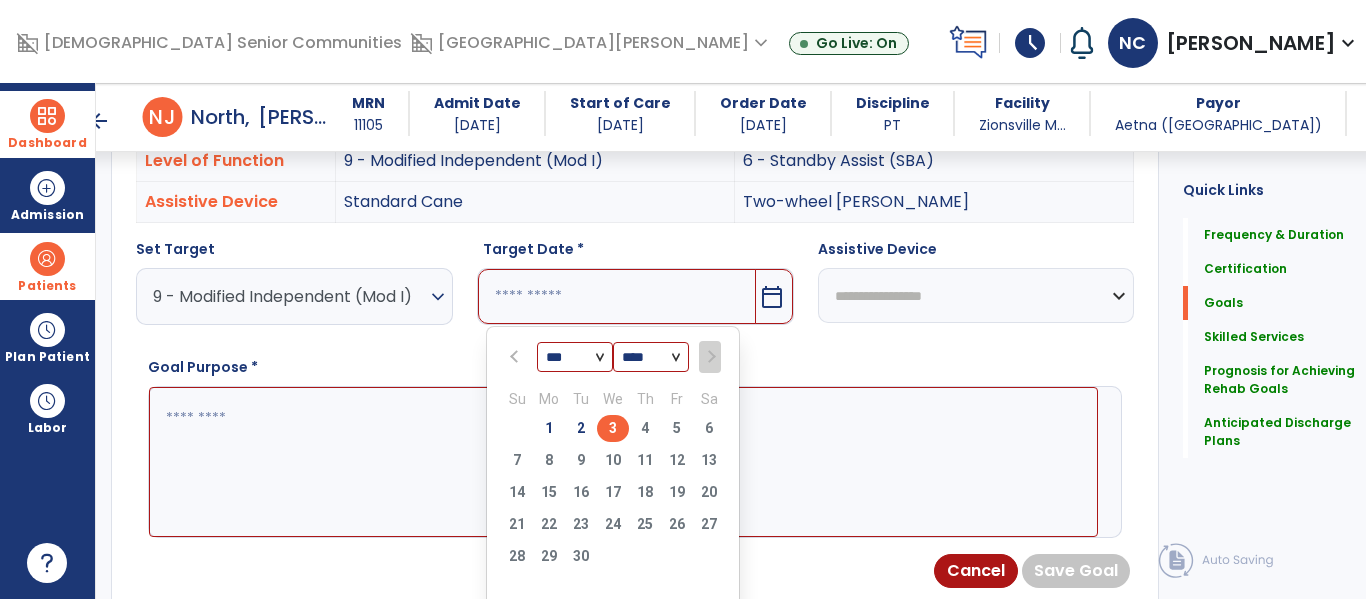 type on "********" 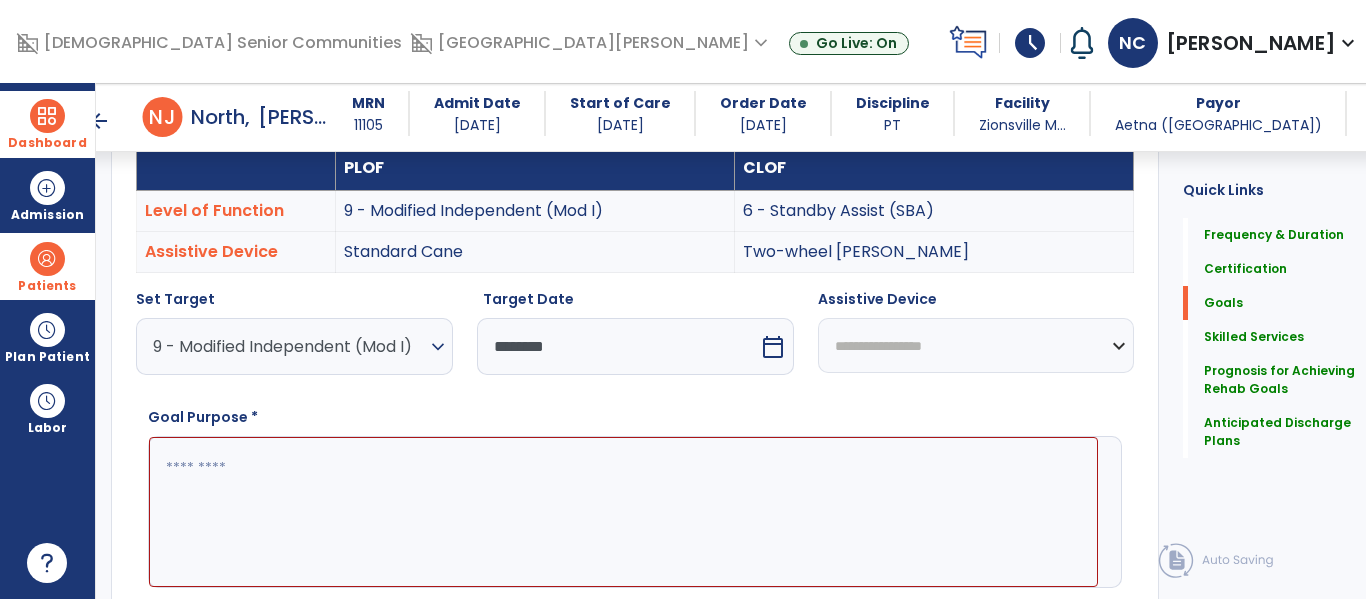 scroll, scrollTop: 589, scrollLeft: 0, axis: vertical 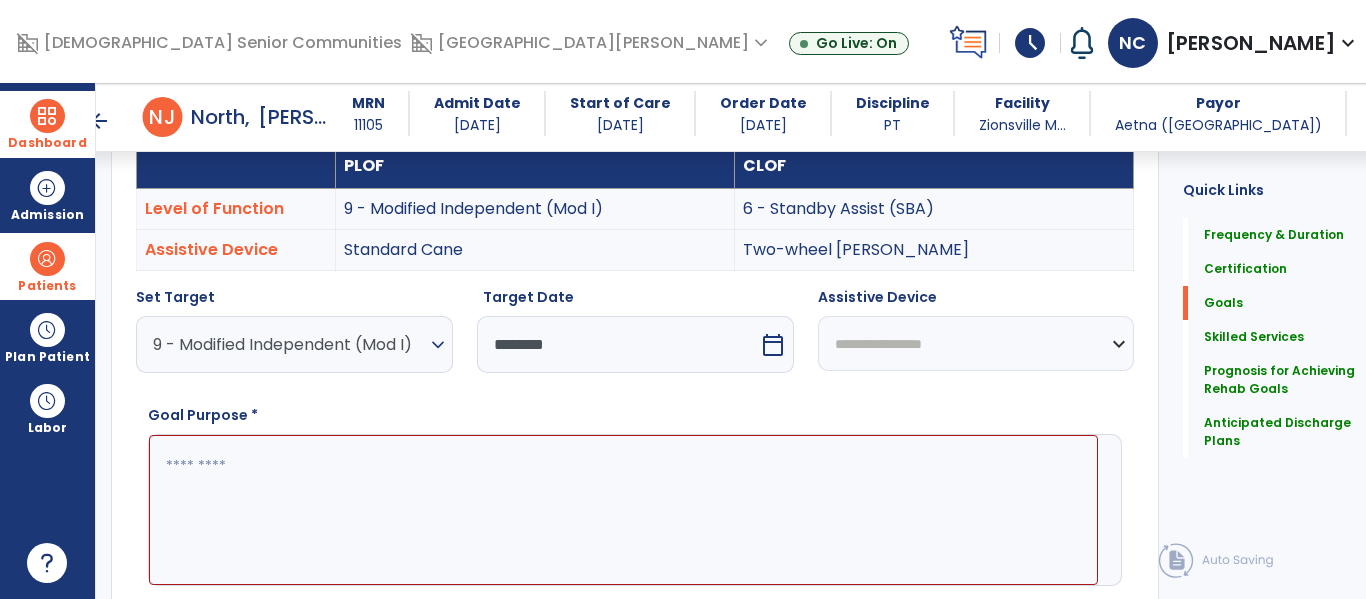 click on "**********" at bounding box center (976, 343) 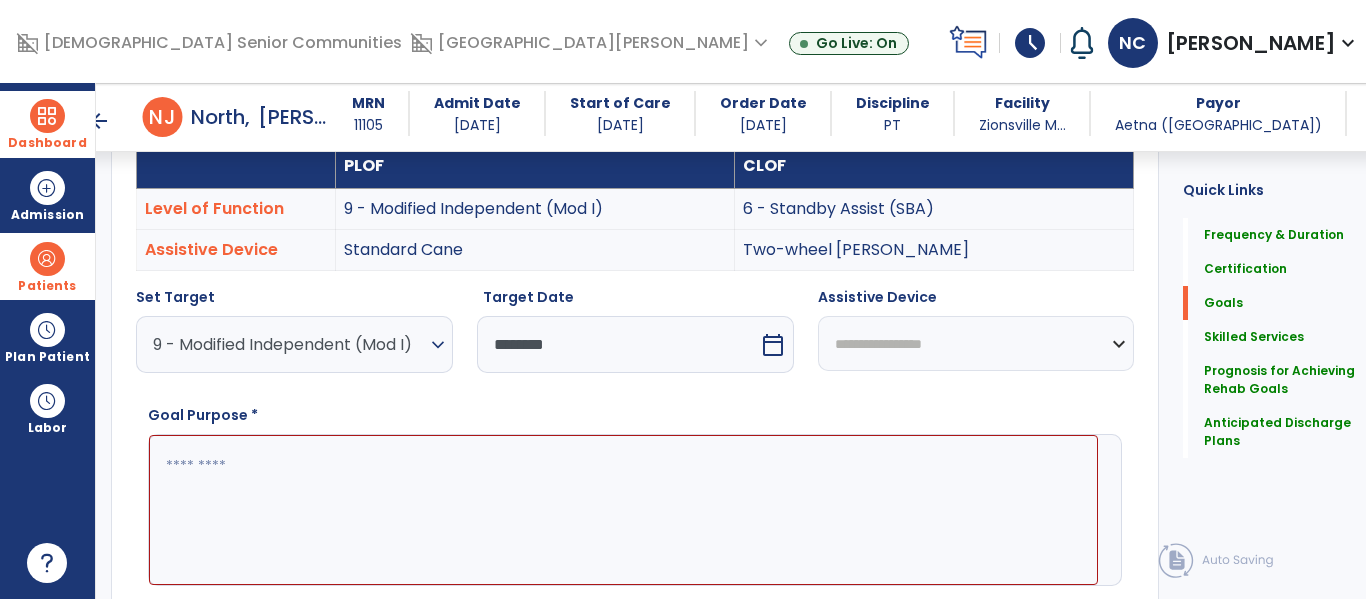 select on "**********" 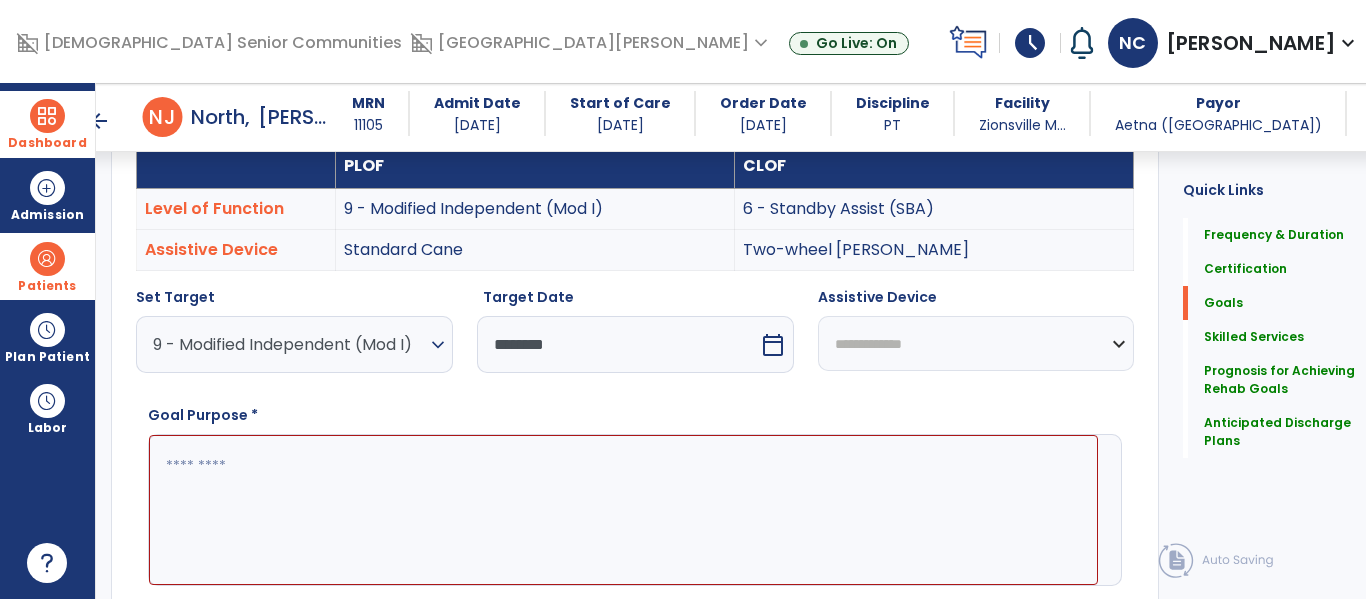 click on "**********" at bounding box center (976, 343) 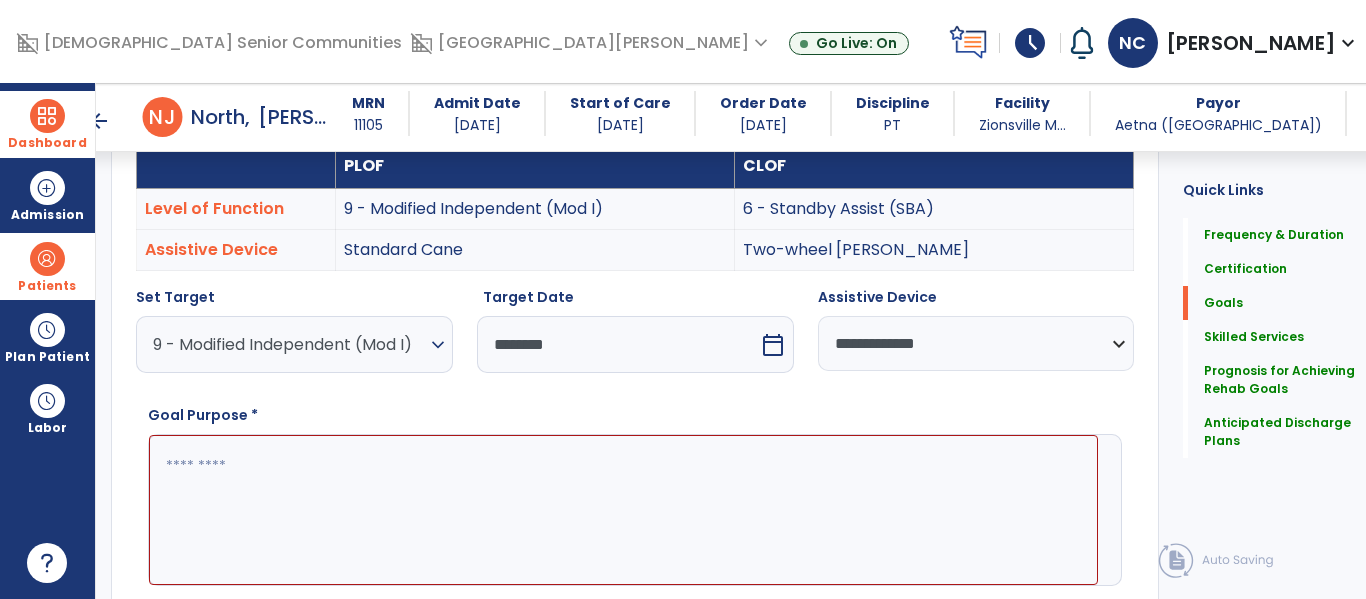 click at bounding box center (623, 510) 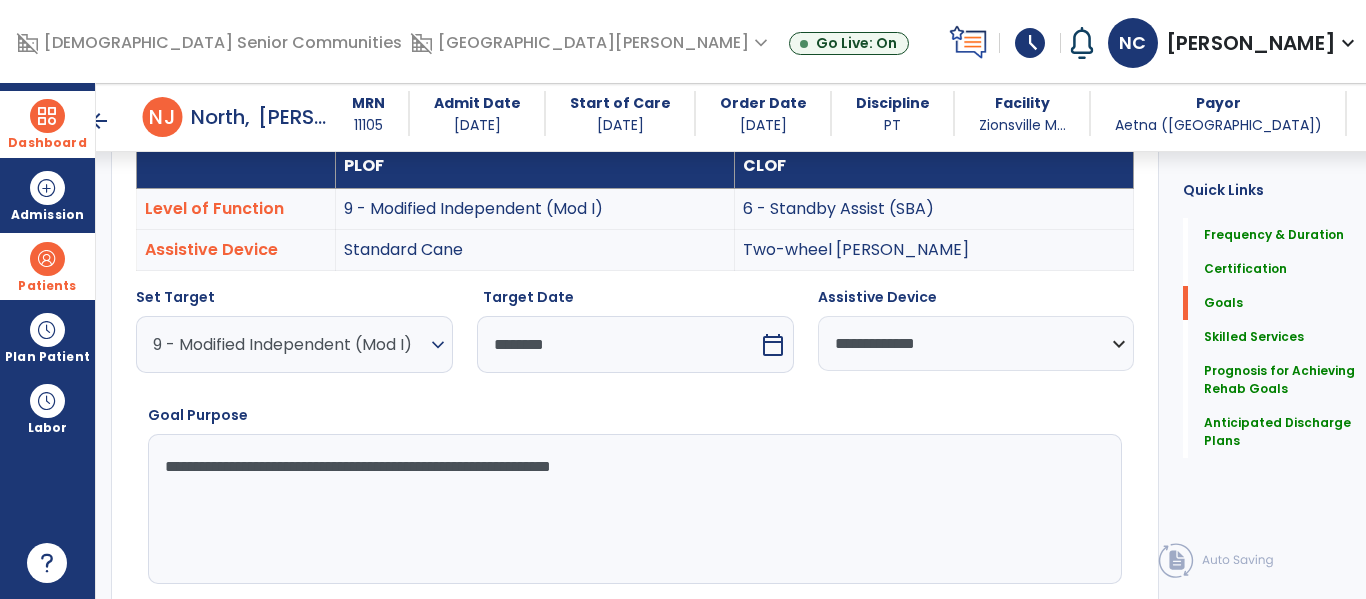 type on "**********" 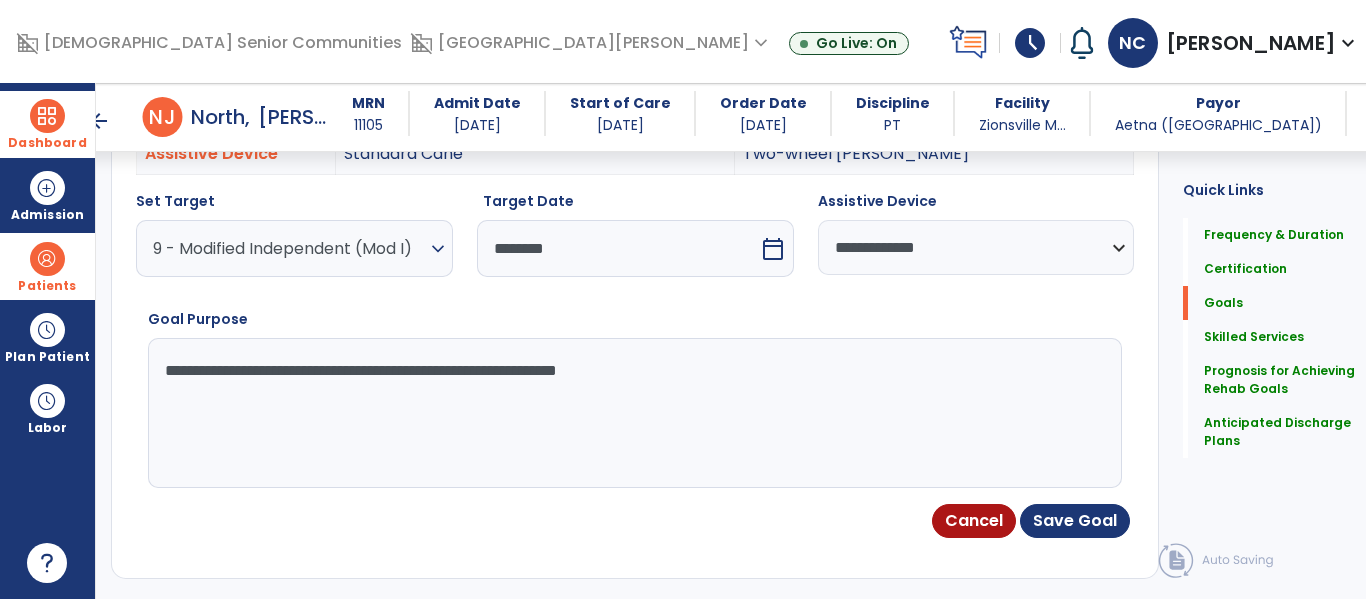 scroll, scrollTop: 684, scrollLeft: 0, axis: vertical 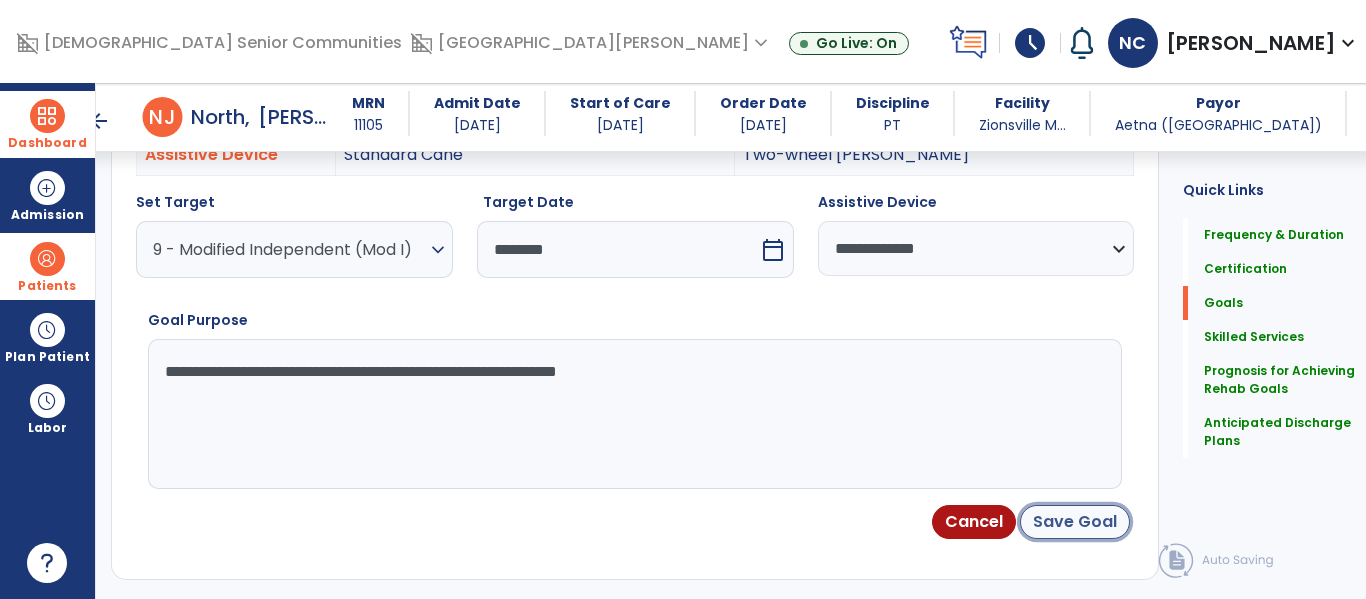 click on "Save Goal" at bounding box center (1075, 522) 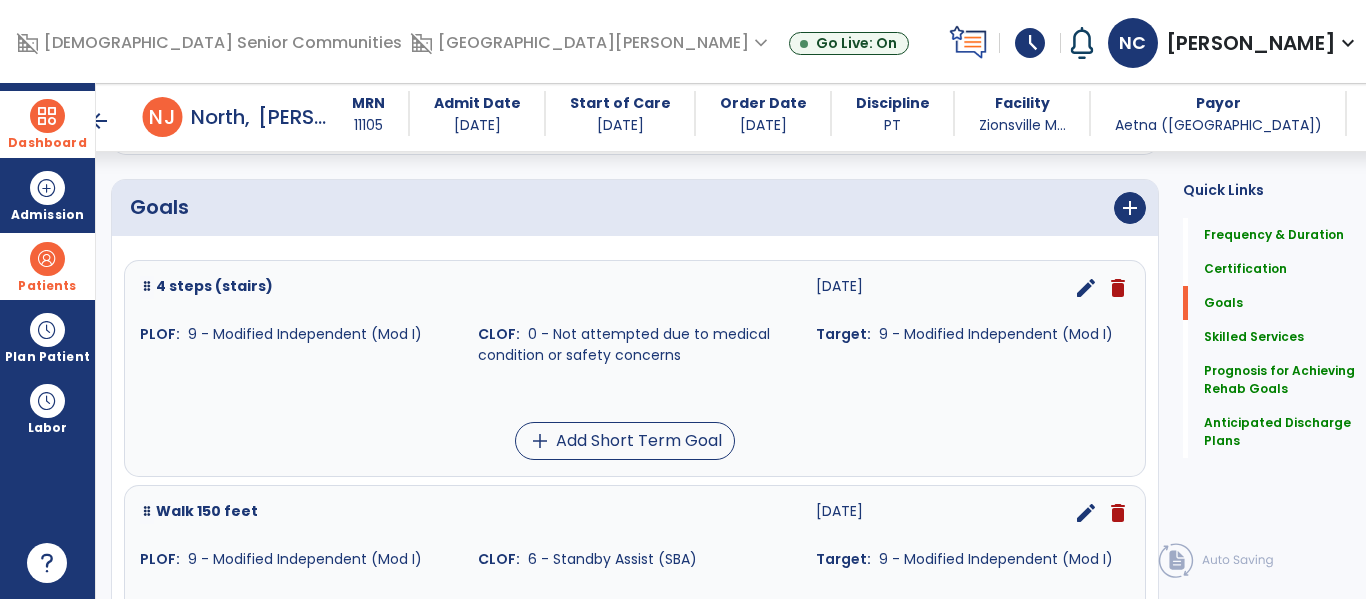 scroll, scrollTop: 439, scrollLeft: 0, axis: vertical 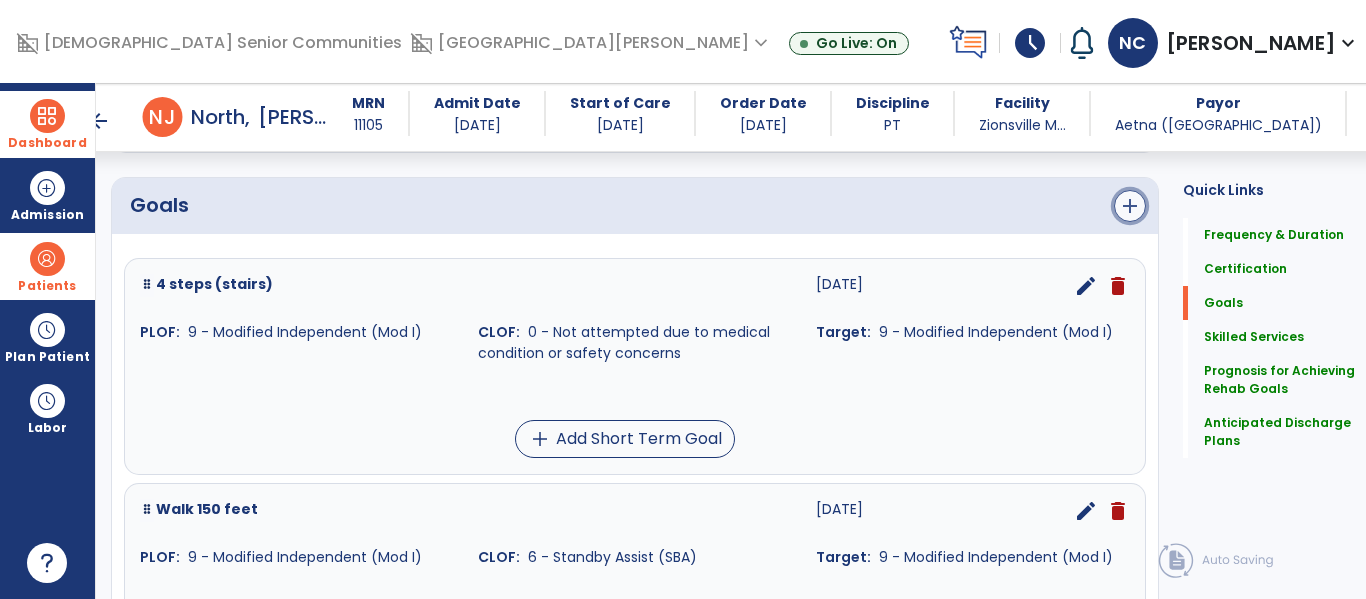 click on "add" at bounding box center (1130, 206) 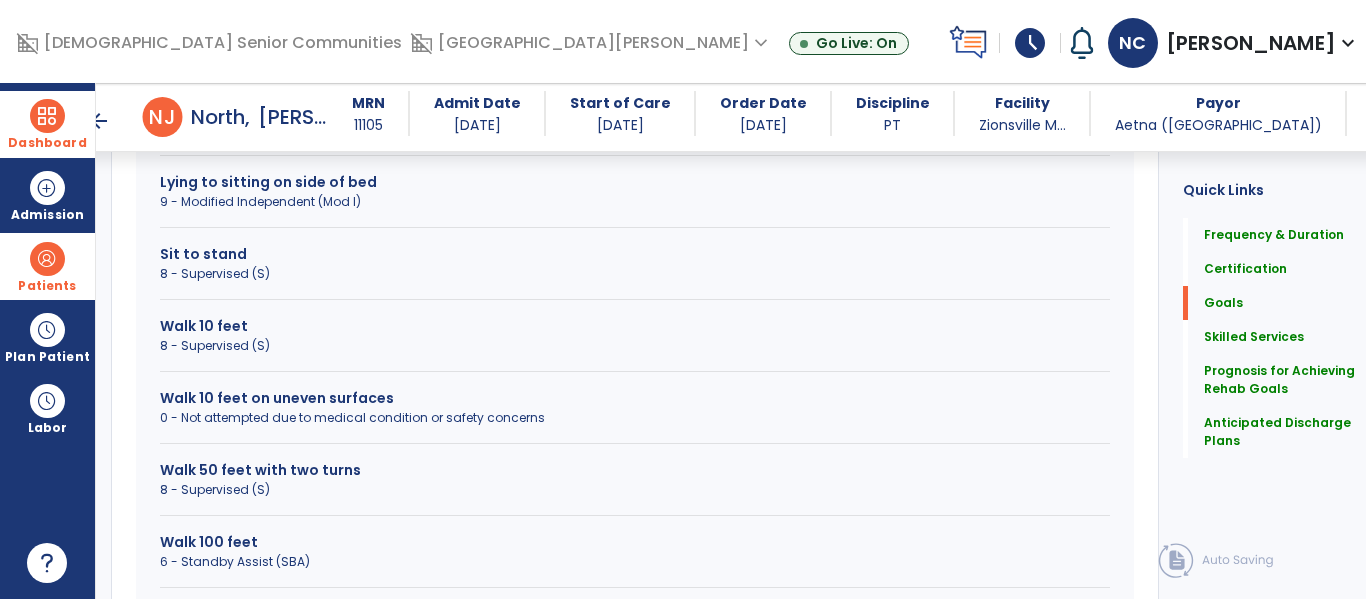 scroll, scrollTop: 754, scrollLeft: 0, axis: vertical 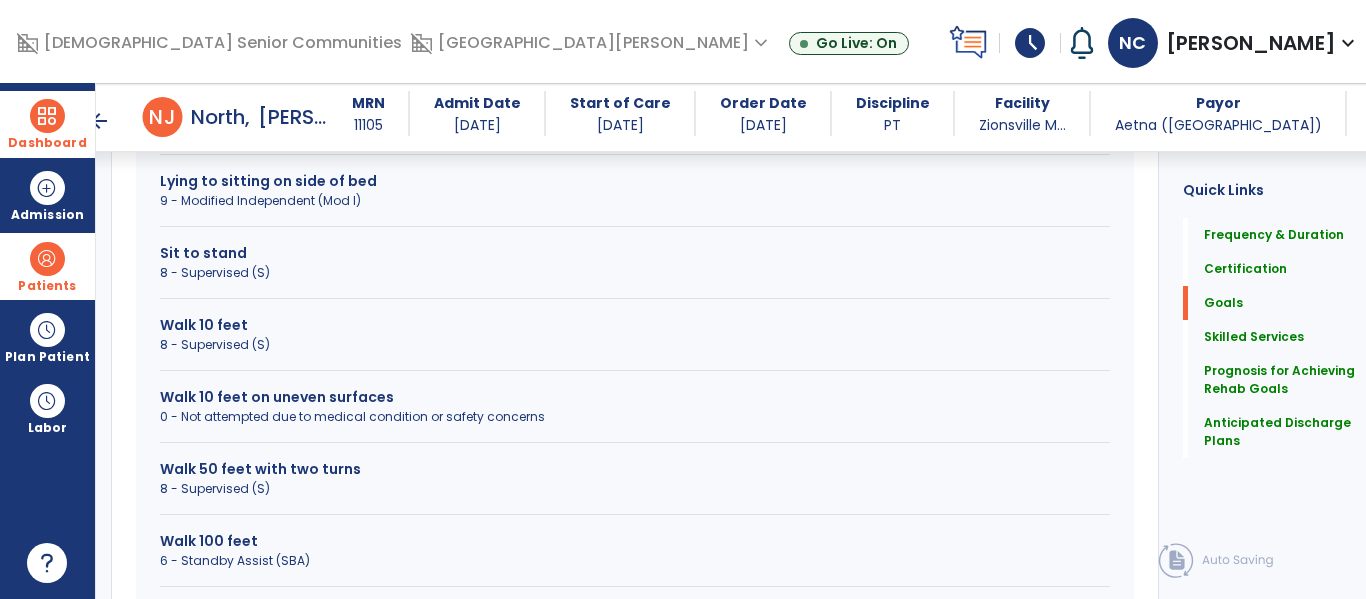 click on "Walk 10 feet on uneven surfaces" at bounding box center [635, 397] 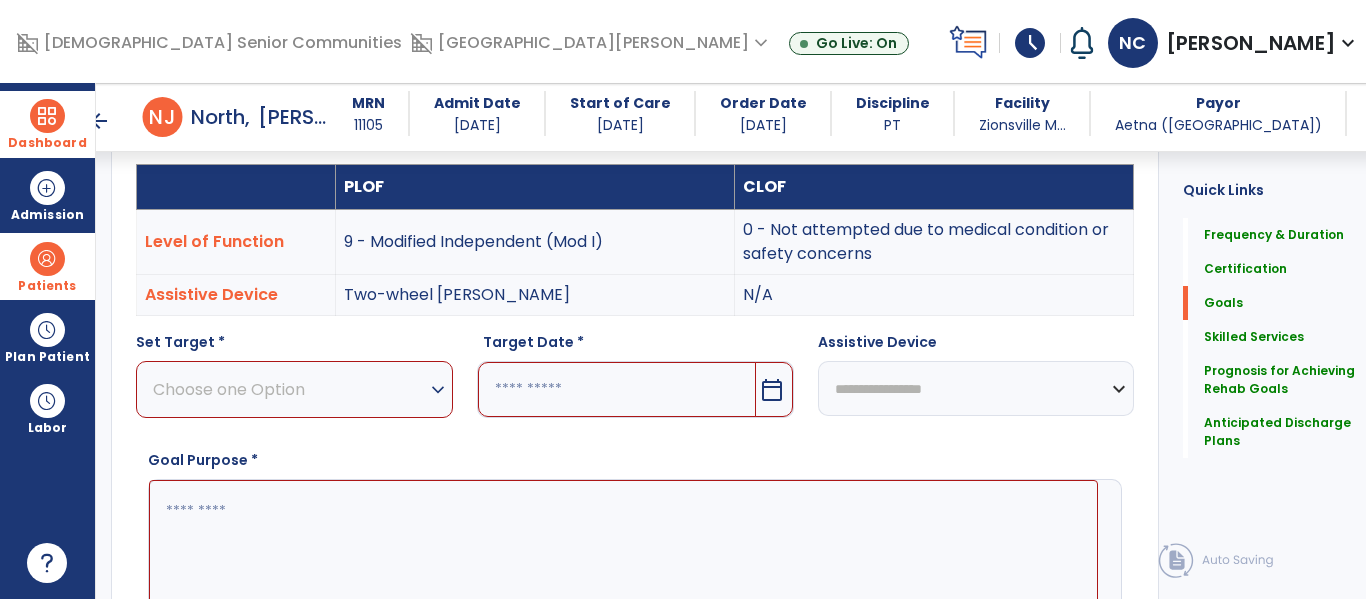 scroll, scrollTop: 576, scrollLeft: 0, axis: vertical 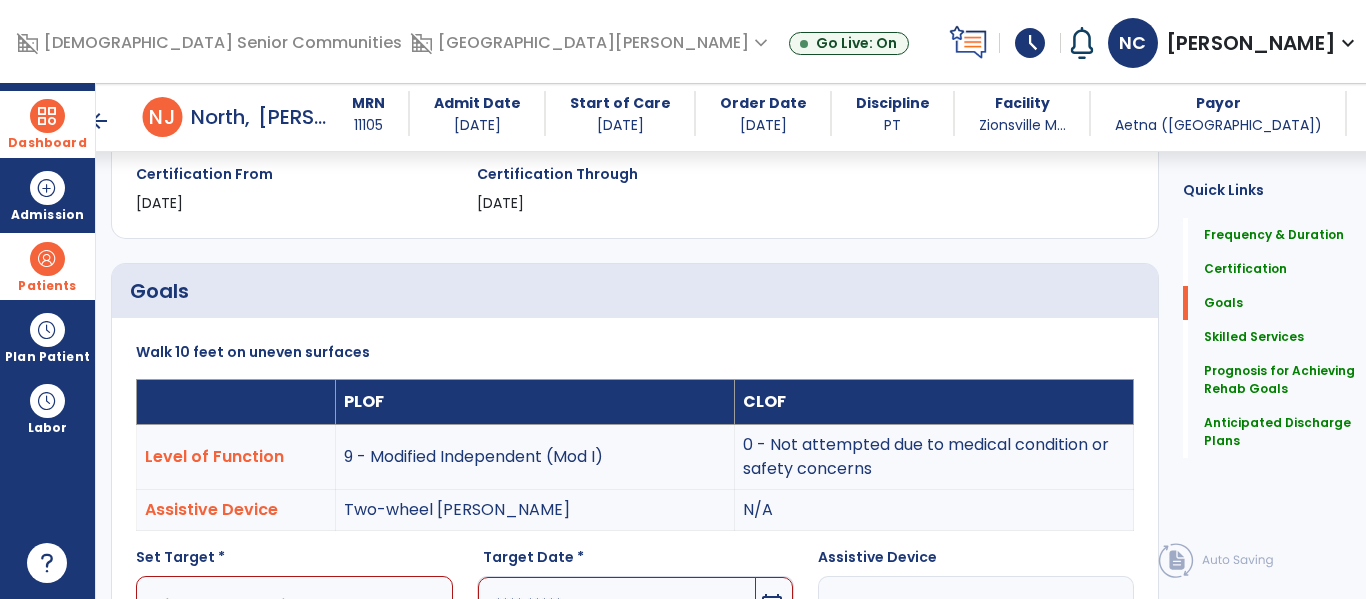 click on "arrow_back" at bounding box center (99, 121) 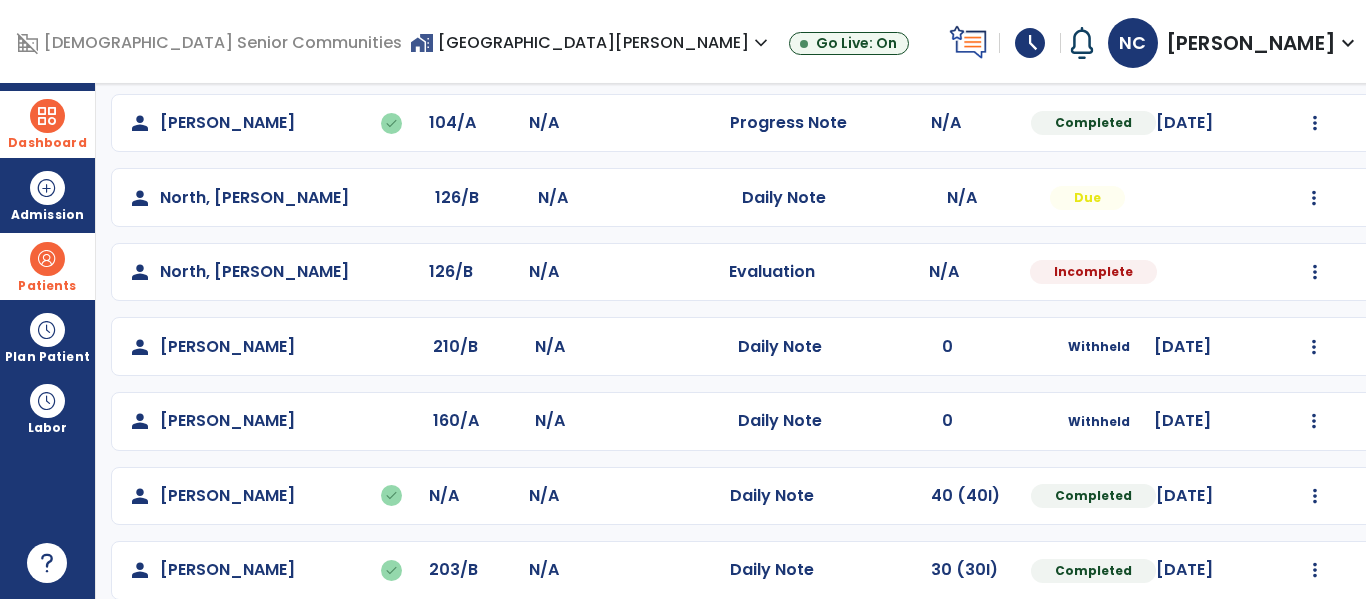 scroll, scrollTop: 837, scrollLeft: 0, axis: vertical 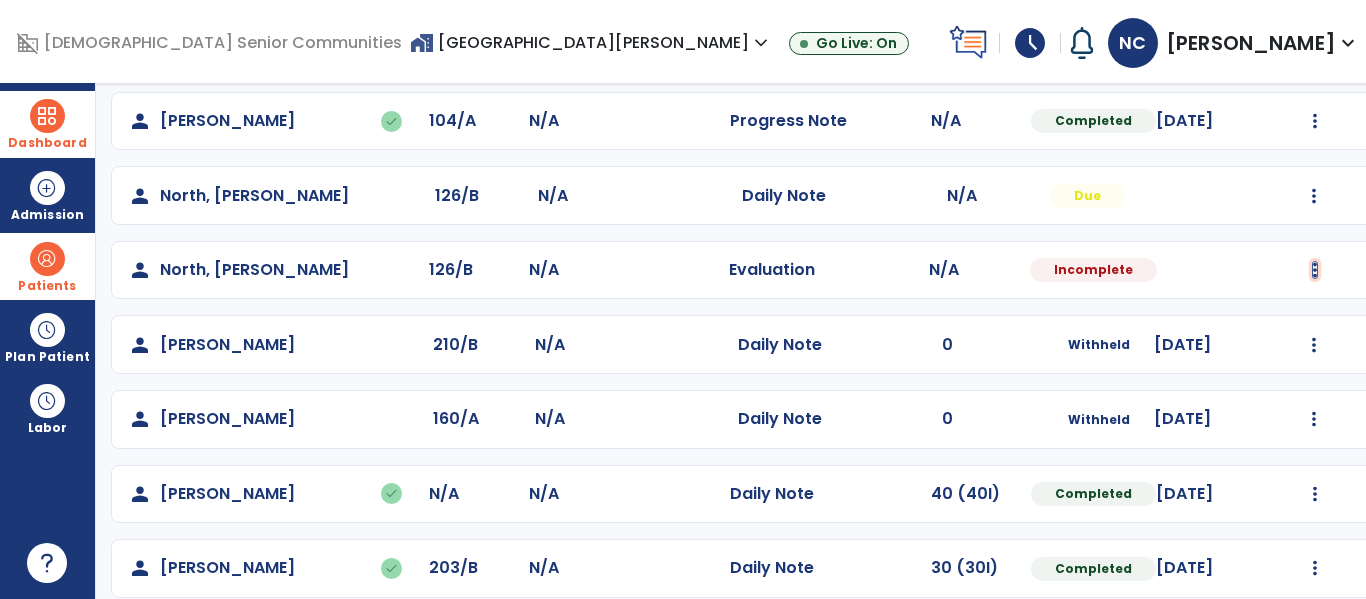 click at bounding box center [1315, -549] 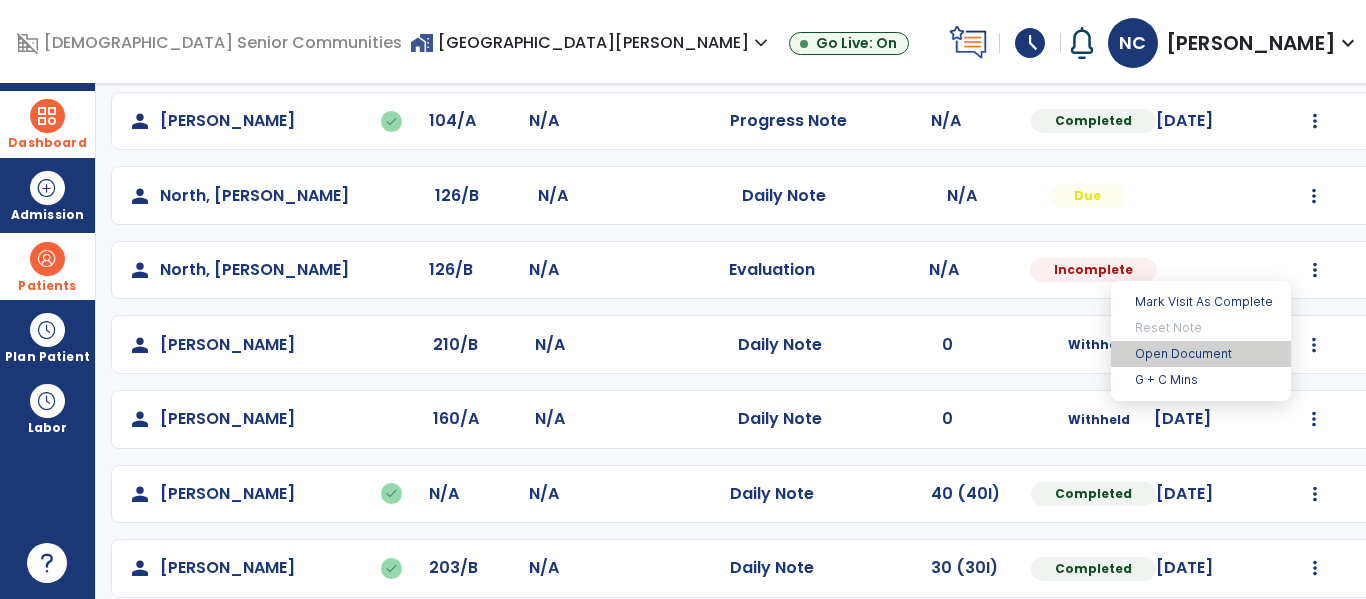 click on "Open Document" at bounding box center [1201, 354] 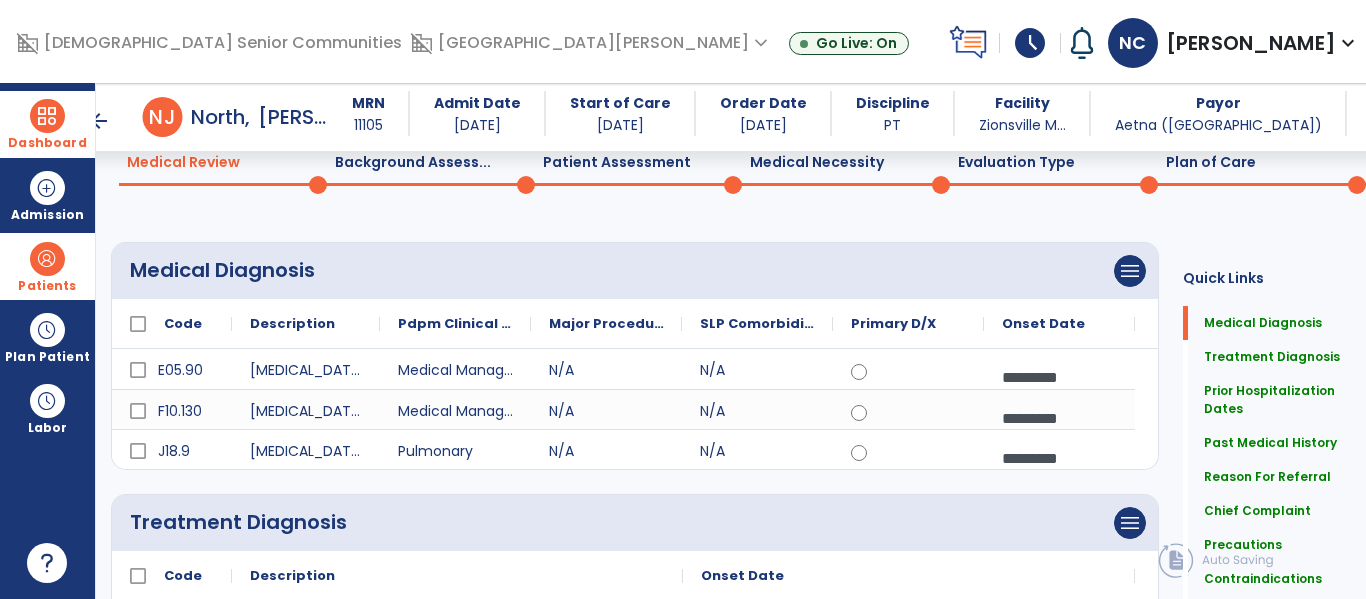 scroll, scrollTop: 0, scrollLeft: 0, axis: both 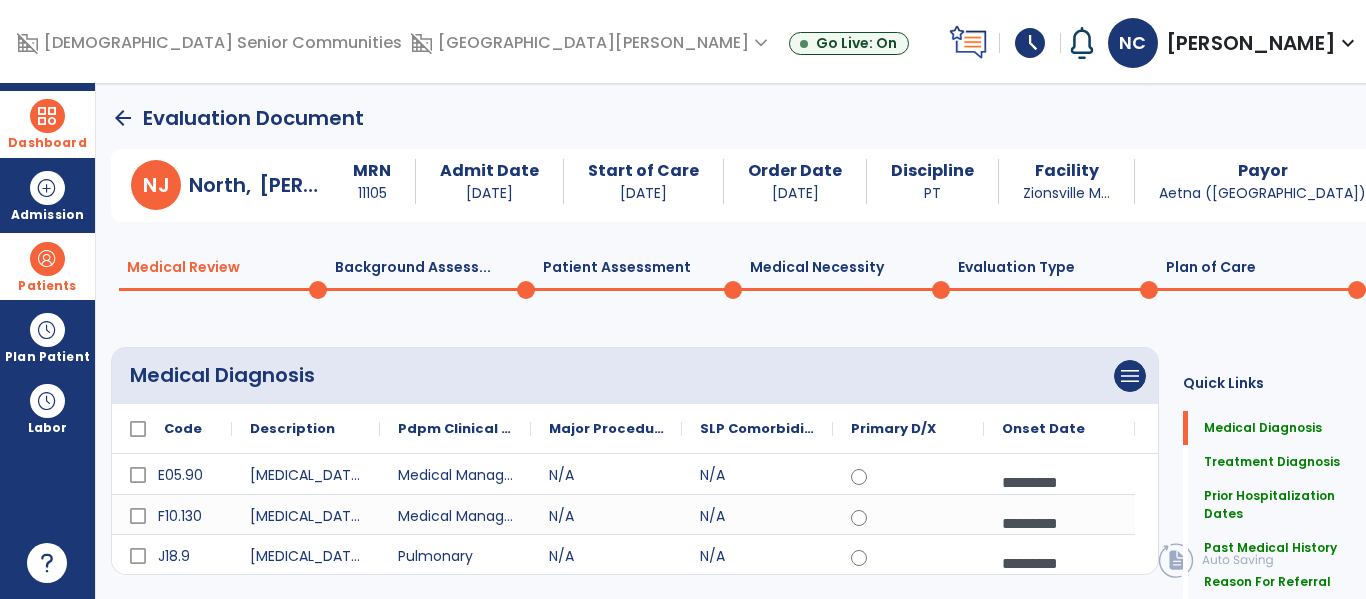 click on "Plan of Care  0" 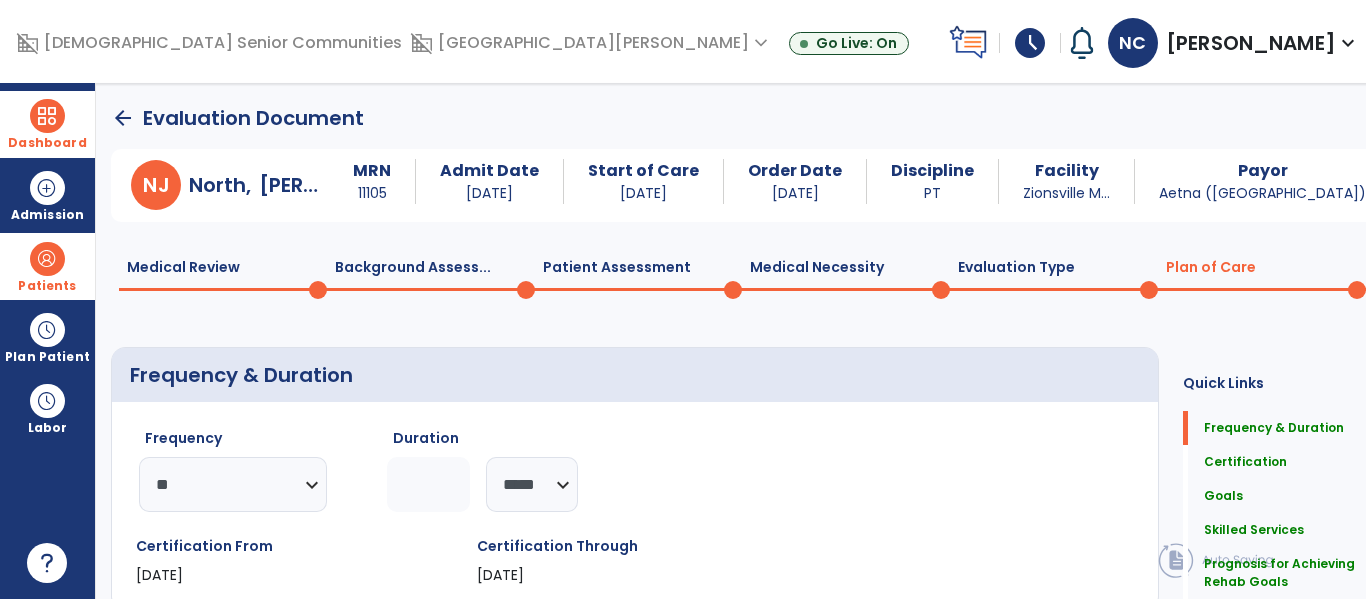 click on "Plan of Care  0" 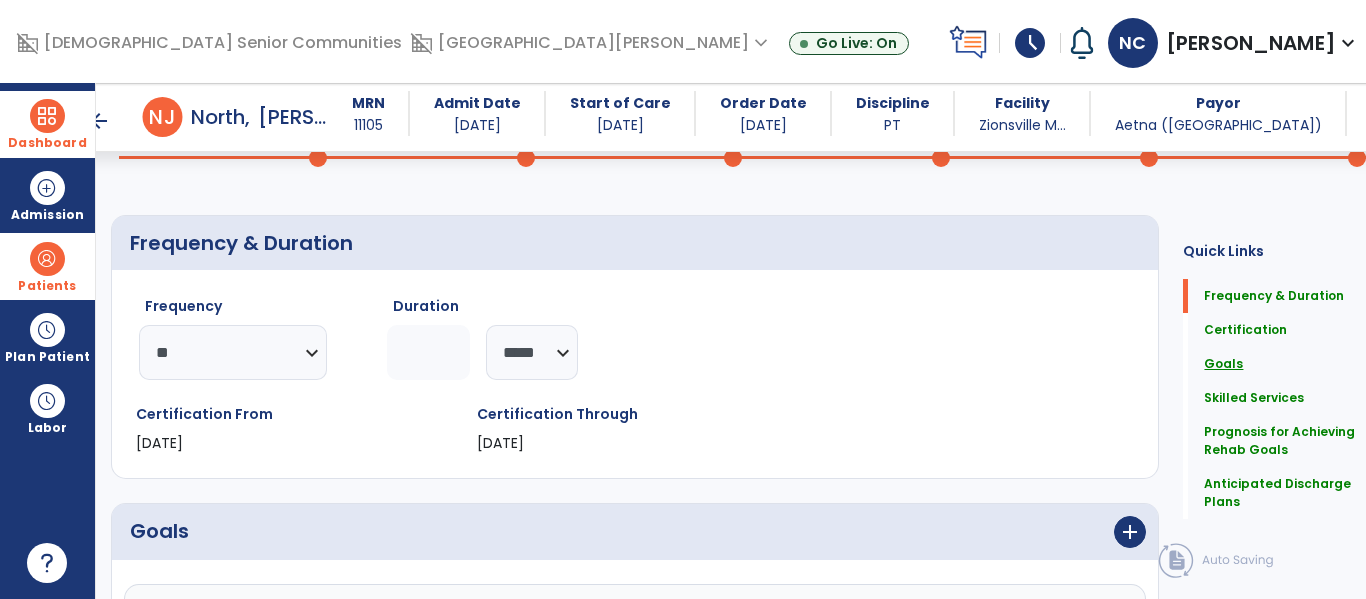 click on "Goals" 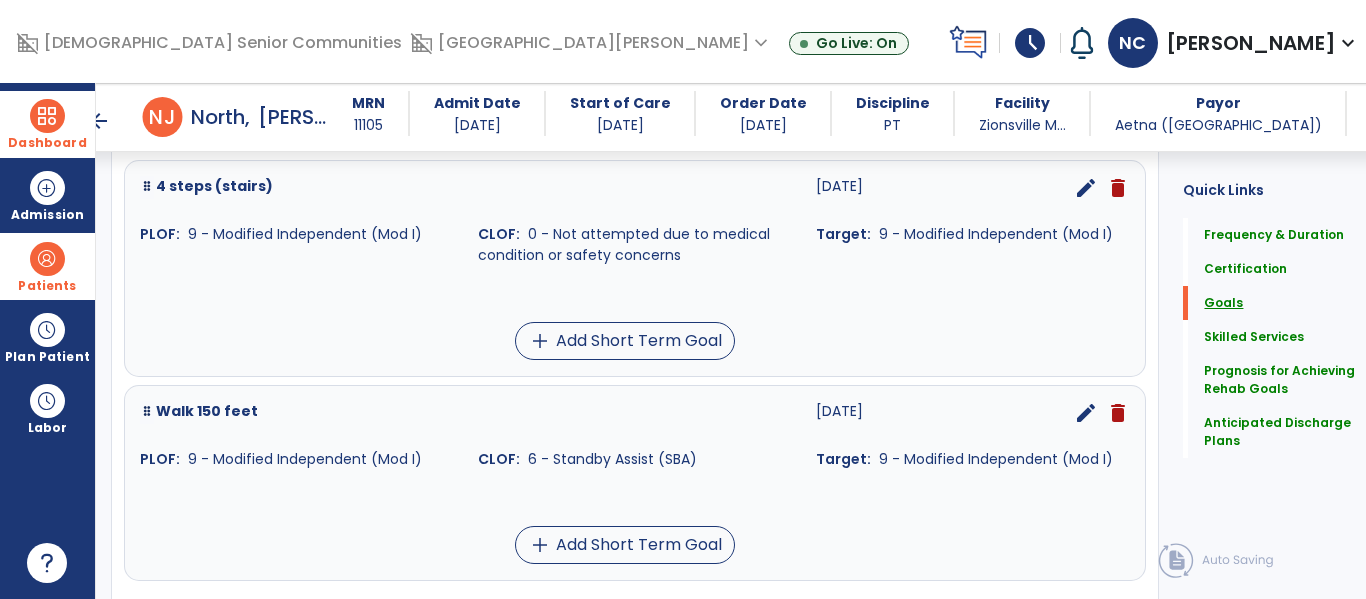 scroll, scrollTop: 543, scrollLeft: 0, axis: vertical 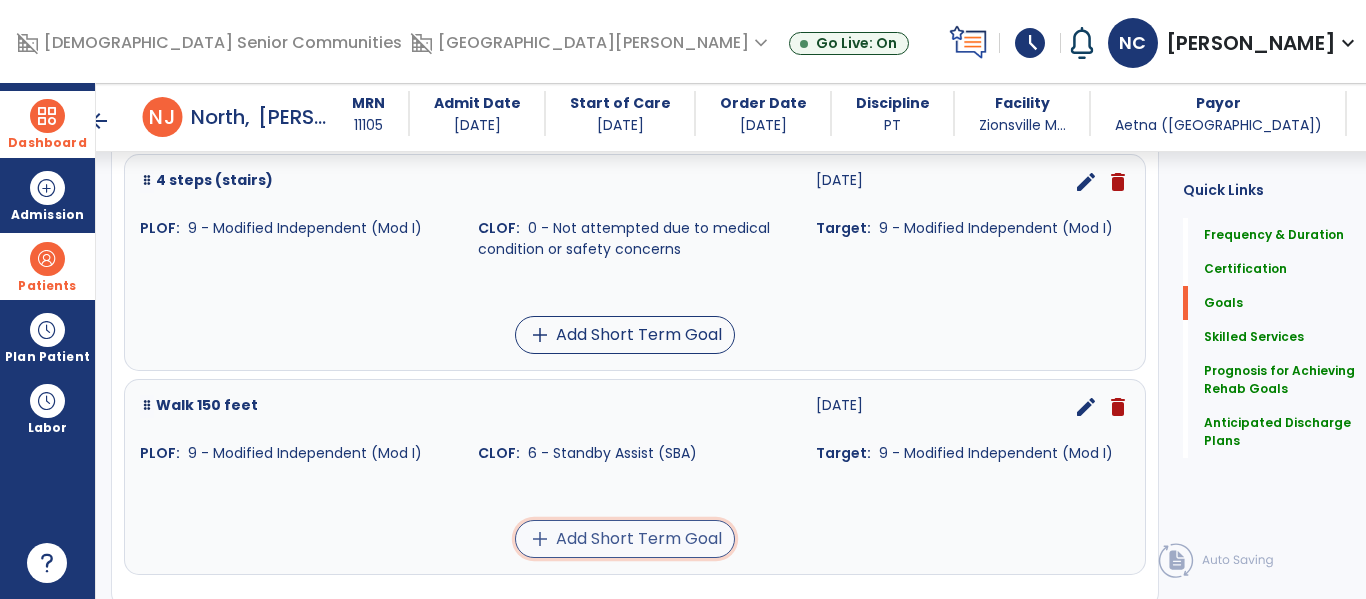 click on "add" at bounding box center (540, 539) 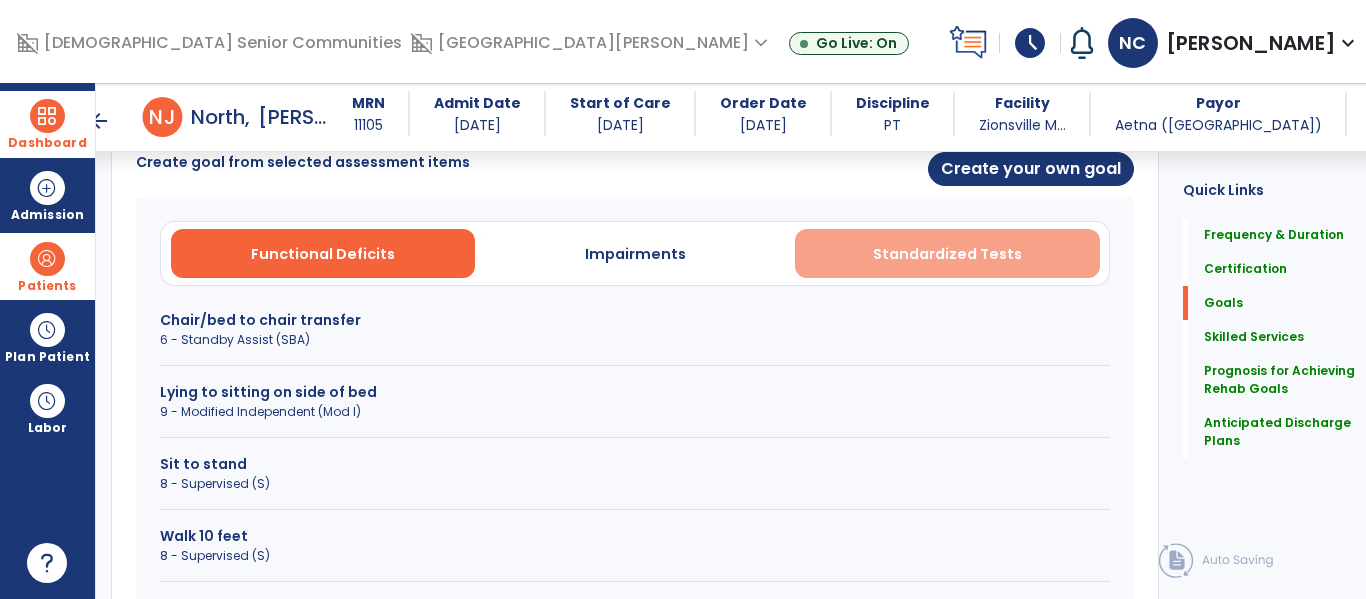 click on "Standardized Tests" at bounding box center [947, 254] 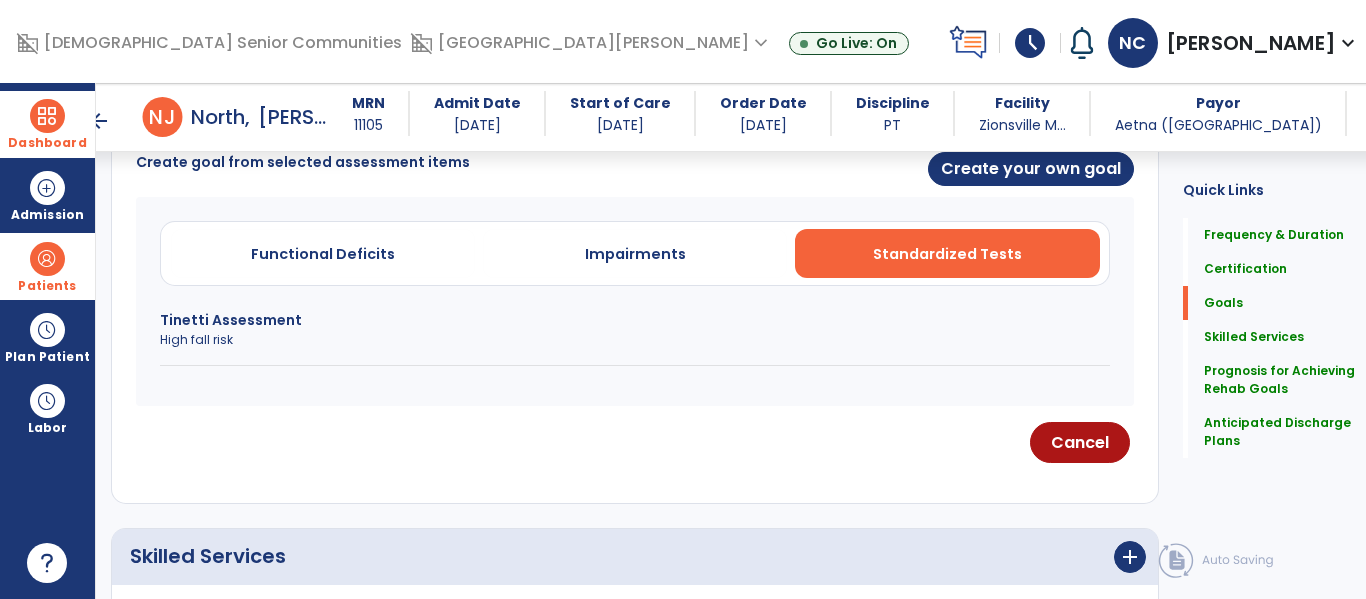 click on "High fall risk" at bounding box center [635, 340] 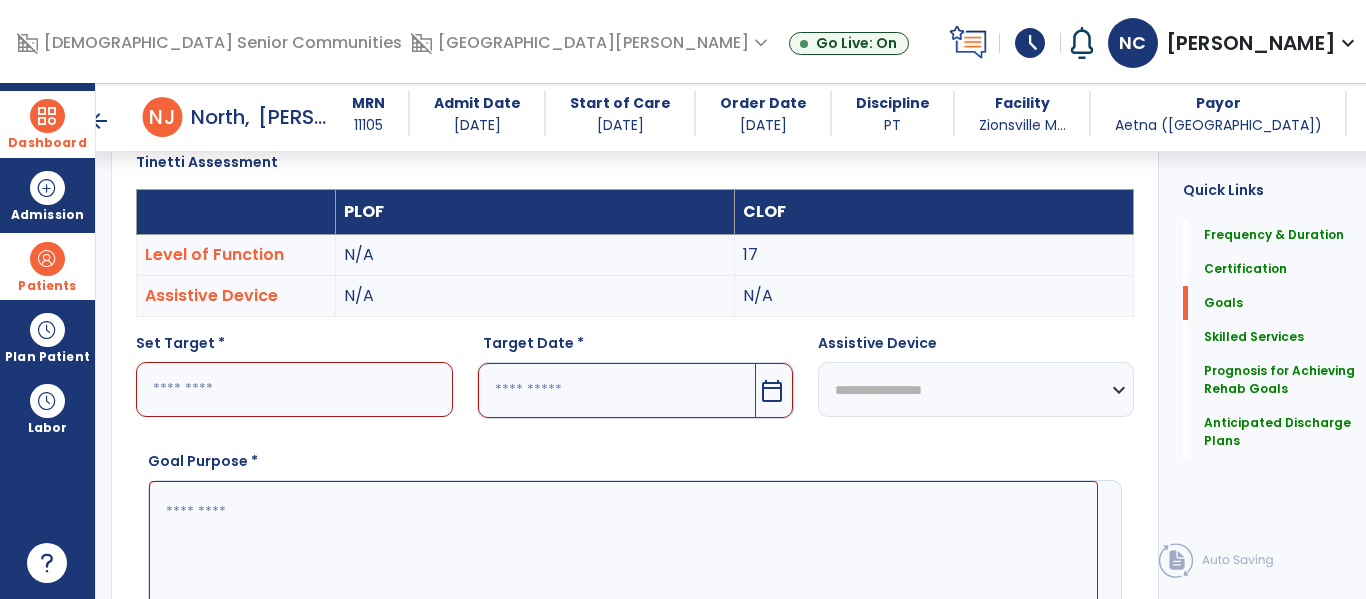 click at bounding box center (294, 389) 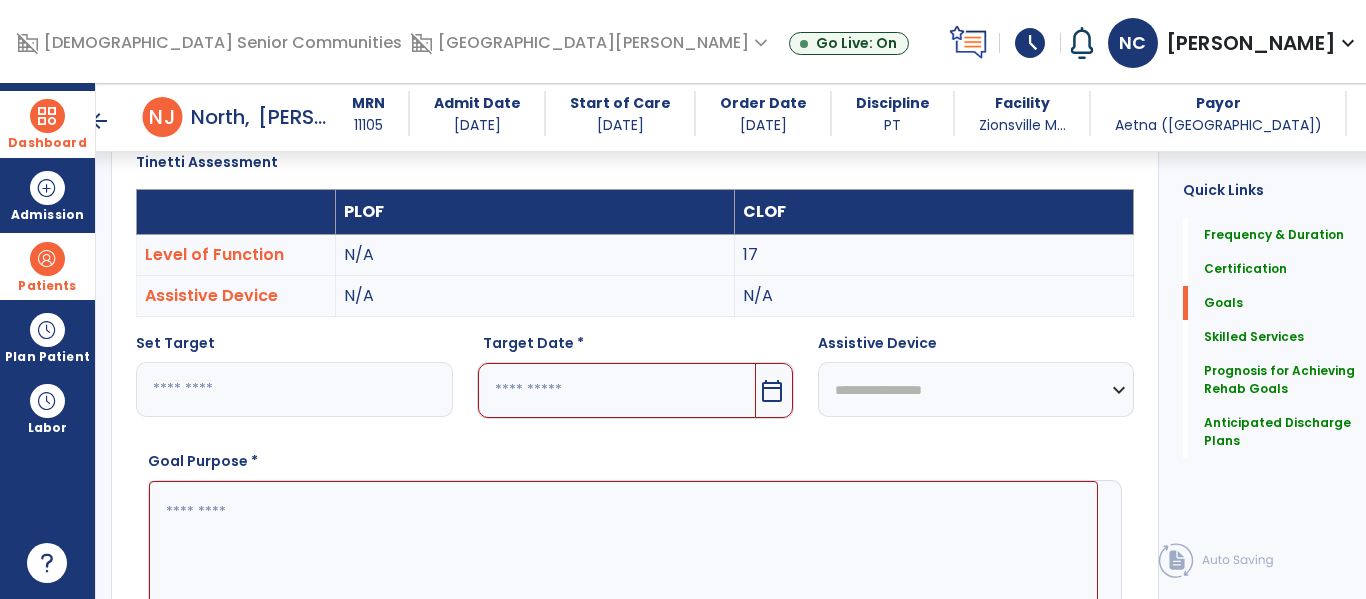 type on "**" 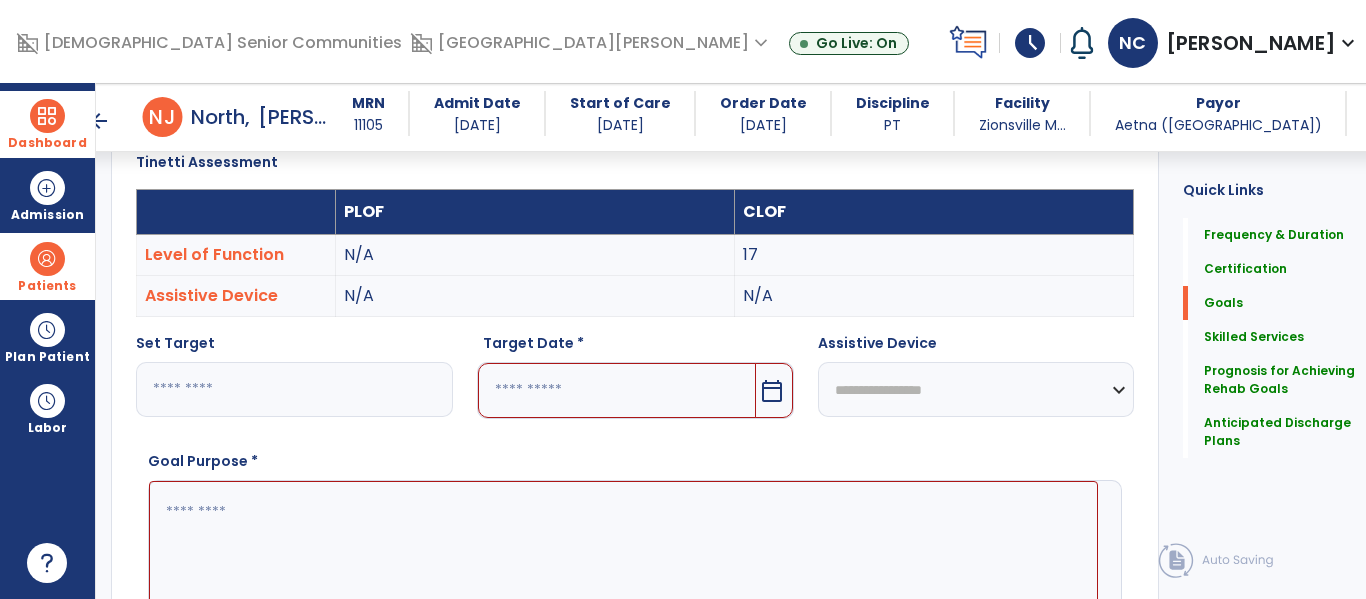 select on "**********" 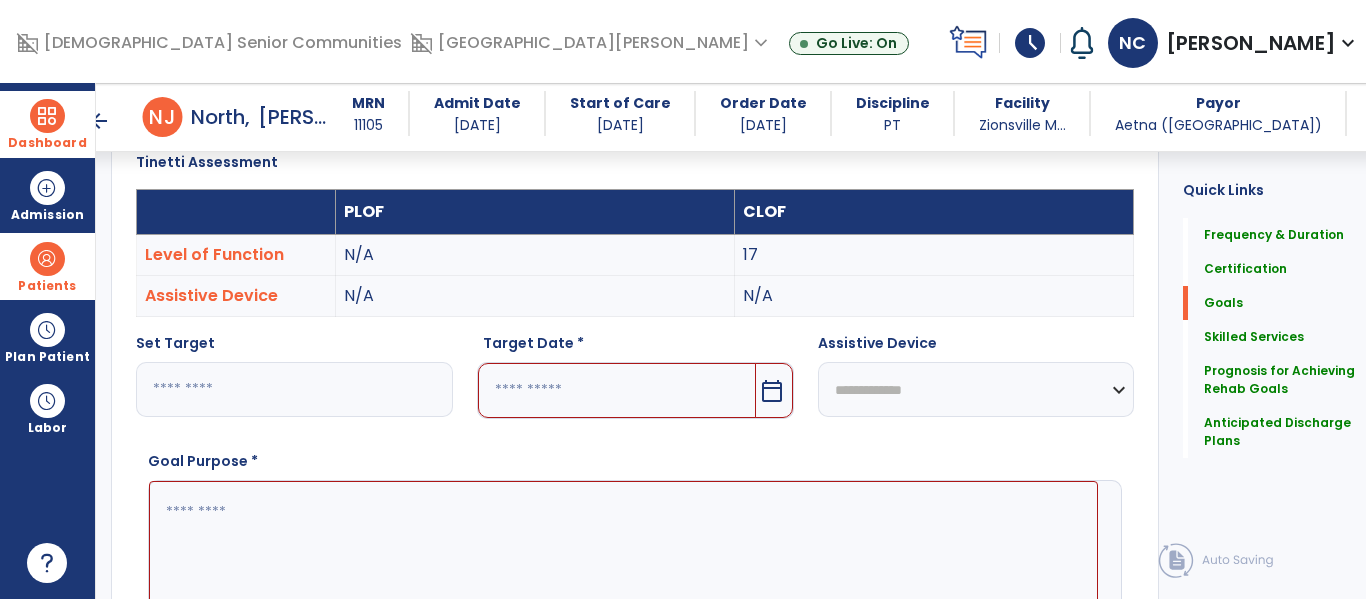click on "**********" at bounding box center (976, 389) 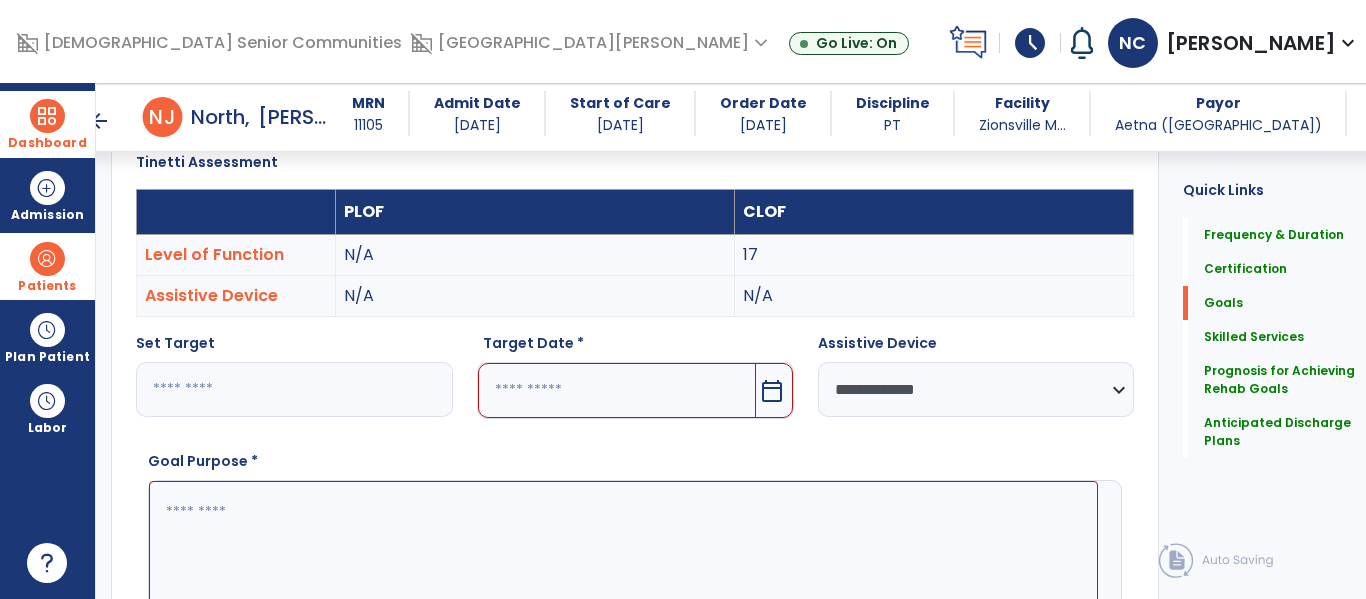 click at bounding box center [617, 390] 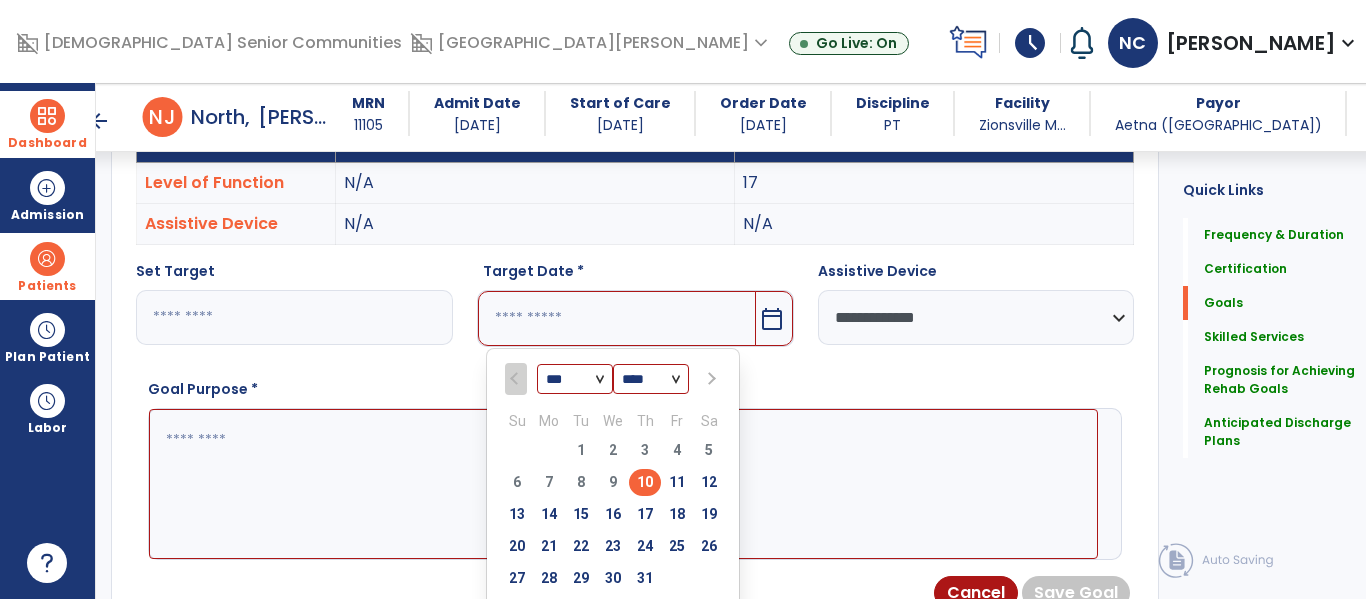 scroll, scrollTop: 645, scrollLeft: 0, axis: vertical 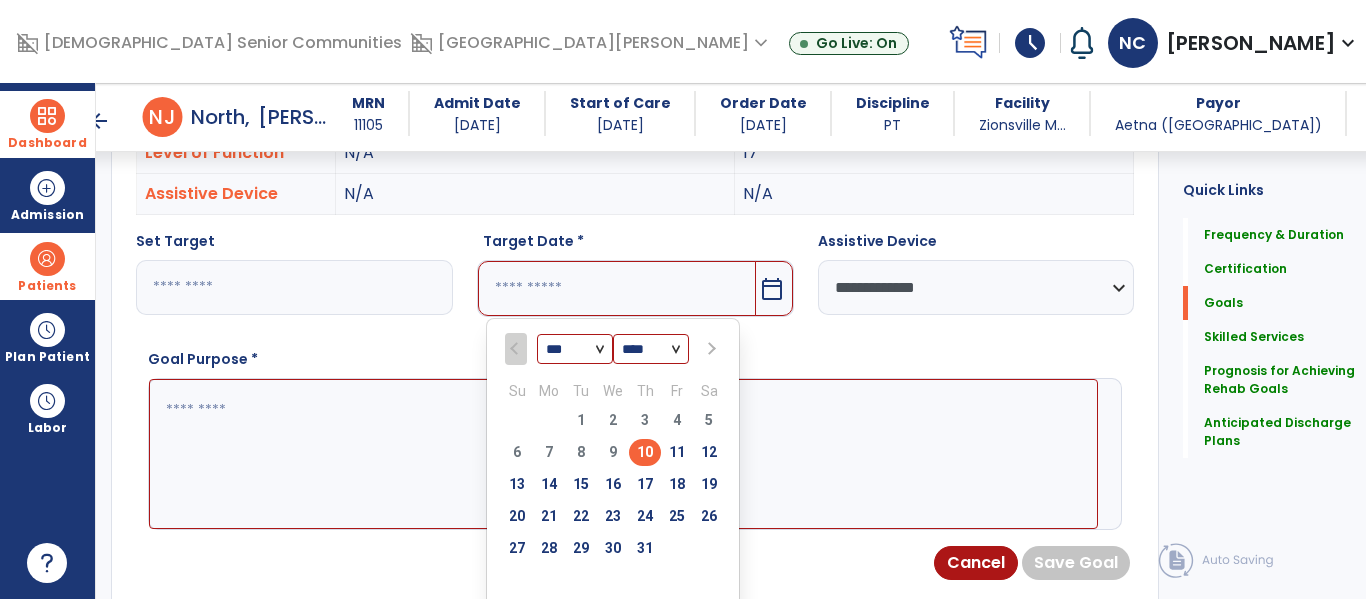 click at bounding box center (710, 349) 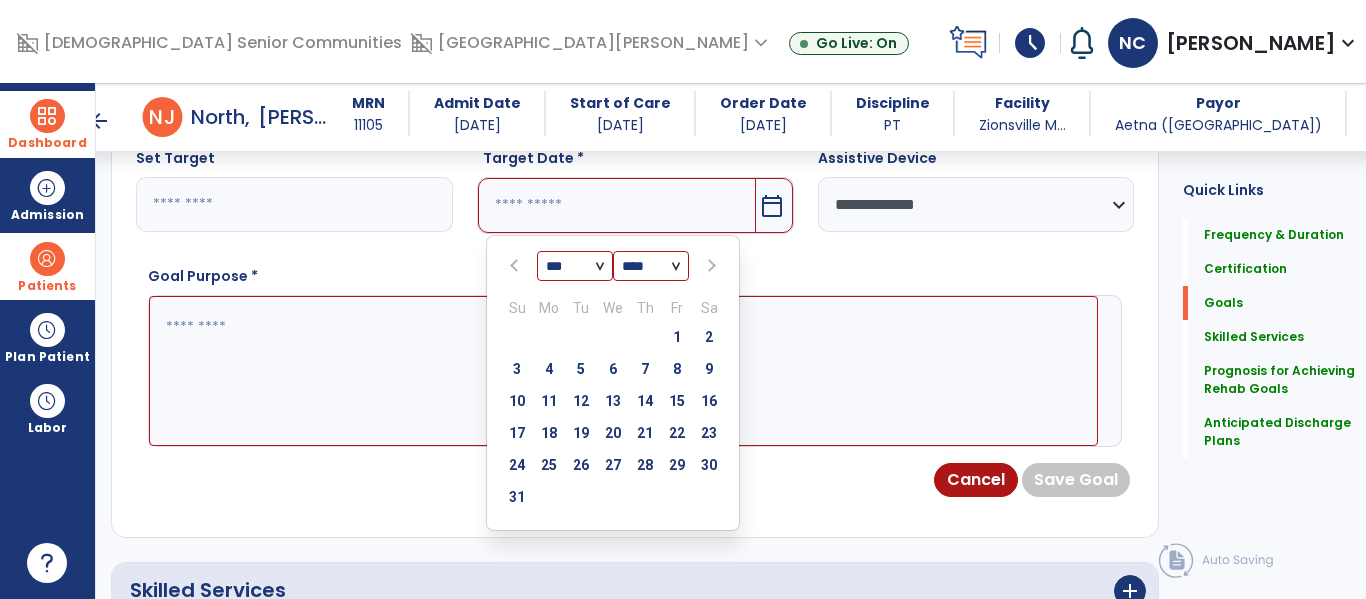 scroll, scrollTop: 729, scrollLeft: 0, axis: vertical 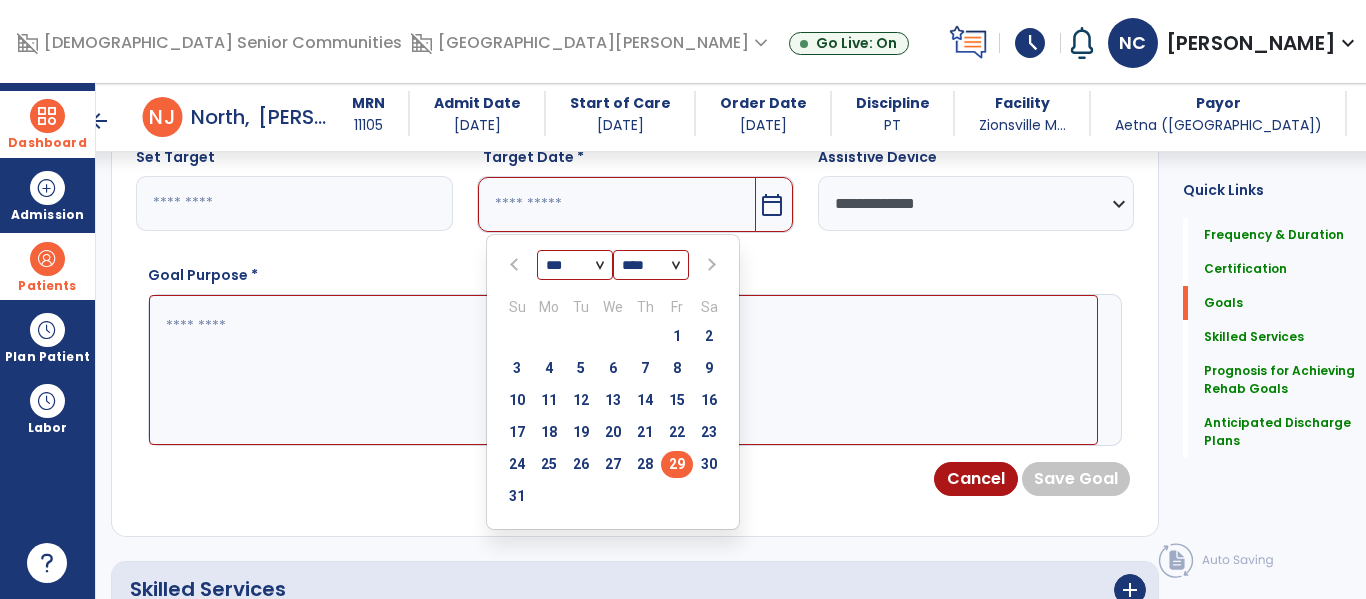 click on "29" at bounding box center (677, 464) 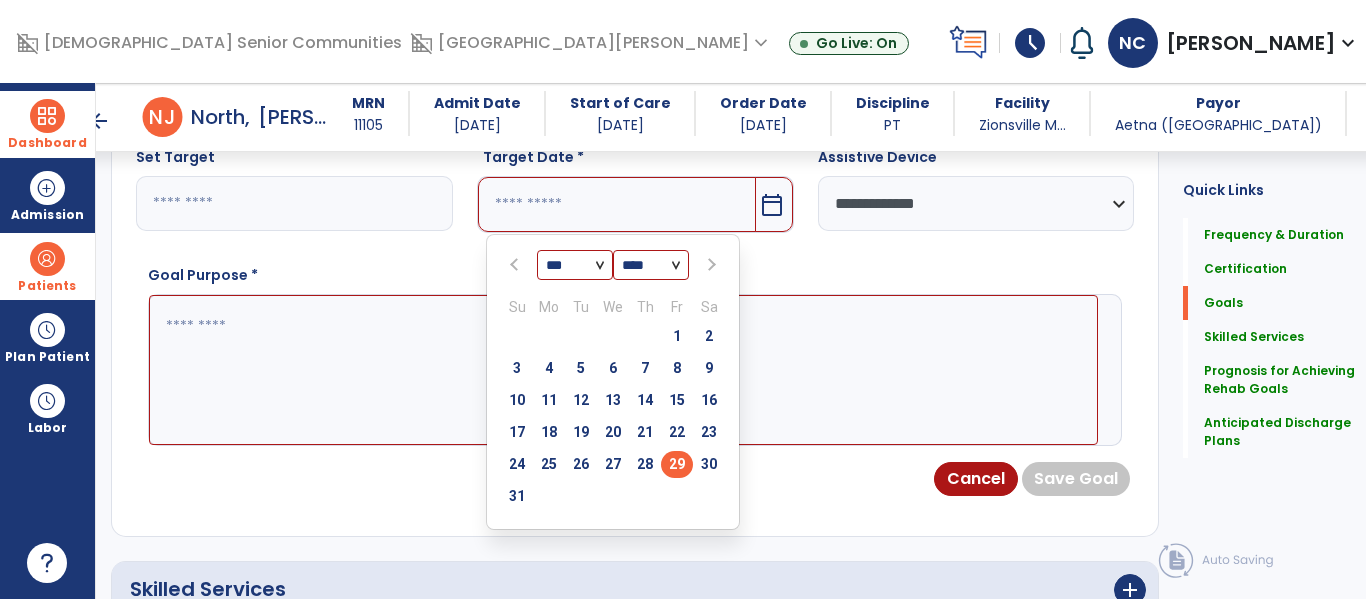 type on "*********" 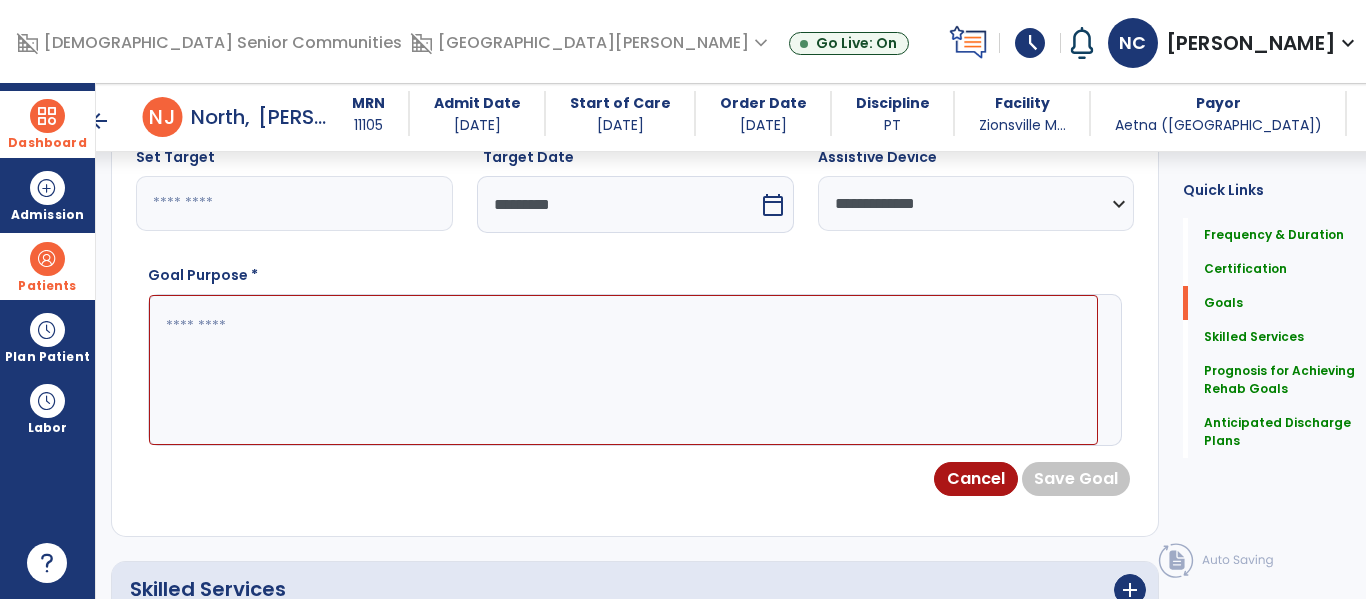 click at bounding box center [623, 370] 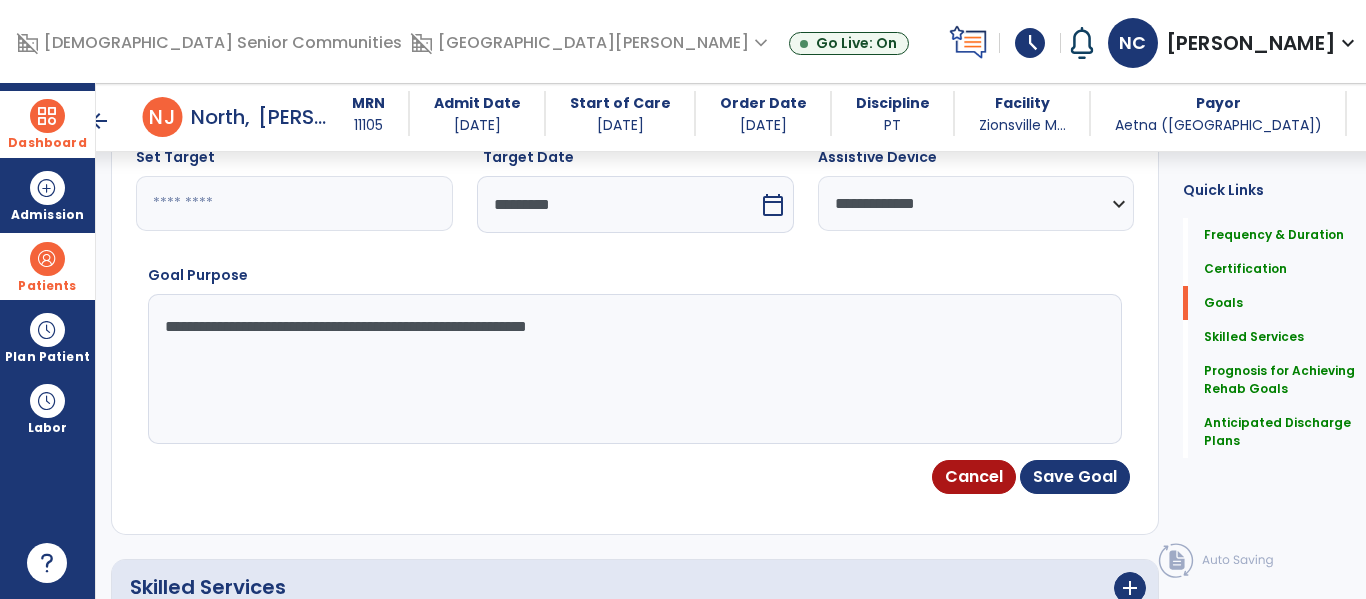 type on "**********" 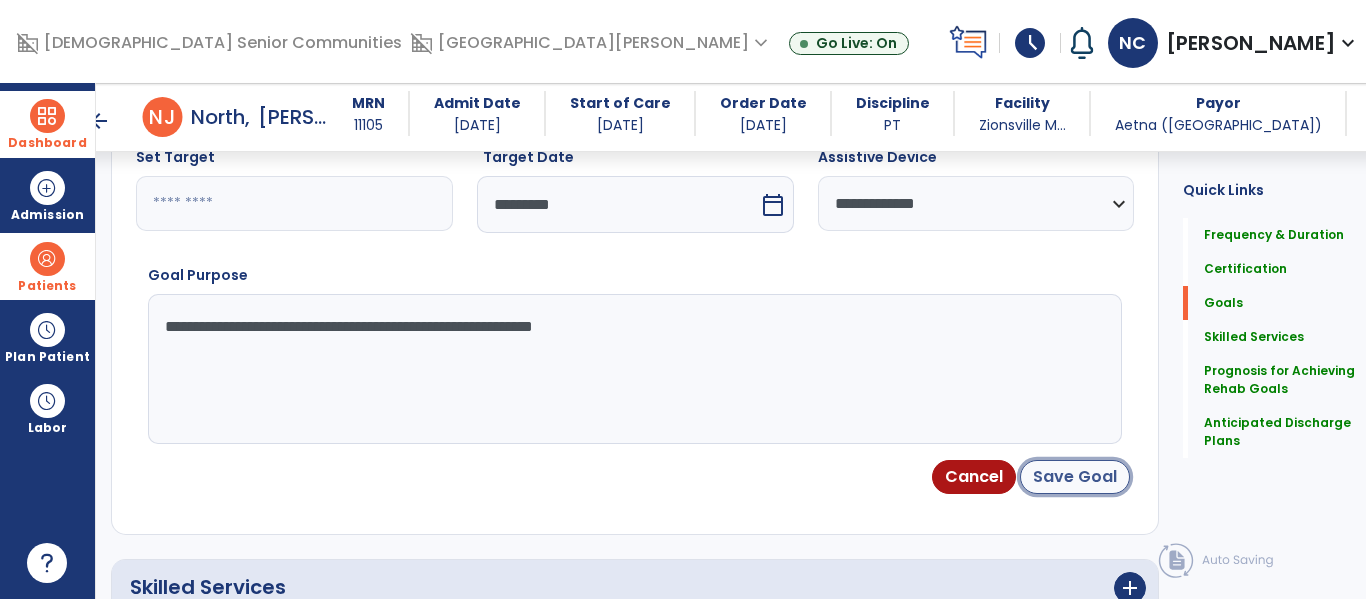 click on "Save Goal" at bounding box center [1075, 477] 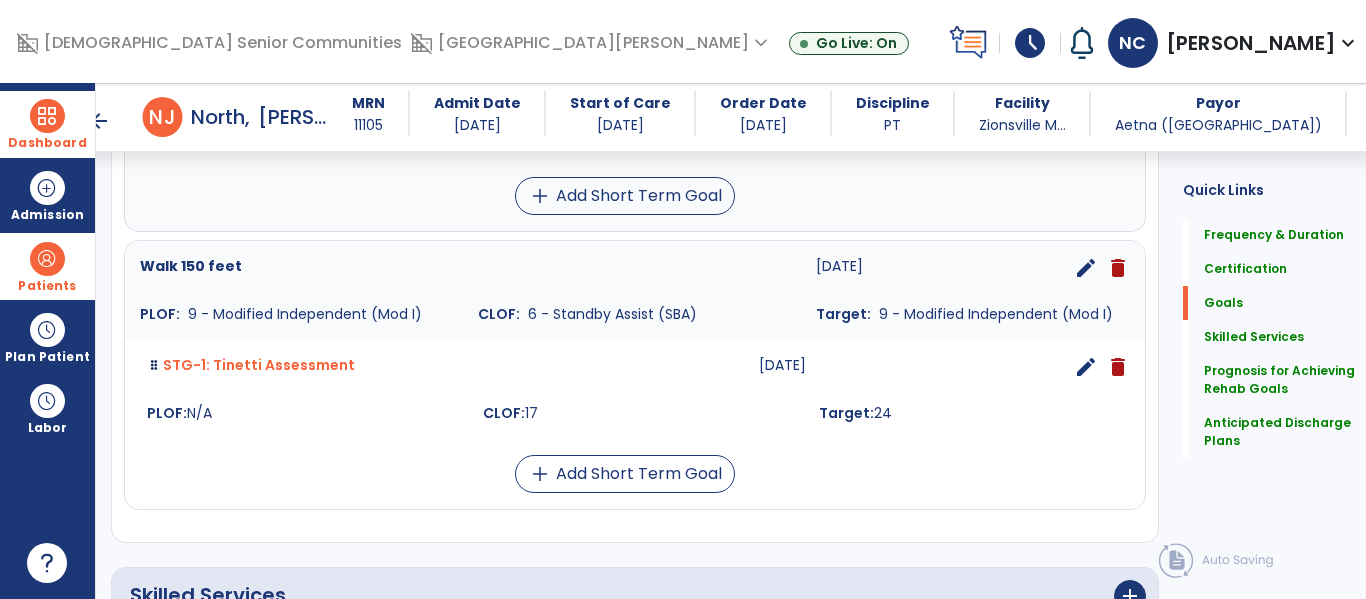 scroll, scrollTop: 683, scrollLeft: 0, axis: vertical 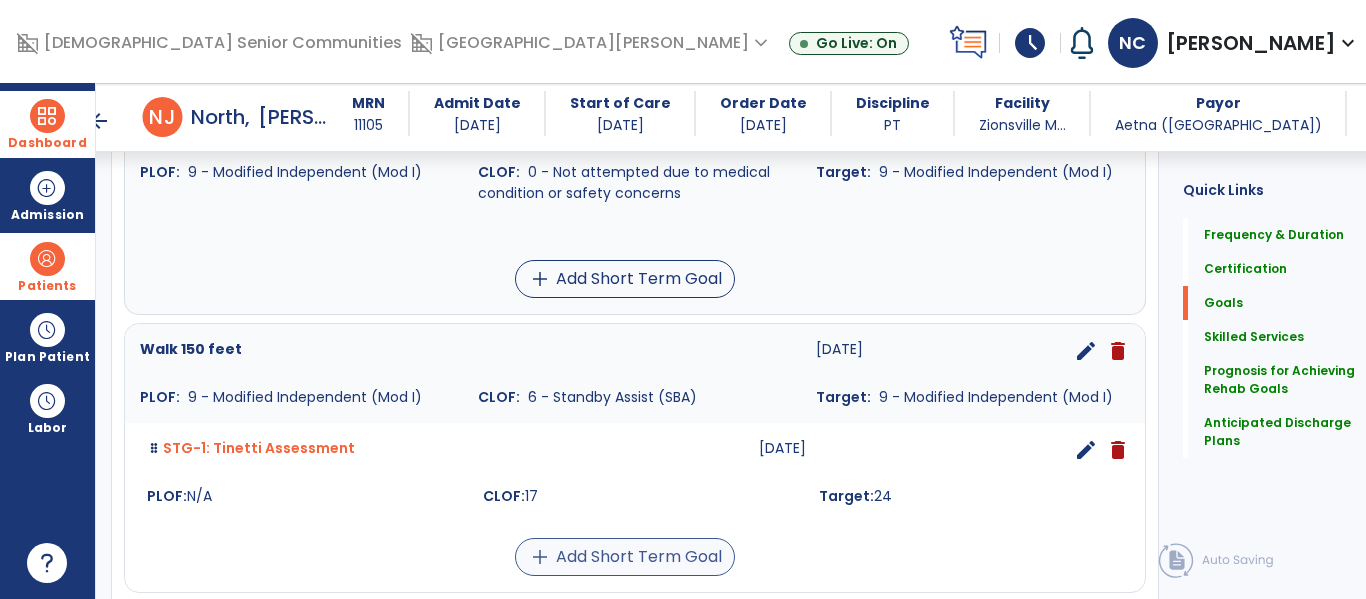 click on "add  Add Short Term Goal" at bounding box center [625, 557] 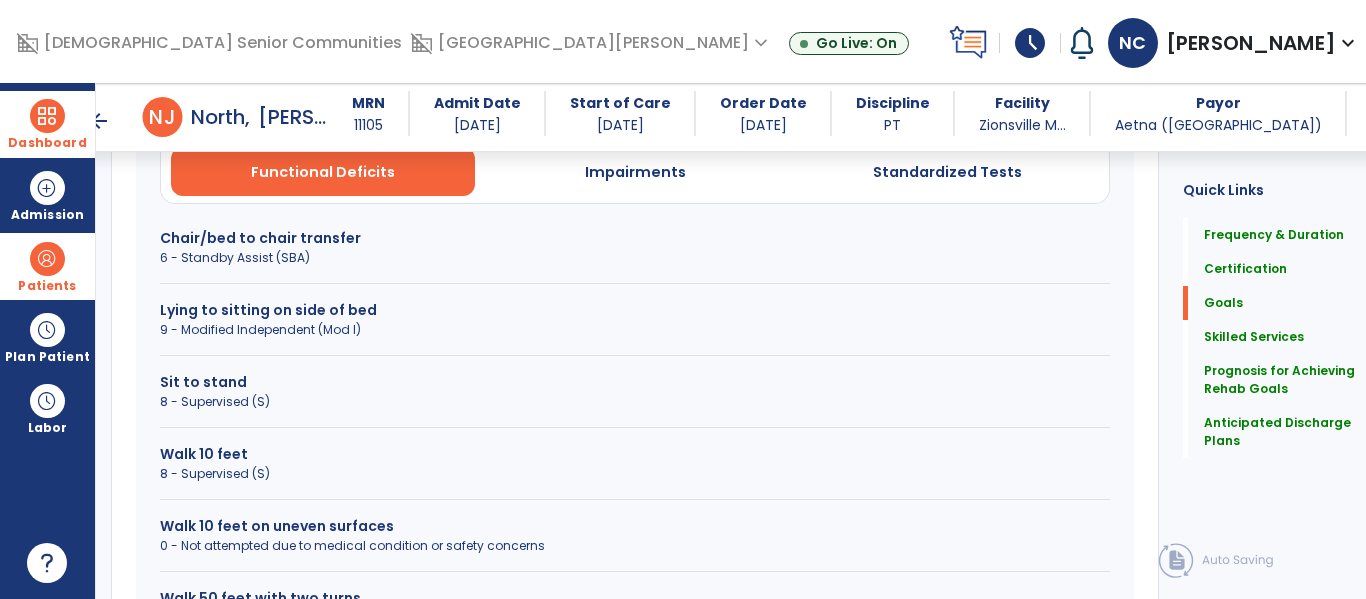 scroll, scrollTop: 619, scrollLeft: 0, axis: vertical 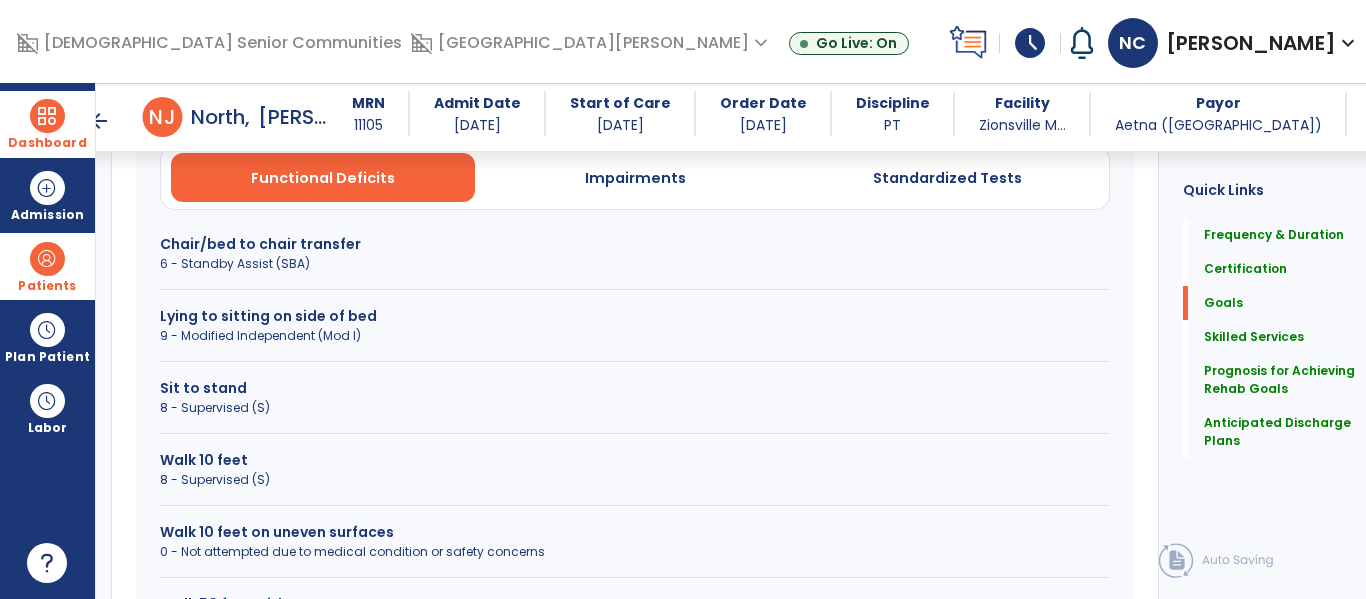 click on "Quick Links  Frequency & Duration   Frequency & Duration   Certification   Certification   Goals   Goals   Skilled Services   Skilled Services   Prognosis for Achieving Rehab Goals   Prognosis for Achieving Rehab Goals   Anticipated Discharge Plans   Anticipated Discharge Plans" 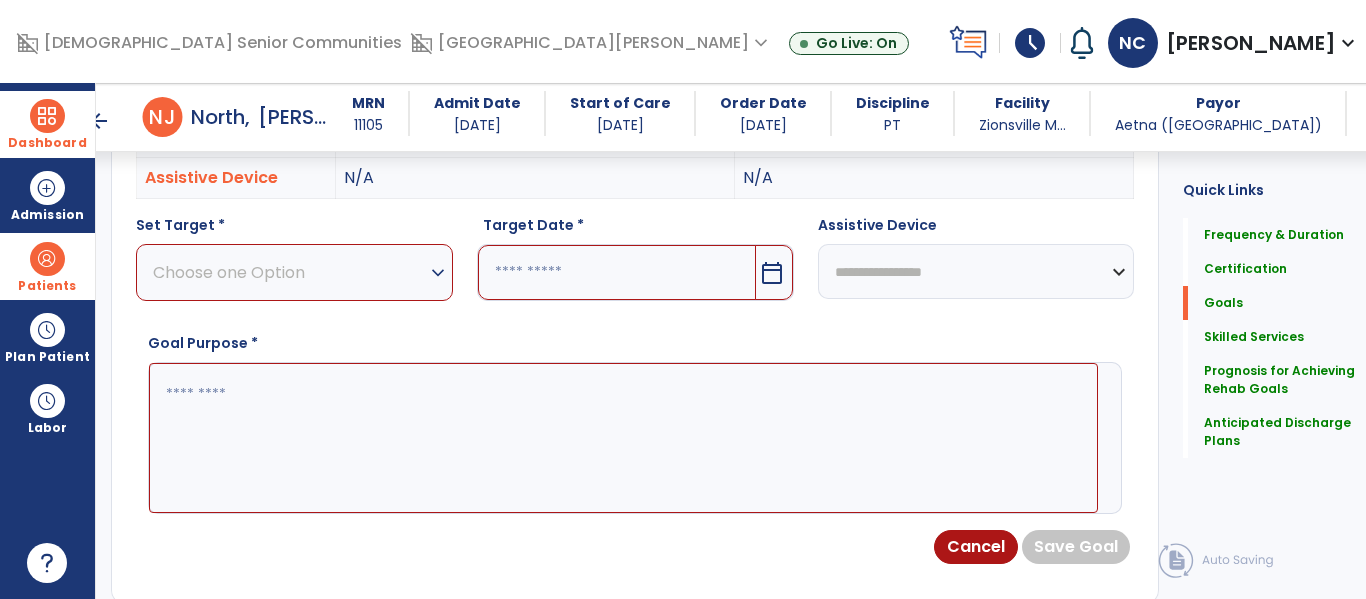 click on "Choose one Option" at bounding box center [289, 272] 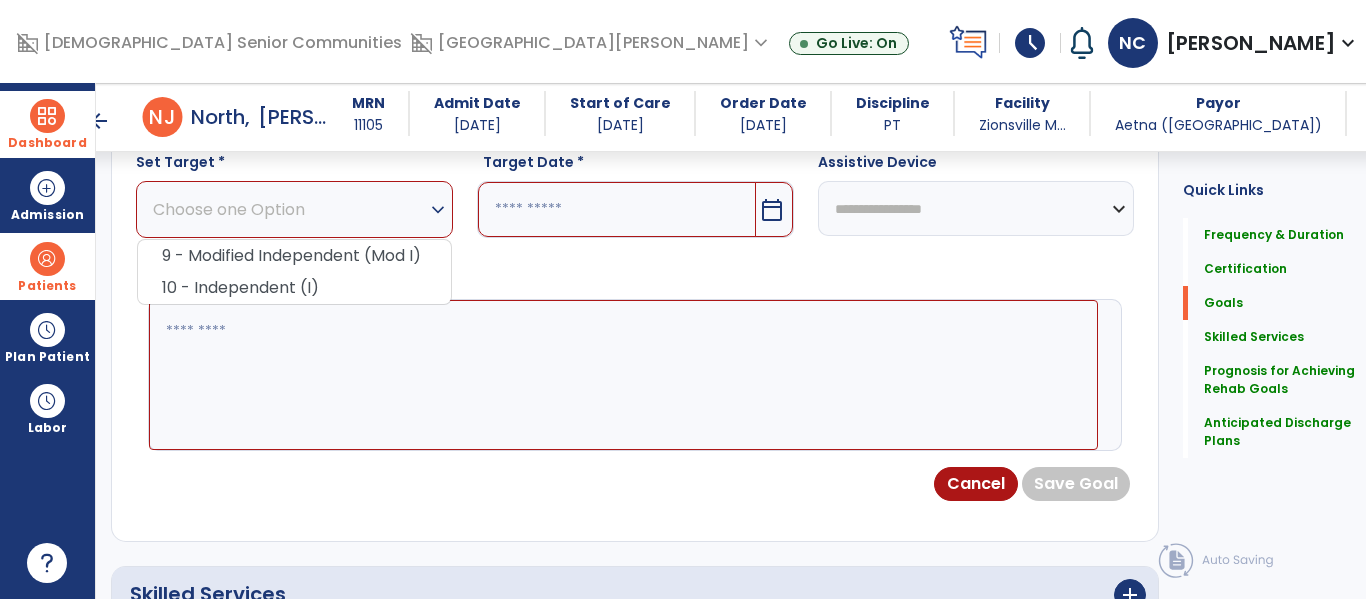 scroll, scrollTop: 722, scrollLeft: 0, axis: vertical 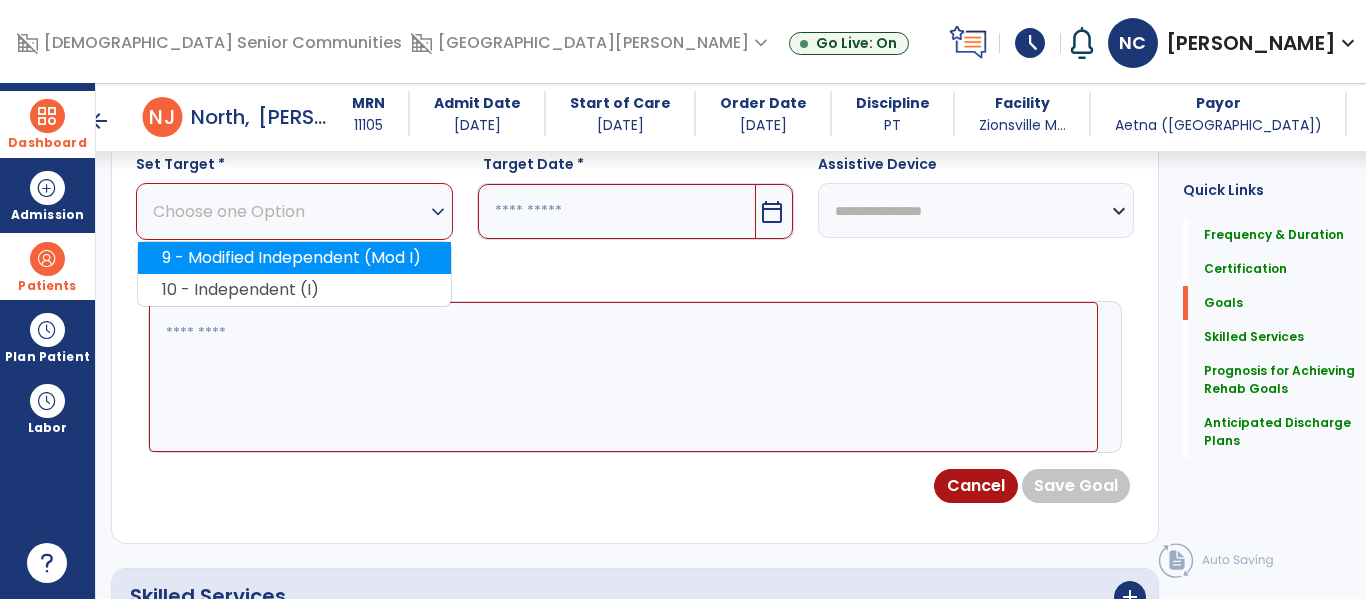 click on "9 - Modified Independent (Mod I)" at bounding box center [294, 258] 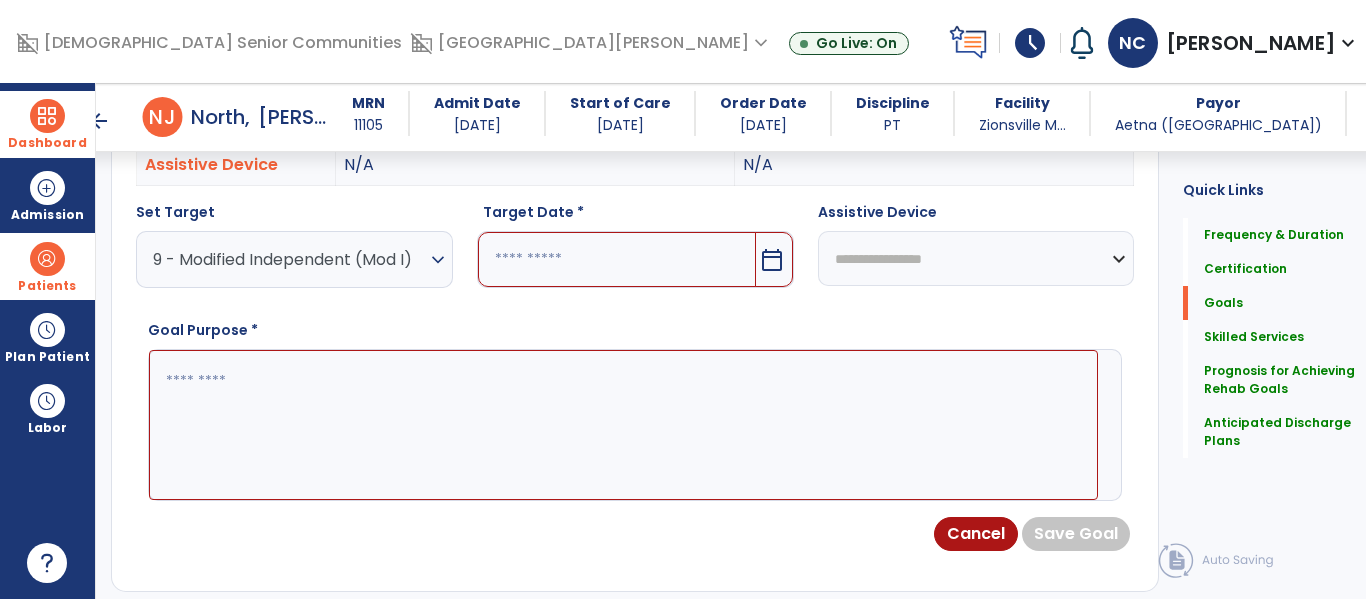 scroll, scrollTop: 672, scrollLeft: 0, axis: vertical 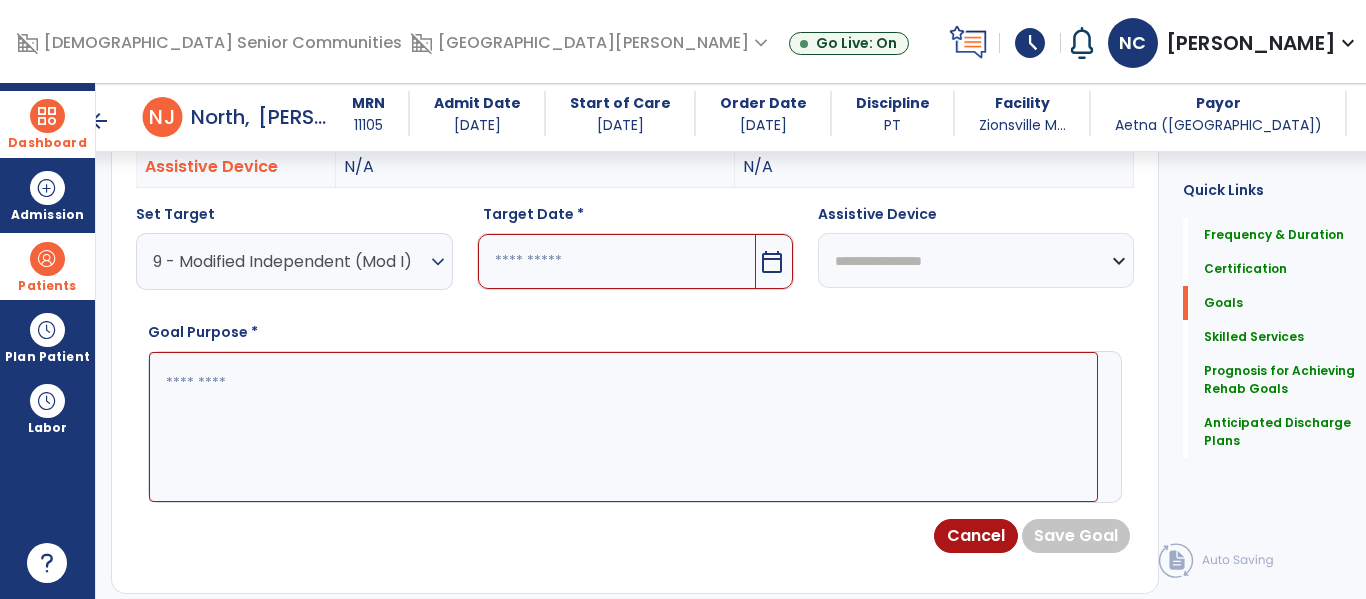 click on "calendar_today" at bounding box center [772, 262] 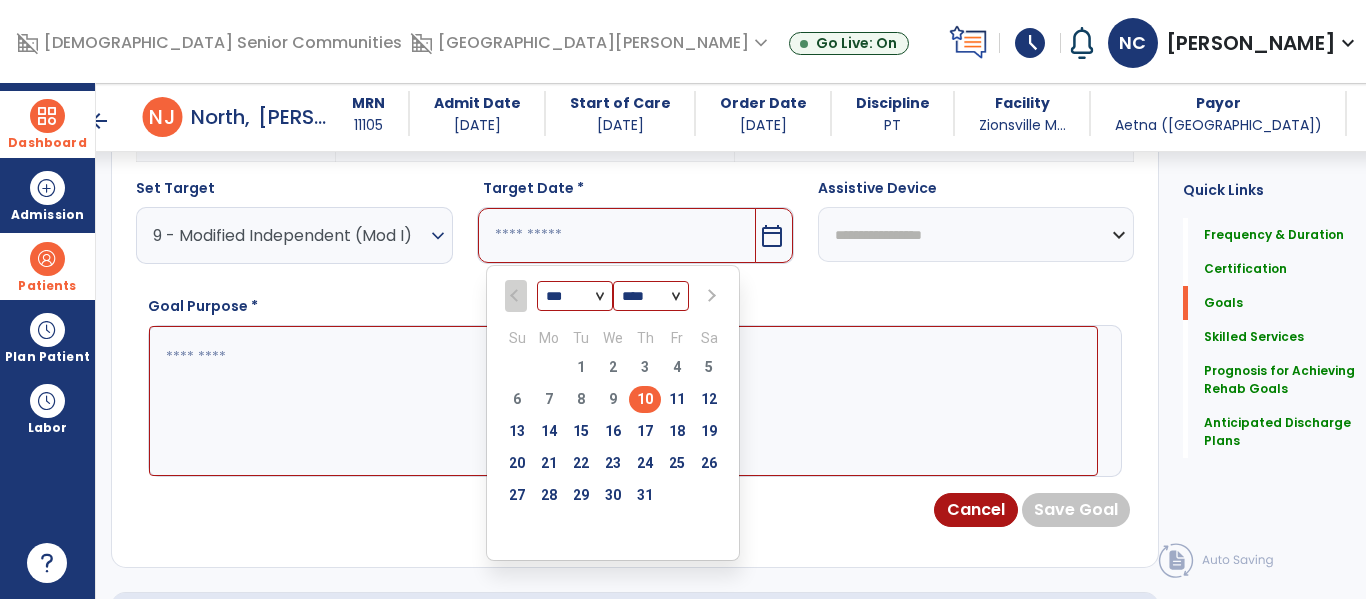scroll, scrollTop: 705, scrollLeft: 0, axis: vertical 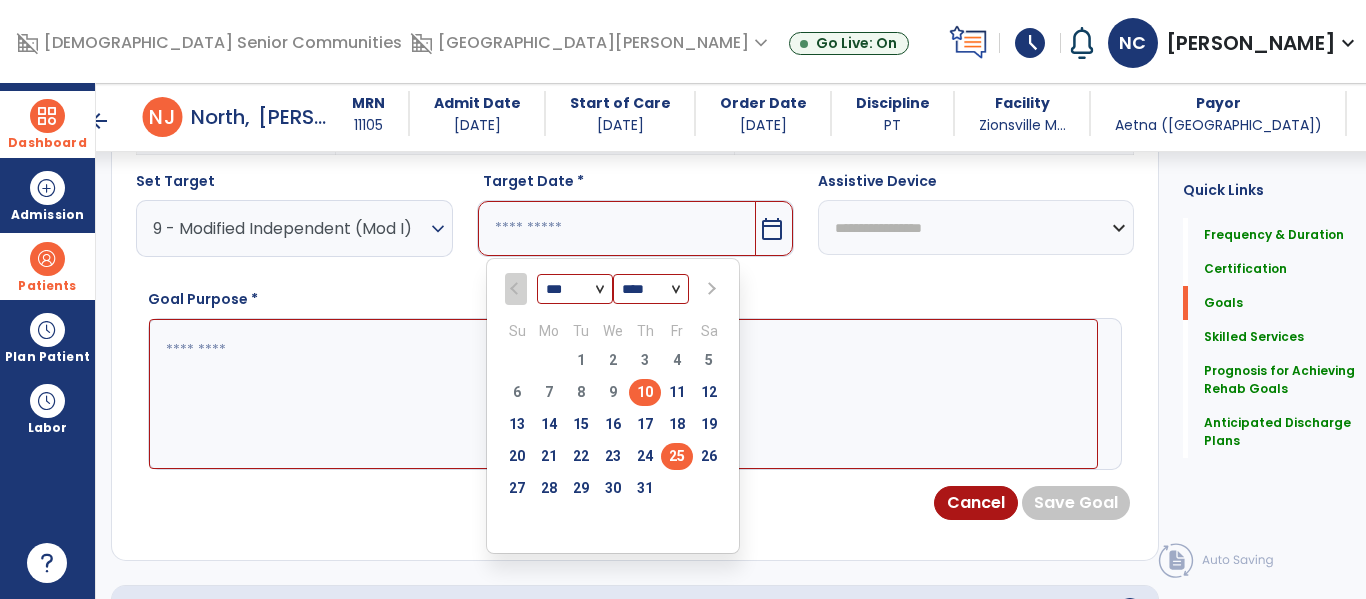 click on "25" at bounding box center [677, 456] 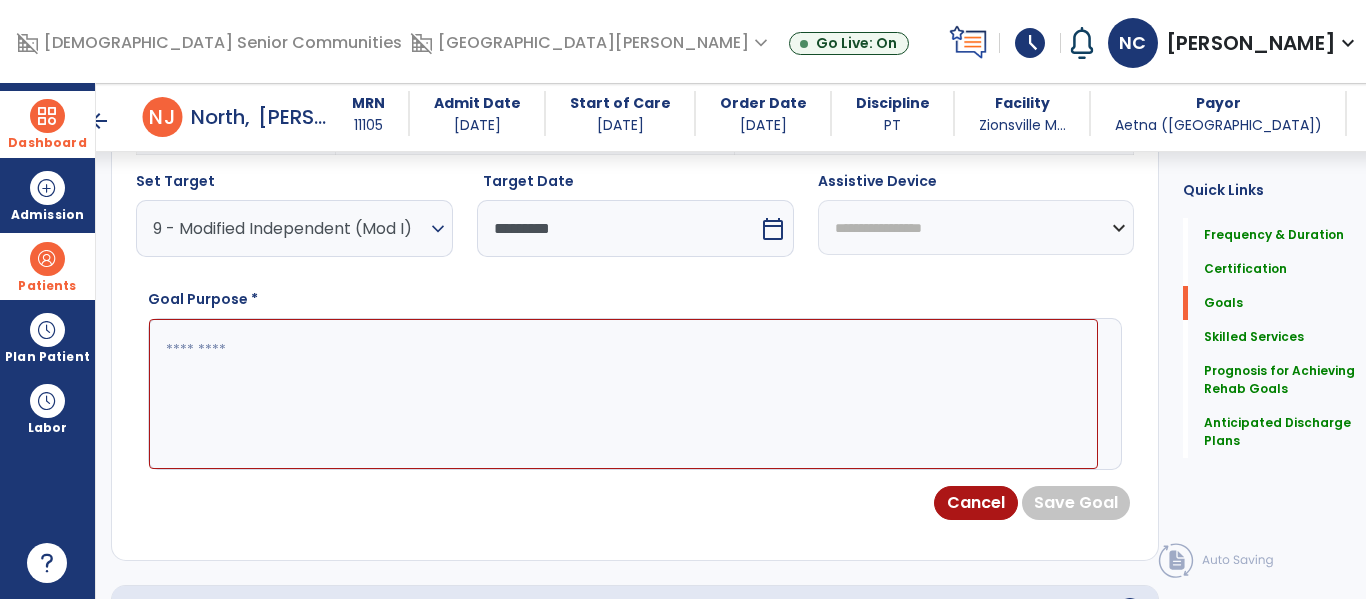click at bounding box center [623, 394] 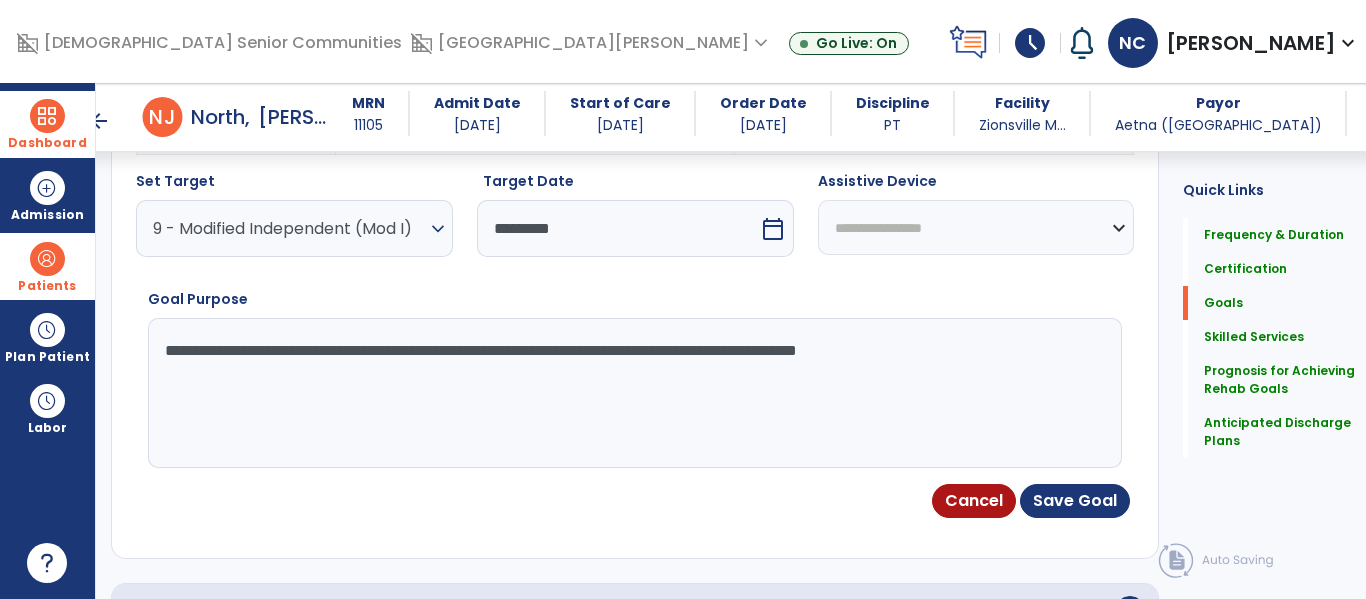 type on "**********" 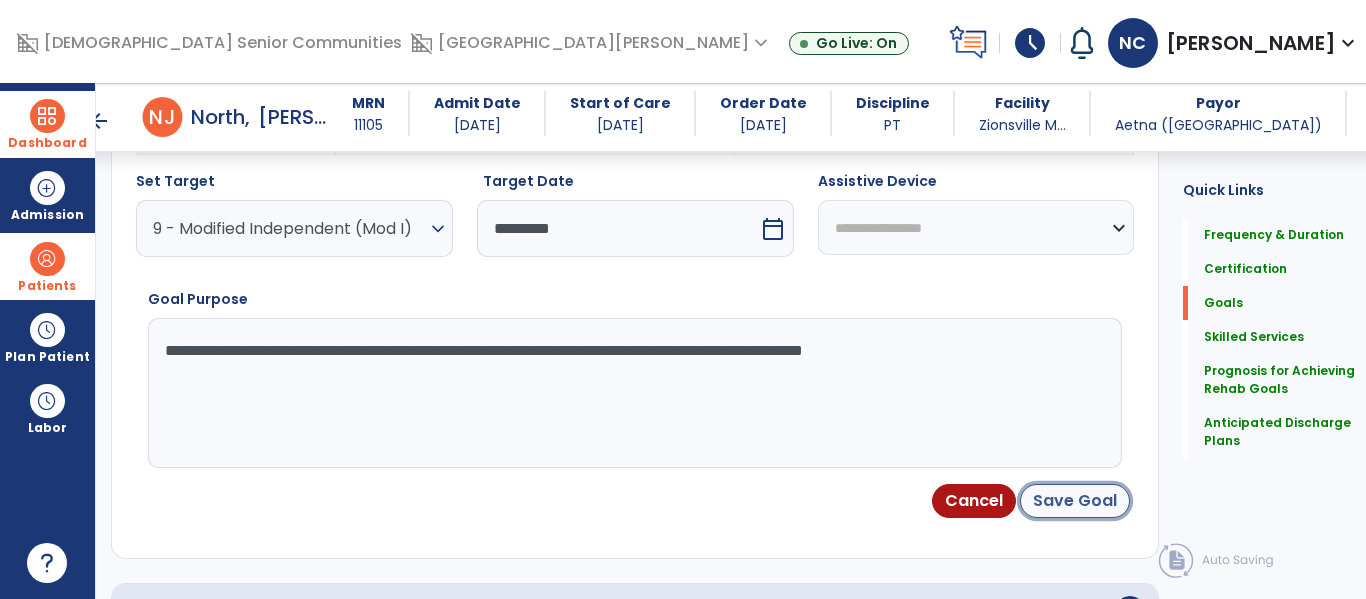 click on "Save Goal" at bounding box center (1075, 501) 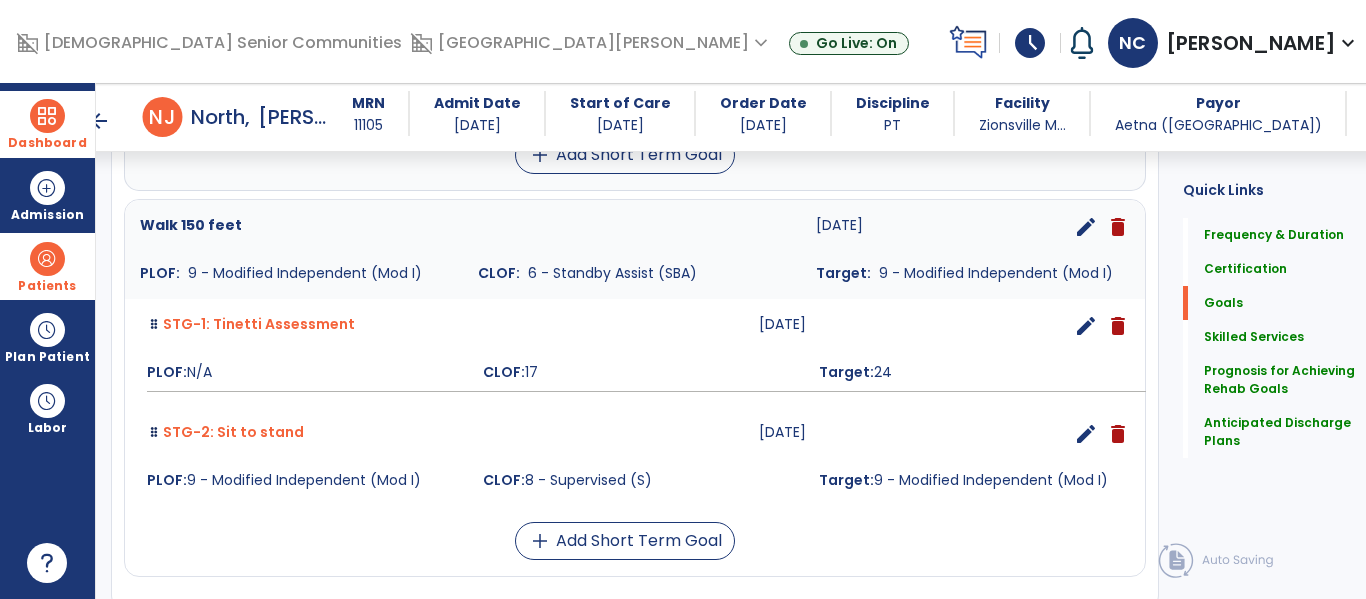 scroll, scrollTop: 726, scrollLeft: 0, axis: vertical 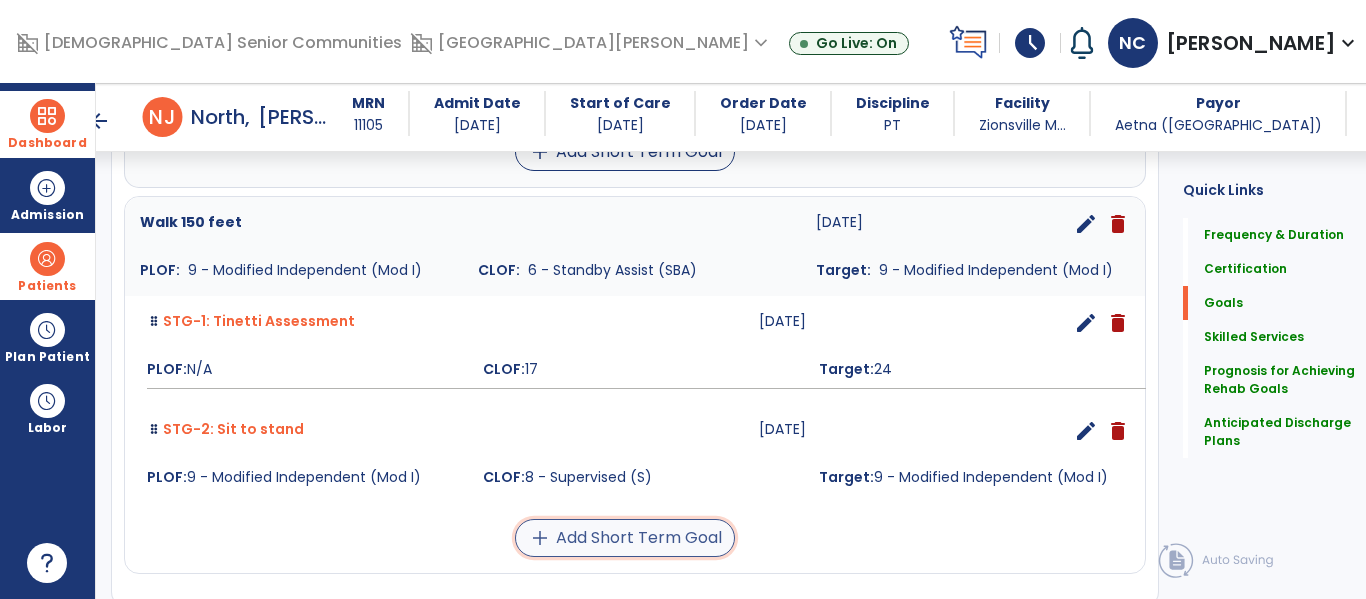 click on "add  Add Short Term Goal" at bounding box center (625, 538) 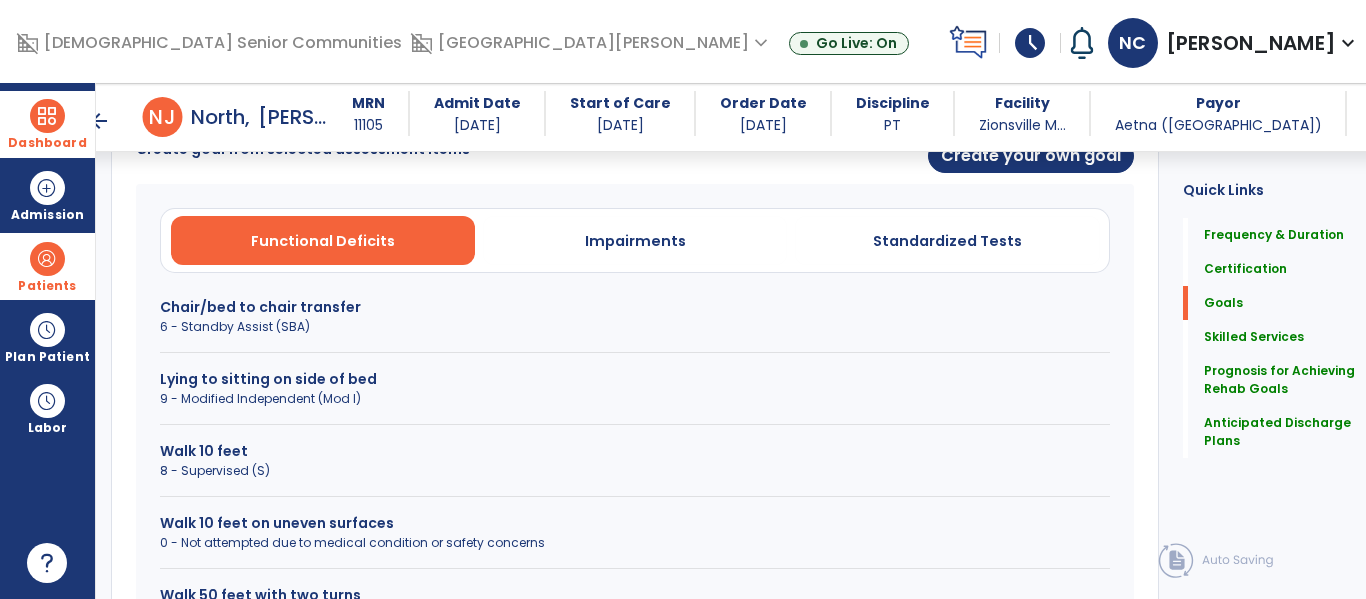 scroll, scrollTop: 551, scrollLeft: 0, axis: vertical 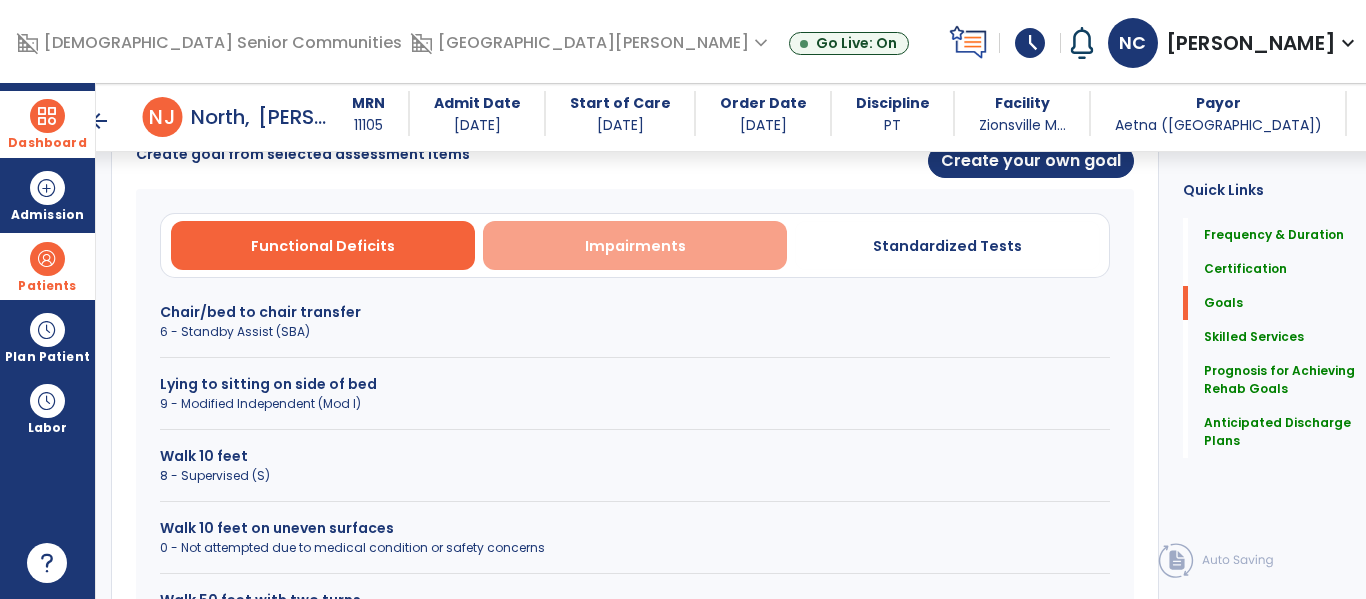 click on "Impairments" at bounding box center (635, 246) 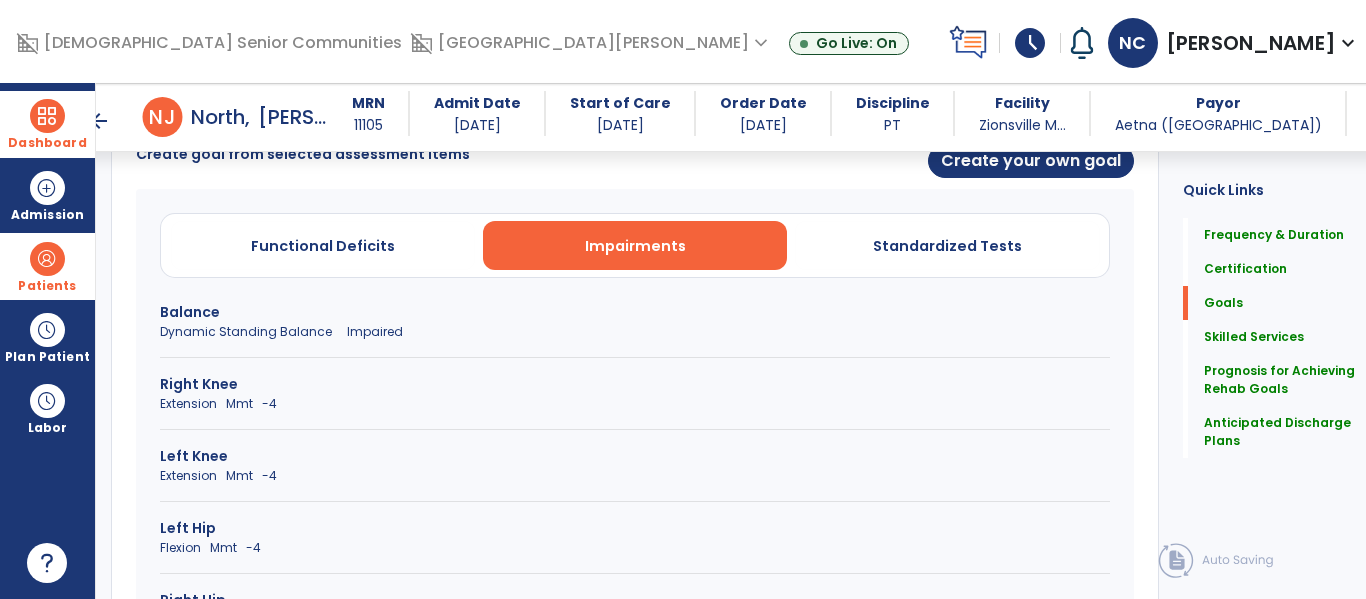 click on "Dynamic Standing Balance      Impaired" at bounding box center [635, 332] 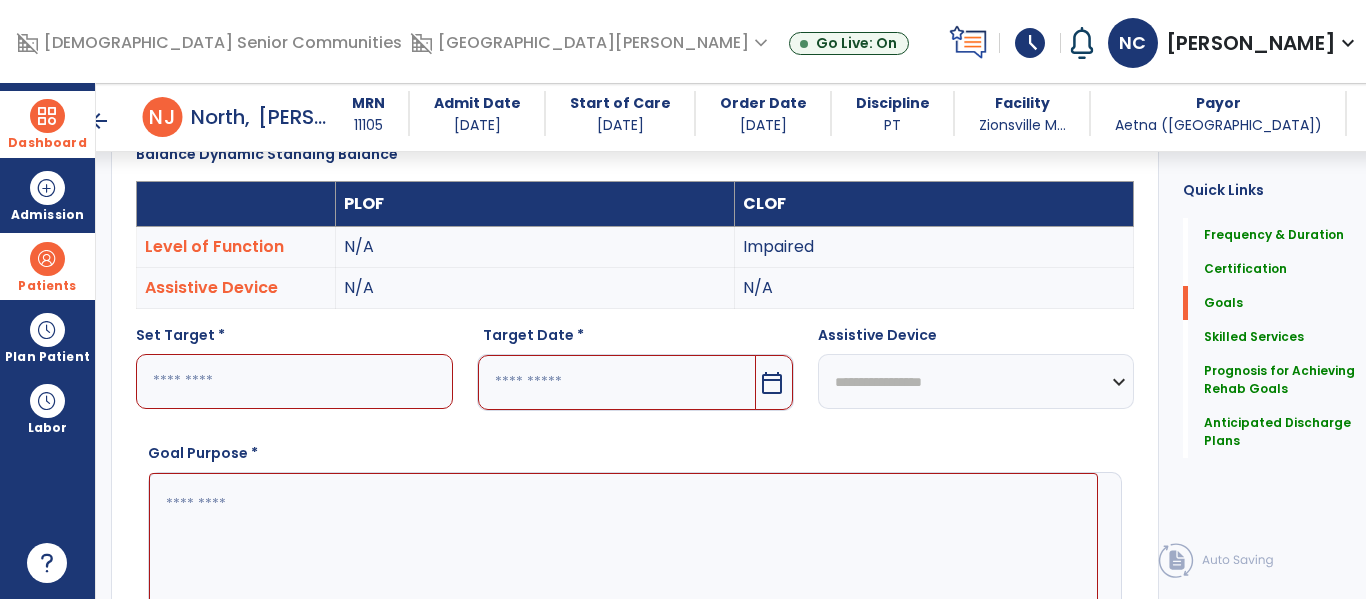 click at bounding box center (294, 381) 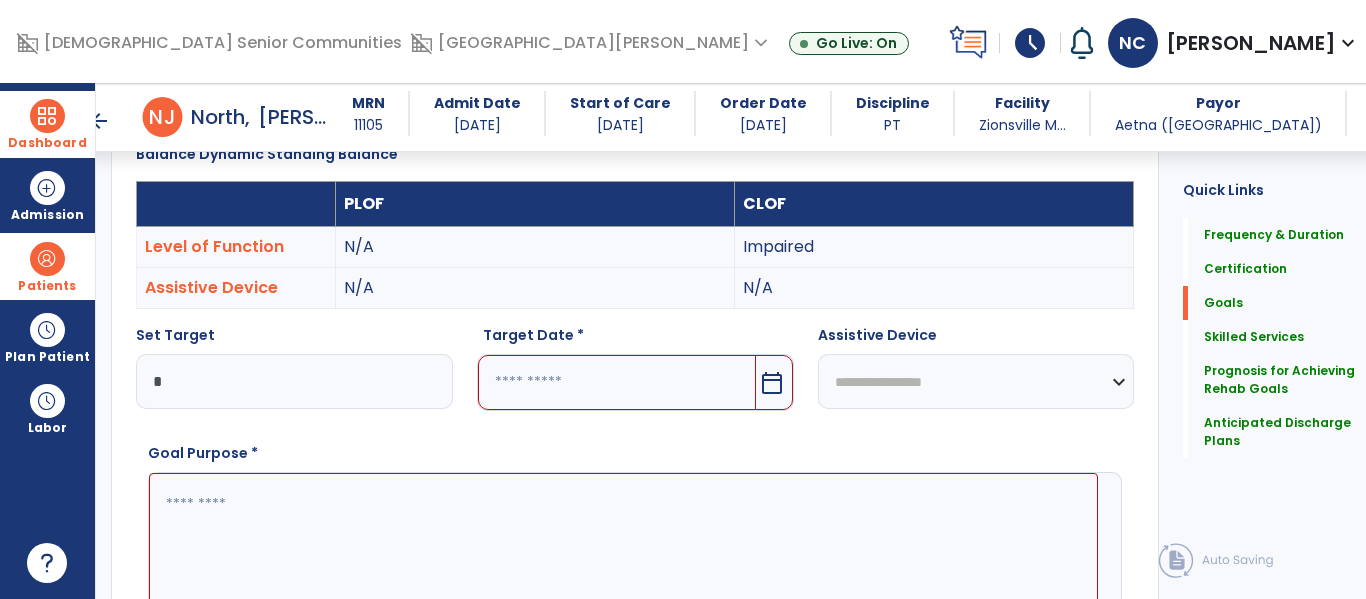 type on "*" 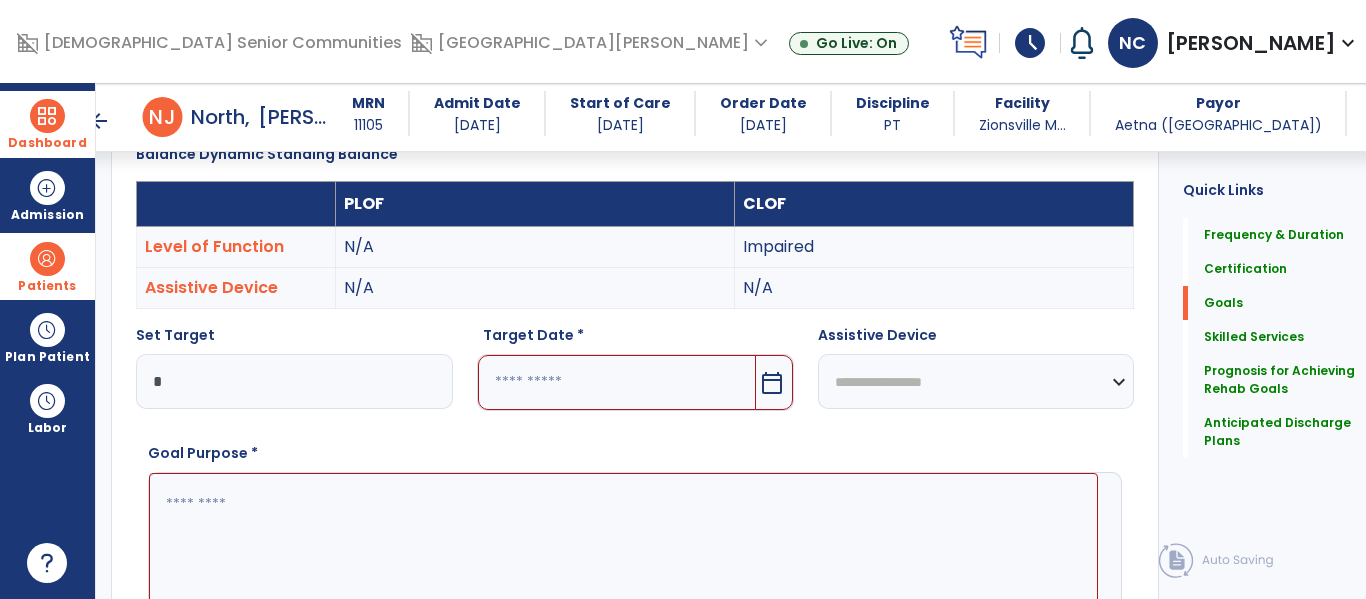 select on "**********" 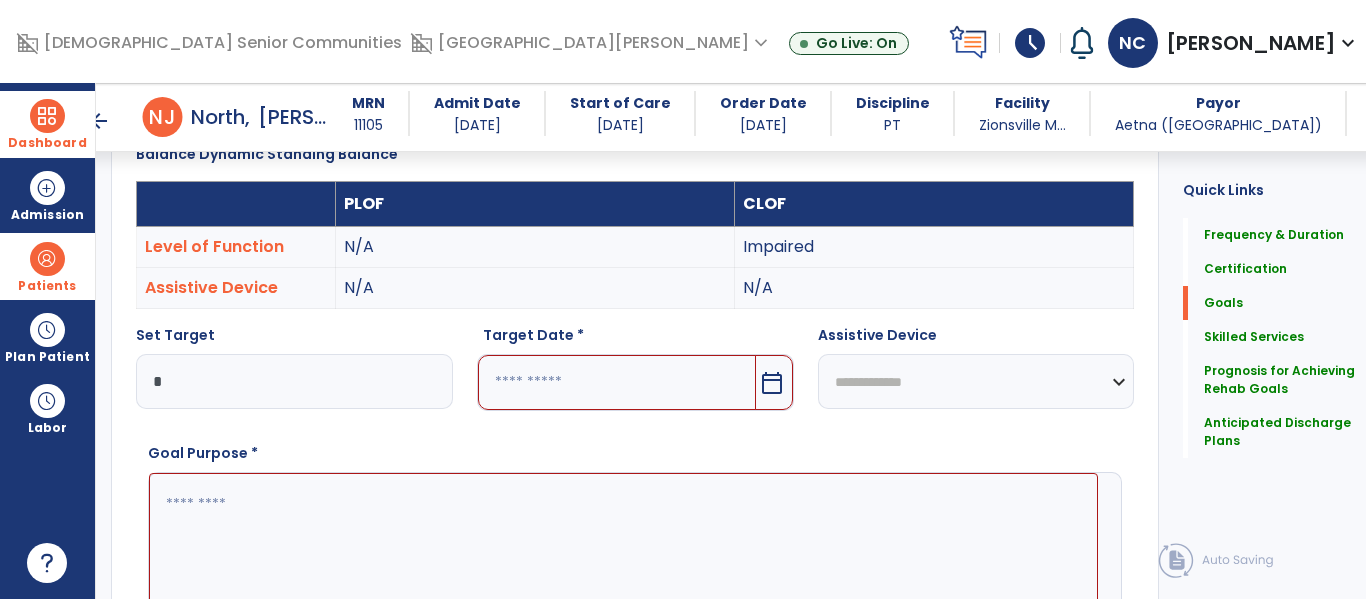 click on "**********" at bounding box center (976, 381) 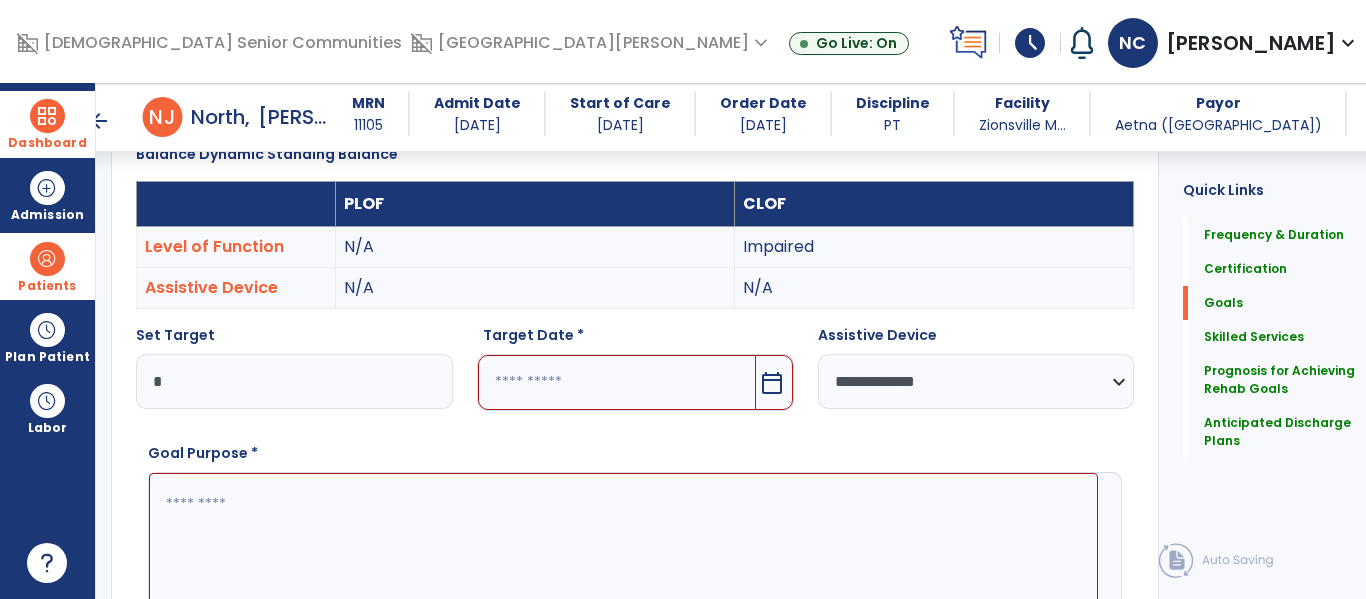 click at bounding box center (617, 382) 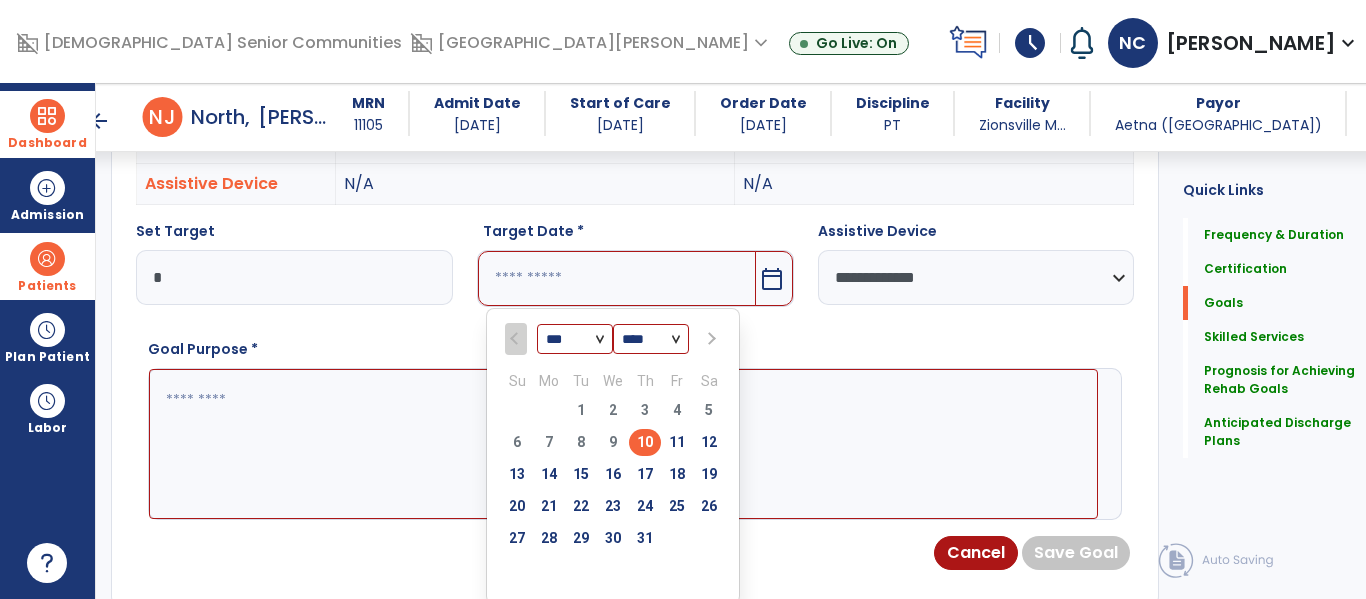 scroll, scrollTop: 659, scrollLeft: 0, axis: vertical 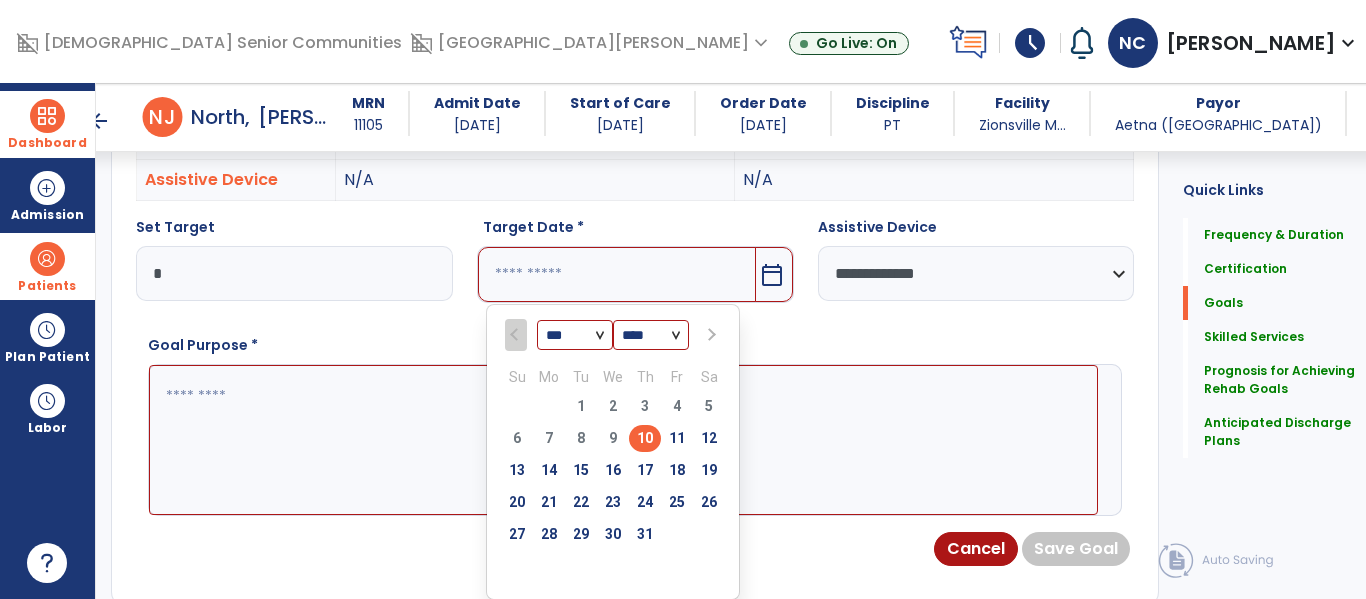 click at bounding box center (709, 335) 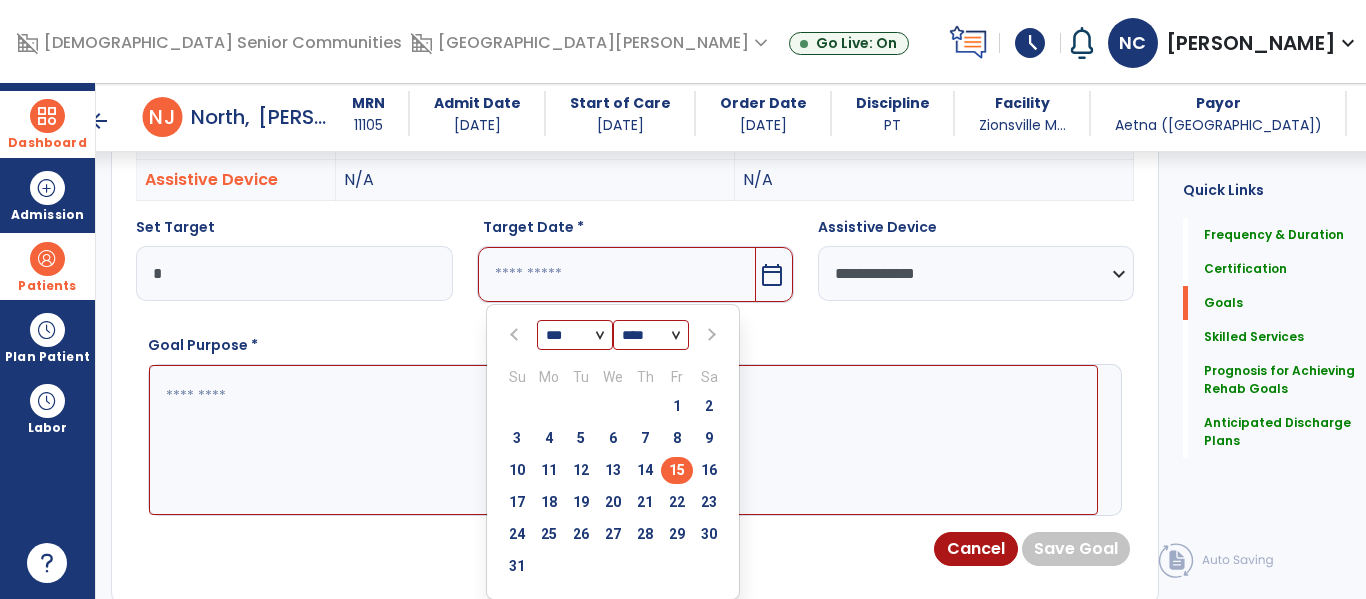 click on "15" at bounding box center [677, 470] 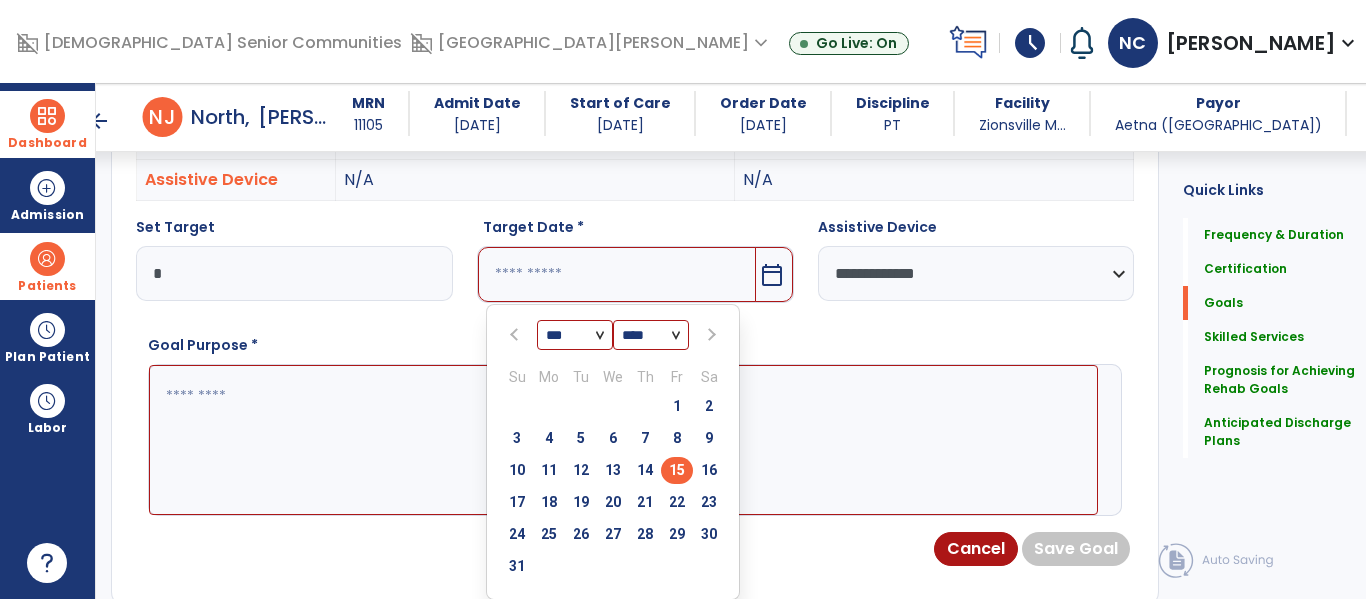 type on "*********" 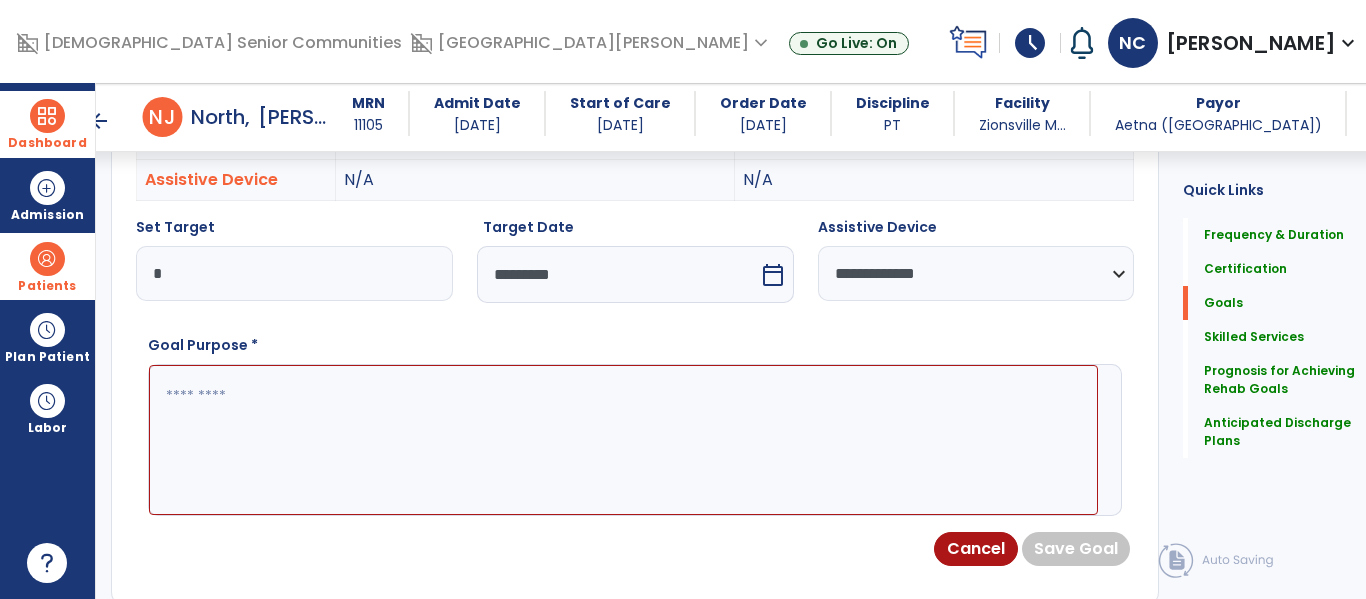 click at bounding box center [623, 440] 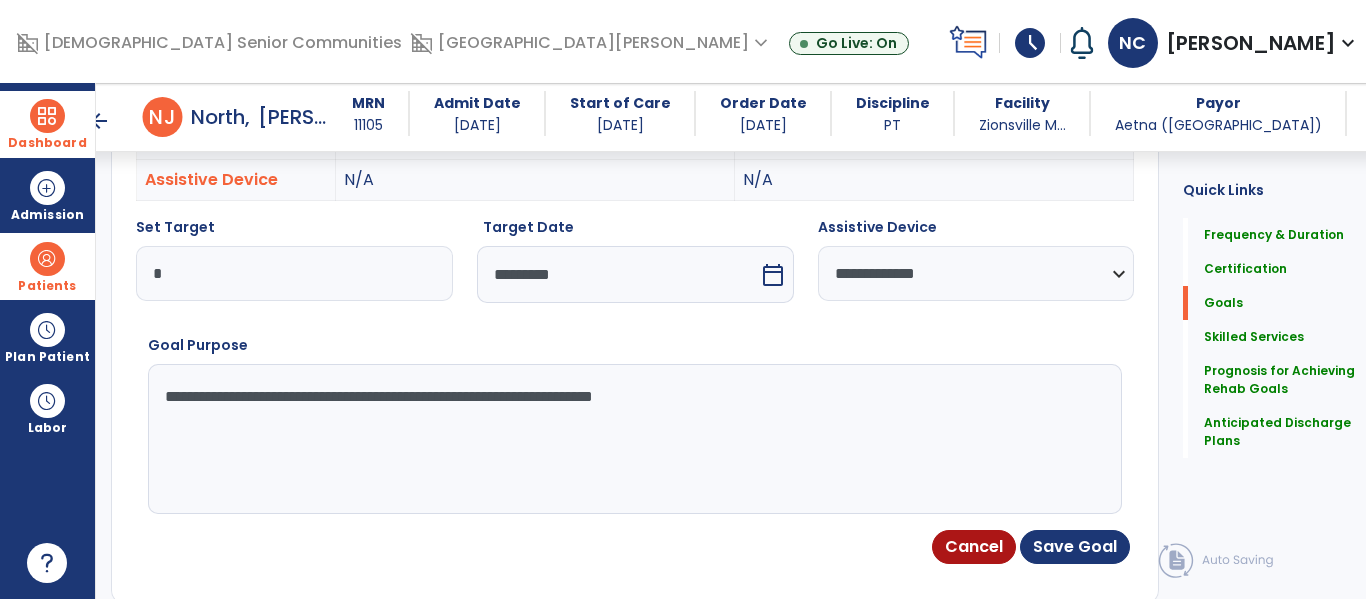 type on "**********" 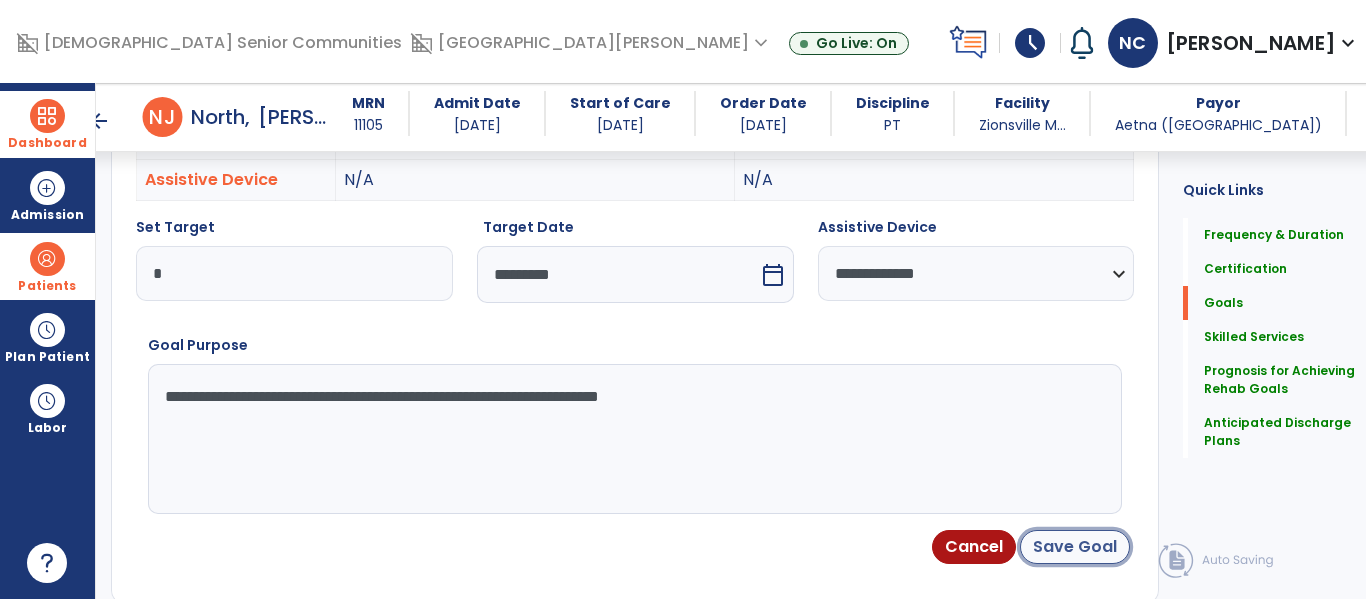 click on "Save Goal" at bounding box center [1075, 547] 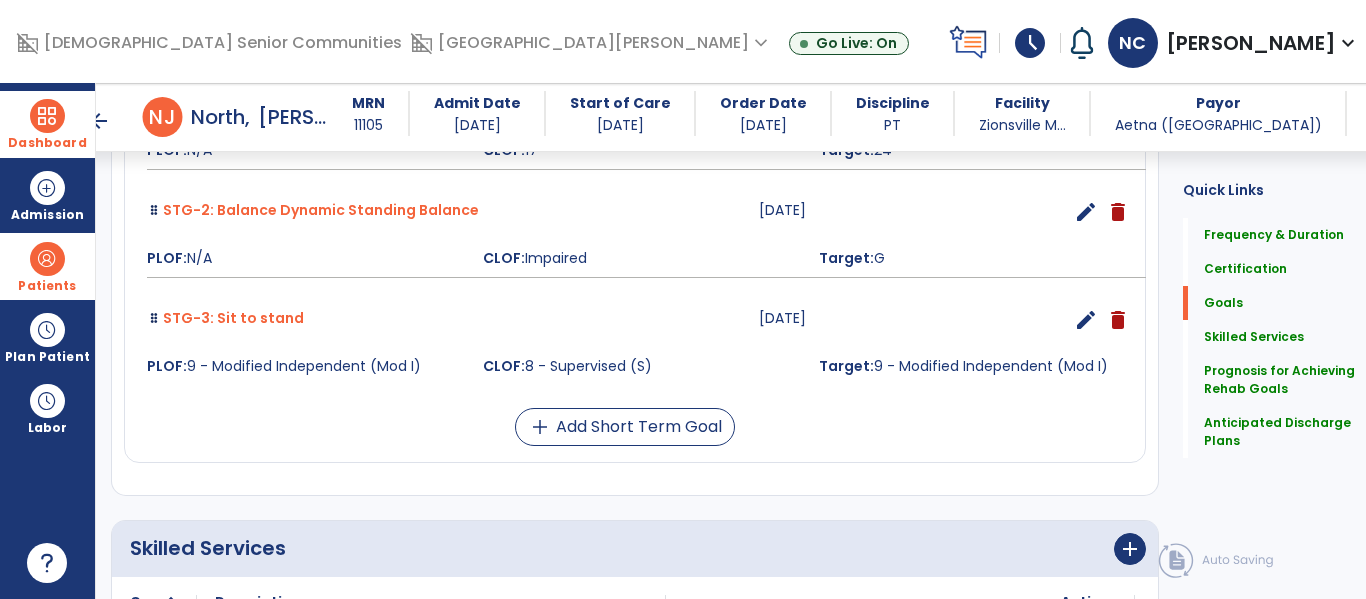 scroll, scrollTop: 959, scrollLeft: 0, axis: vertical 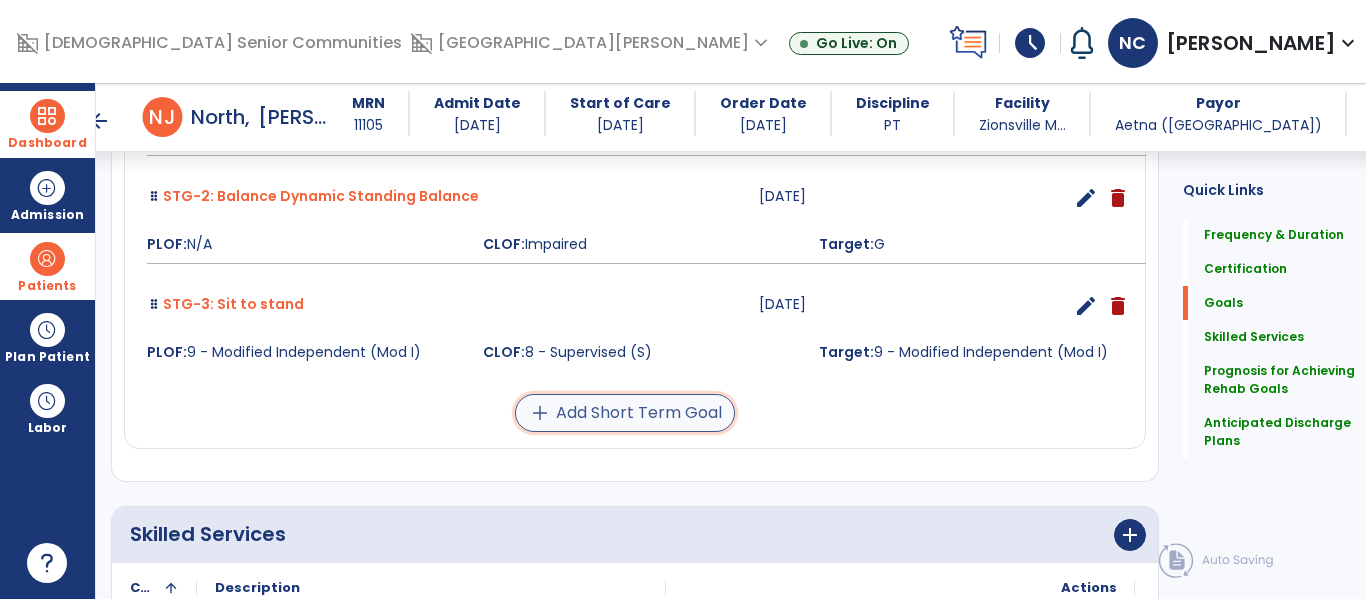 click on "add  Add Short Term Goal" at bounding box center [625, 413] 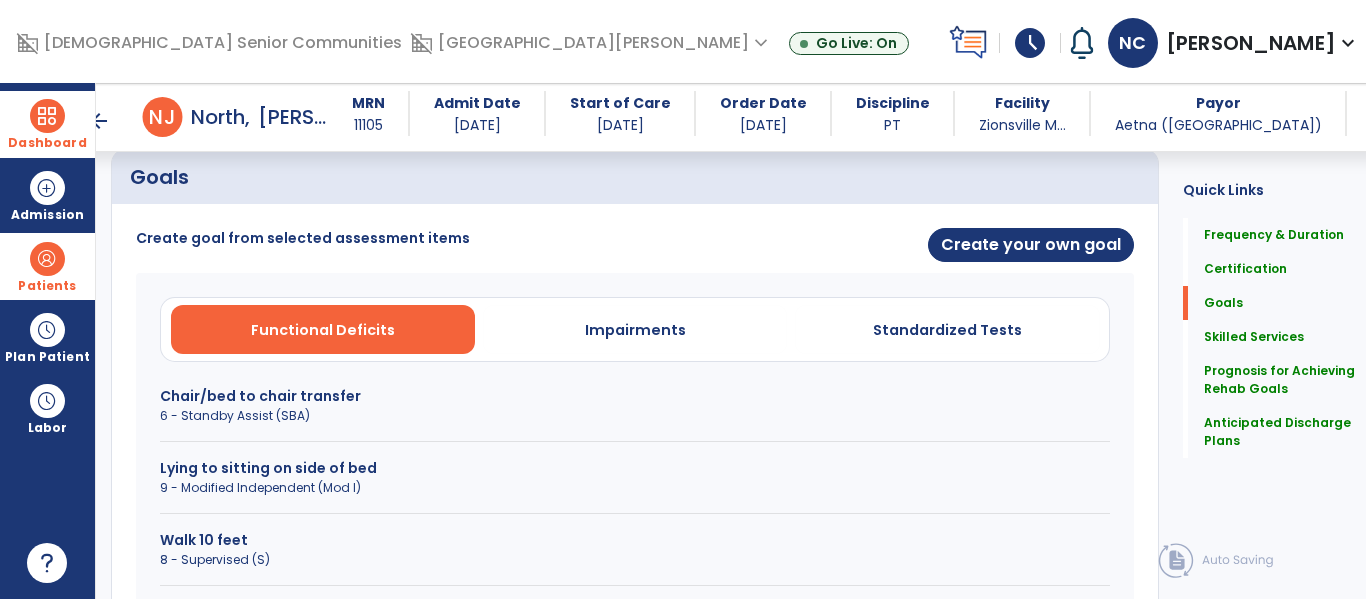 scroll, scrollTop: 462, scrollLeft: 0, axis: vertical 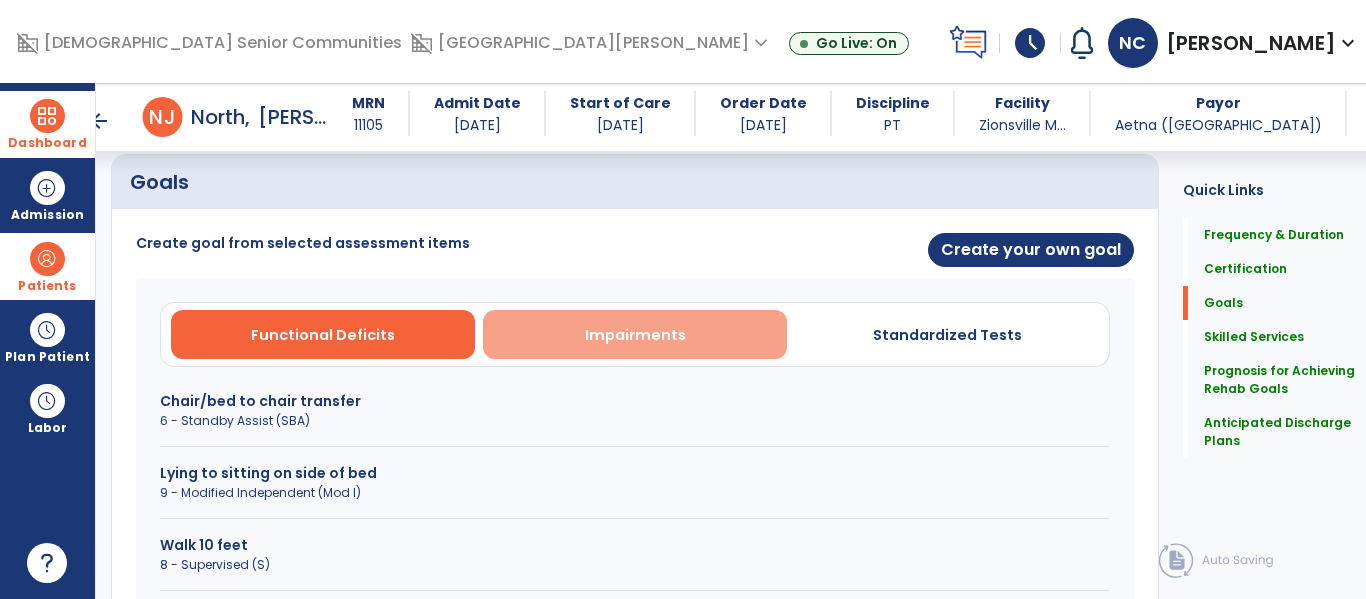 click on "Impairments" at bounding box center [635, 334] 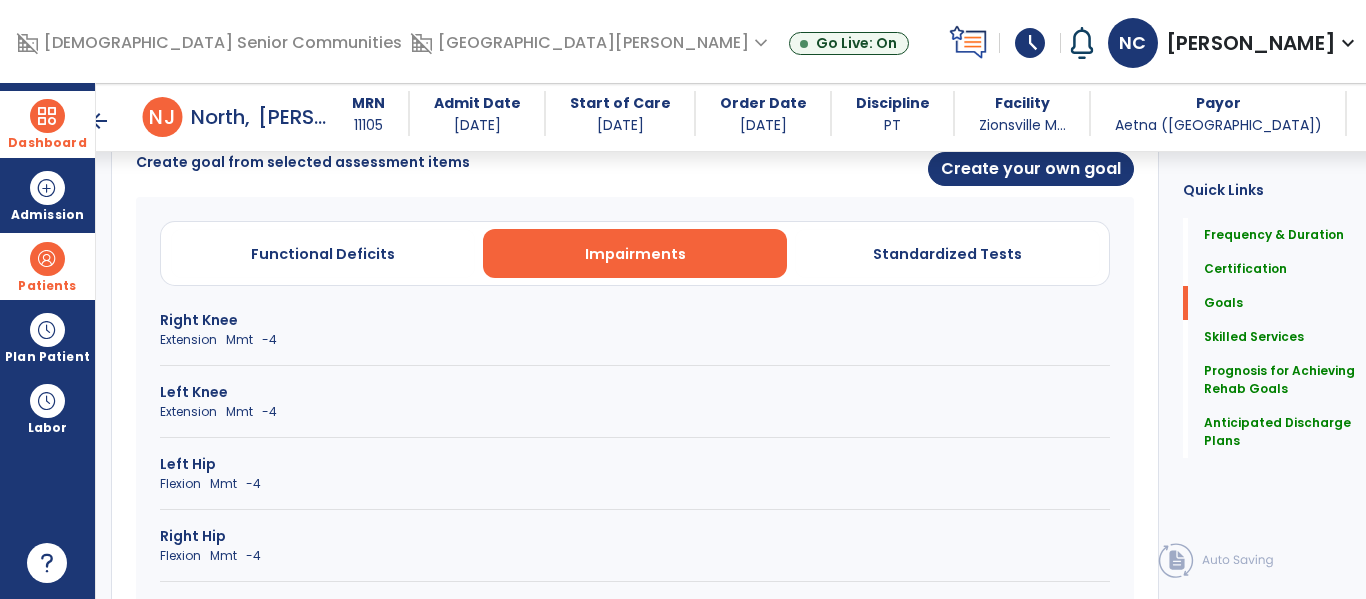 click on "Extension   Mmt   -4" at bounding box center [635, 340] 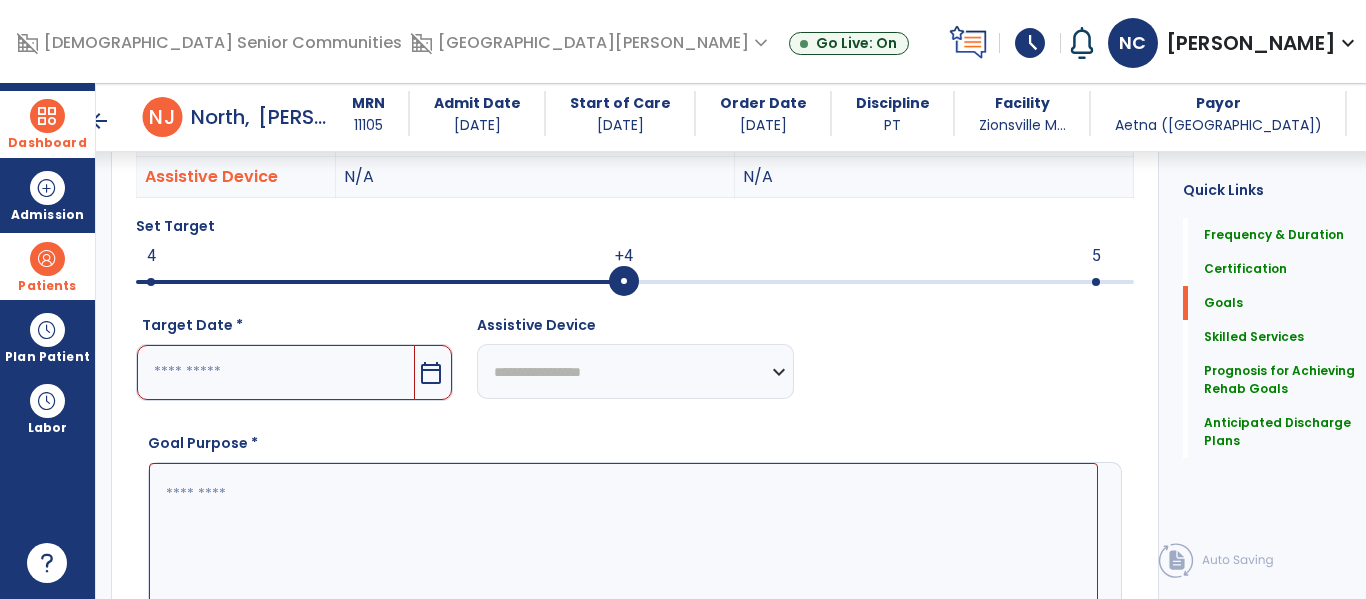 scroll, scrollTop: 675, scrollLeft: 0, axis: vertical 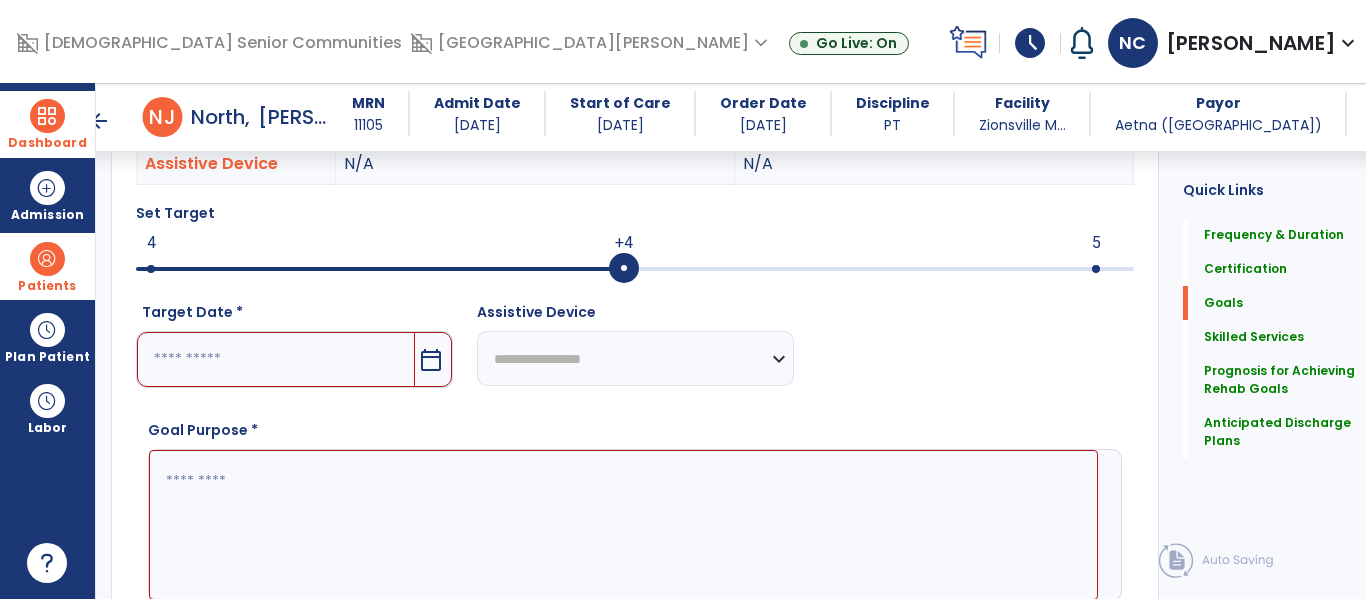 click on "calendar_today" at bounding box center (431, 360) 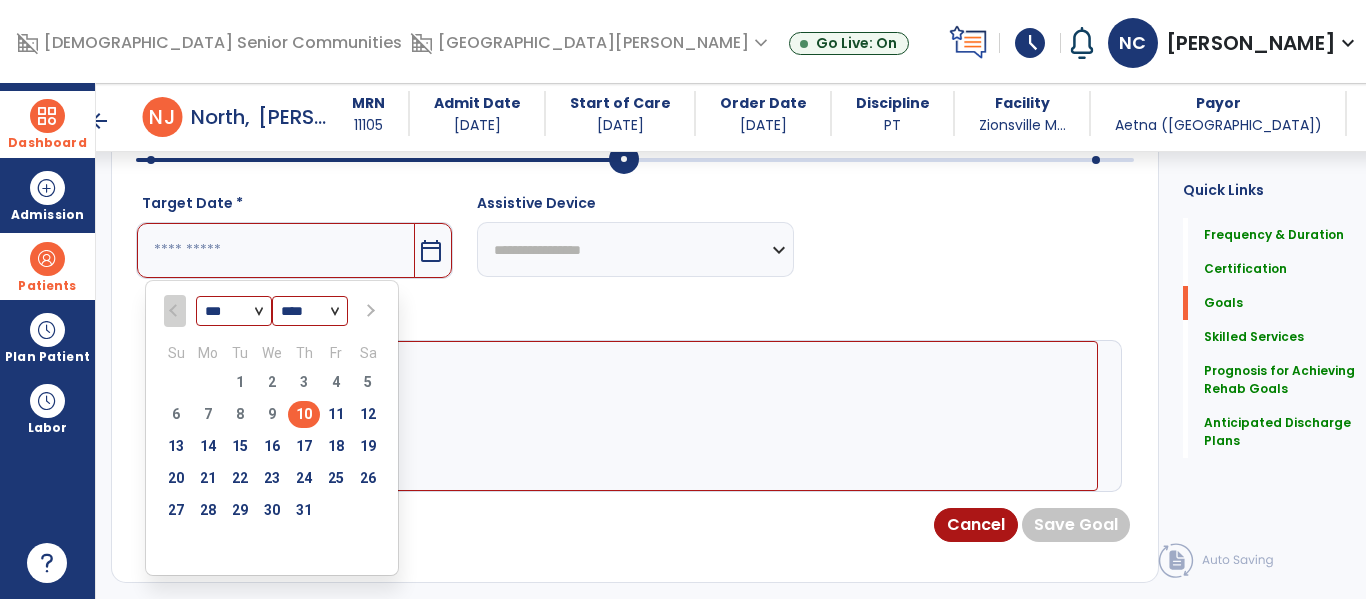 scroll, scrollTop: 788, scrollLeft: 0, axis: vertical 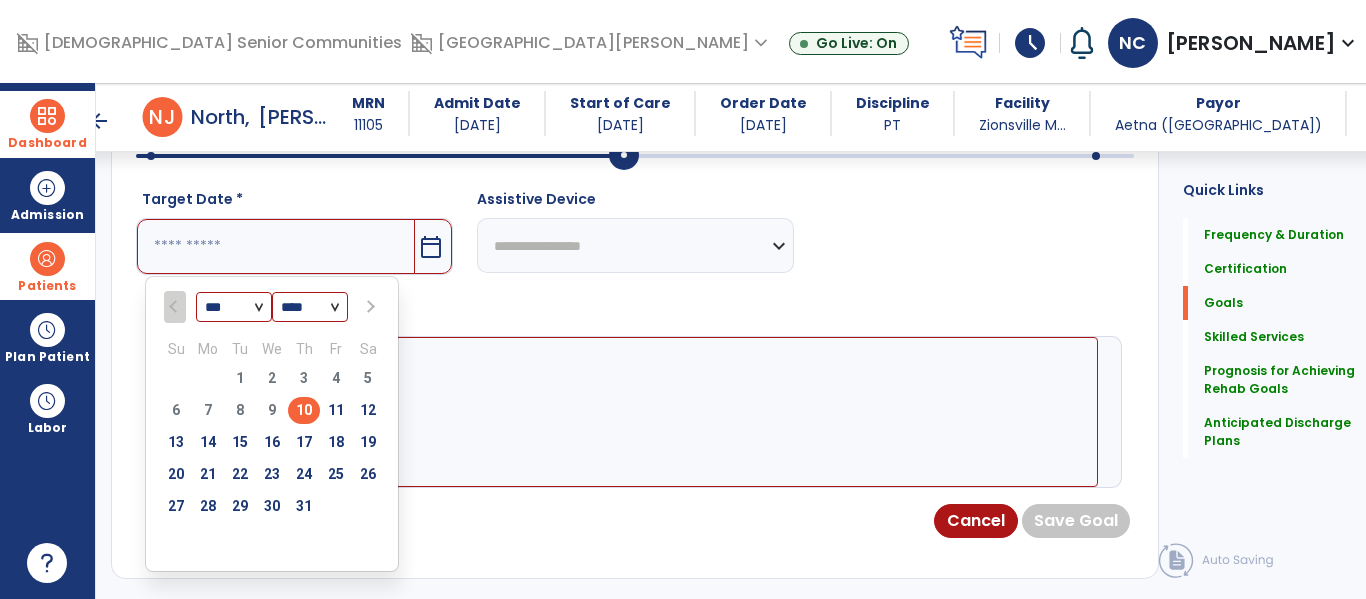 click at bounding box center (369, 307) 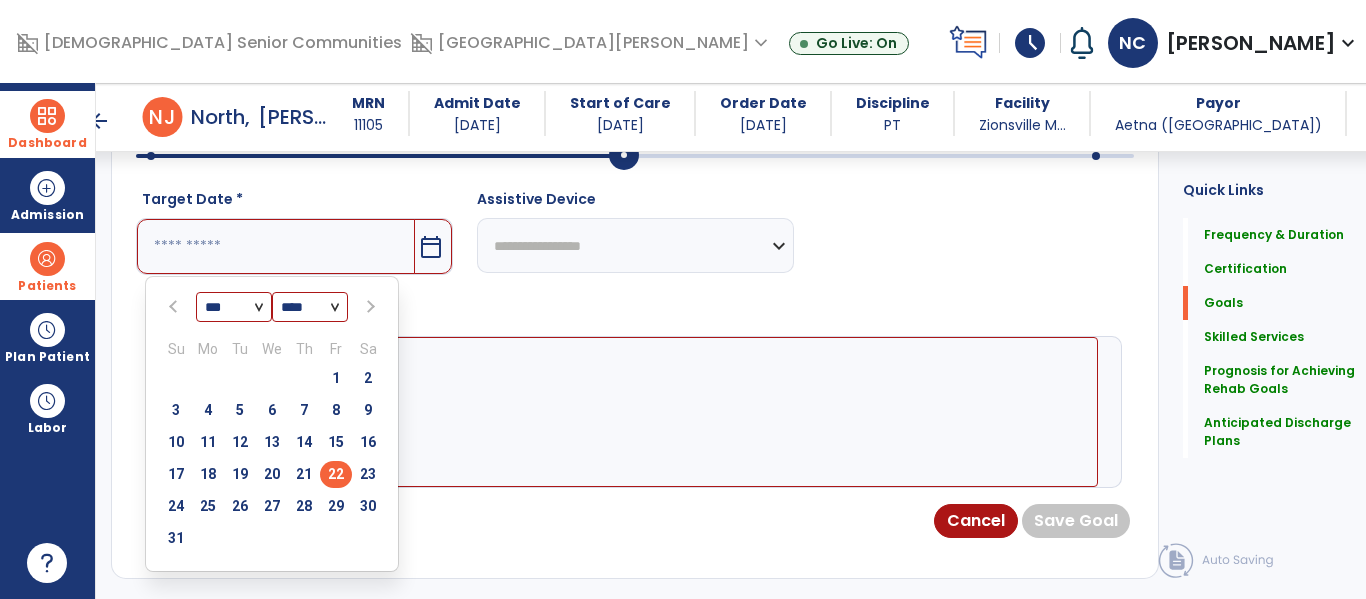 click on "22" at bounding box center [336, 474] 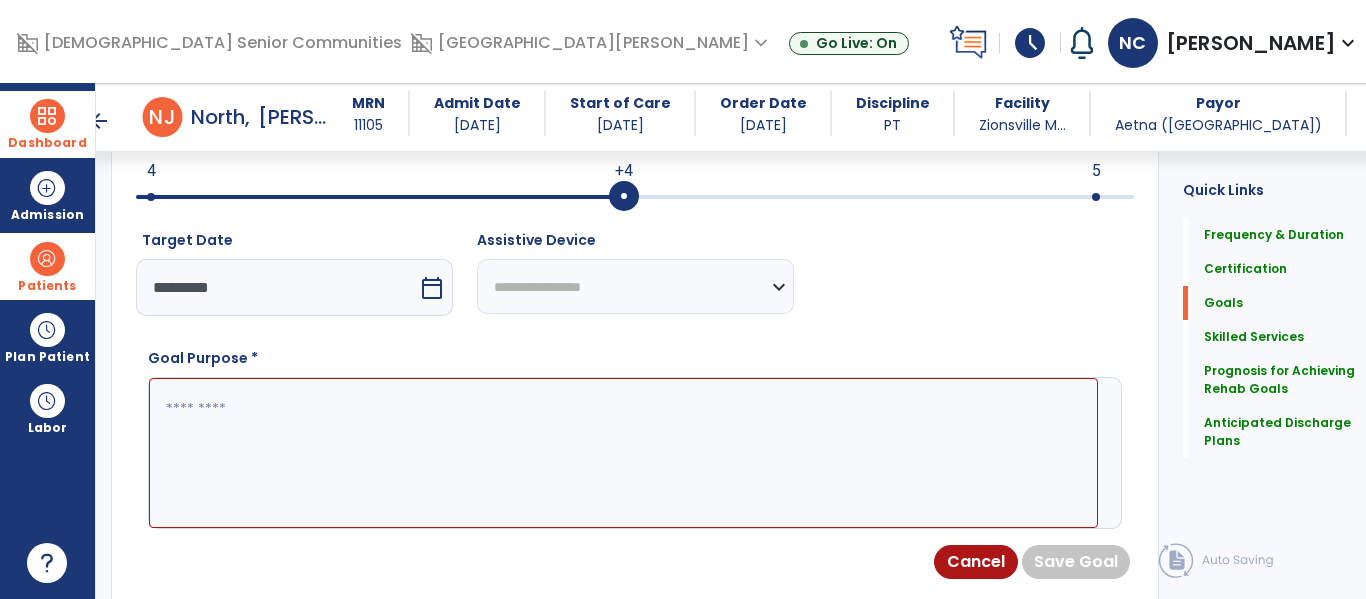 scroll, scrollTop: 748, scrollLeft: 0, axis: vertical 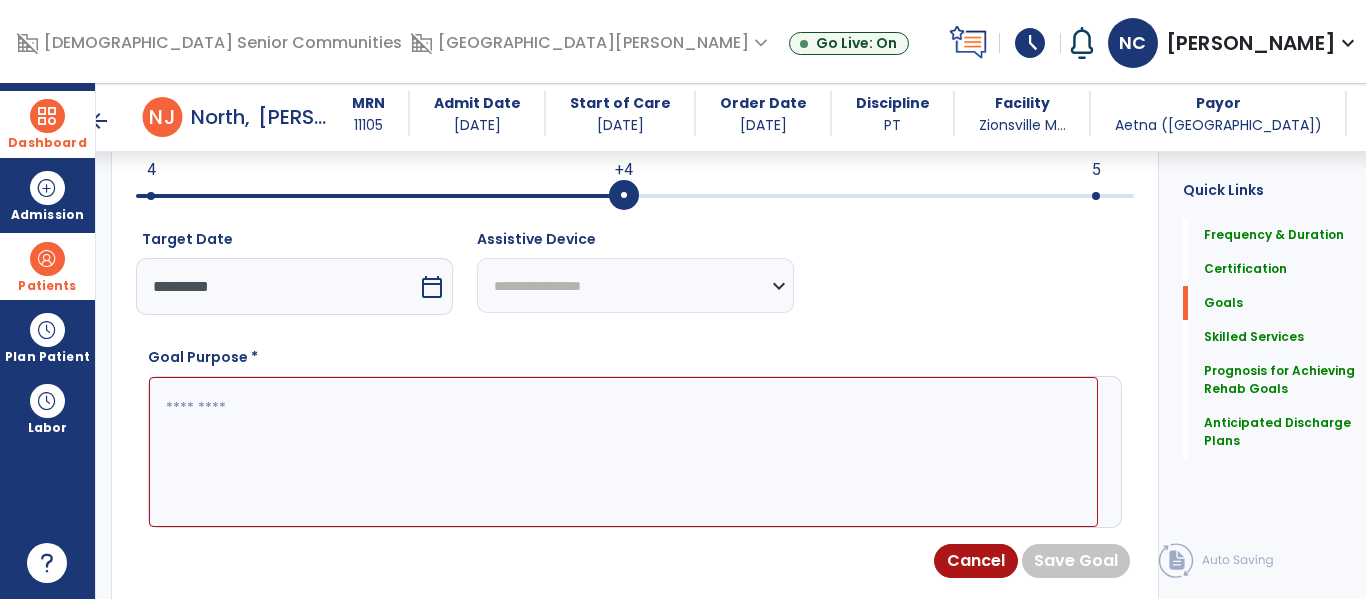 click at bounding box center (623, 452) 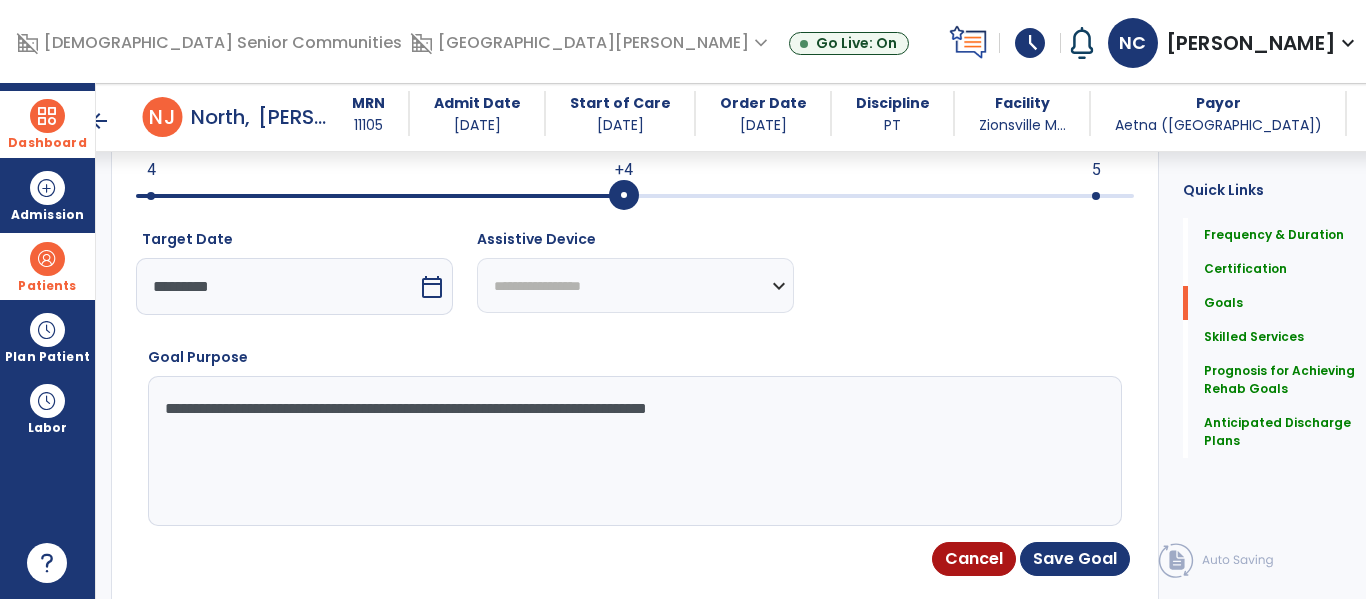 type on "**********" 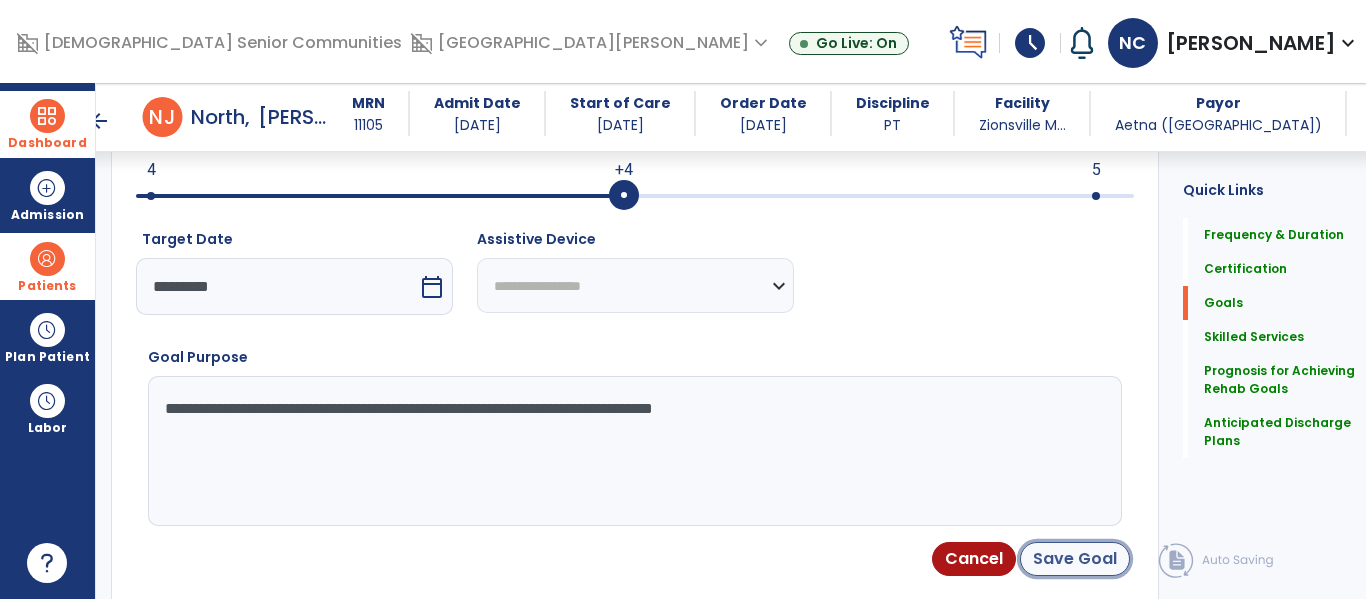 click on "Save Goal" at bounding box center [1075, 559] 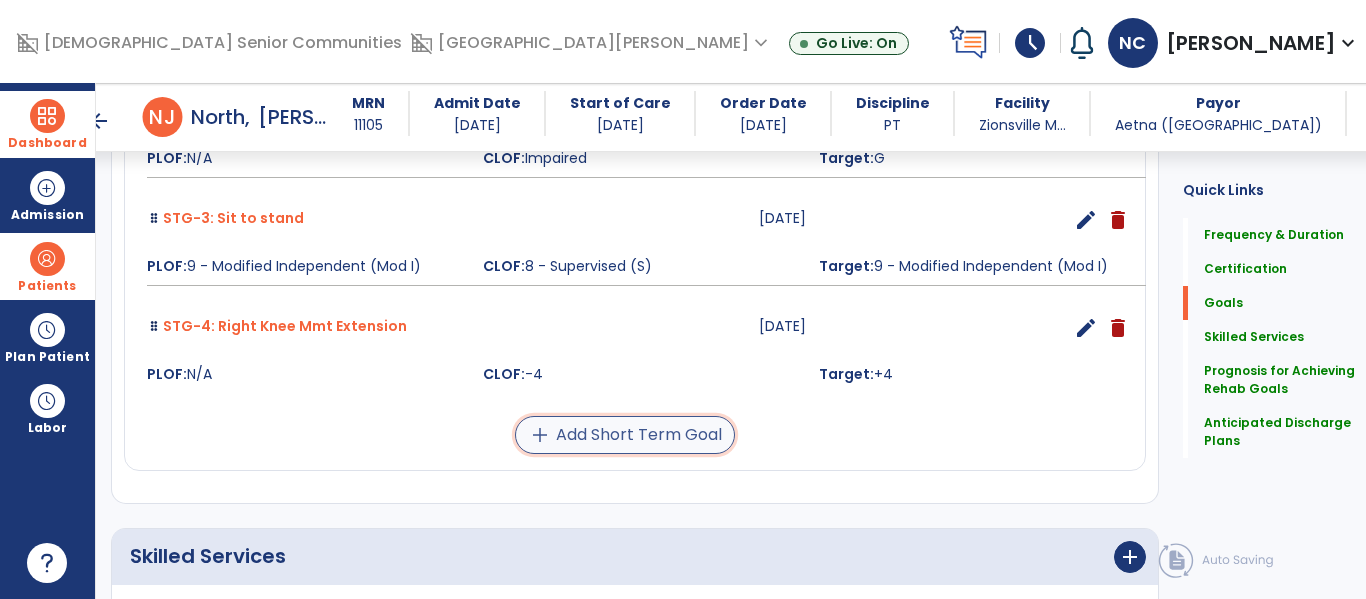 click on "add  Add Short Term Goal" at bounding box center (625, 435) 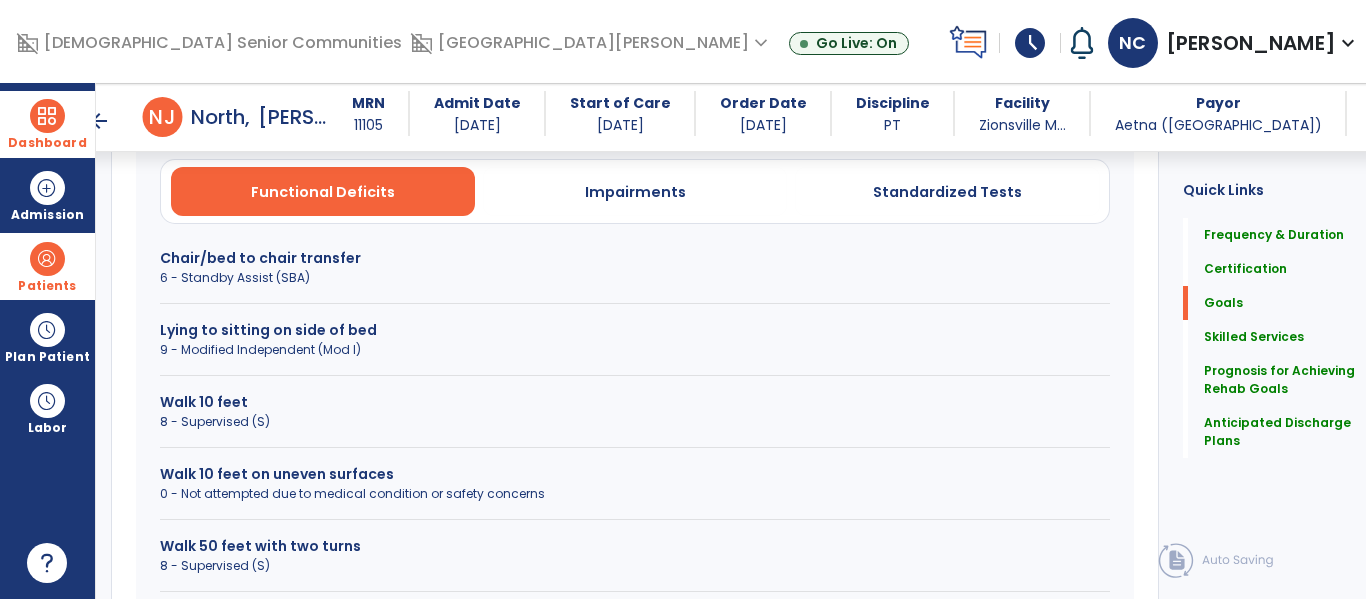 scroll, scrollTop: 596, scrollLeft: 0, axis: vertical 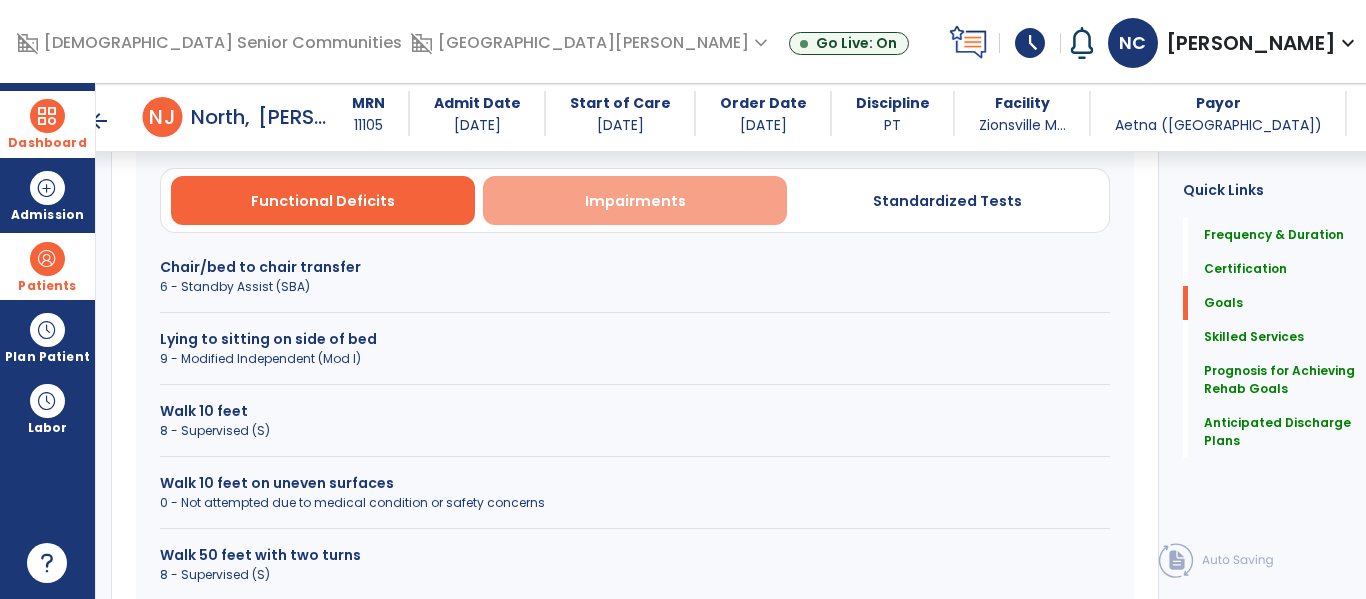 click on "Impairments" at bounding box center [635, 200] 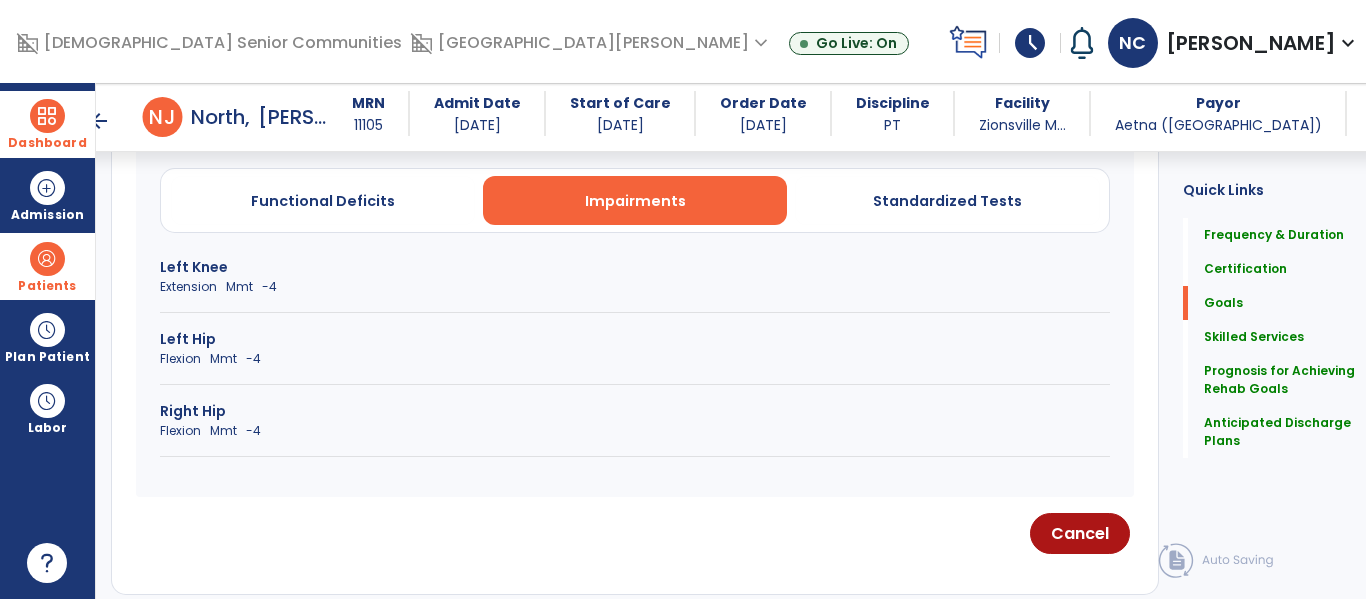 click on "Extension   Mmt   -4" at bounding box center [635, 287] 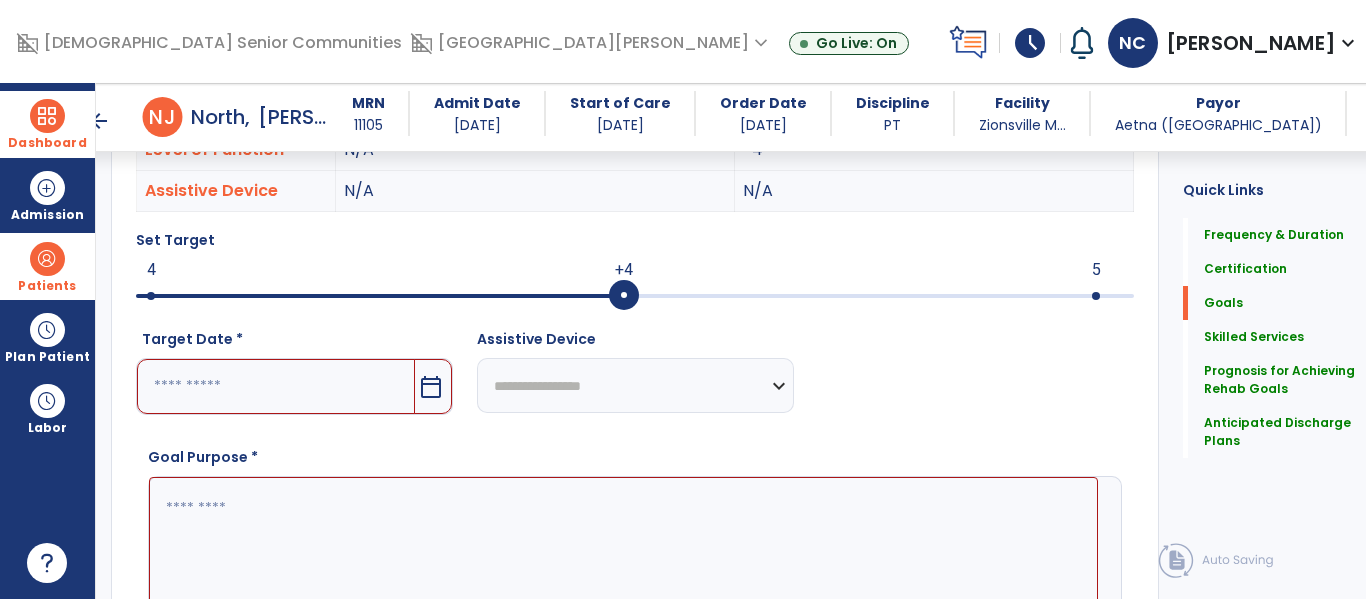 click on "calendar_today" at bounding box center [433, 386] 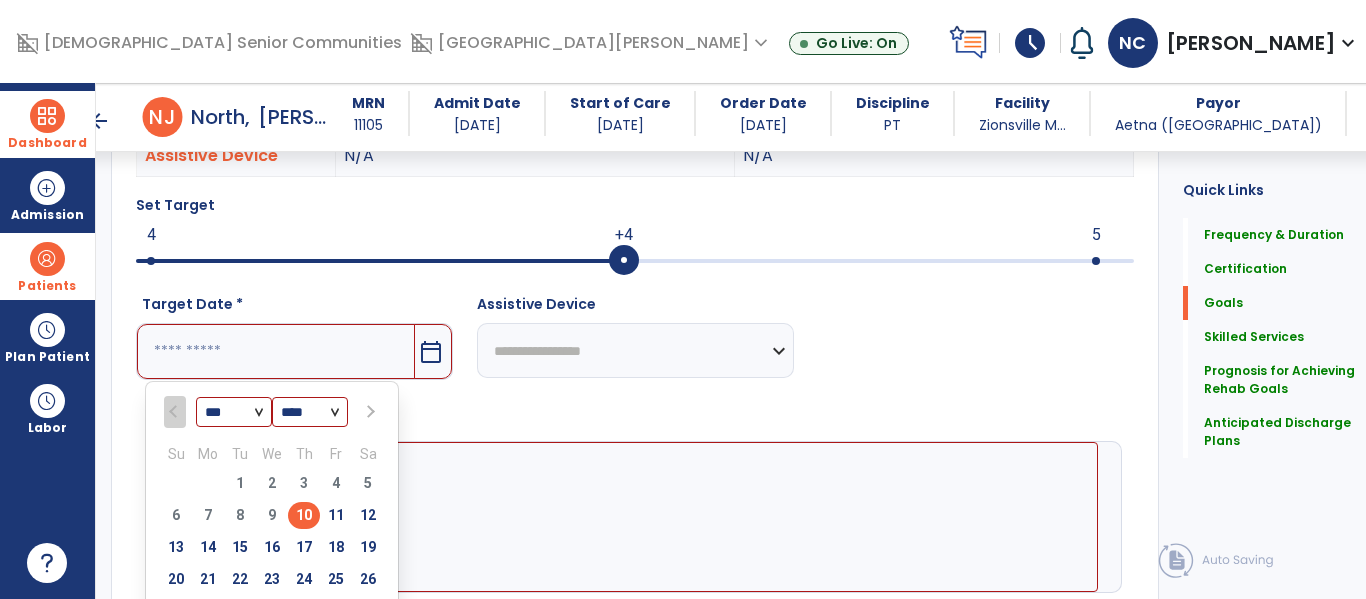 scroll, scrollTop: 725, scrollLeft: 0, axis: vertical 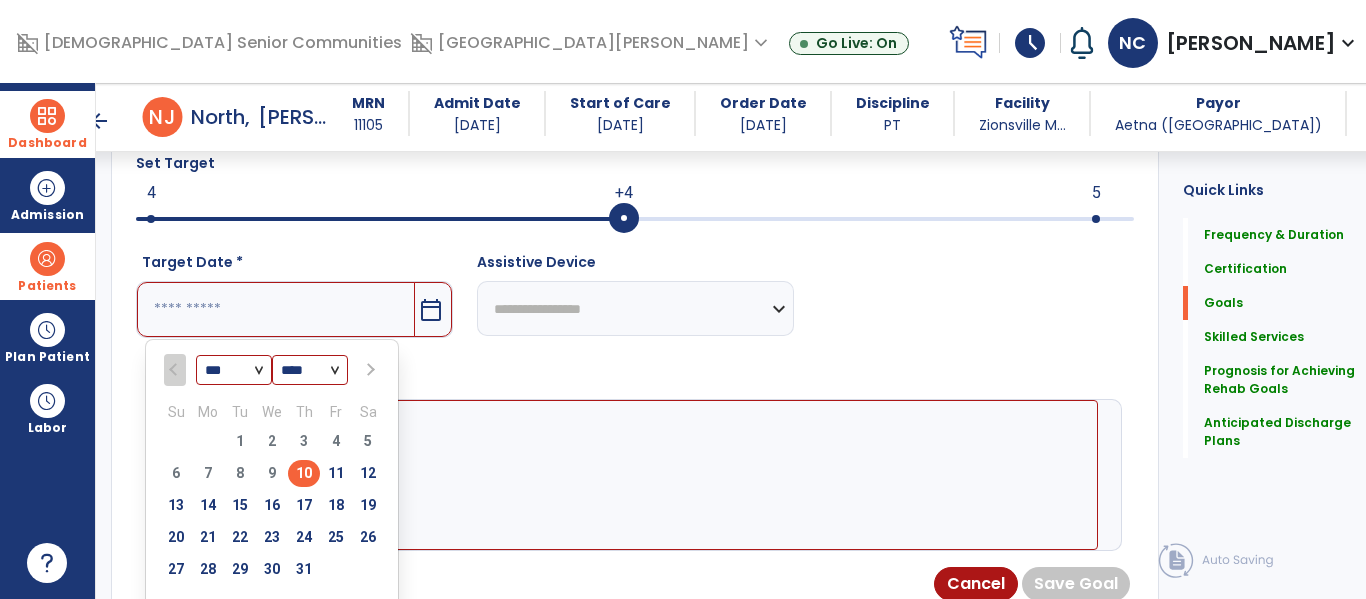 click at bounding box center [369, 370] 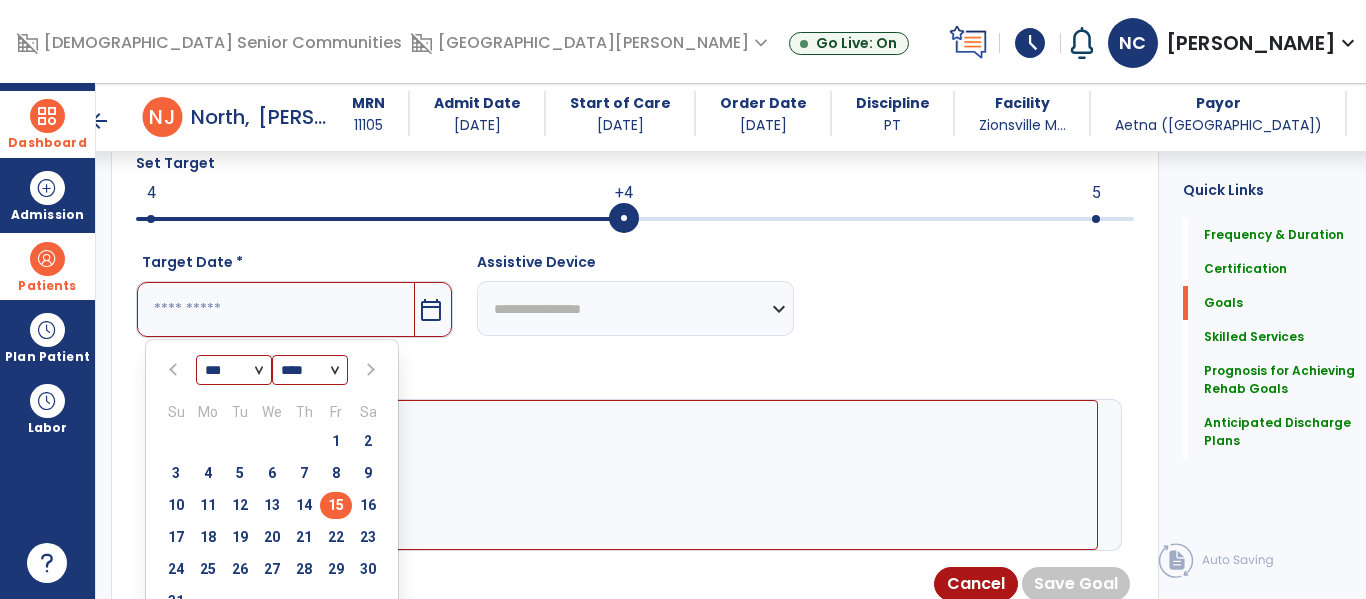 click on "15" at bounding box center [336, 505] 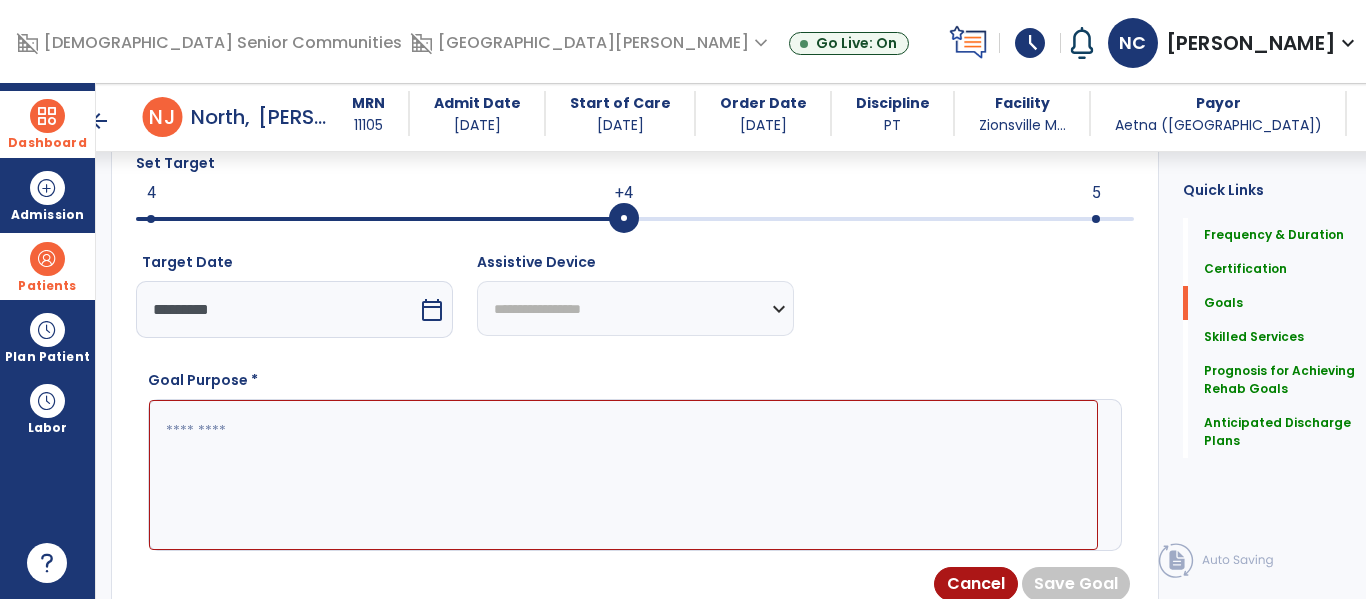 click on "calendar_today" at bounding box center [432, 310] 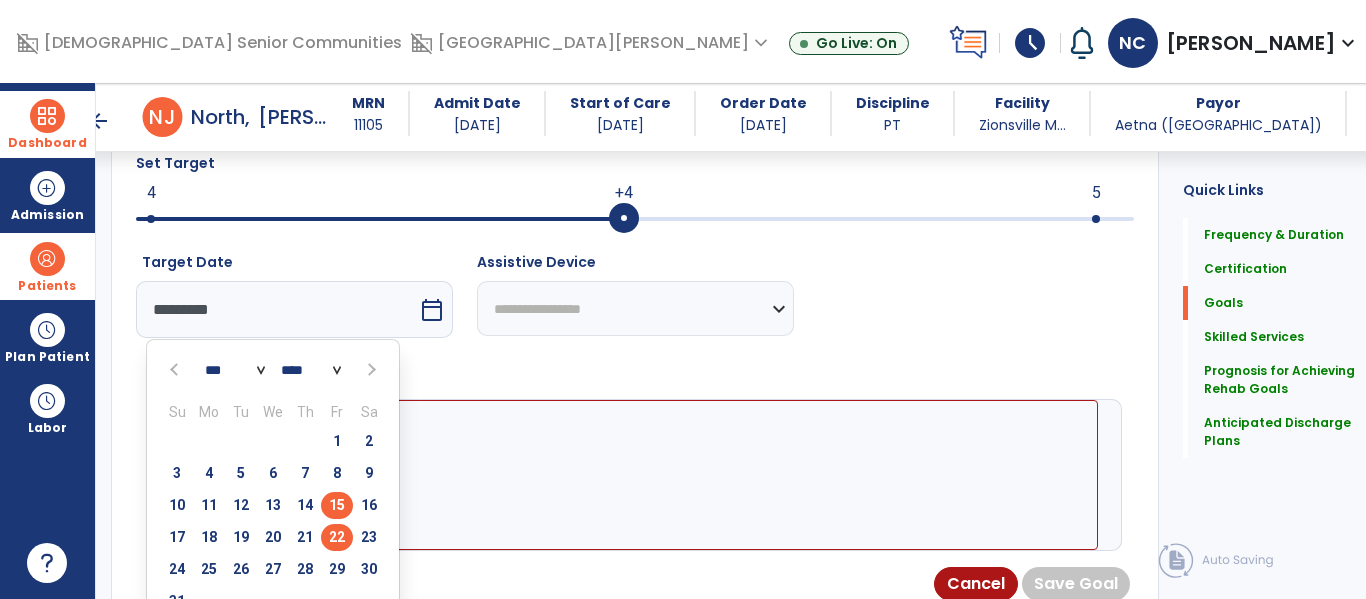 click on "22" at bounding box center (337, 537) 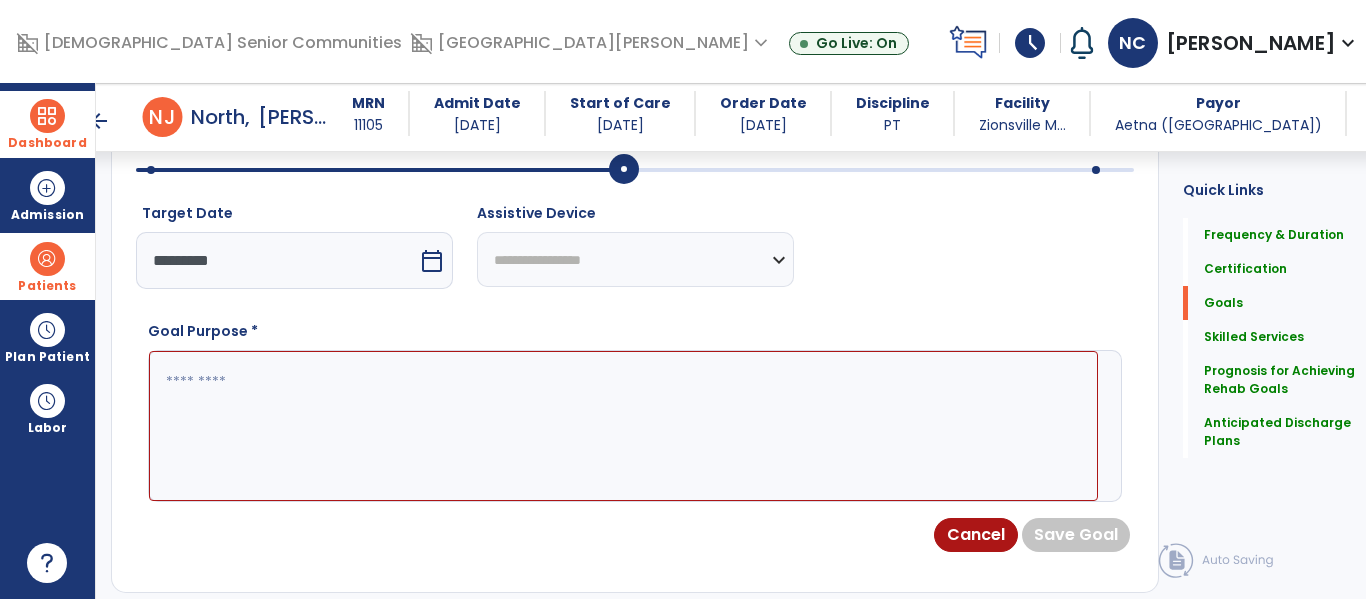 scroll, scrollTop: 773, scrollLeft: 0, axis: vertical 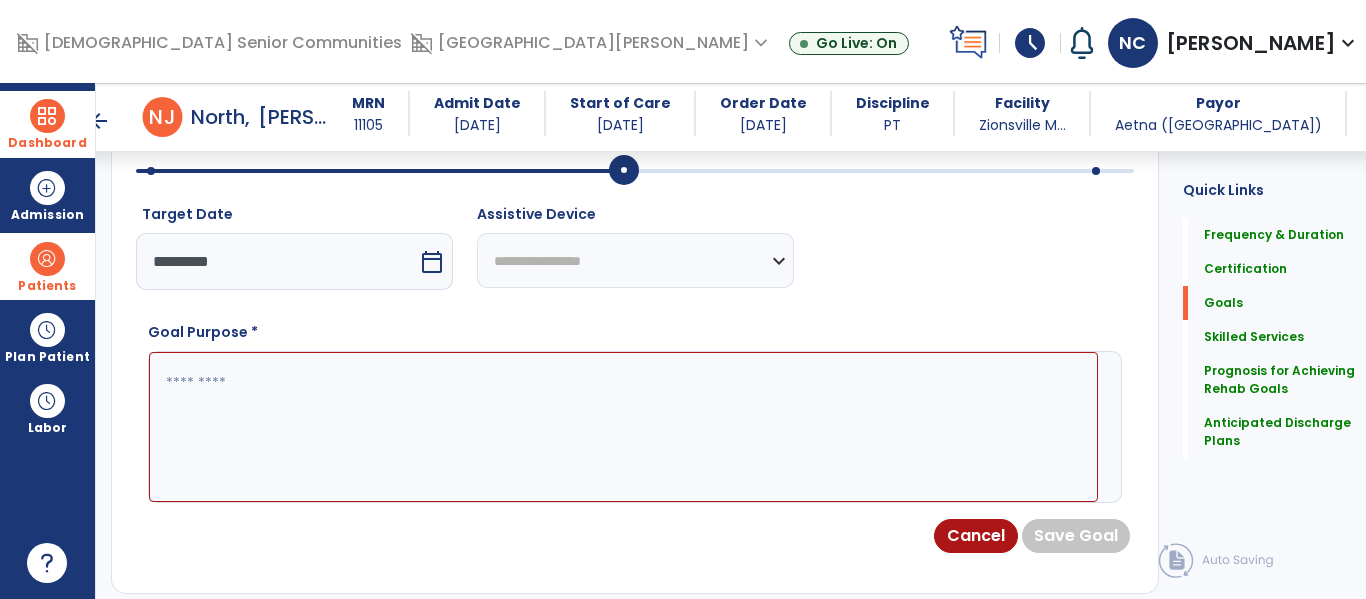 click at bounding box center (623, 427) 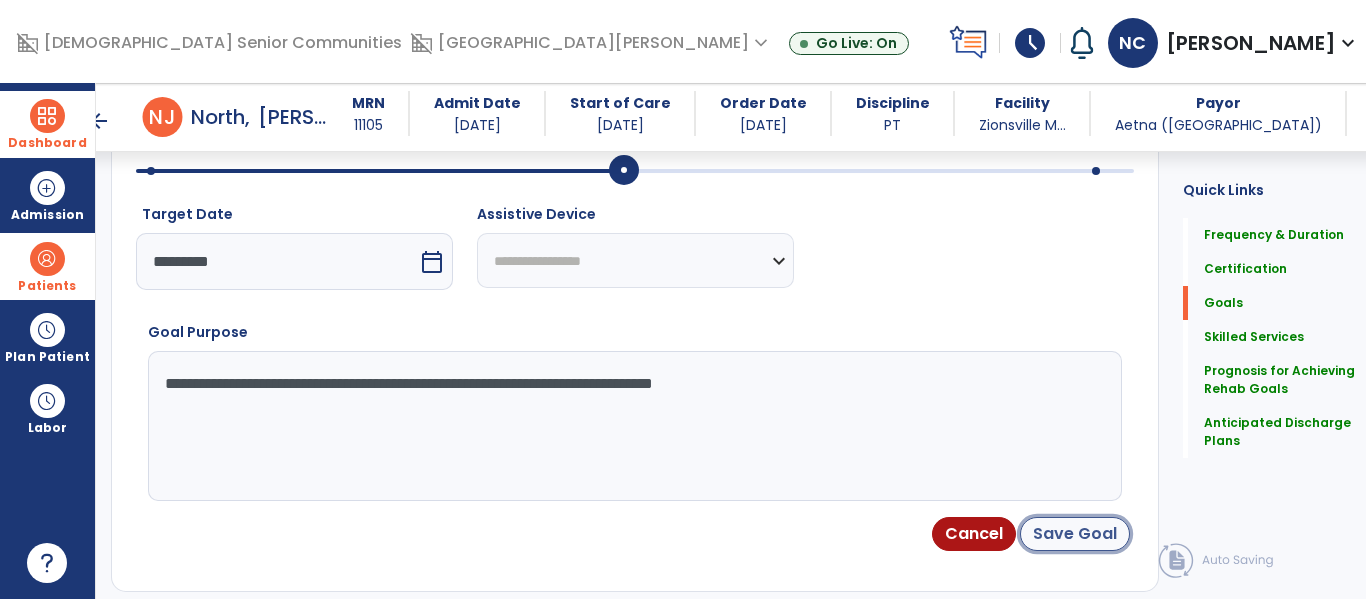 click on "Save Goal" at bounding box center [1075, 534] 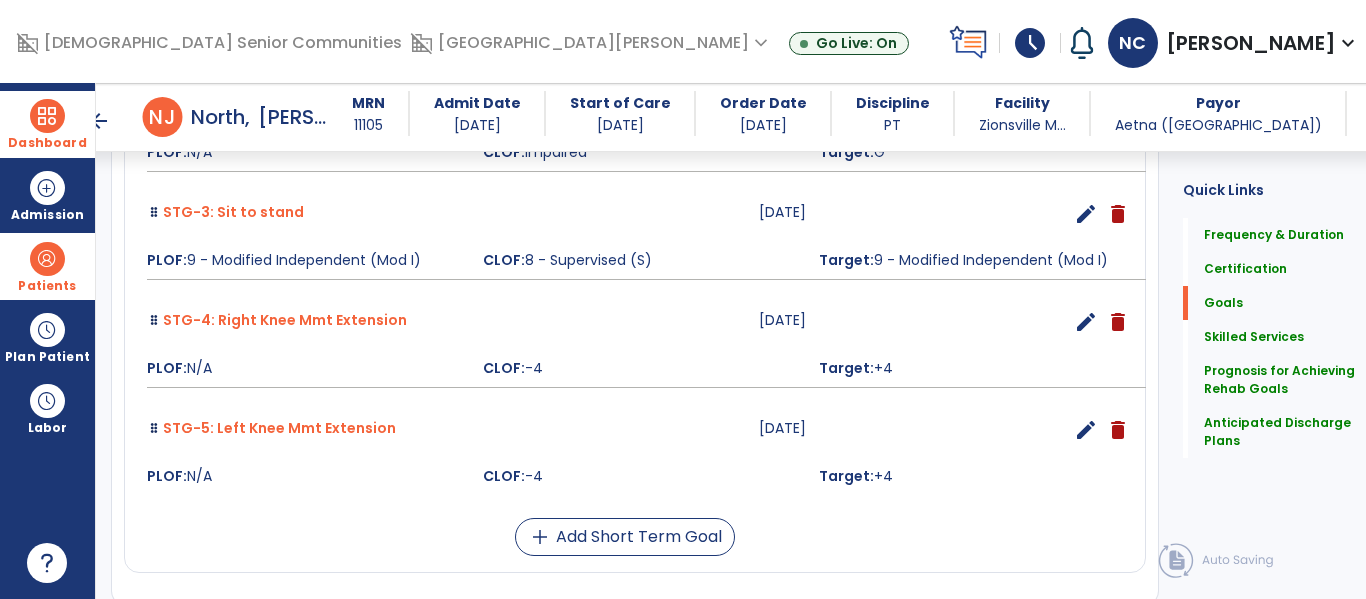 scroll, scrollTop: 1057, scrollLeft: 0, axis: vertical 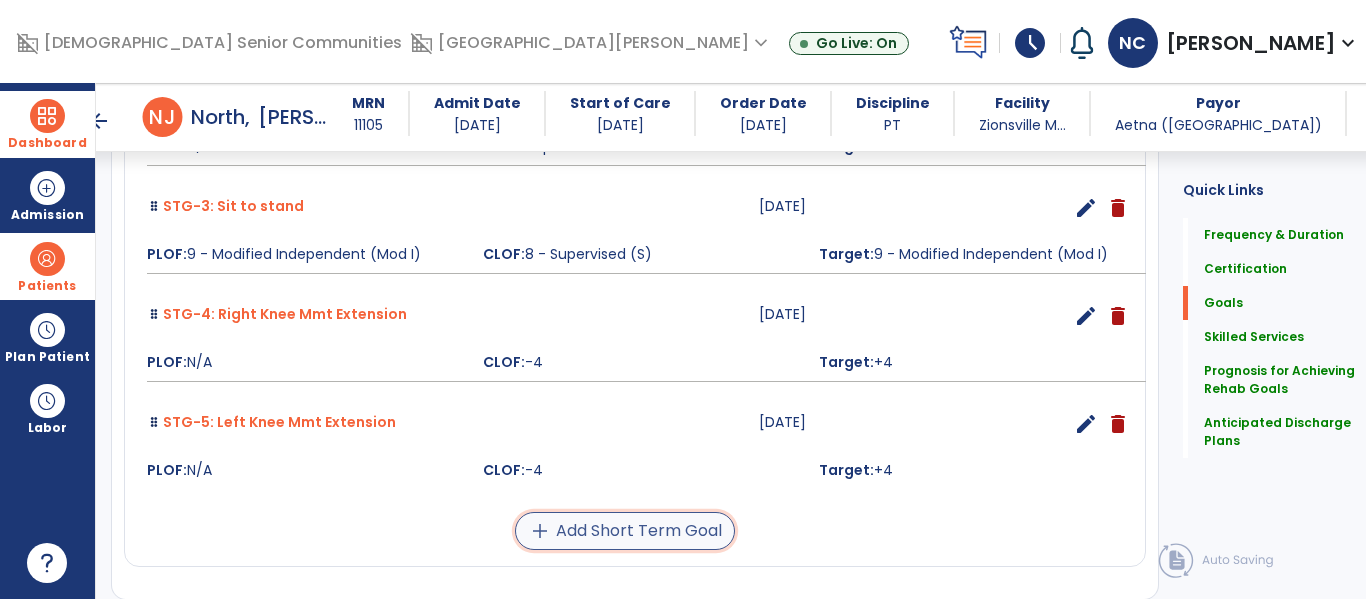 click on "add  Add Short Term Goal" at bounding box center [625, 531] 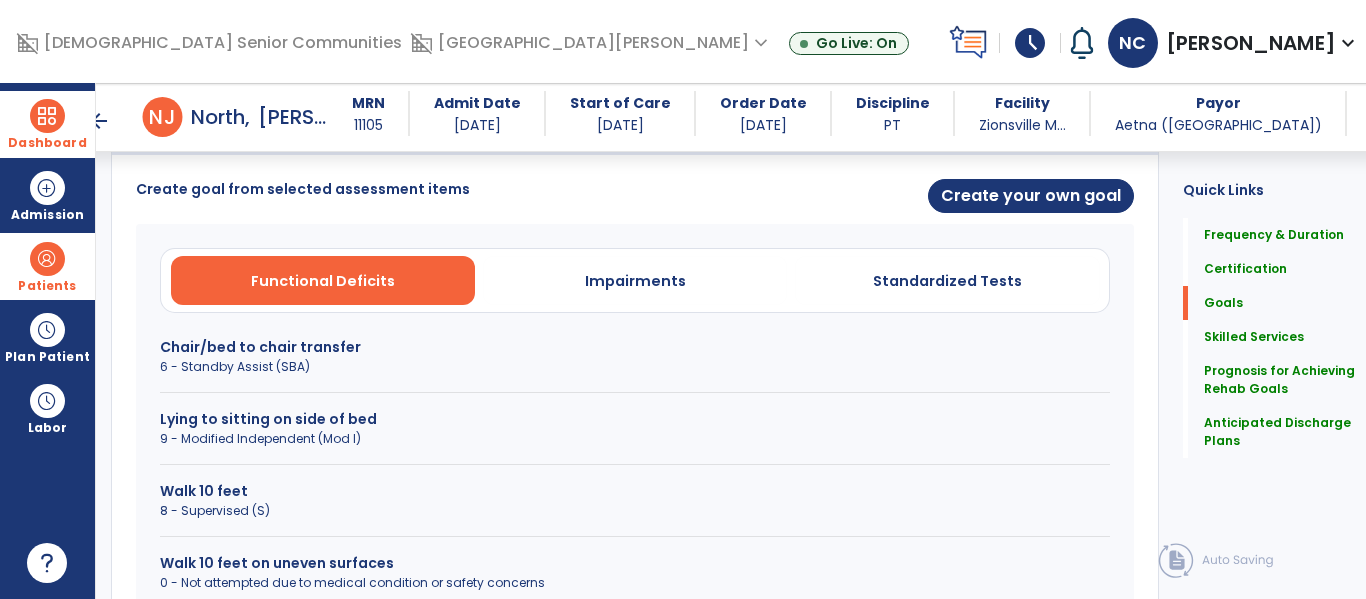 scroll, scrollTop: 520, scrollLeft: 0, axis: vertical 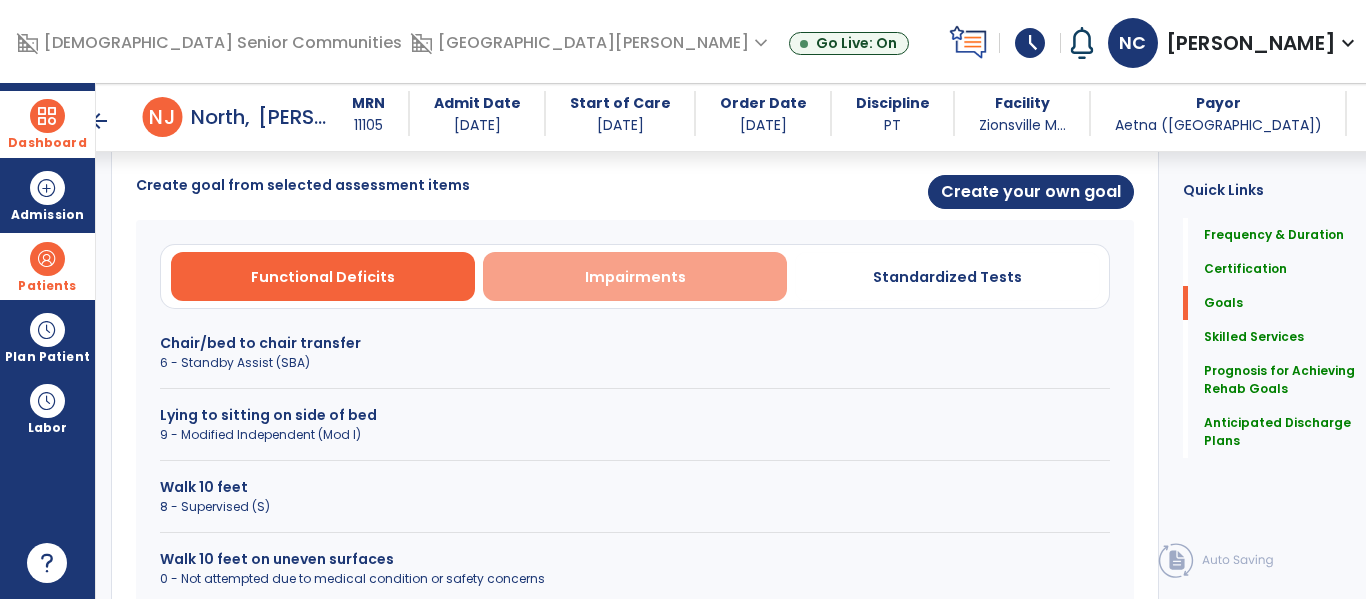 click on "Impairments" at bounding box center [635, 277] 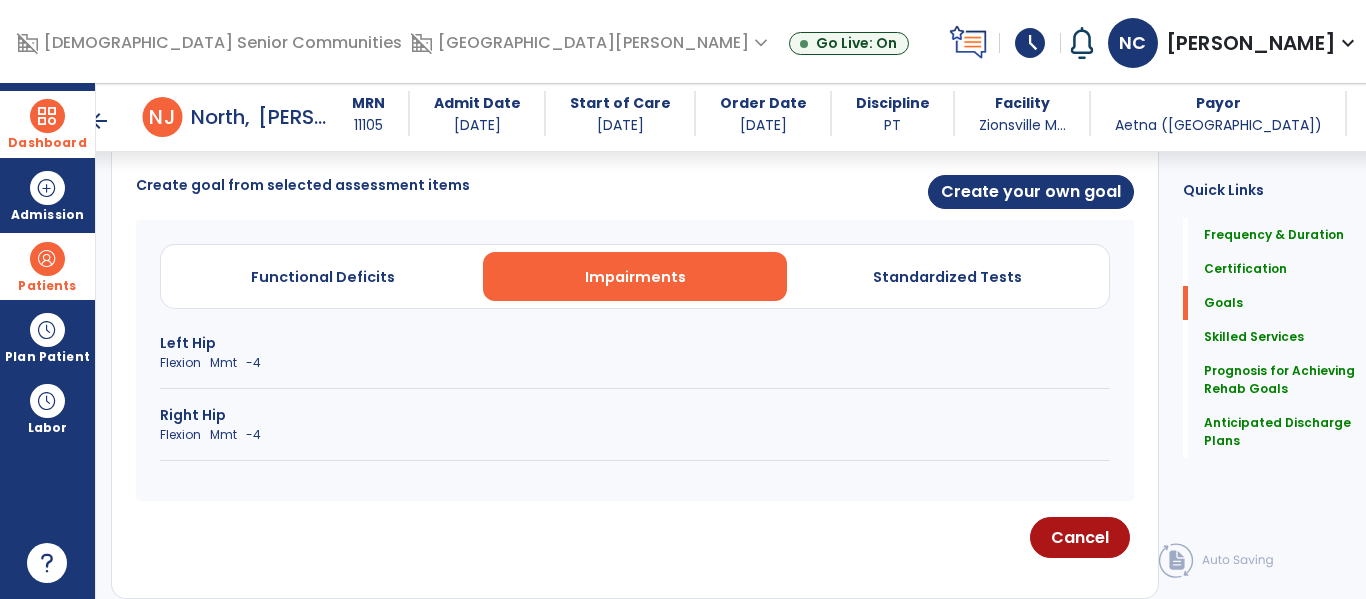 click on "Flexion   Mmt   -4" at bounding box center (635, 363) 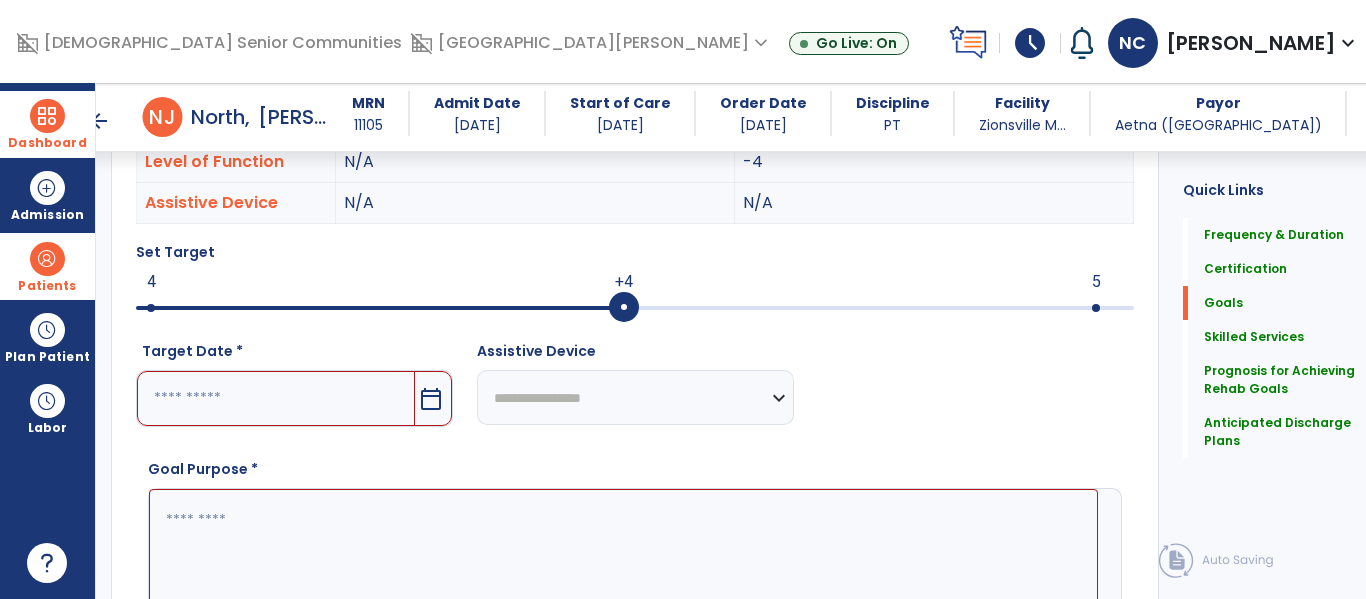 scroll, scrollTop: 639, scrollLeft: 0, axis: vertical 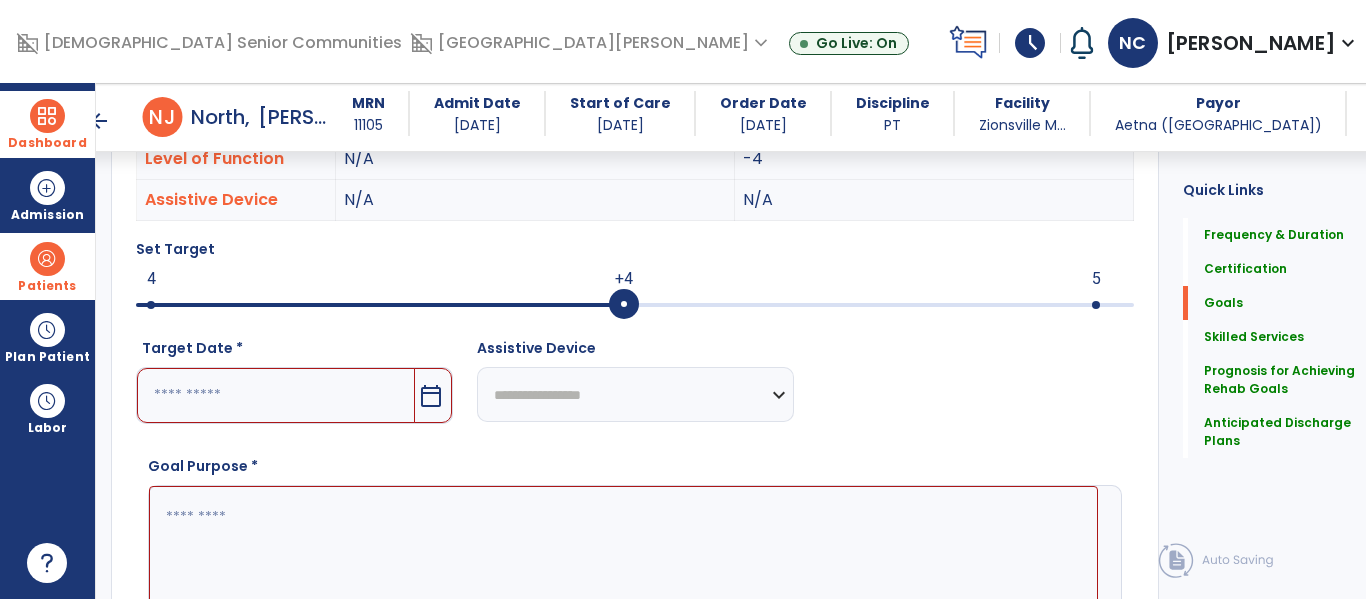 click at bounding box center (276, 395) 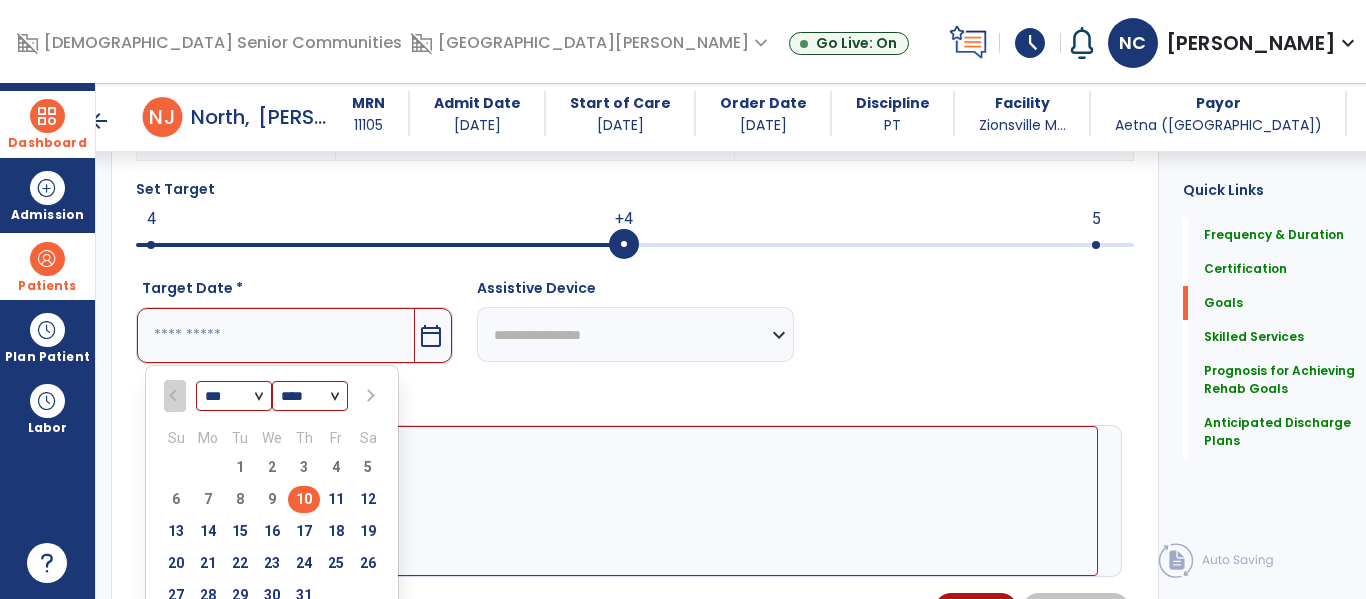 scroll, scrollTop: 719, scrollLeft: 0, axis: vertical 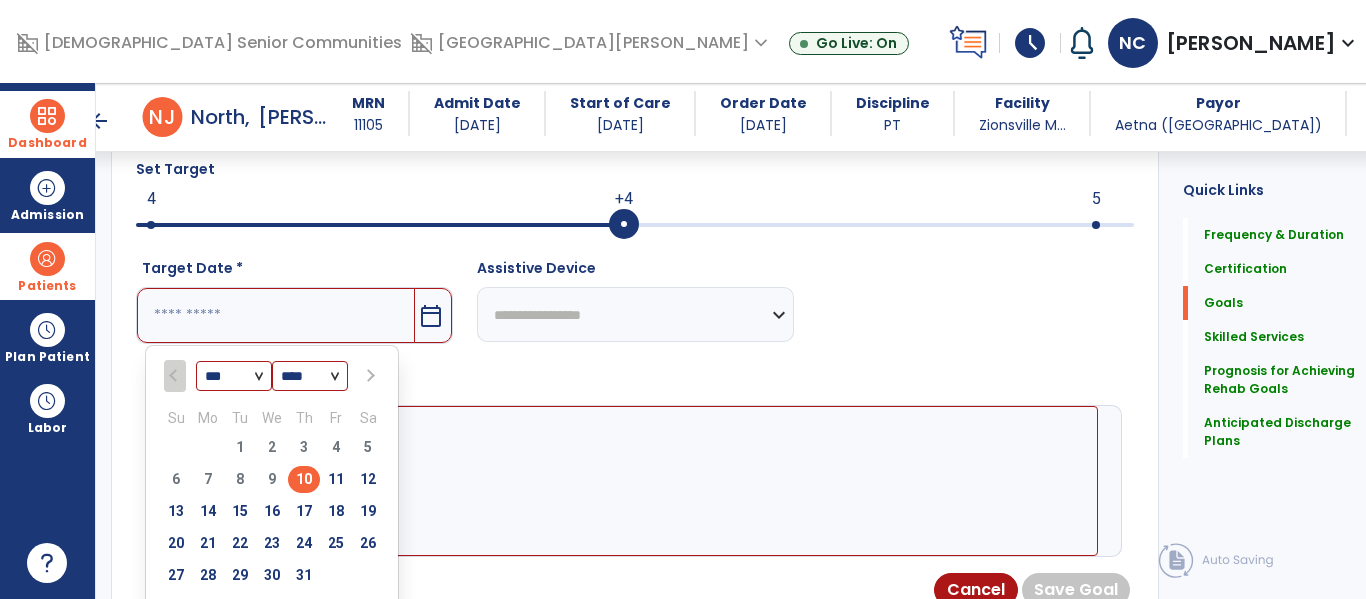 click at bounding box center [368, 376] 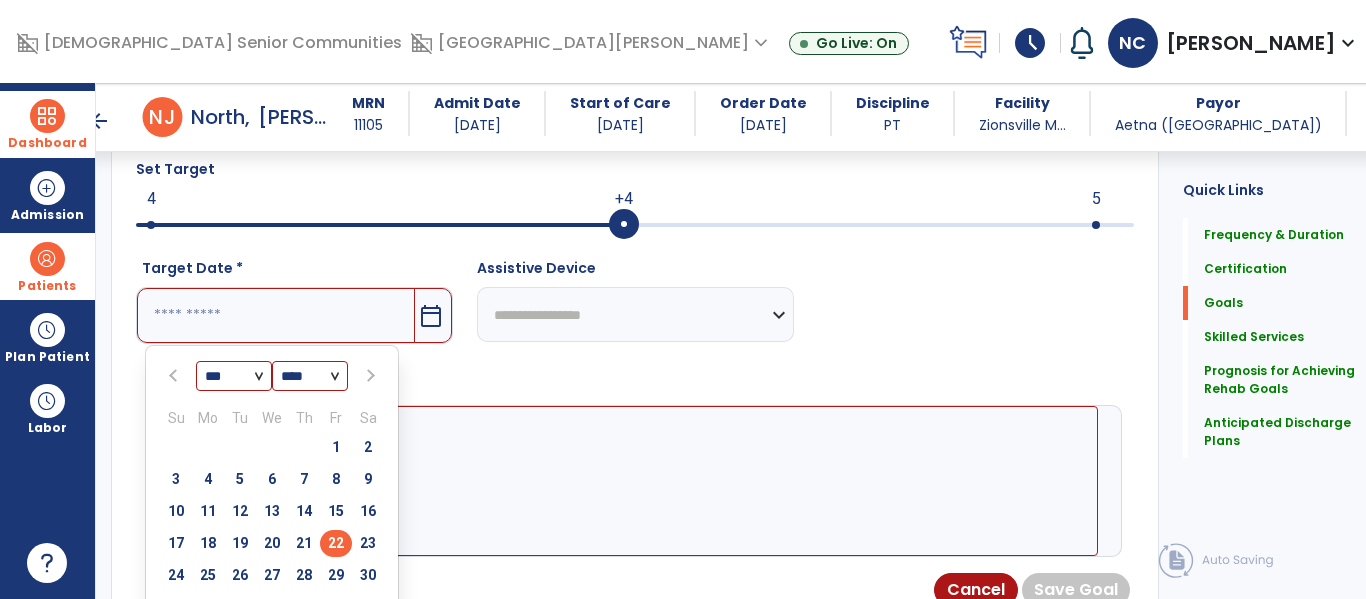 click on "22" at bounding box center [336, 543] 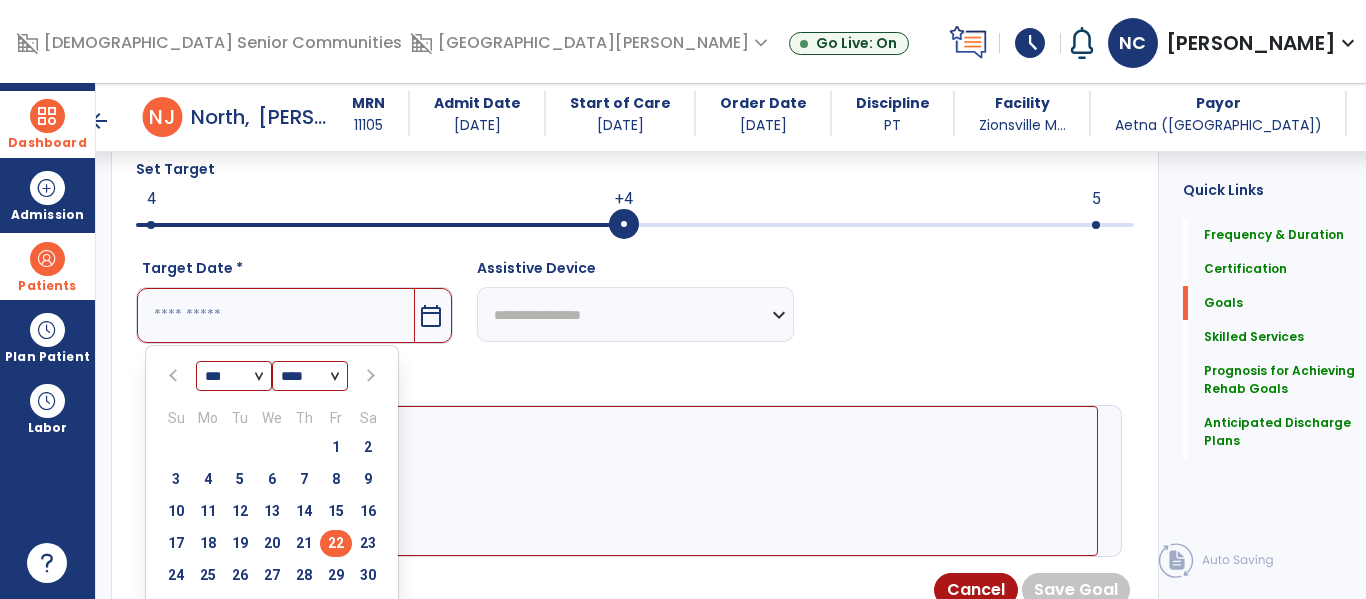 type on "*********" 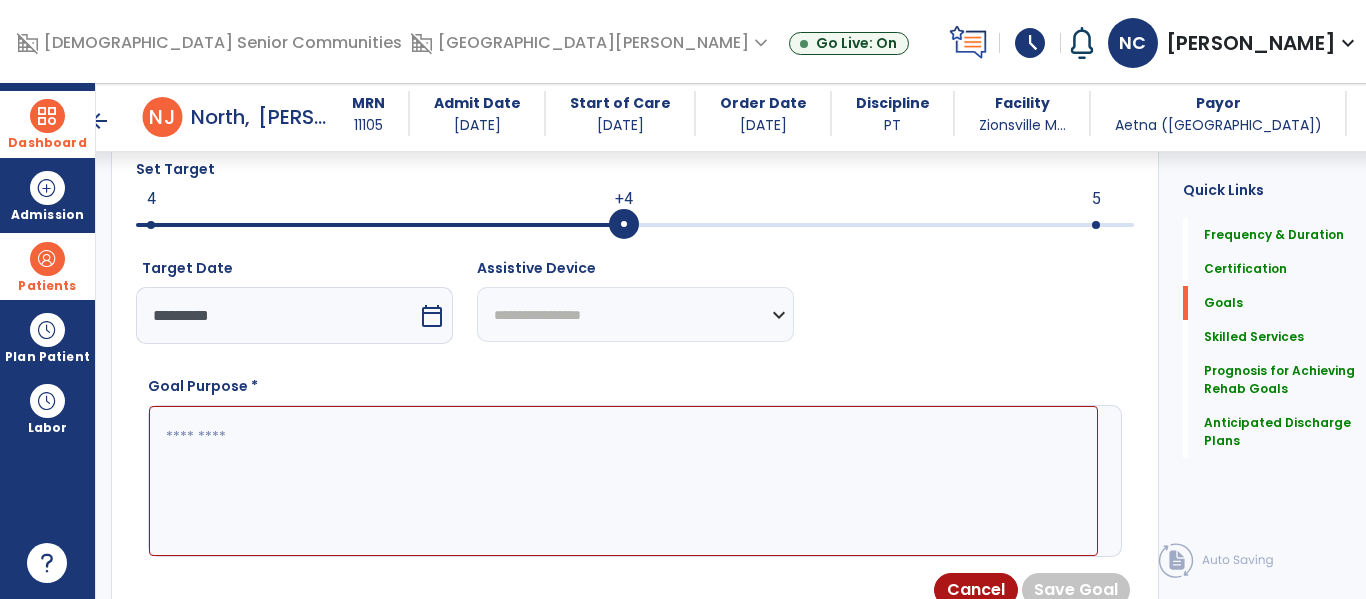 click at bounding box center (623, 481) 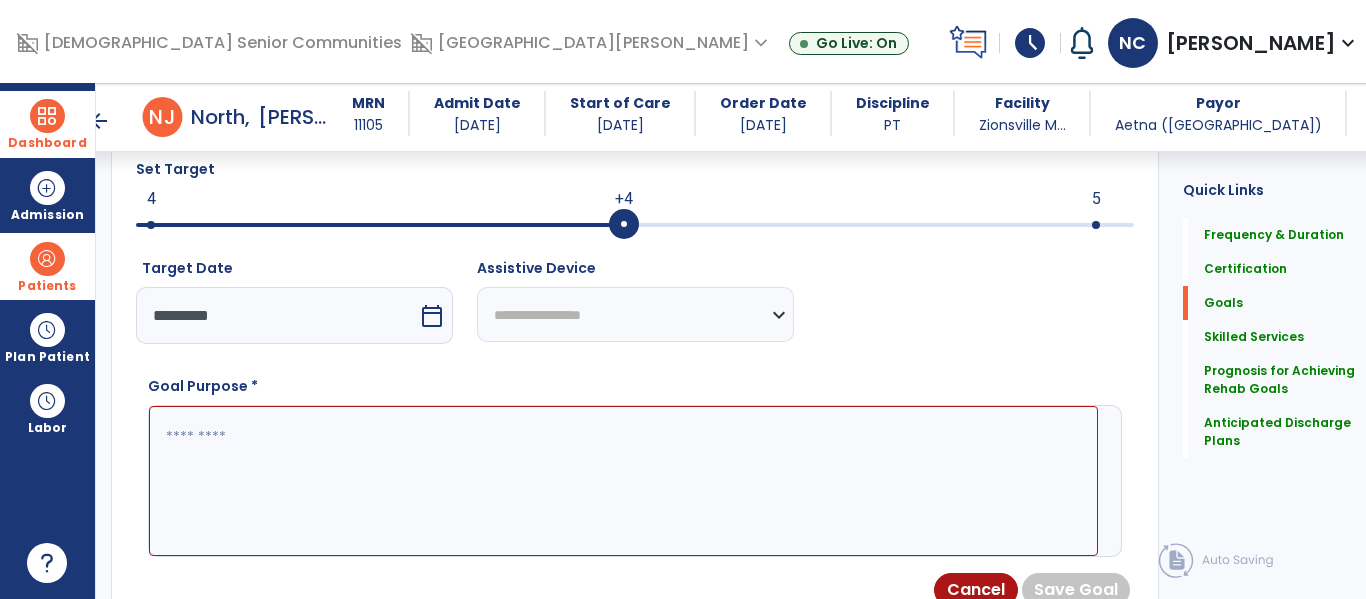 click at bounding box center (623, 481) 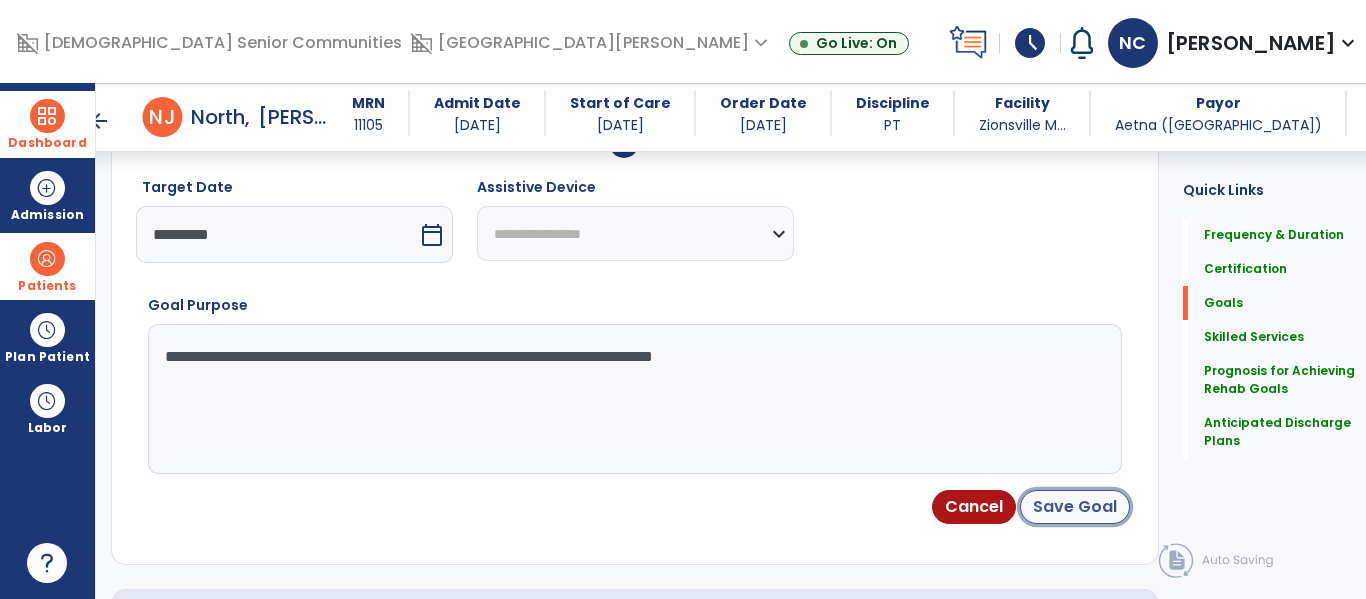 click on "Save Goal" at bounding box center (1075, 507) 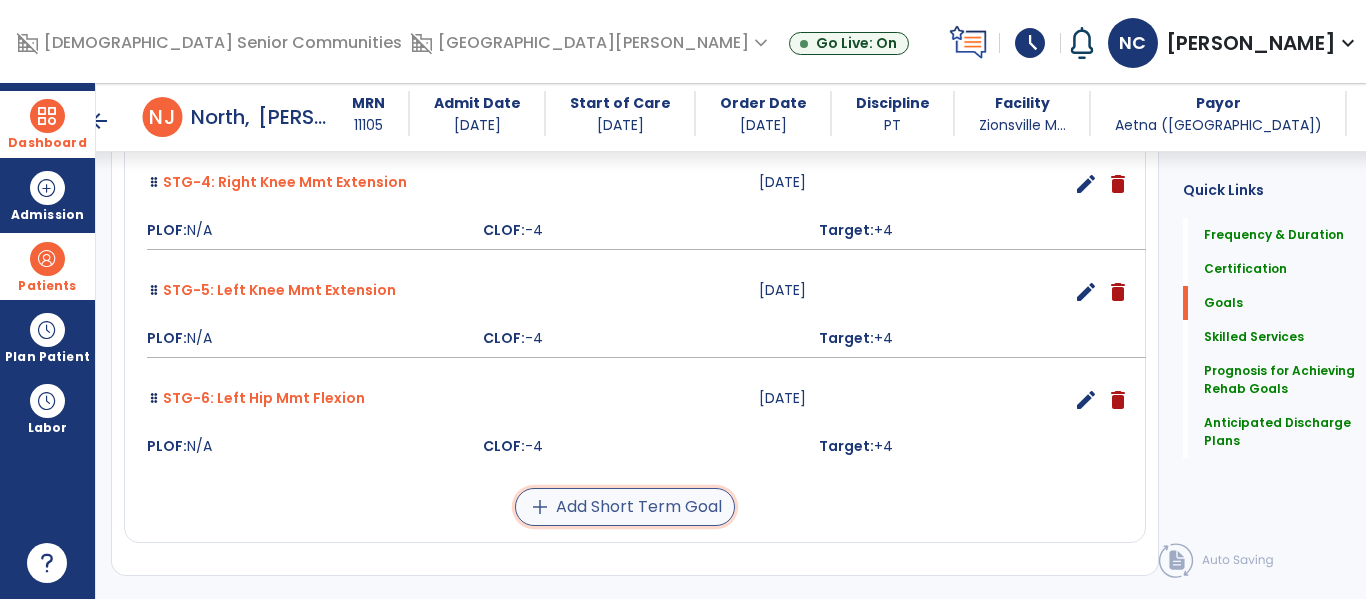 click on "add  Add Short Term Goal" at bounding box center (625, 507) 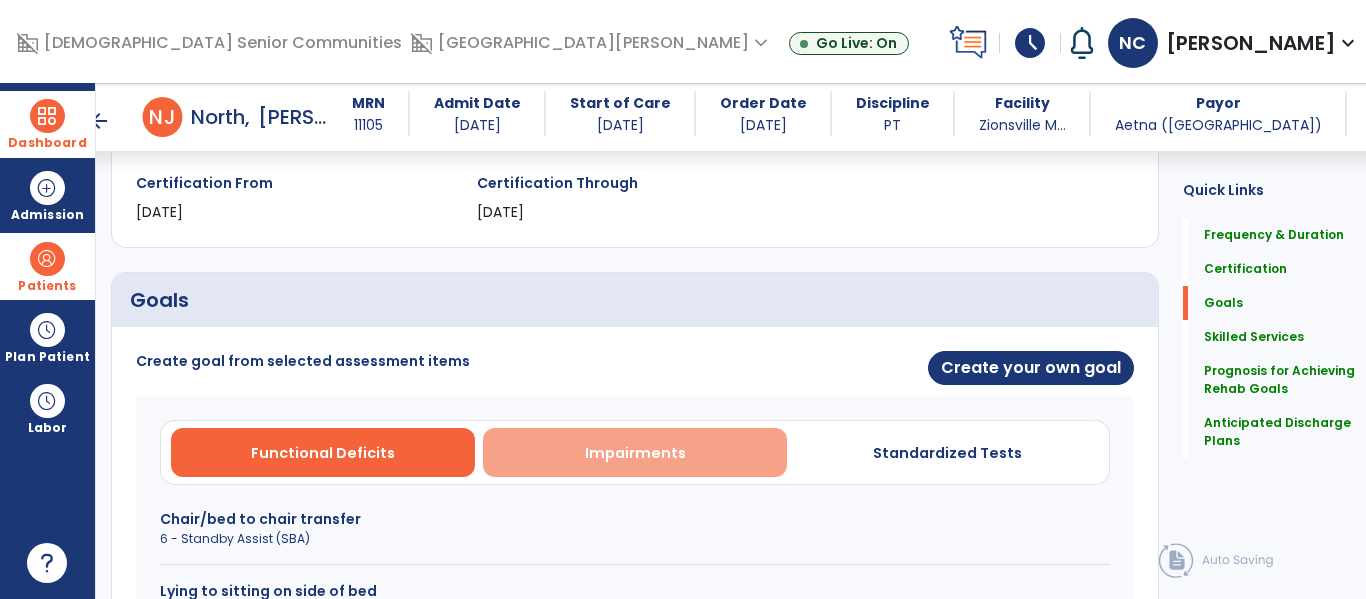 click on "Impairments" at bounding box center (635, 453) 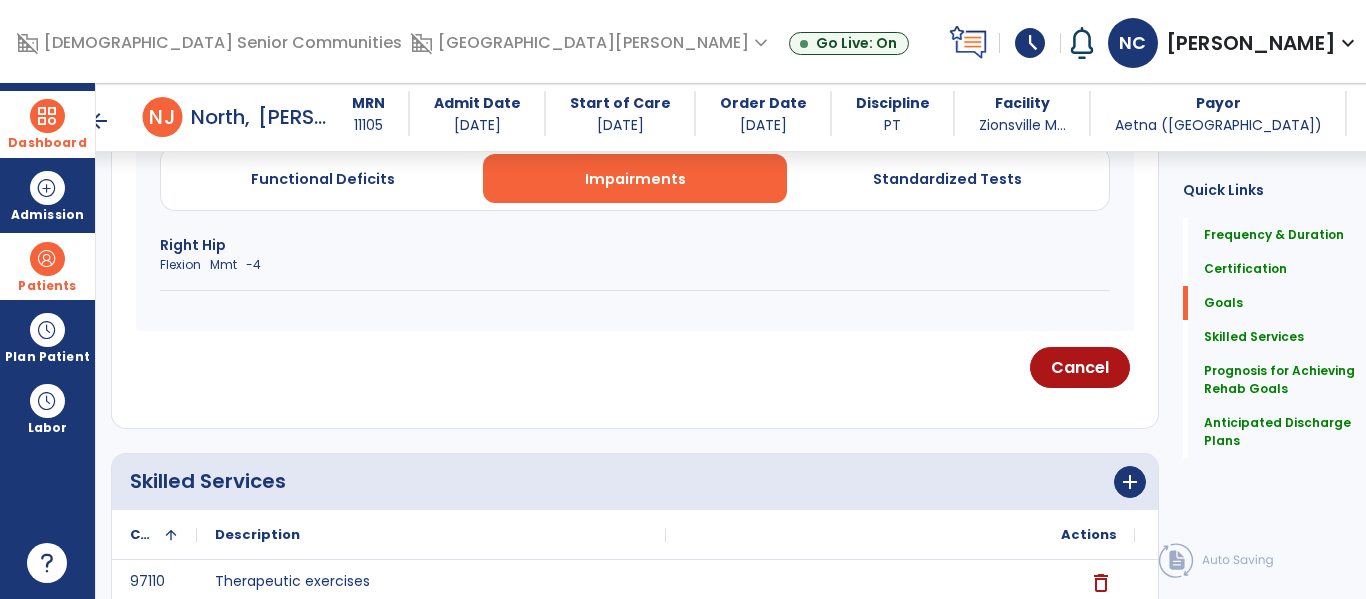 click on "Right Hip" at bounding box center (635, 245) 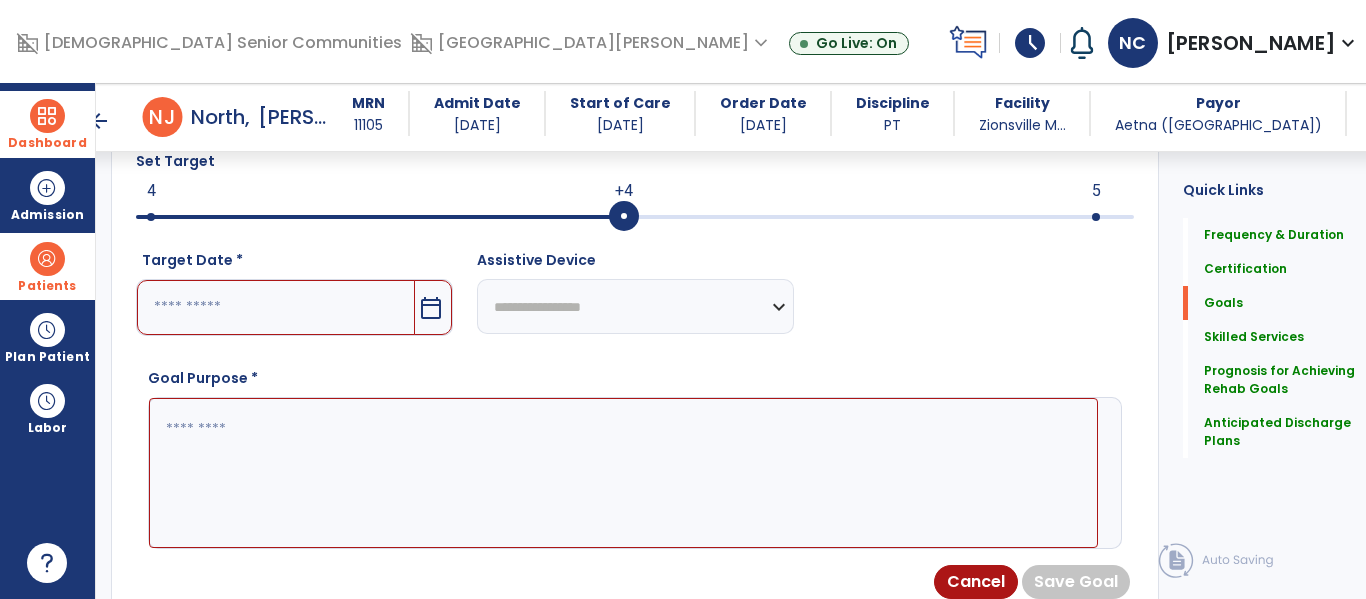 scroll, scrollTop: 726, scrollLeft: 0, axis: vertical 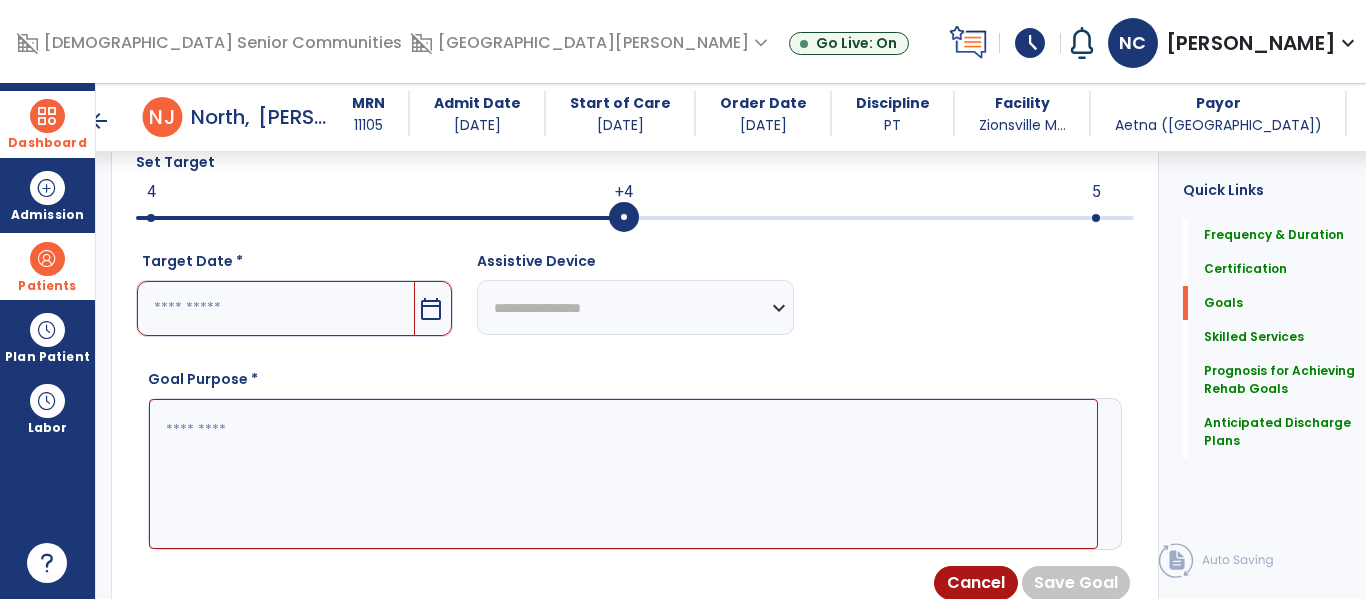 click on "calendar_today" at bounding box center (431, 309) 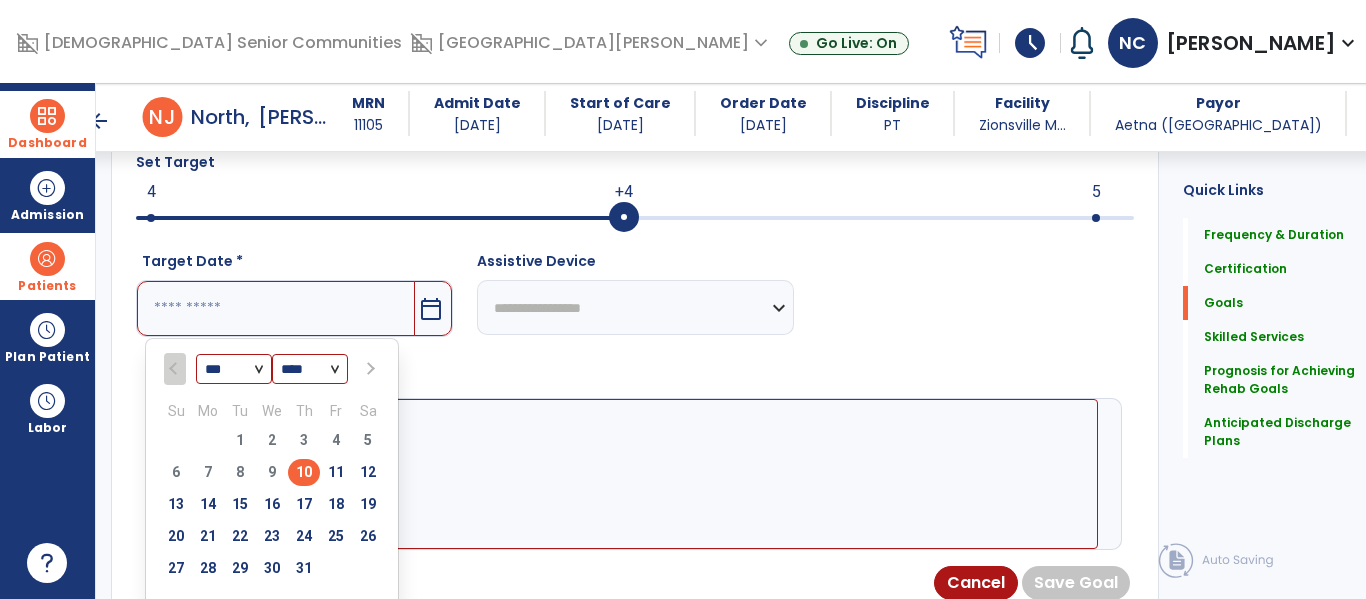click at bounding box center (369, 369) 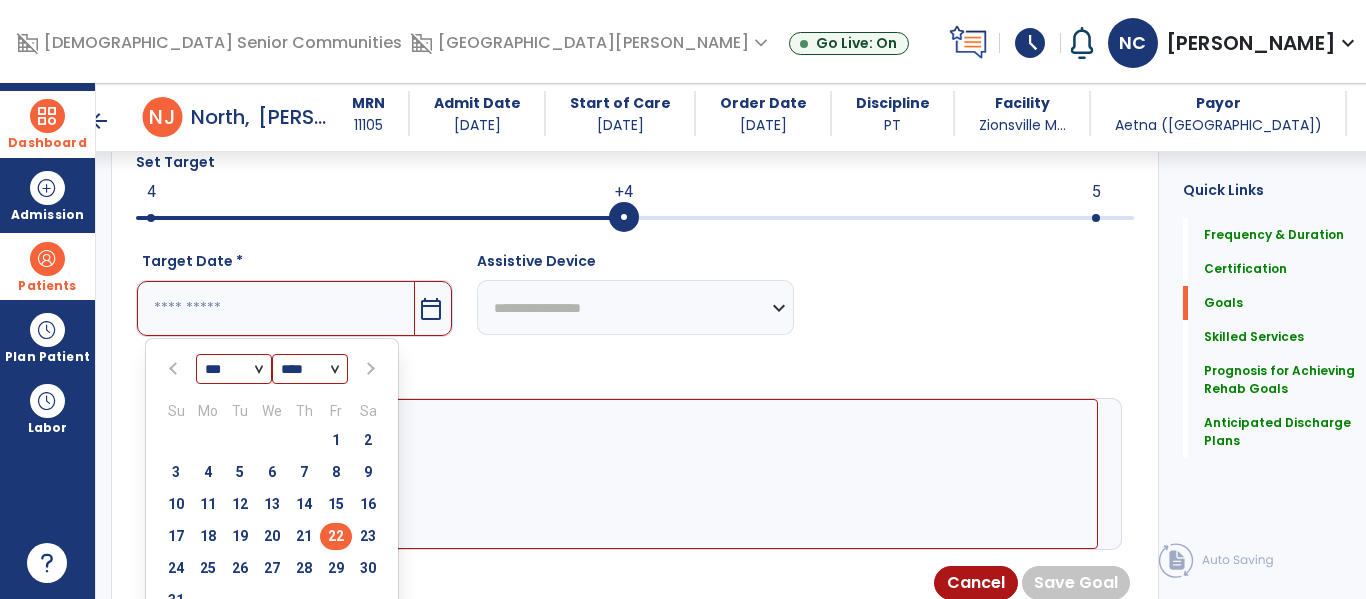 click on "22" at bounding box center (336, 536) 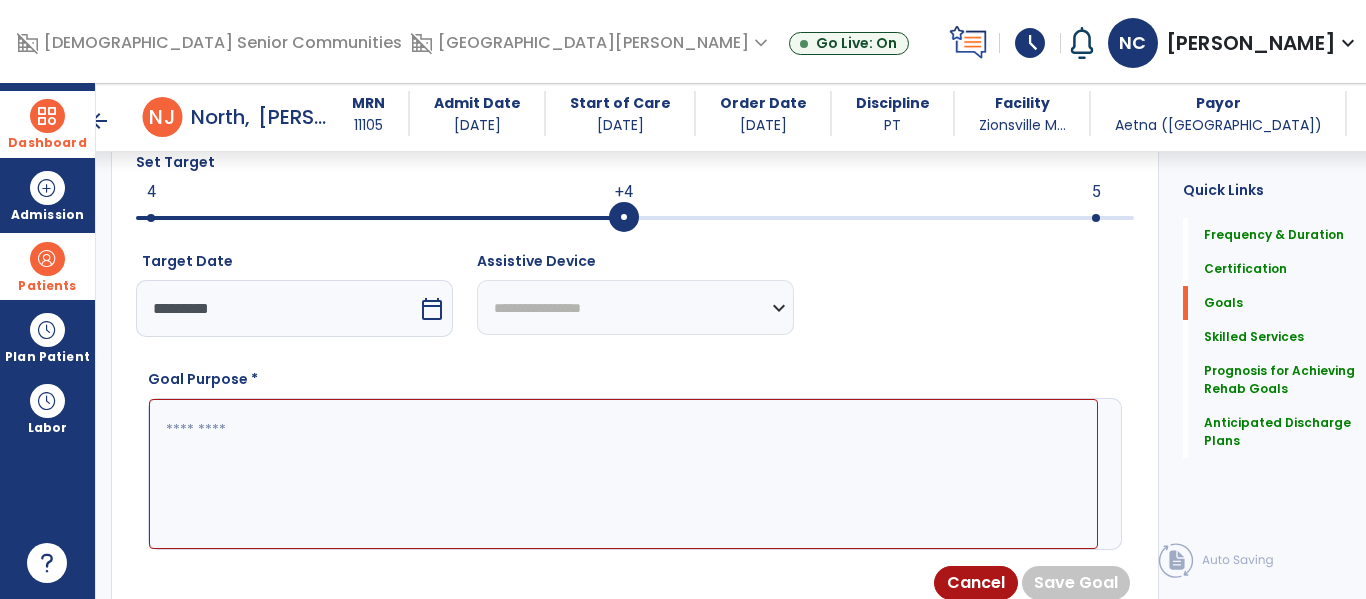 click at bounding box center (623, 474) 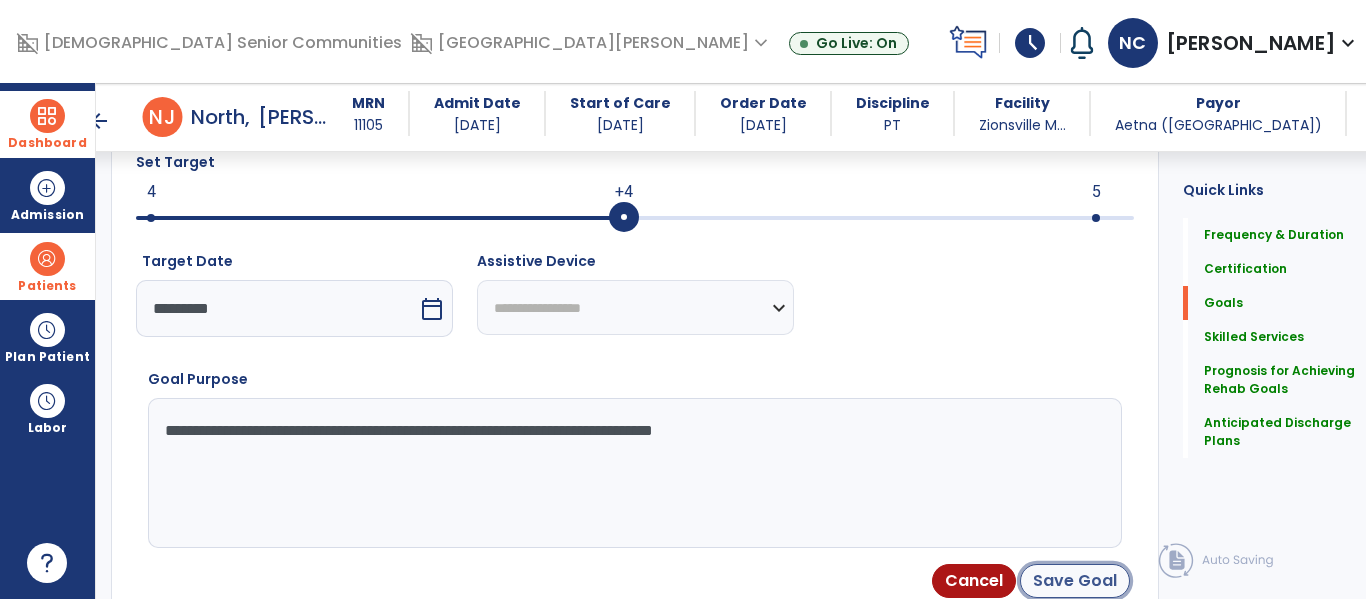 click on "Save Goal" at bounding box center [1075, 581] 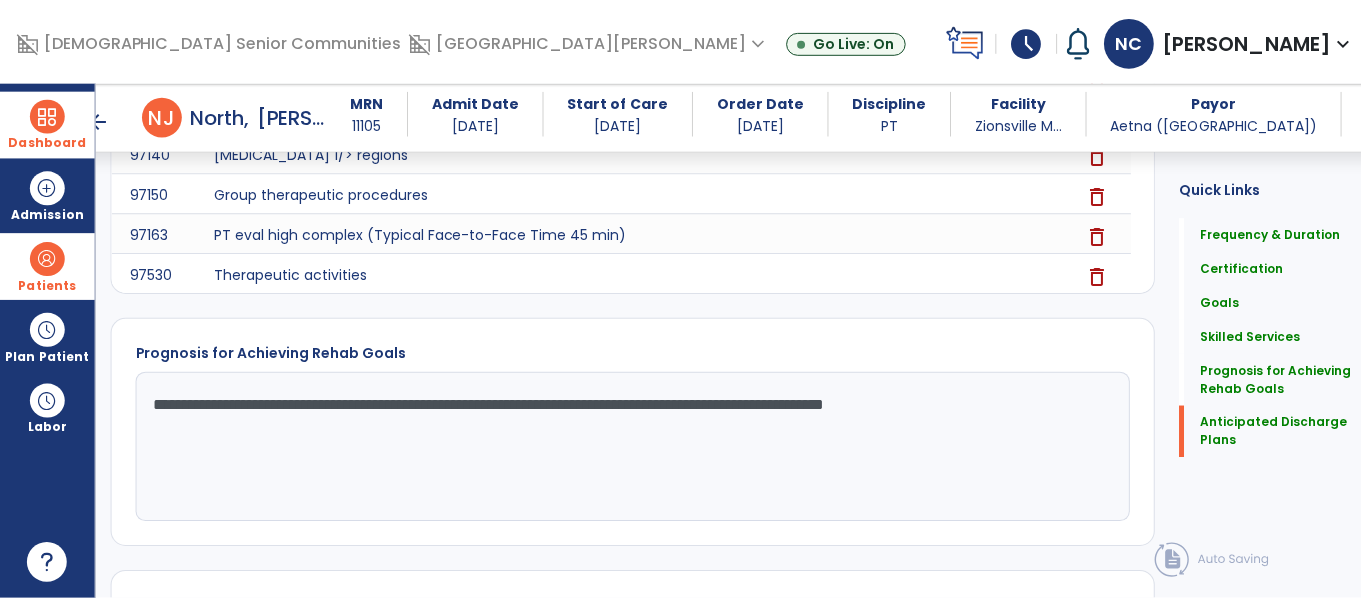 scroll, scrollTop: 2290, scrollLeft: 0, axis: vertical 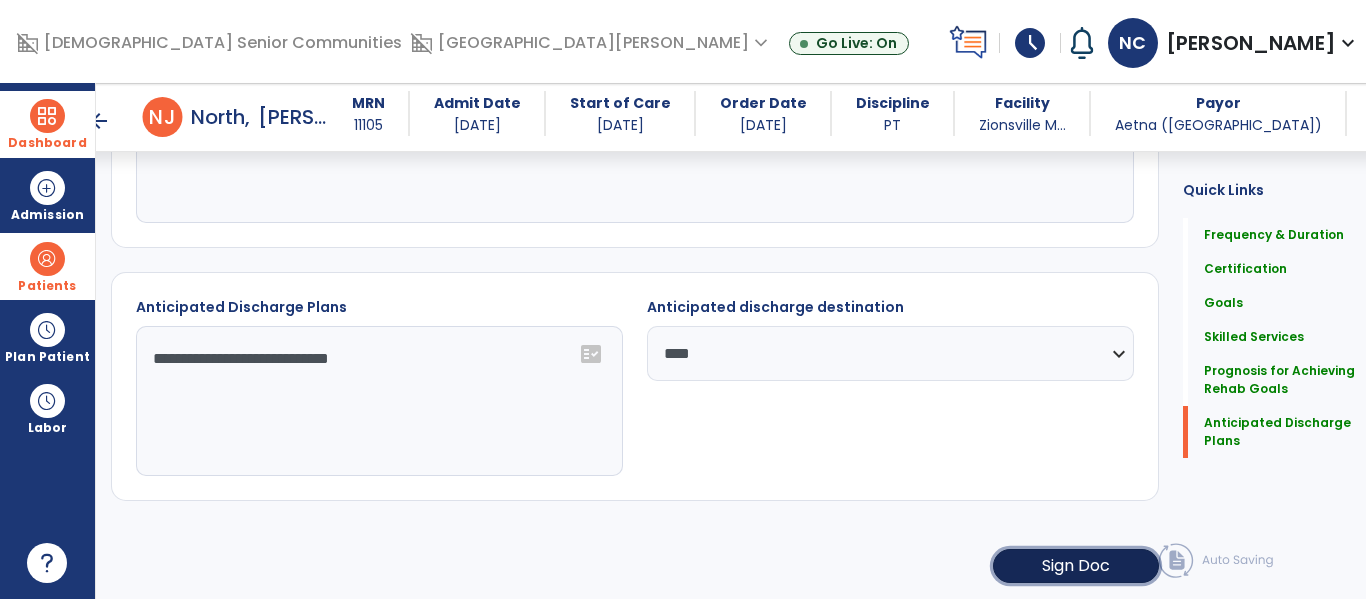 click on "Sign Doc" 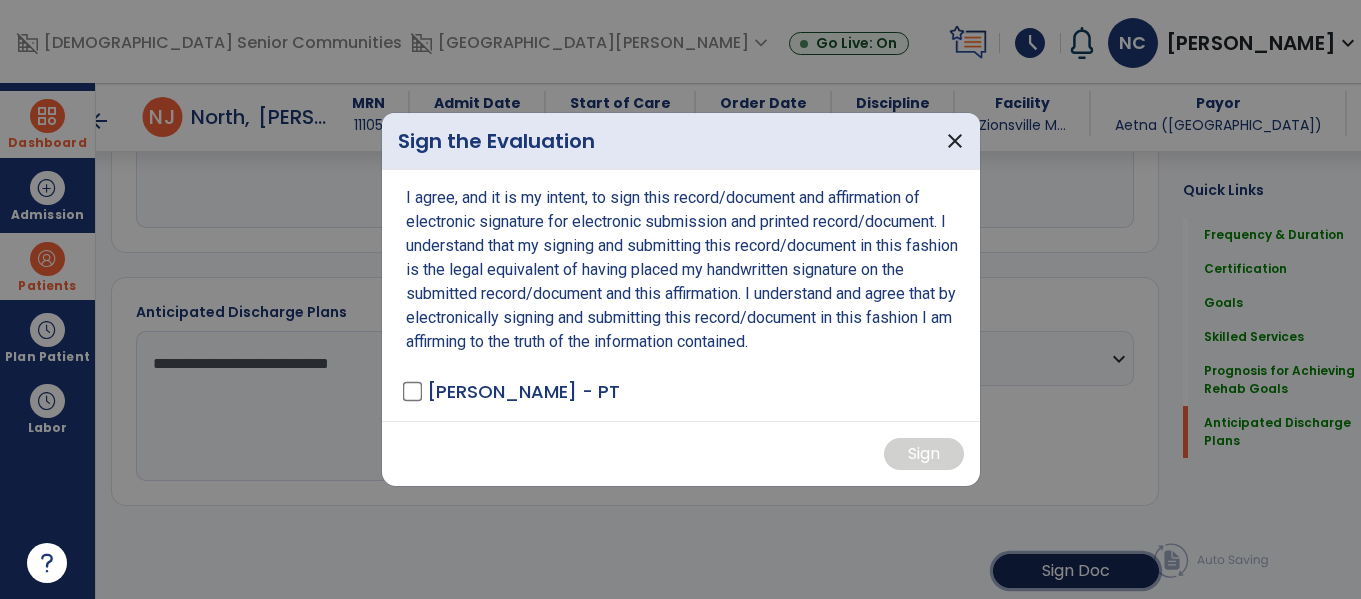 scroll, scrollTop: 2290, scrollLeft: 0, axis: vertical 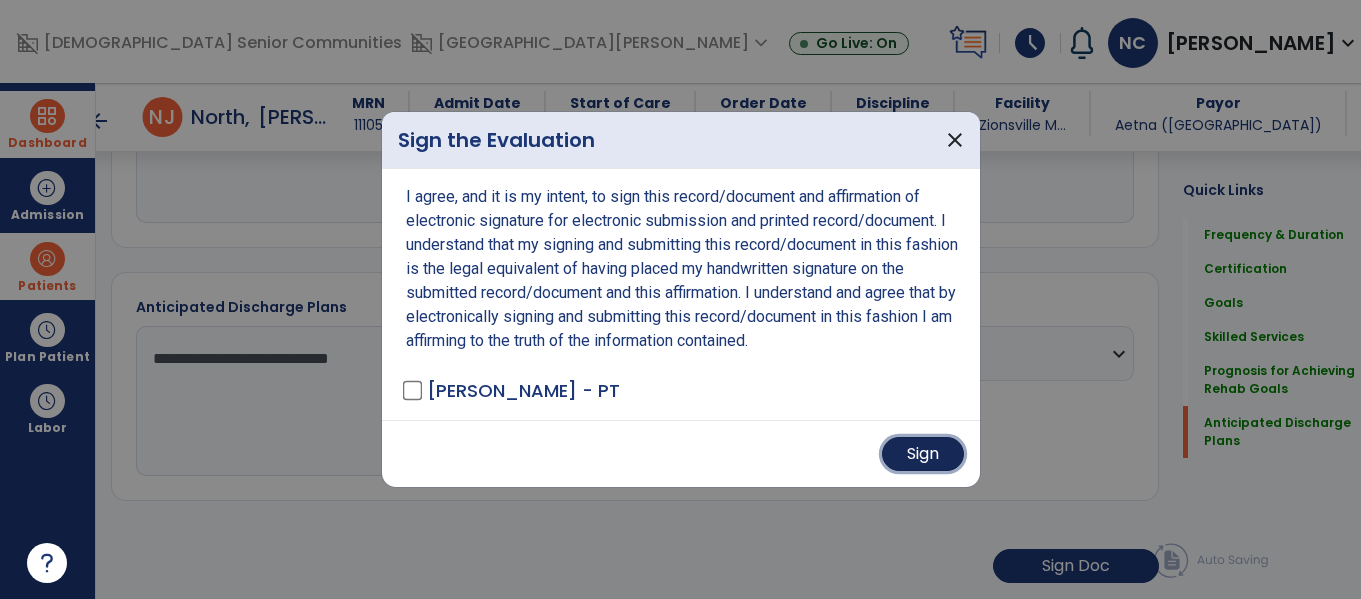 click on "Sign" at bounding box center (923, 454) 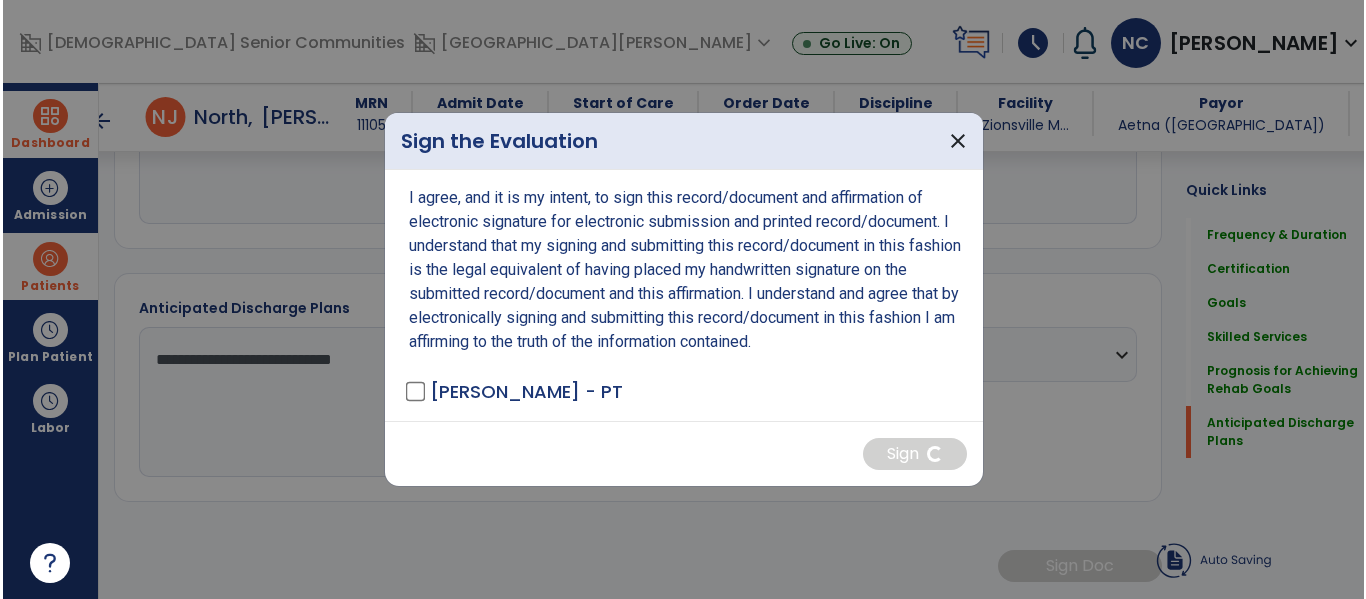 scroll, scrollTop: 2289, scrollLeft: 0, axis: vertical 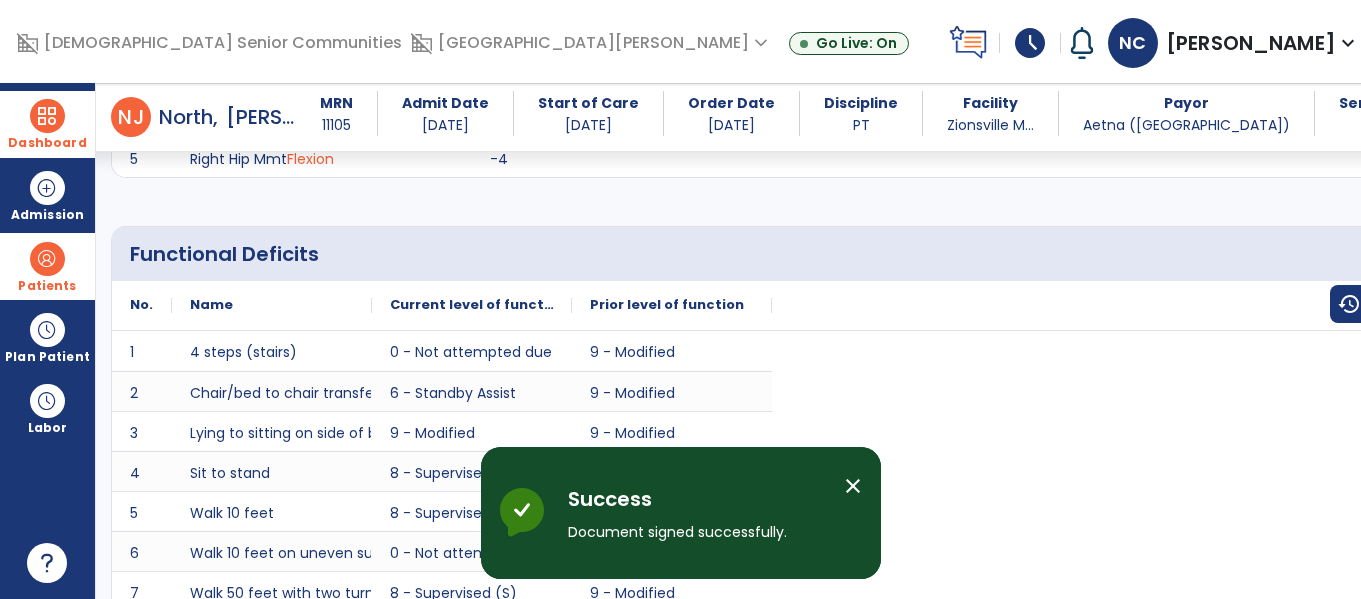 click on "Dashboard" at bounding box center (47, 124) 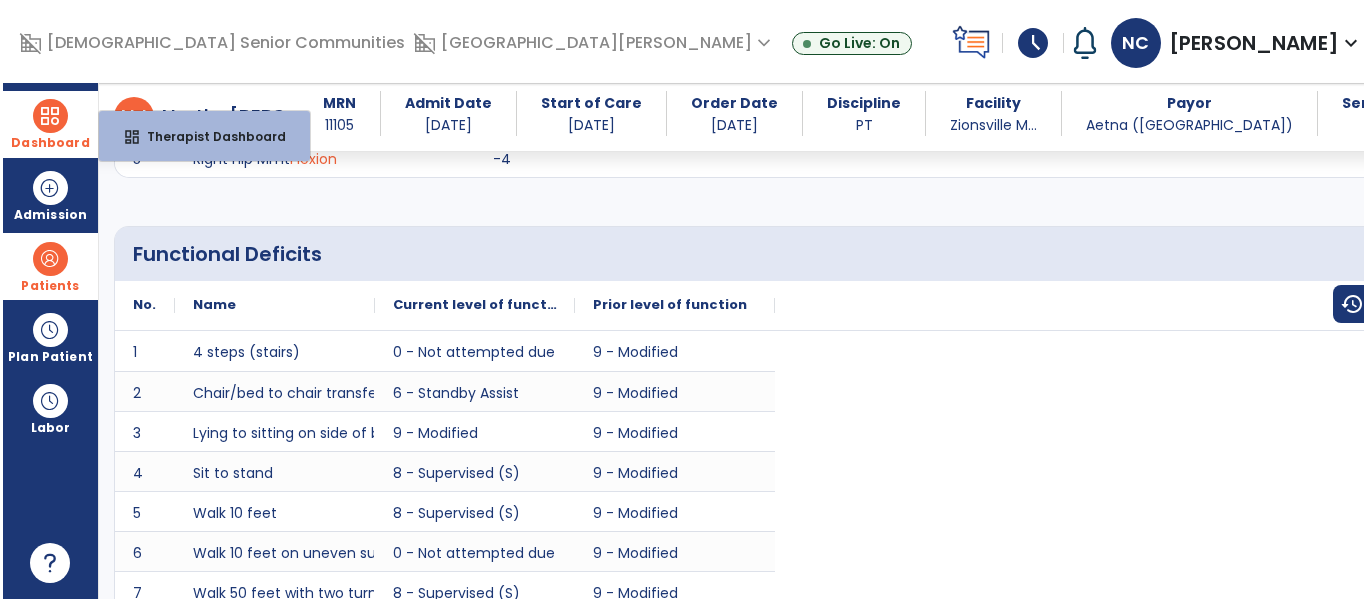 scroll, scrollTop: 1663, scrollLeft: 0, axis: vertical 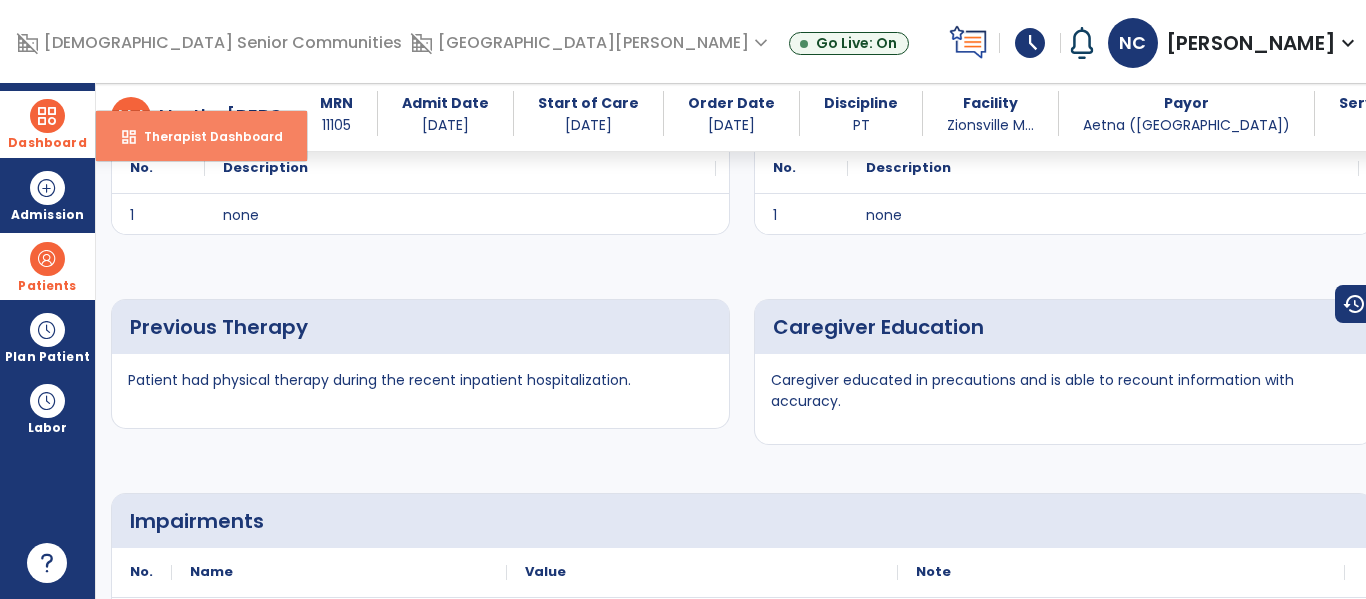 click on "Therapist Dashboard" at bounding box center (205, 136) 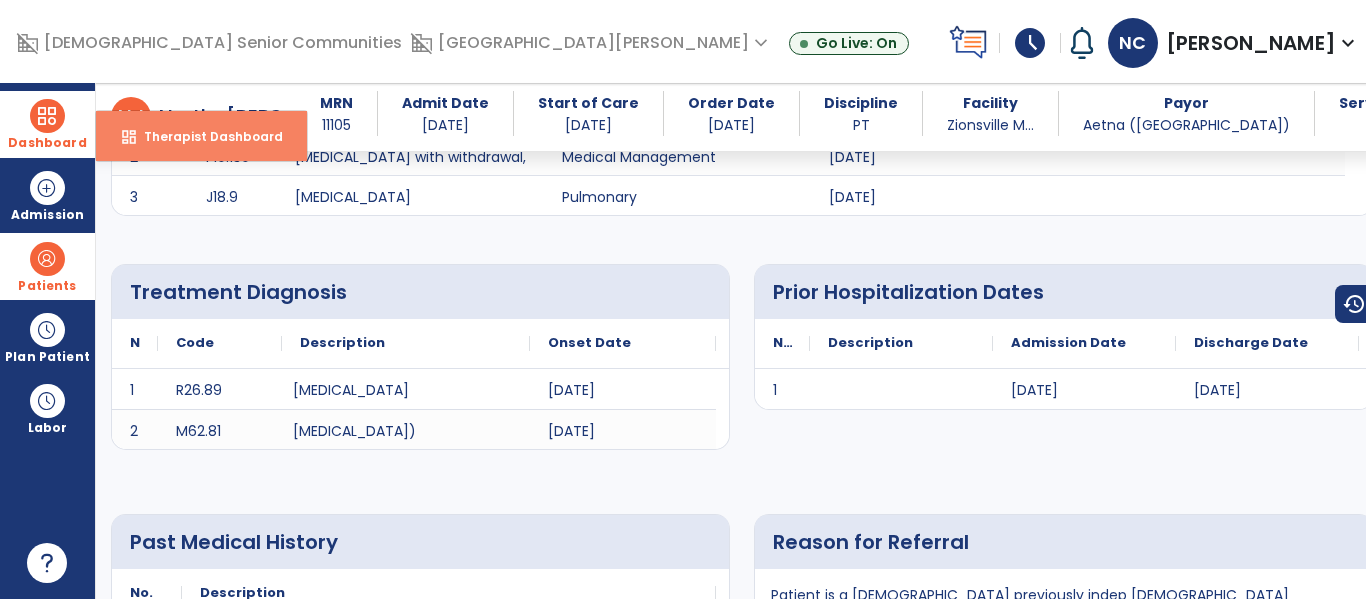 select on "****" 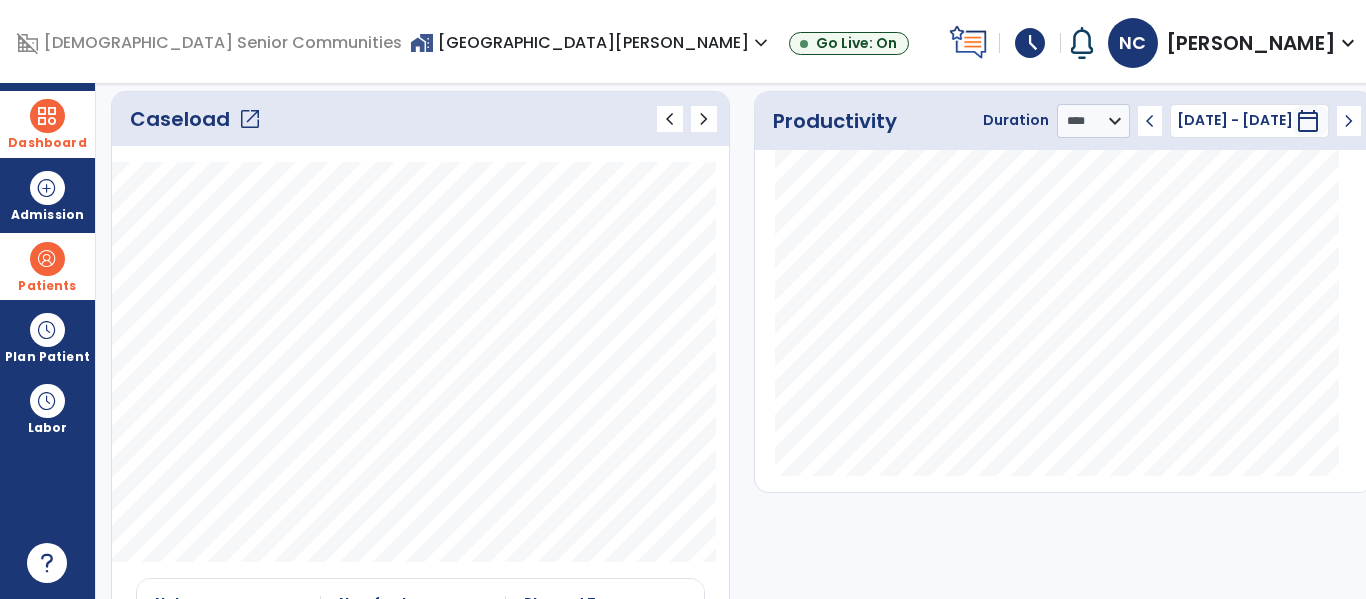 click on "open_in_new" 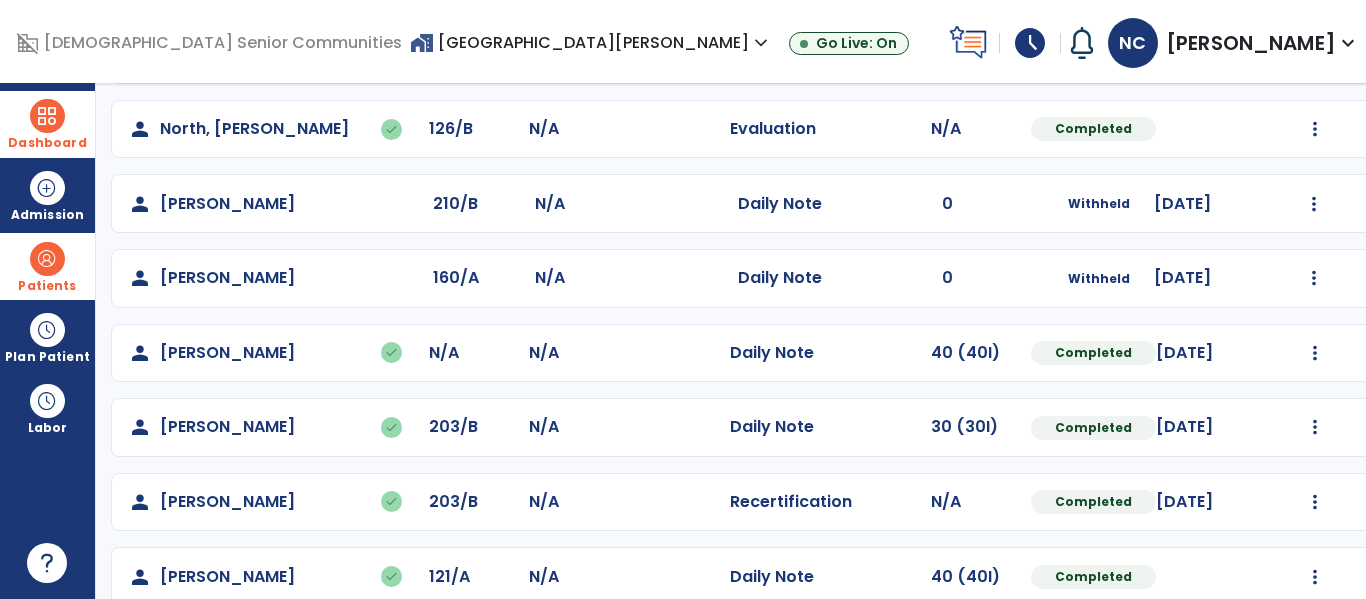 scroll, scrollTop: 1009, scrollLeft: 0, axis: vertical 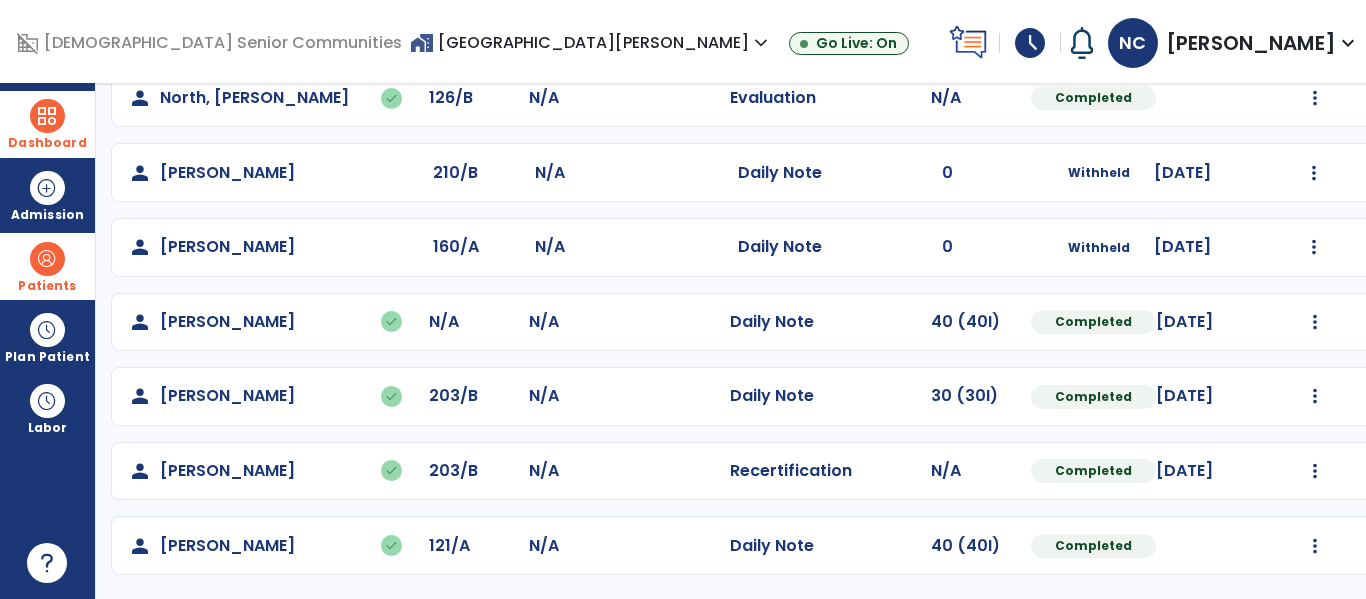 click on "person   [PERSON_NAME]   done  203/B N/A  Daily Note   30 (30I)  Completed [DATE]  Undo Visit Status   Reset Note   Open Document   G + C Mins" 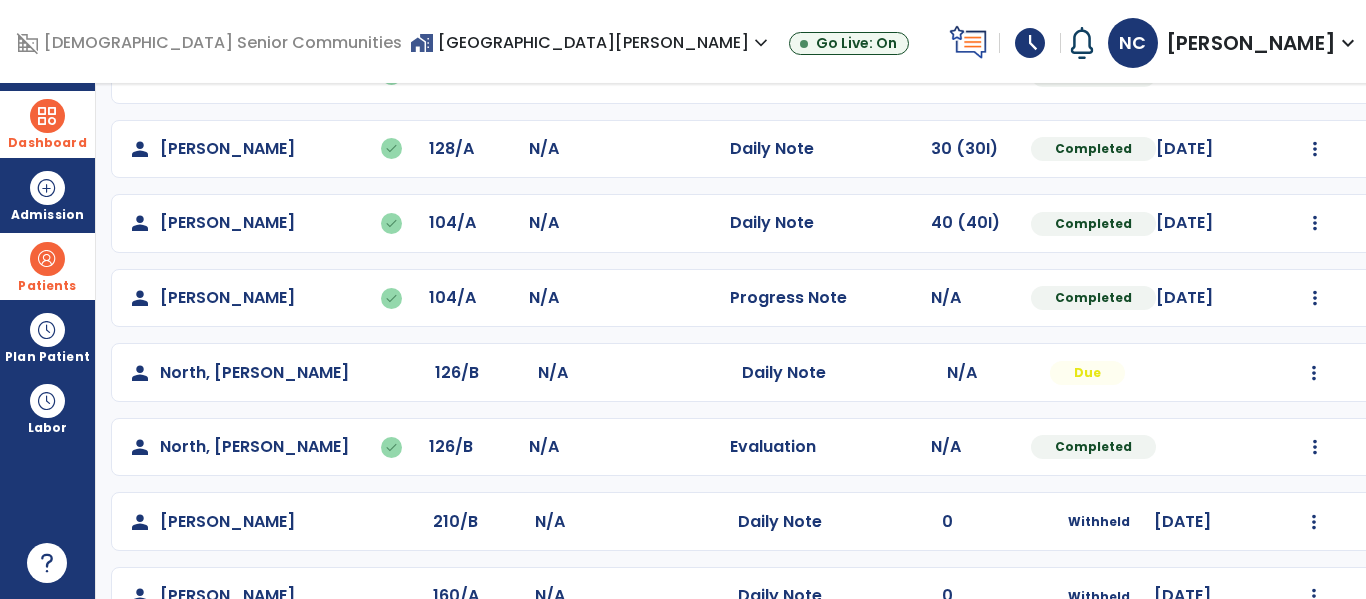 scroll, scrollTop: 659, scrollLeft: 0, axis: vertical 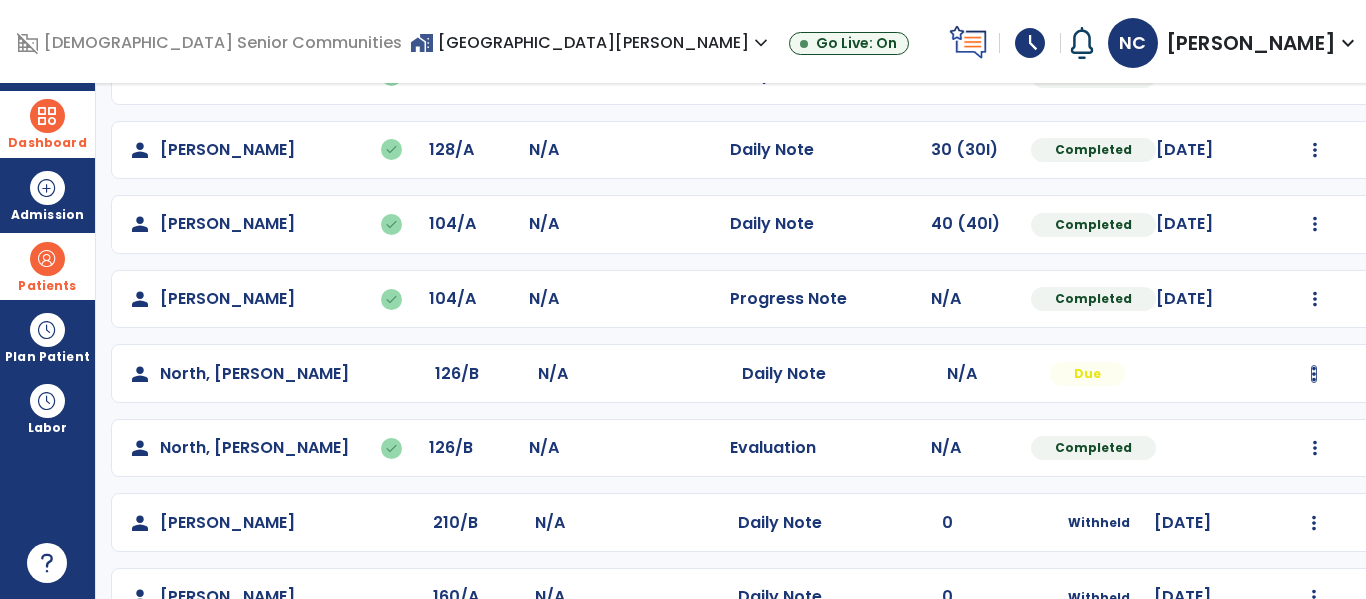 click at bounding box center [1315, -371] 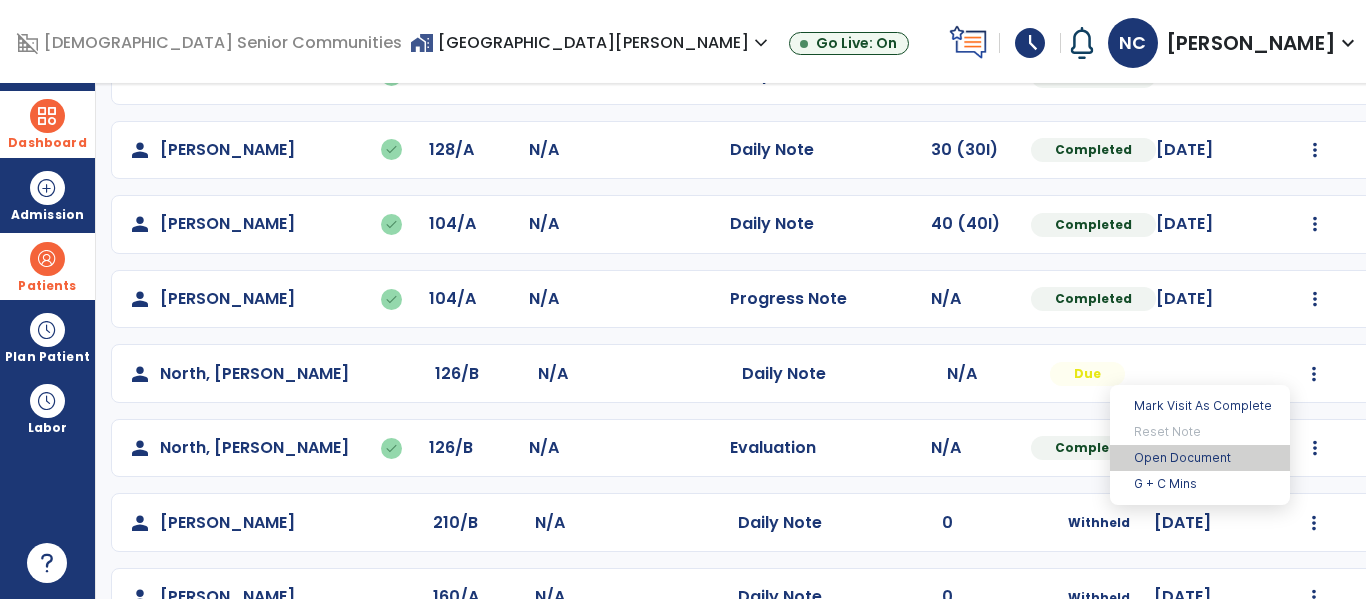 click on "Open Document" at bounding box center (1200, 458) 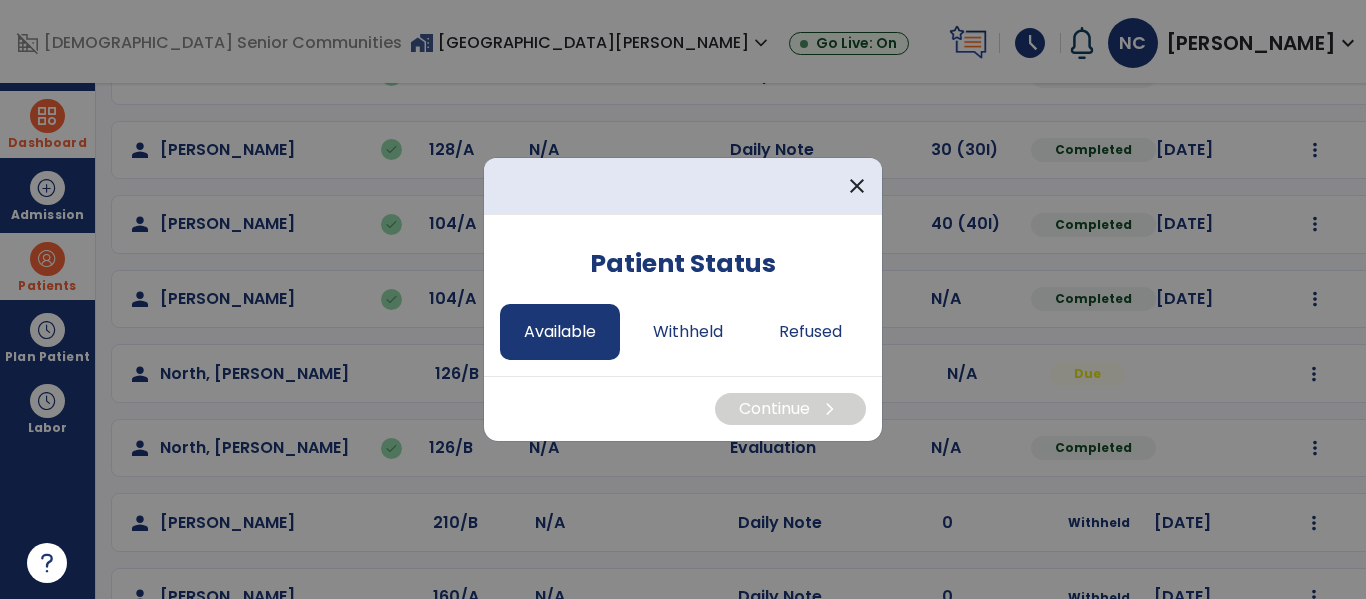 click on "Available" at bounding box center (560, 332) 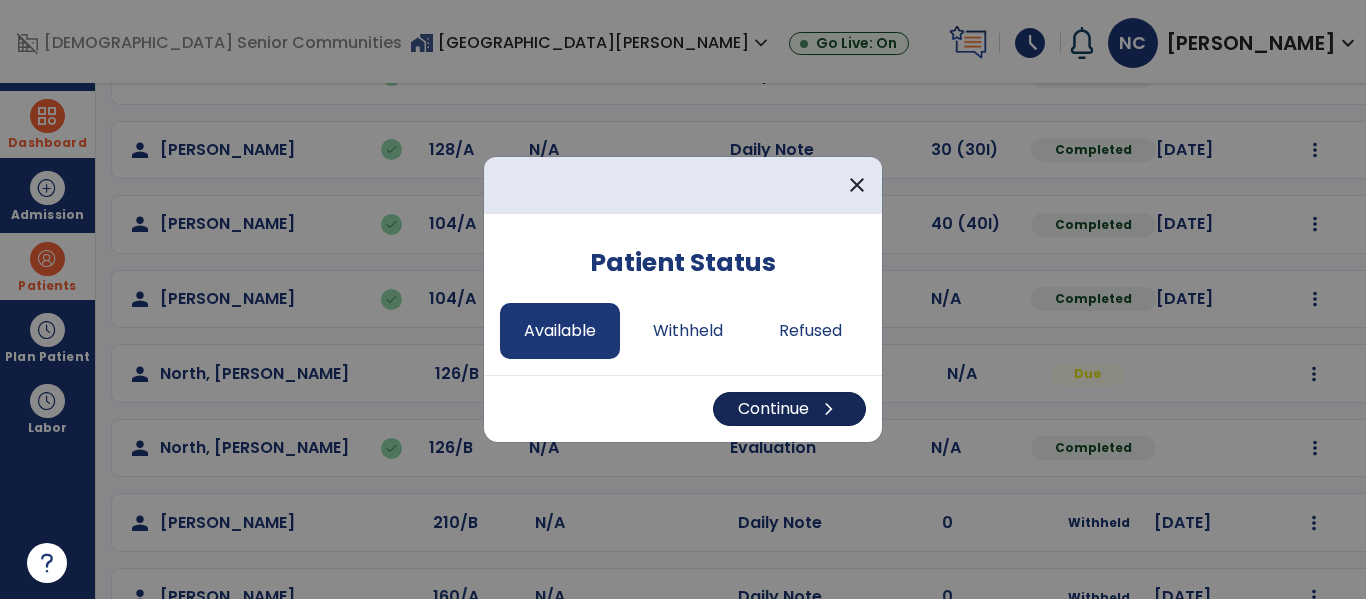 click on "Continue   chevron_right" at bounding box center [789, 409] 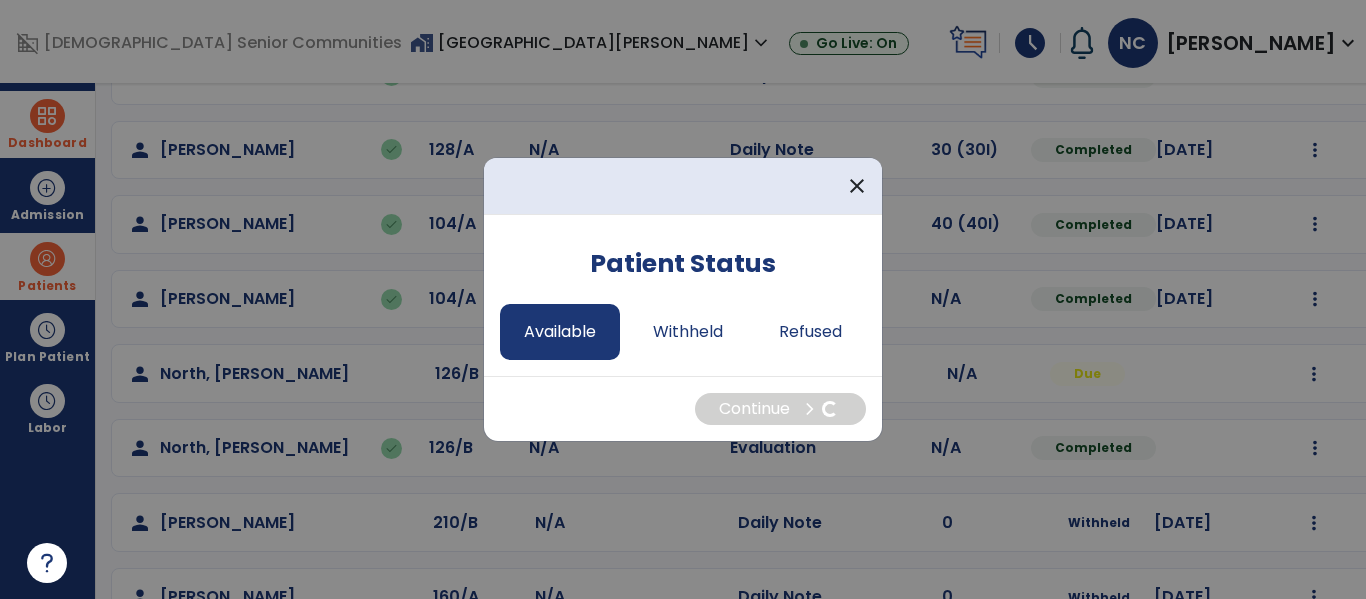 select on "*" 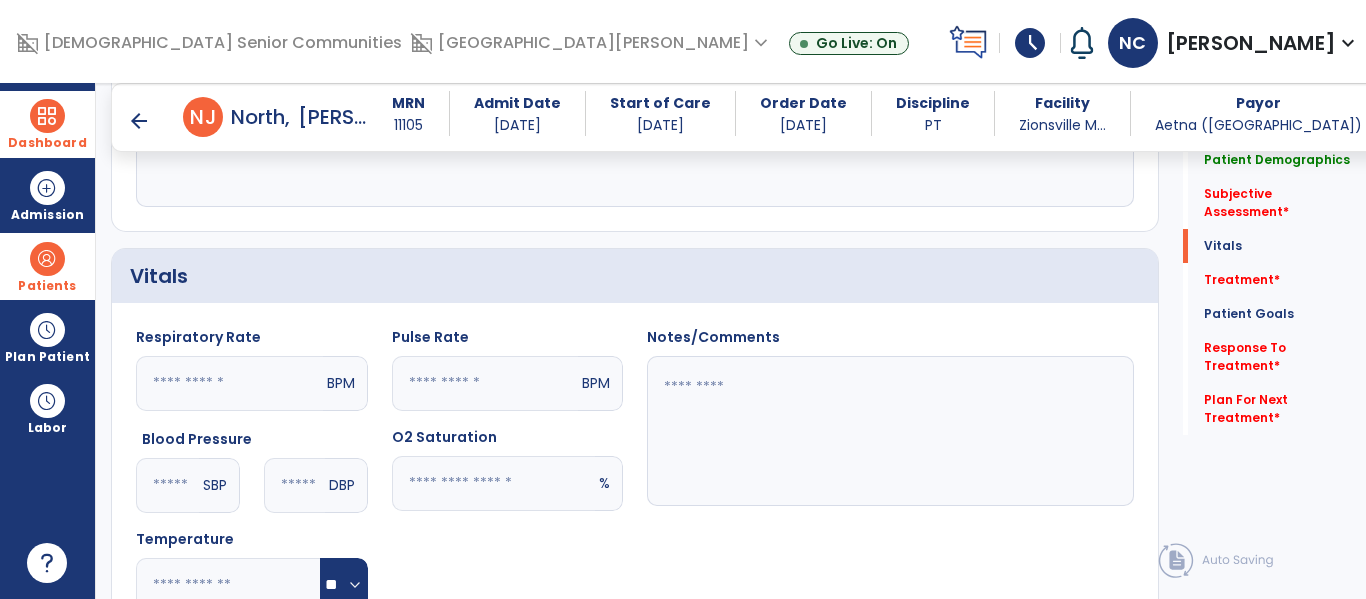 scroll, scrollTop: 654, scrollLeft: 0, axis: vertical 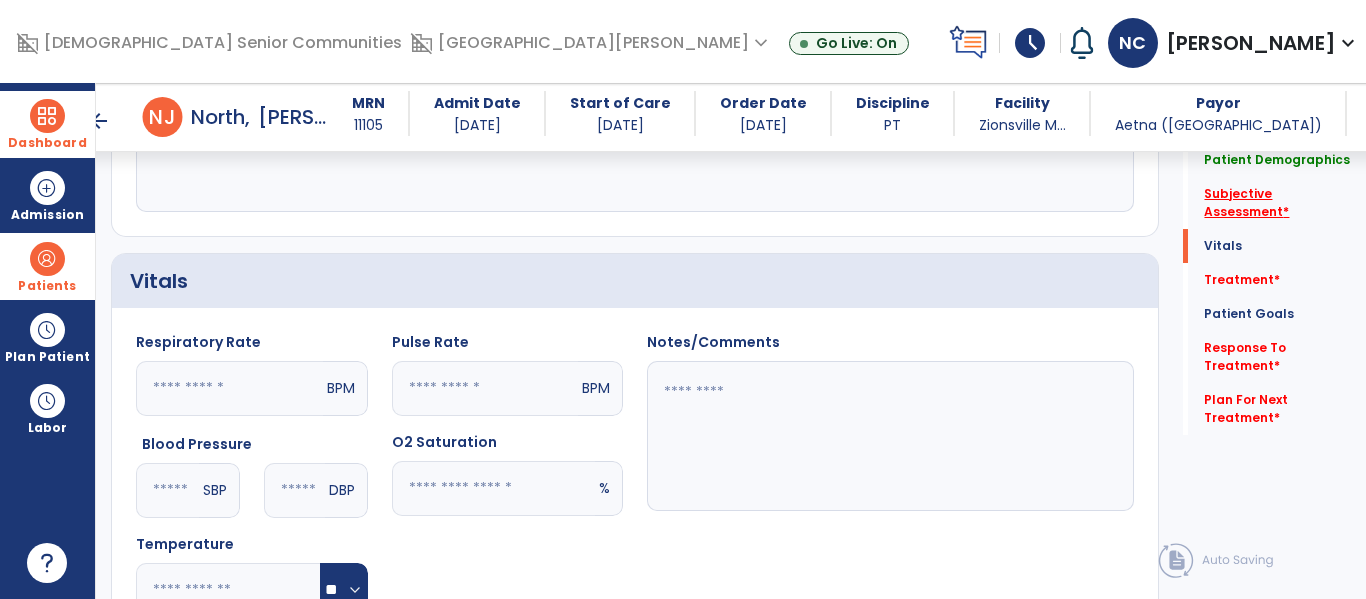 click on "Subjective Assessment   *" 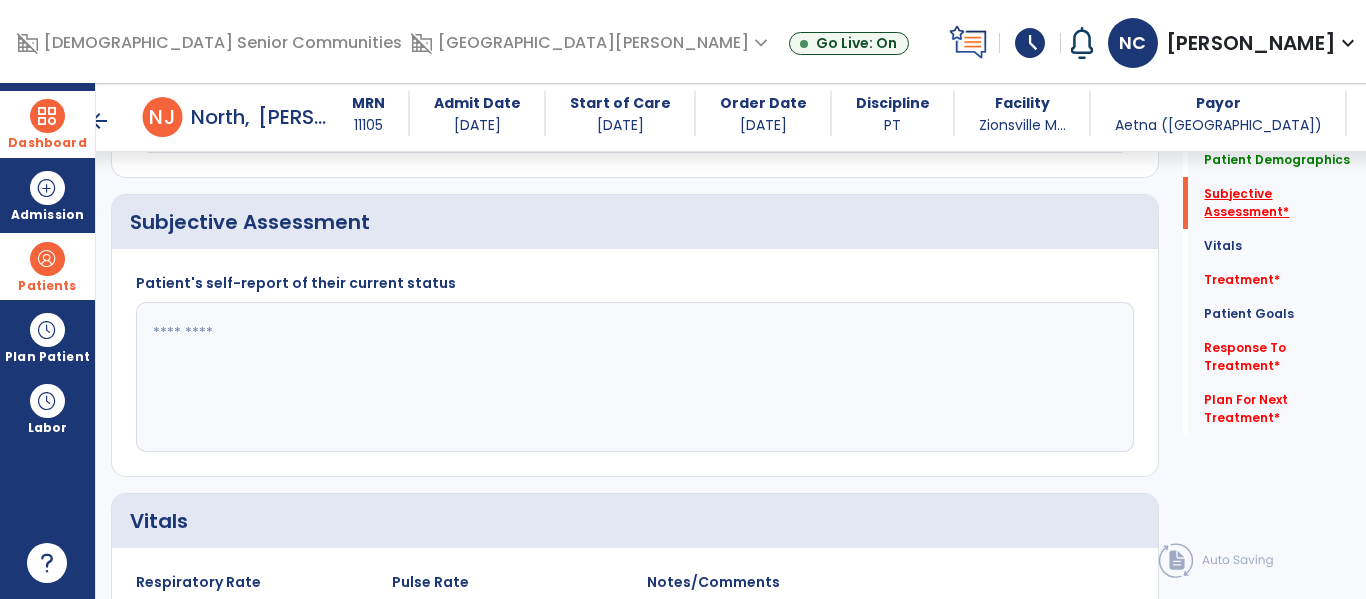 scroll, scrollTop: 408, scrollLeft: 0, axis: vertical 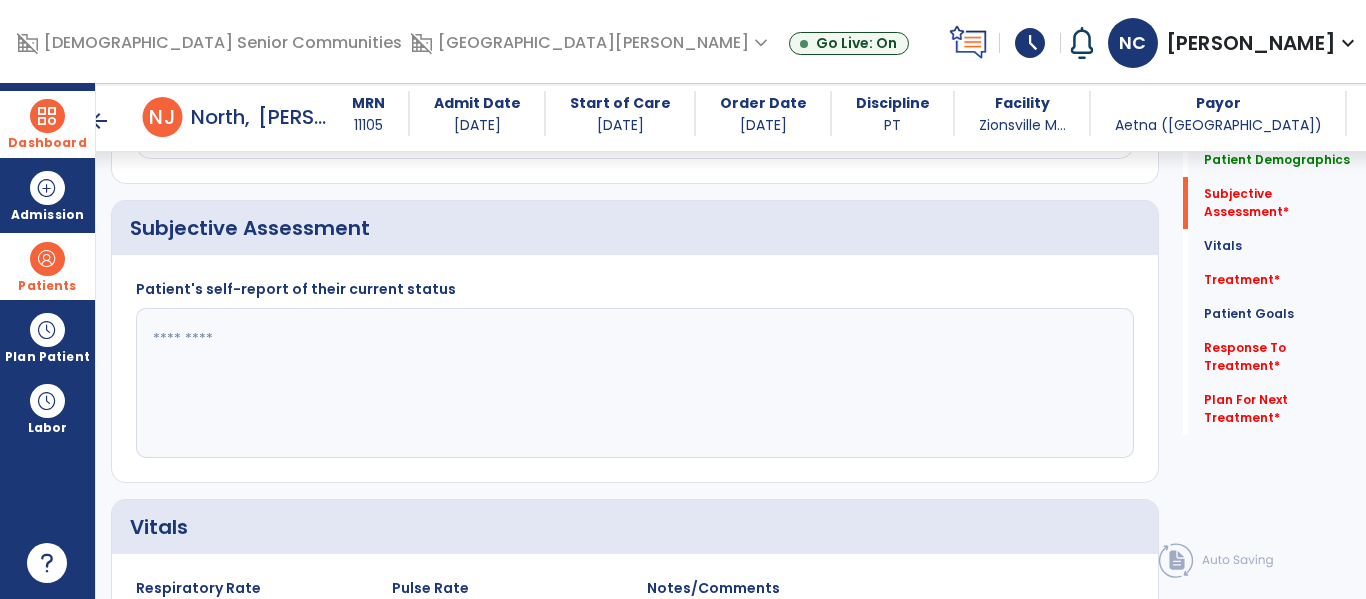 click 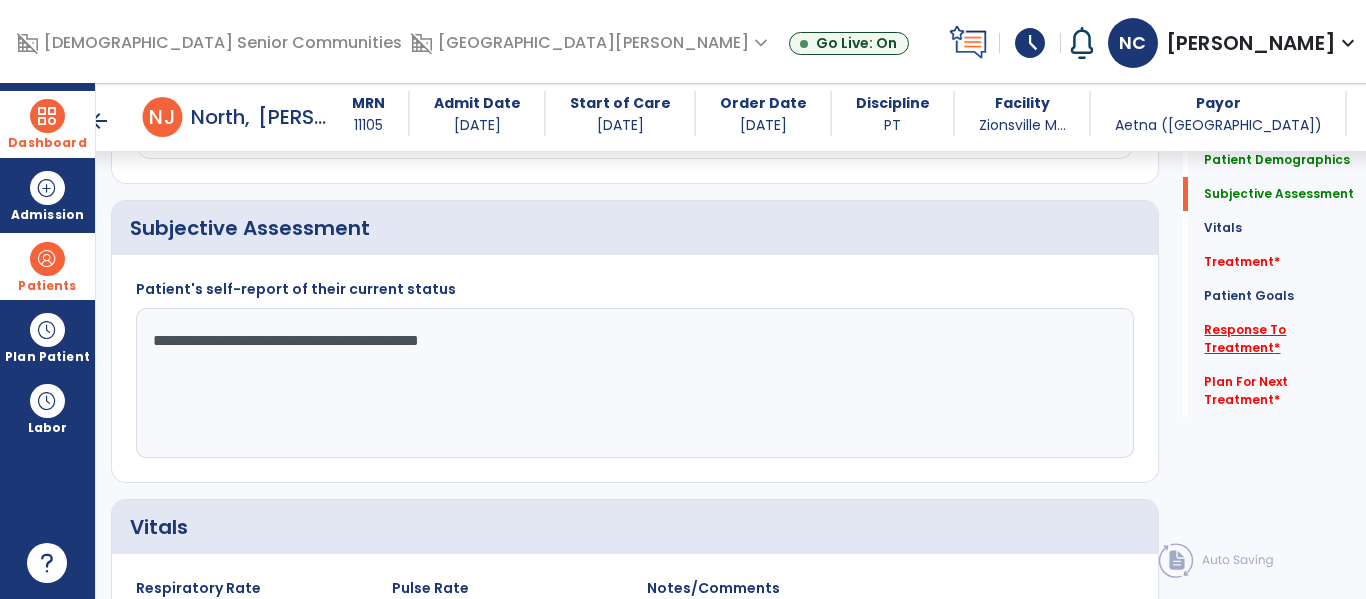 type on "**********" 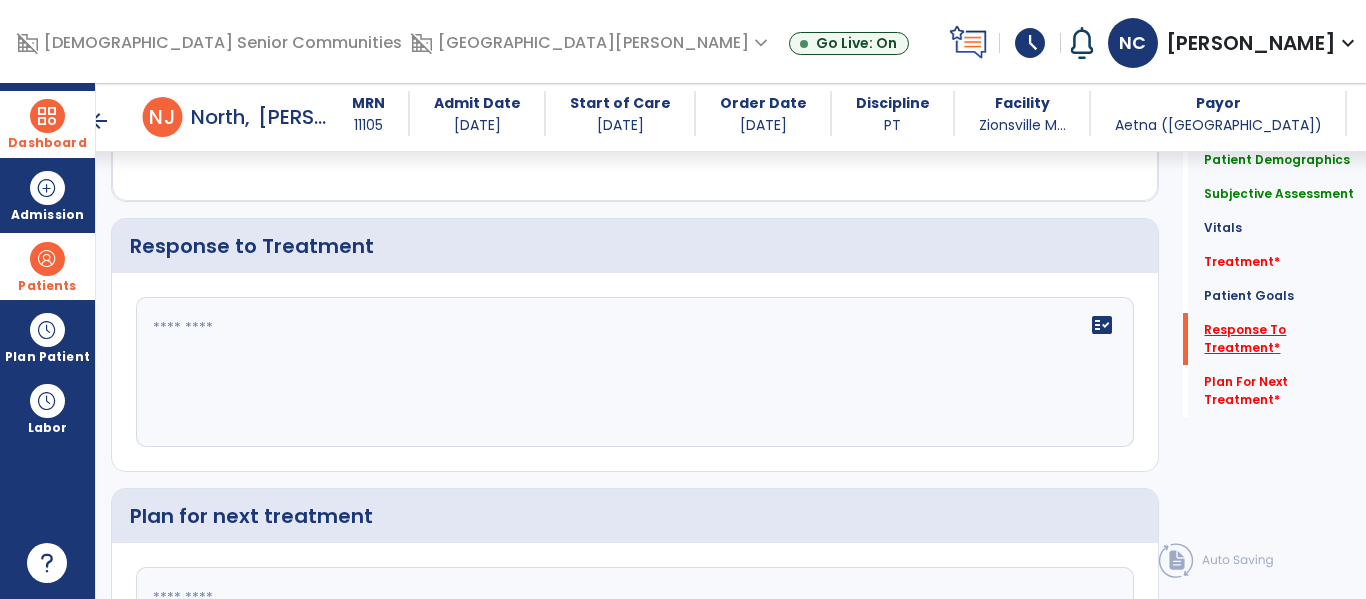 scroll, scrollTop: 2797, scrollLeft: 0, axis: vertical 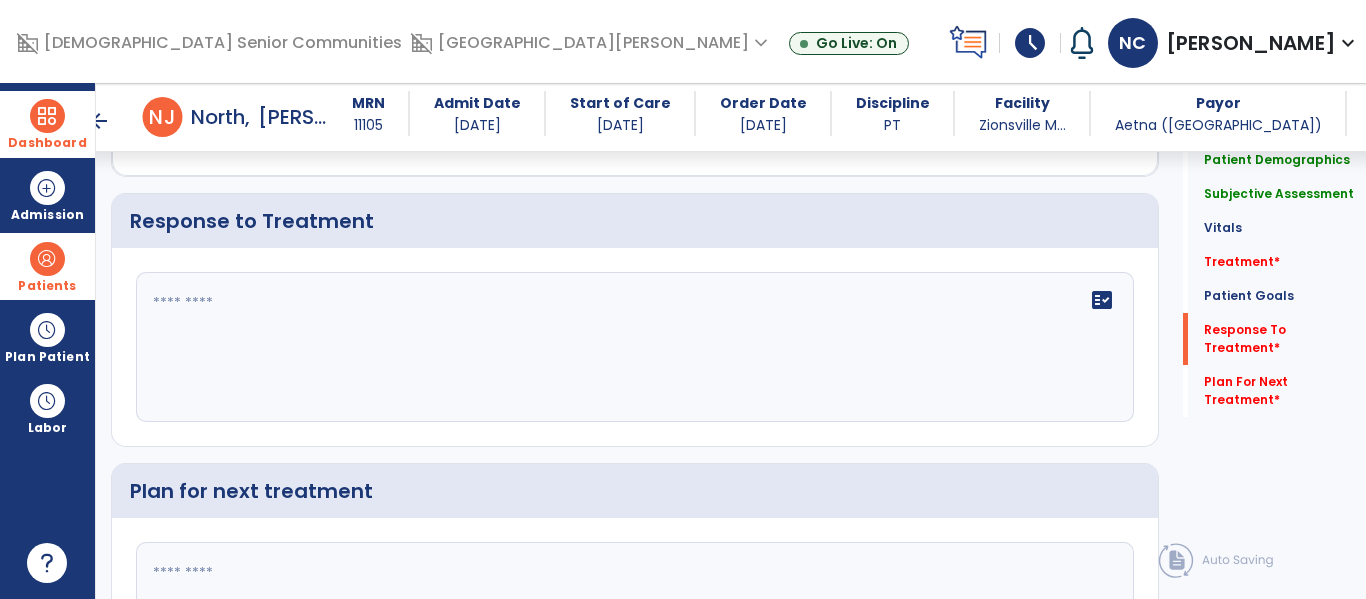 click 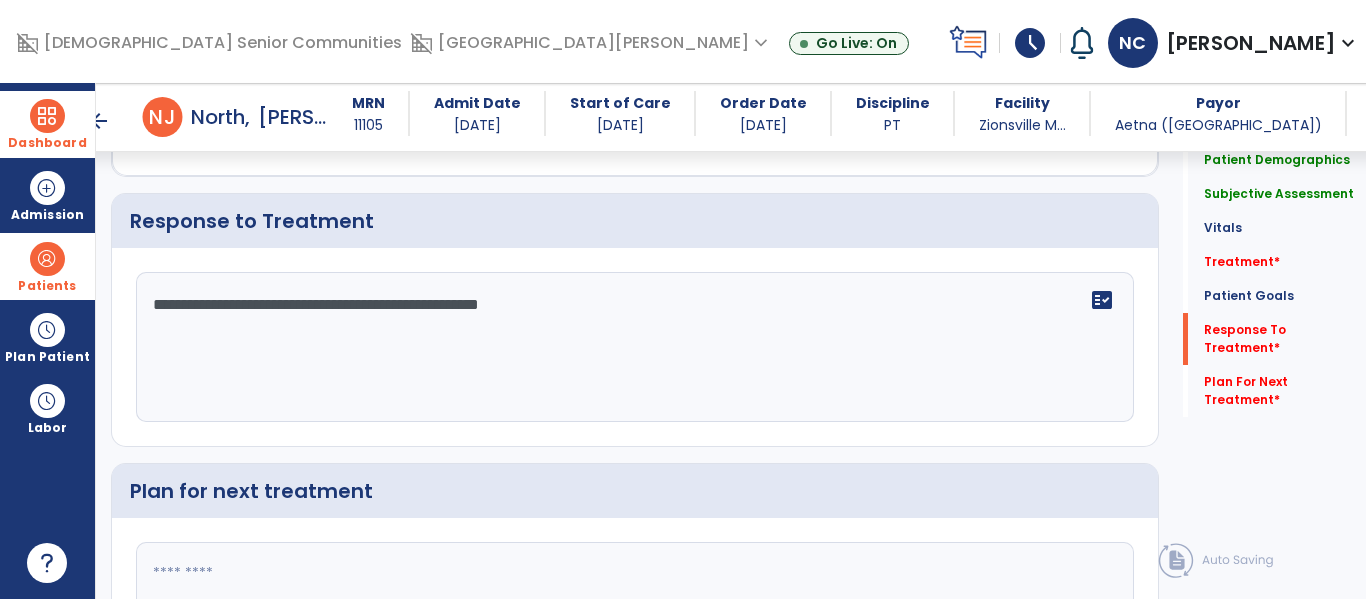 type on "**********" 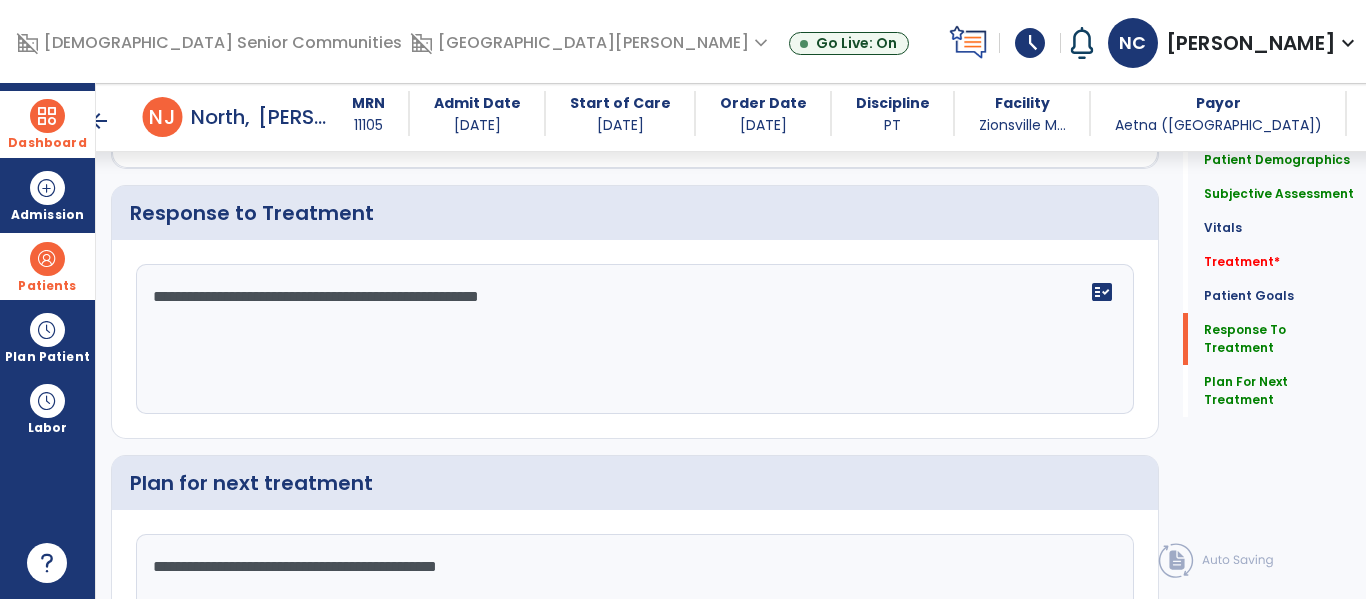 scroll, scrollTop: 2925, scrollLeft: 0, axis: vertical 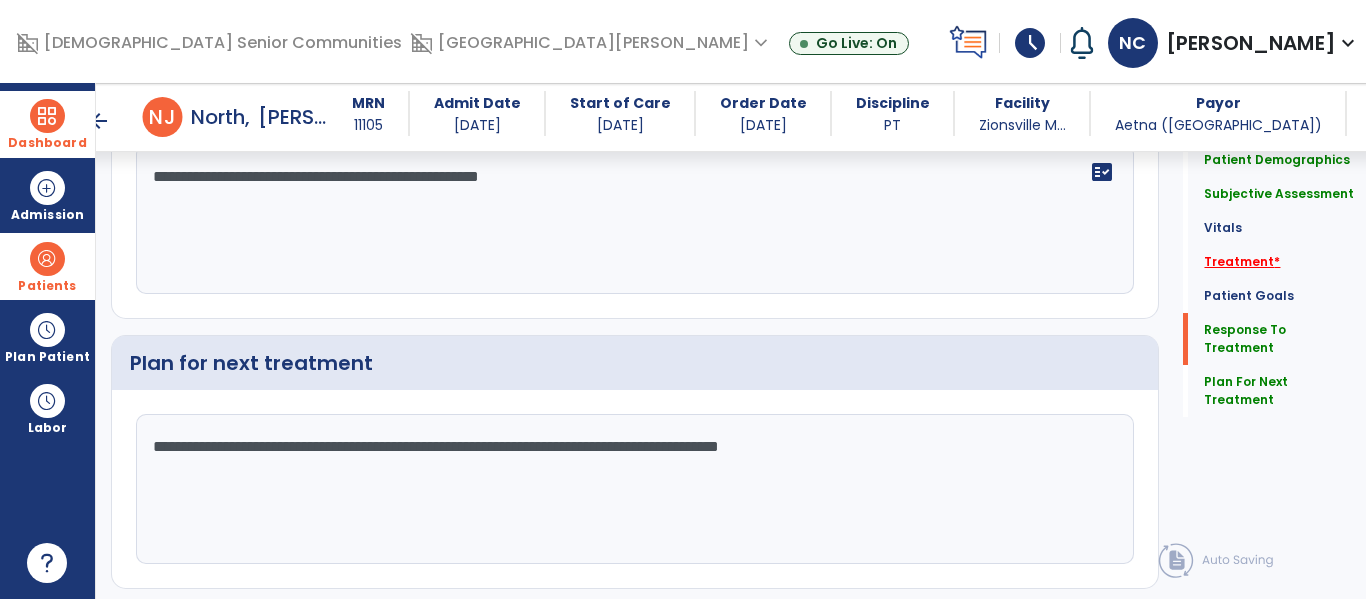 type on "**********" 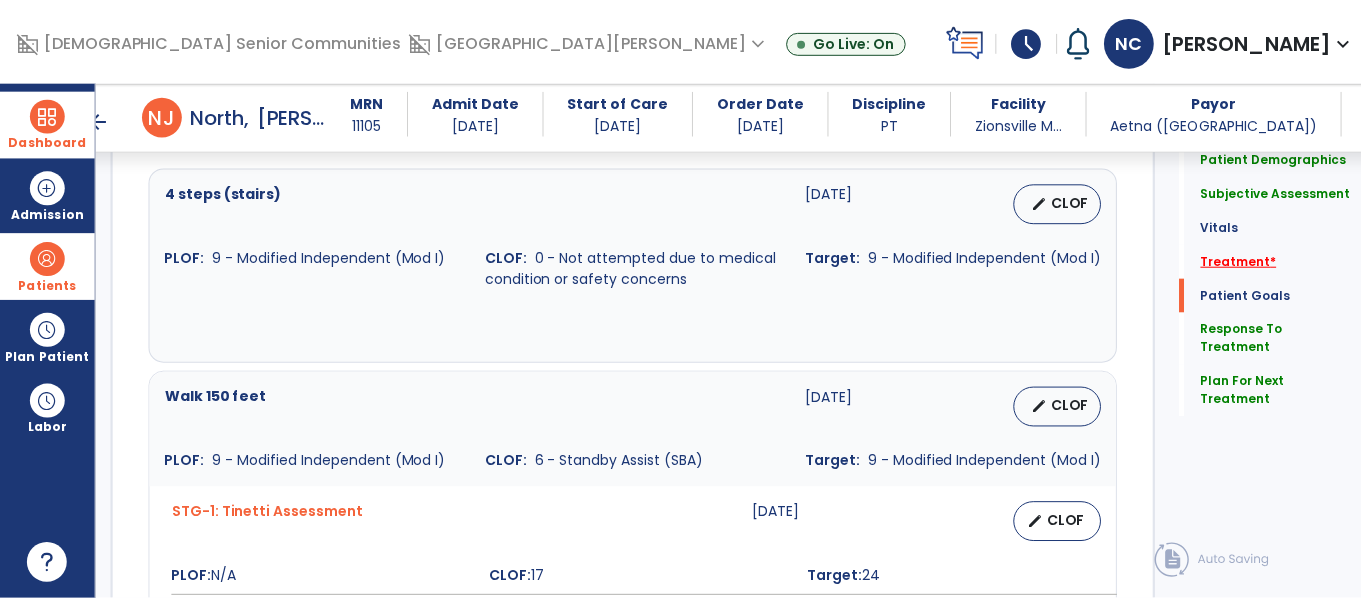 scroll, scrollTop: 1116, scrollLeft: 0, axis: vertical 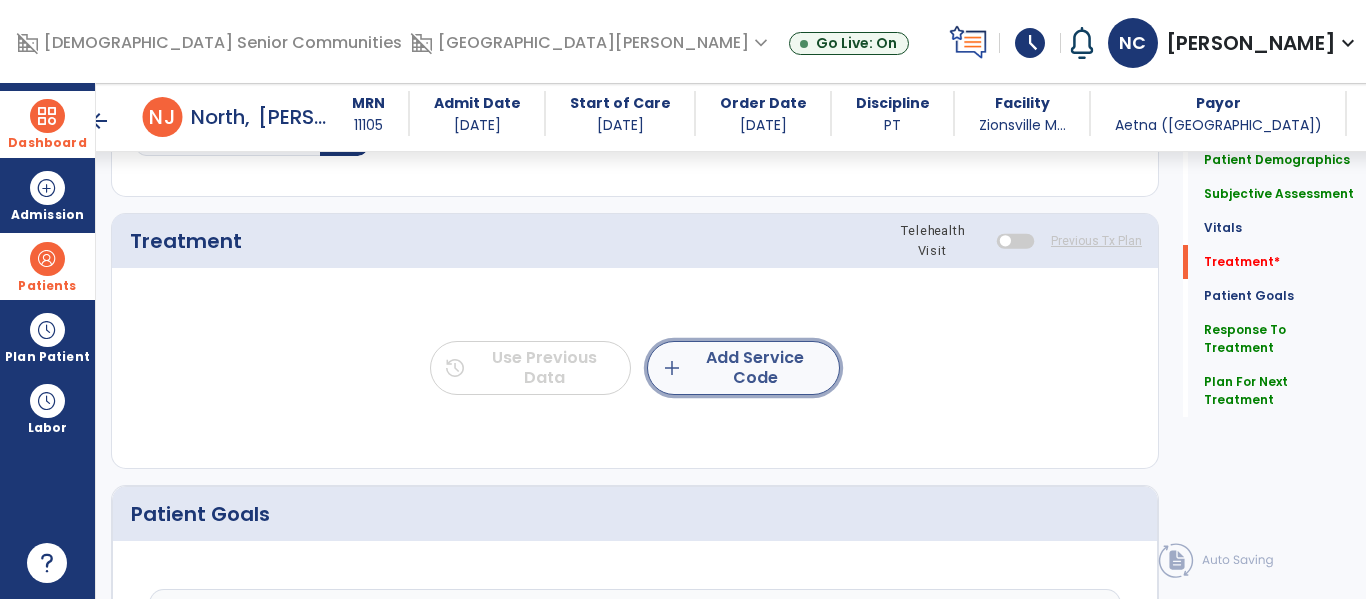 click on "add  Add Service Code" 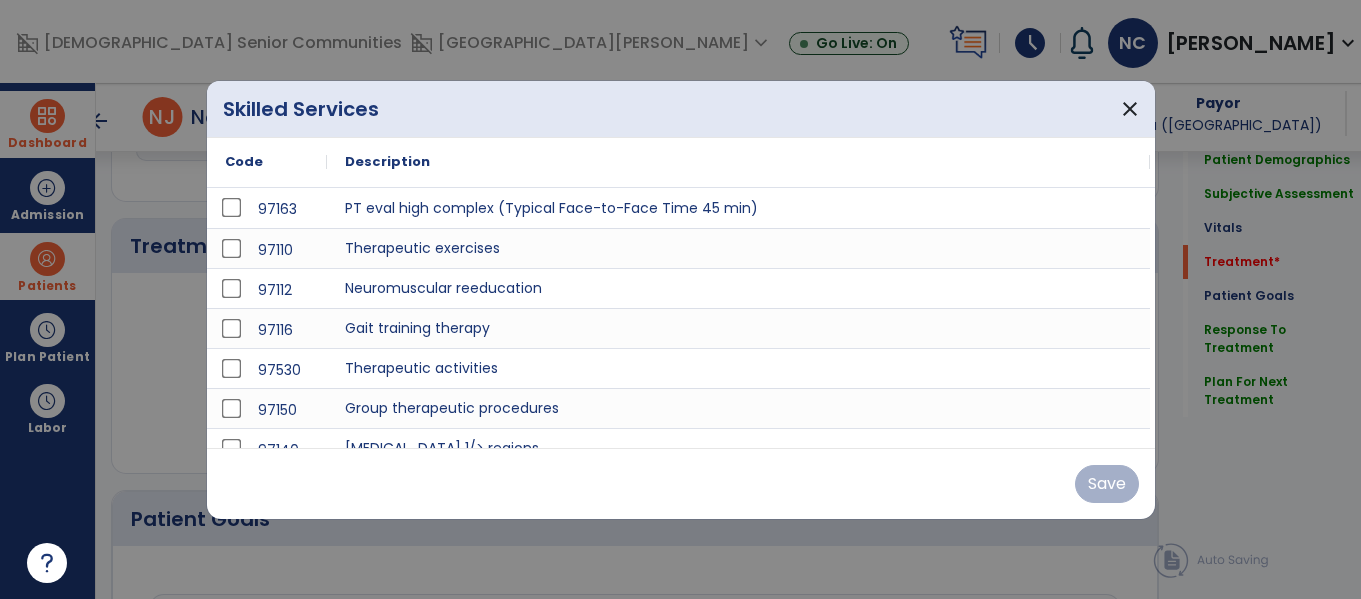 scroll, scrollTop: 1116, scrollLeft: 0, axis: vertical 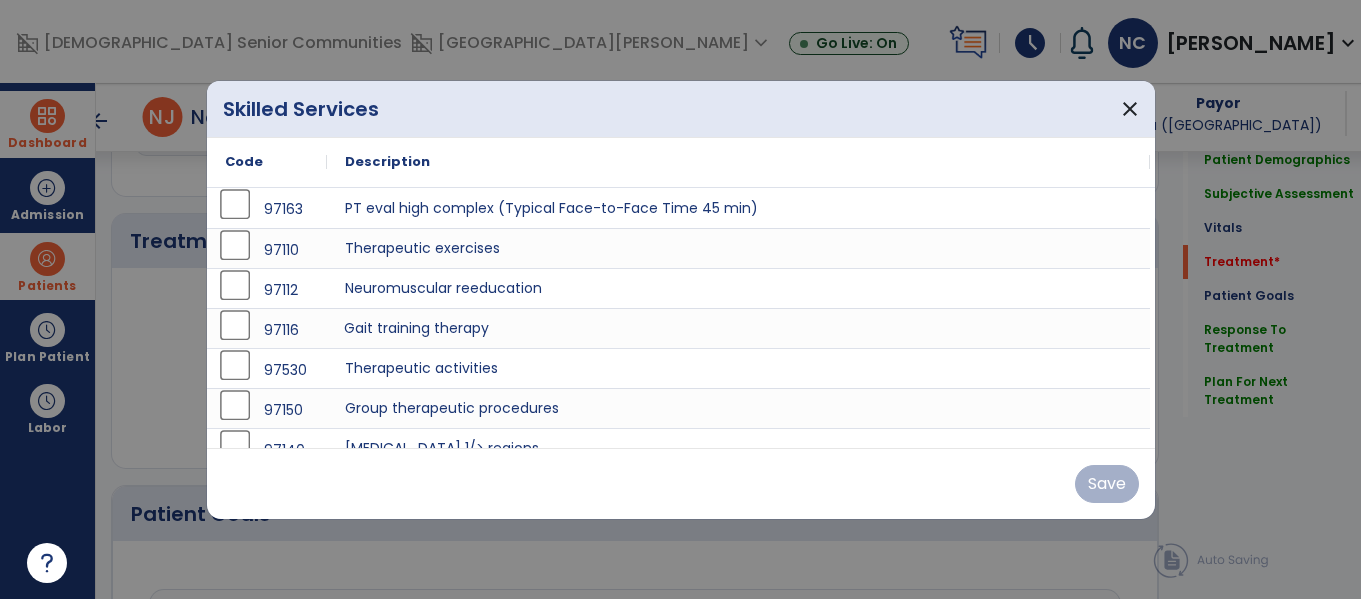 click on "Gait training therapy" at bounding box center [738, 328] 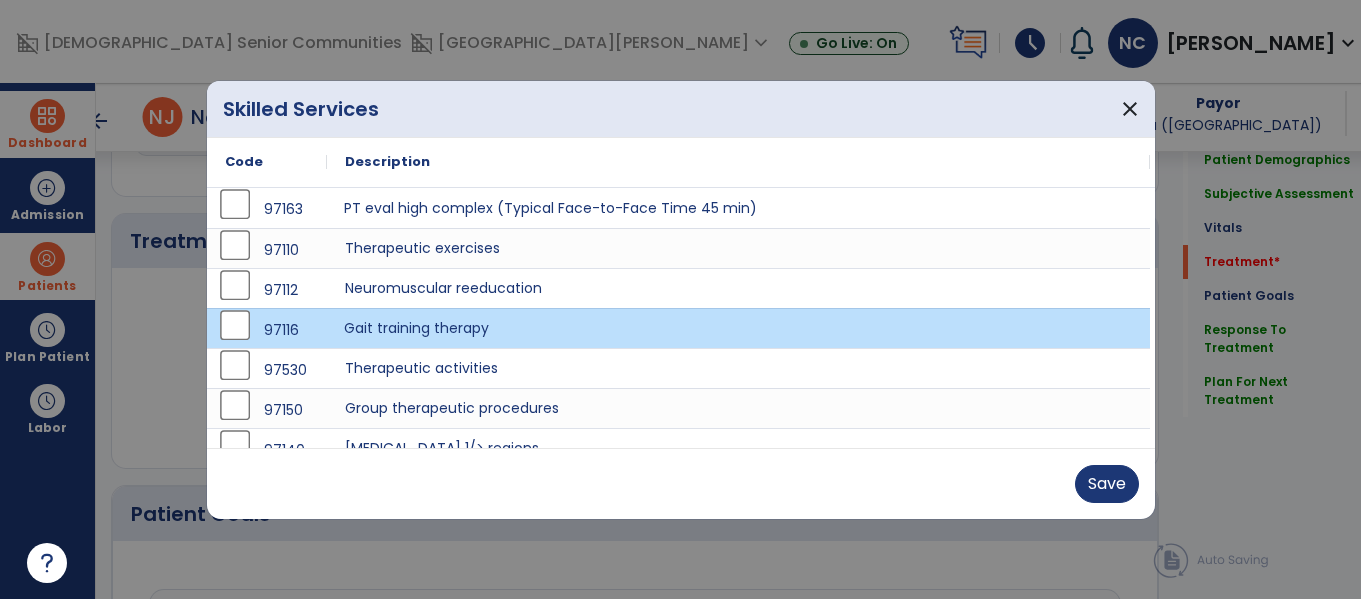 click on "PT eval high complex (Typical Face-to-Face Time 45 min)" at bounding box center (738, 208) 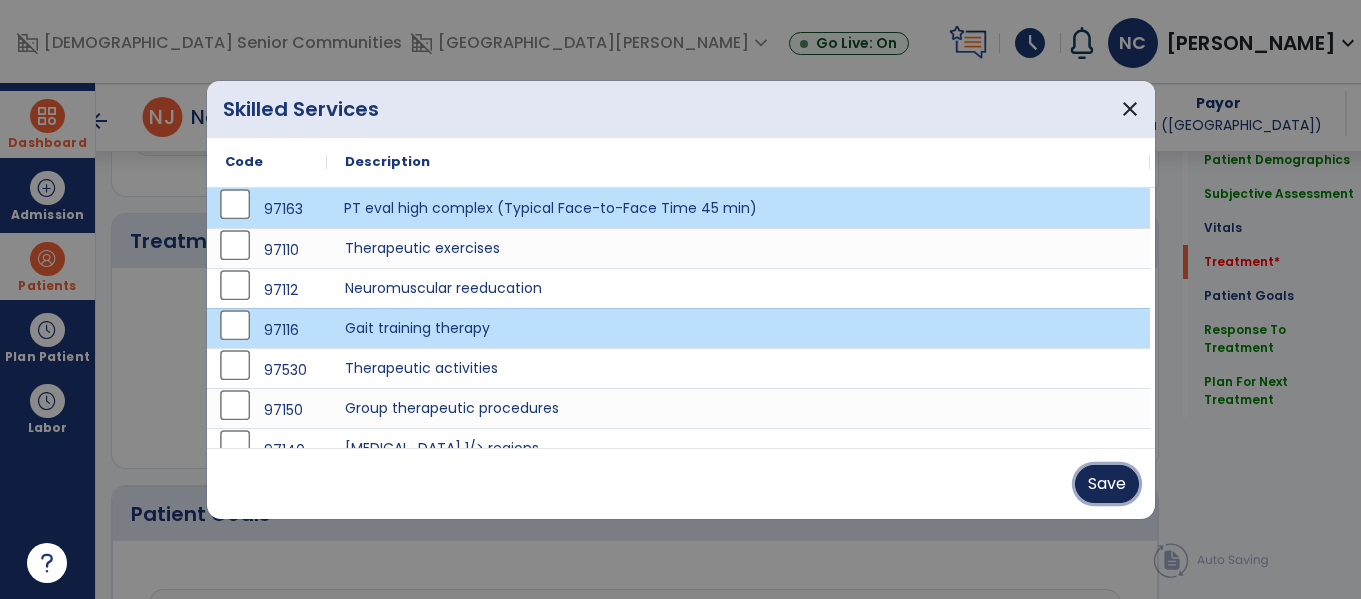 click on "Save" at bounding box center [1107, 484] 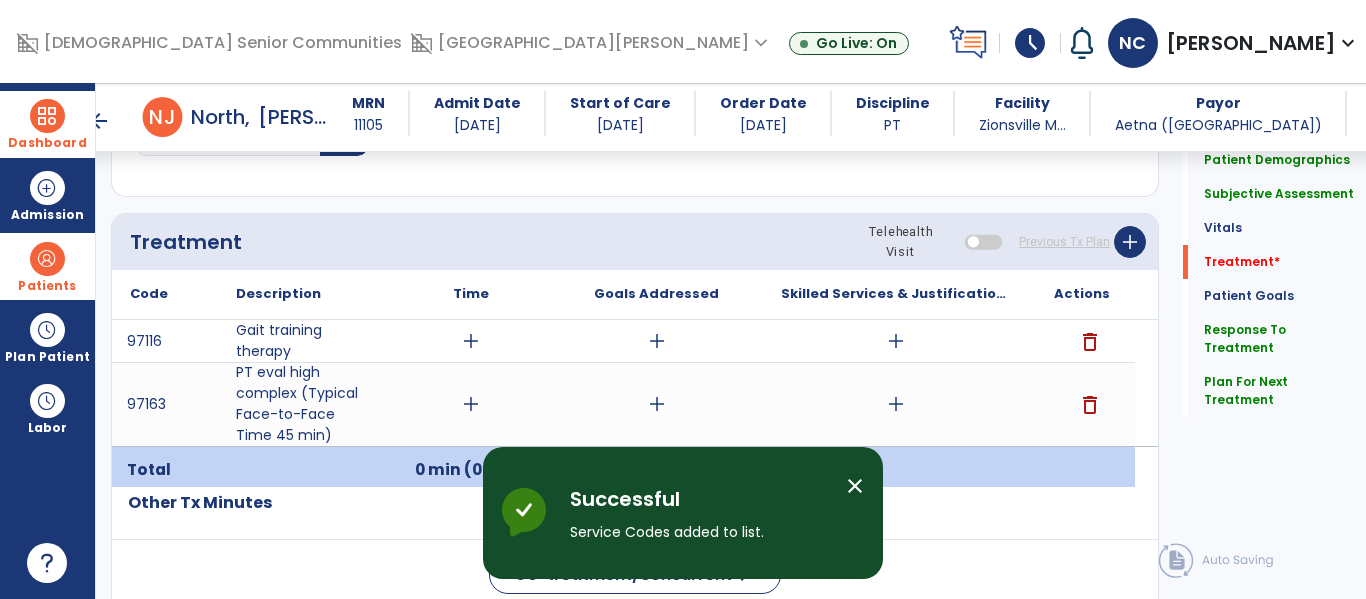 click on "add" at bounding box center [471, 341] 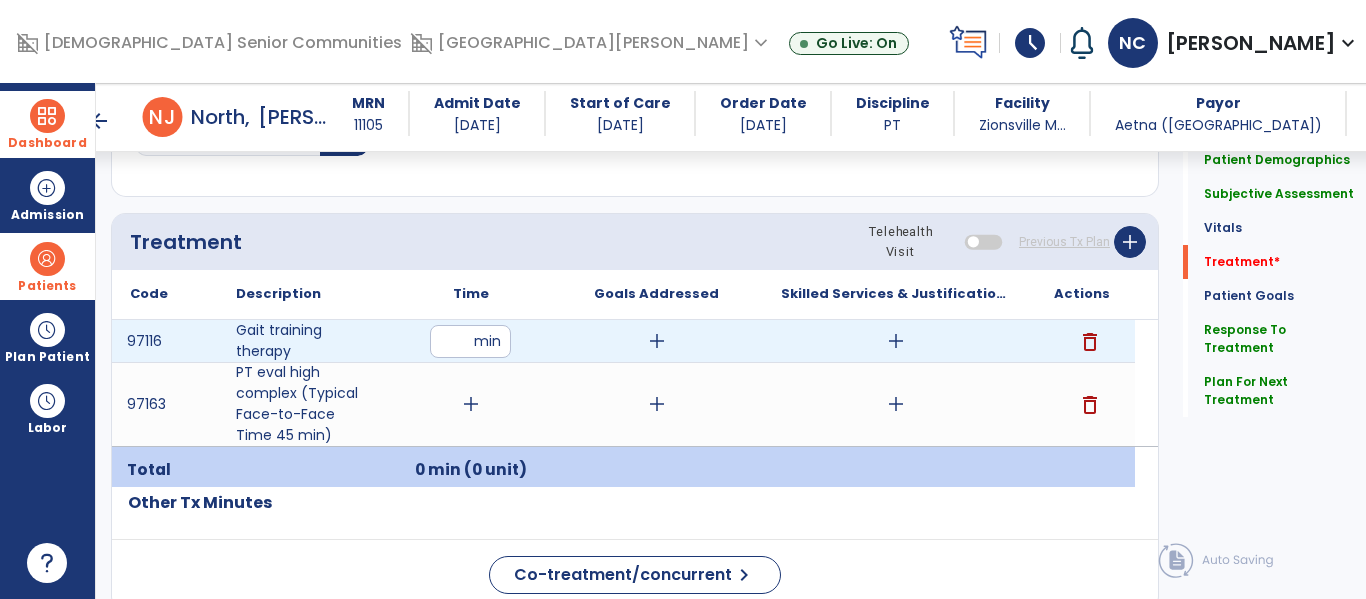 type on "**" 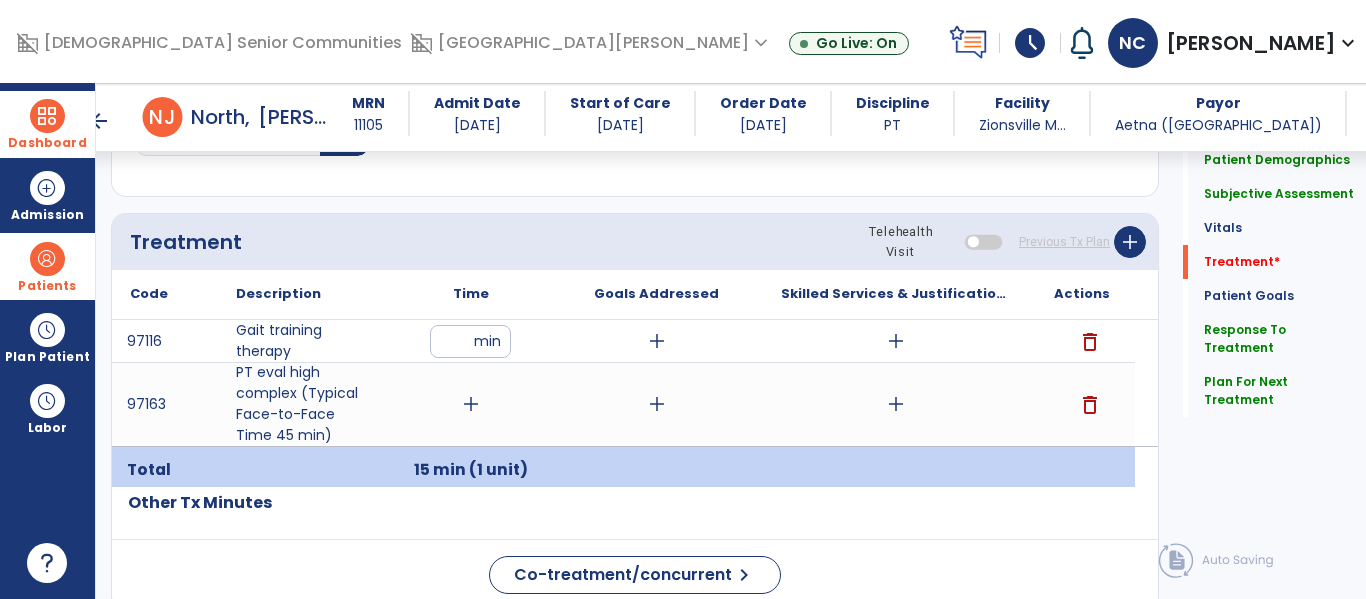 click on "add" at bounding box center (471, 404) 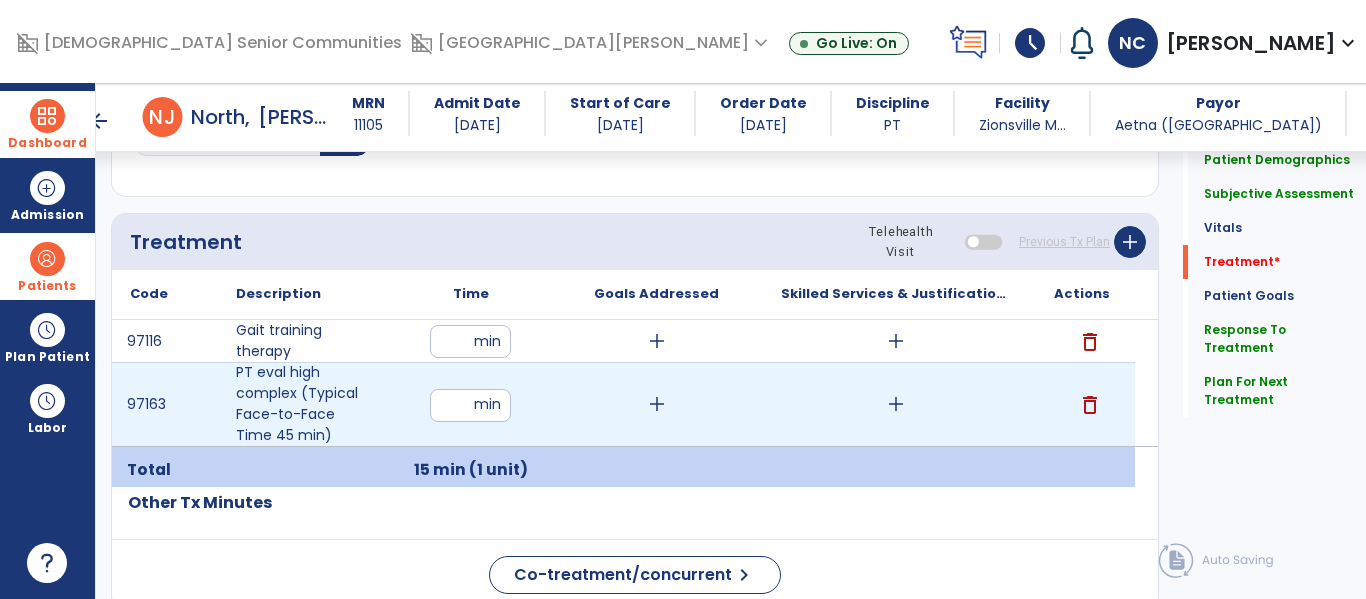 type on "**" 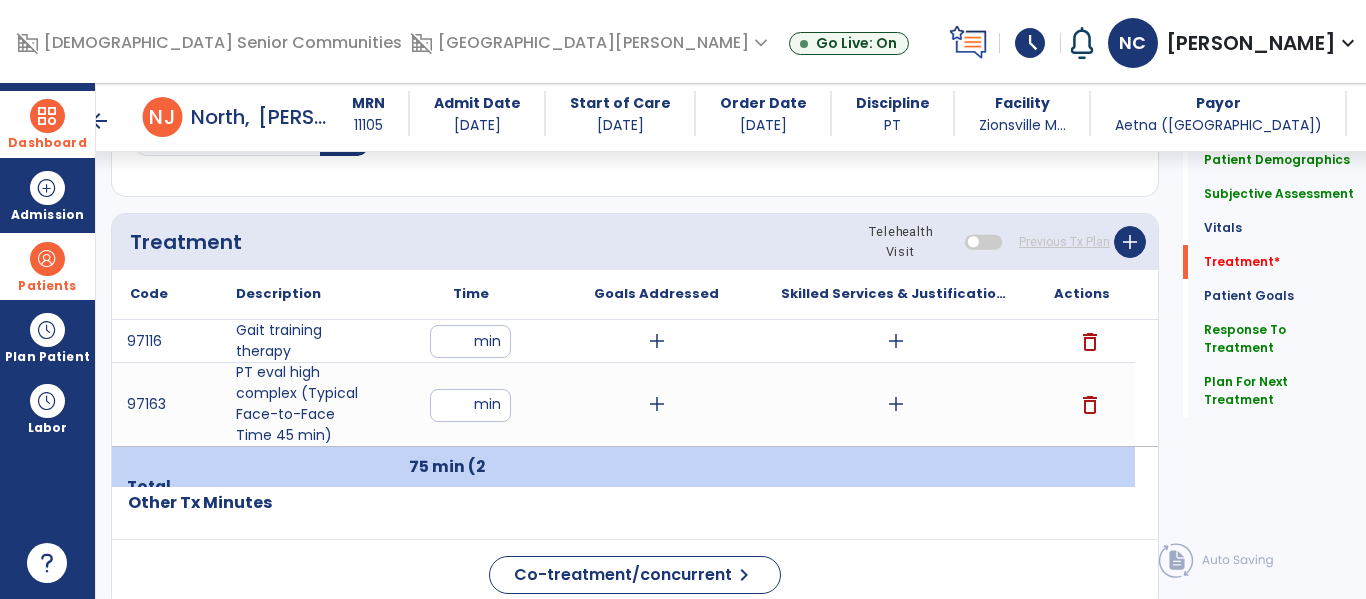 click on "add" at bounding box center [657, 341] 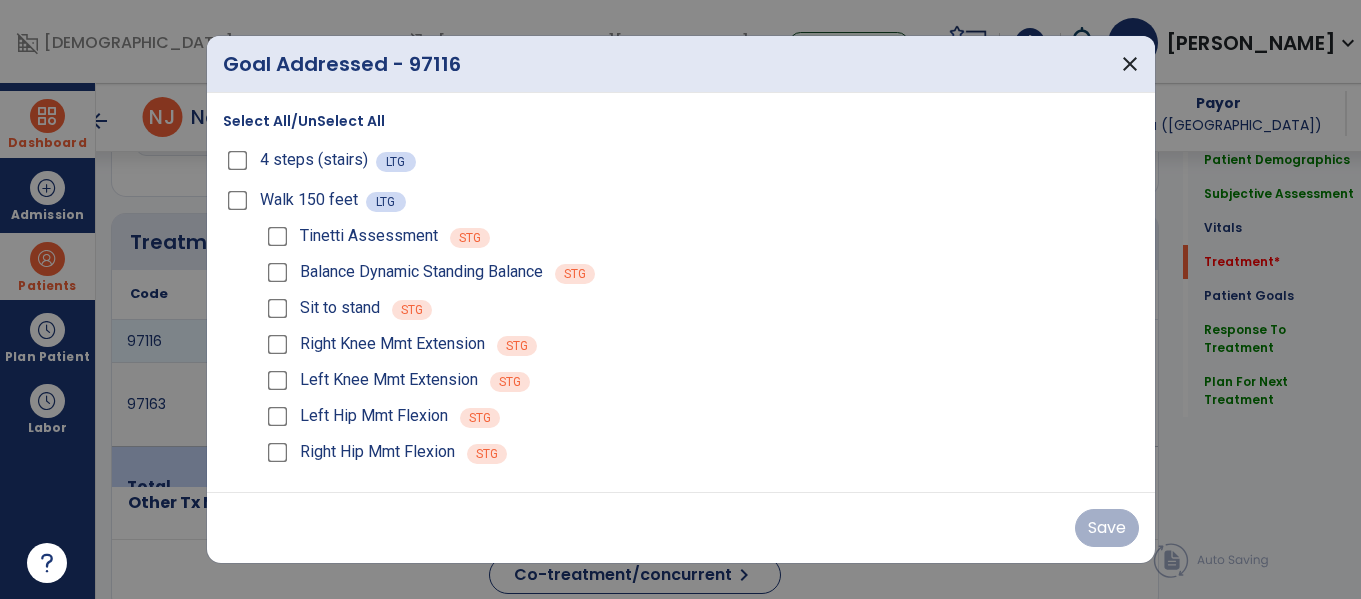 scroll, scrollTop: 1116, scrollLeft: 0, axis: vertical 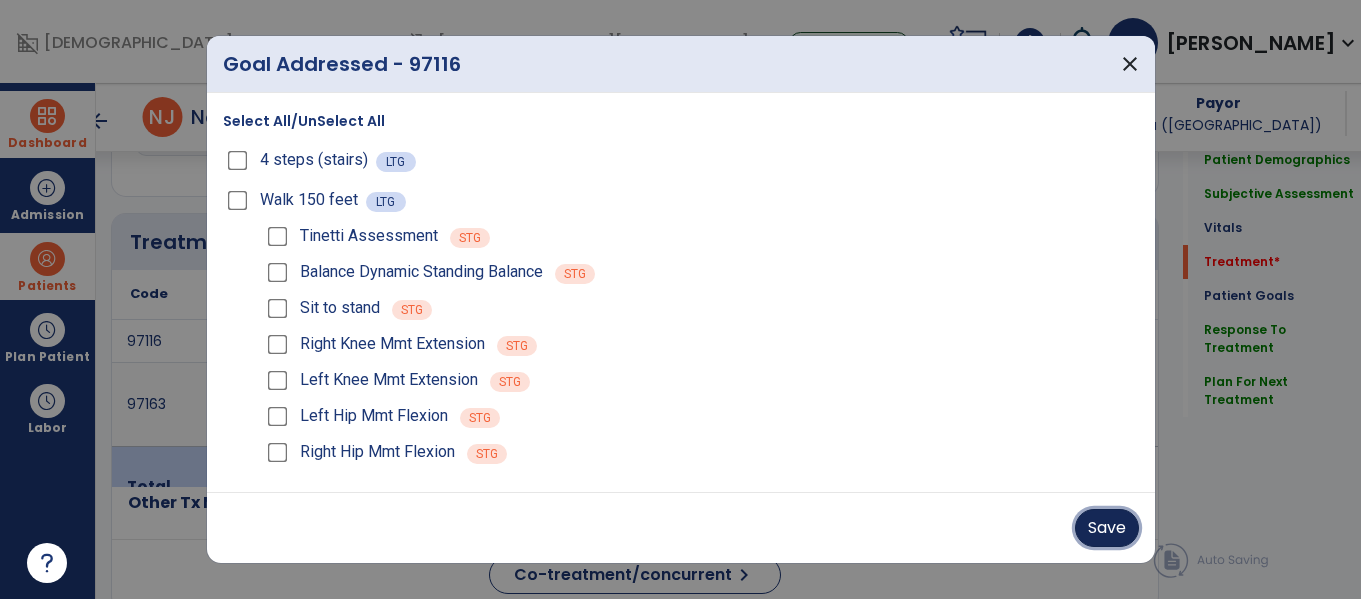 click on "Save" at bounding box center (1107, 528) 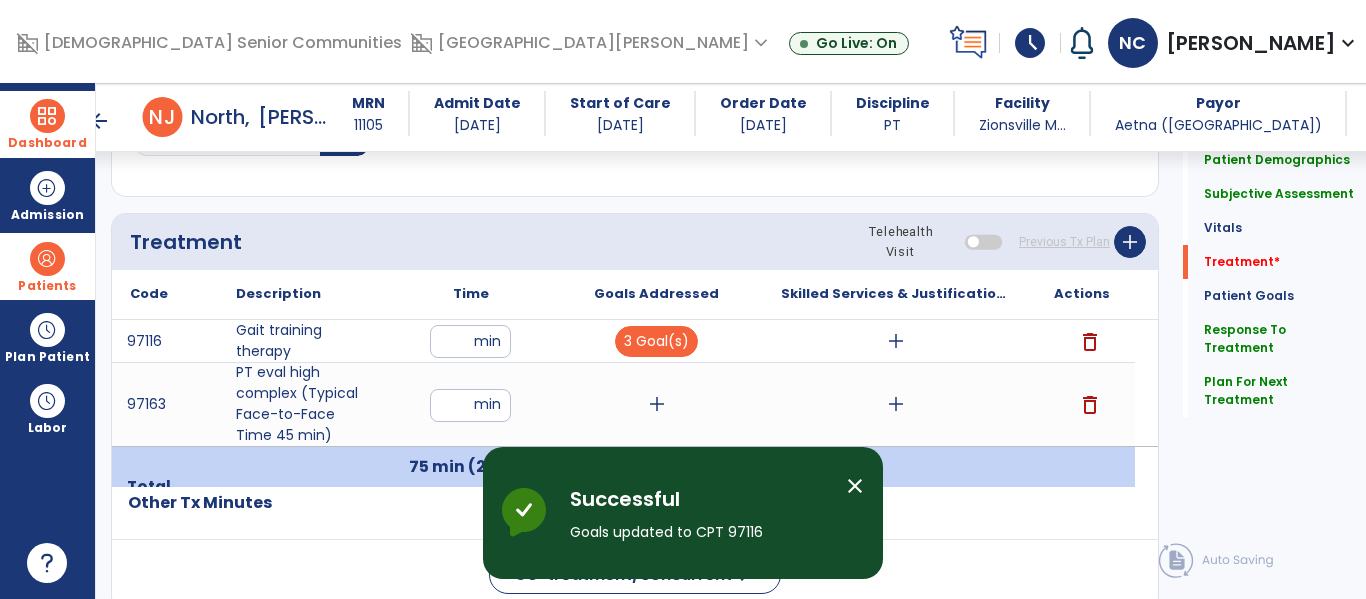 click on "add" at bounding box center (657, 404) 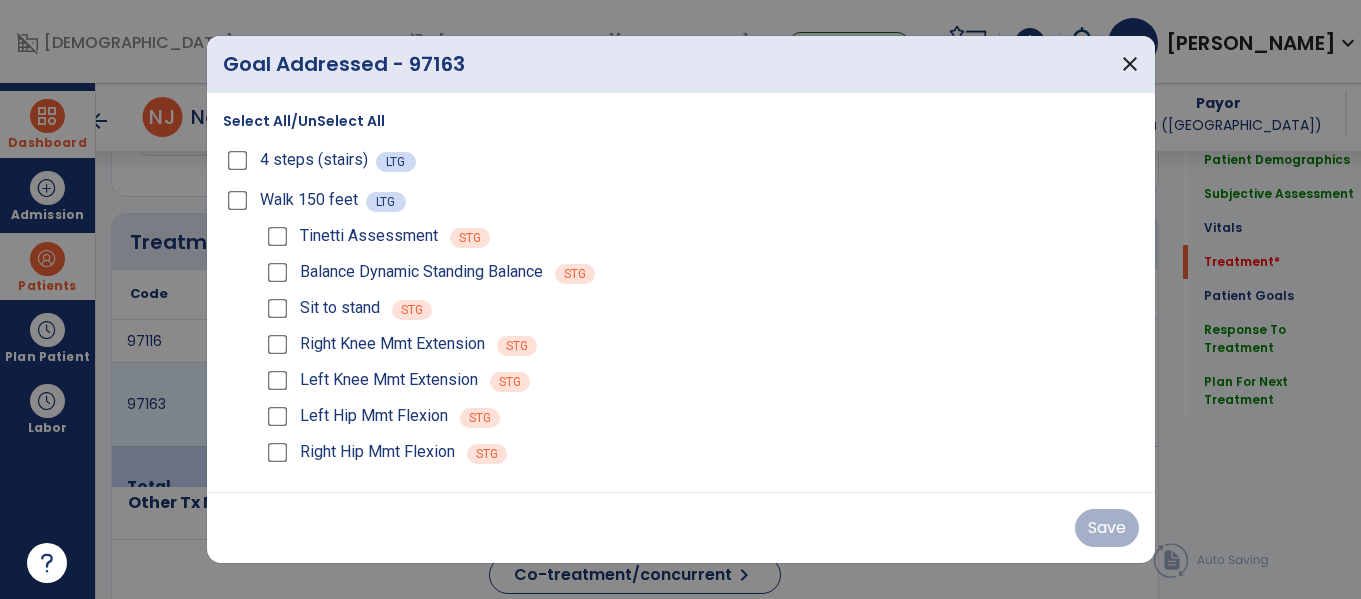 scroll, scrollTop: 1116, scrollLeft: 0, axis: vertical 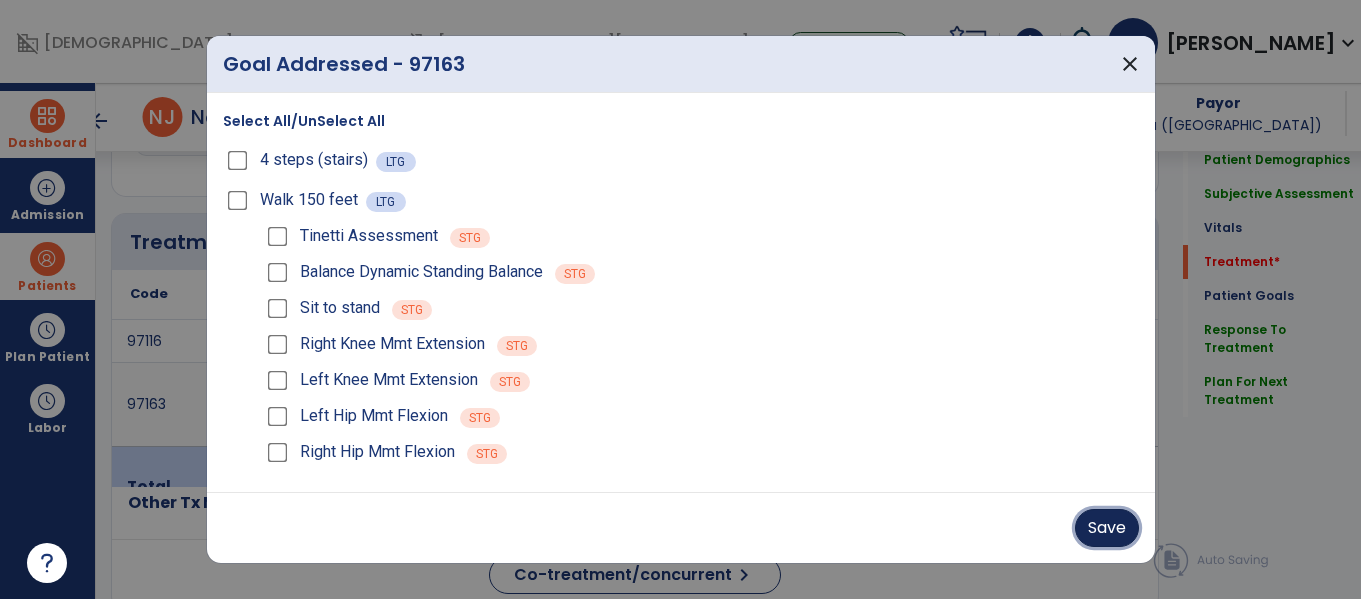 click on "Save" at bounding box center [1107, 528] 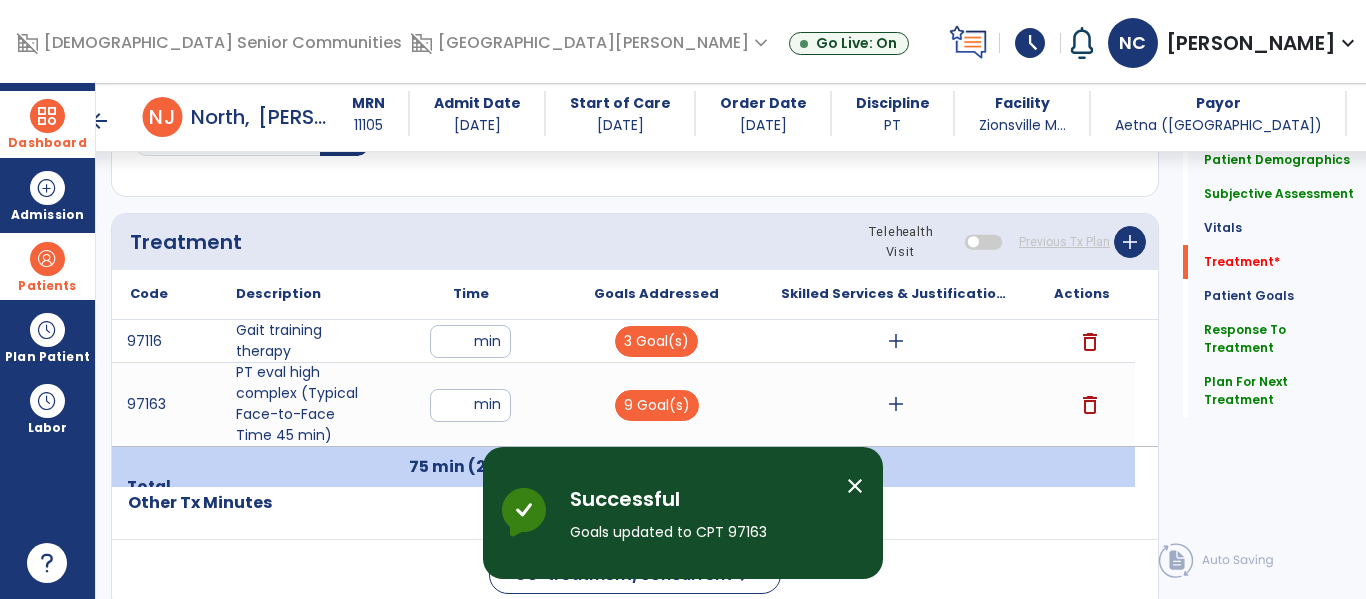 click on "add" at bounding box center [896, 404] 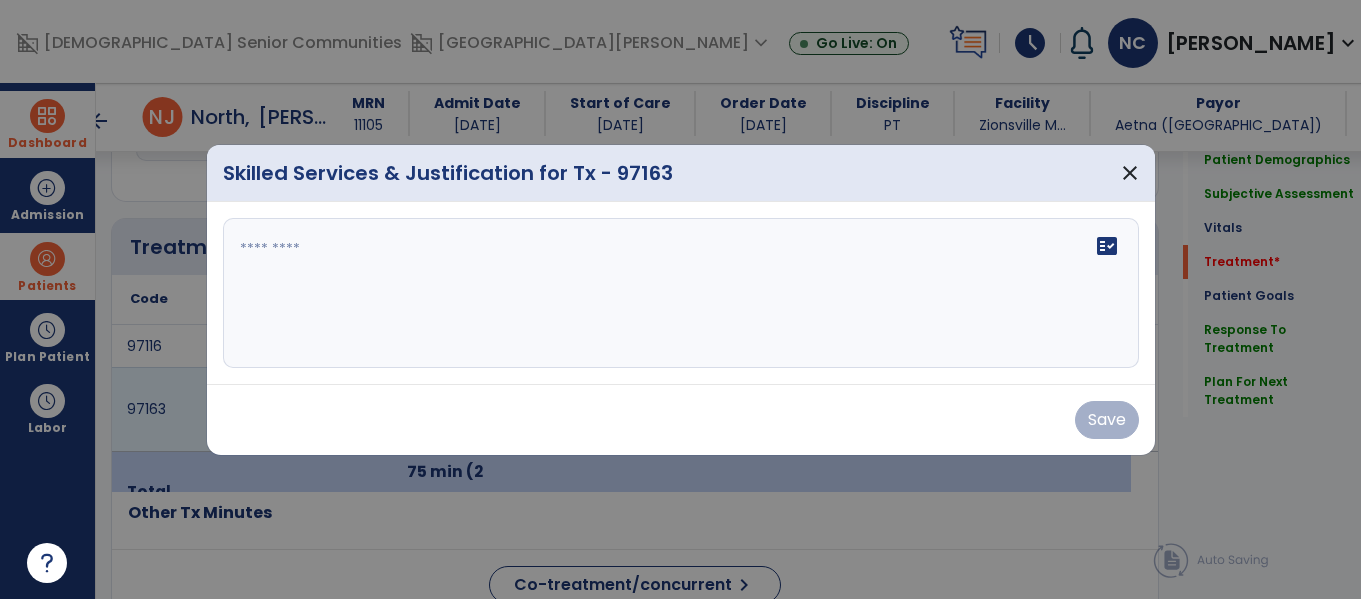 scroll, scrollTop: 1116, scrollLeft: 0, axis: vertical 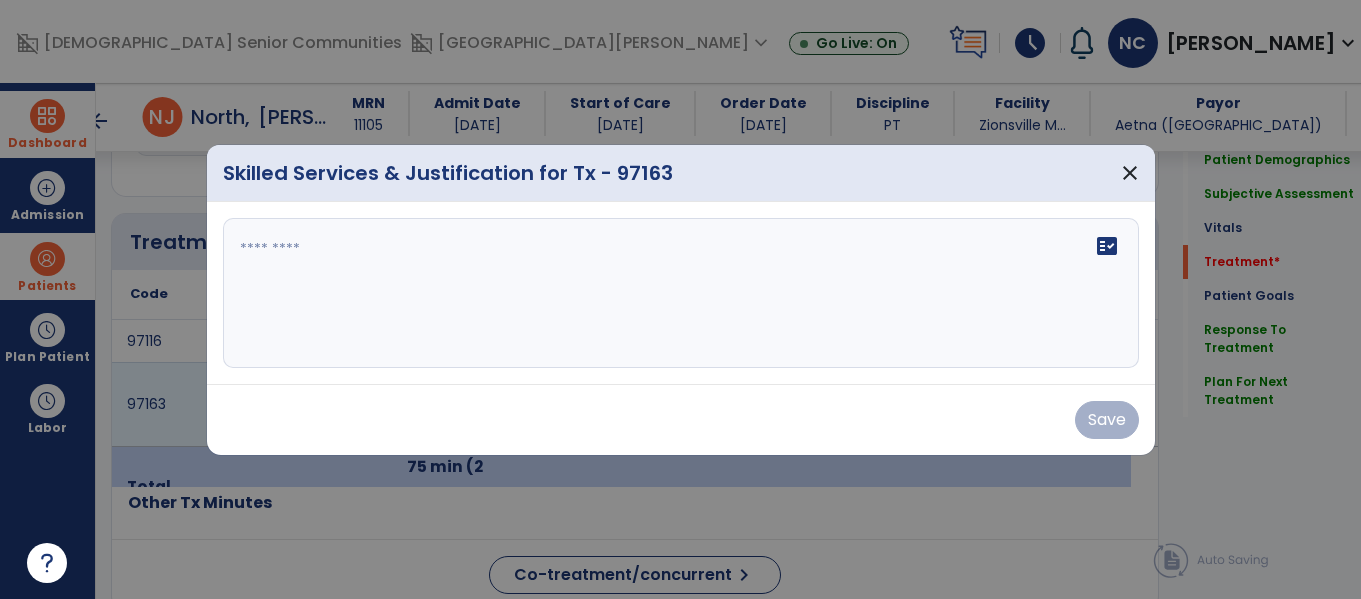 click at bounding box center [681, 293] 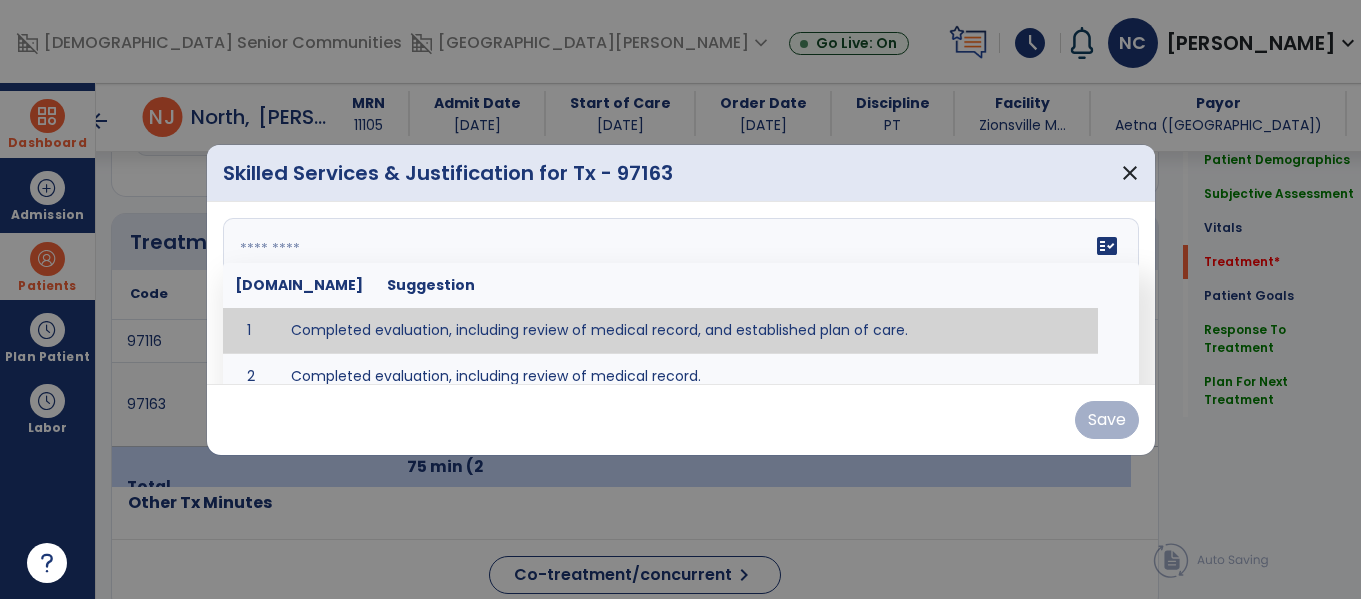 type on "**********" 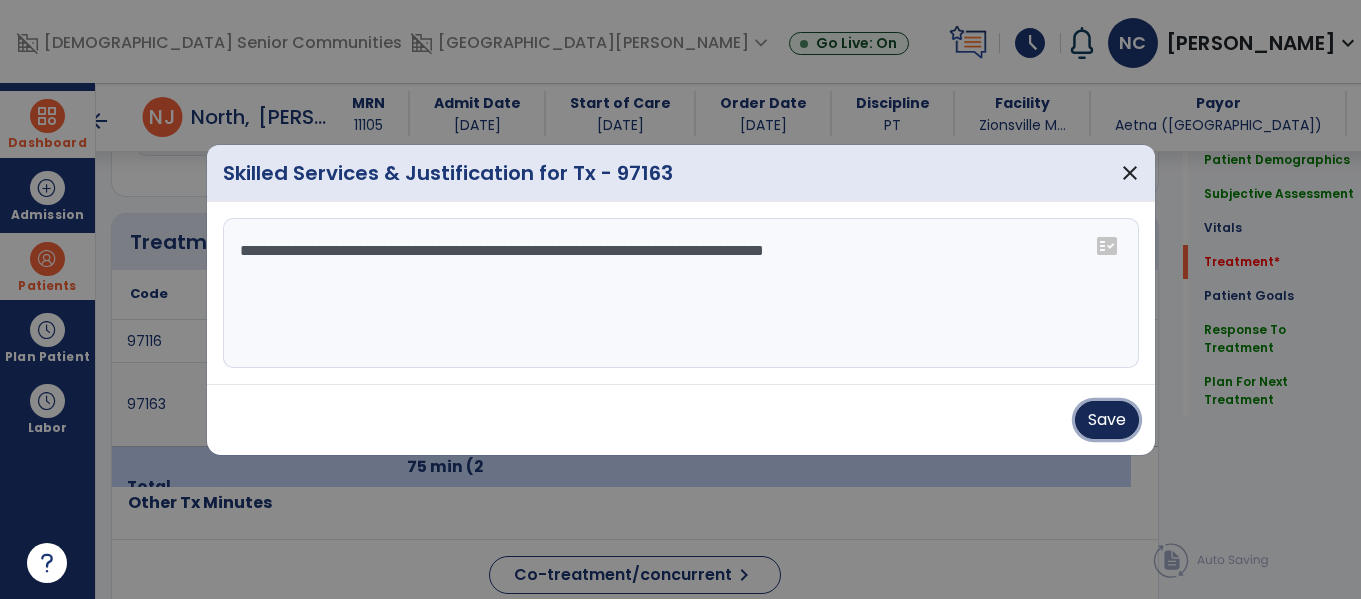 click on "Save" at bounding box center [1107, 420] 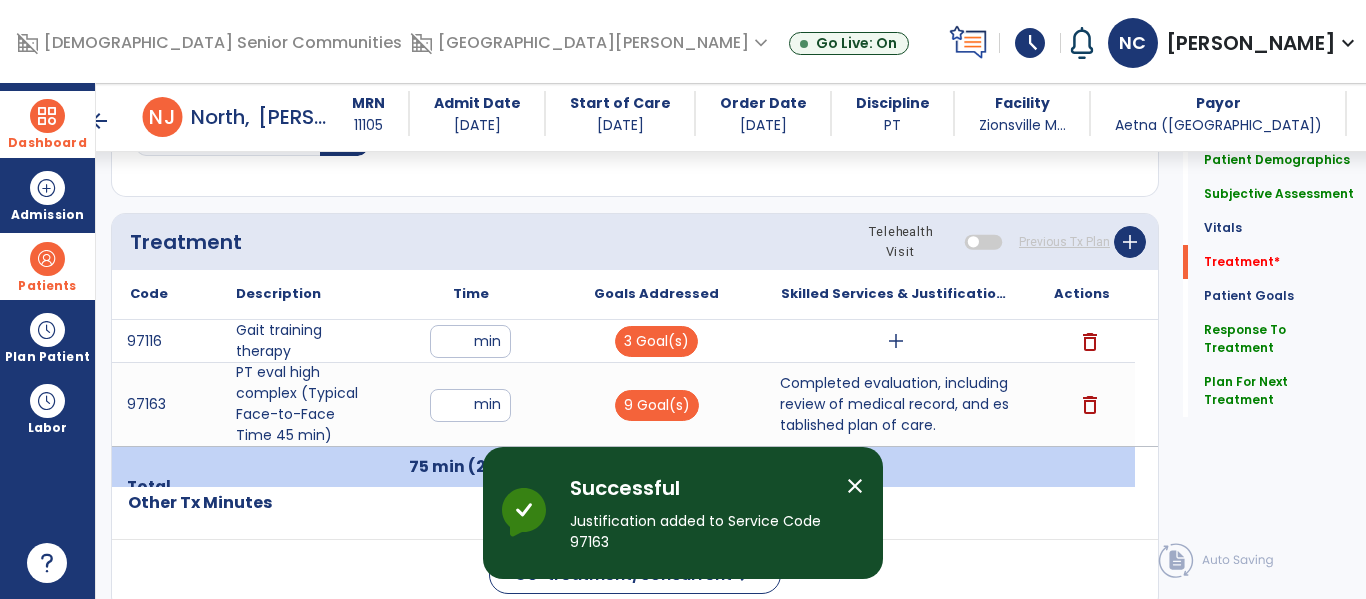 click on "add" at bounding box center [896, 341] 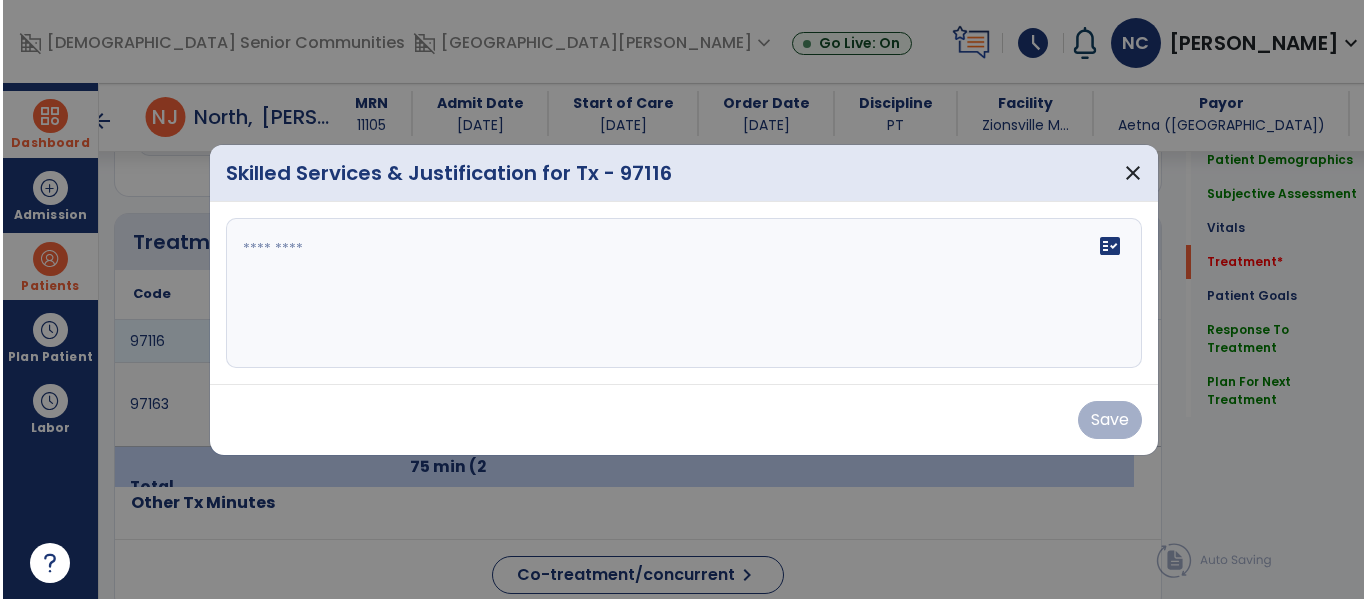 scroll, scrollTop: 1116, scrollLeft: 0, axis: vertical 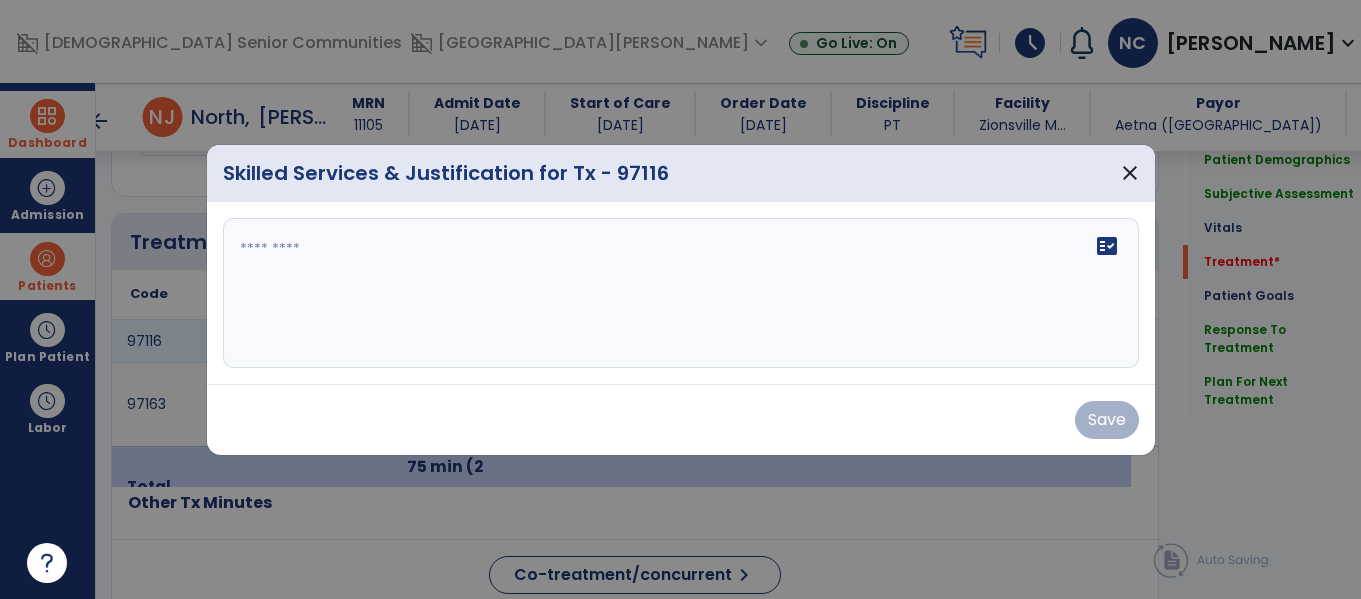 click at bounding box center (681, 293) 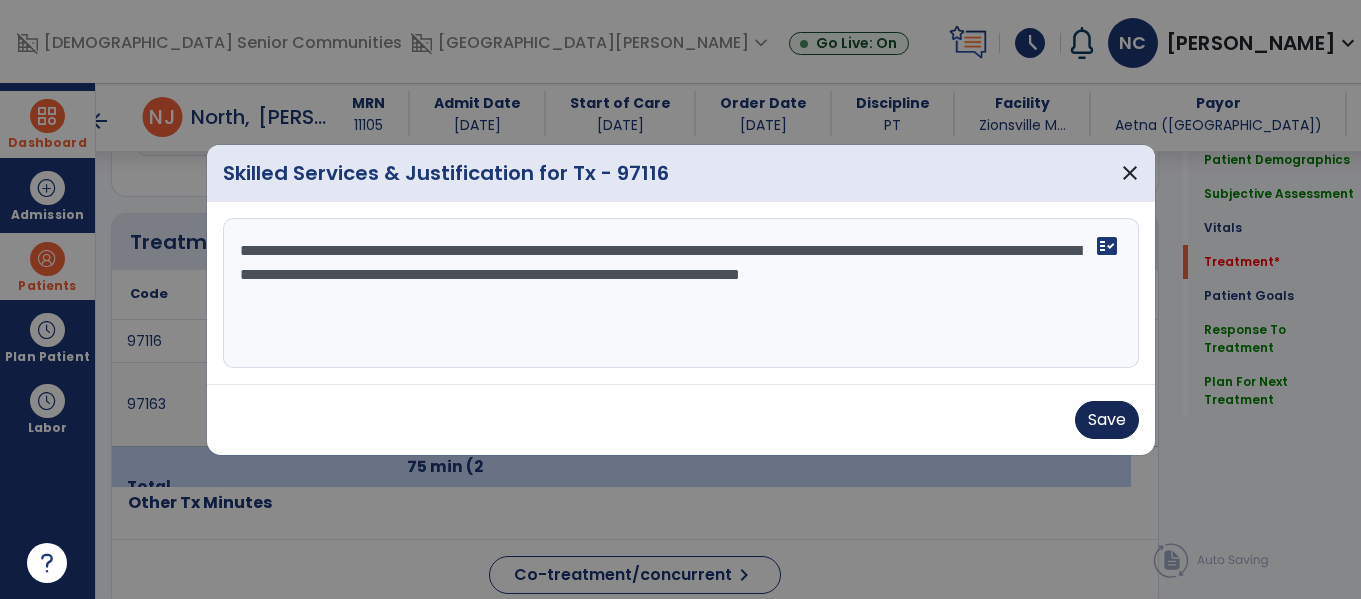 type on "**********" 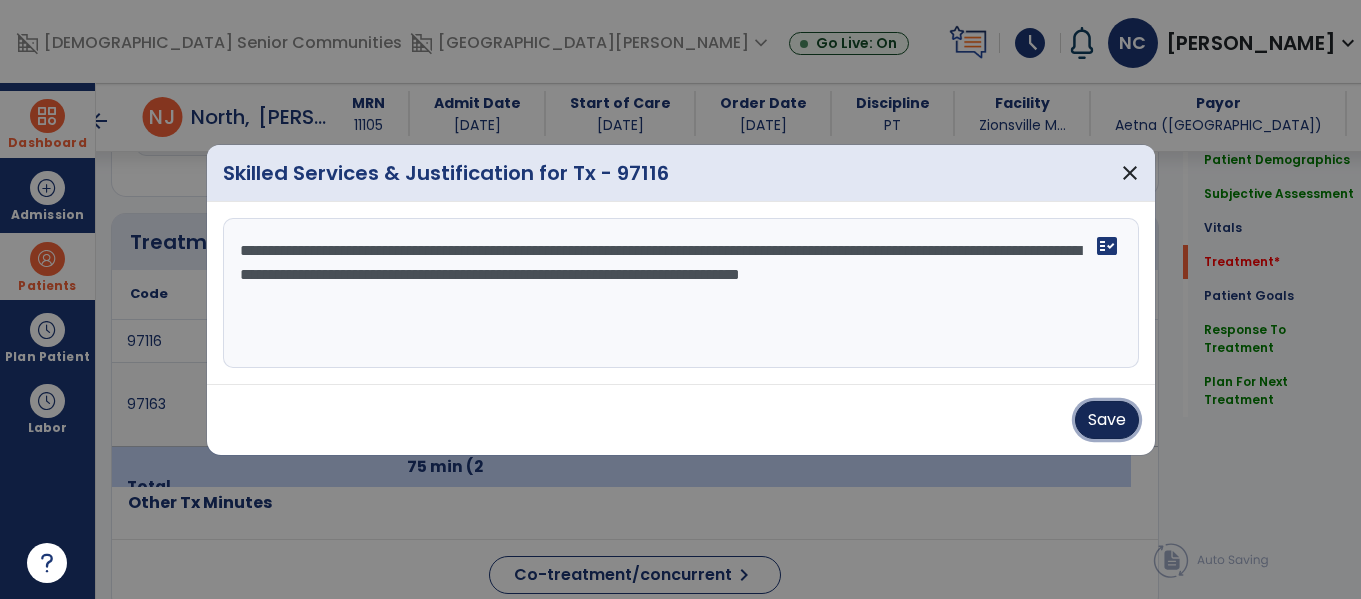 click on "Save" at bounding box center [1107, 420] 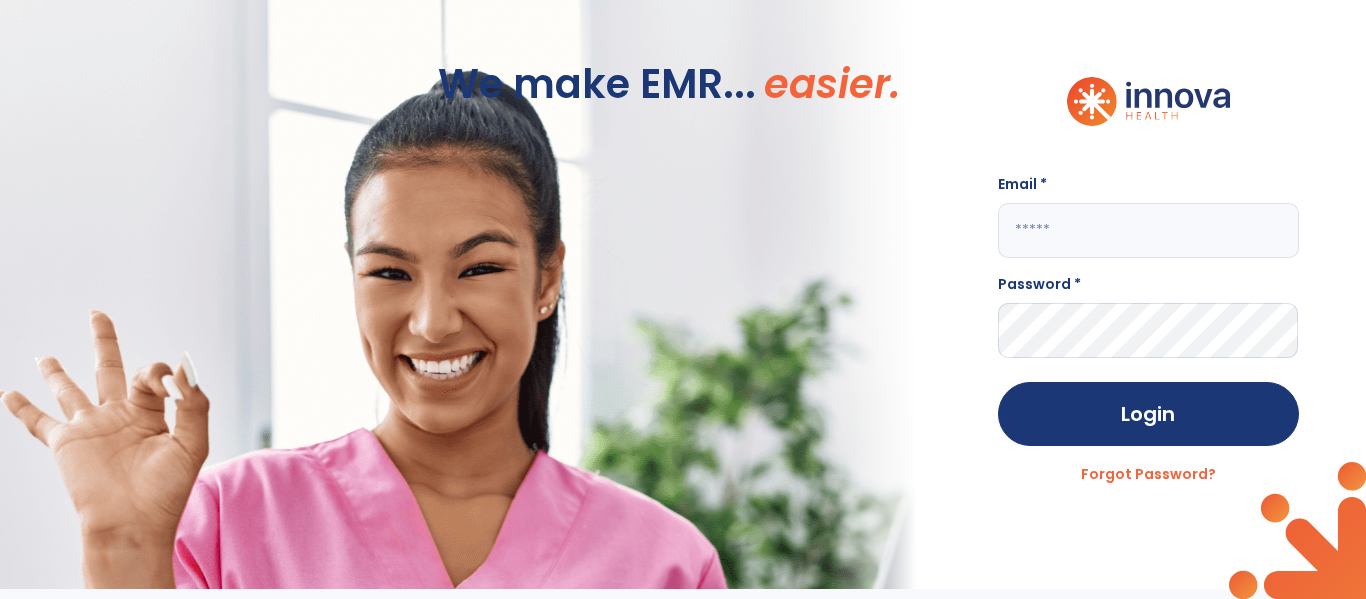 scroll, scrollTop: 0, scrollLeft: 0, axis: both 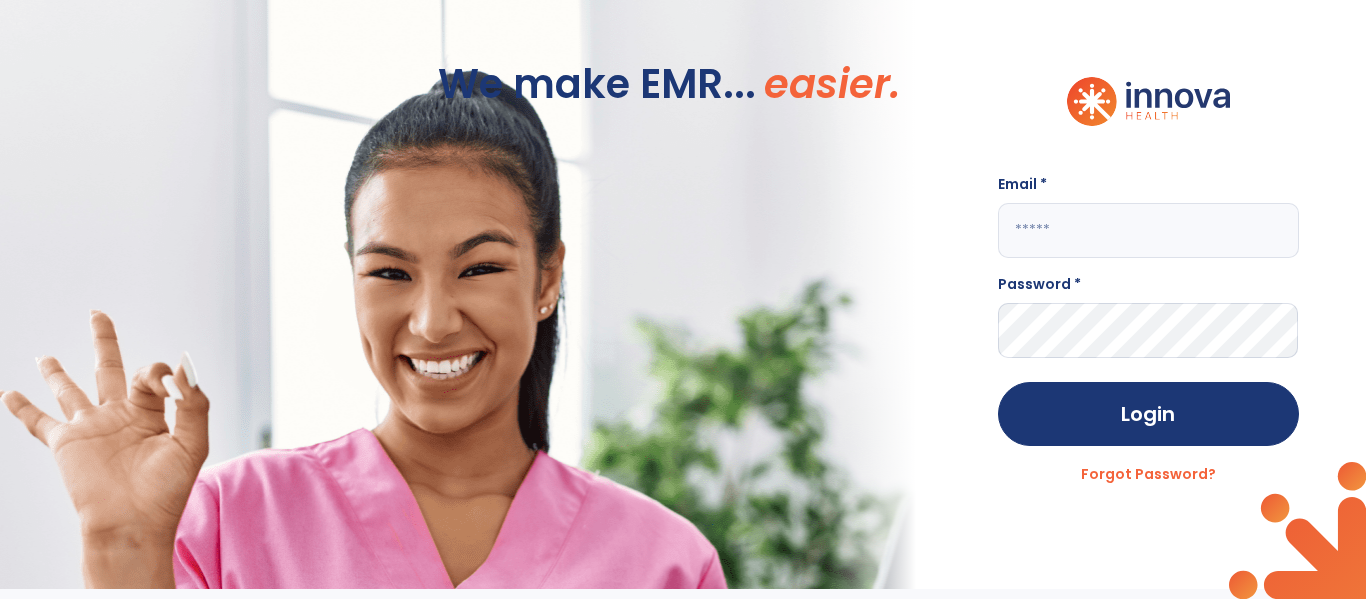 click 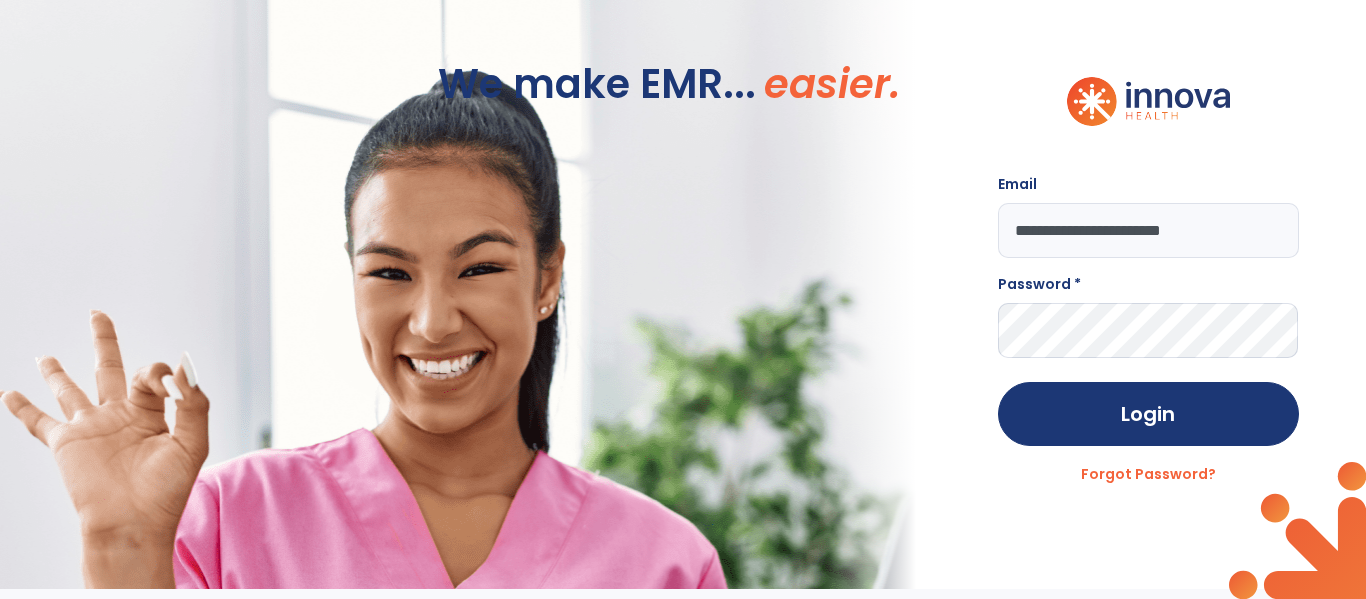 type on "**********" 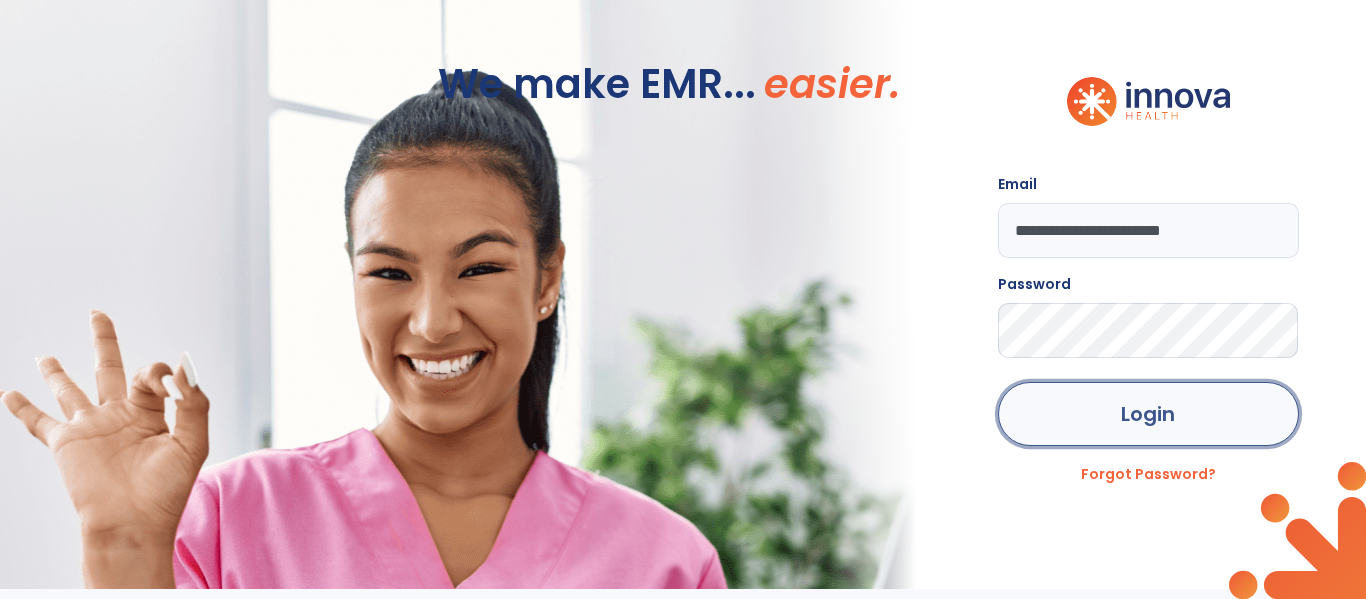 click on "Login" 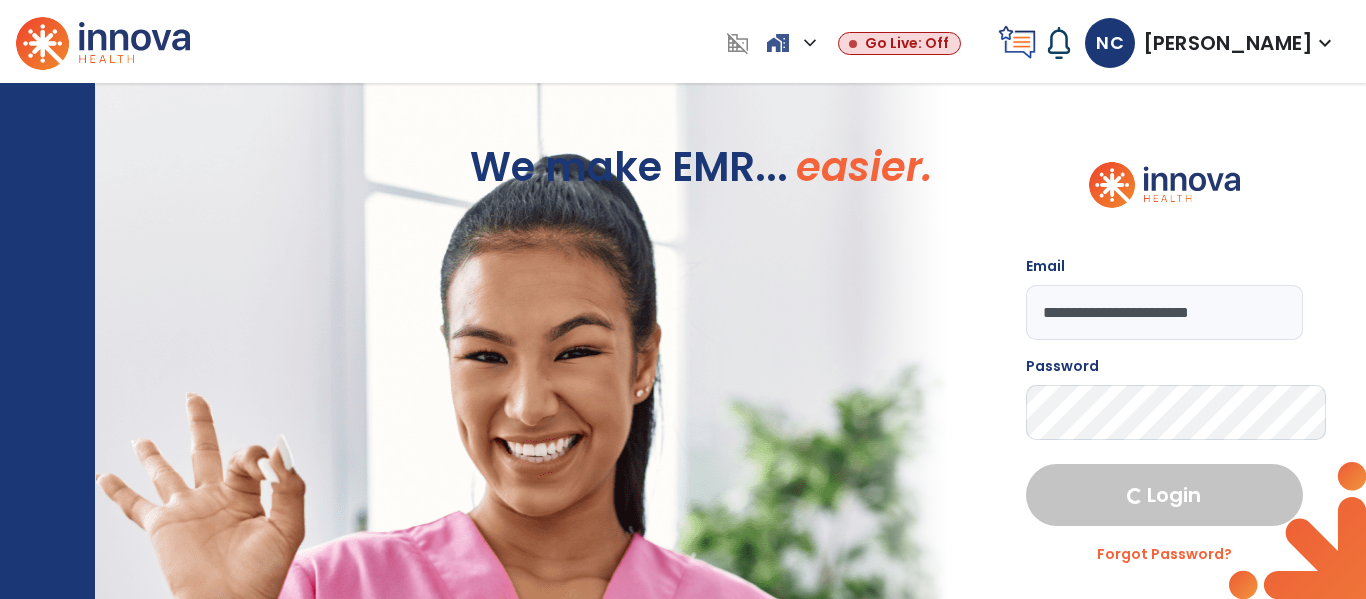select on "****" 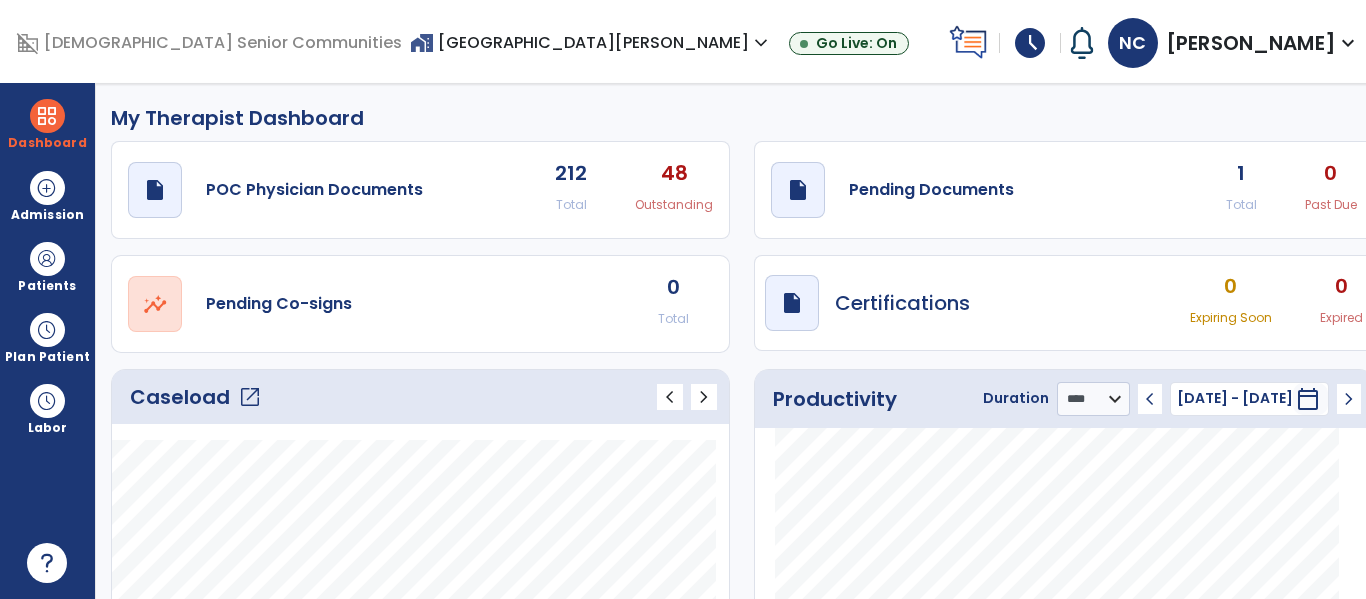click on "open_in_new" 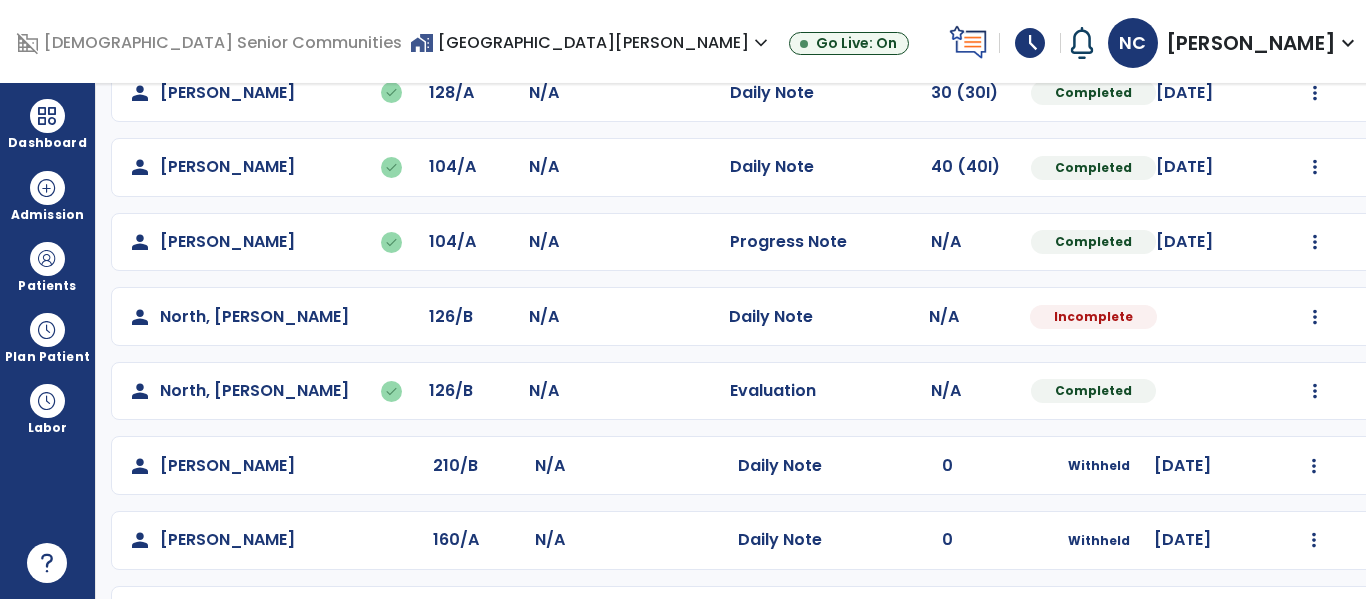 scroll, scrollTop: 725, scrollLeft: 0, axis: vertical 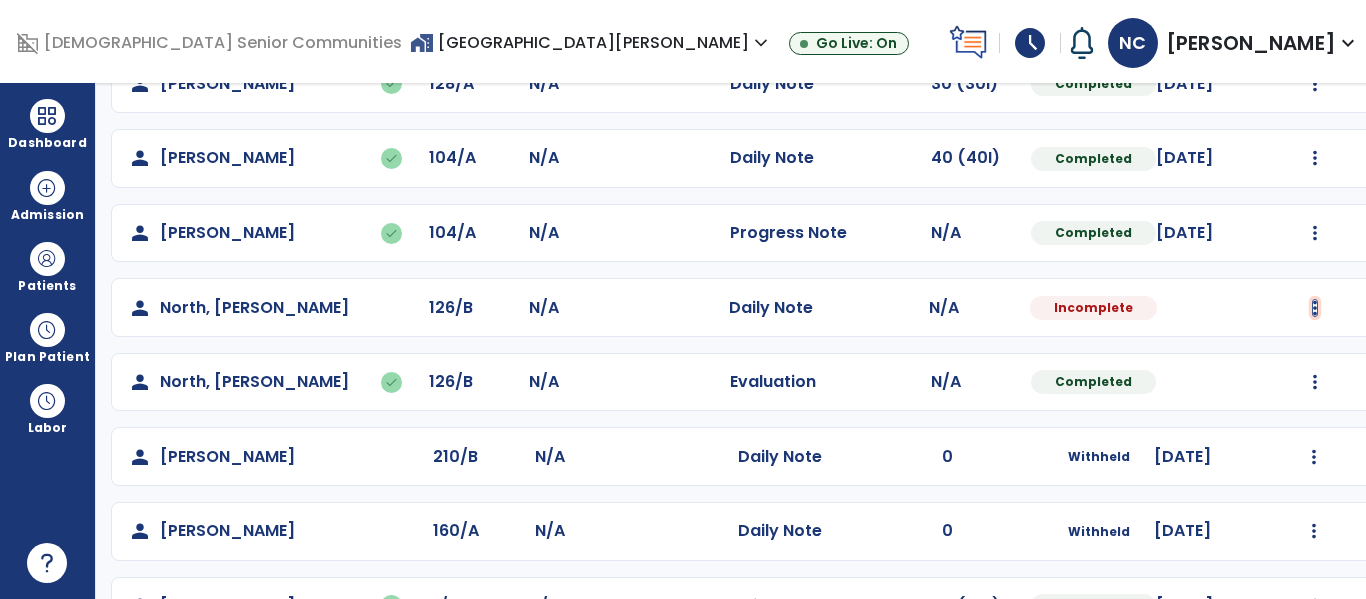 click at bounding box center [1315, -437] 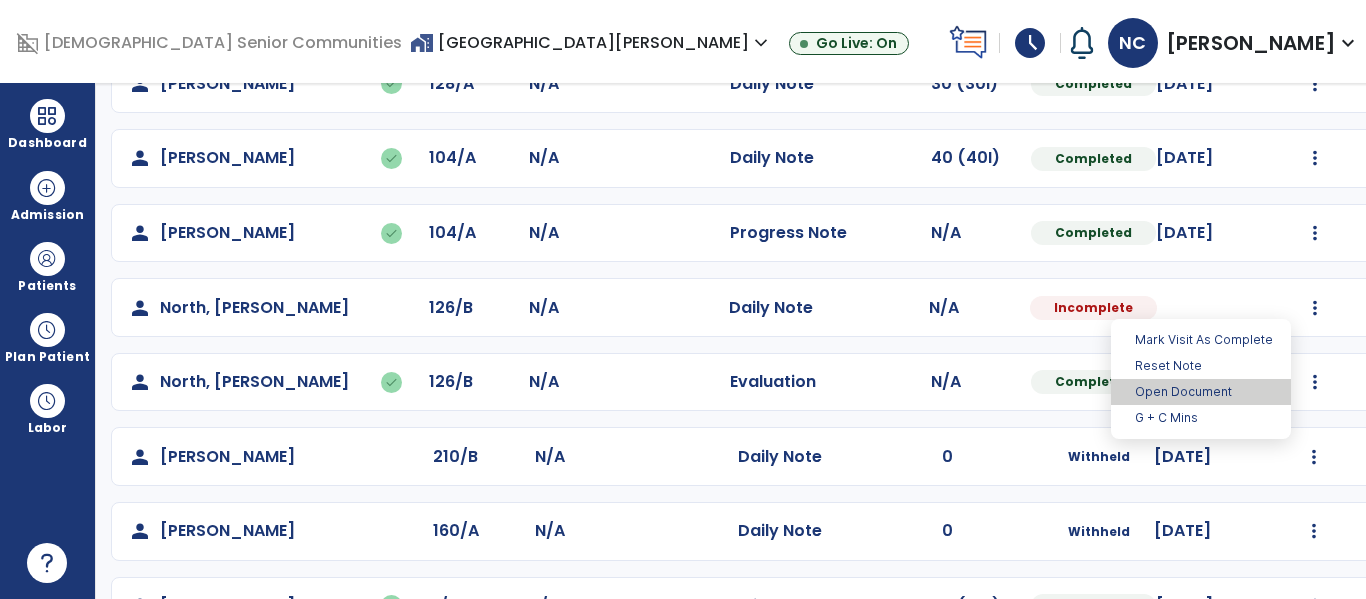 click on "Open Document" at bounding box center (1201, 392) 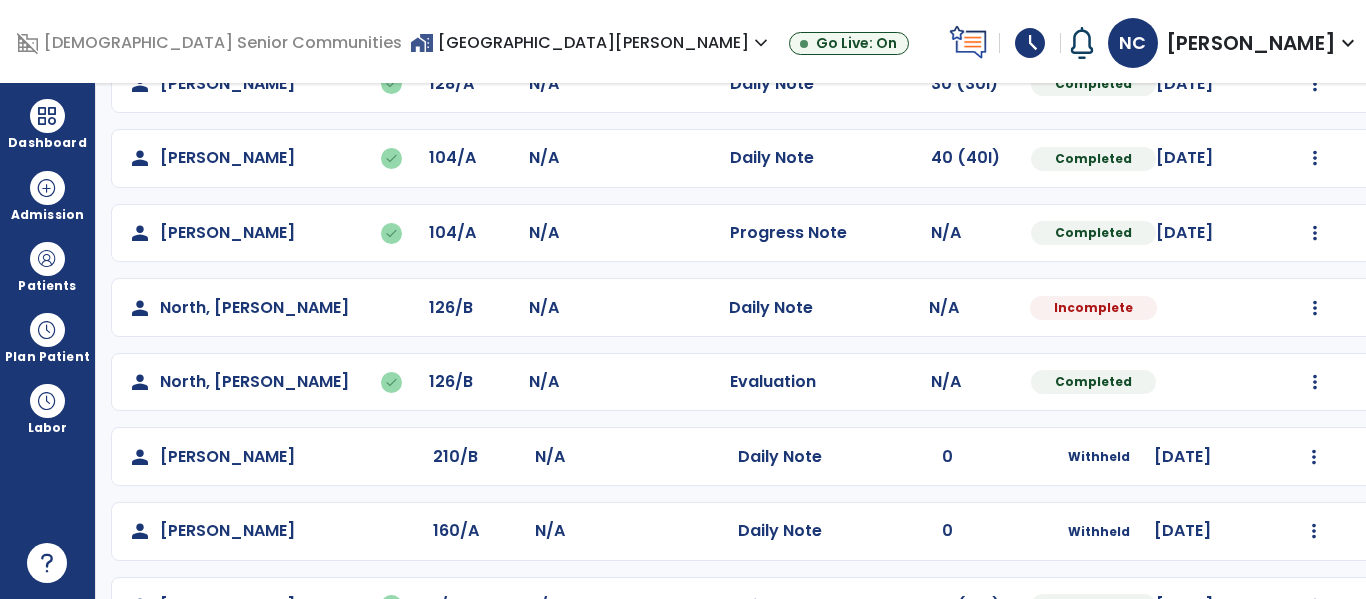 select on "*" 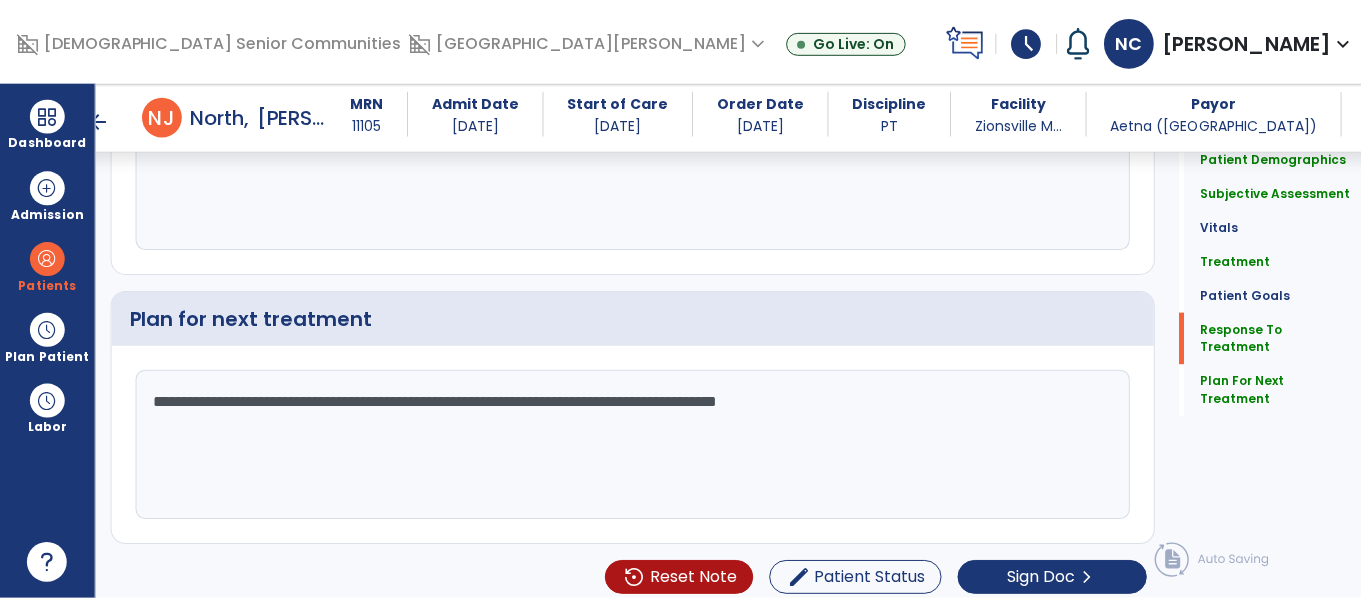 scroll, scrollTop: 3186, scrollLeft: 0, axis: vertical 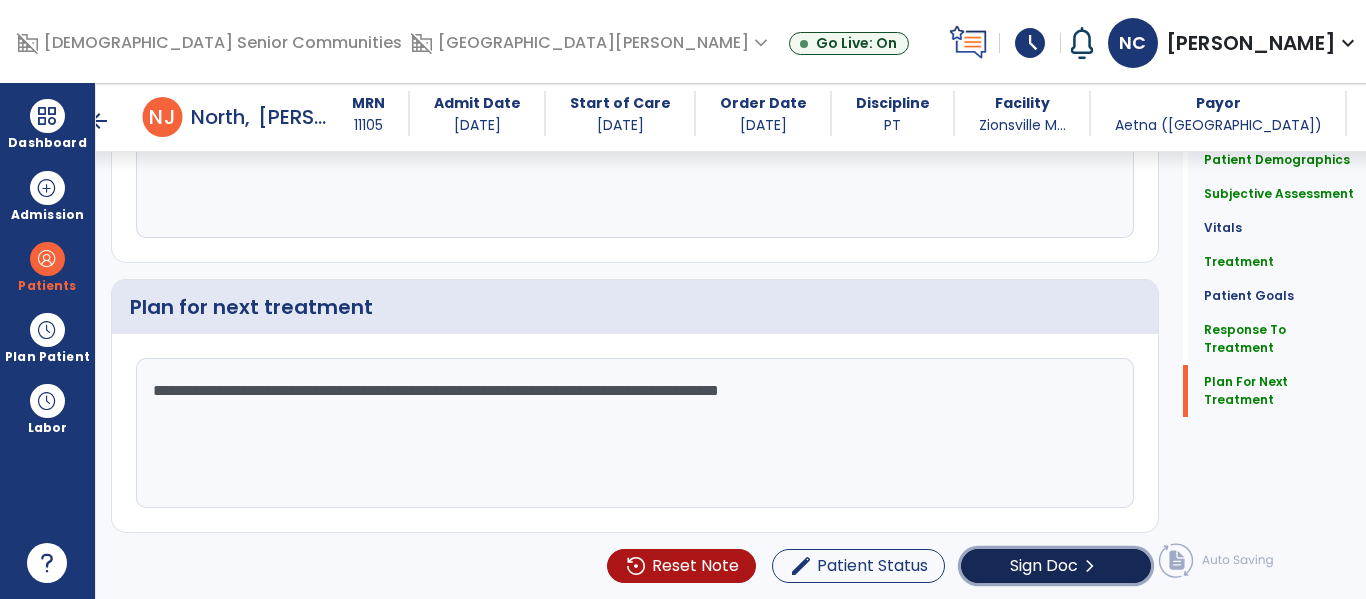 click on "chevron_right" 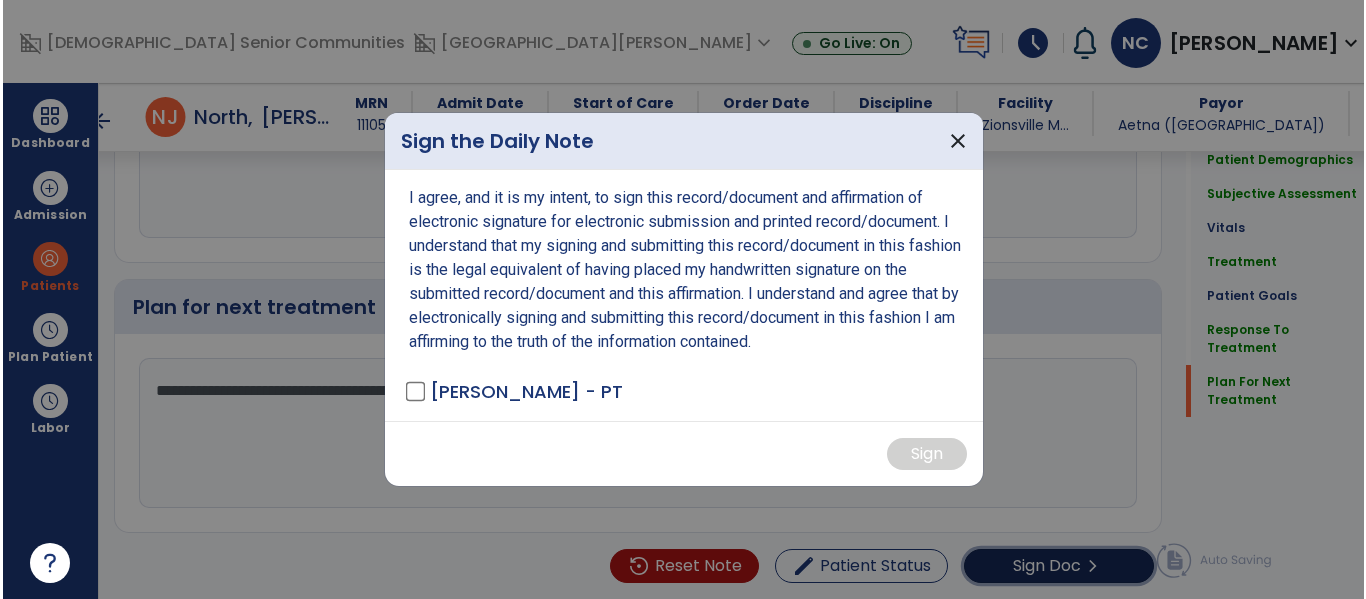 scroll, scrollTop: 3207, scrollLeft: 0, axis: vertical 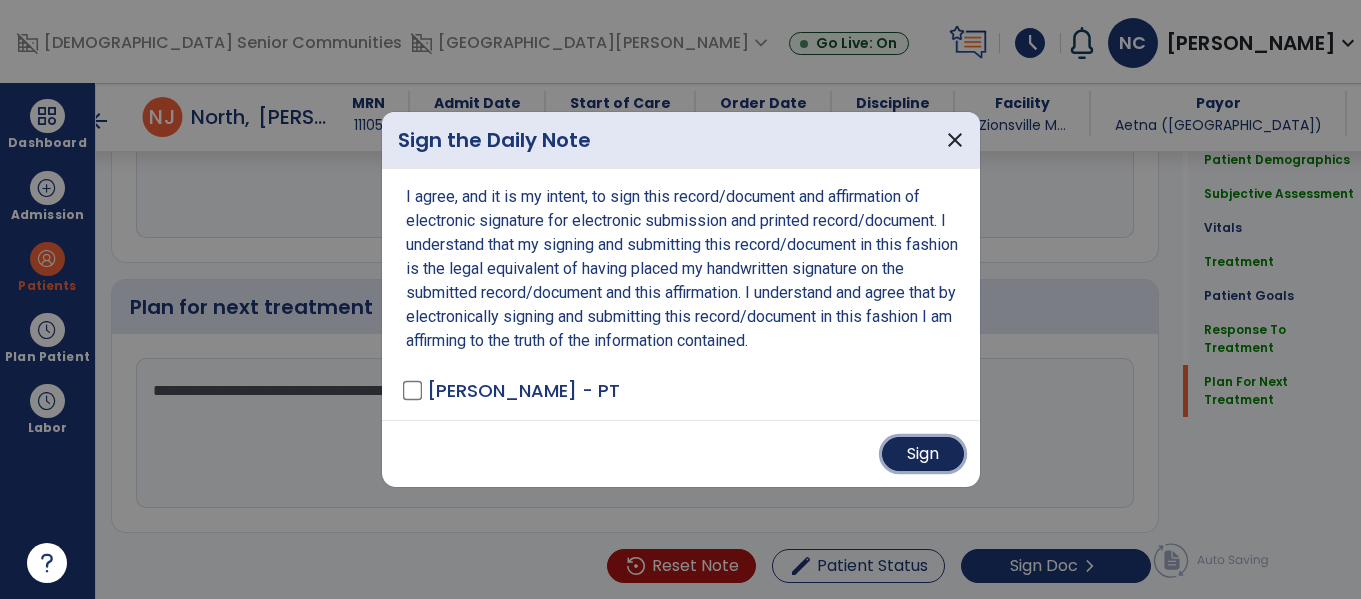 click on "Sign" at bounding box center (923, 454) 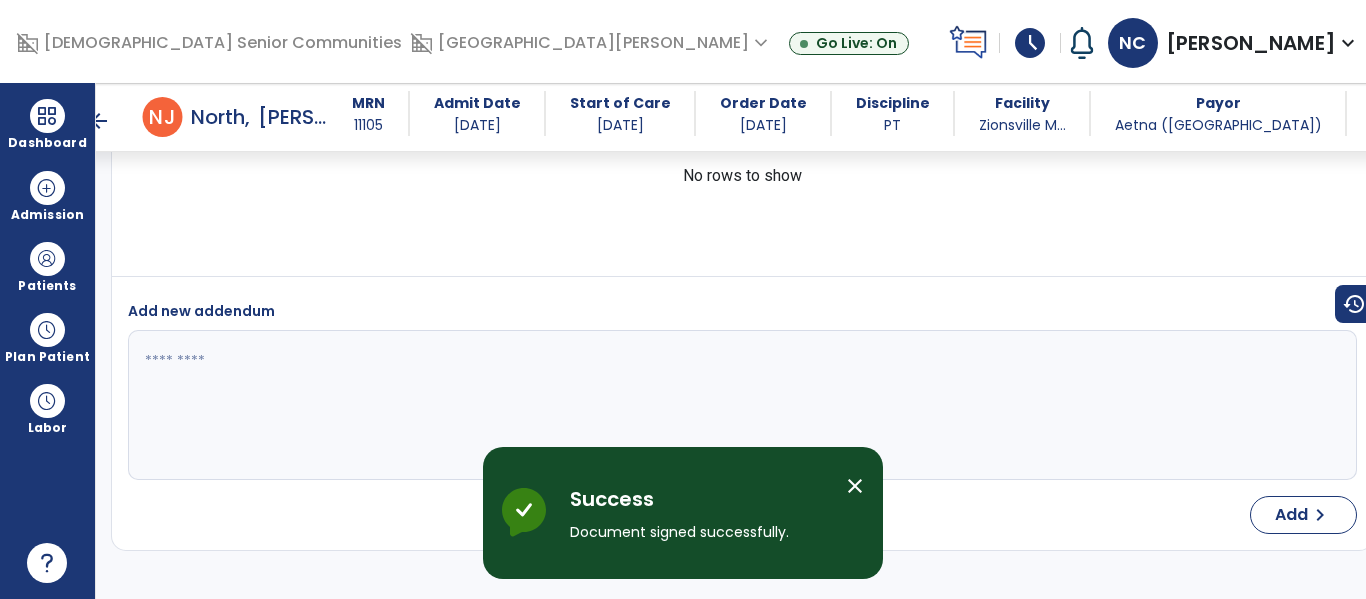 scroll, scrollTop: 4686, scrollLeft: 0, axis: vertical 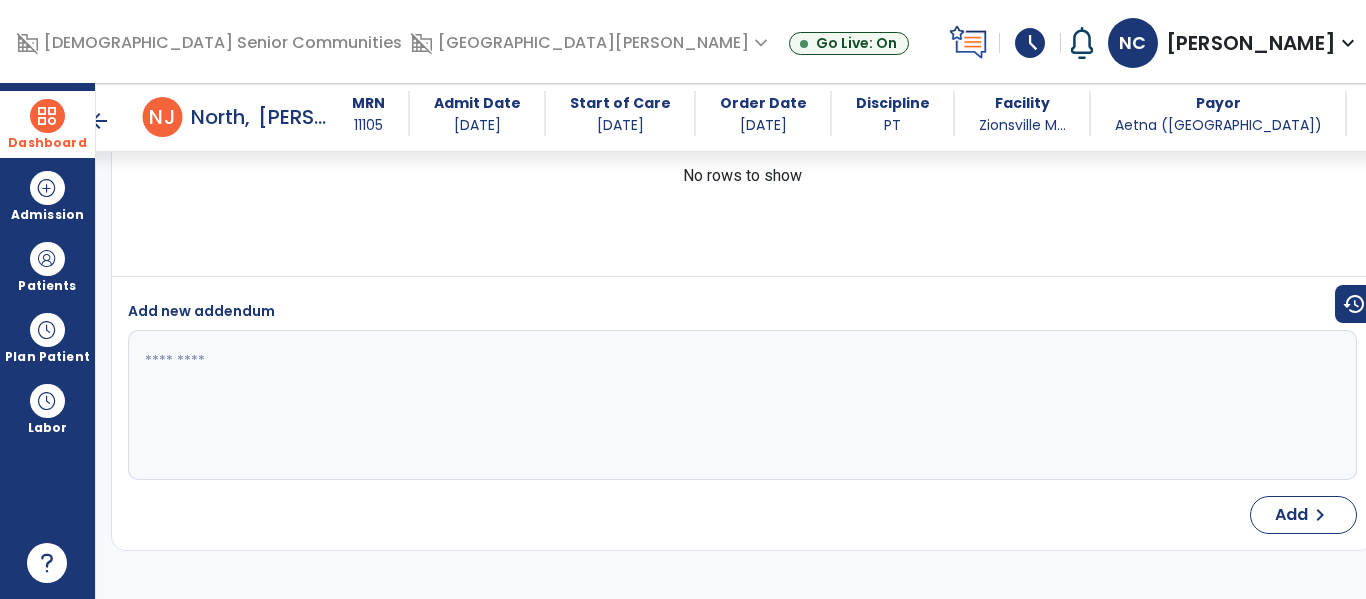 click at bounding box center [47, 116] 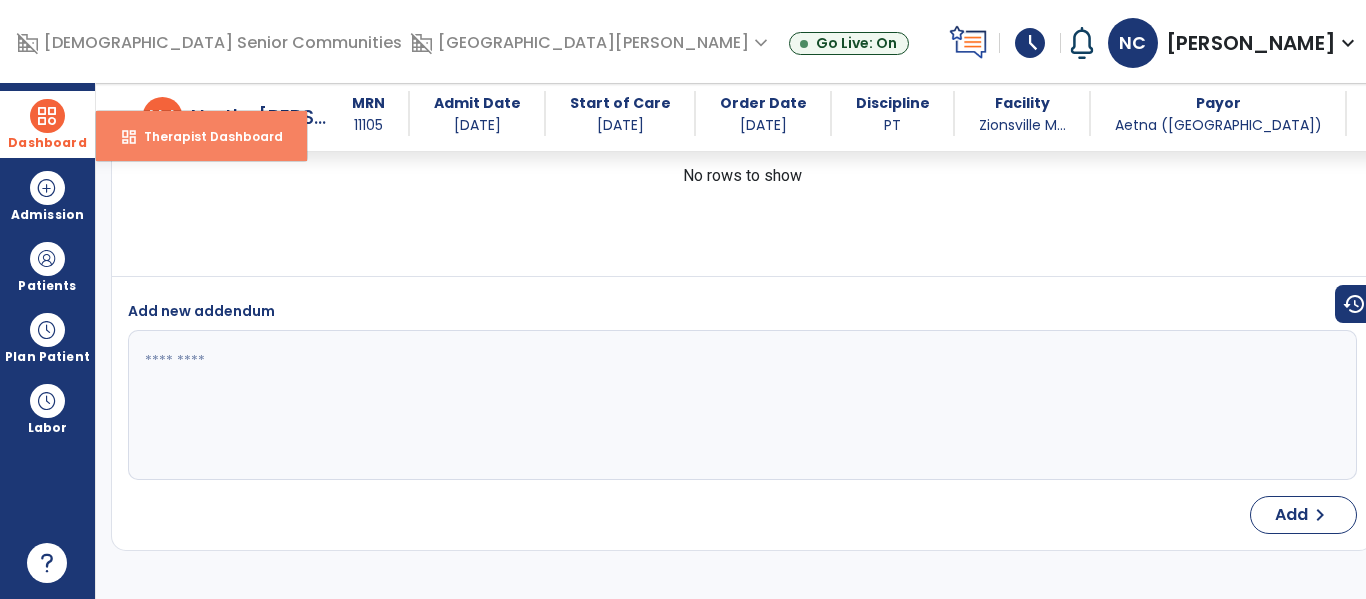 click on "Therapist Dashboard" at bounding box center [205, 136] 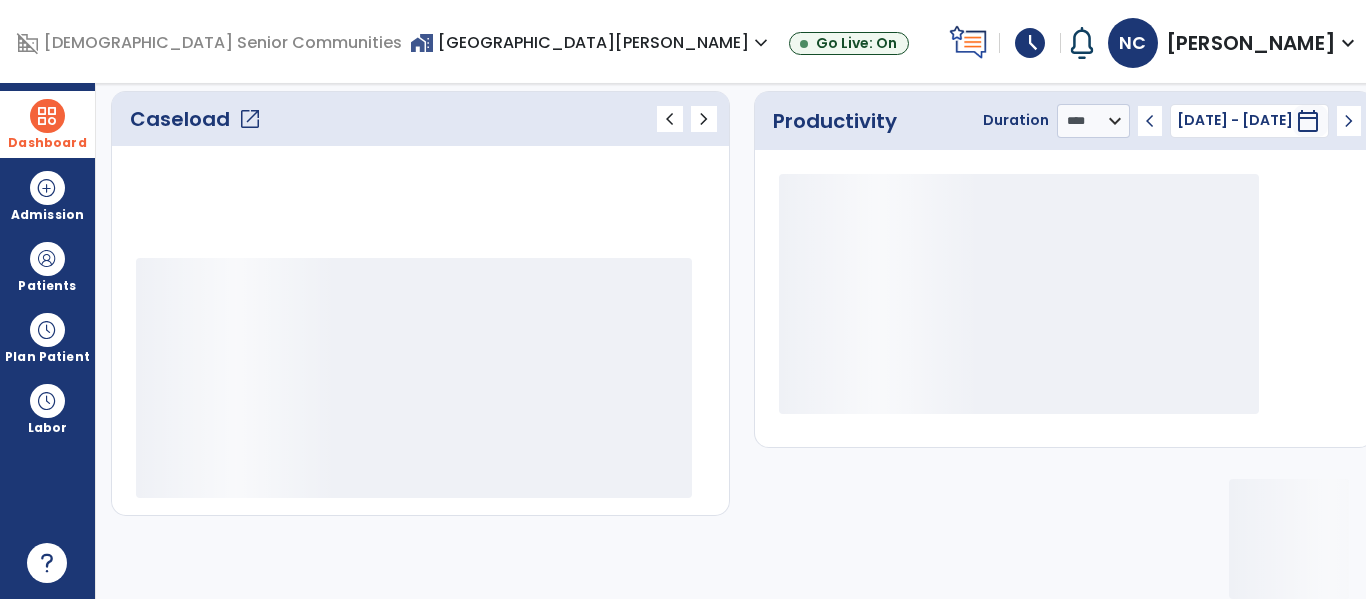 scroll, scrollTop: 278, scrollLeft: 0, axis: vertical 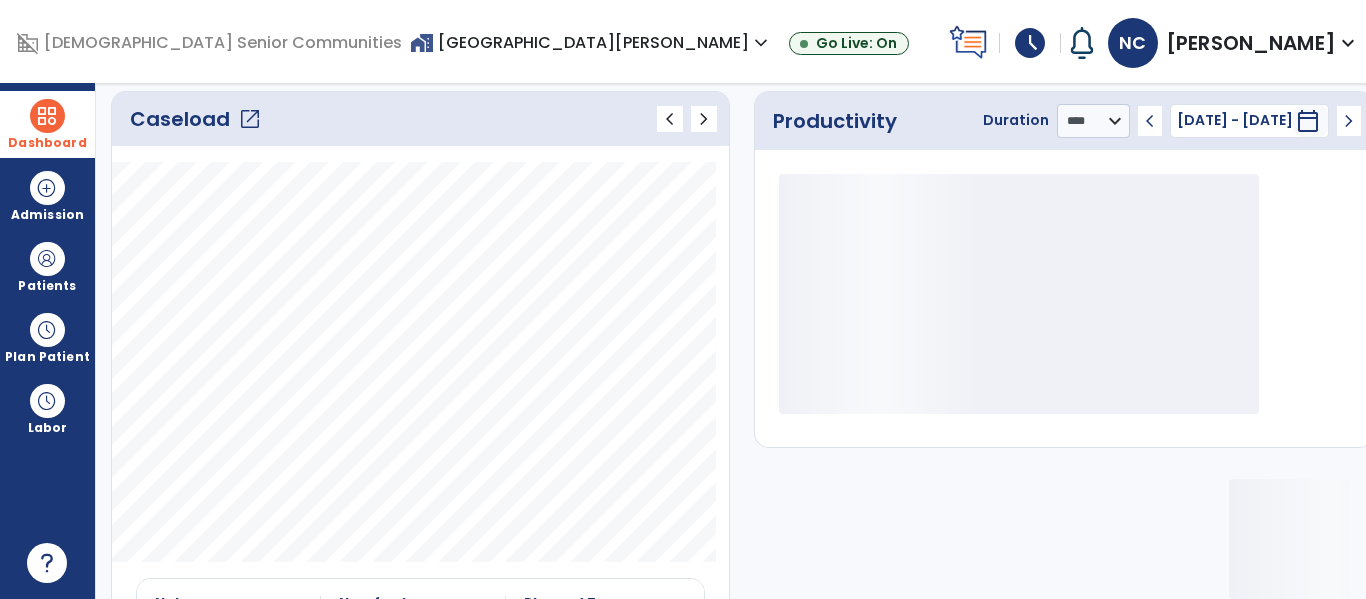 click on "open_in_new" 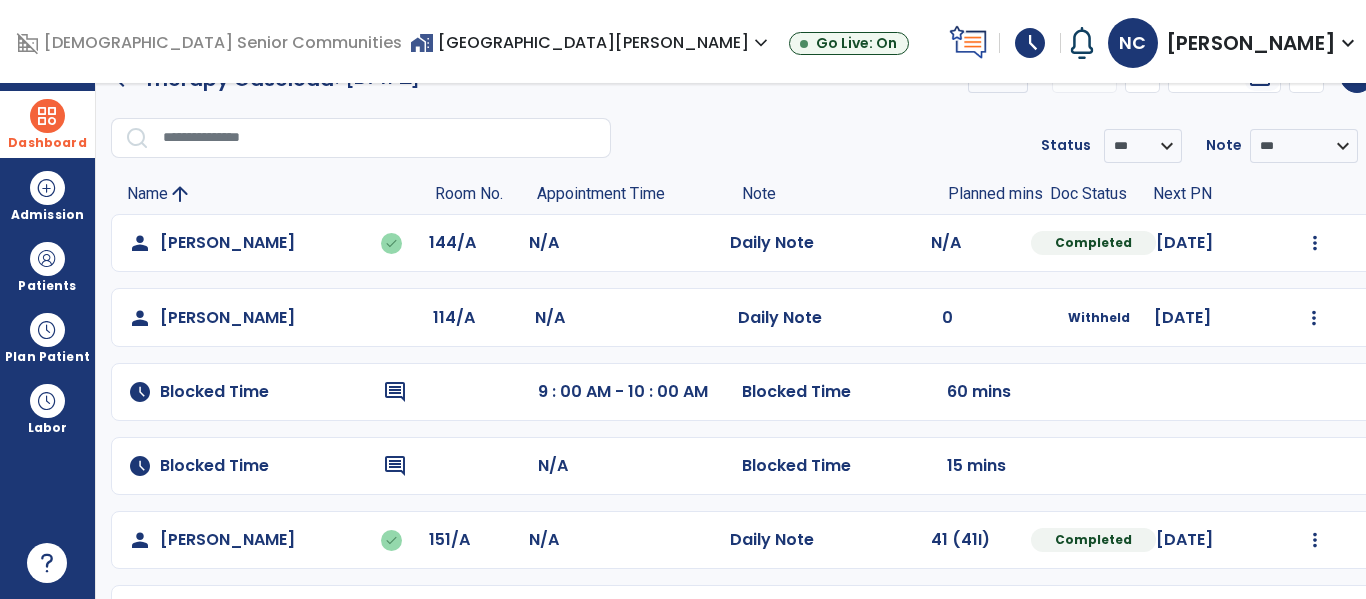 scroll, scrollTop: 0, scrollLeft: 0, axis: both 